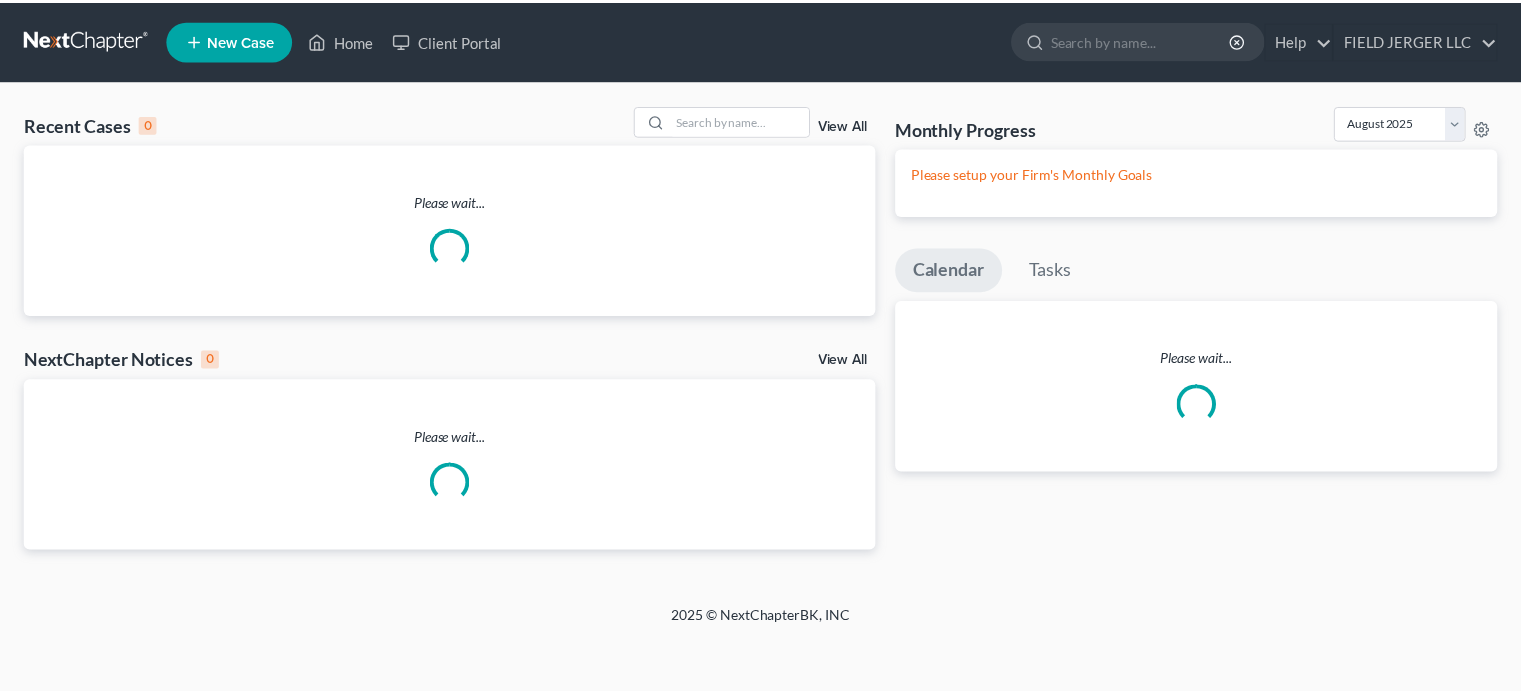 scroll, scrollTop: 0, scrollLeft: 0, axis: both 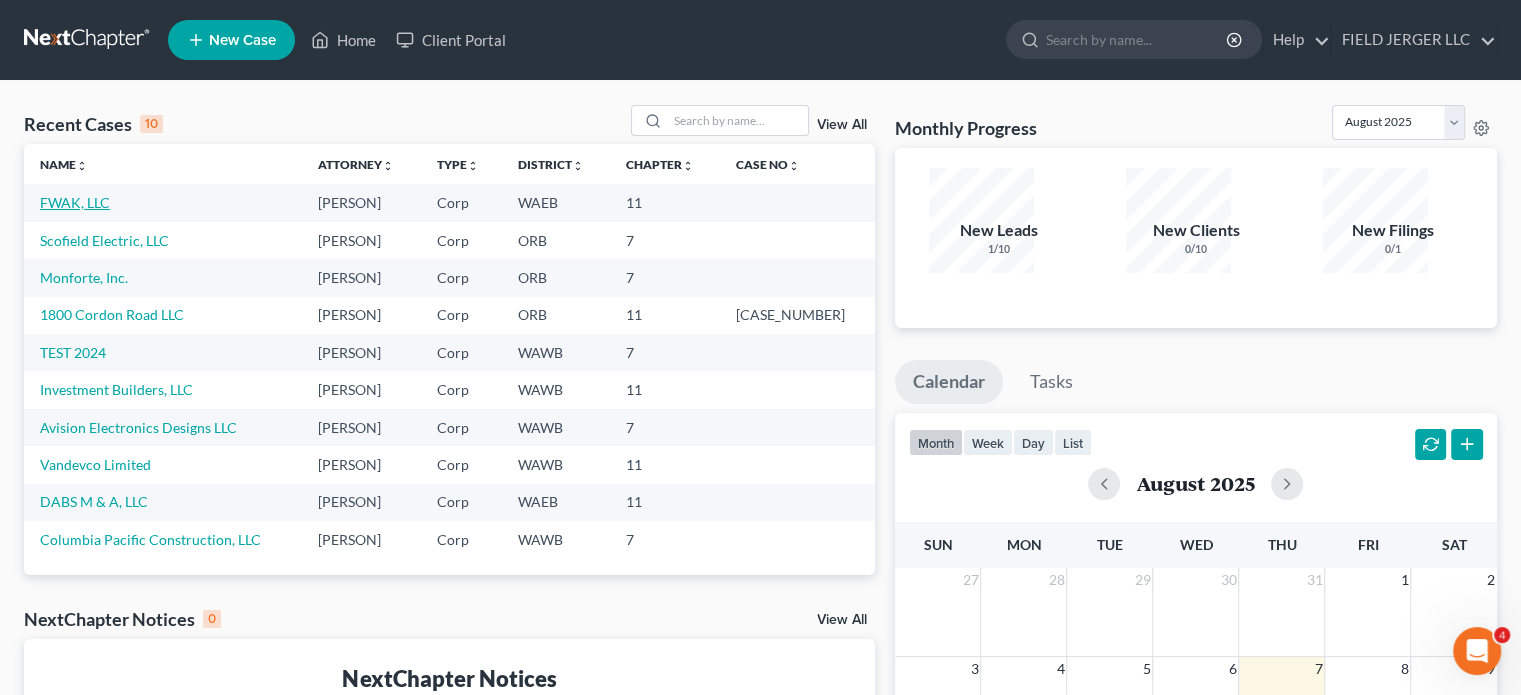 click on "FWAK, LLC" at bounding box center (75, 202) 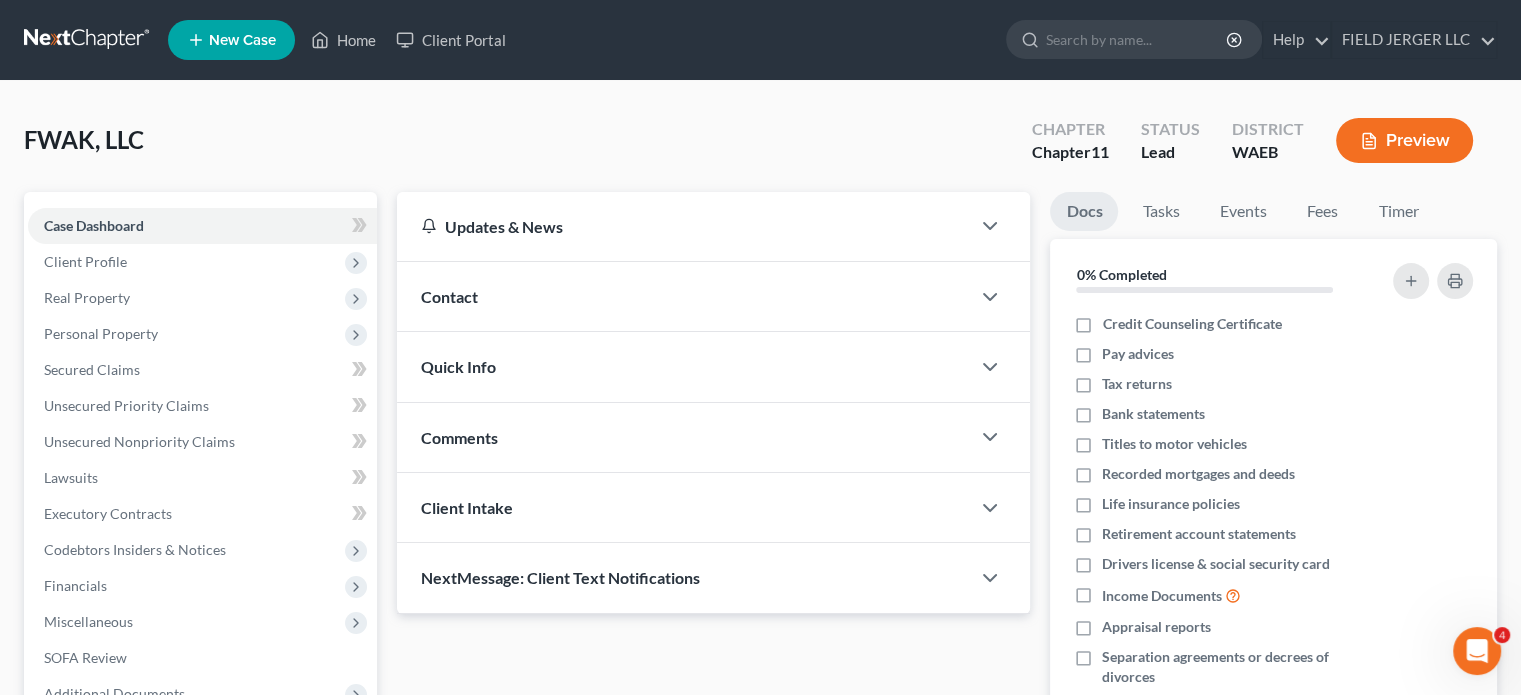 click on "Review & File" at bounding box center (200, 821) 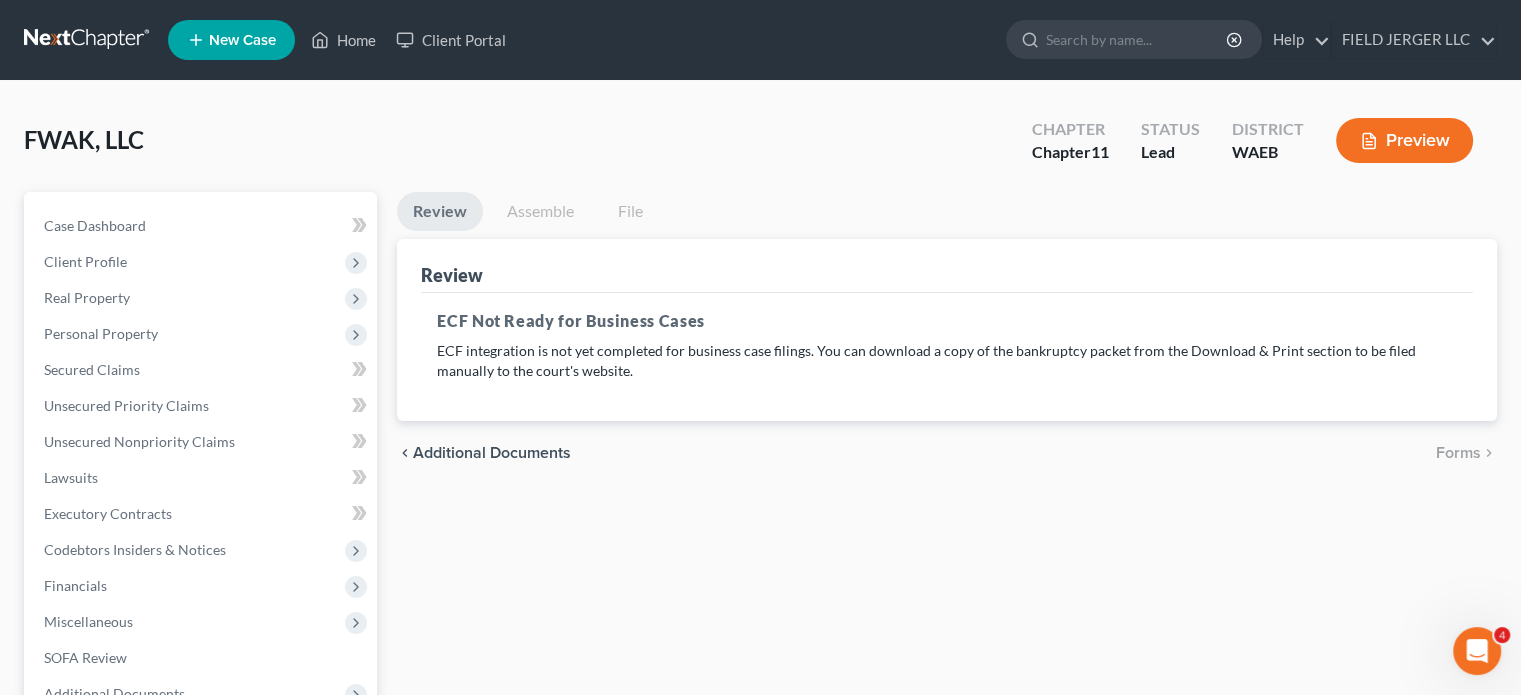 click on "Preview" at bounding box center [1404, 140] 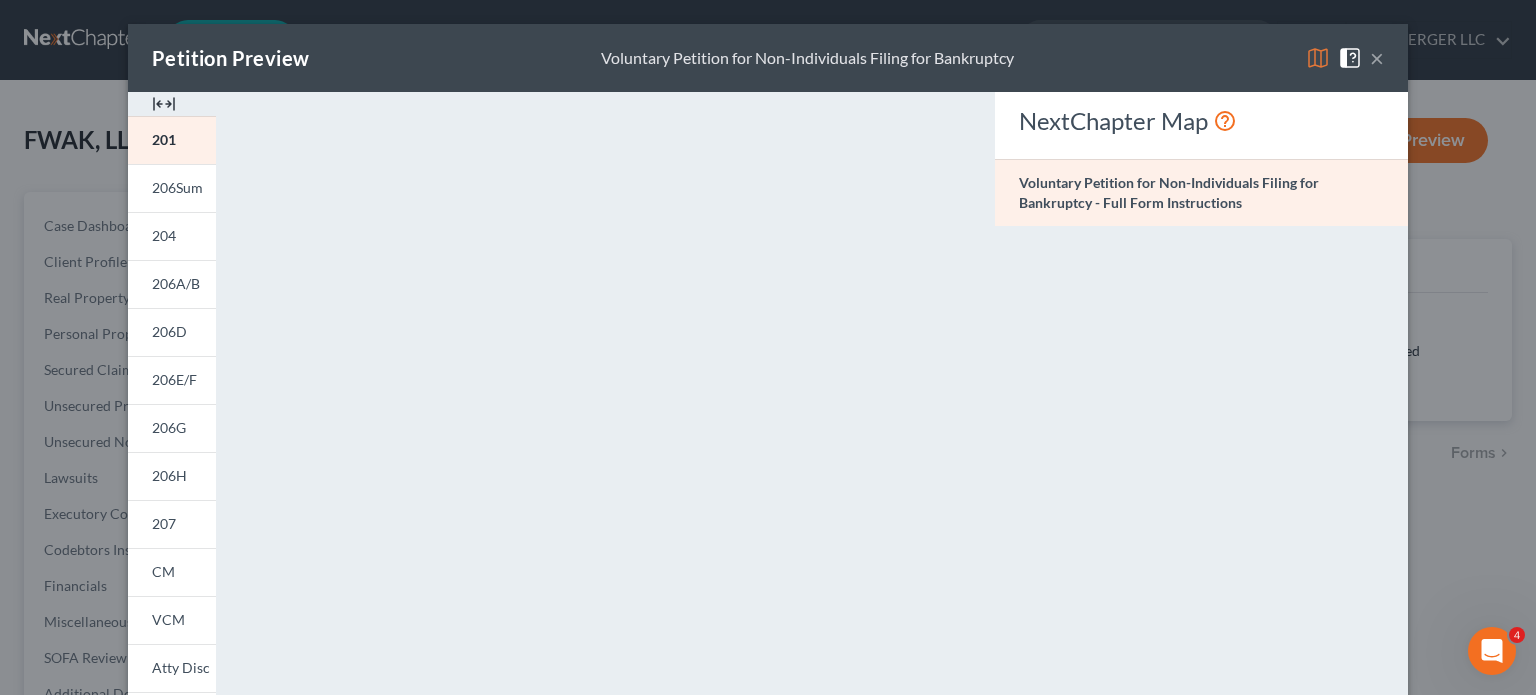 click on "Voluntary Petition for Non-Individuals Filing for Bankruptcy" at bounding box center (807, 58) 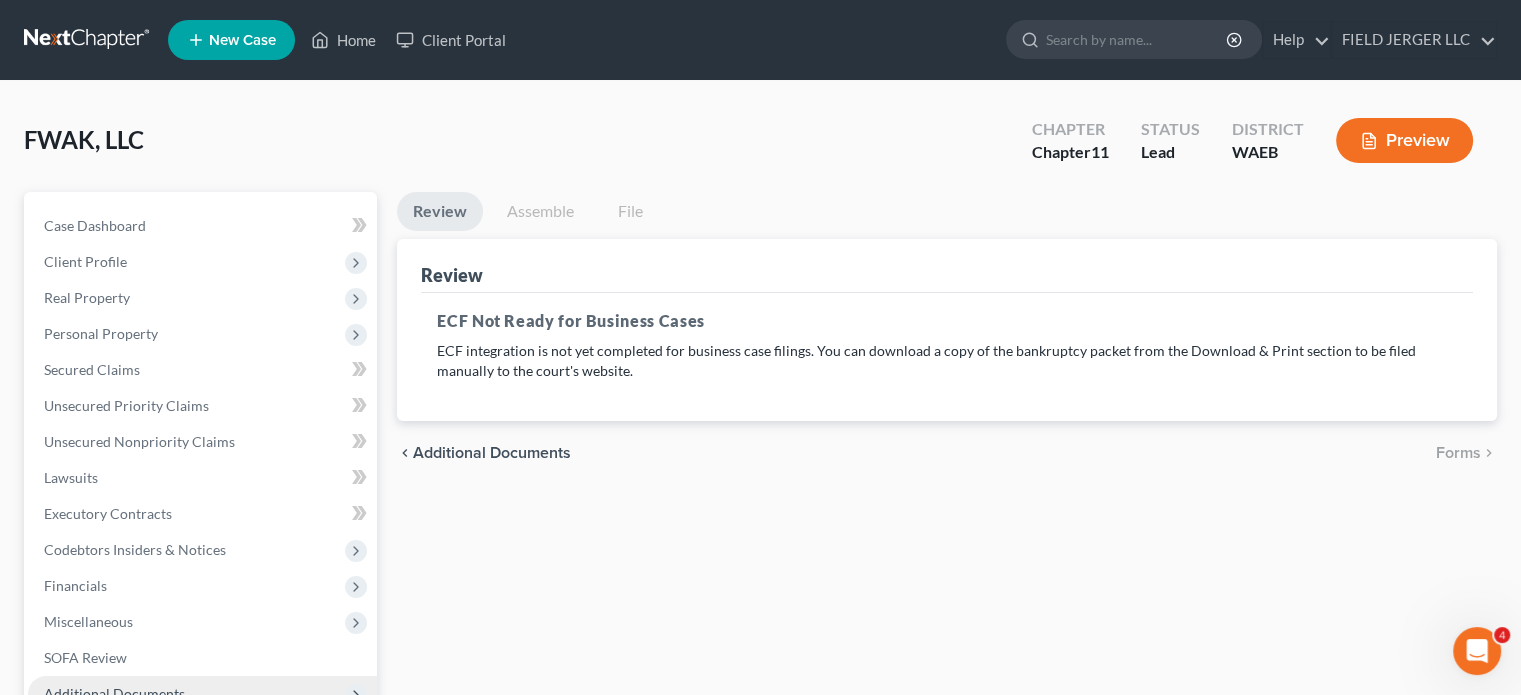 scroll, scrollTop: 6, scrollLeft: 0, axis: vertical 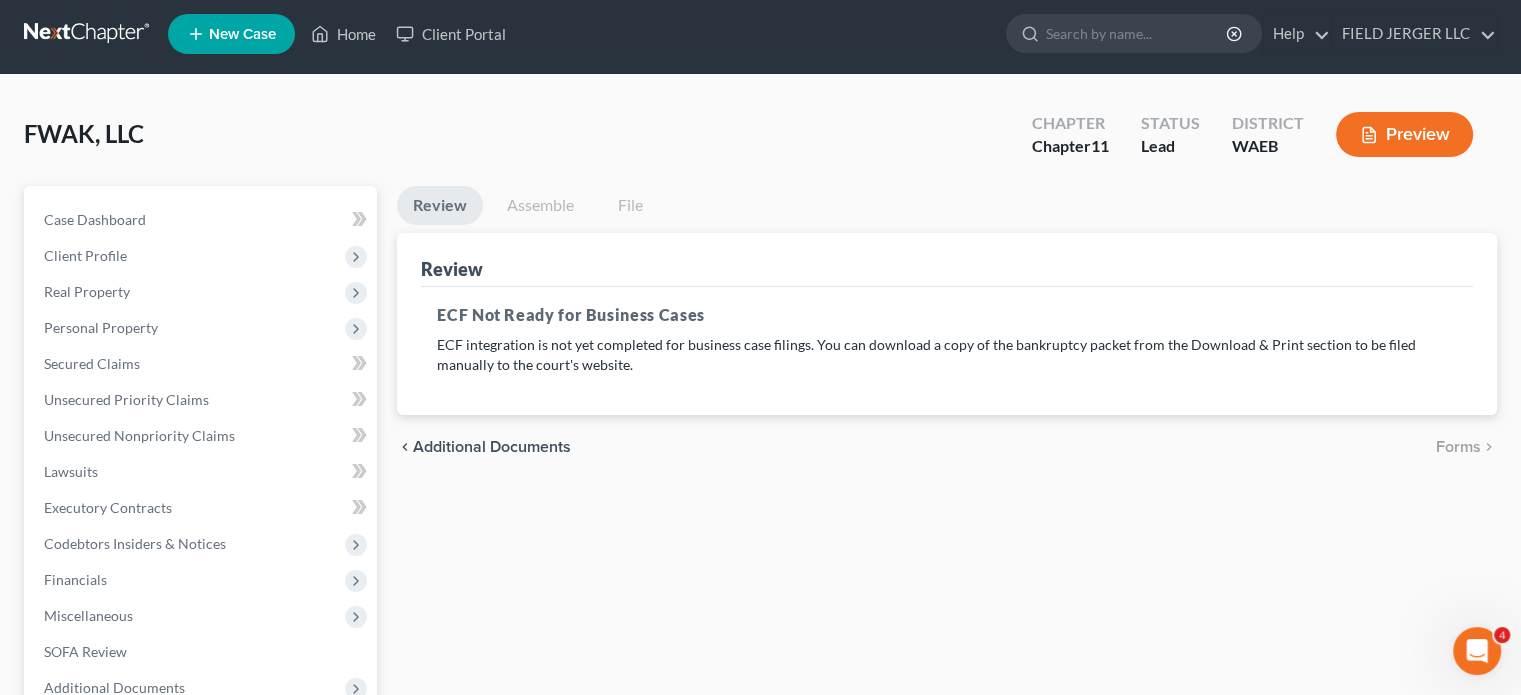 drag, startPoint x: 168, startPoint y: 685, endPoint x: 100, endPoint y: 672, distance: 69.2315 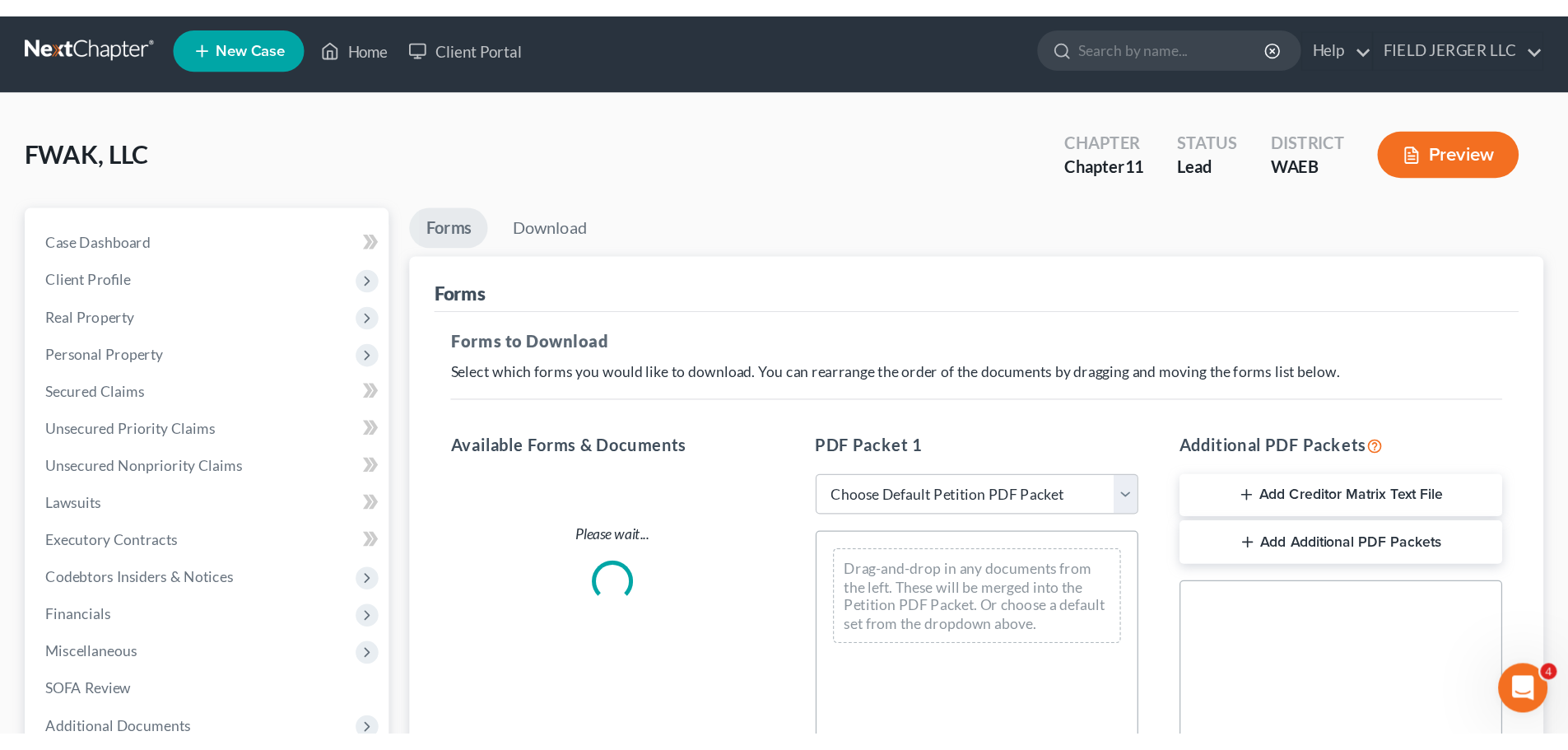 scroll, scrollTop: 0, scrollLeft: 0, axis: both 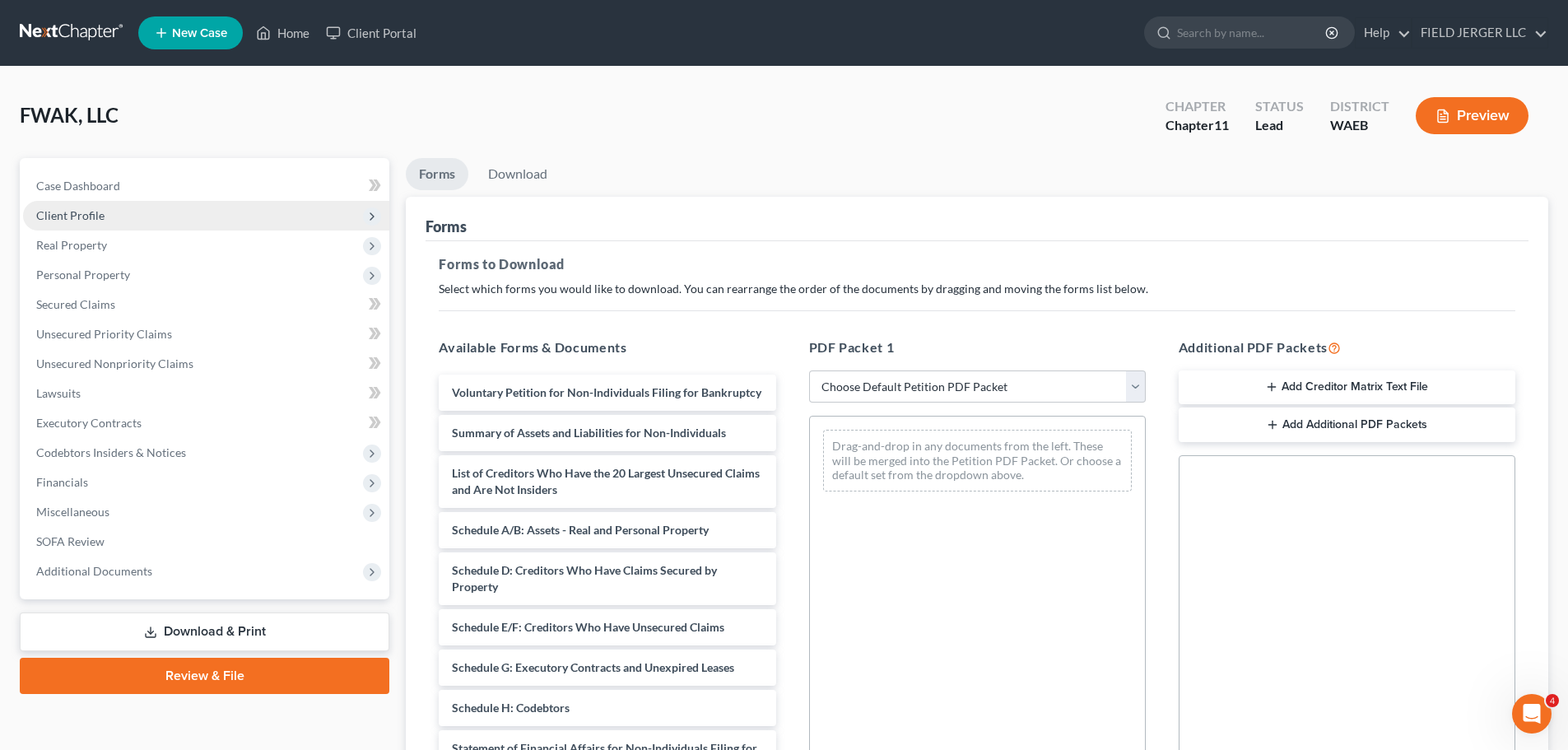 click on "Client Profile" at bounding box center [206, 216] 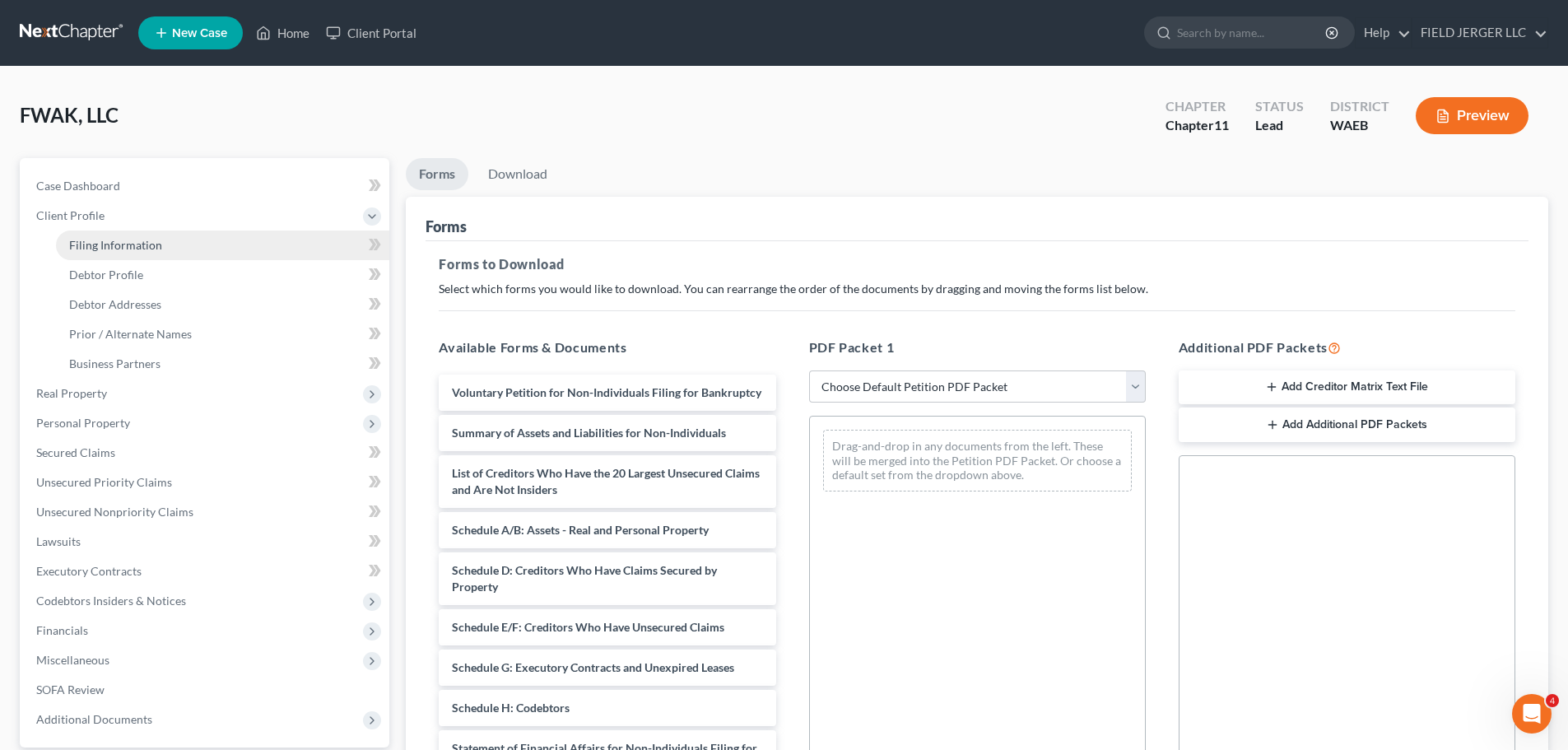 click on "Filing Information" at bounding box center [115, 245] 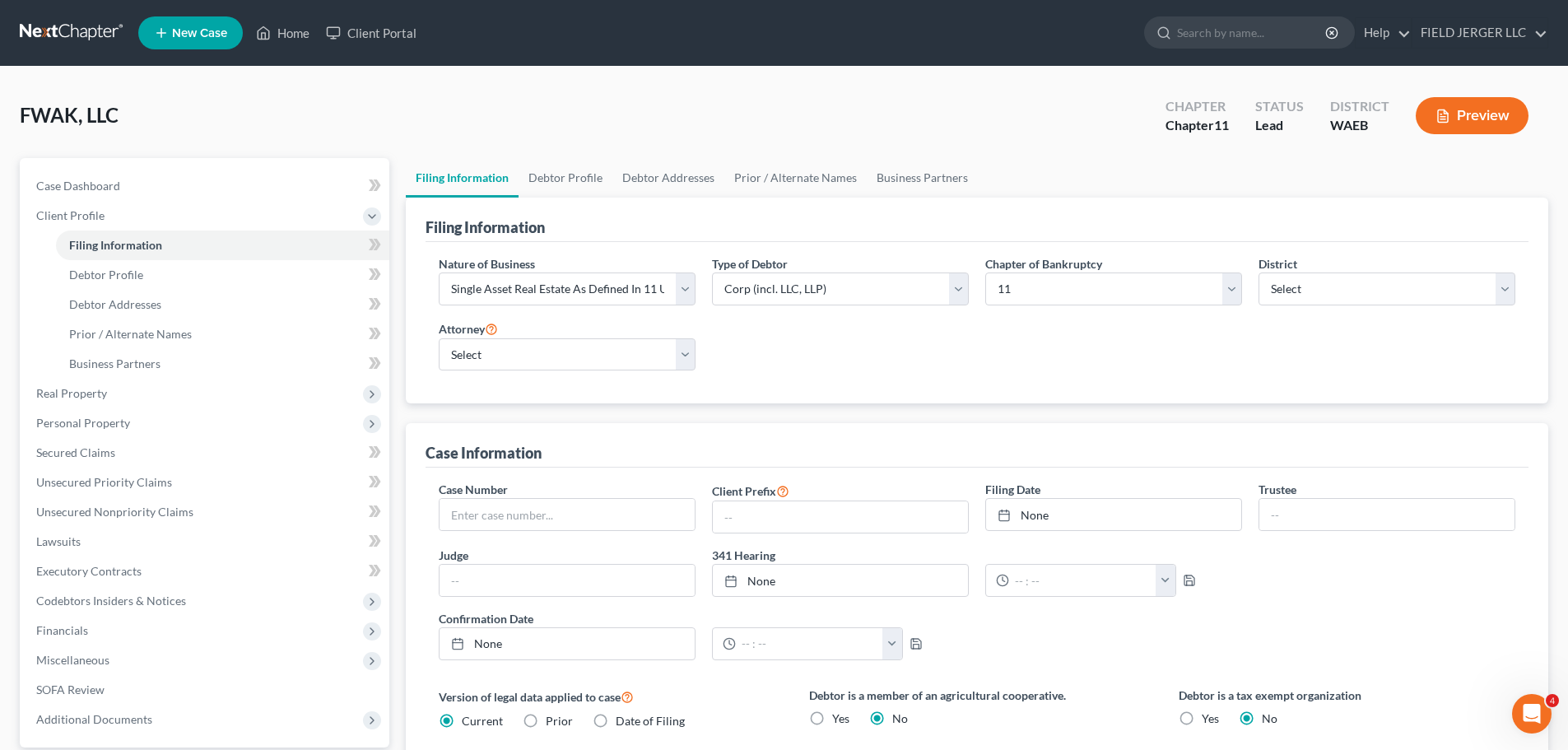 scroll, scrollTop: 230, scrollLeft: 0, axis: vertical 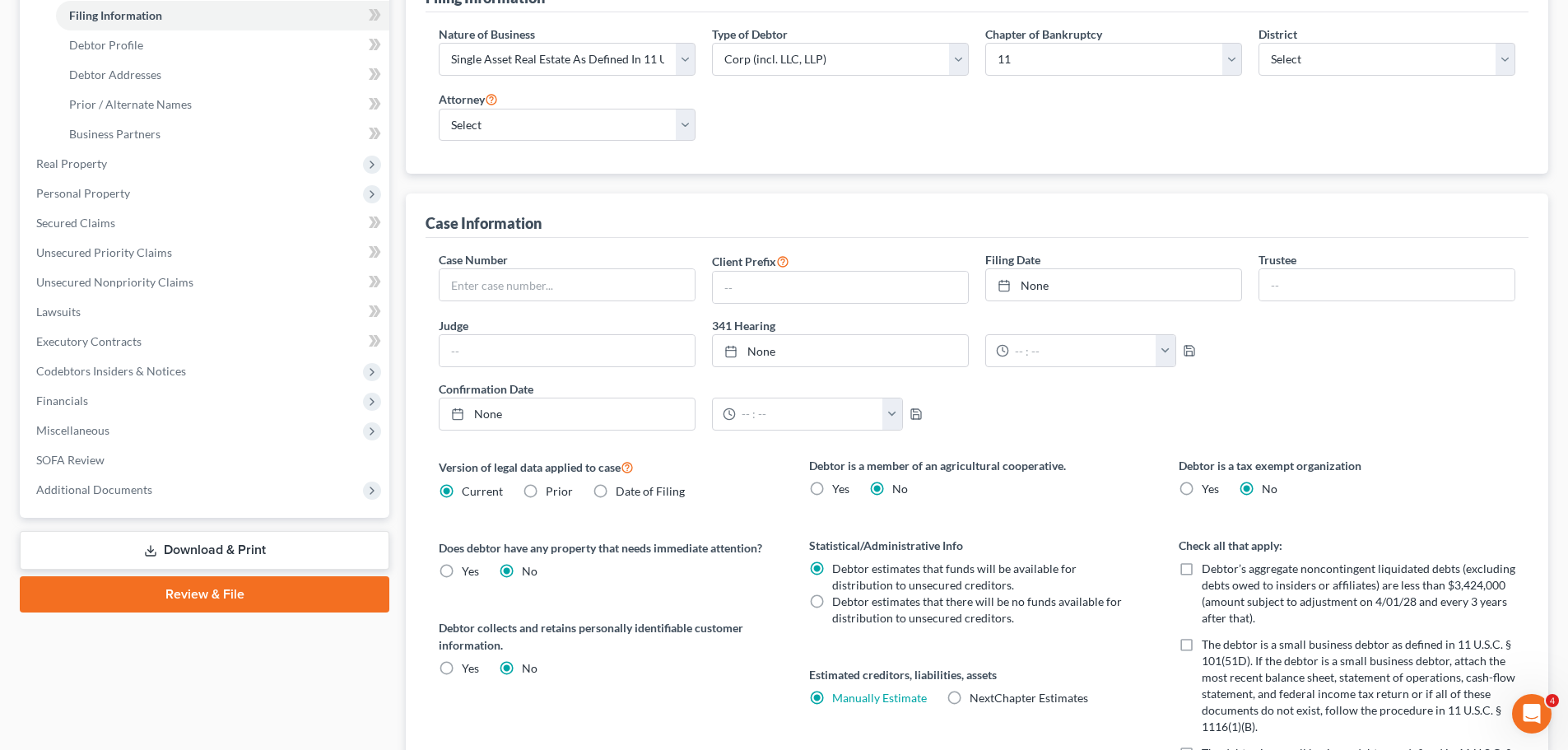 click on "Debtor Profile" at bounding box center (1494, 1067) 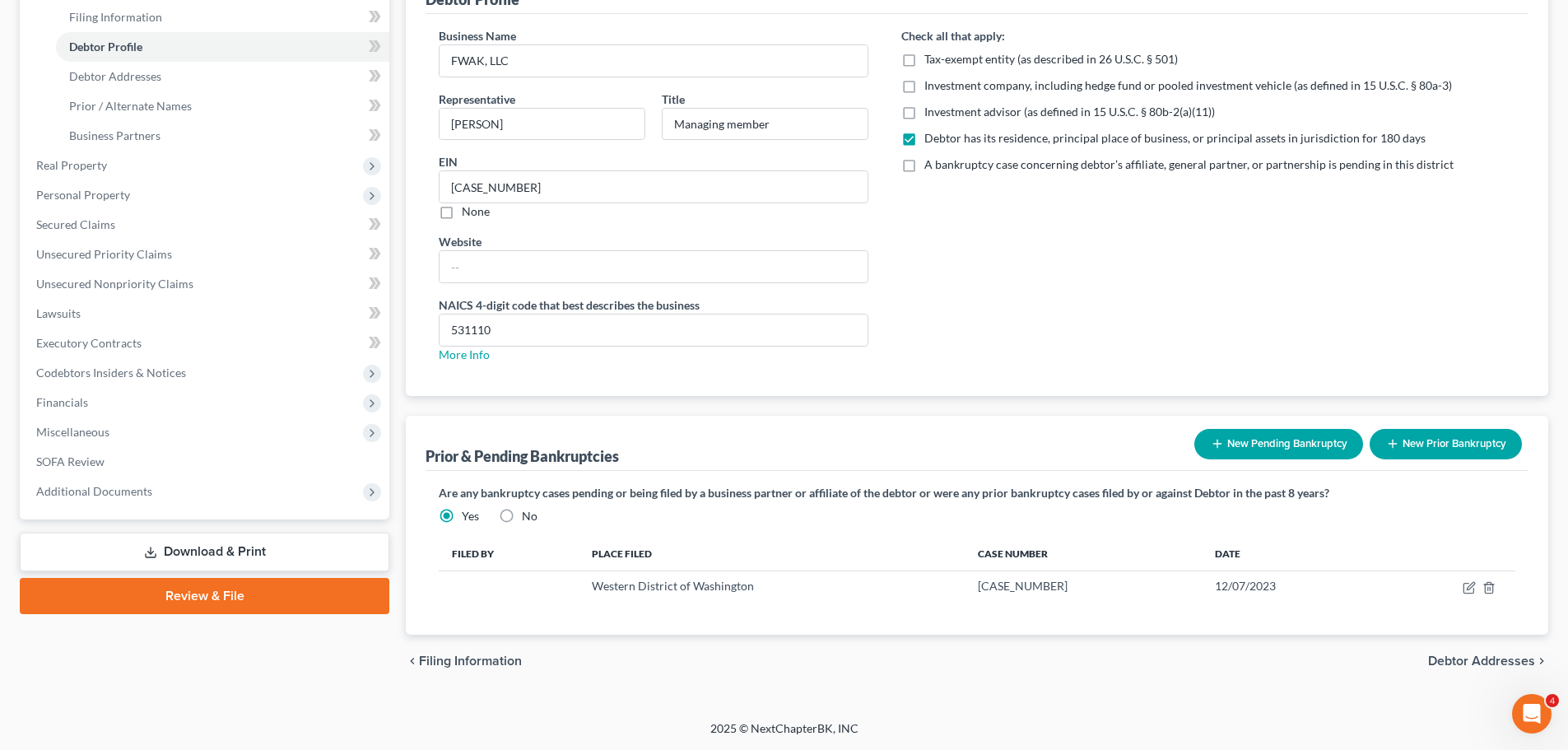 scroll, scrollTop: 0, scrollLeft: 0, axis: both 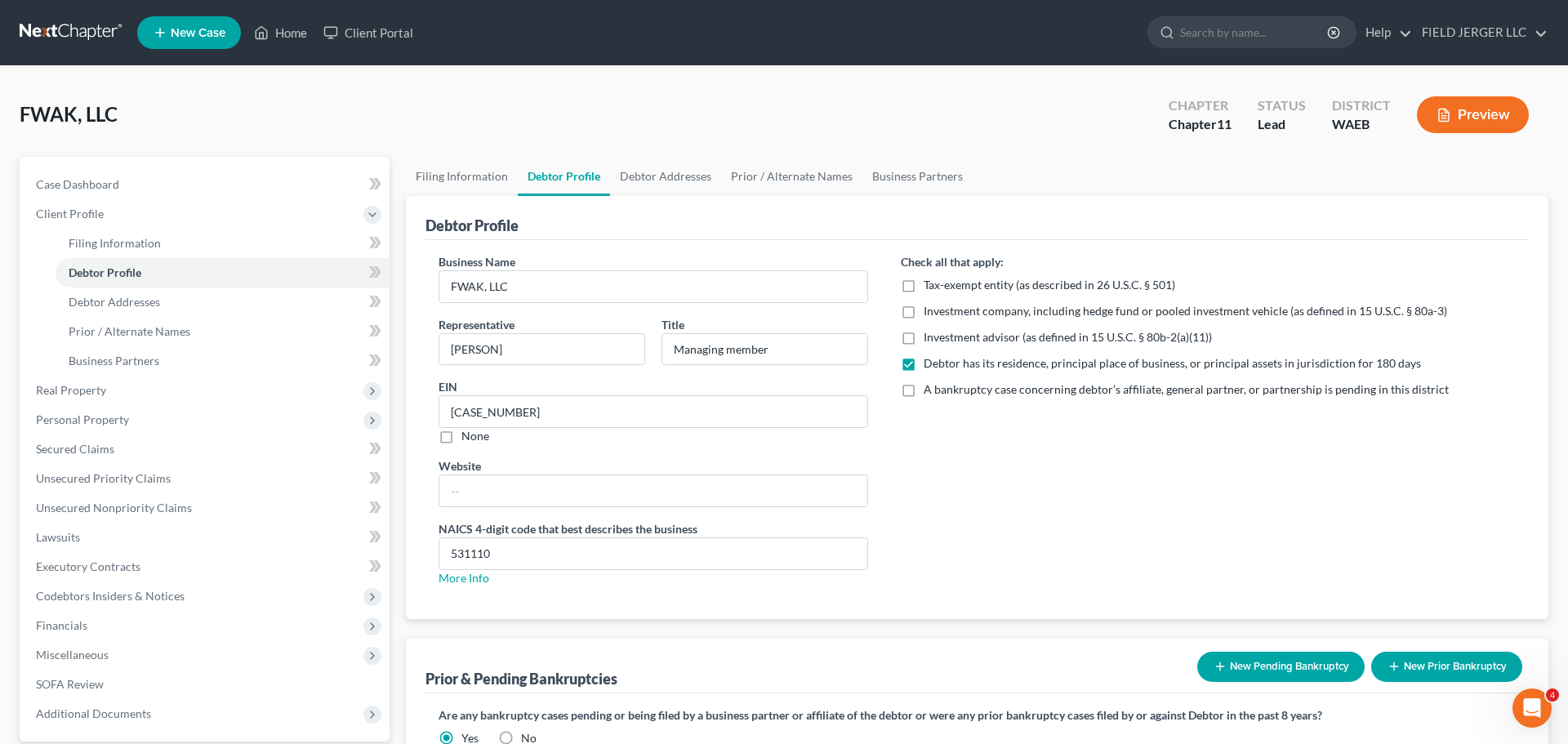 click on "Debtor Addresses" at bounding box center [1482, 882] 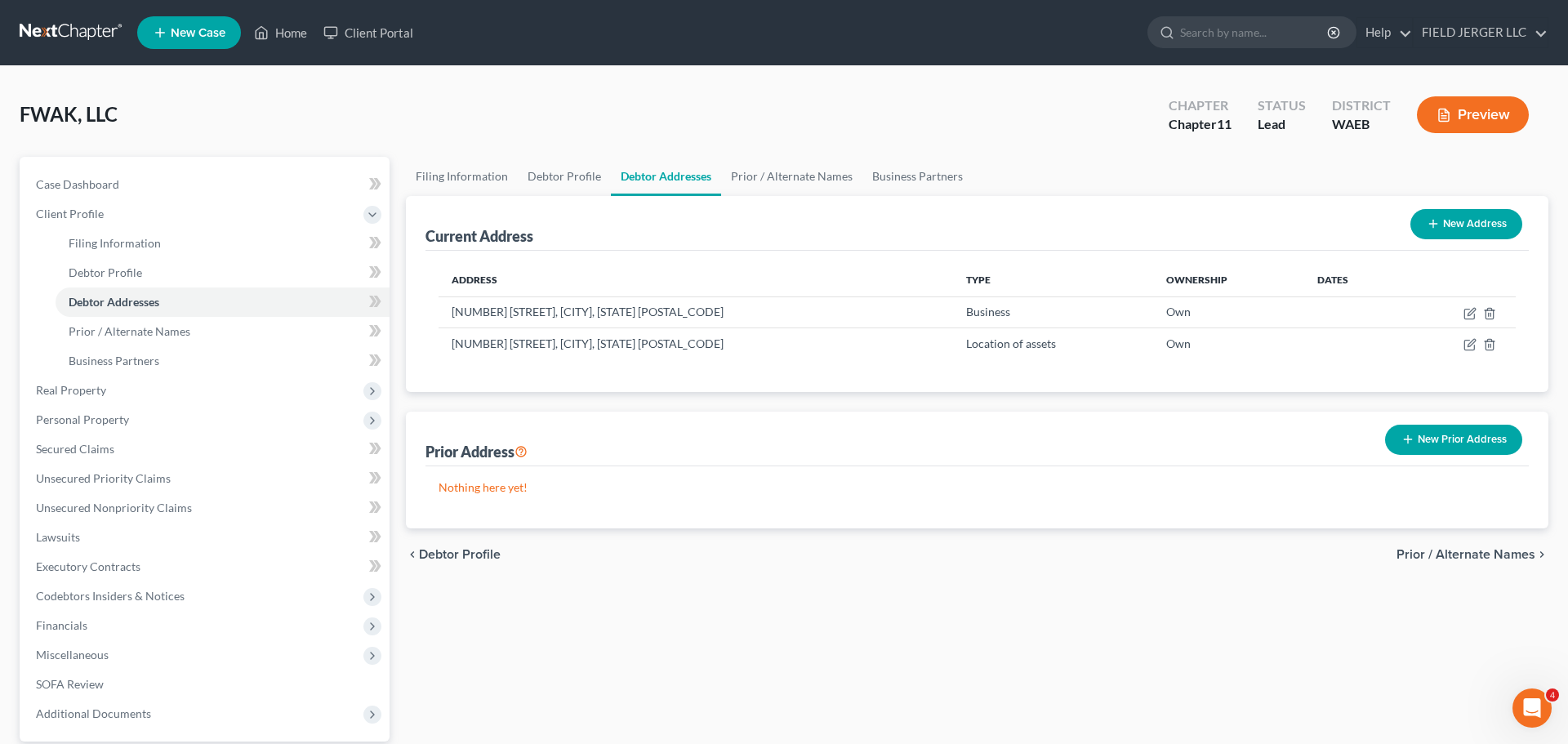 click on "Prior / Alternate Names" at bounding box center (1466, 555) 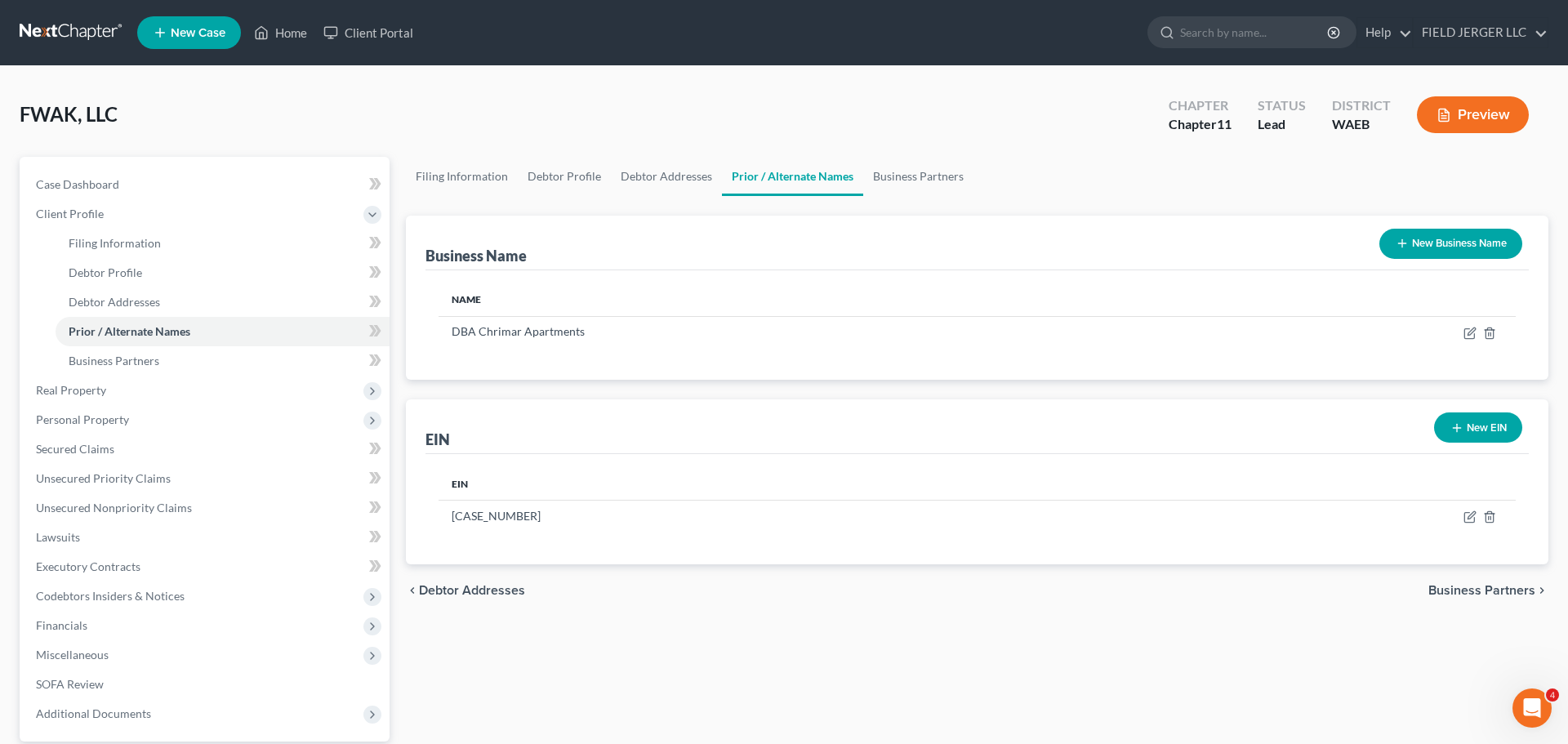click on "Business Partners" at bounding box center (1481, 590) 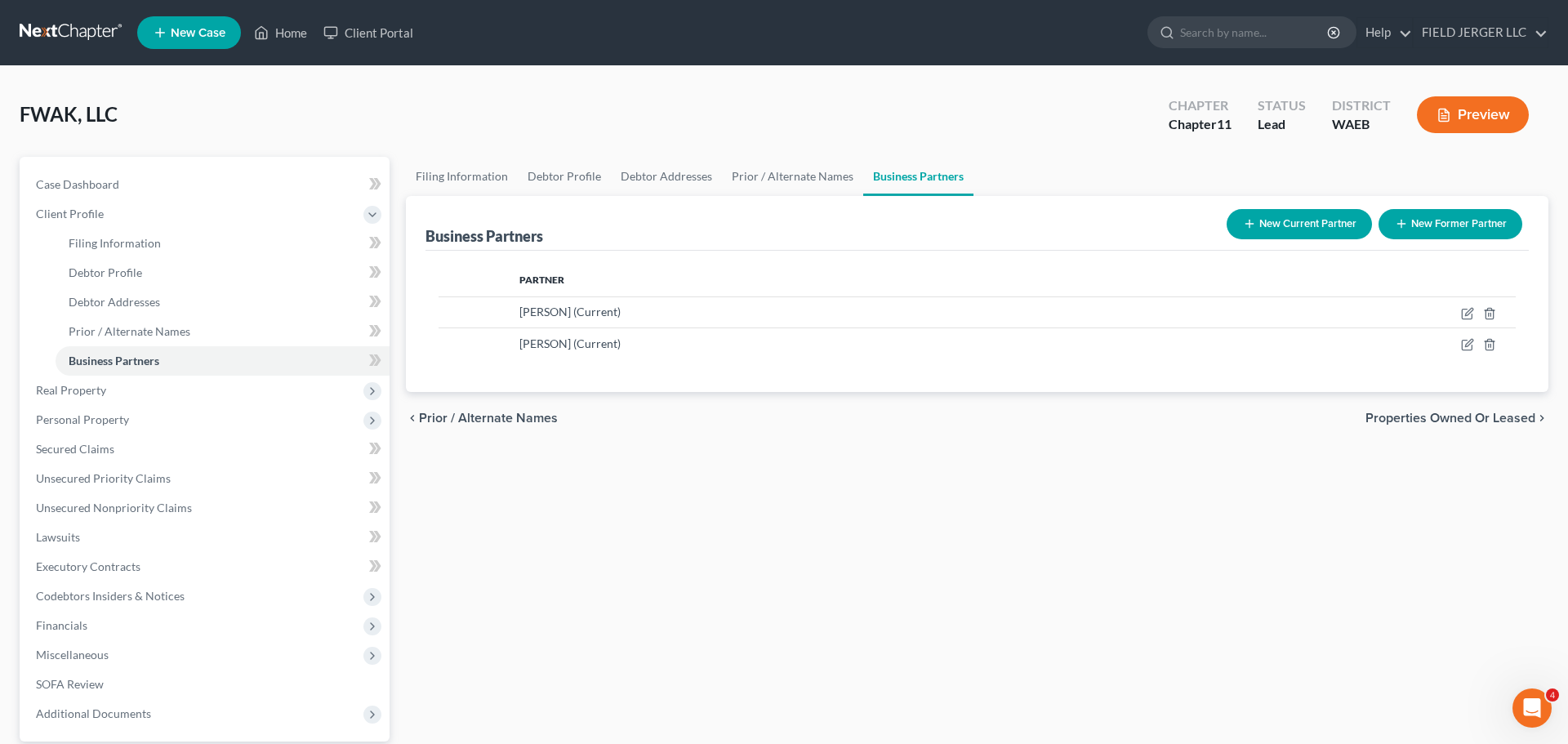 click on "Properties Owned or Leased" at bounding box center (1450, 418) 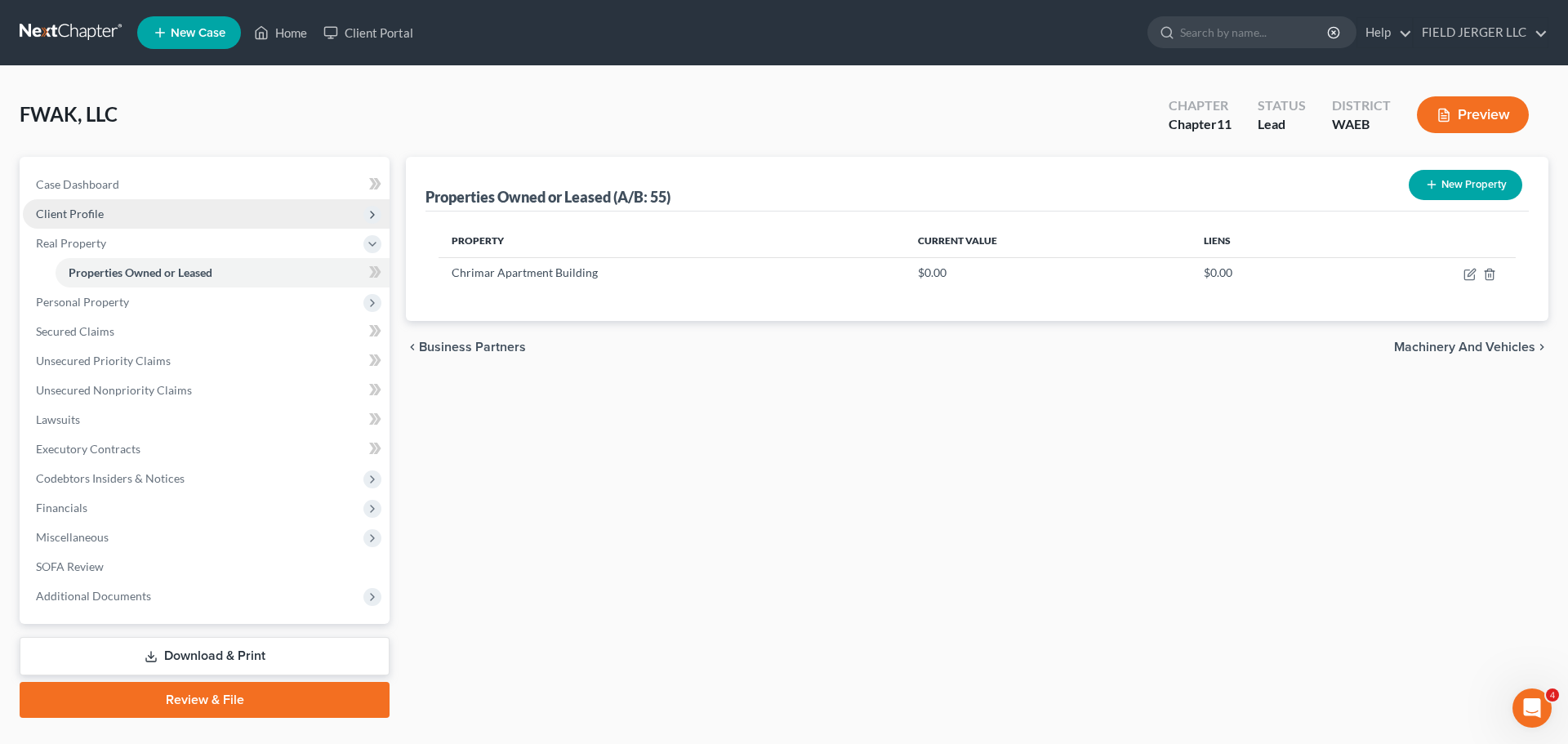 click on "Client Profile" at bounding box center (69, 213) 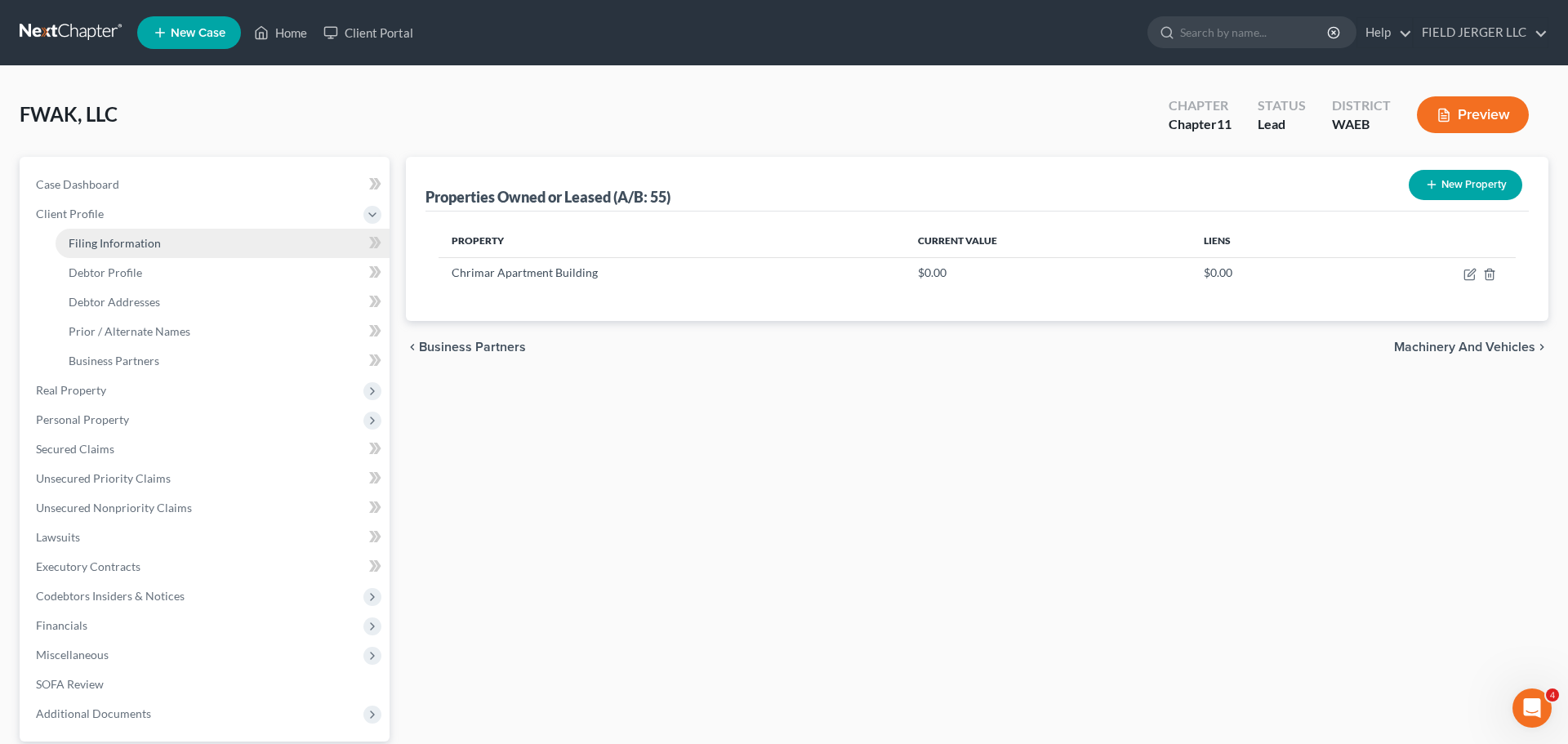 click on "Filing Information" at bounding box center [114, 243] 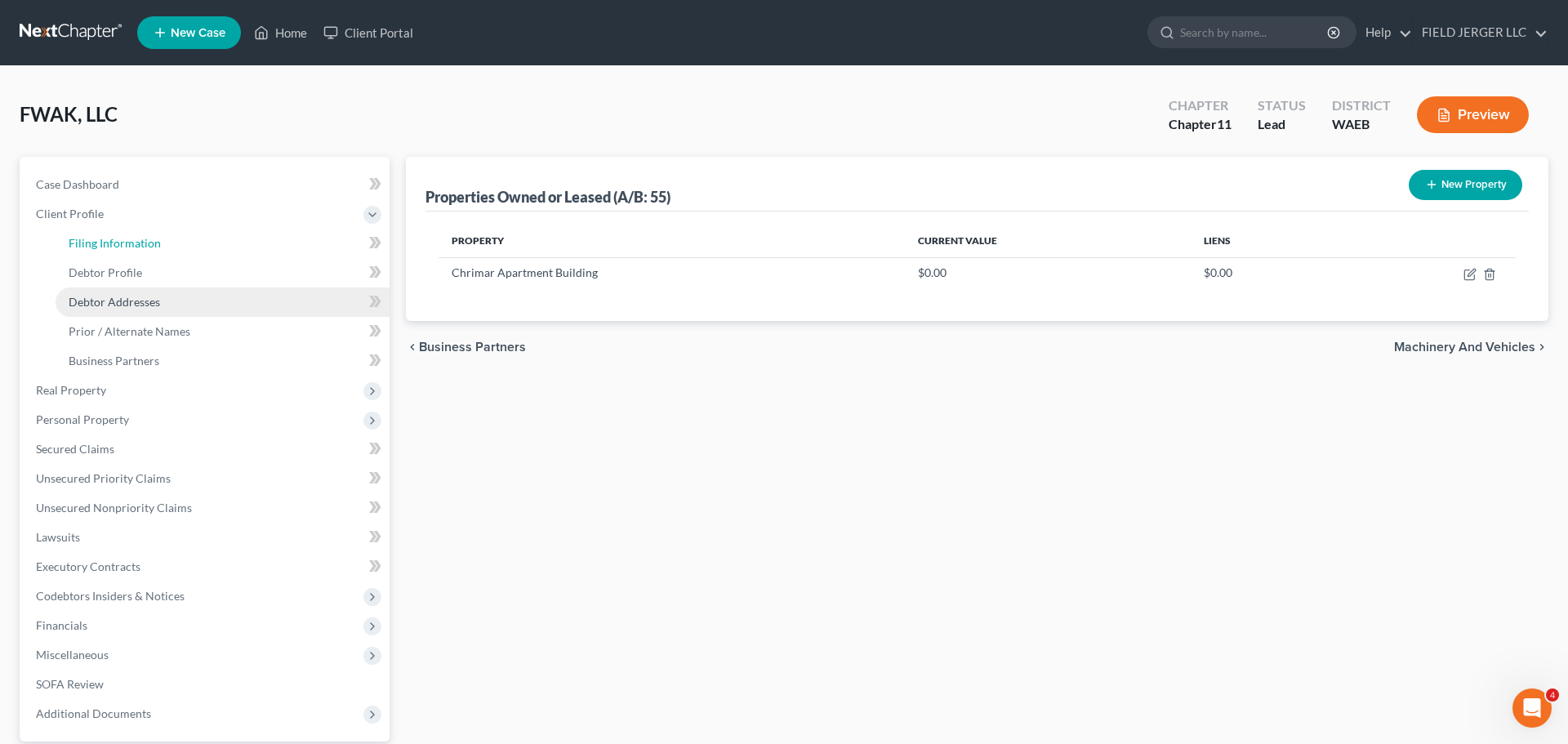 select on "5" 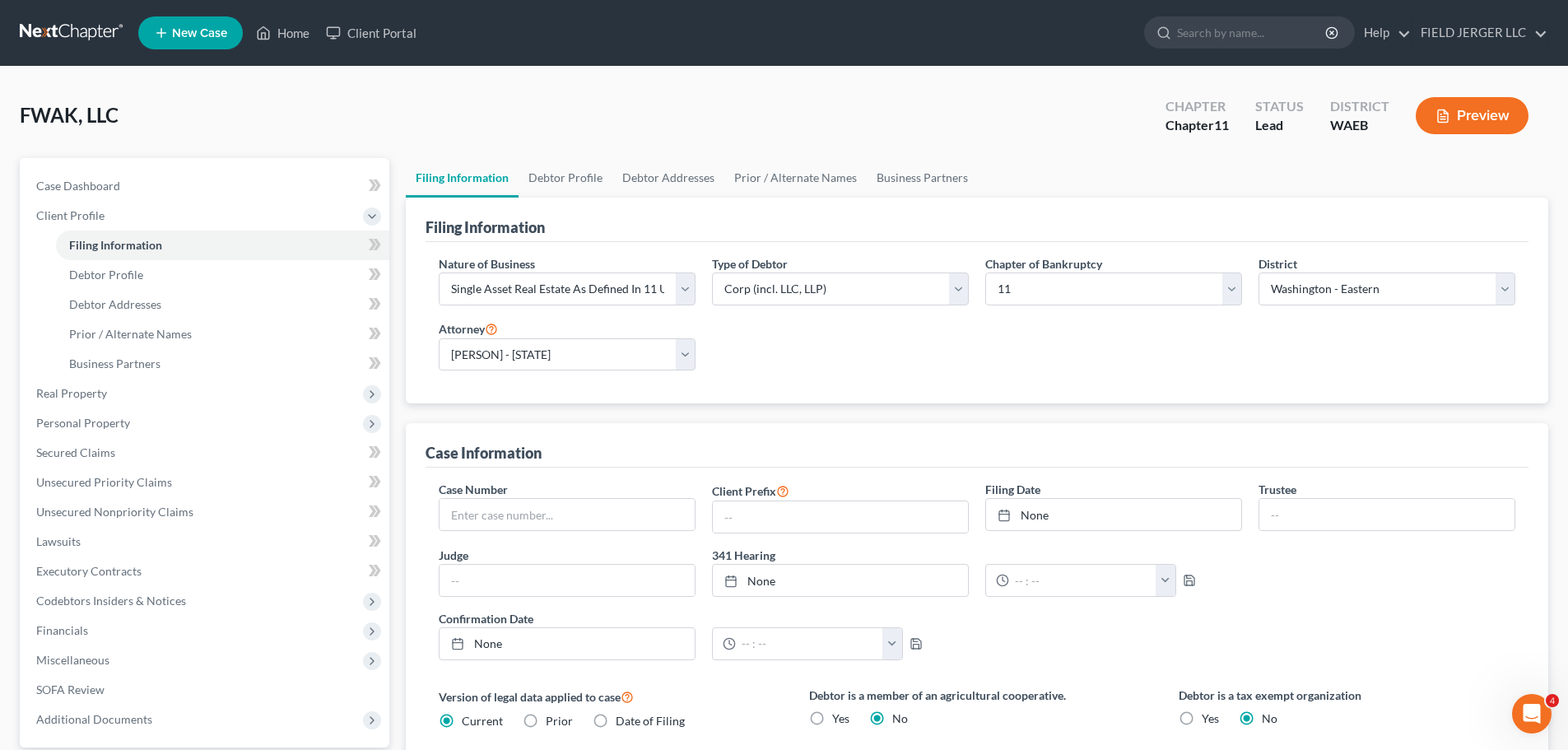 click on "Manually Estimate" at bounding box center (879, 927) 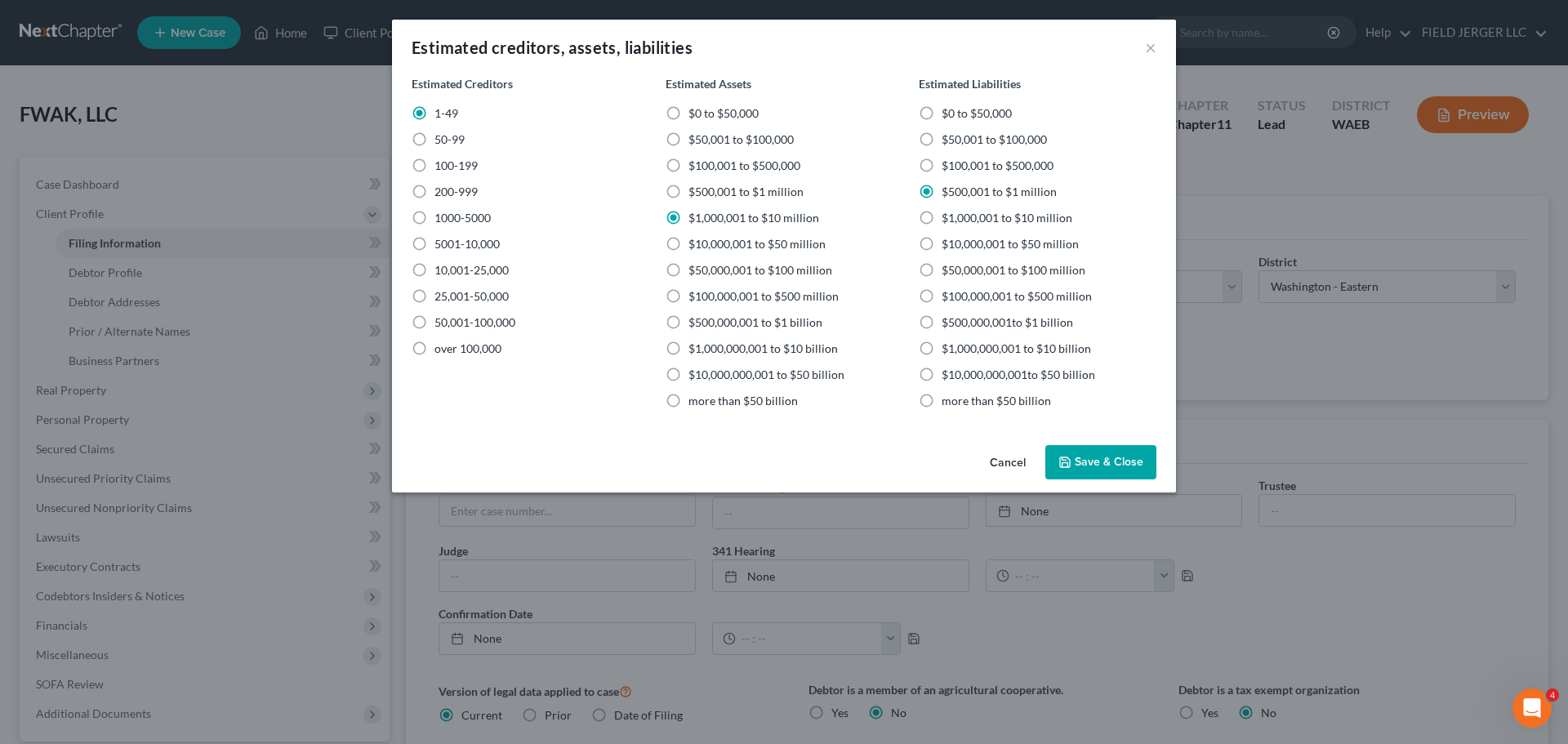 click on "$1,000,001 to $10 million" at bounding box center [1007, 218] 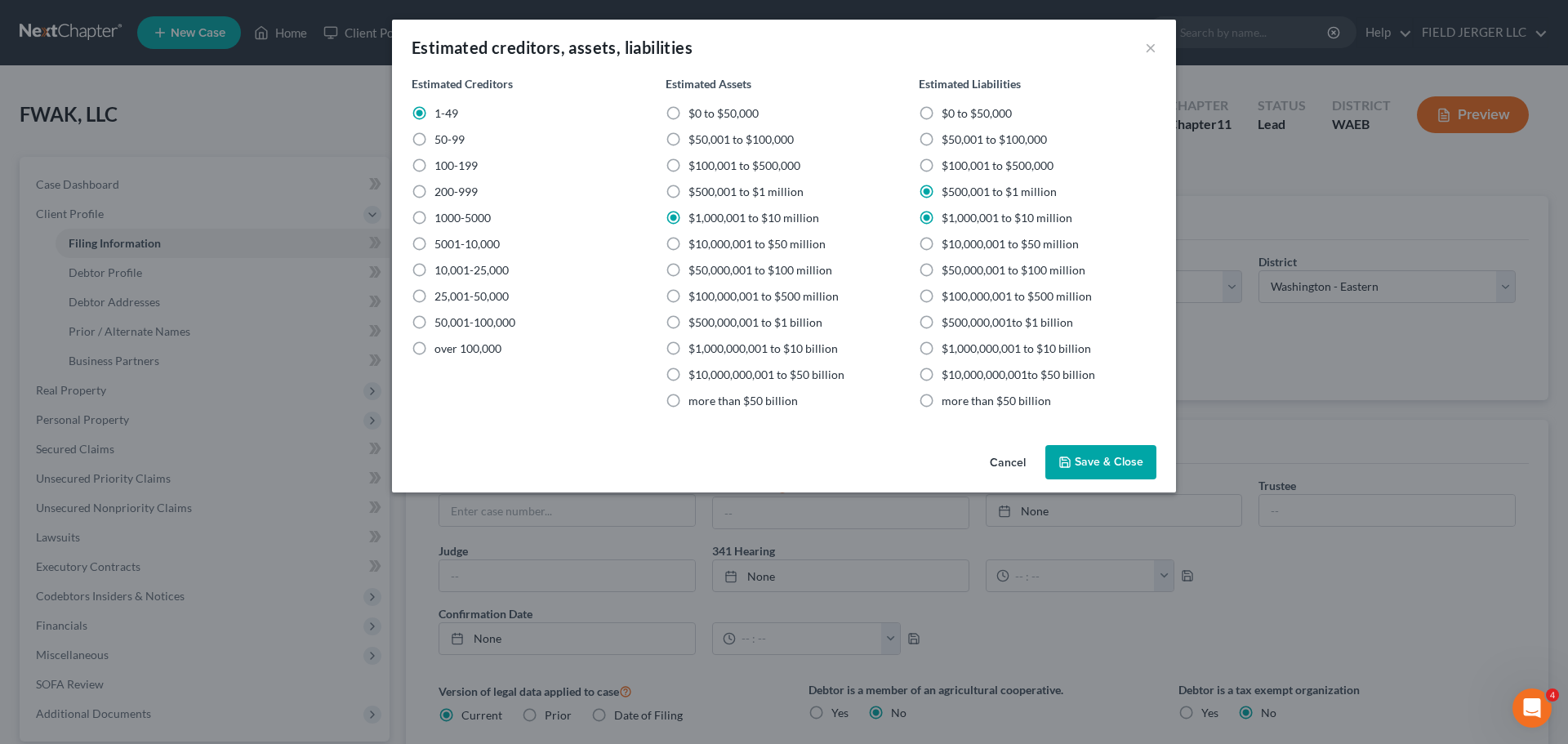 radio on "false" 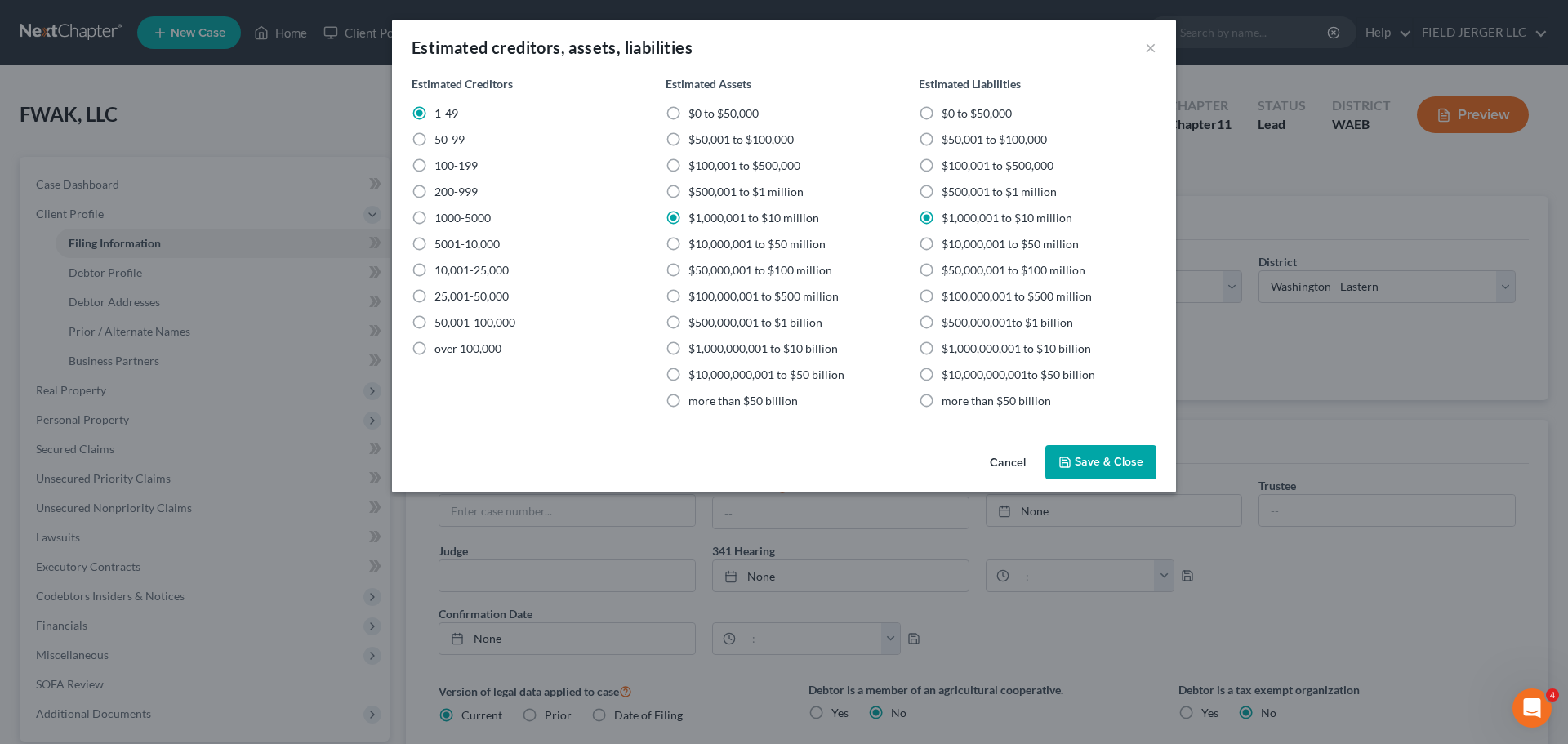 click on "Save & Close" at bounding box center [1101, 462] 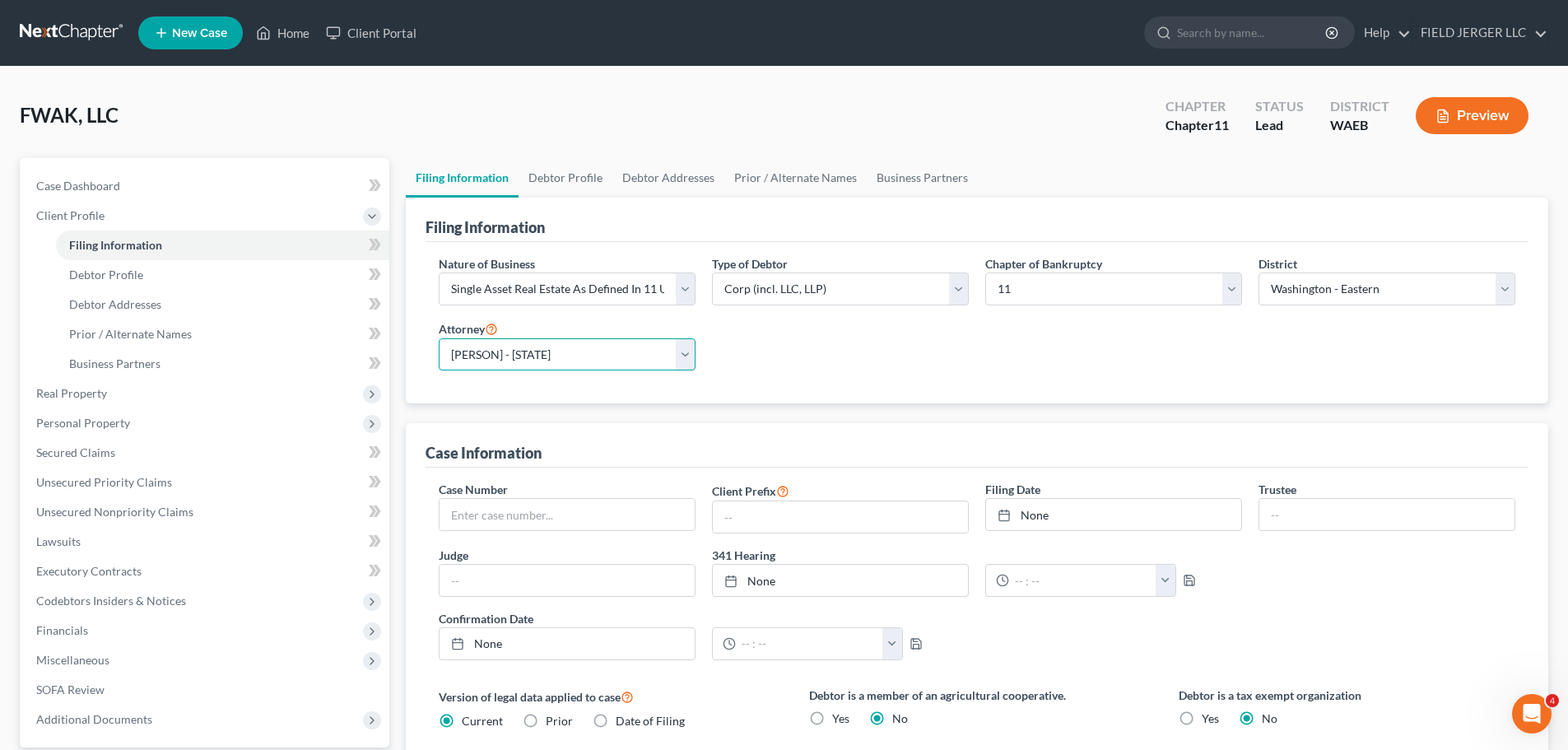 click on "Select Joseph Field - WAWB Joseph Field - ORB Jonathan Smale - OR" at bounding box center (567, 355) 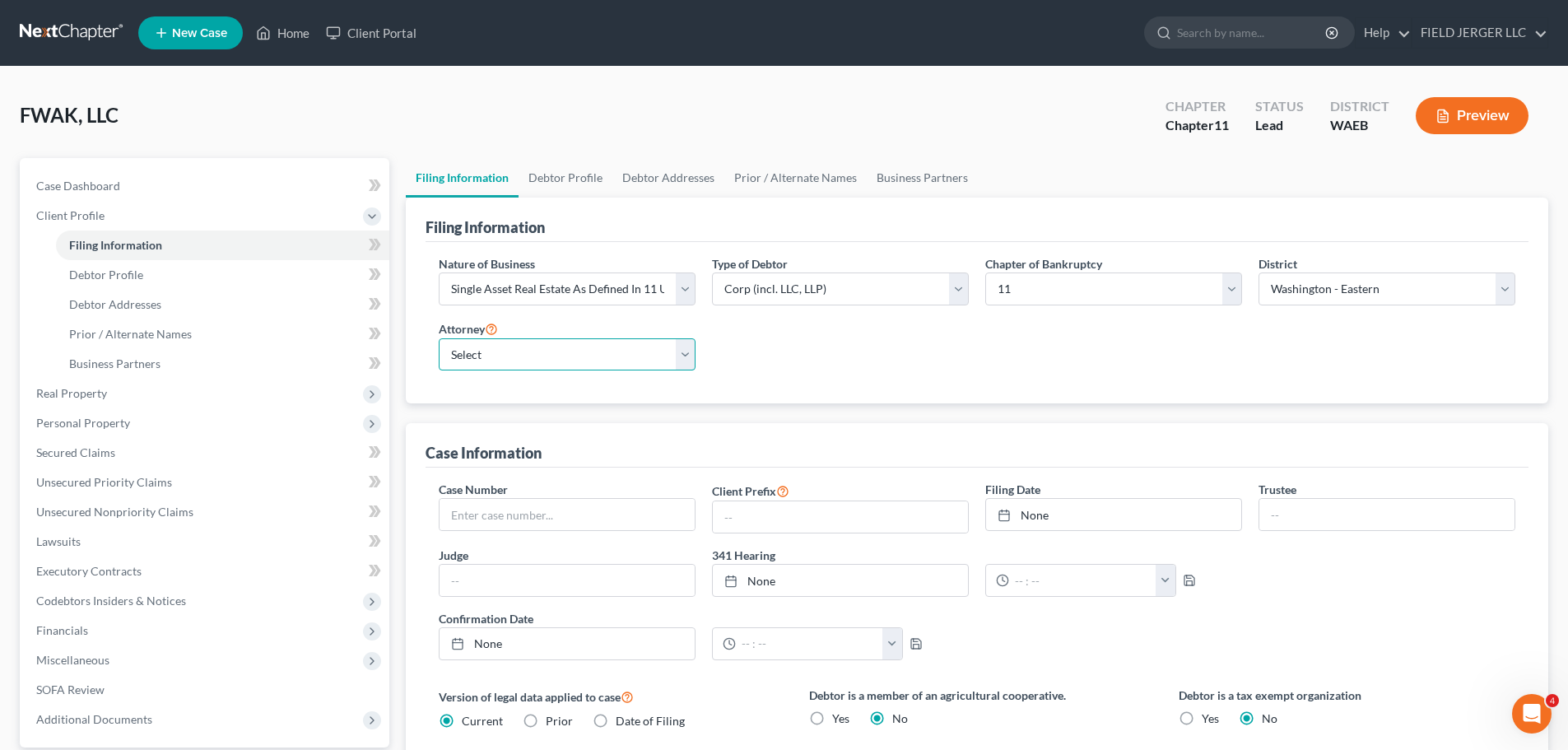 click on "Select Joseph Field - WAWB Joseph Field - ORB Jonathan Smale - OR" at bounding box center (567, 355) 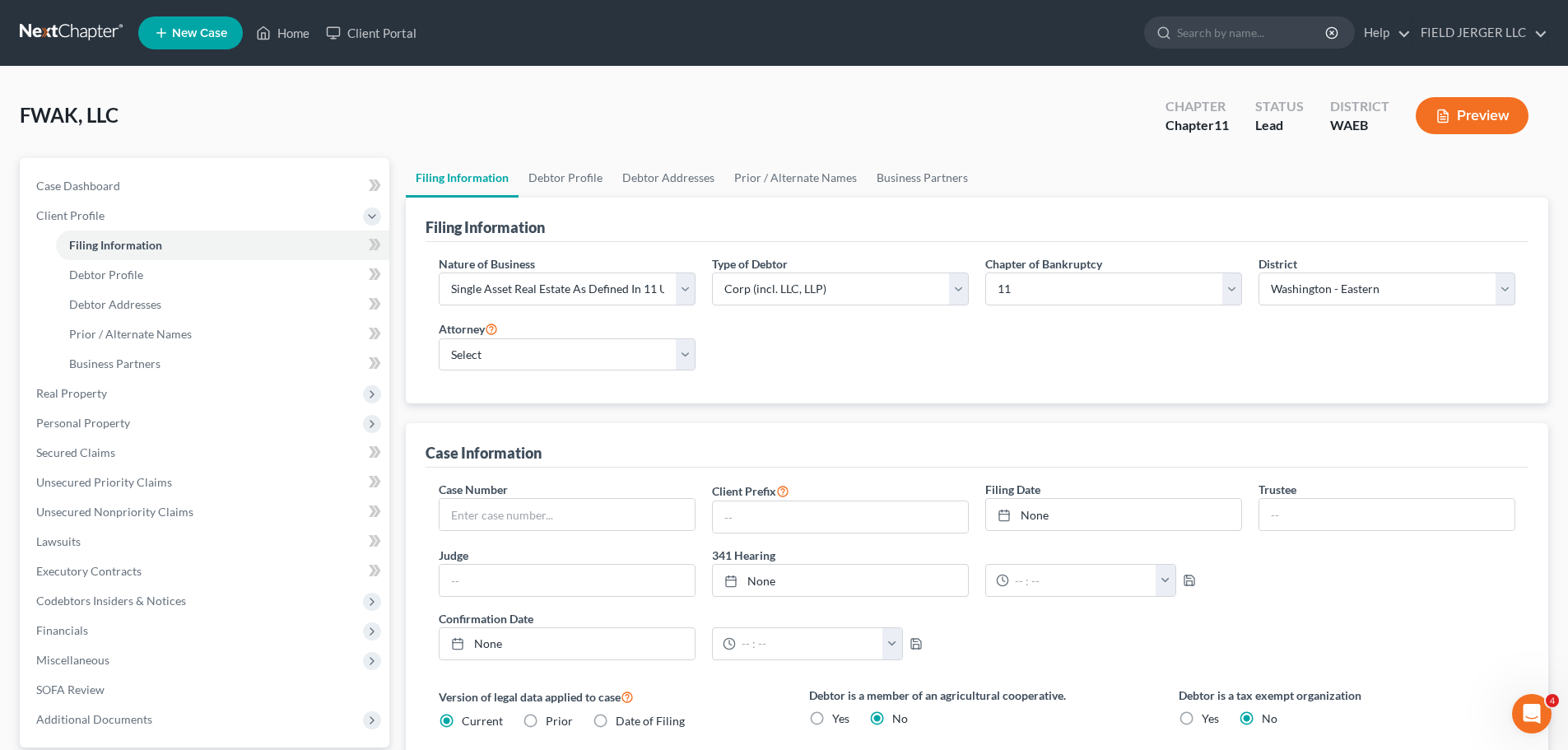 click on "Preview" at bounding box center (1472, 115) 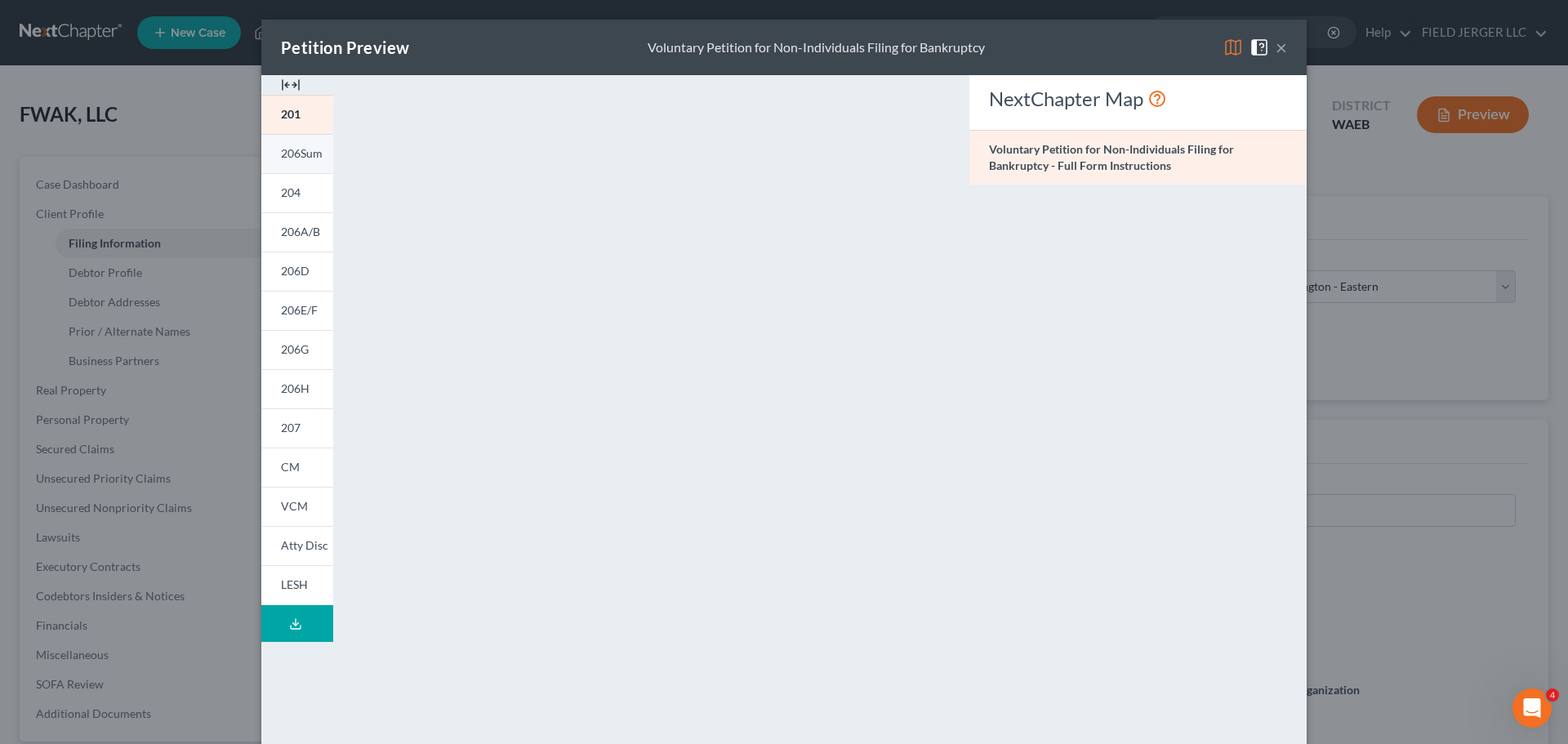 click on "206Sum" at bounding box center [301, 153] 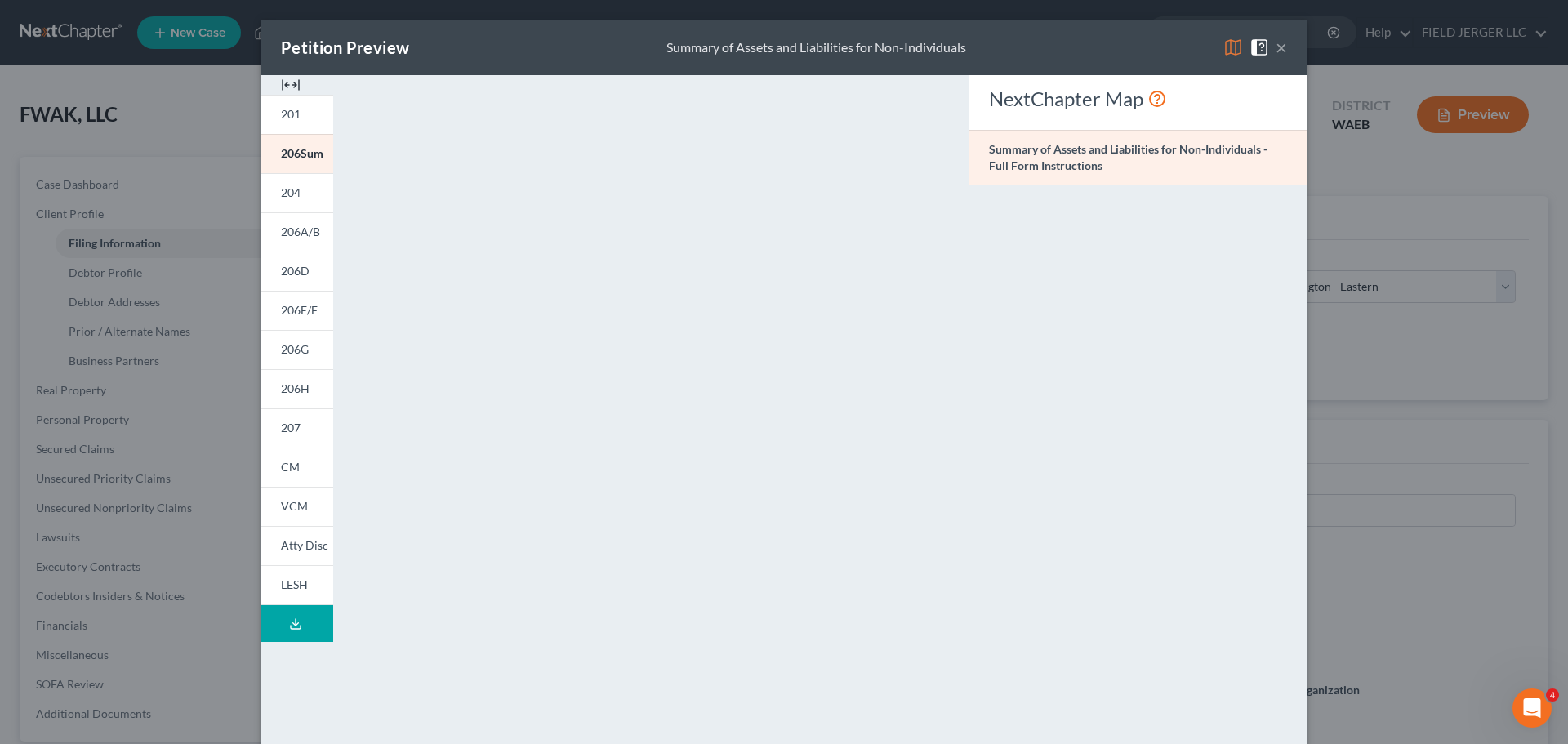 click on "×" at bounding box center (1281, 47) 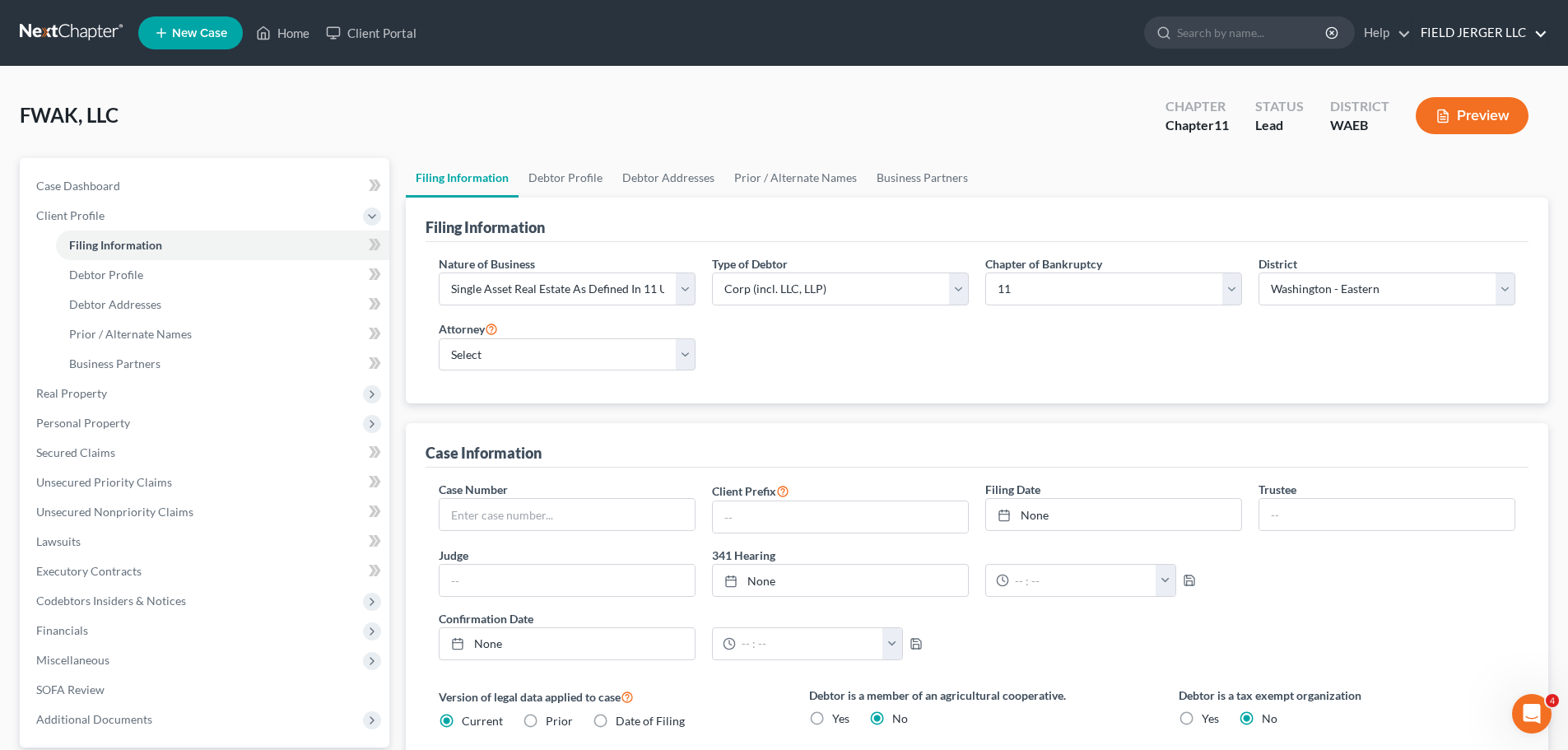 click on "FIELD JERGER LLC" at bounding box center [1480, 33] 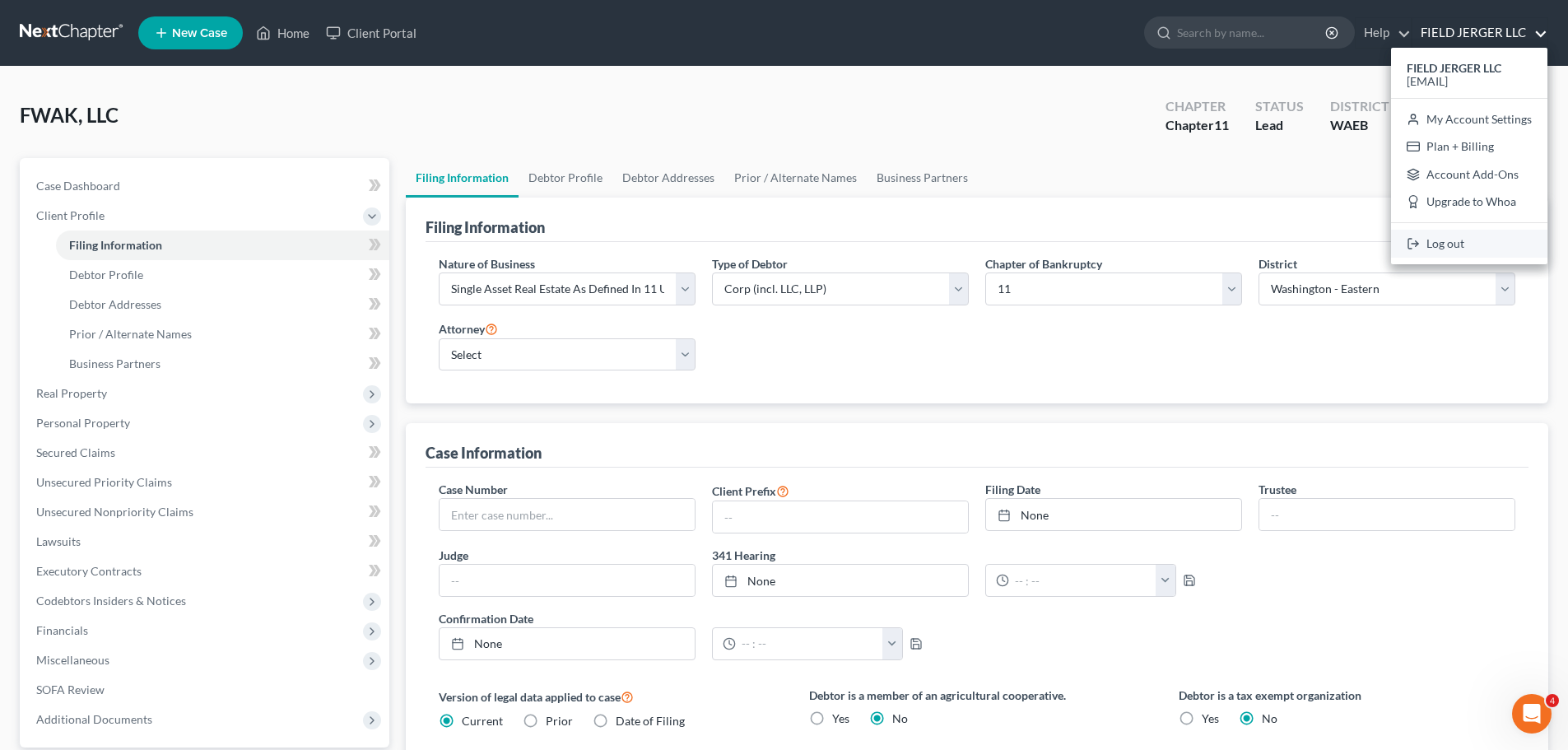 drag, startPoint x: 1491, startPoint y: 204, endPoint x: 1474, endPoint y: 209, distance: 17.720045 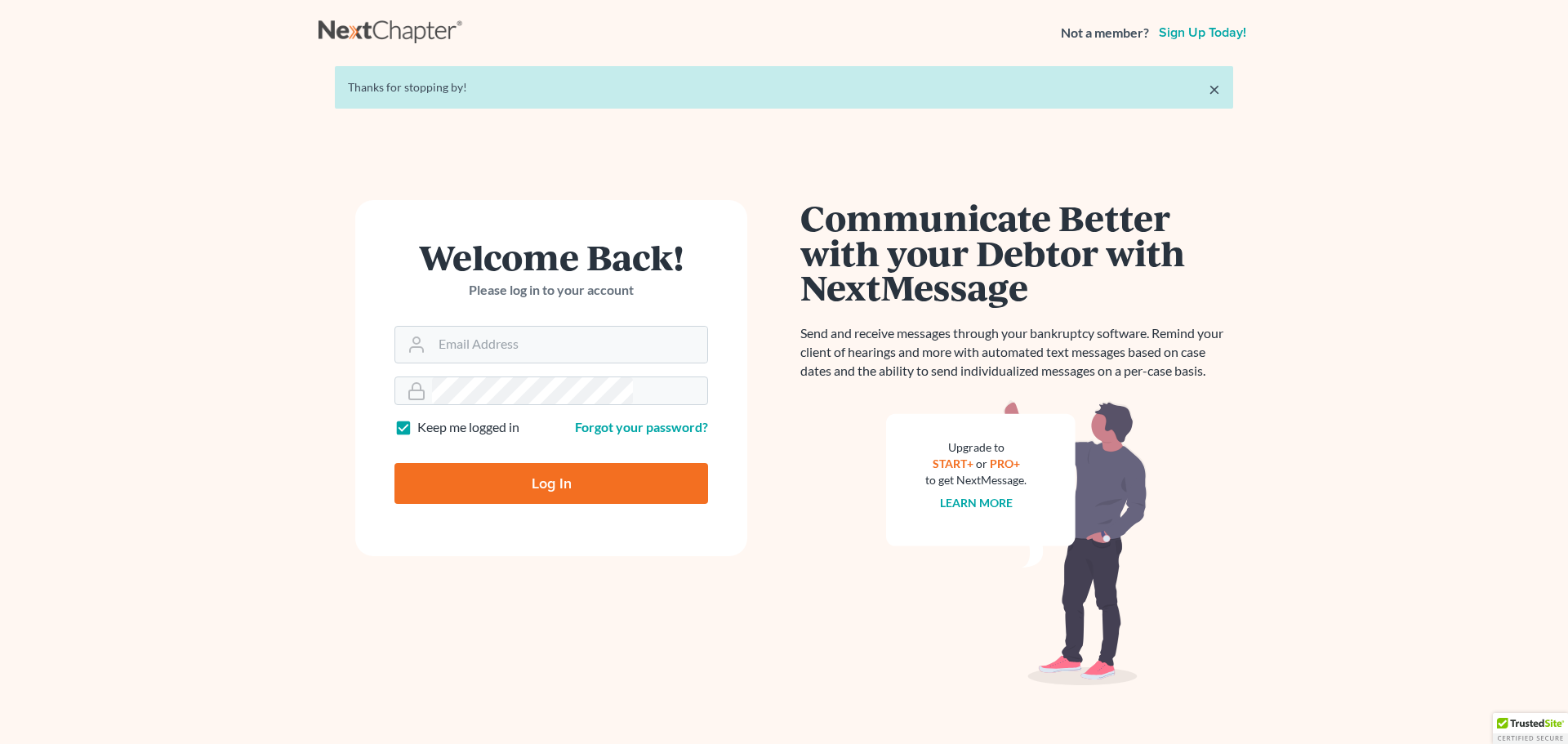 scroll, scrollTop: 0, scrollLeft: 0, axis: both 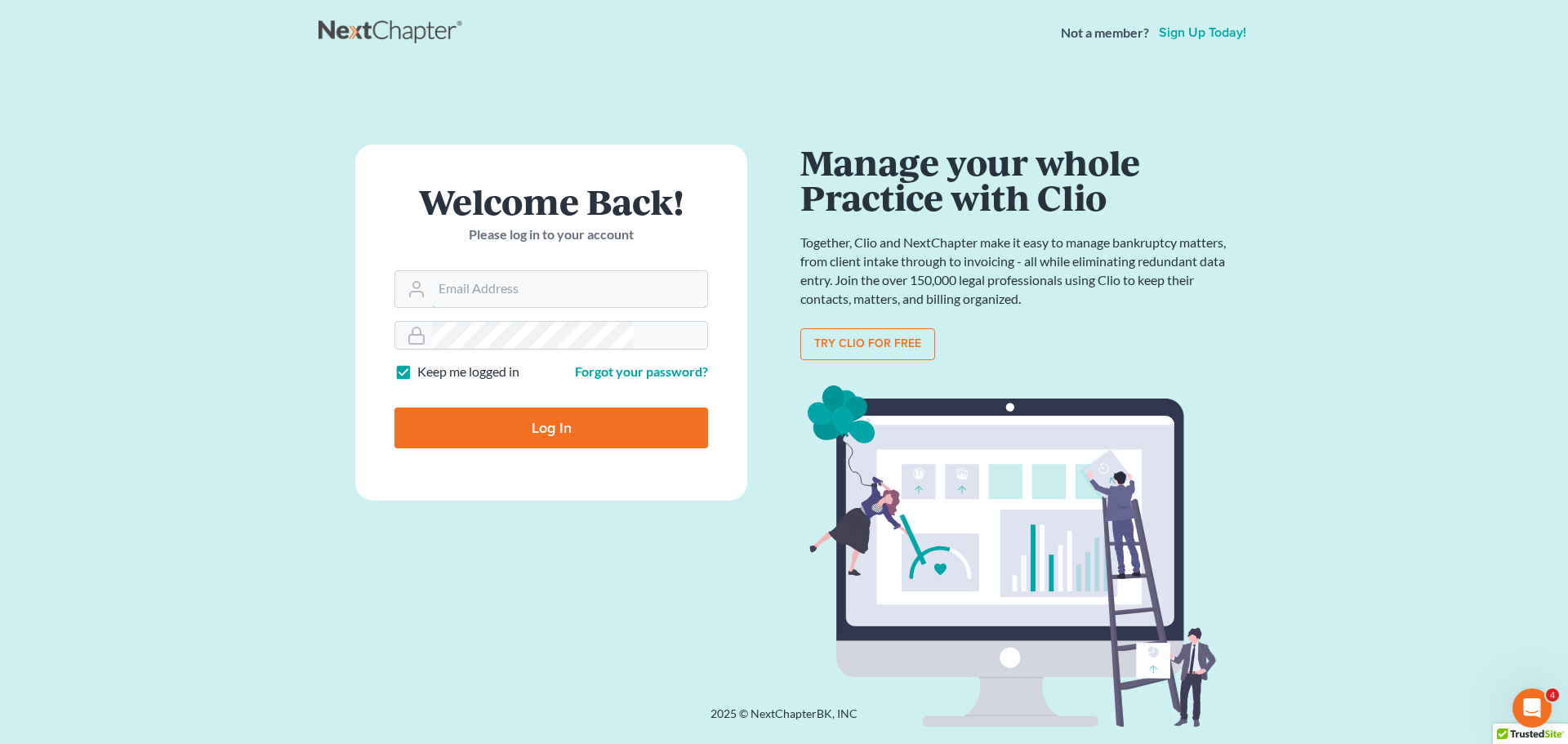 type on "[EMAIL]" 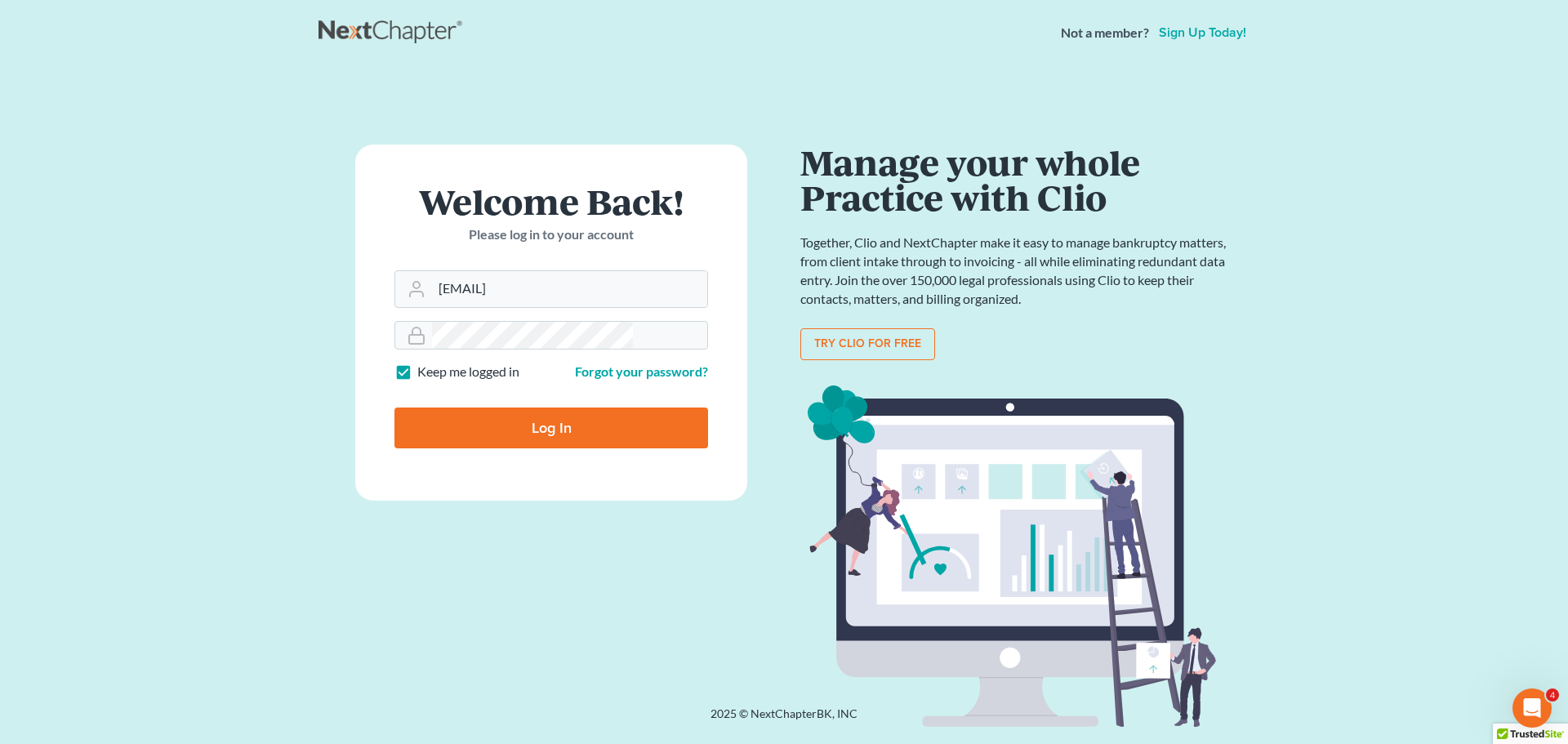 click on "Log In" at bounding box center [551, 428] 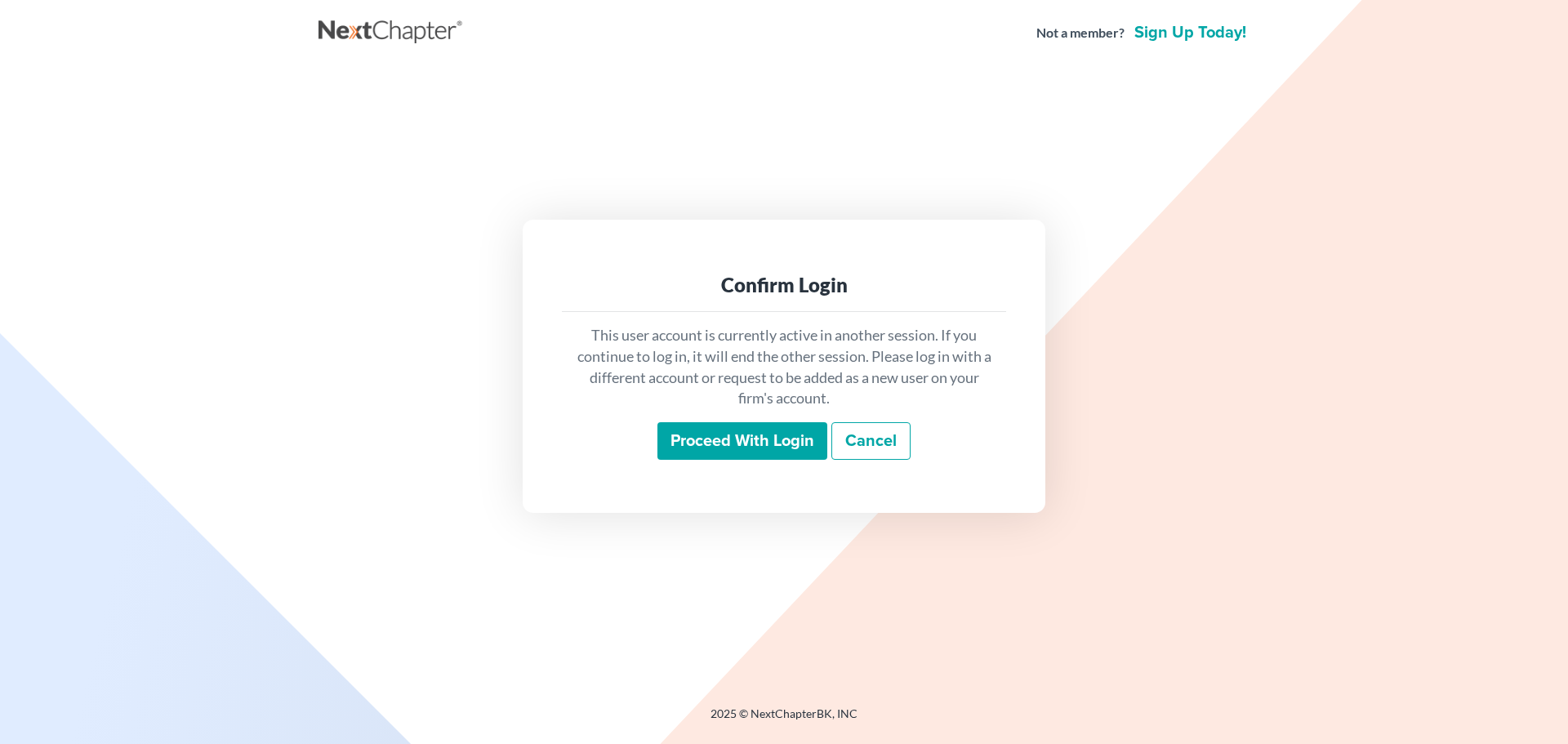 scroll, scrollTop: 0, scrollLeft: 0, axis: both 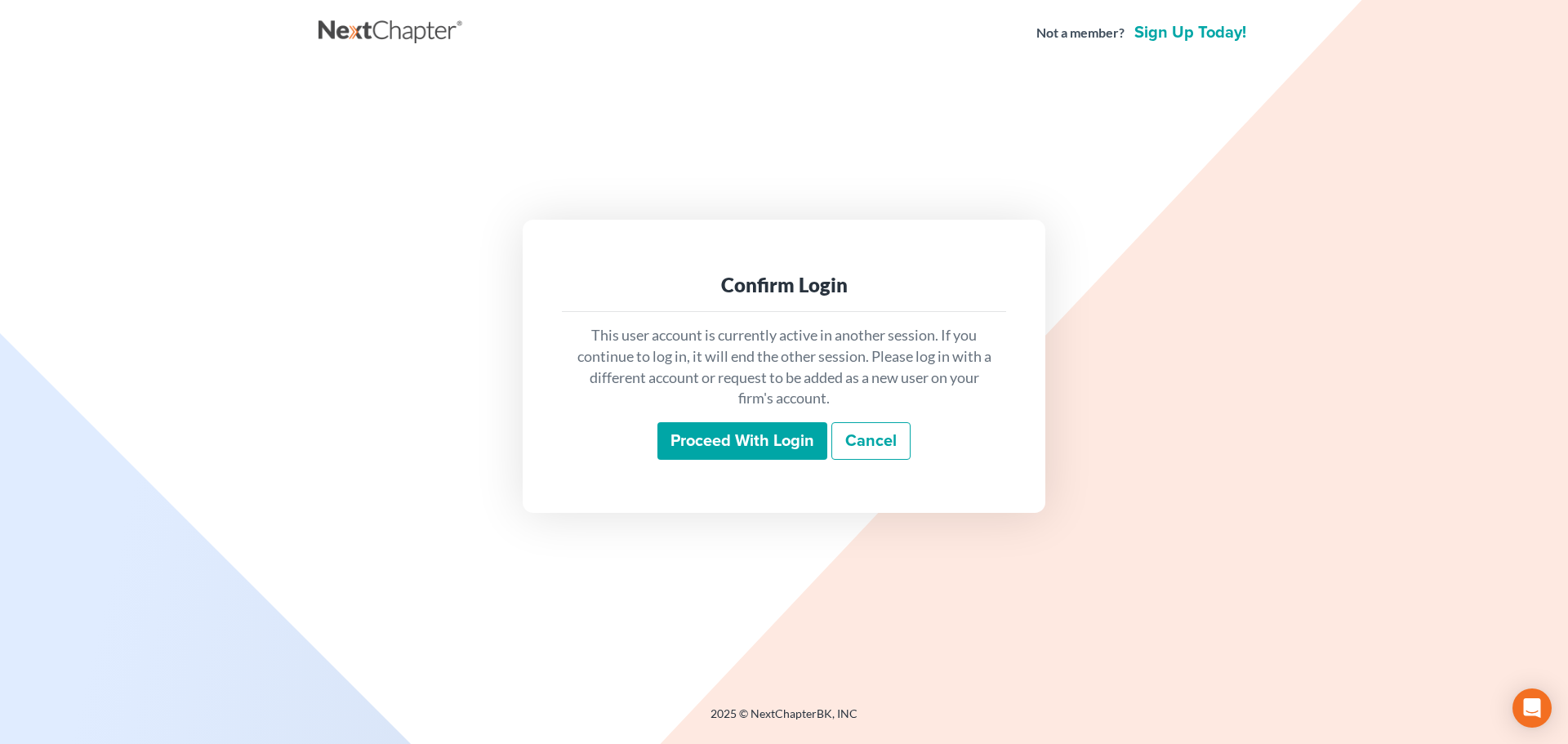click on "Proceed with login" at bounding box center (742, 441) 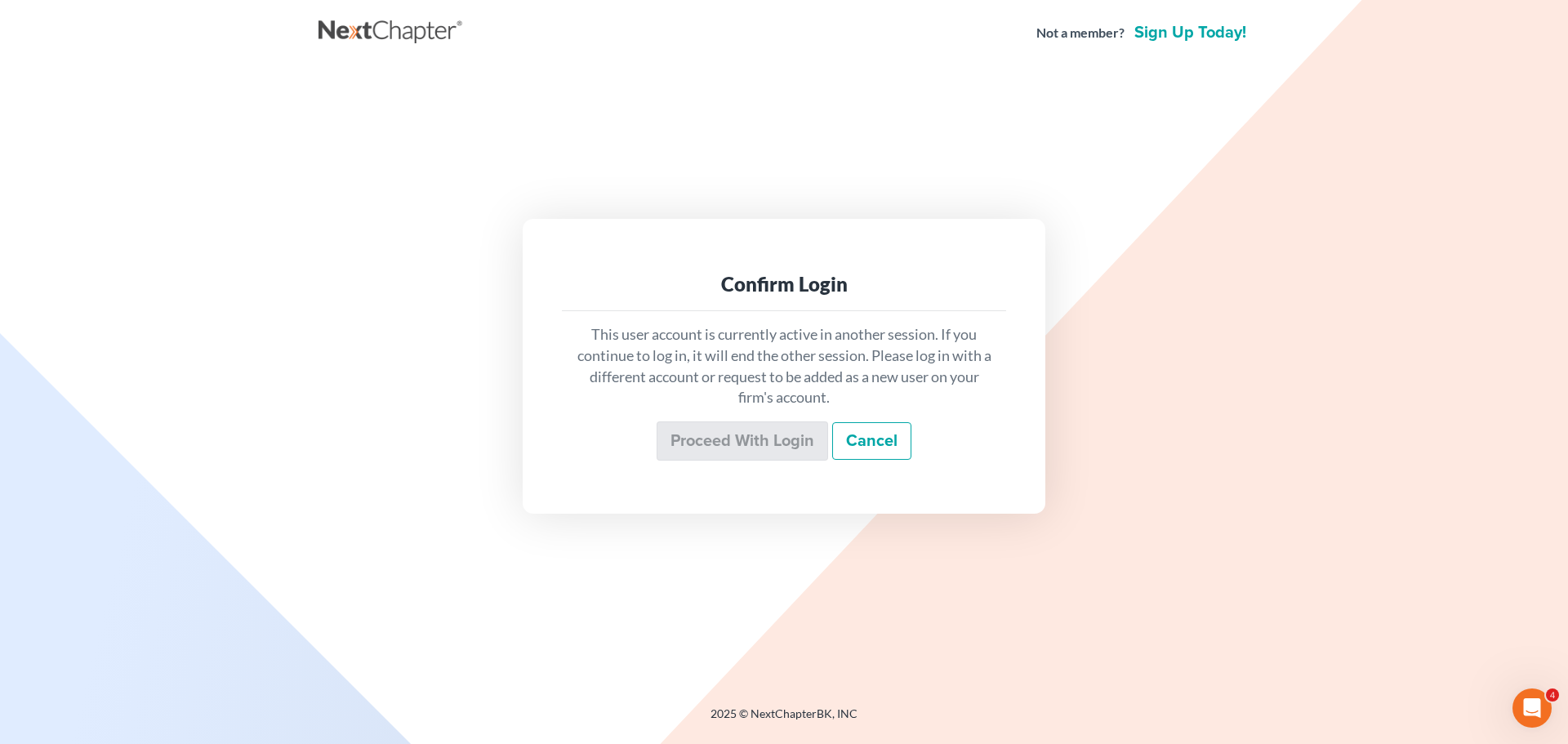 scroll, scrollTop: 0, scrollLeft: 0, axis: both 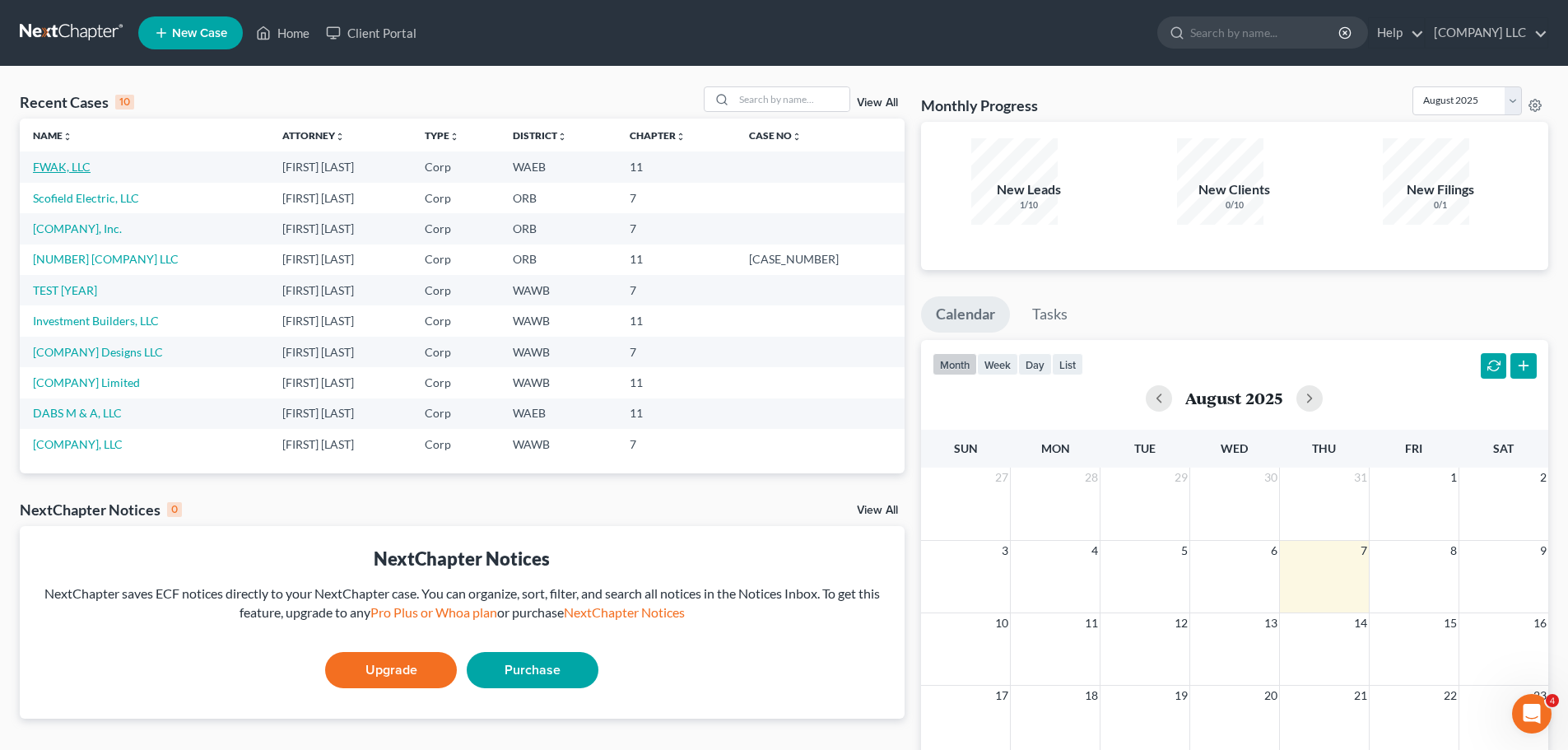 click on "FWAK, LLC" at bounding box center (62, 166) 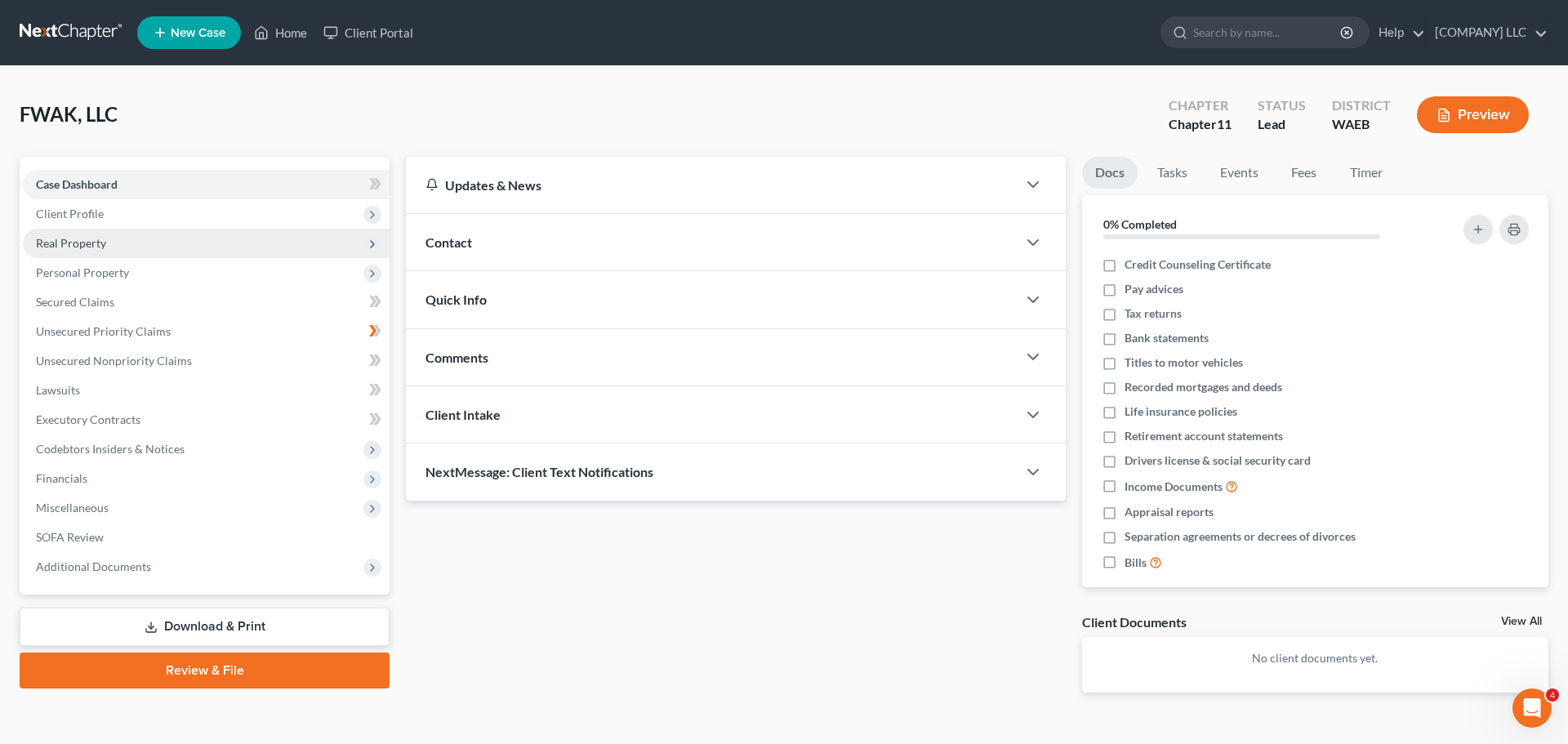 click on "Real Property" at bounding box center (206, 243) 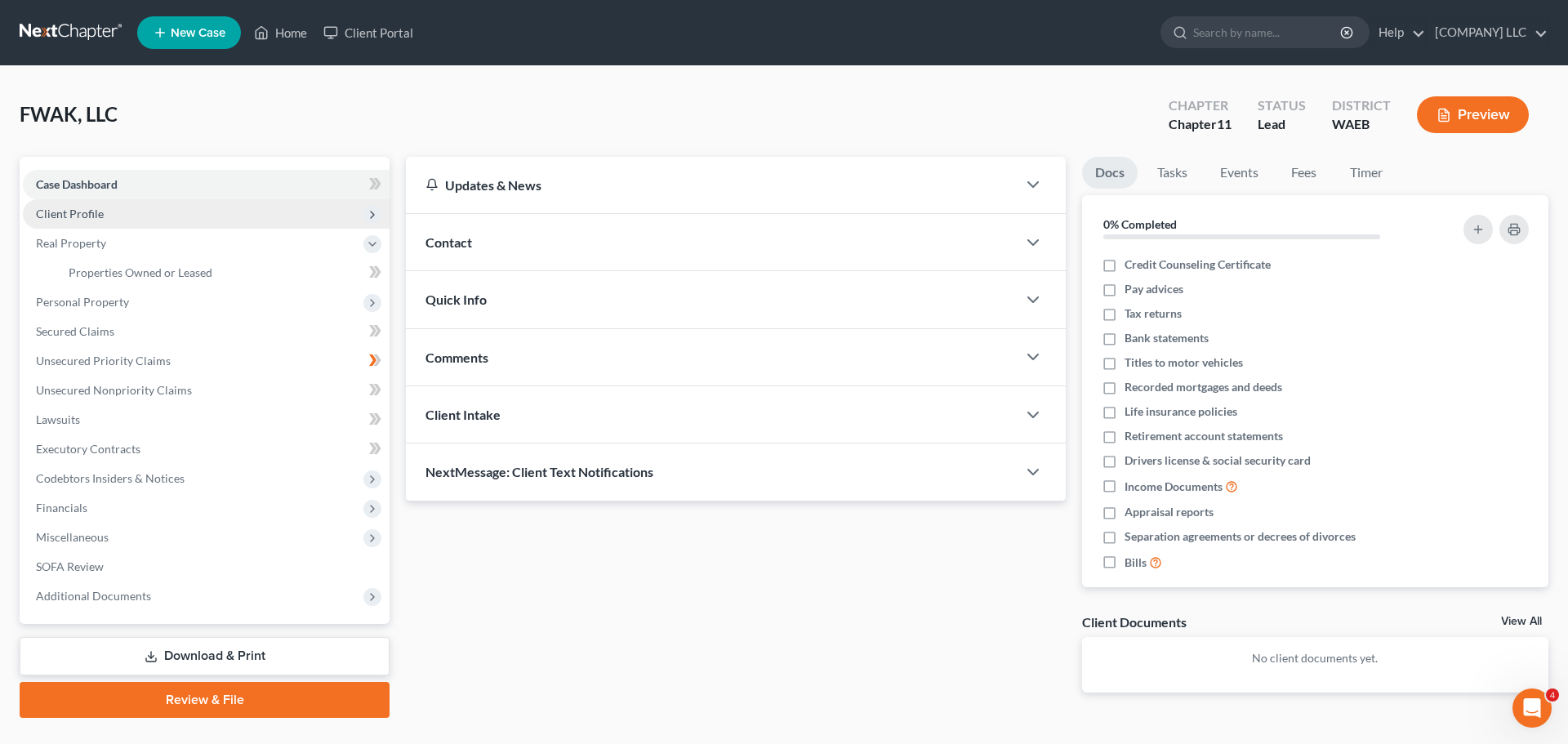 click on "Client Profile" at bounding box center (69, 213) 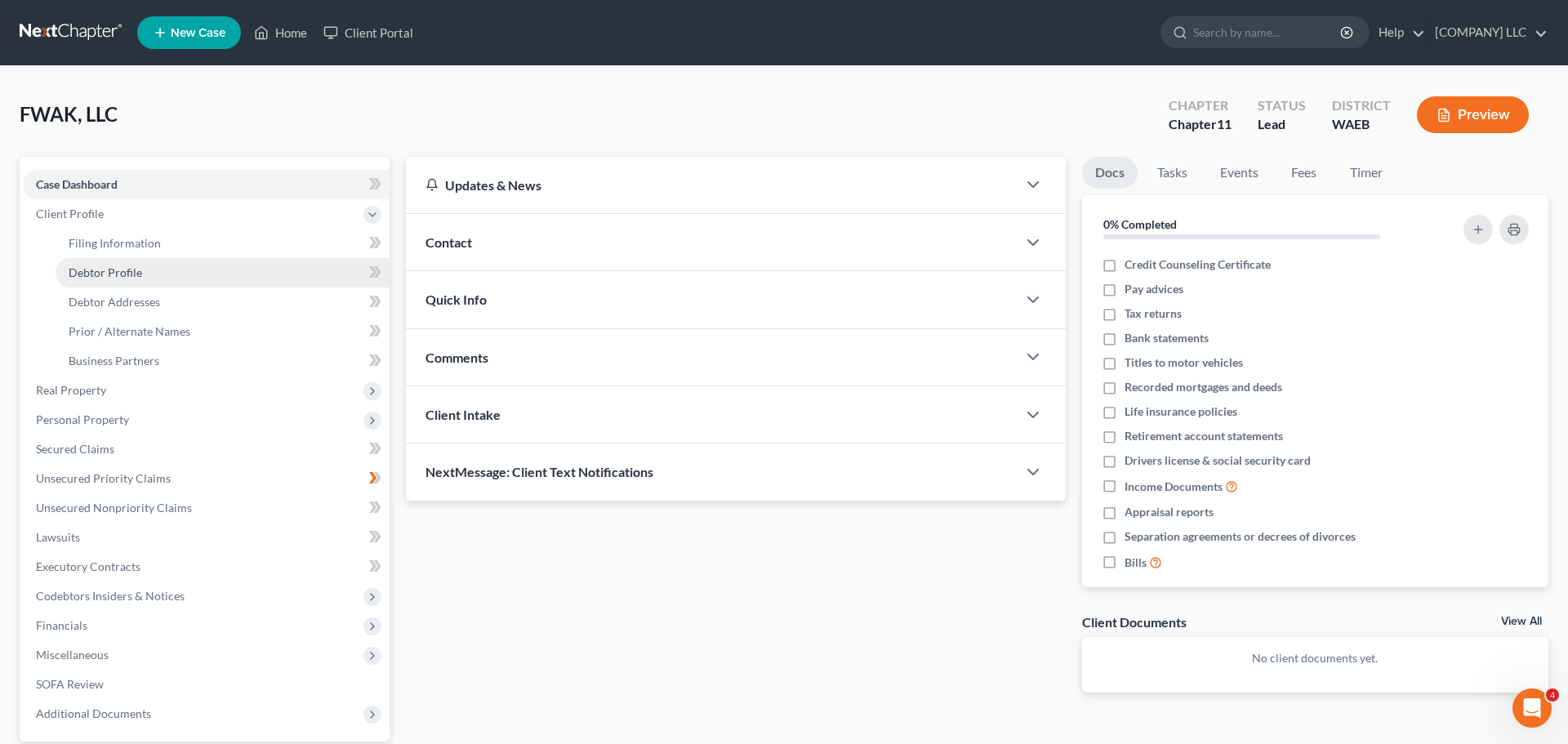 click on "Debtor Profile" at bounding box center [105, 272] 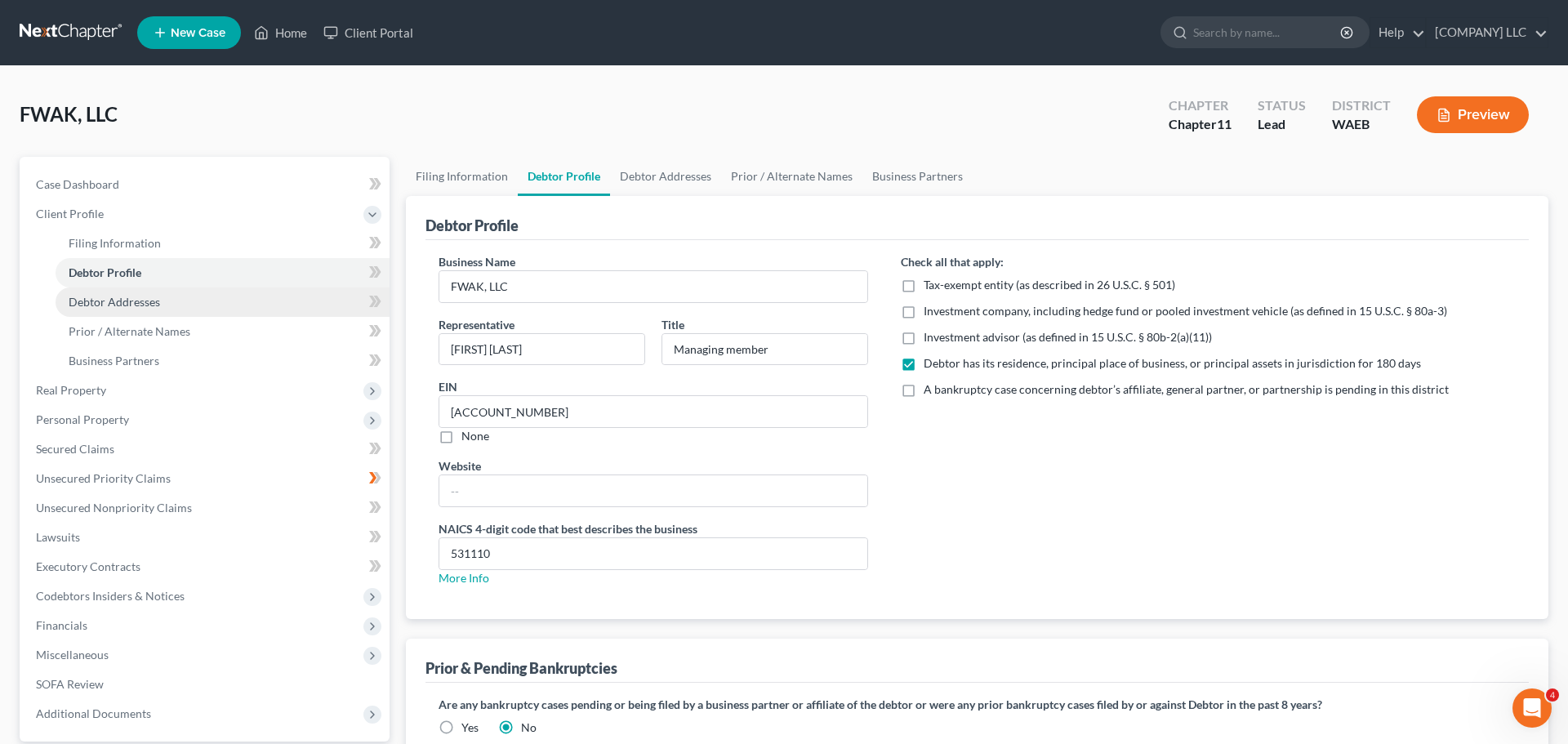 radio on "true" 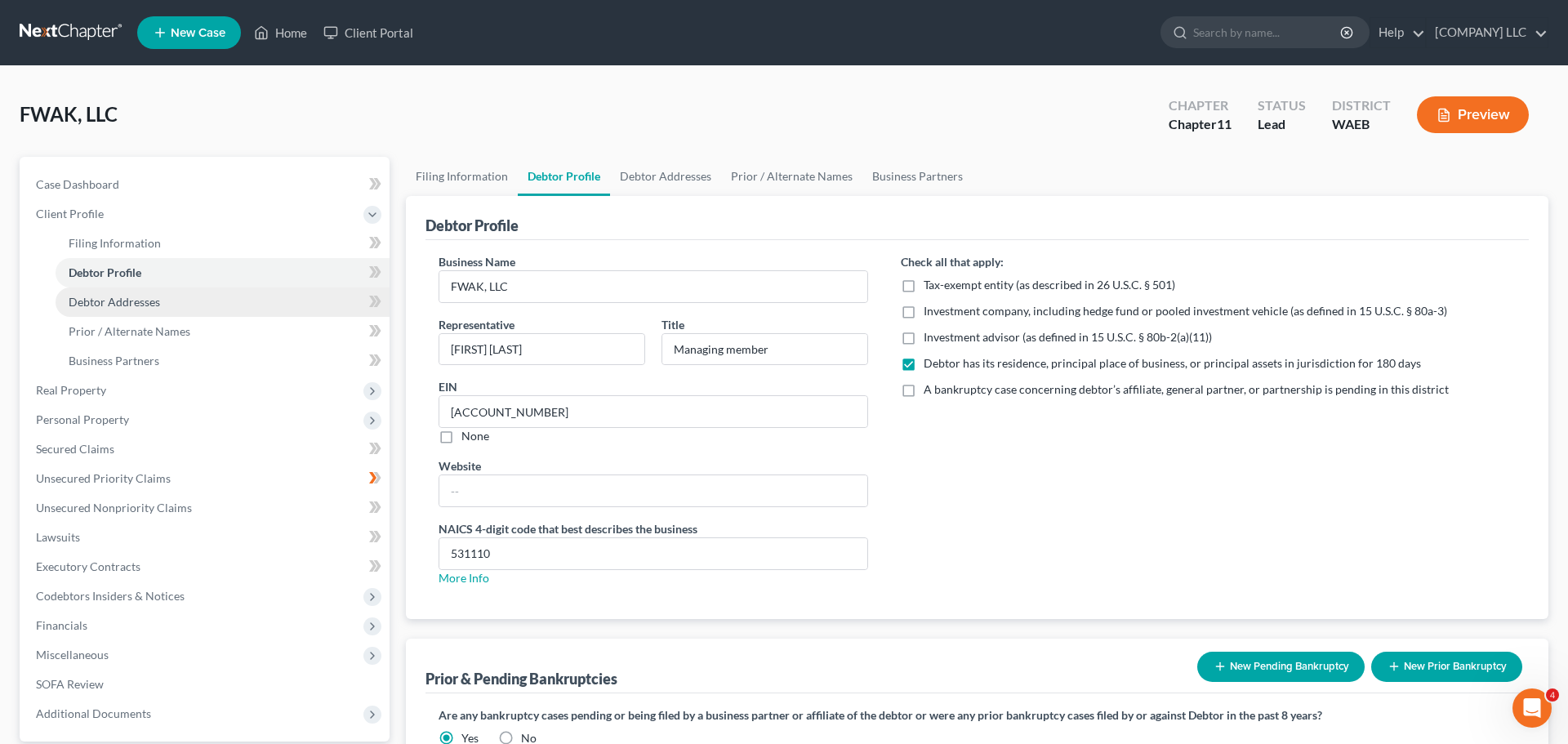 click on "Debtor Addresses" at bounding box center [114, 301] 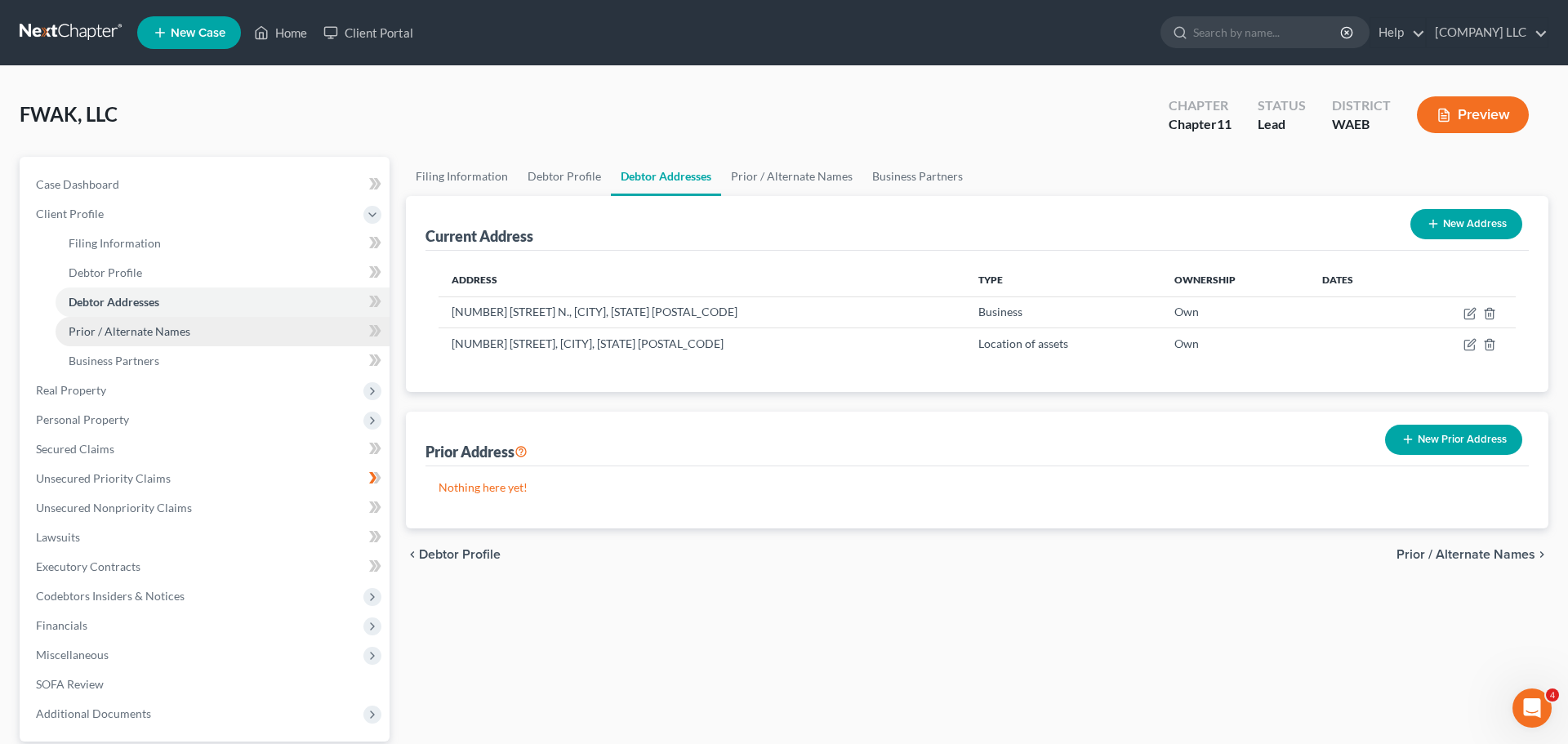 click on "Prior / Alternate Names" at bounding box center [222, 332] 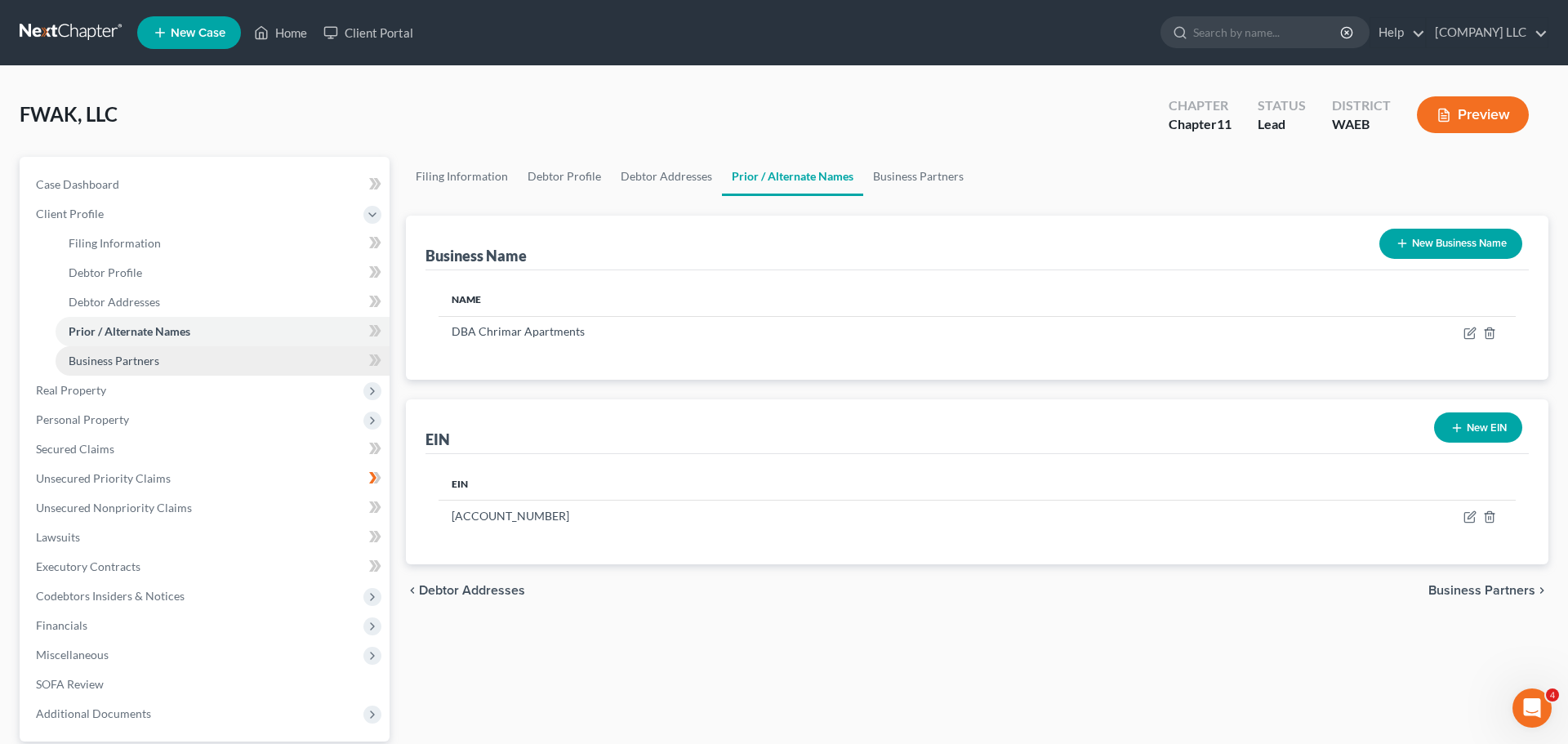 click on "Business Partners" at bounding box center (114, 360) 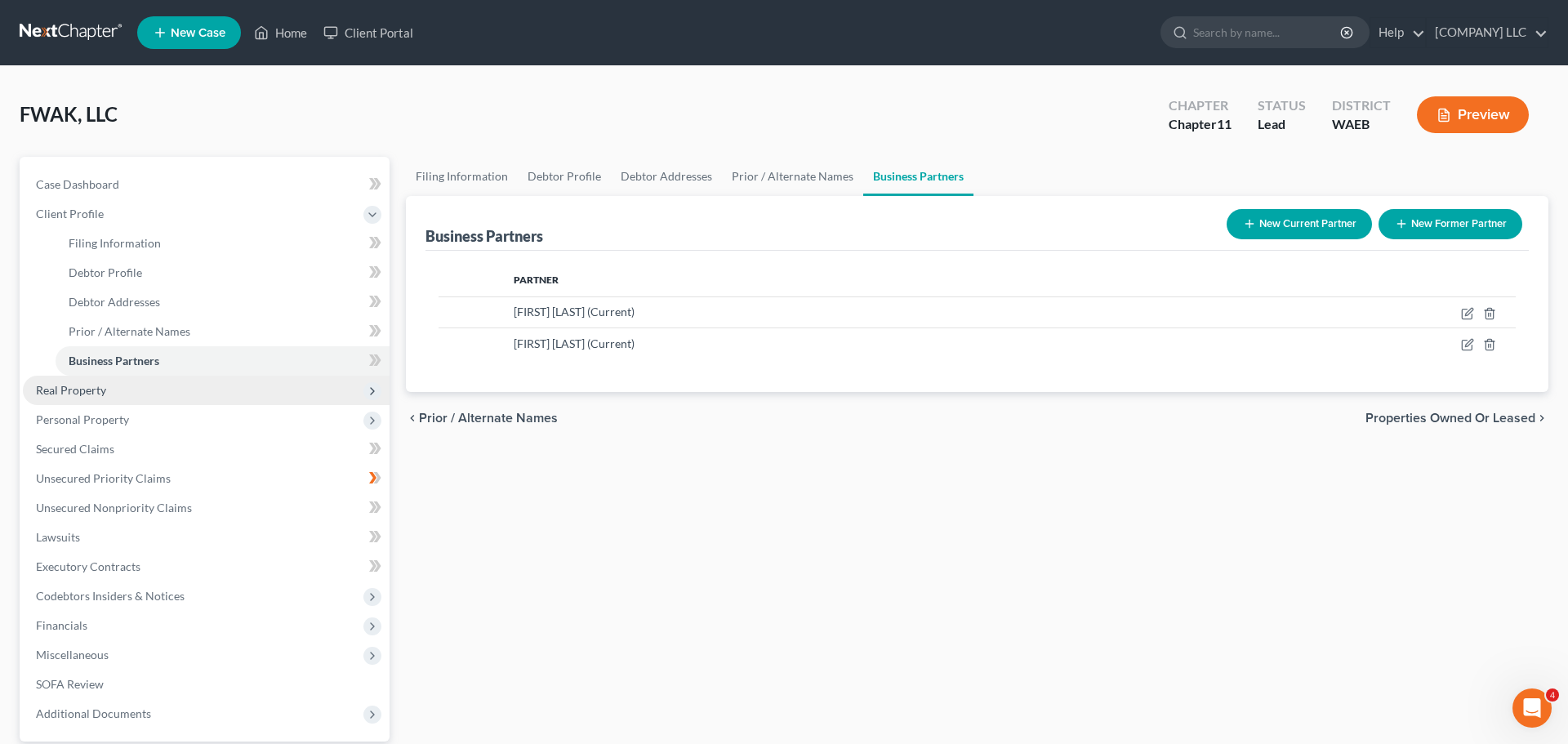 click on "Real Property" at bounding box center [71, 390] 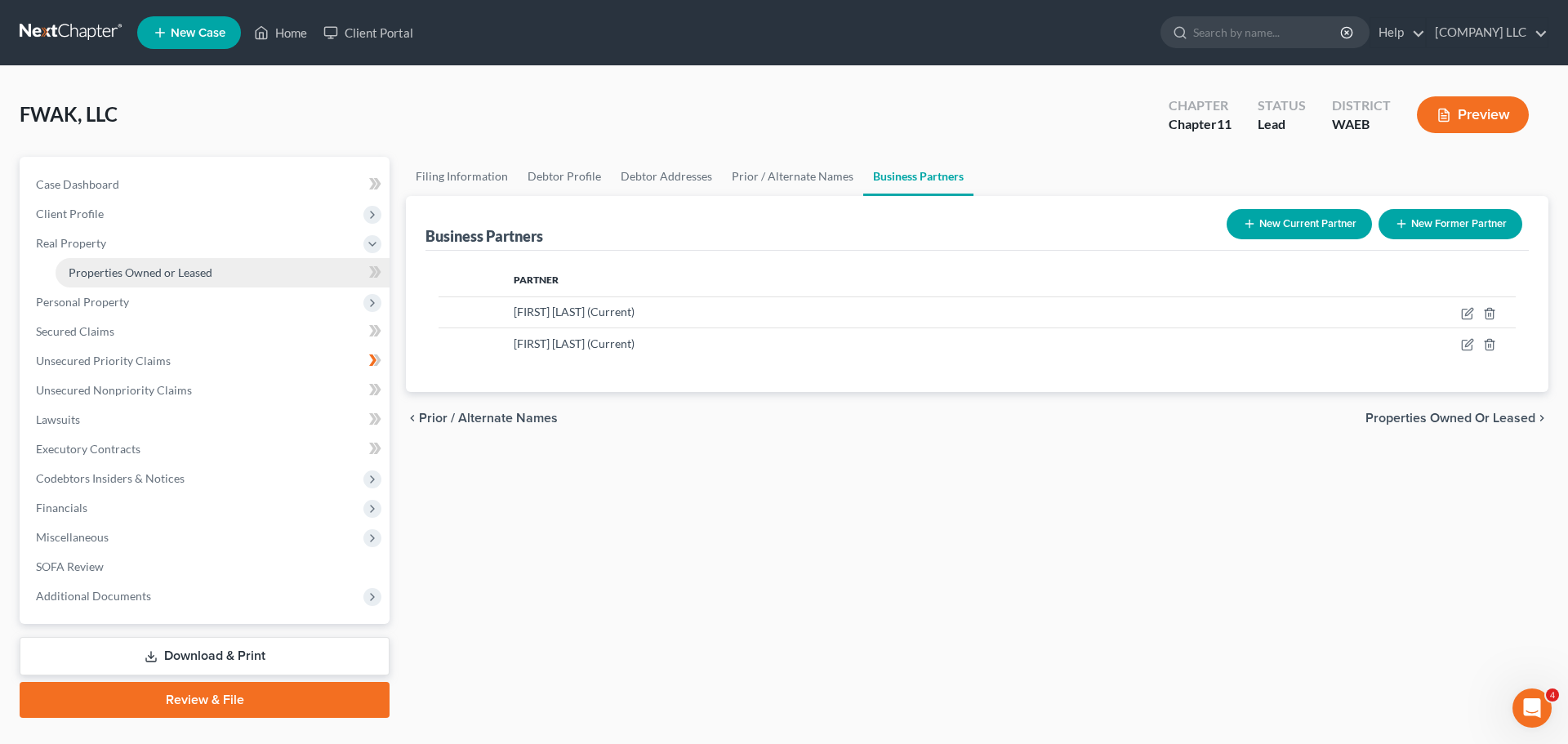 click on "Properties Owned or Leased" at bounding box center (140, 272) 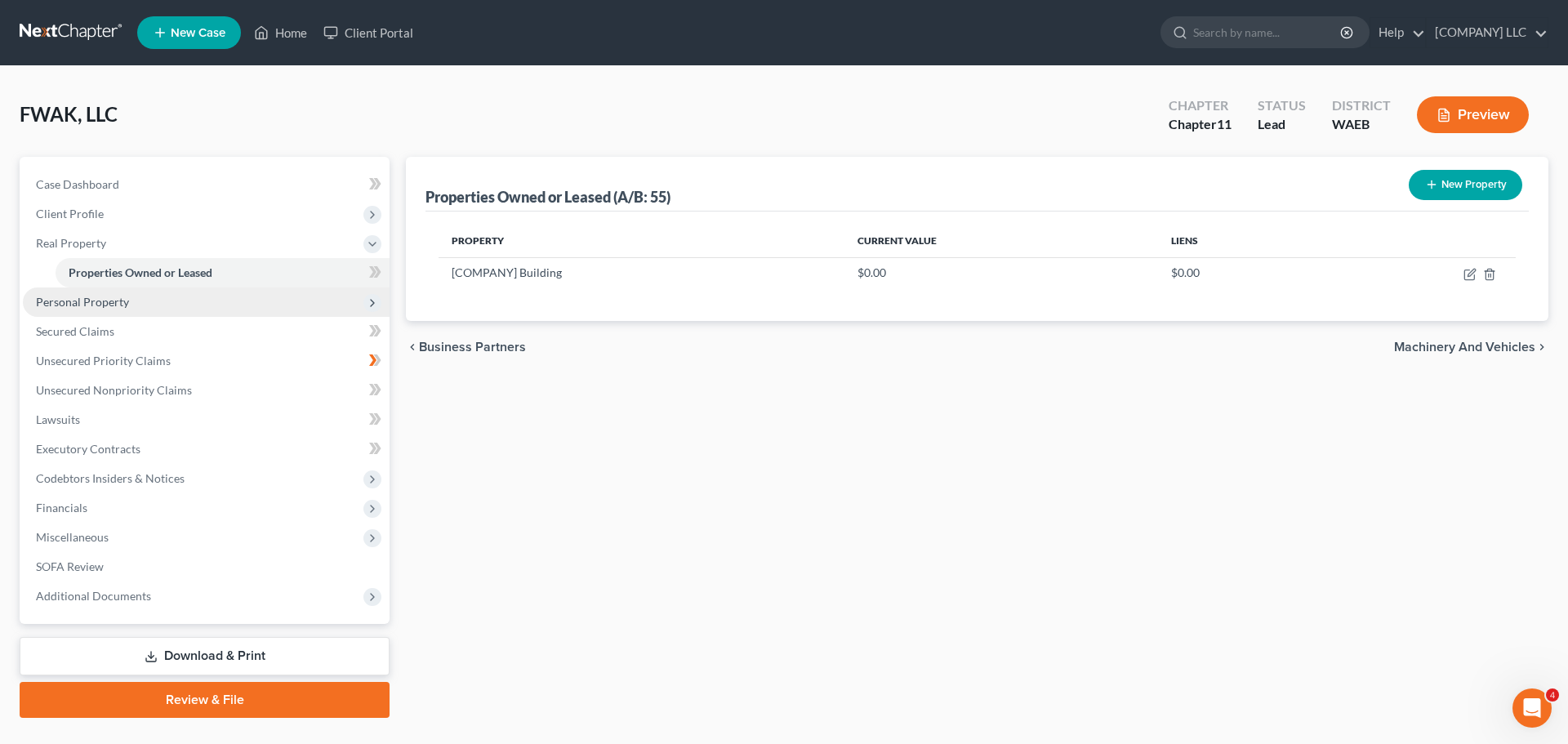 click on "Personal Property" at bounding box center (82, 301) 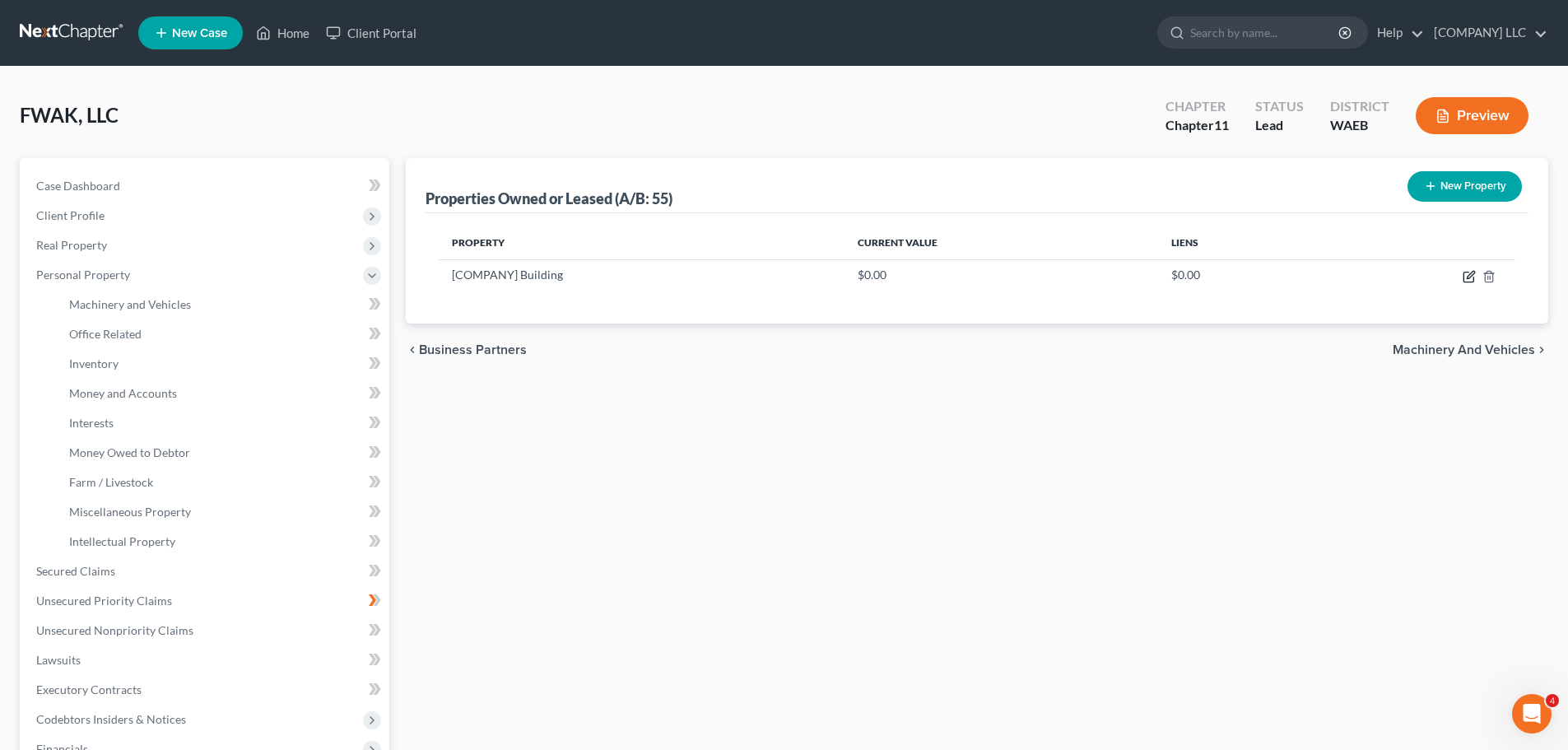 drag, startPoint x: 1492, startPoint y: 221, endPoint x: 1441, endPoint y: 234, distance: 52.63079 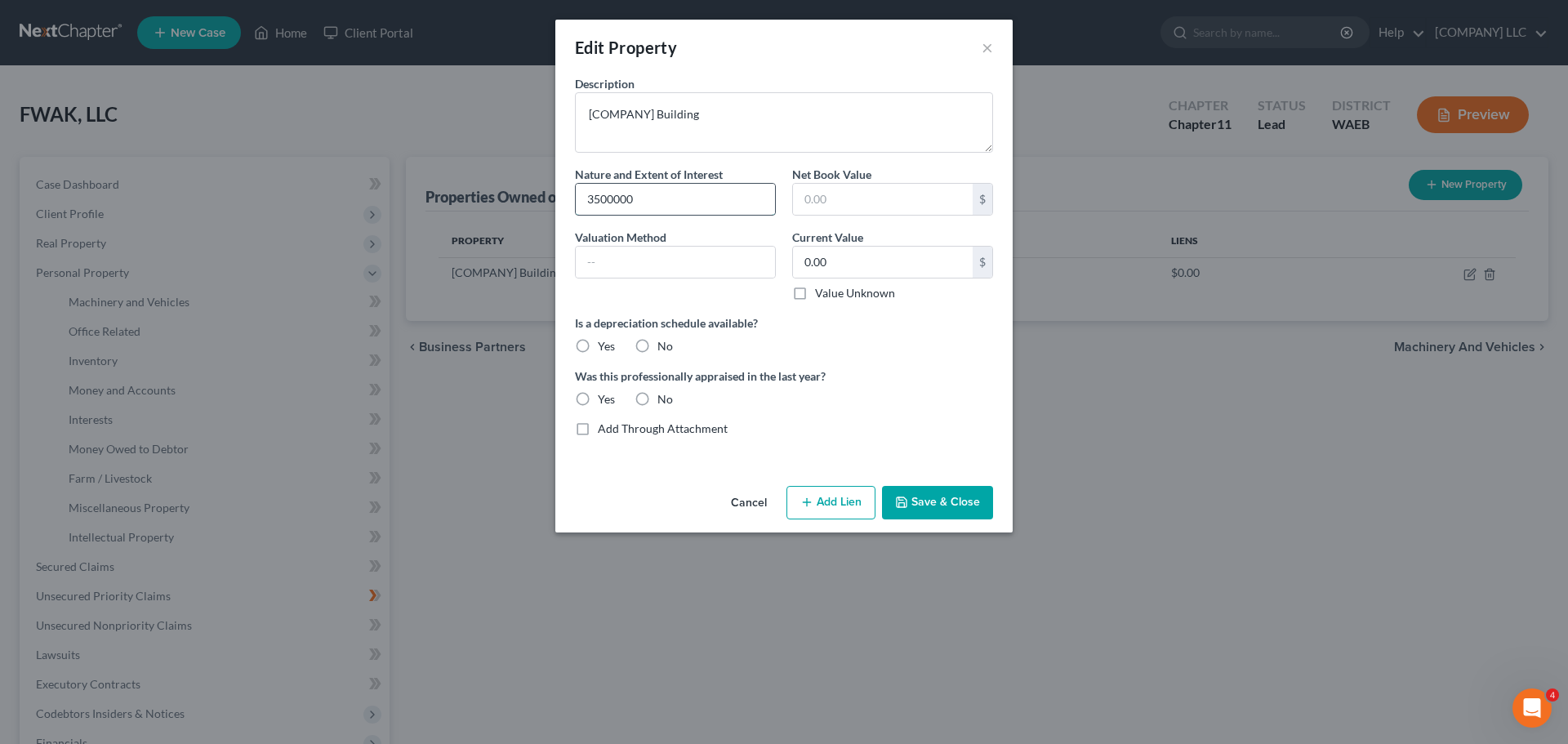 click on "3500000" at bounding box center (675, 199) 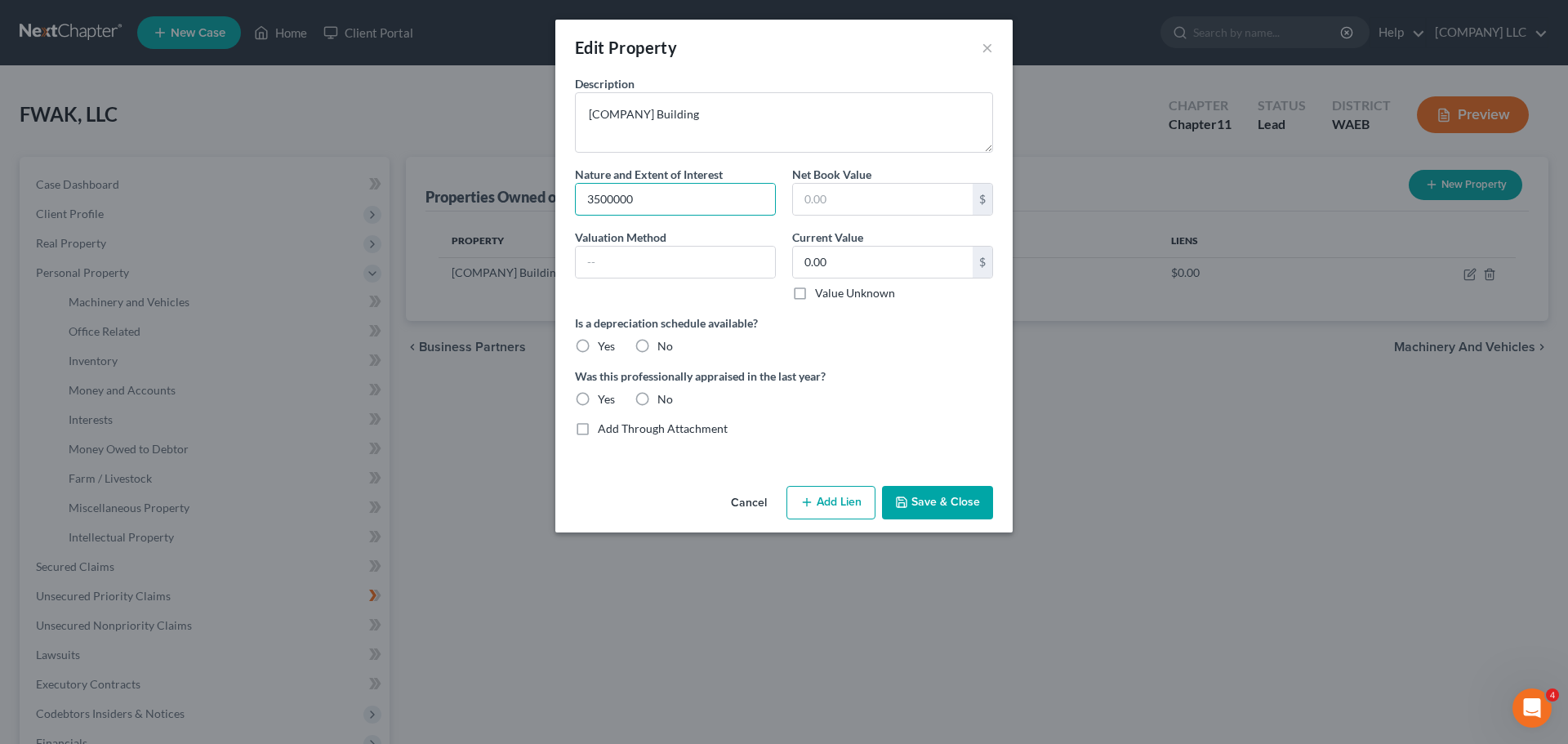drag, startPoint x: 706, startPoint y: 151, endPoint x: 539, endPoint y: 152, distance: 167.00299 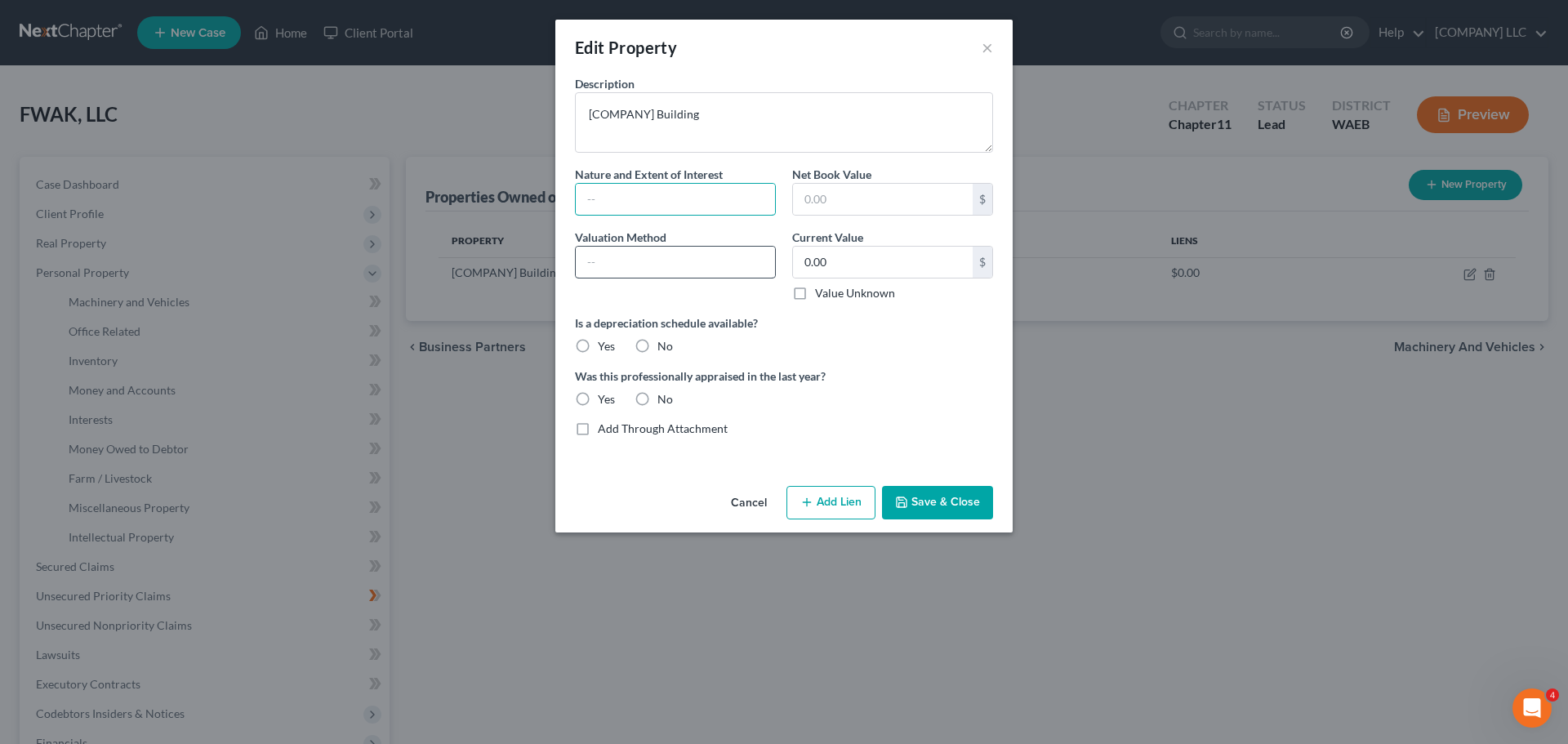 type 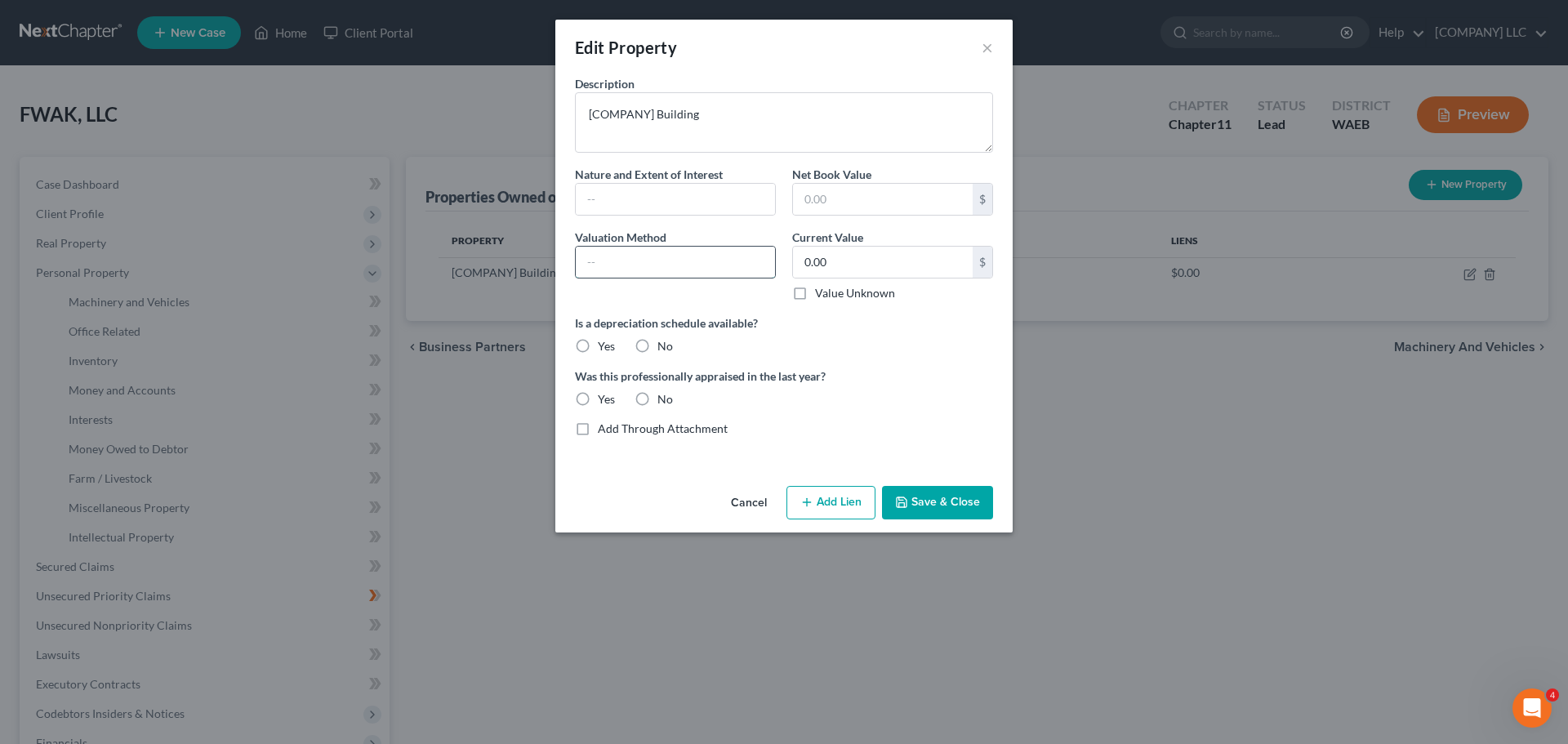 click at bounding box center (675, 262) 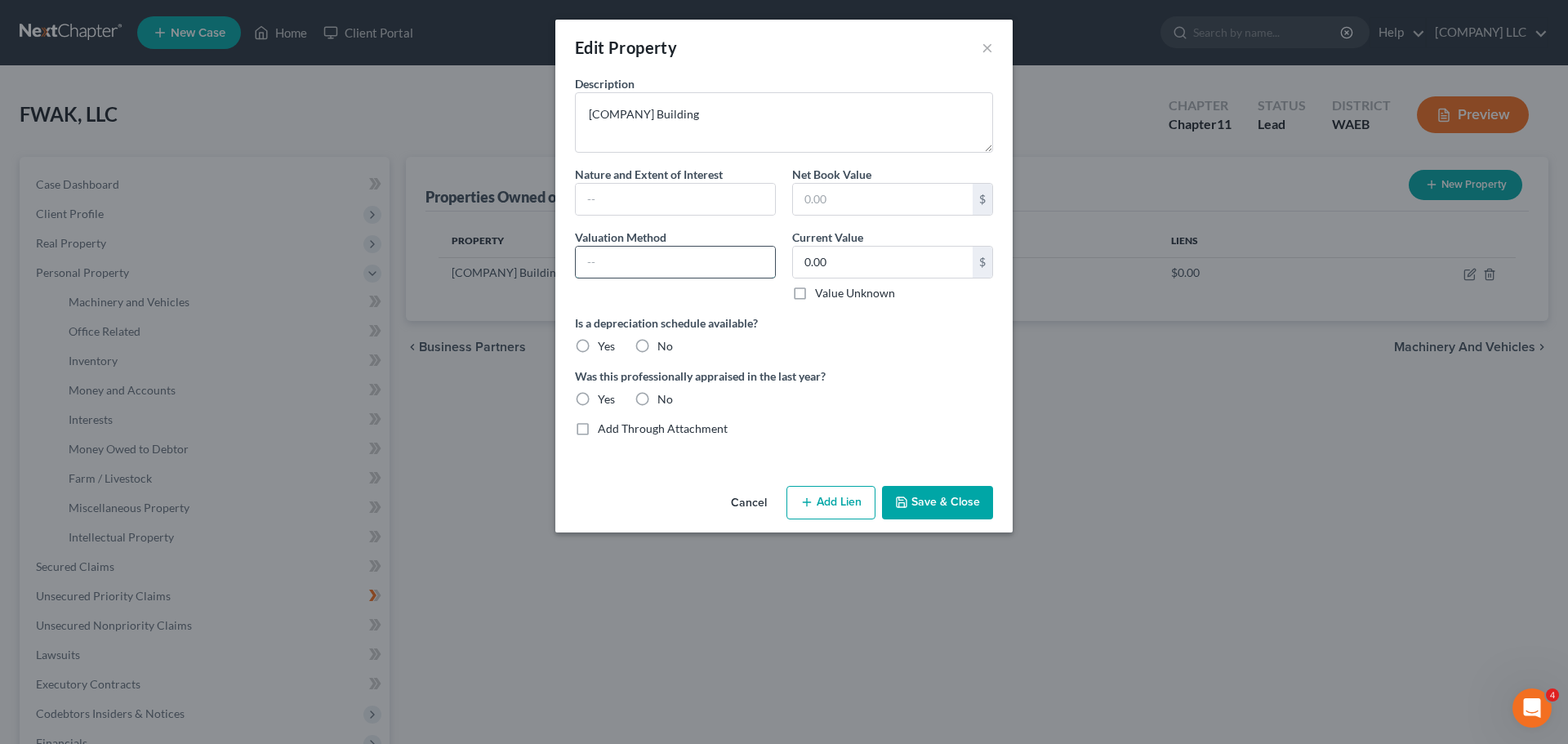paste on "3500000" 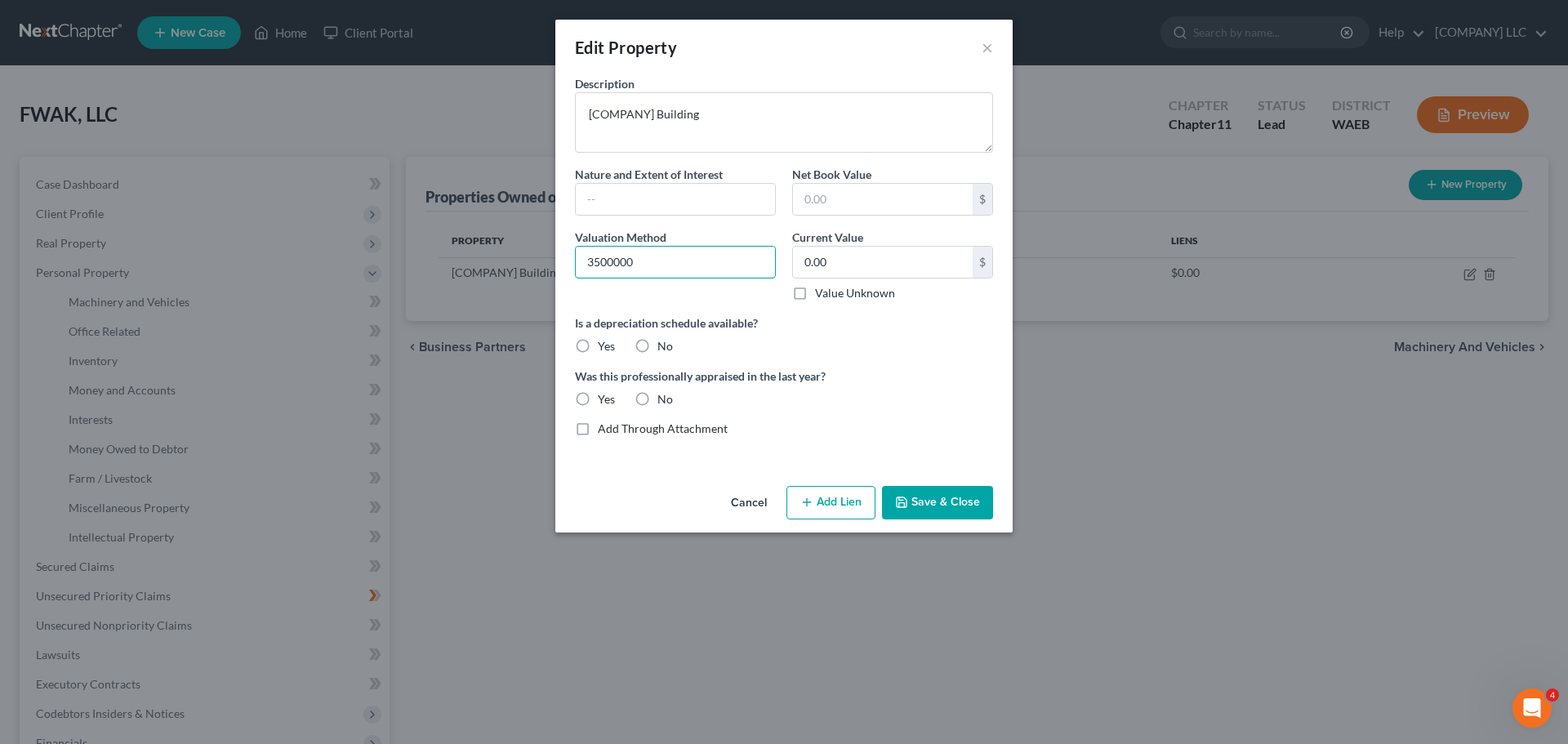 type on "3500000" 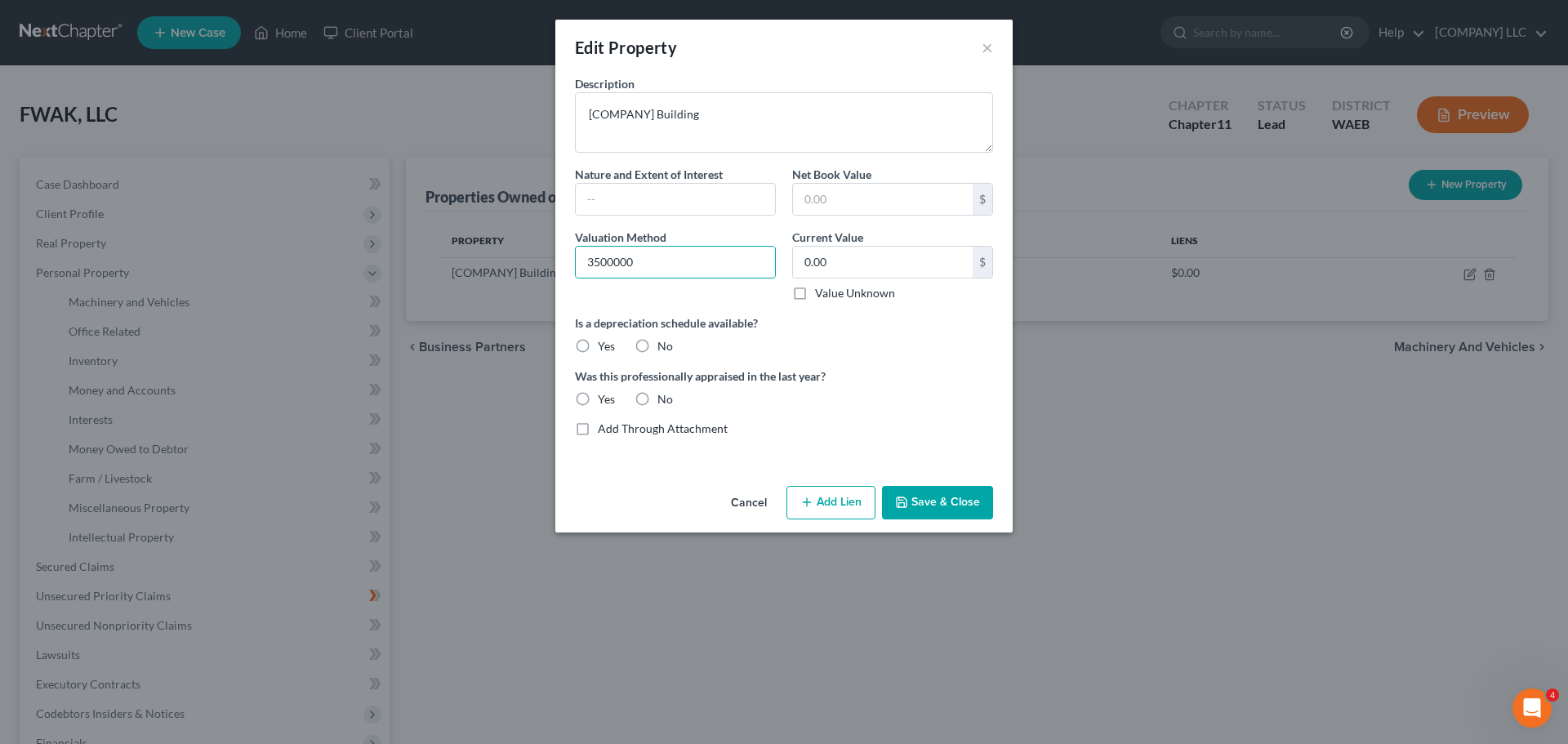 drag, startPoint x: 899, startPoint y: 388, endPoint x: 902, endPoint y: 407, distance: 19.235384 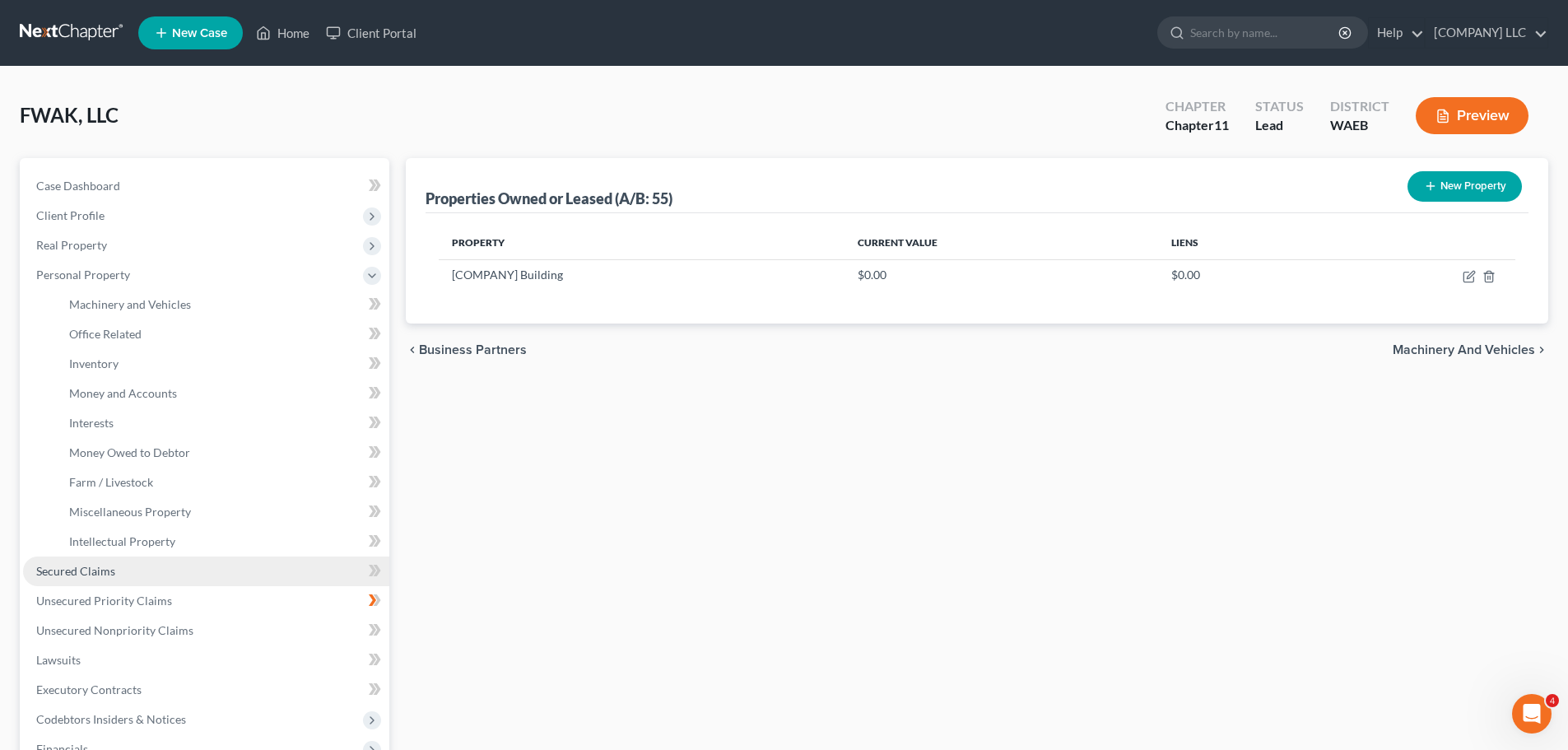 click on "Secured Claims" at bounding box center (206, 571) 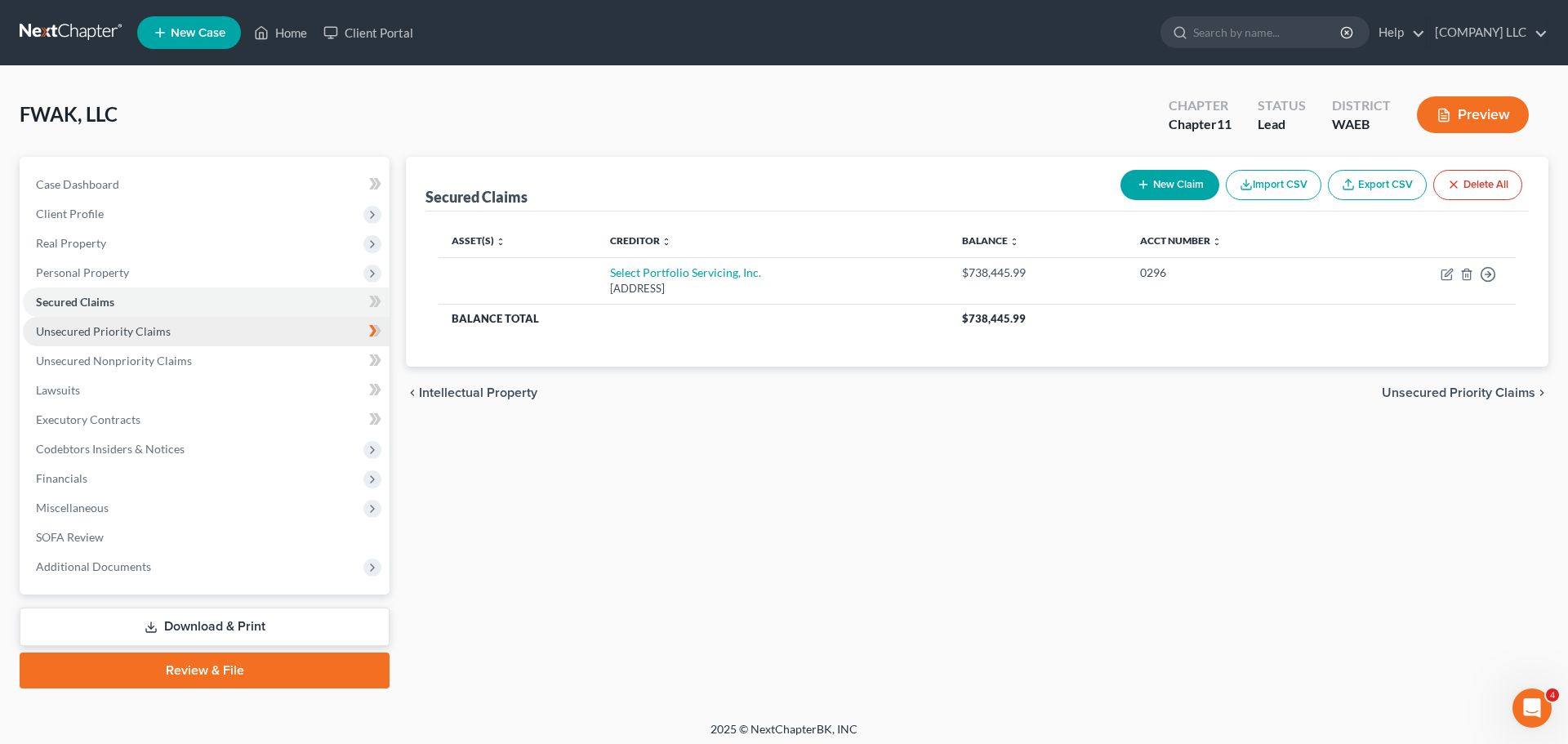 click on "Unsecured Priority Claims" at bounding box center [103, 331] 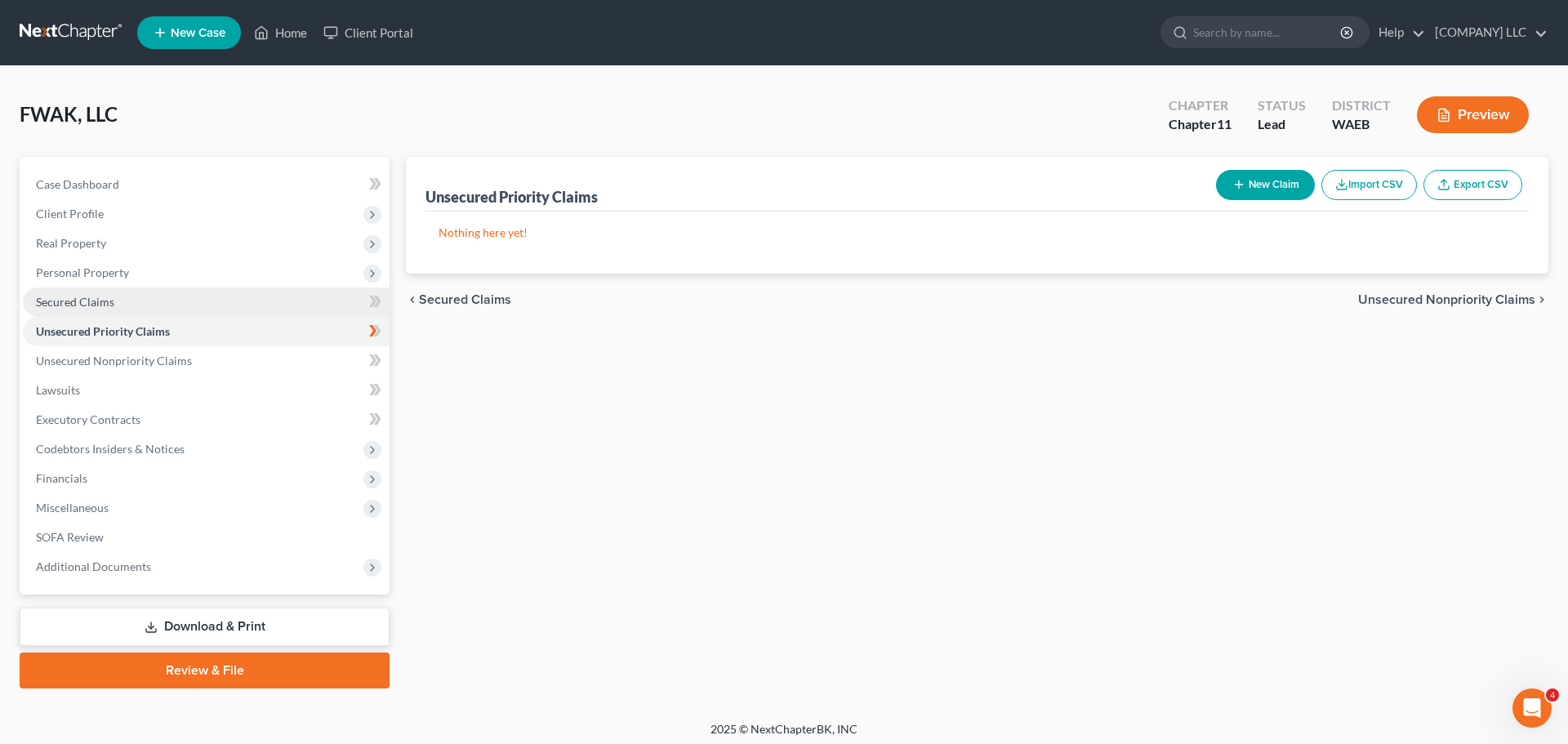 click on "Secured Claims" at bounding box center [75, 301] 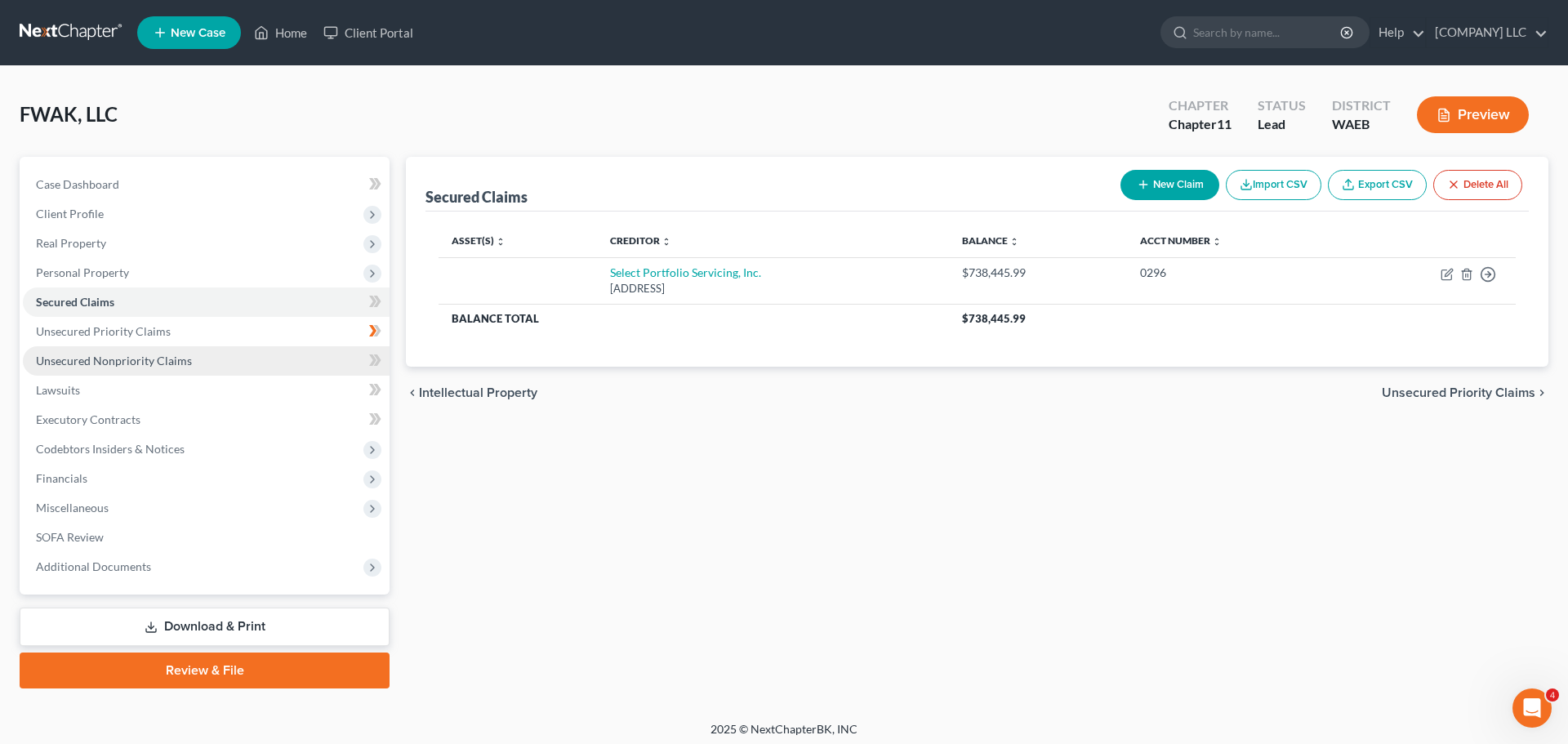 click on "Unsecured Nonpriority Claims" at bounding box center (114, 360) 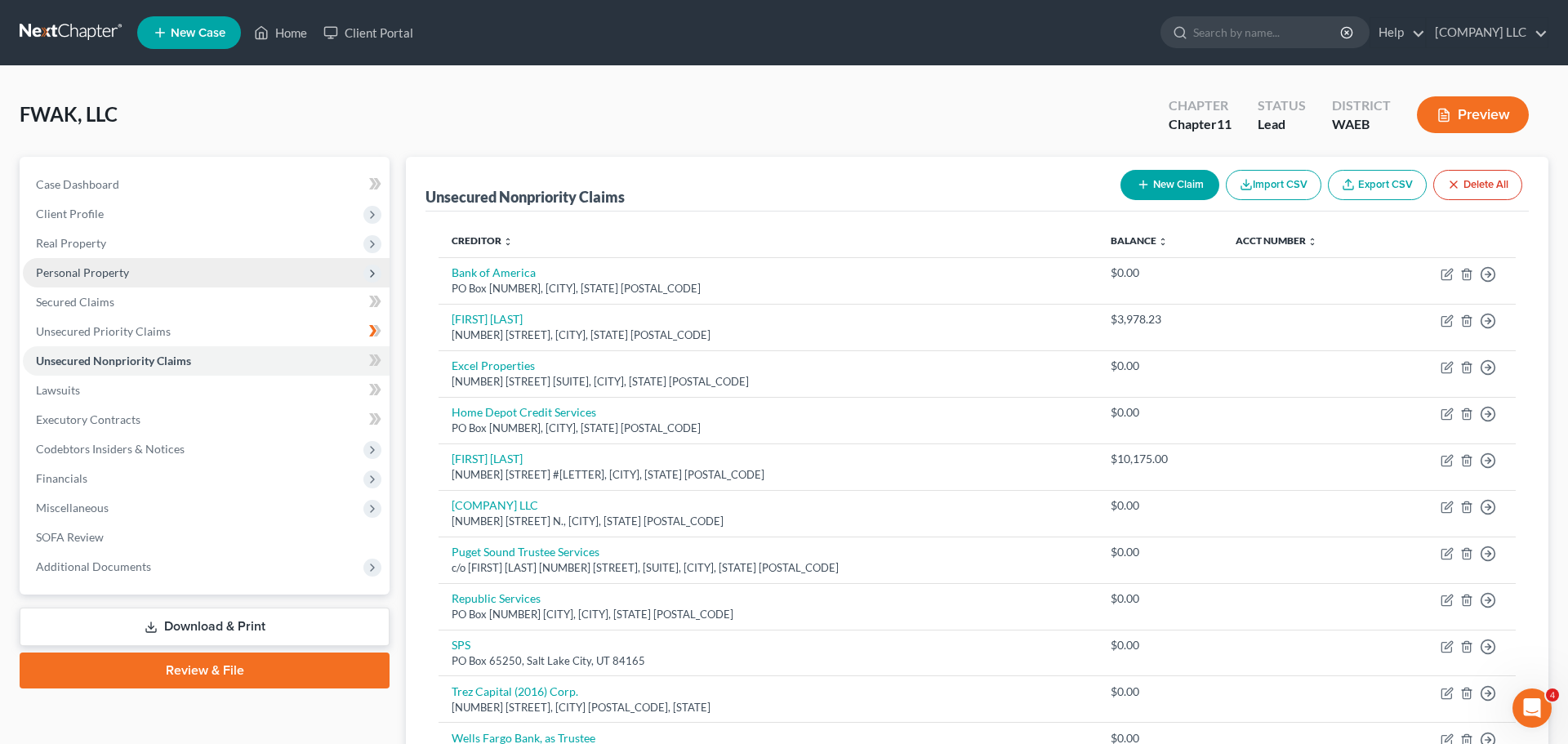 click on "Personal Property" at bounding box center [206, 273] 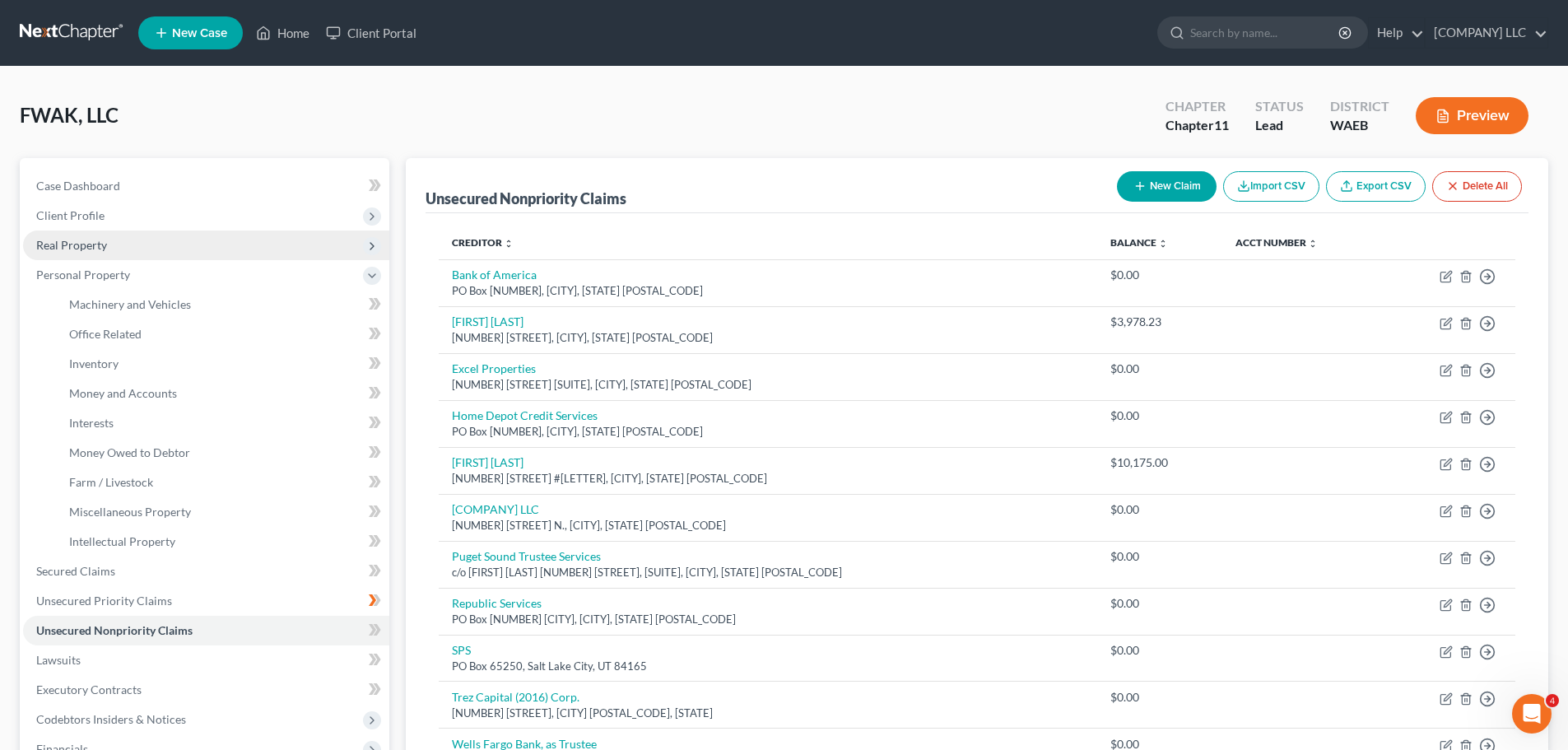 click on "Real Property" at bounding box center (206, 245) 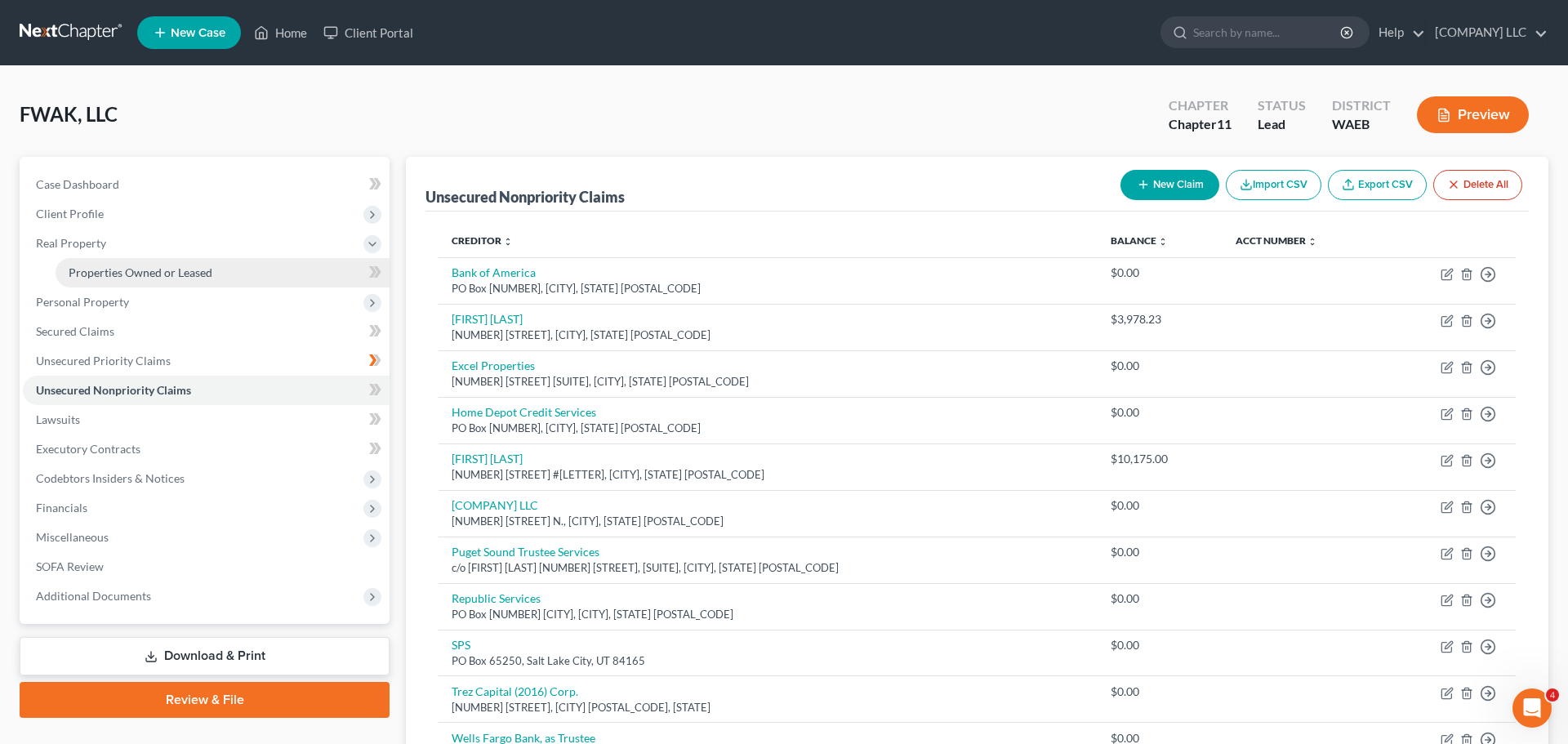 click on "Properties Owned or Leased" at bounding box center [222, 273] 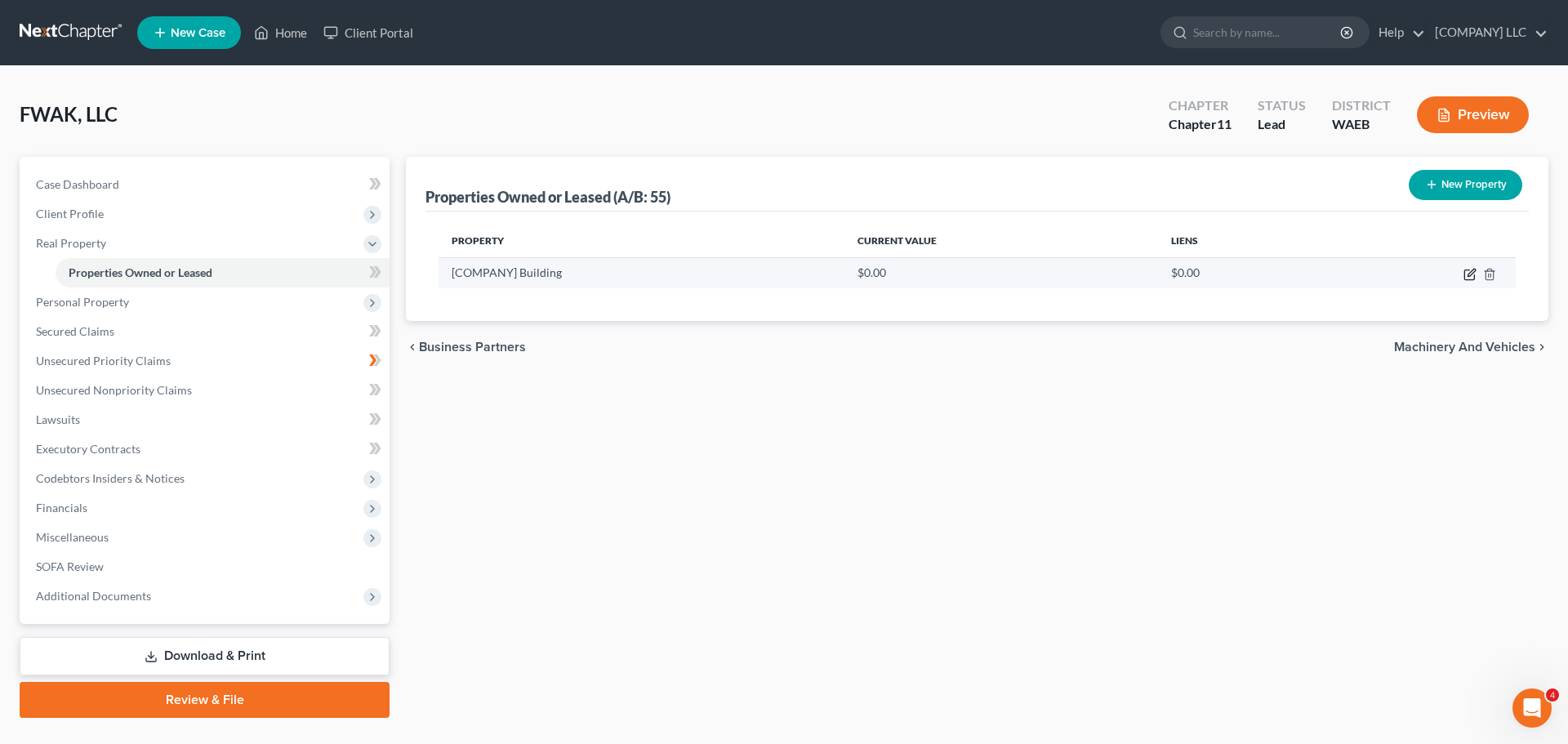 drag, startPoint x: 1488, startPoint y: 213, endPoint x: 1199, endPoint y: 258, distance: 292.48248 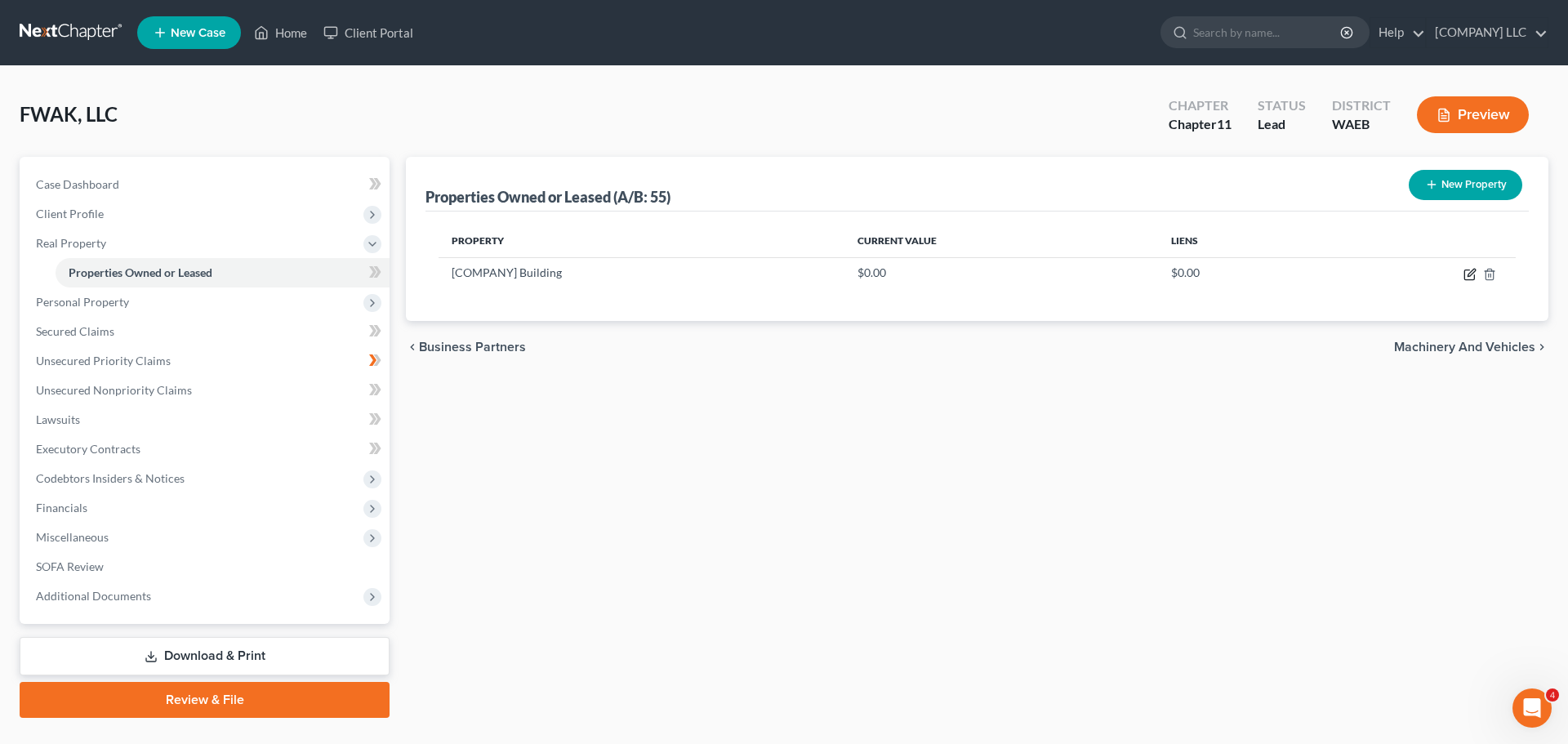 click 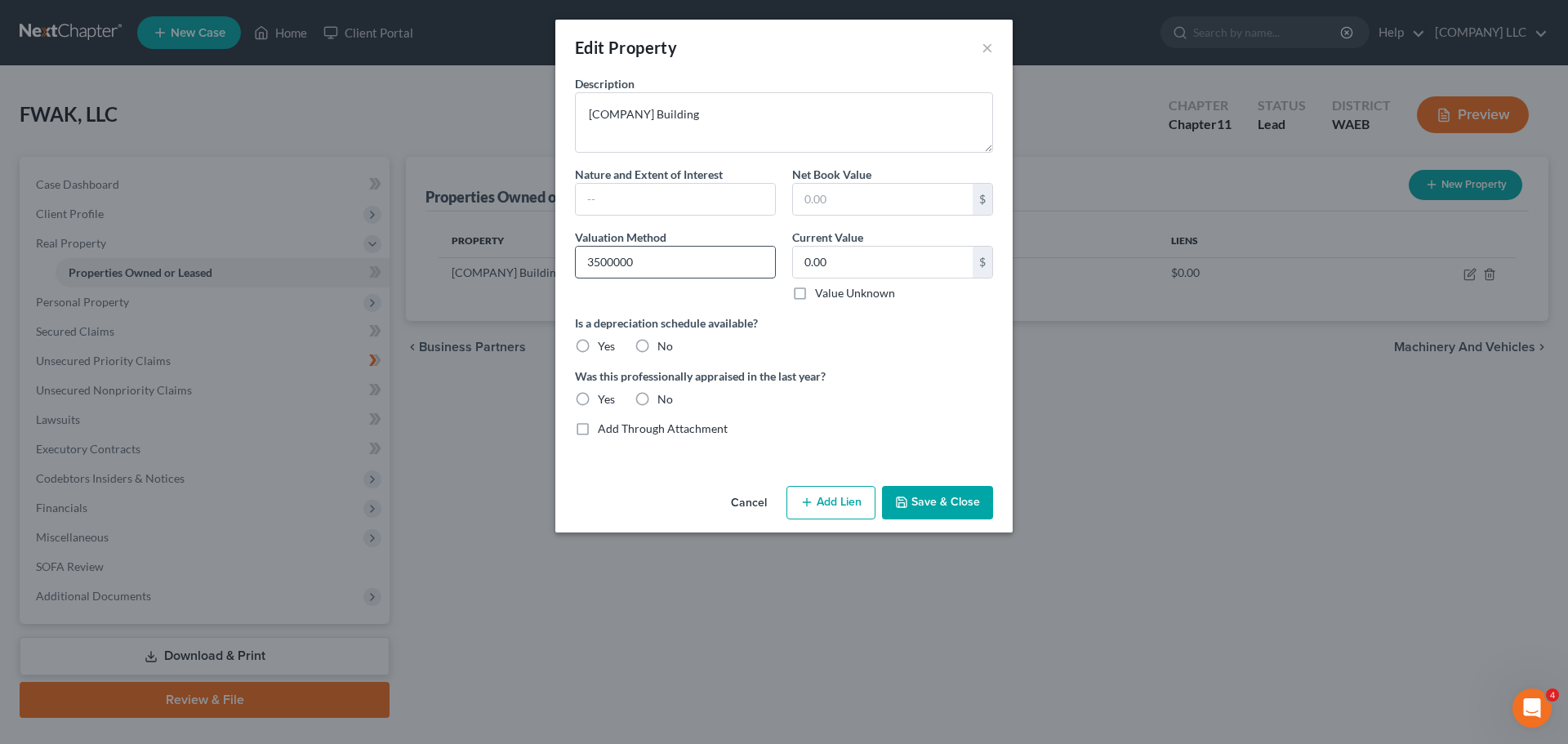 click on "3500000" at bounding box center [675, 262] 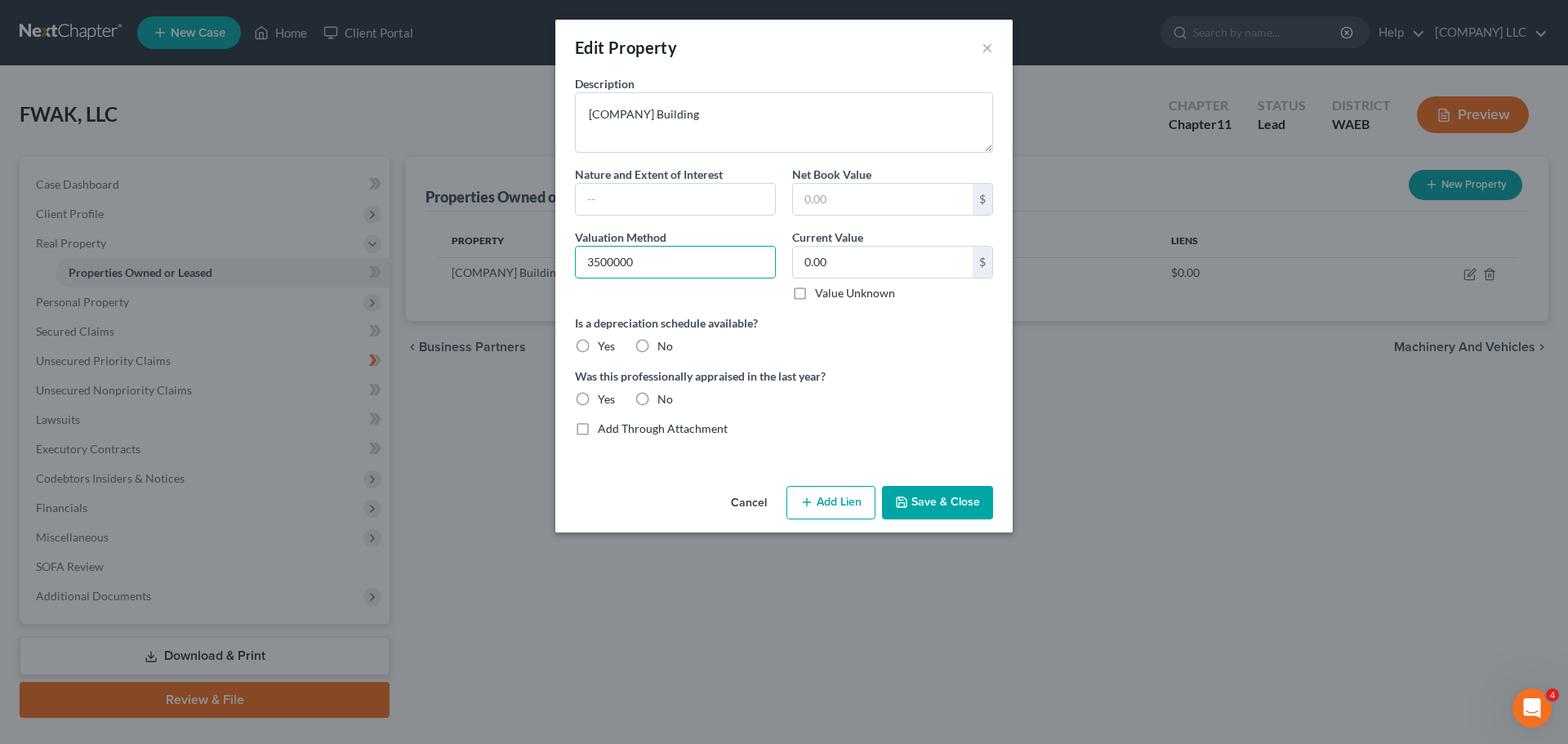 click on "Save & Close" at bounding box center (938, 503) 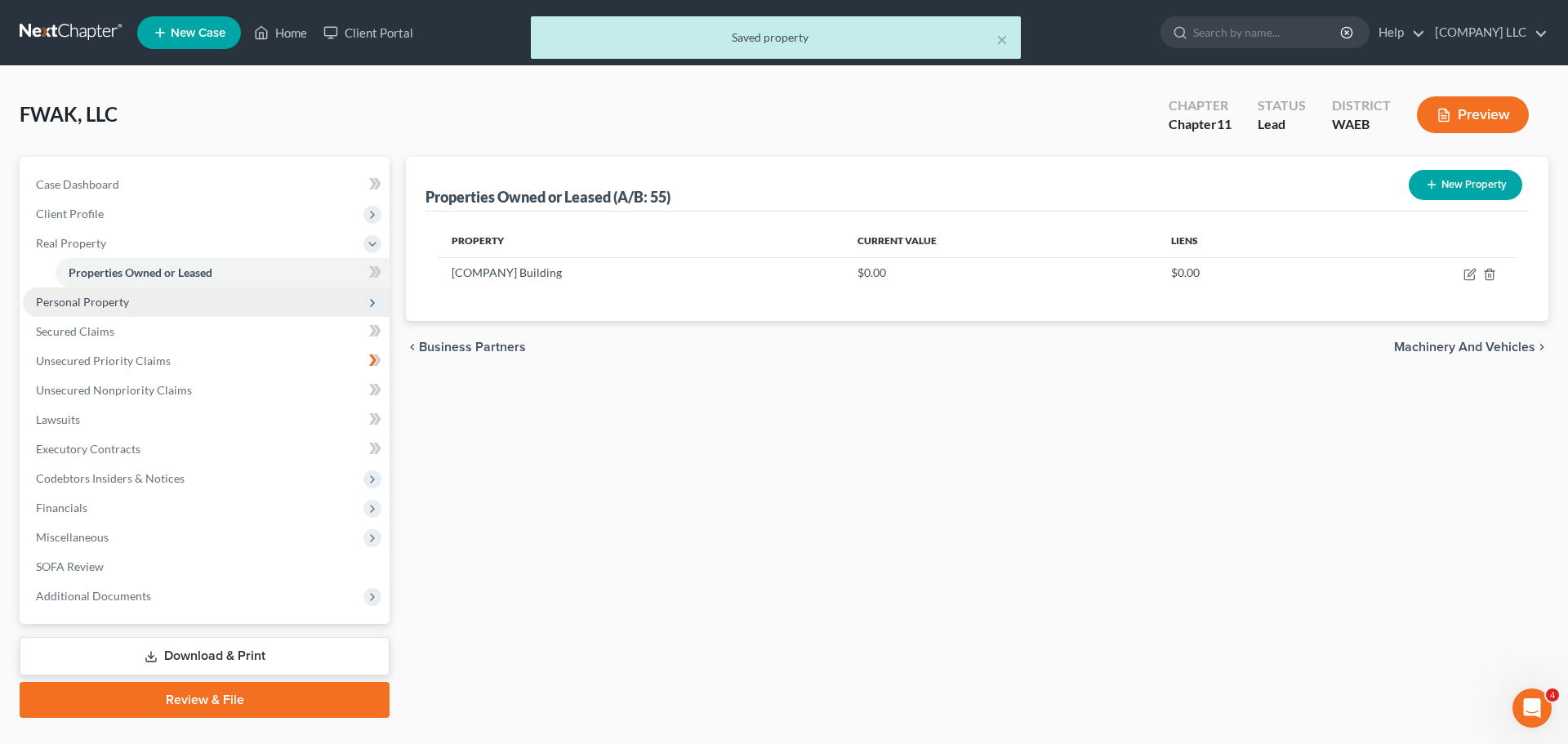 click on "Personal Property" at bounding box center [206, 302] 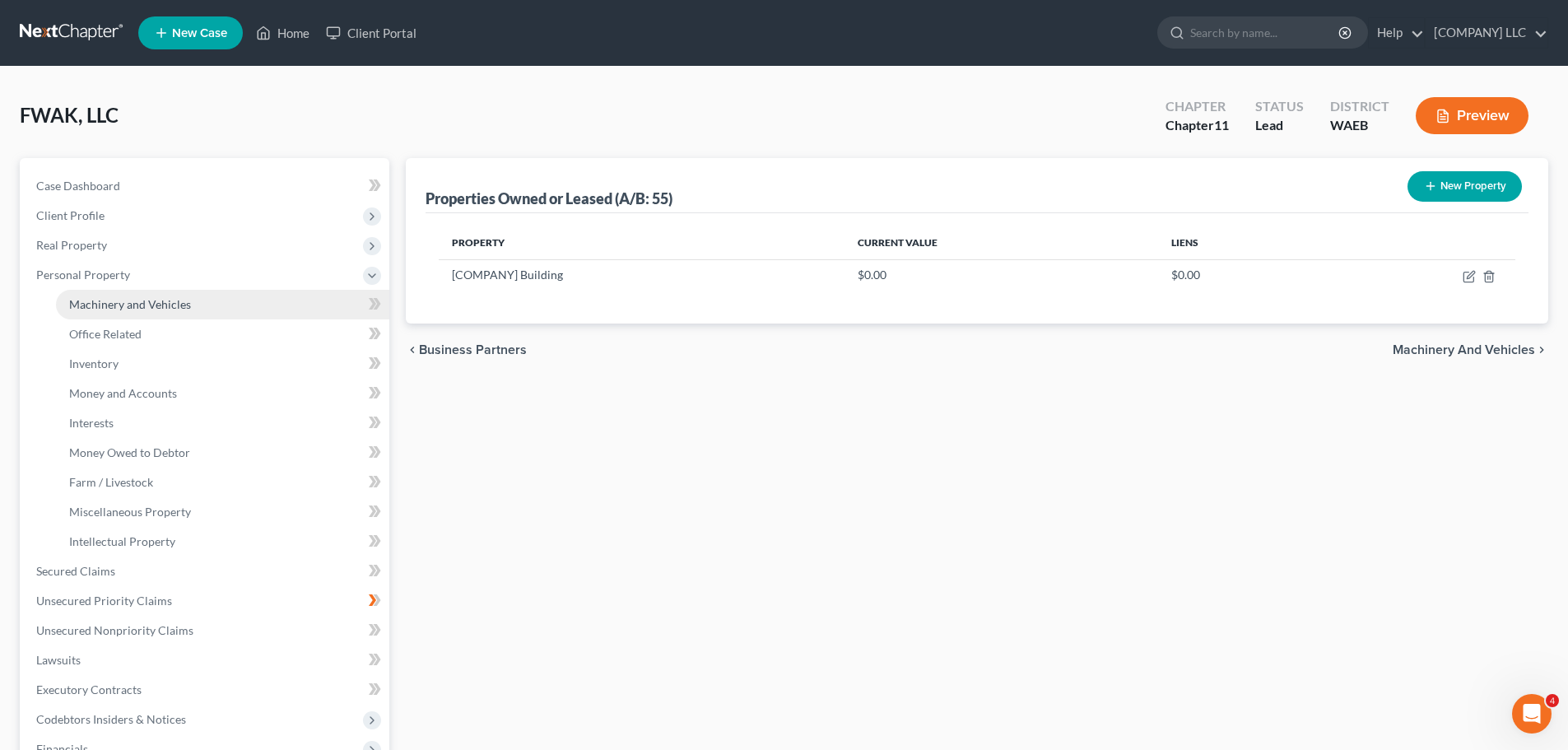 click on "Machinery and Vehicles" at bounding box center [130, 304] 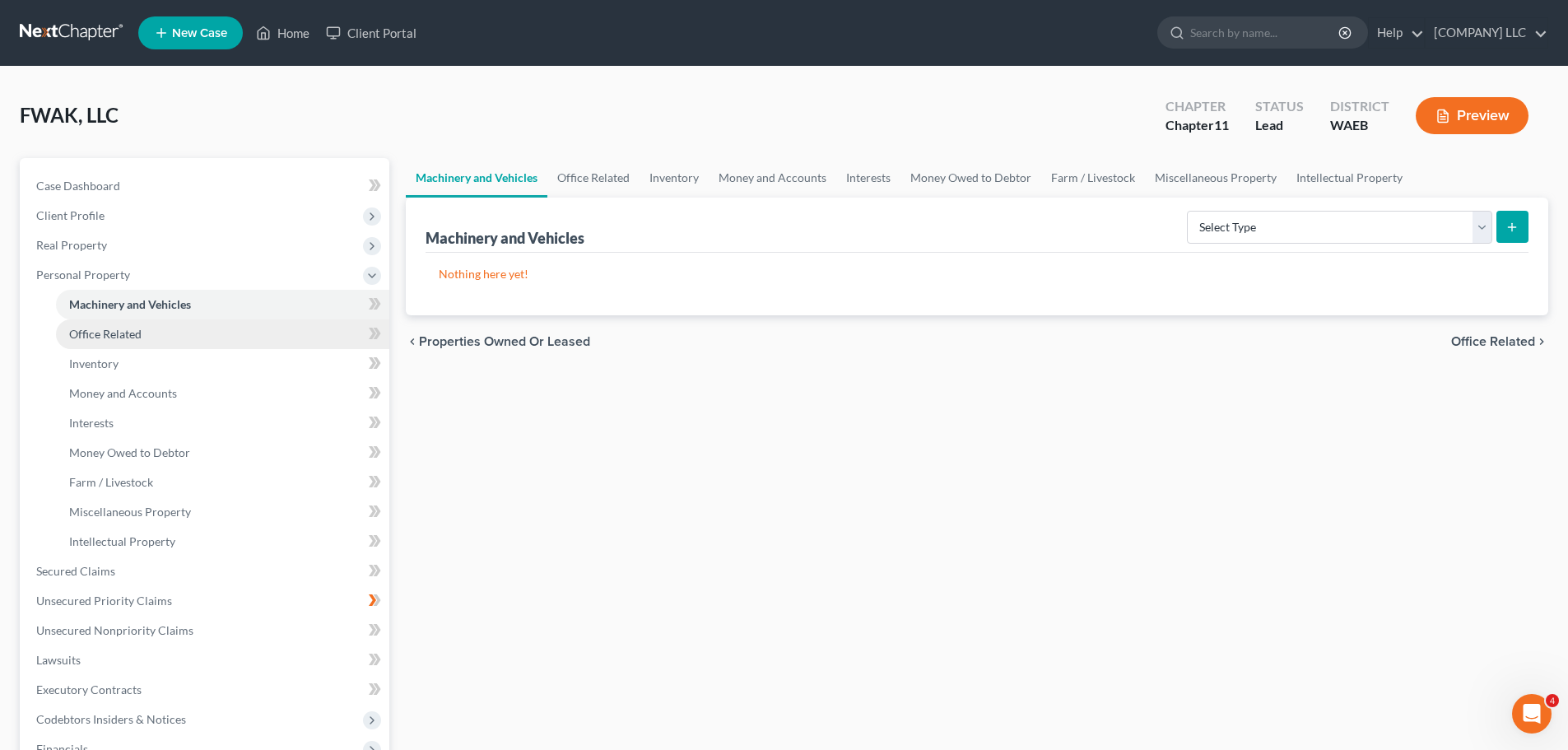 click on "Office Related" at bounding box center [105, 333] 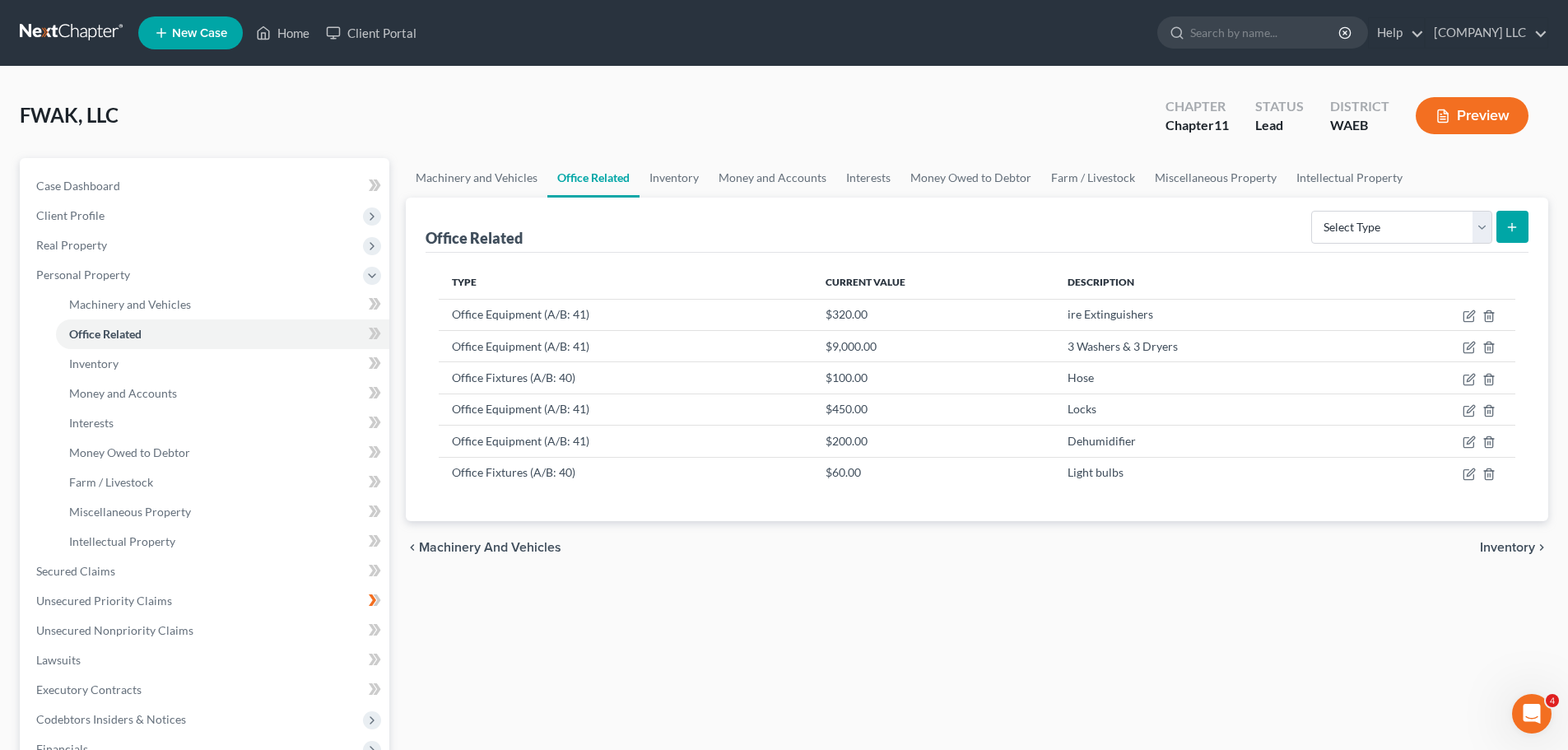 click 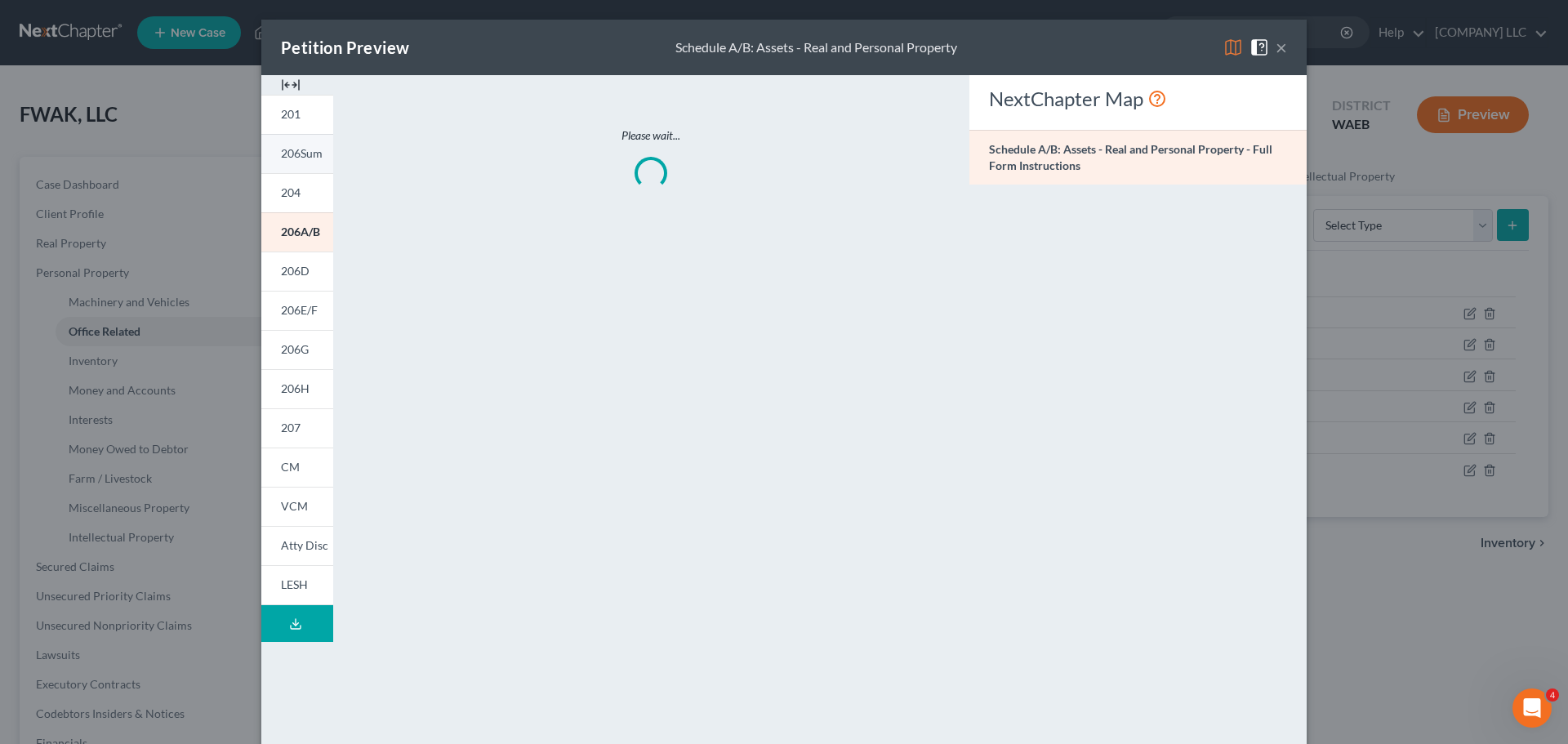 click on "206Sum" at bounding box center [301, 153] 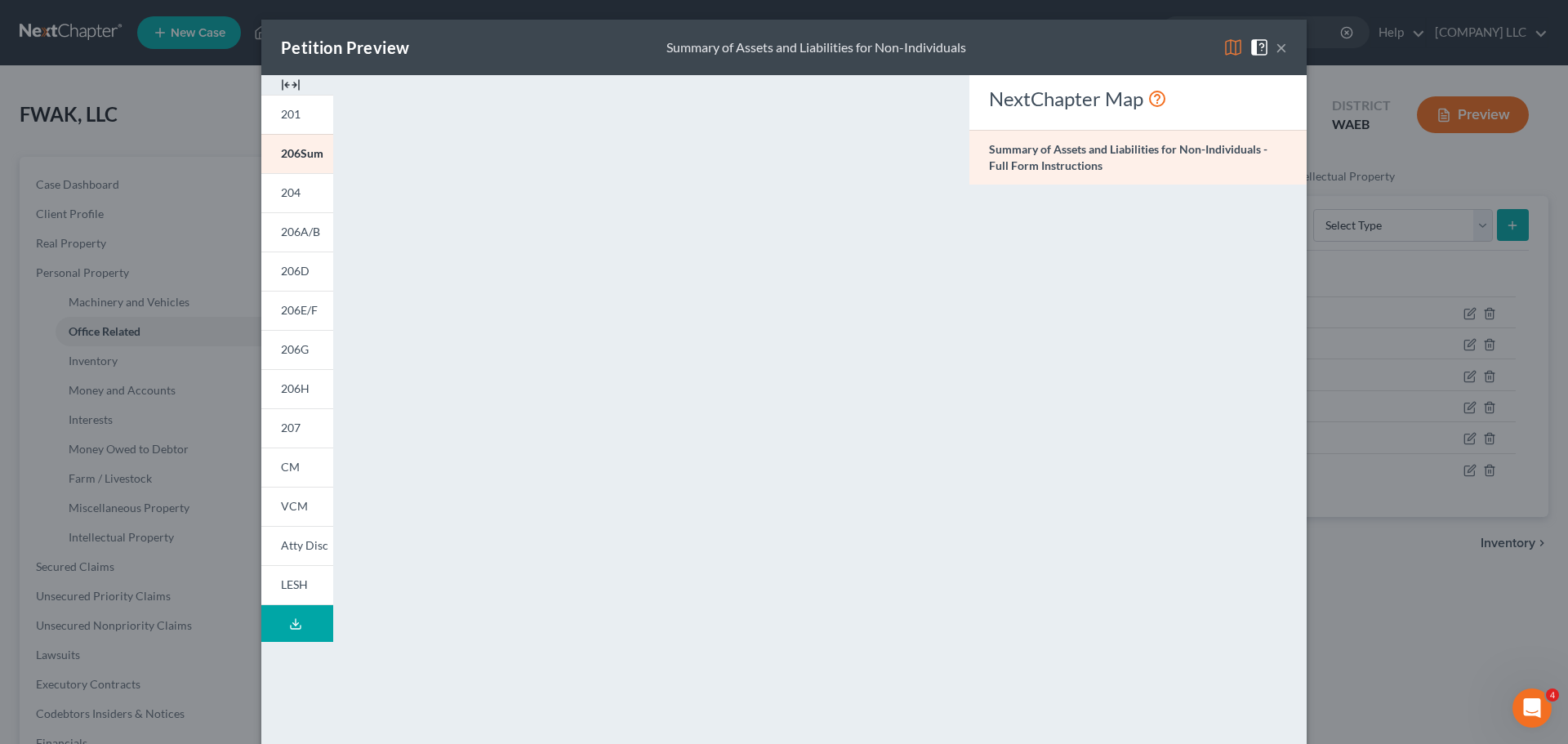click on "Summary of Assets and Liabilities for Non-Individuals - Full Form Instructions" at bounding box center (1128, 157) 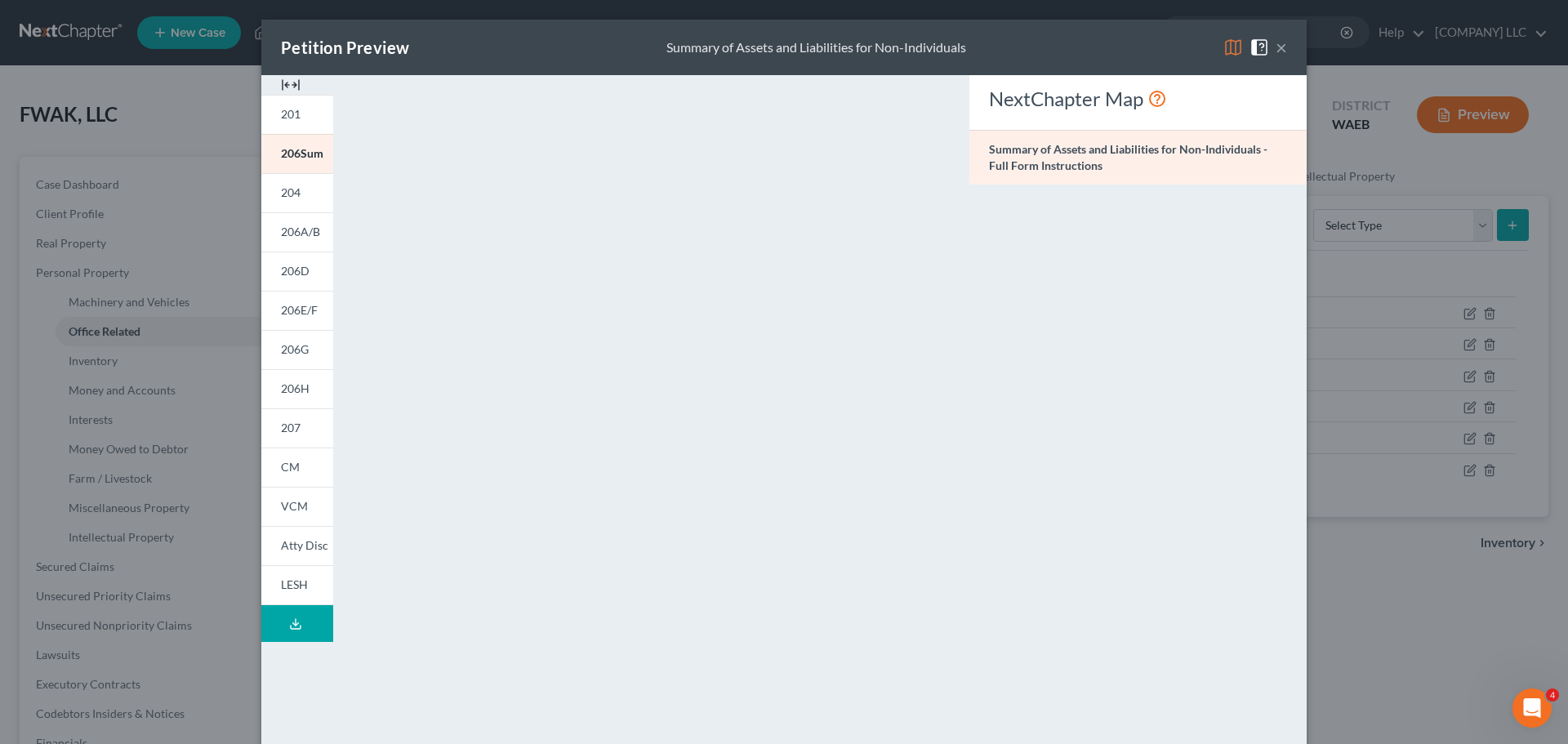 drag, startPoint x: 1150, startPoint y: 30, endPoint x: 1055, endPoint y: 75, distance: 105.11898 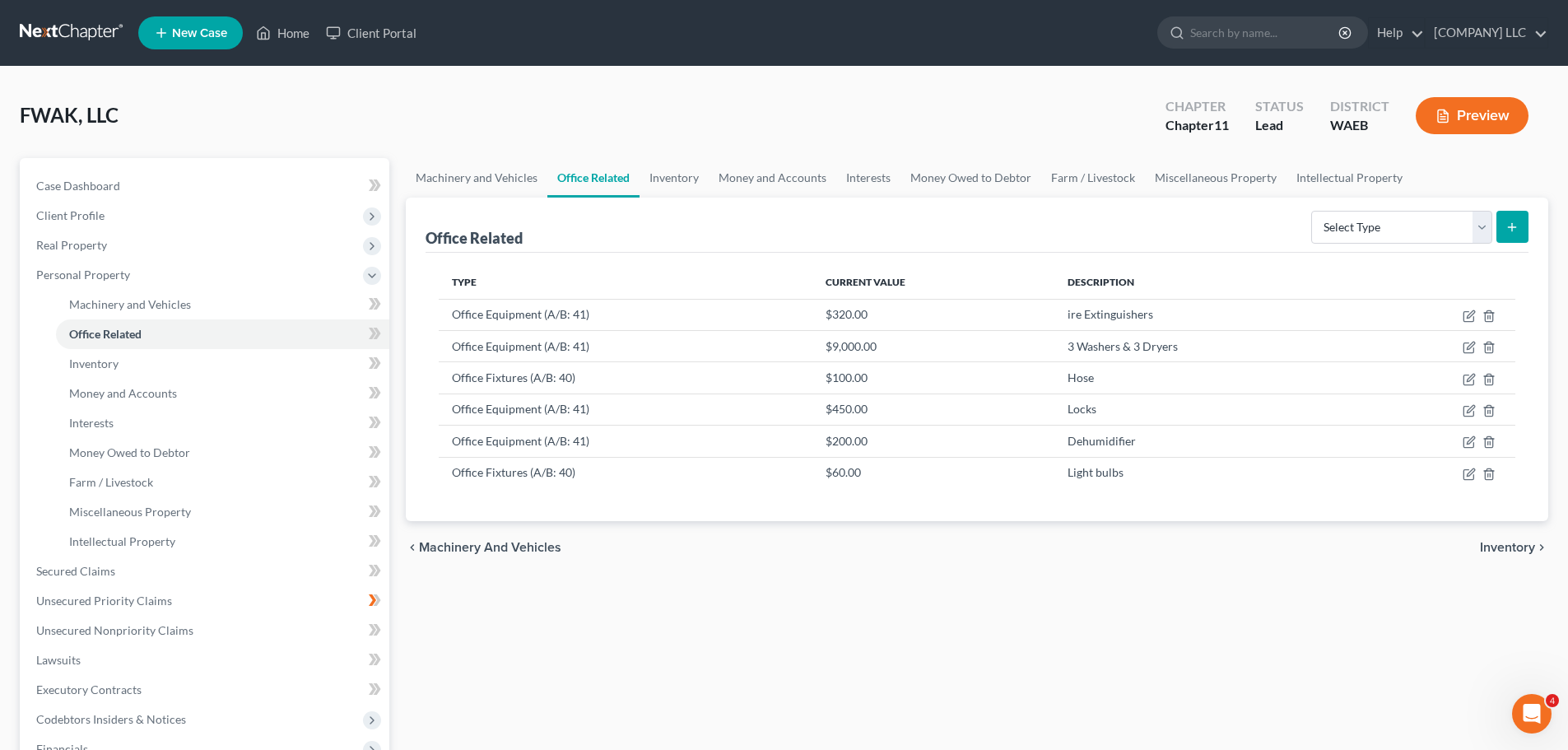click on "Preview" at bounding box center (1472, 115) 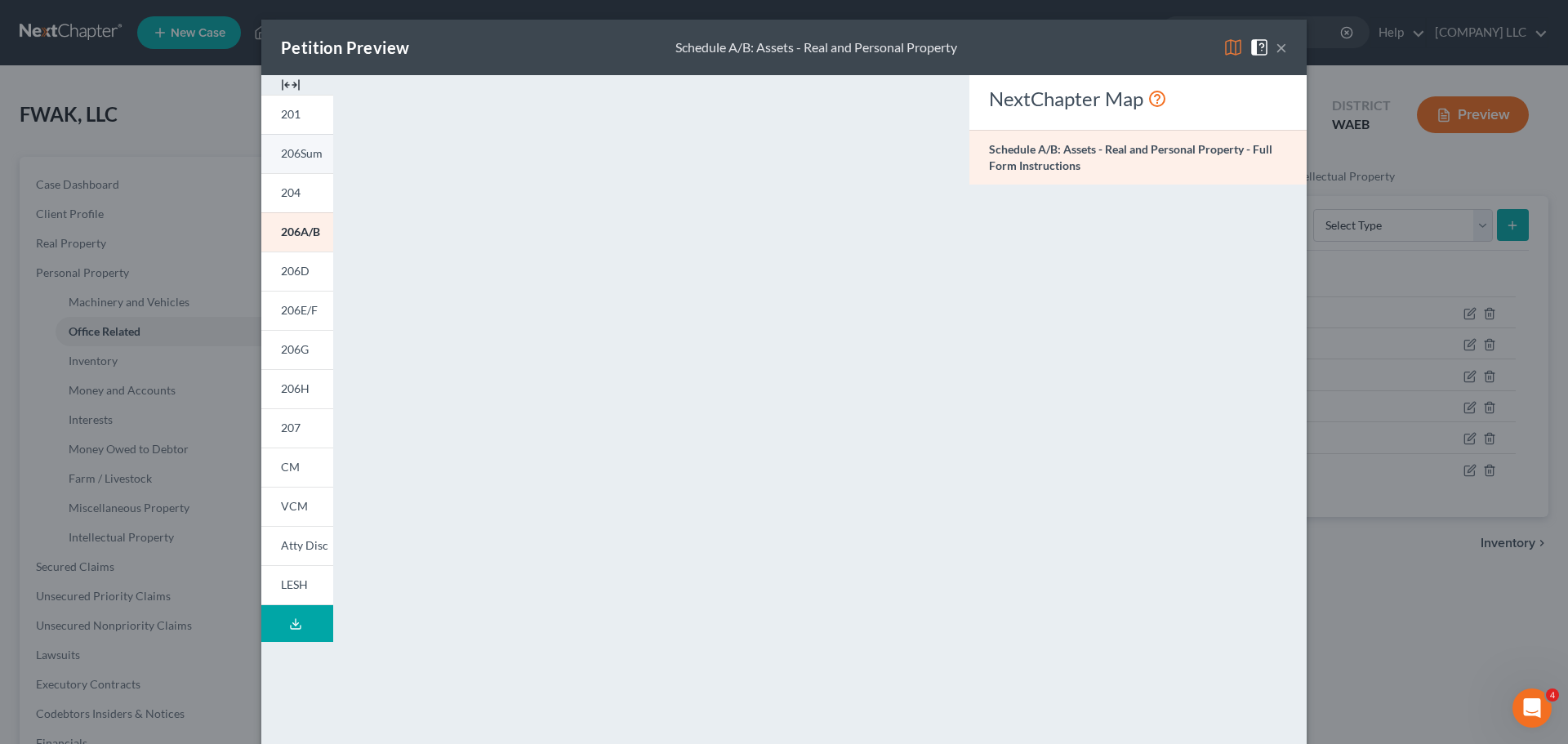 click on "206Sum" at bounding box center (301, 153) 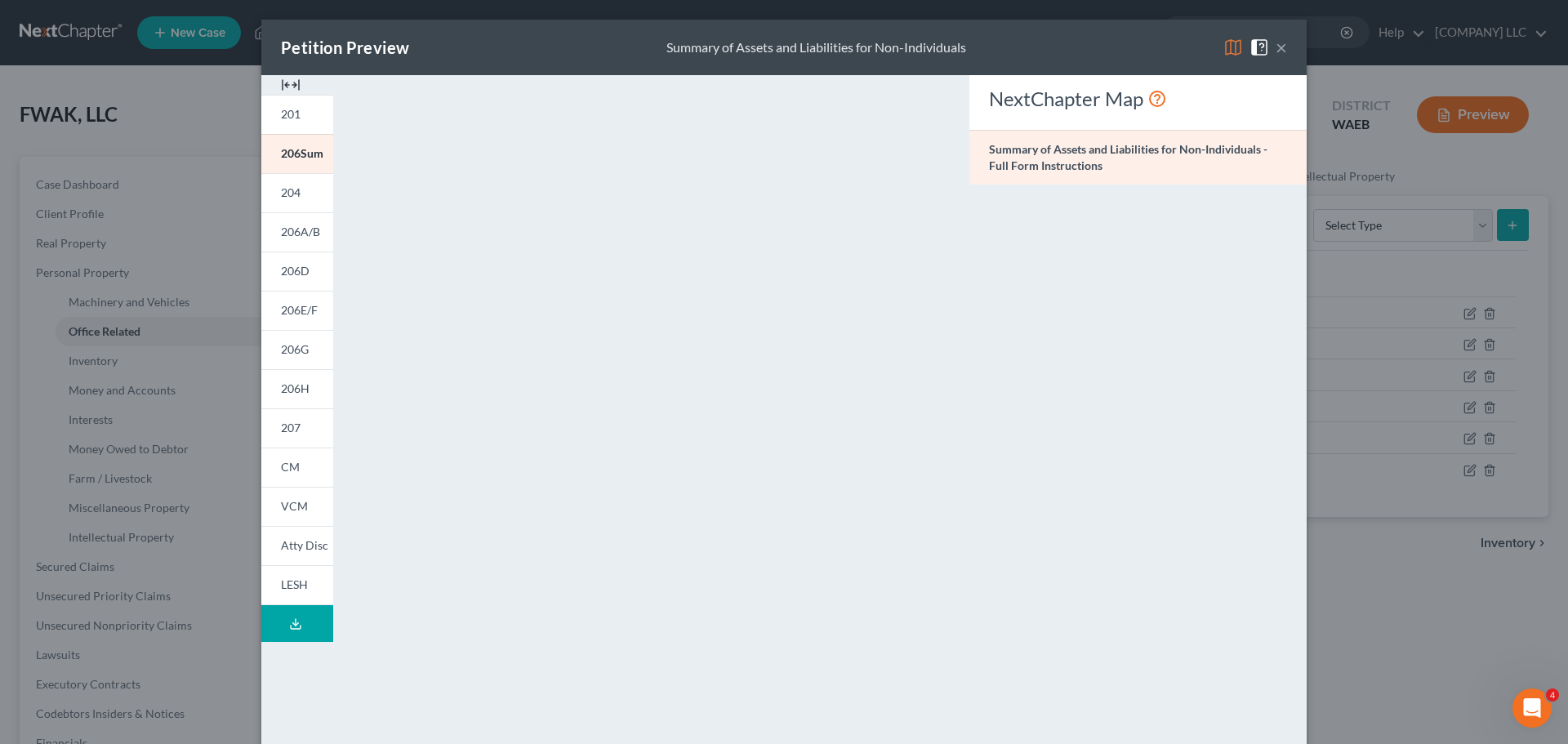 click on "Summary of Assets and Liabilities for Non-Individuals - Full Form Instructions" at bounding box center (1128, 157) 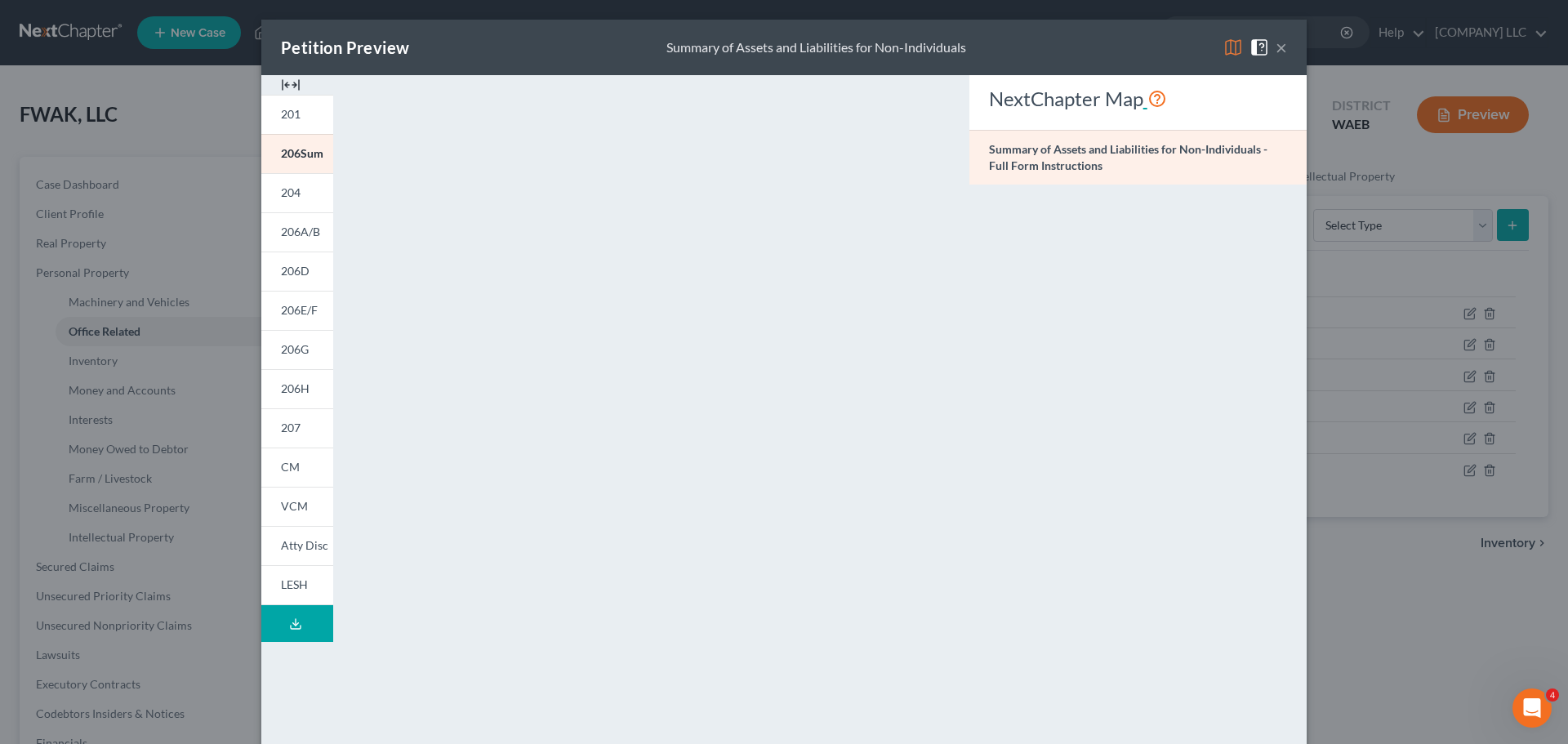 click at bounding box center (1157, 98) 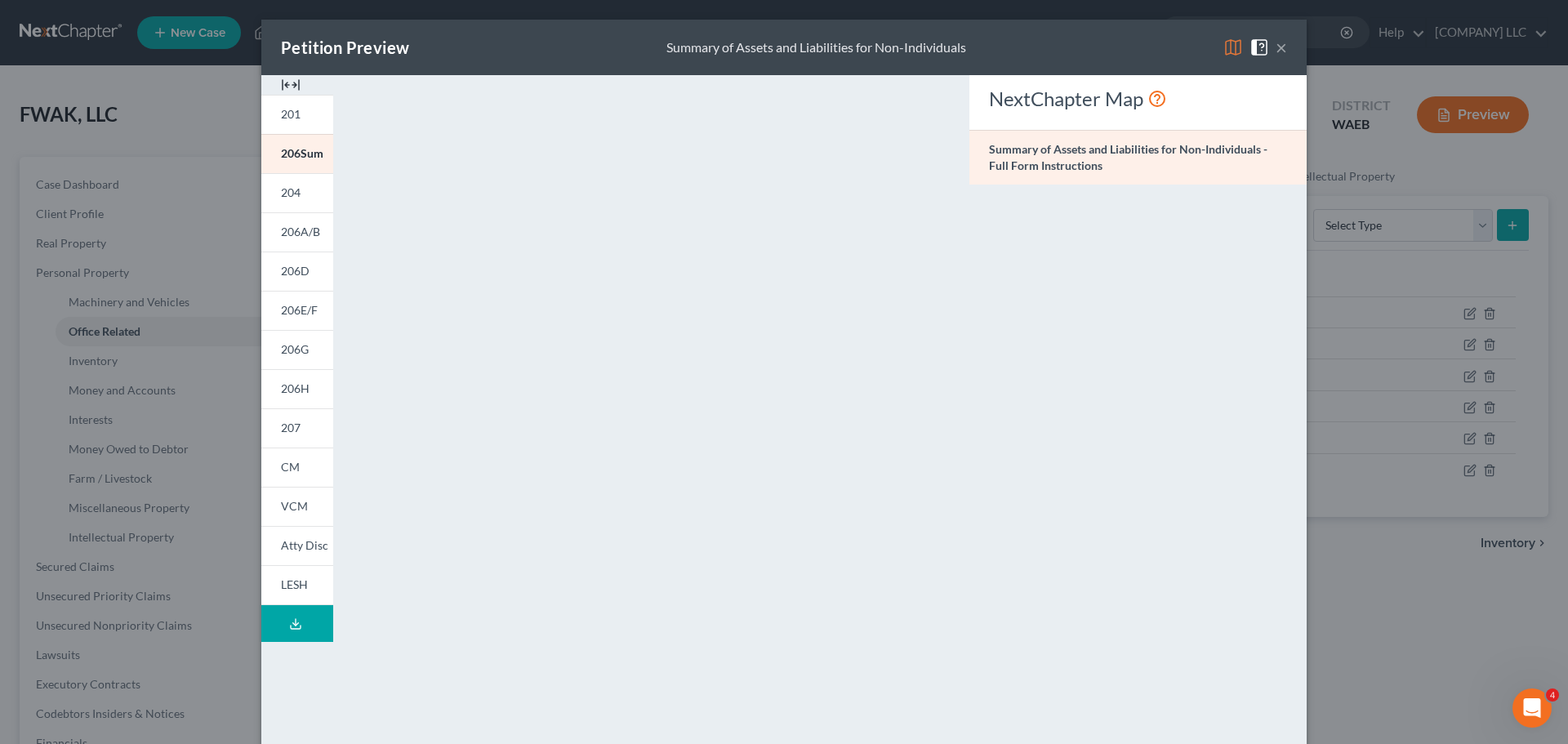 click at bounding box center (1259, 47) 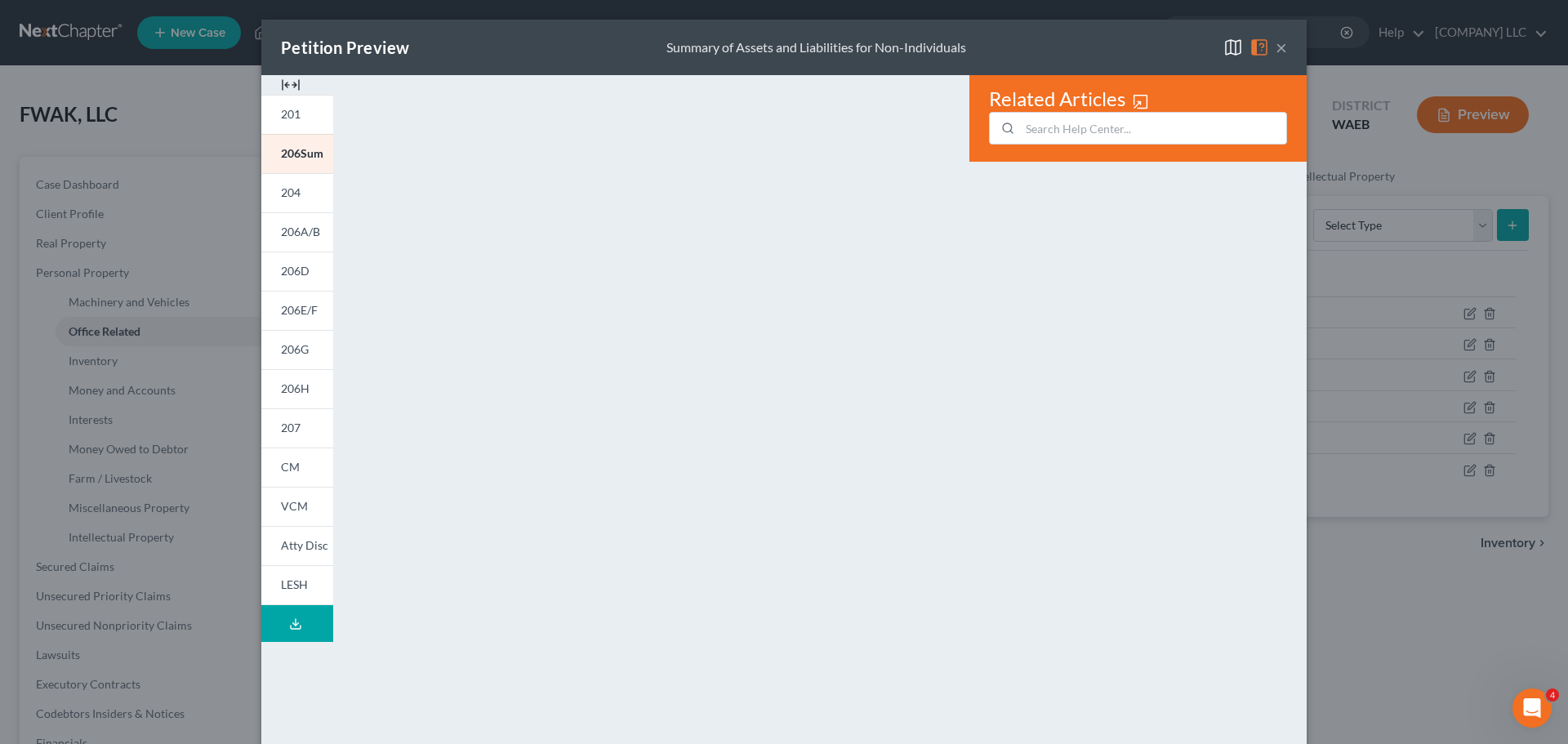 click on "×" at bounding box center (1281, 47) 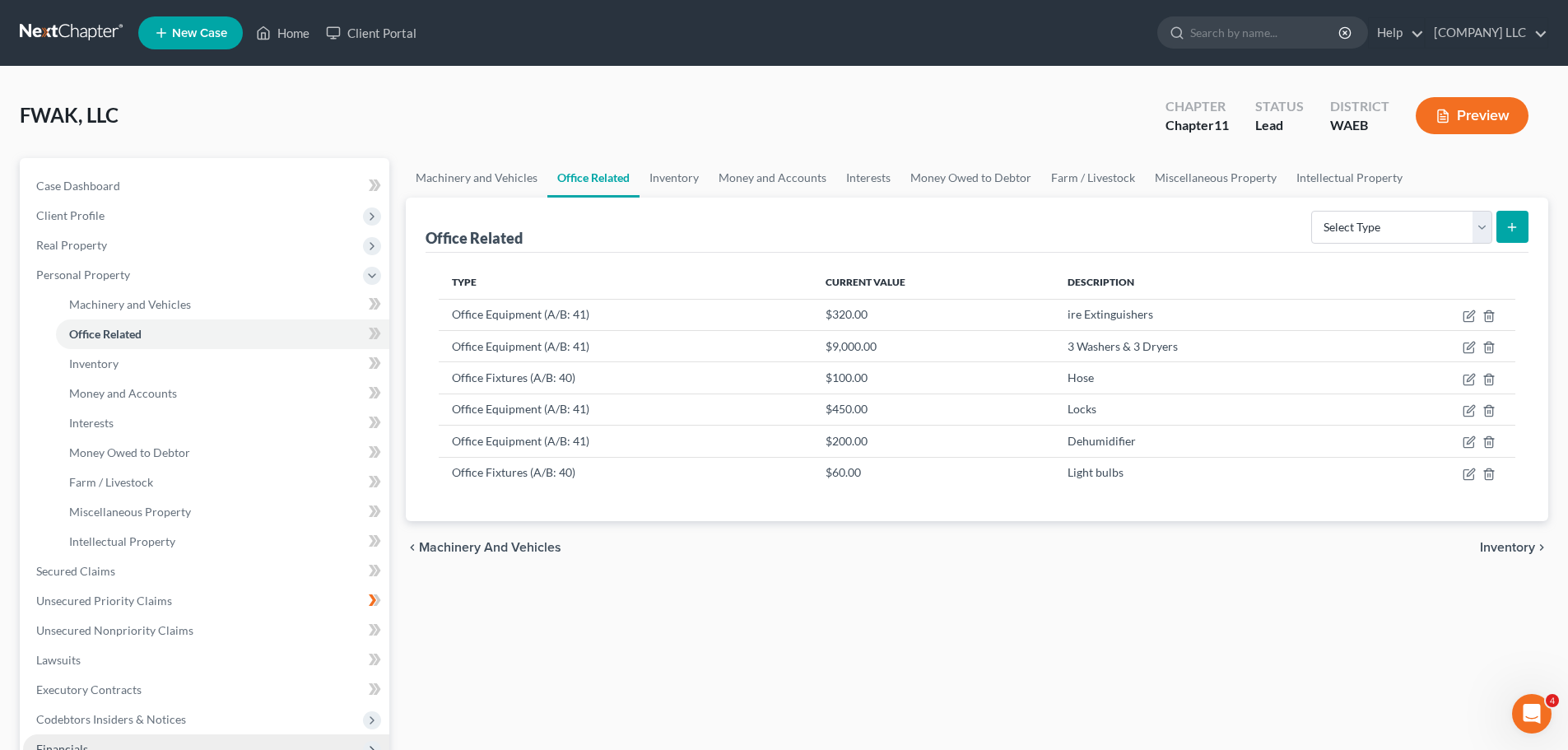 click on "Financials" at bounding box center (62, 748) 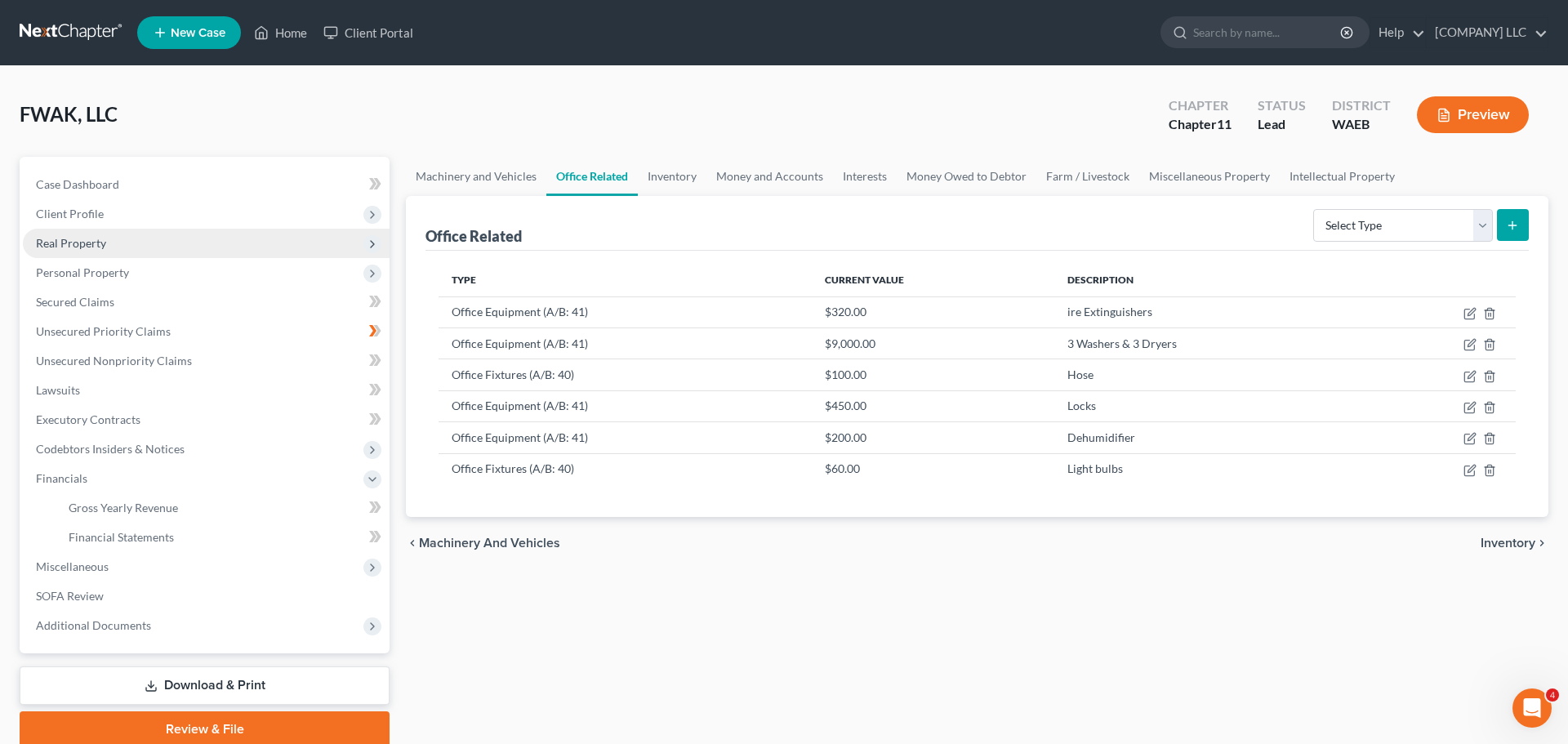 click on "Real Property" at bounding box center [71, 243] 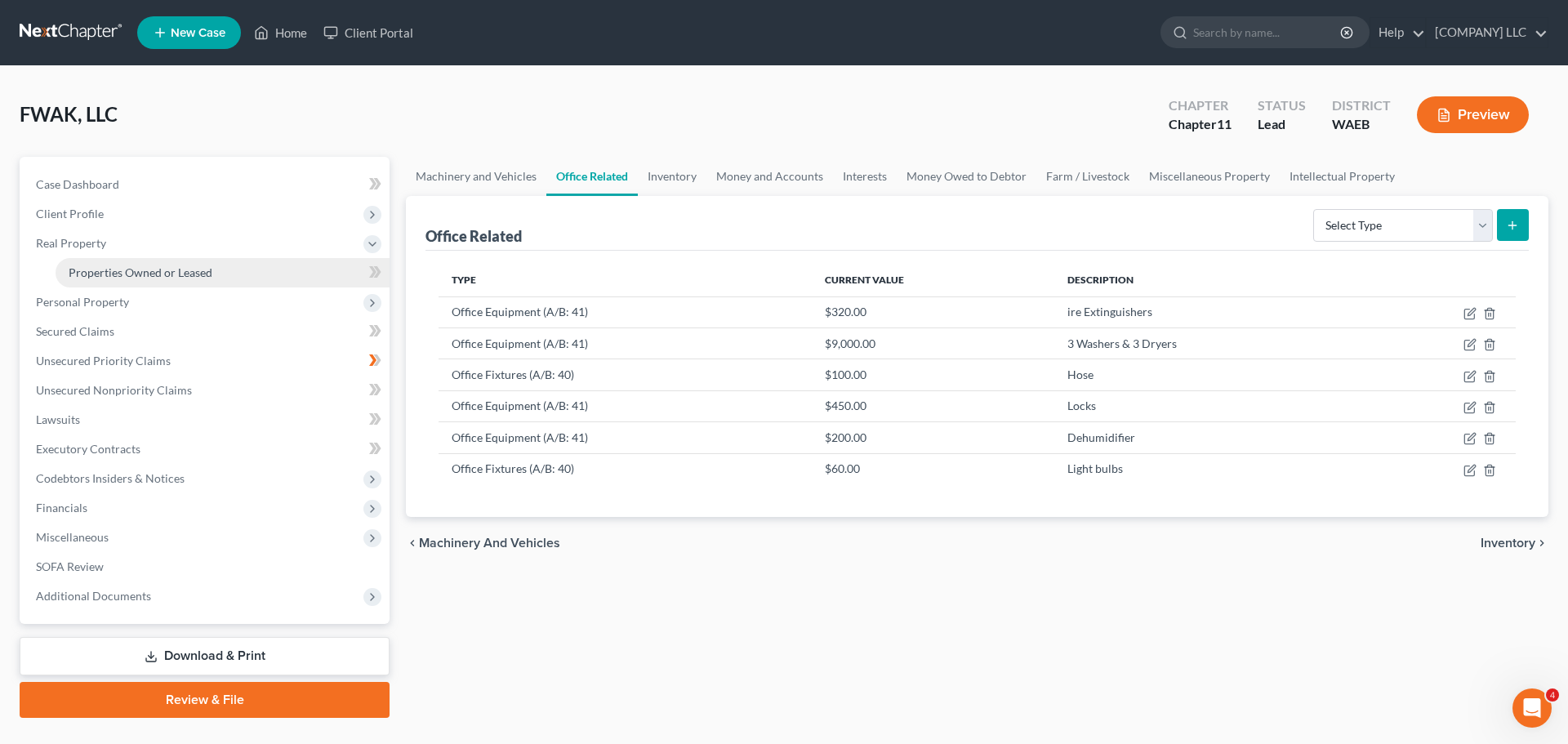 click on "Properties Owned or Leased" at bounding box center [222, 273] 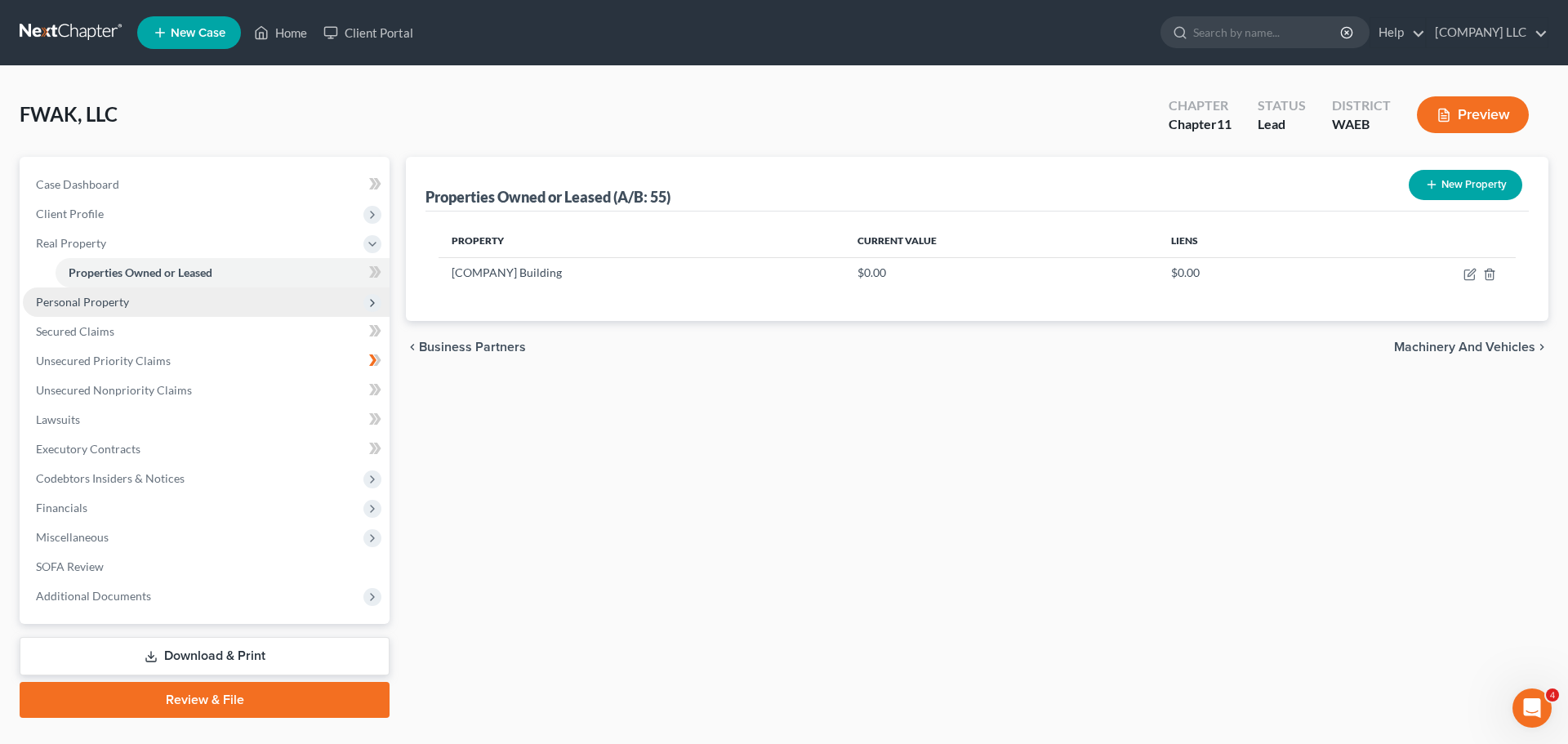 click on "Personal Property" at bounding box center [82, 301] 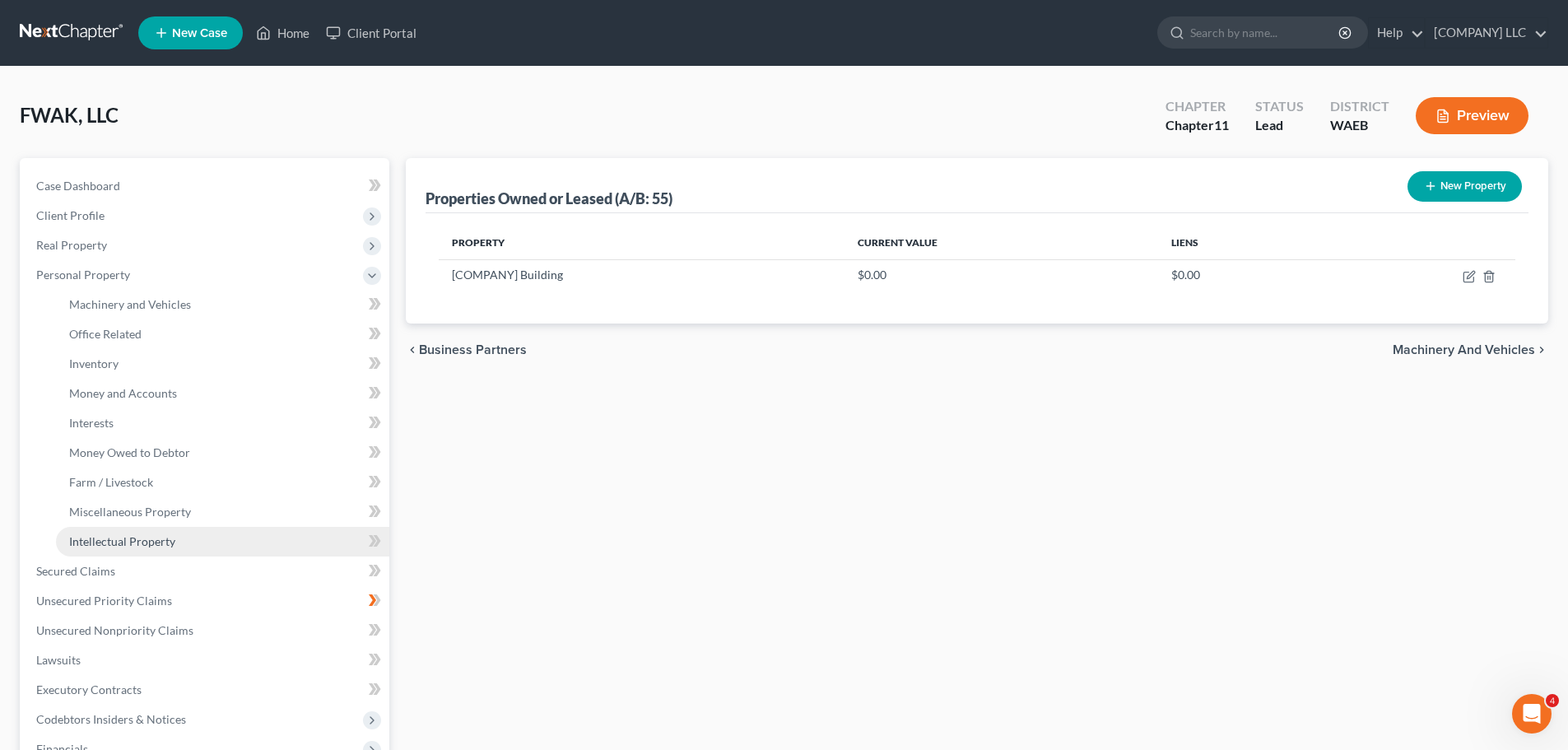 click on "Intellectual Property" at bounding box center [122, 541] 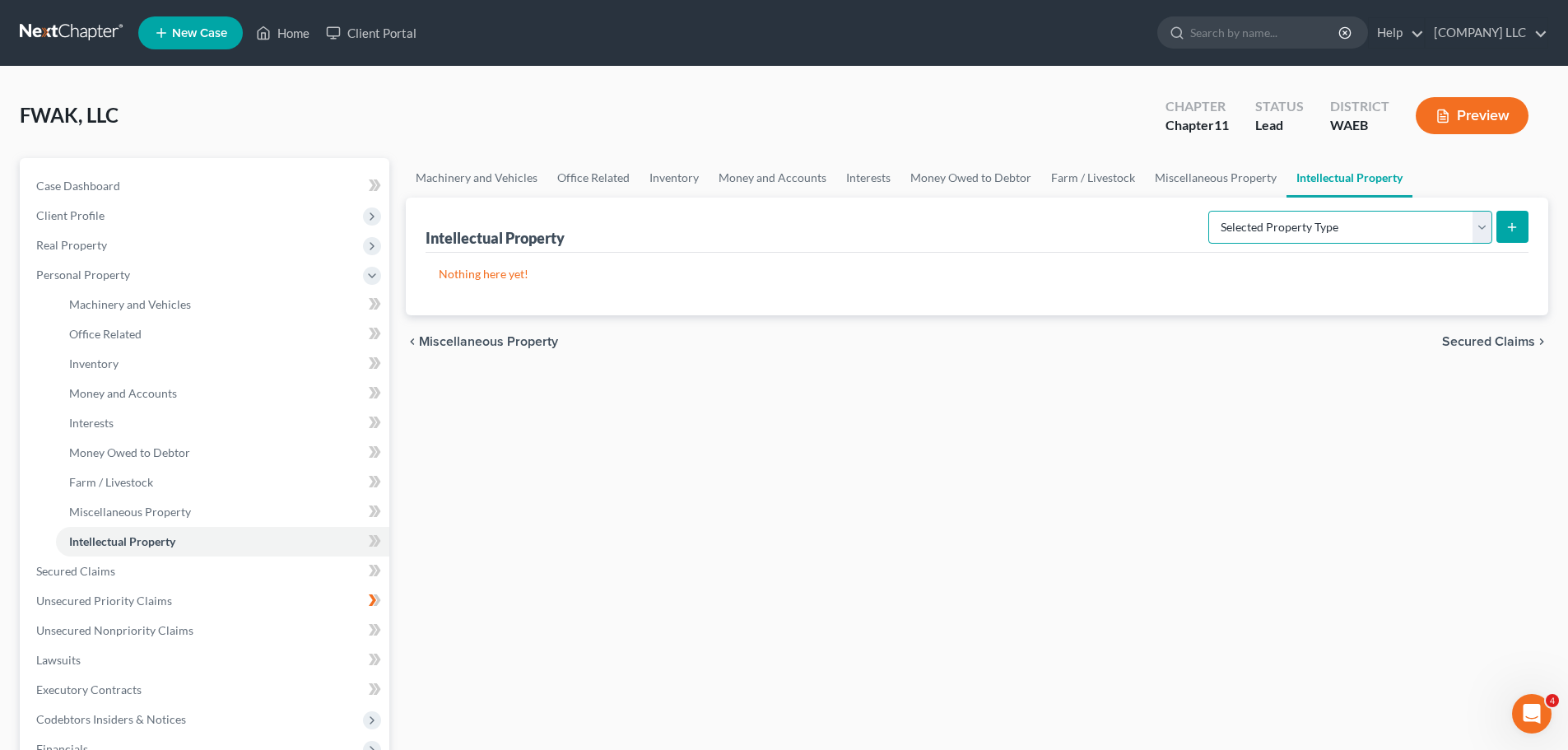 click on "Selected Property Type Customer Lists (A/B: 63) Goodwill (A/B: 65) Internet Domains and Websites (A/B: 61) Licenses, Franchises, and Royalties (A/B: 62) Other Intellectual Property (A/B: 64) Patents, Copyrights and Trade Secrets (A/B: 60)" at bounding box center [1350, 227] 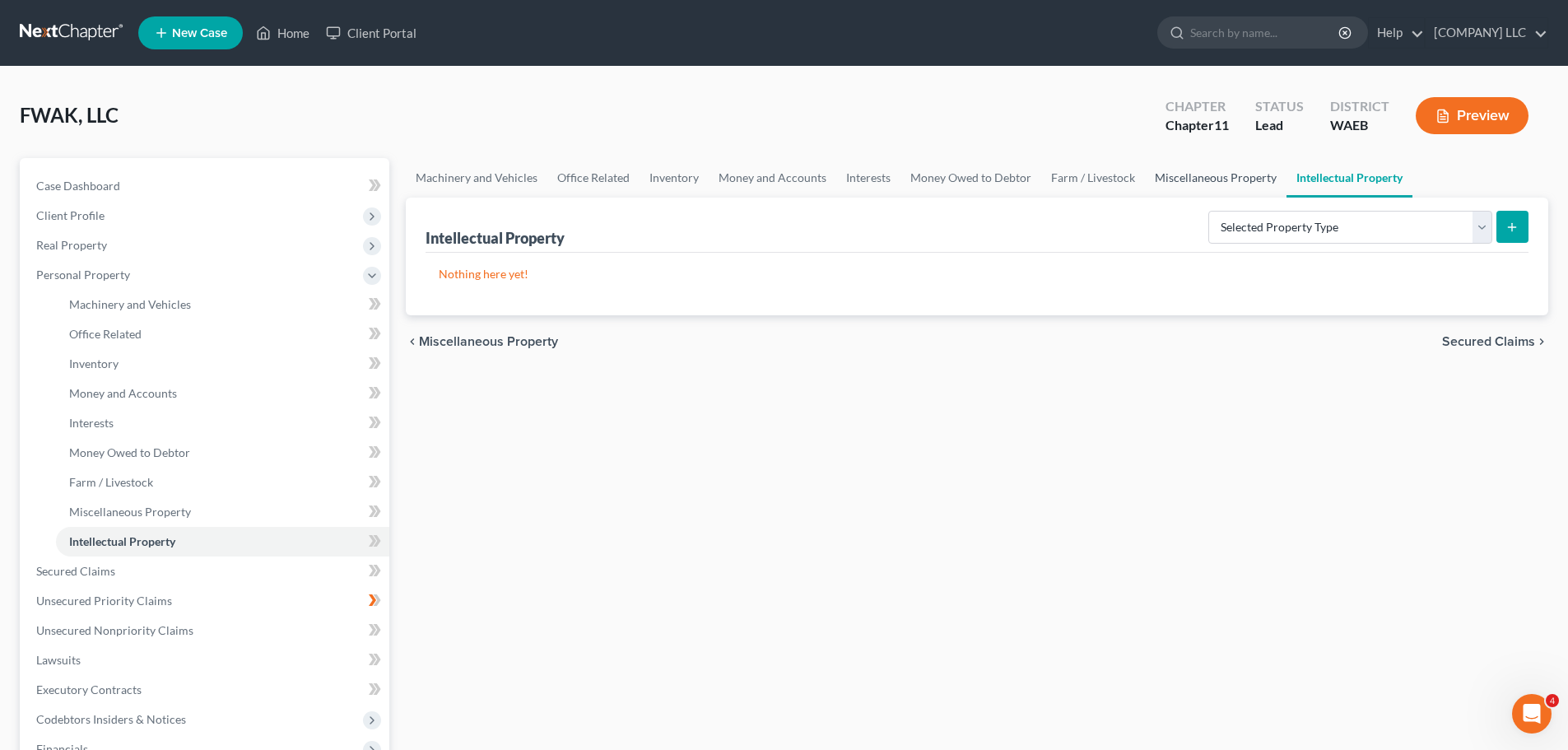 click on "Miscellaneous Property" at bounding box center [1216, 178] 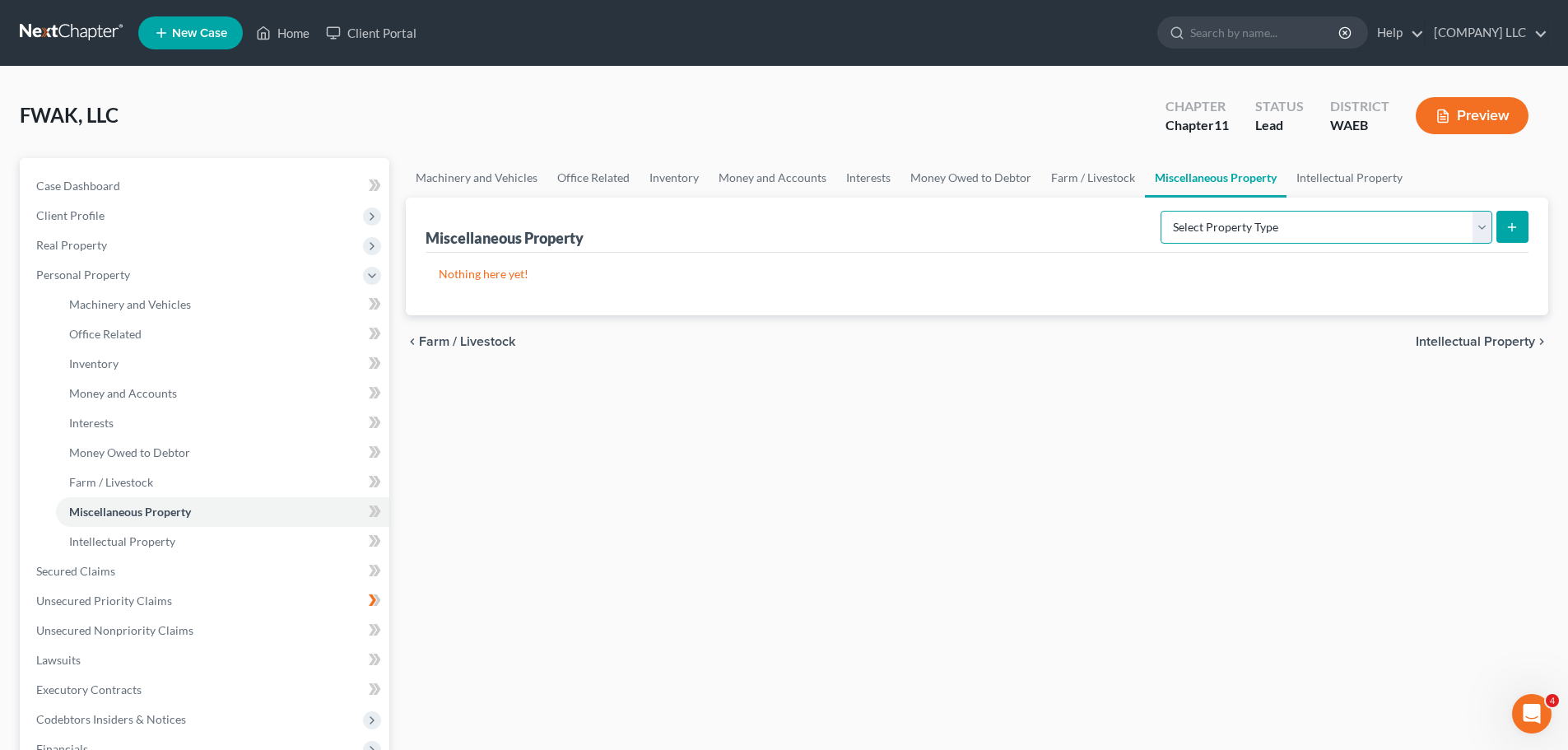 click on "Select Property Type Assigned for Creditor Benefit Within 120 Days (SOFA: 8) Assigned to Receiver Within 1 Year (SOFA: 8) Holding for Another (SOFA: 21) Not Yet Listed (A/B: 77) Stored Within 1 Year (SOFA: 20) Transferred (SOFA: 13)" at bounding box center (1326, 227) 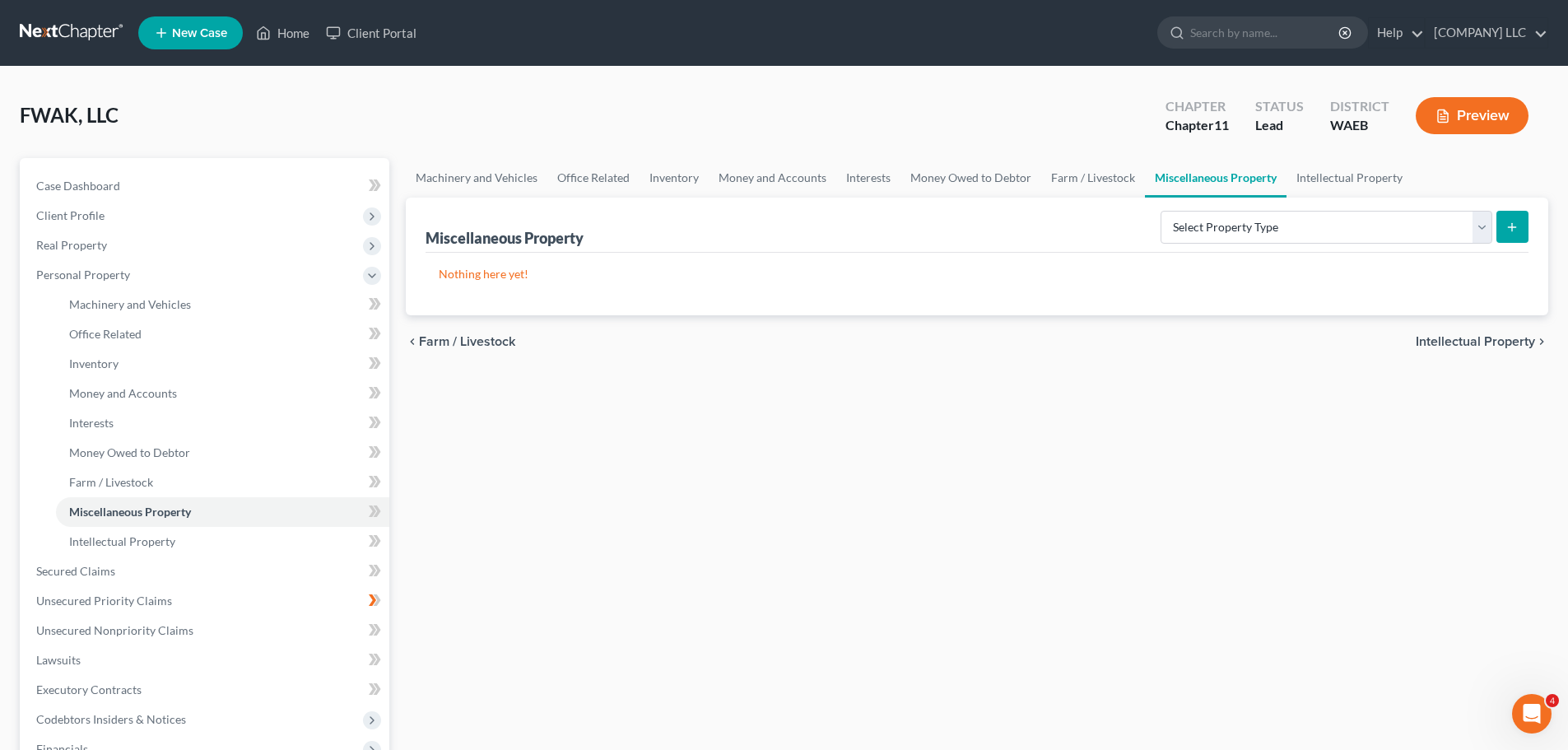 click on "Miscellaneous" at bounding box center (72, 778) 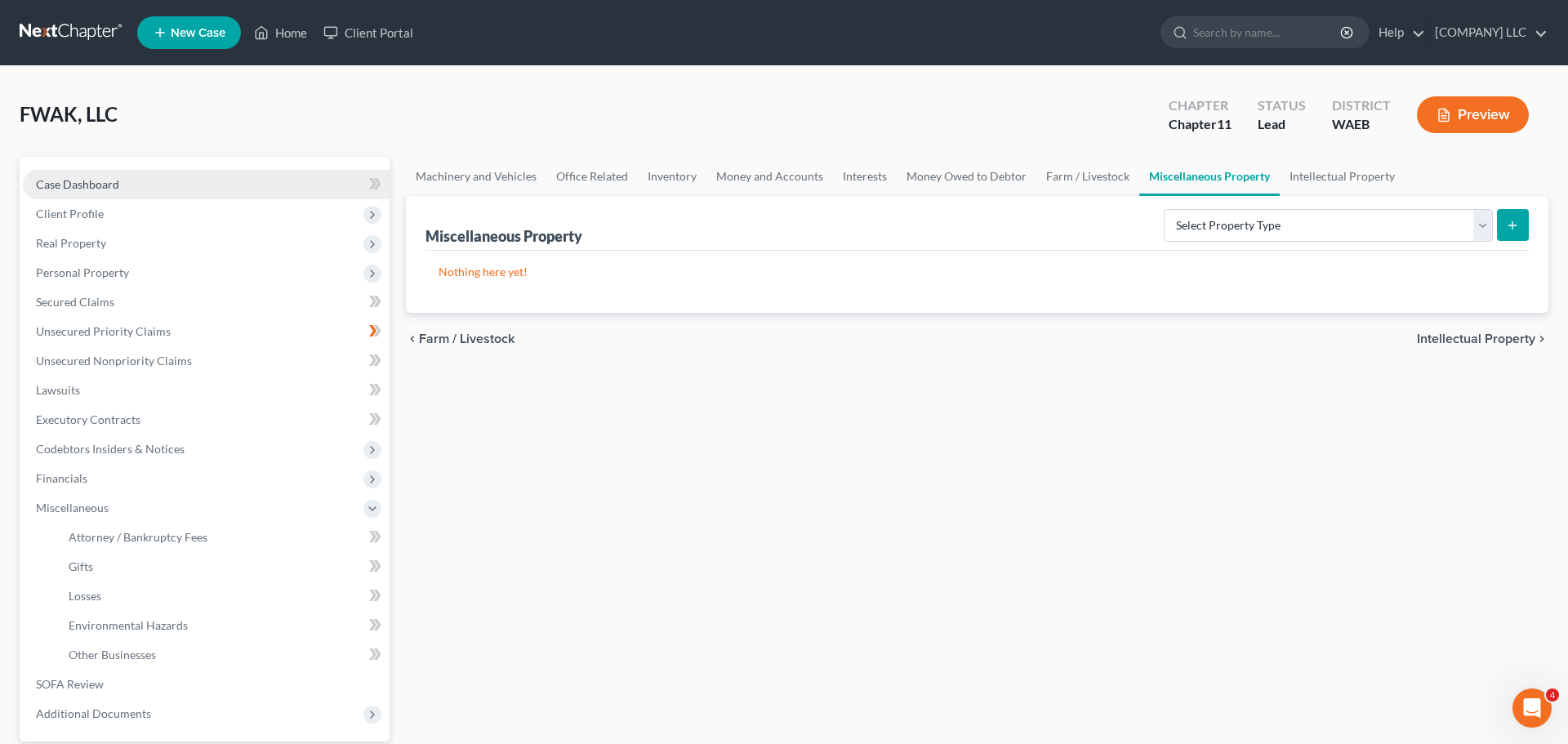 click on "Case Dashboard" at bounding box center [78, 184] 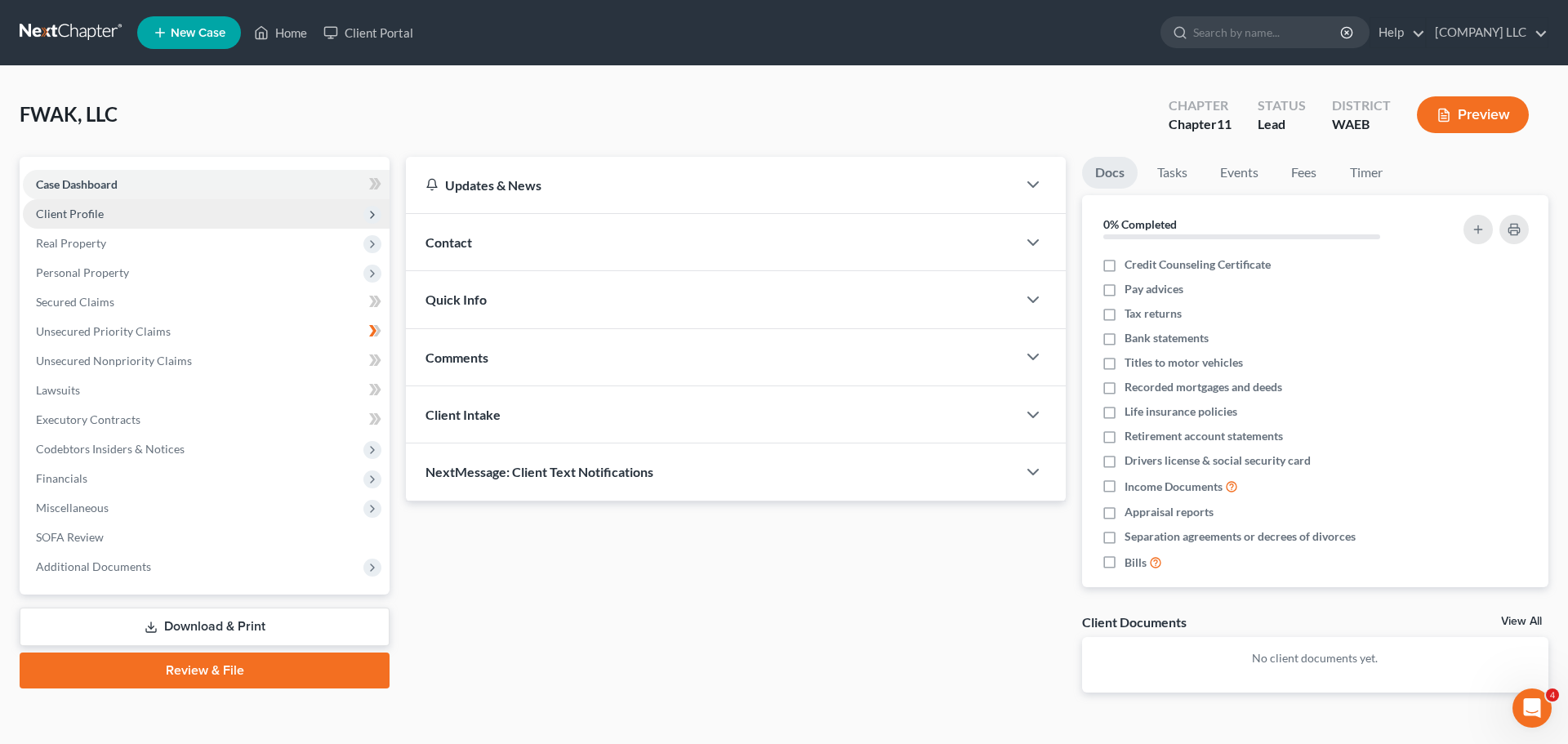 click on "Client Profile" at bounding box center [206, 214] 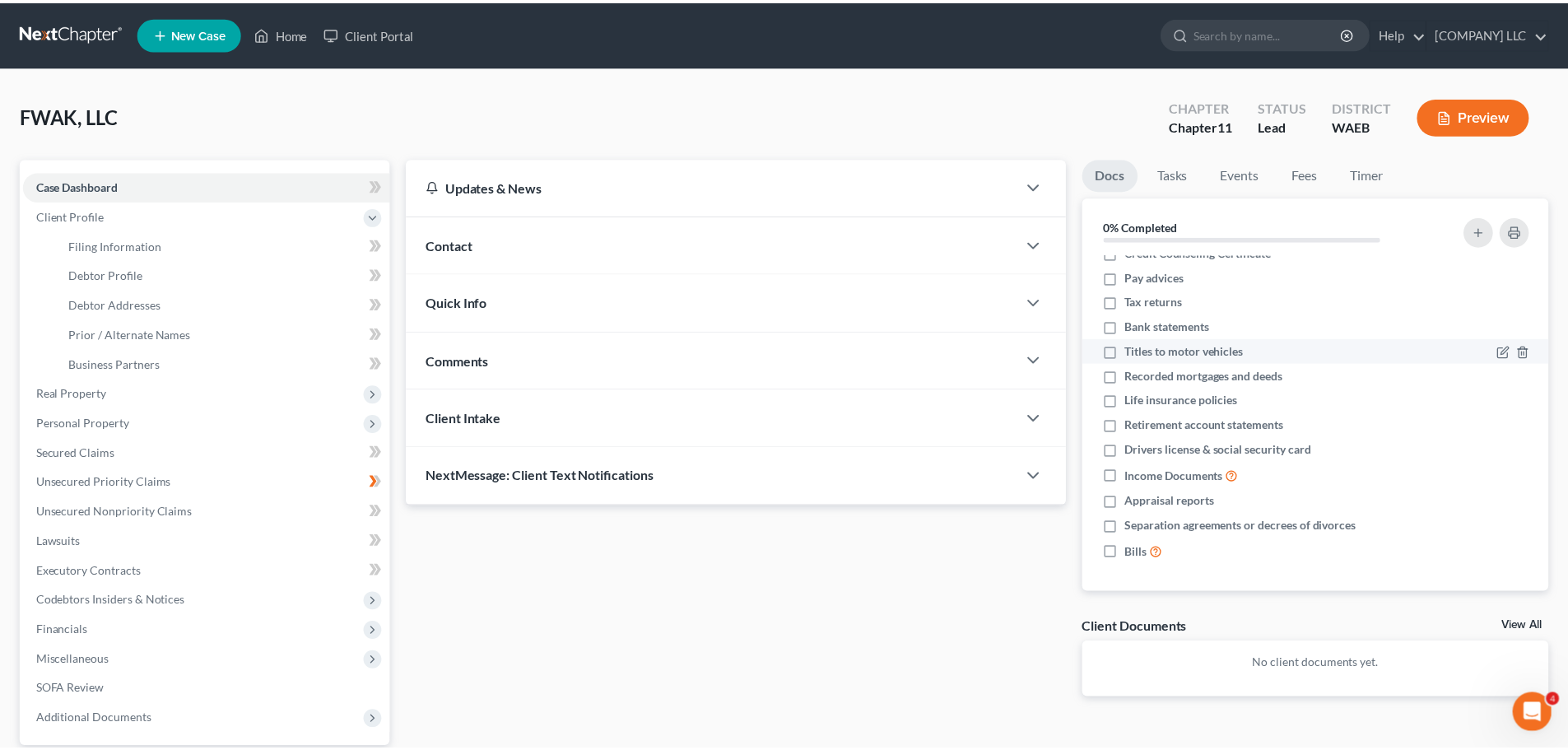 scroll, scrollTop: 0, scrollLeft: 0, axis: both 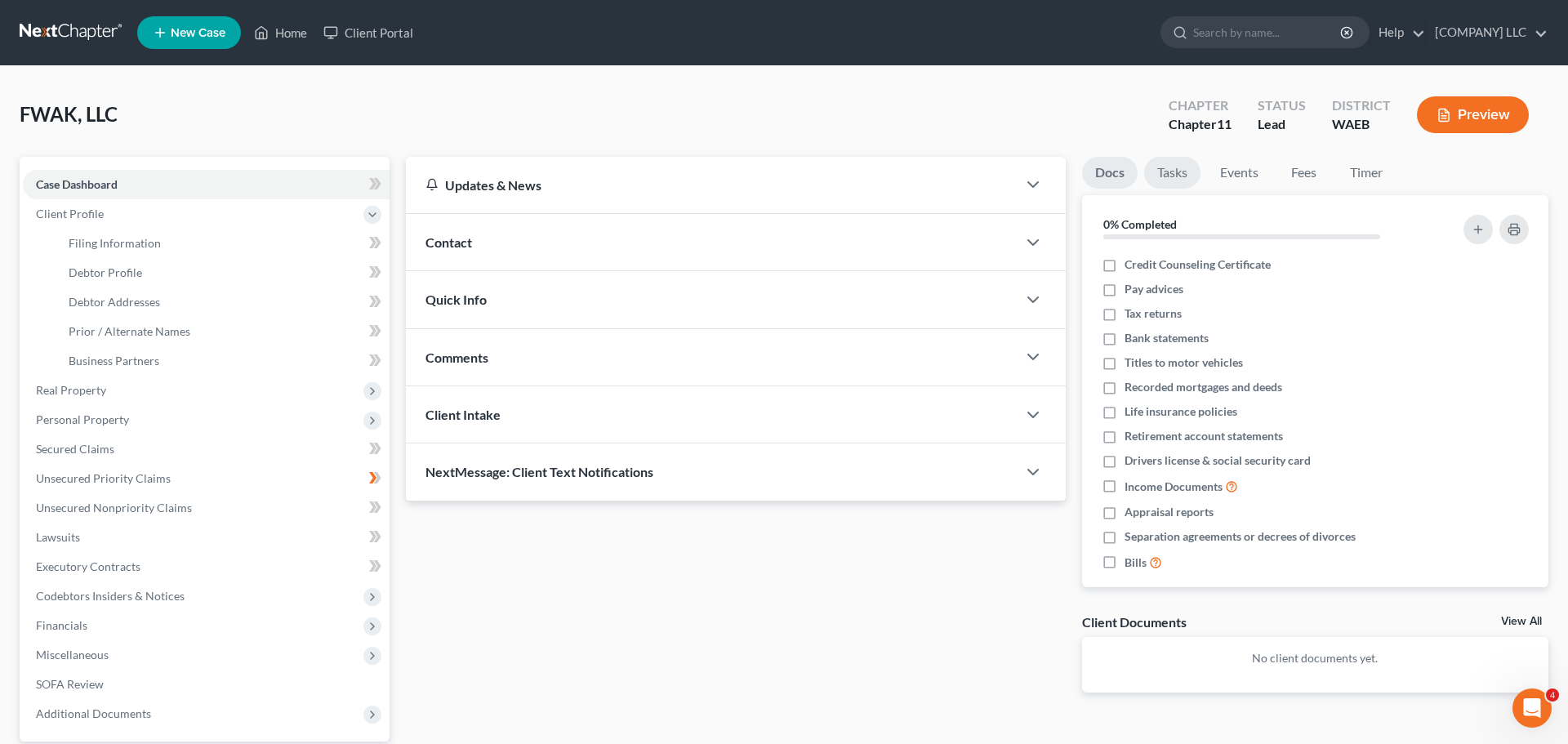 click on "Tasks" at bounding box center (1172, 172) 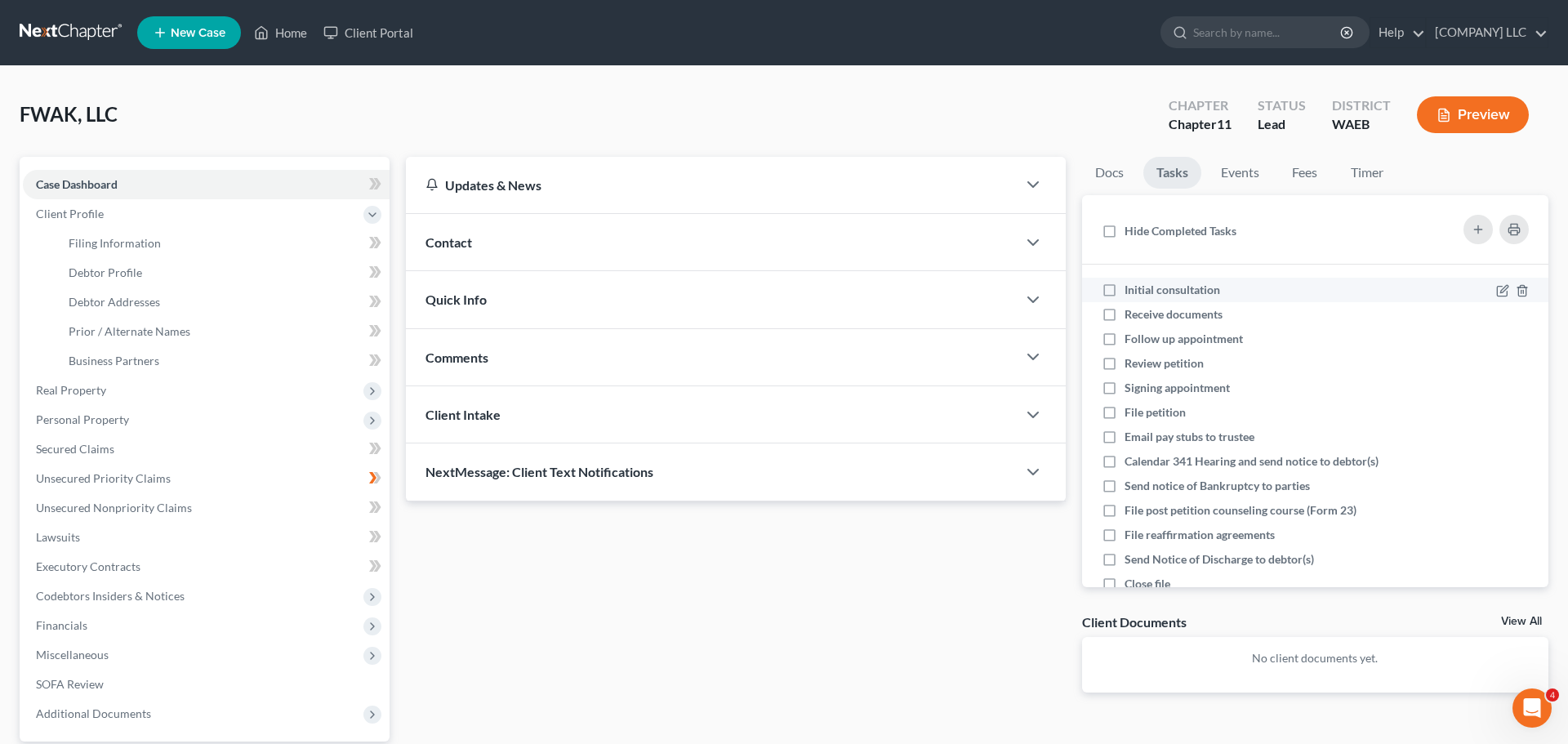 click on "Initial consultation" at bounding box center [1172, 289] 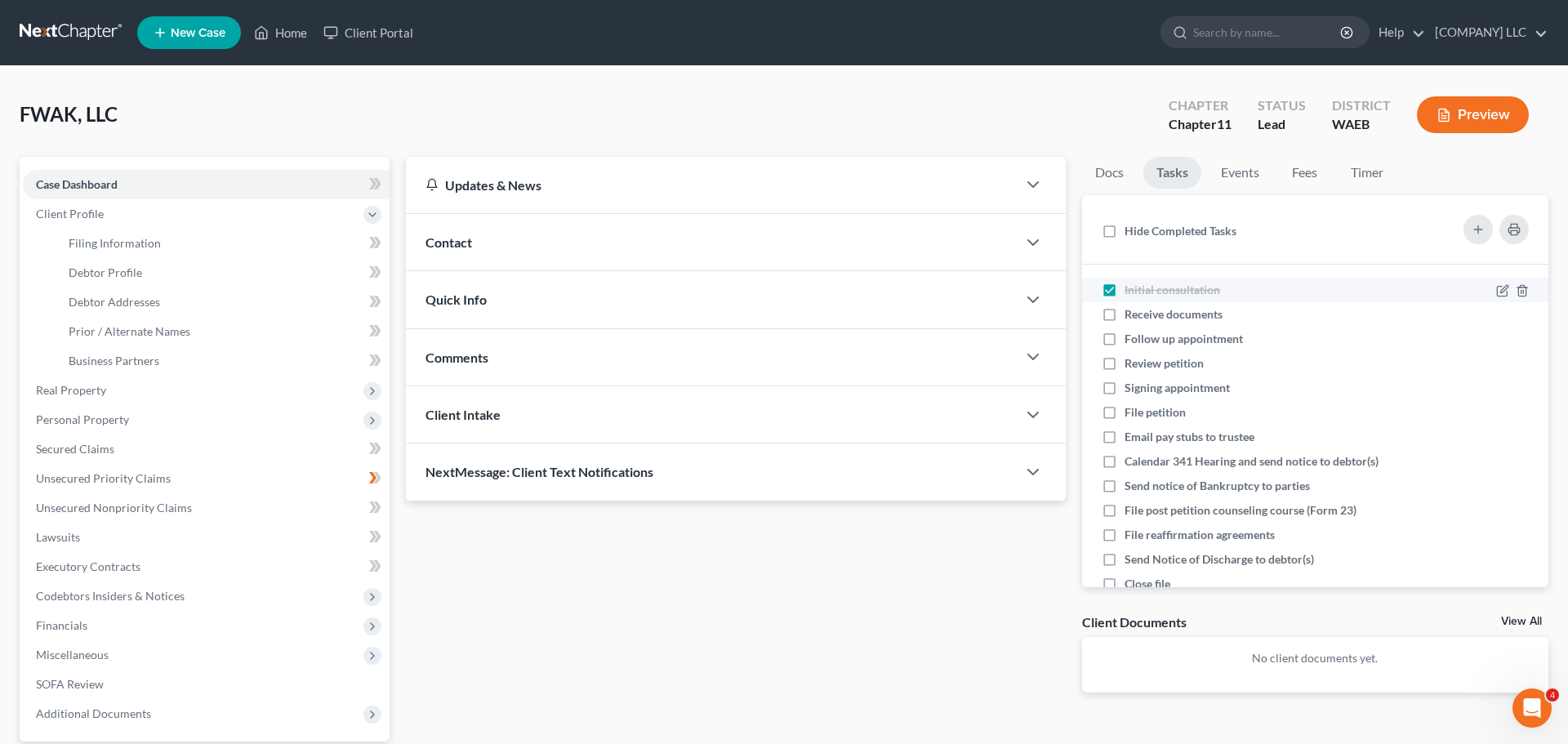 click on "Initial consultation" at bounding box center (1172, 289) 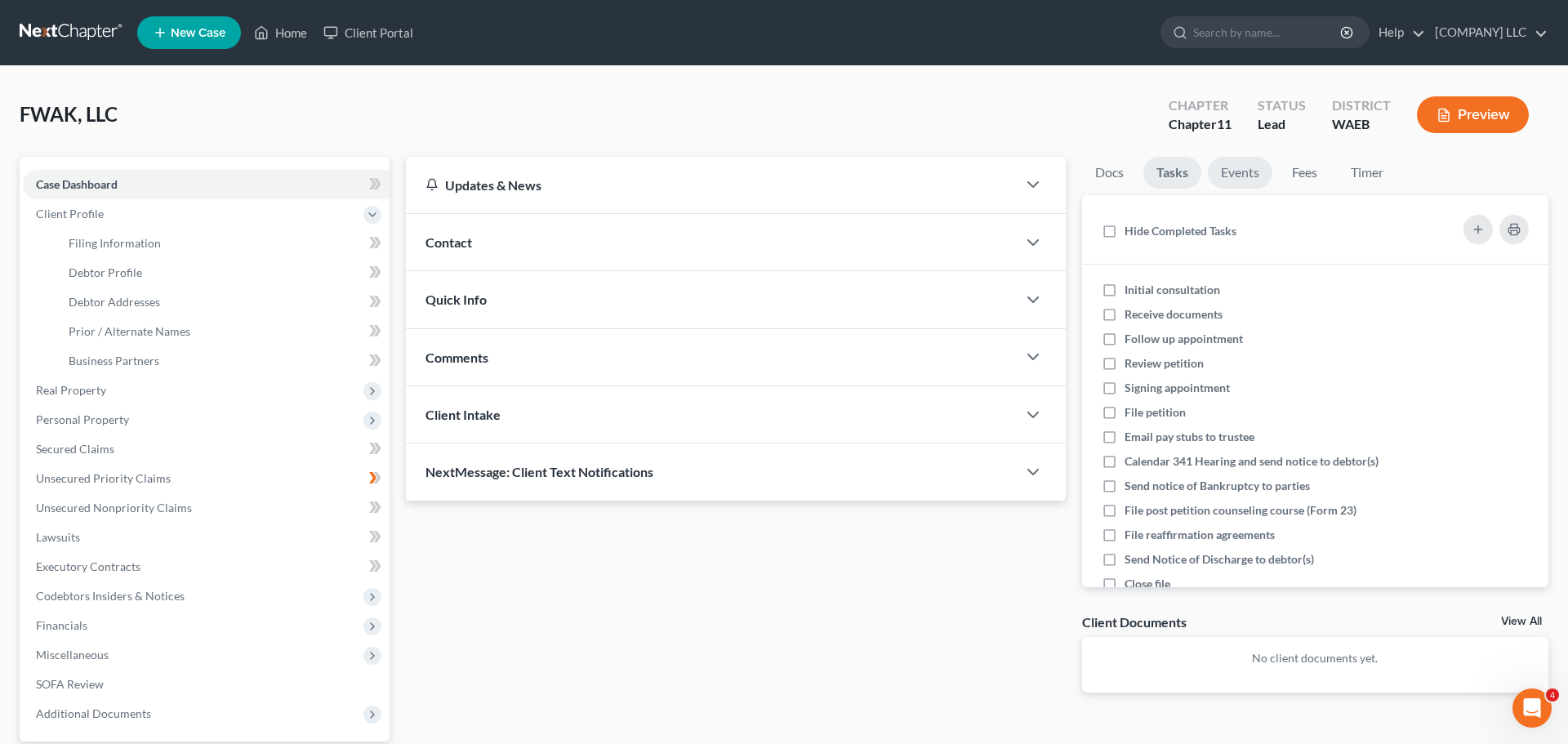 click on "Events" at bounding box center (1240, 172) 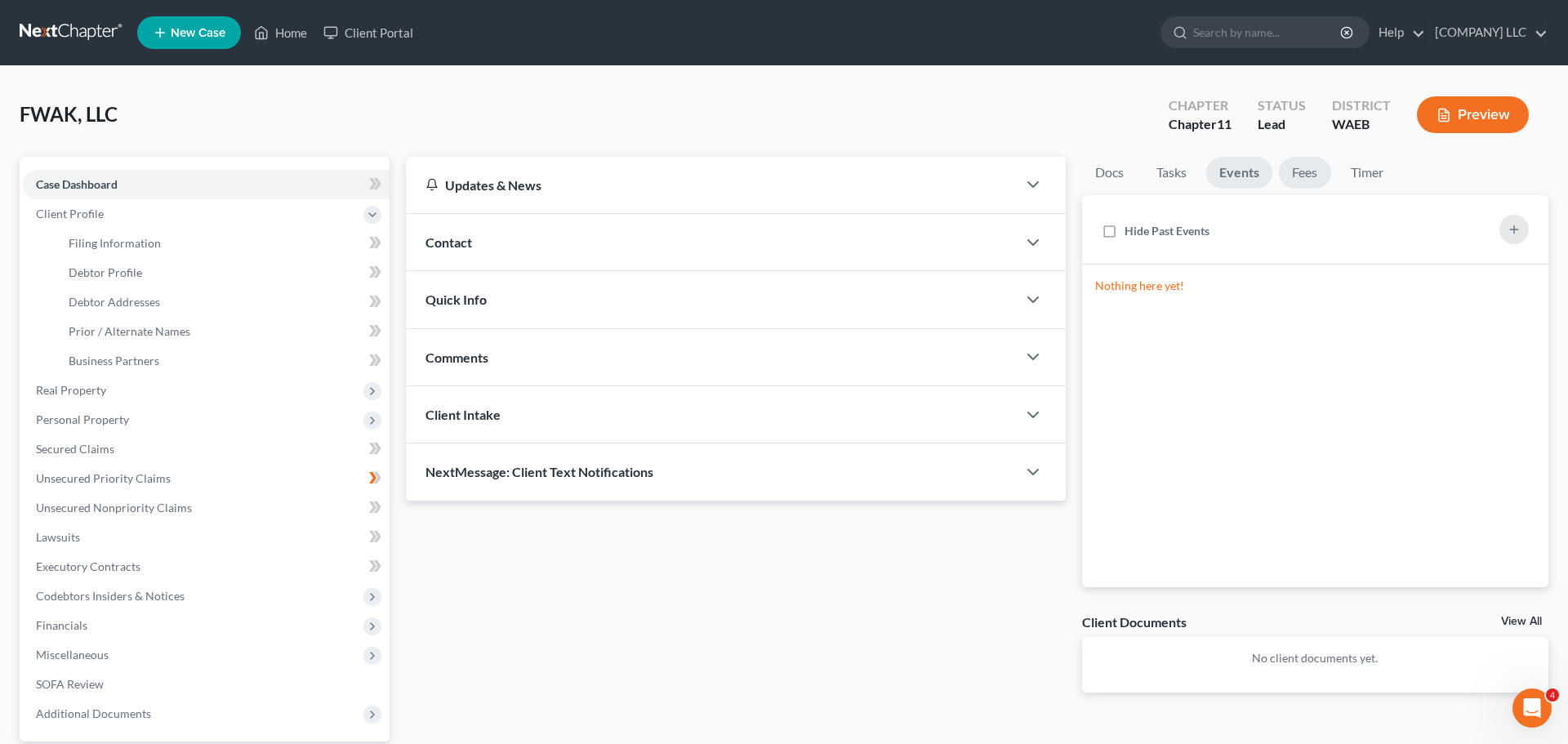 click on "Fees" at bounding box center [1305, 172] 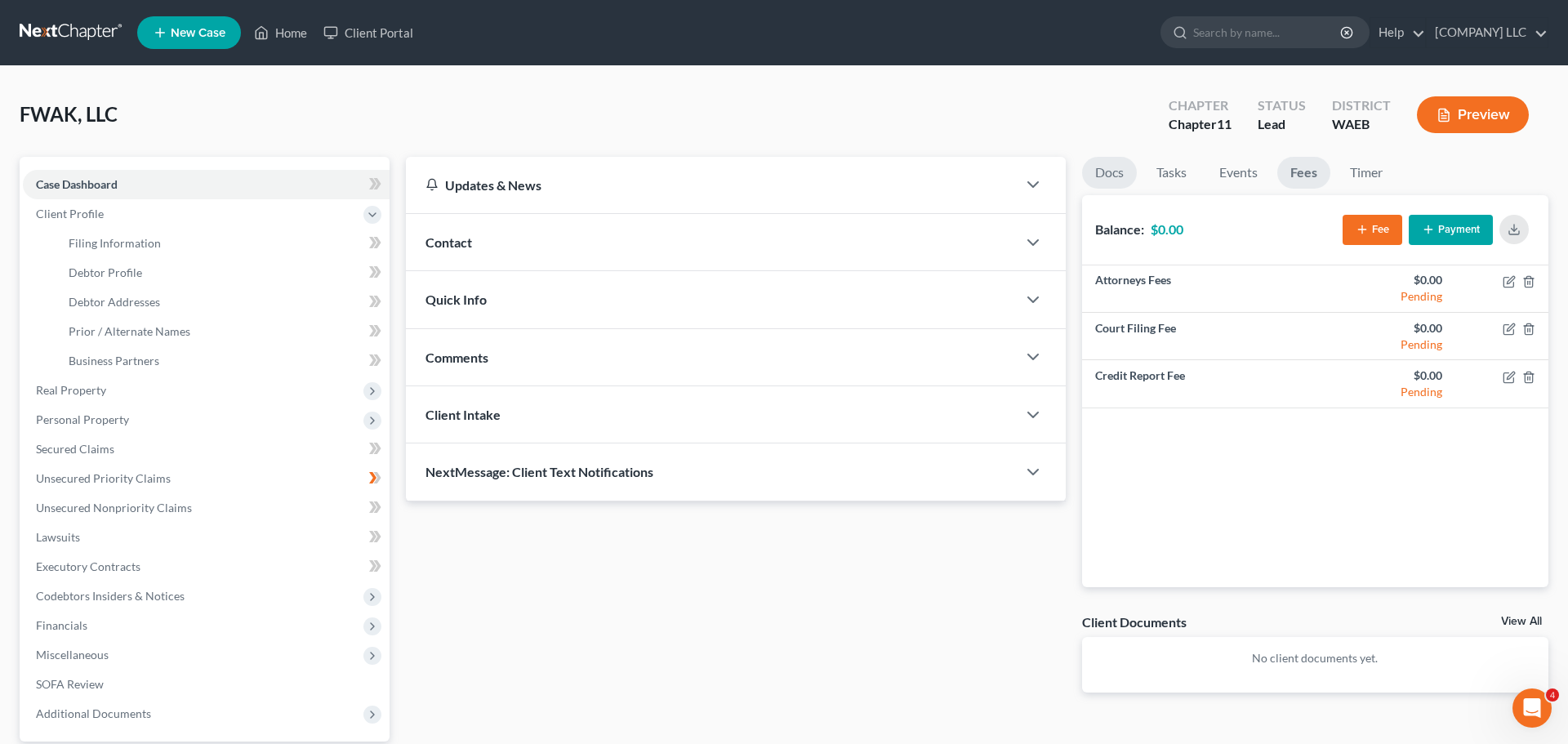 click on "Docs" at bounding box center [1109, 172] 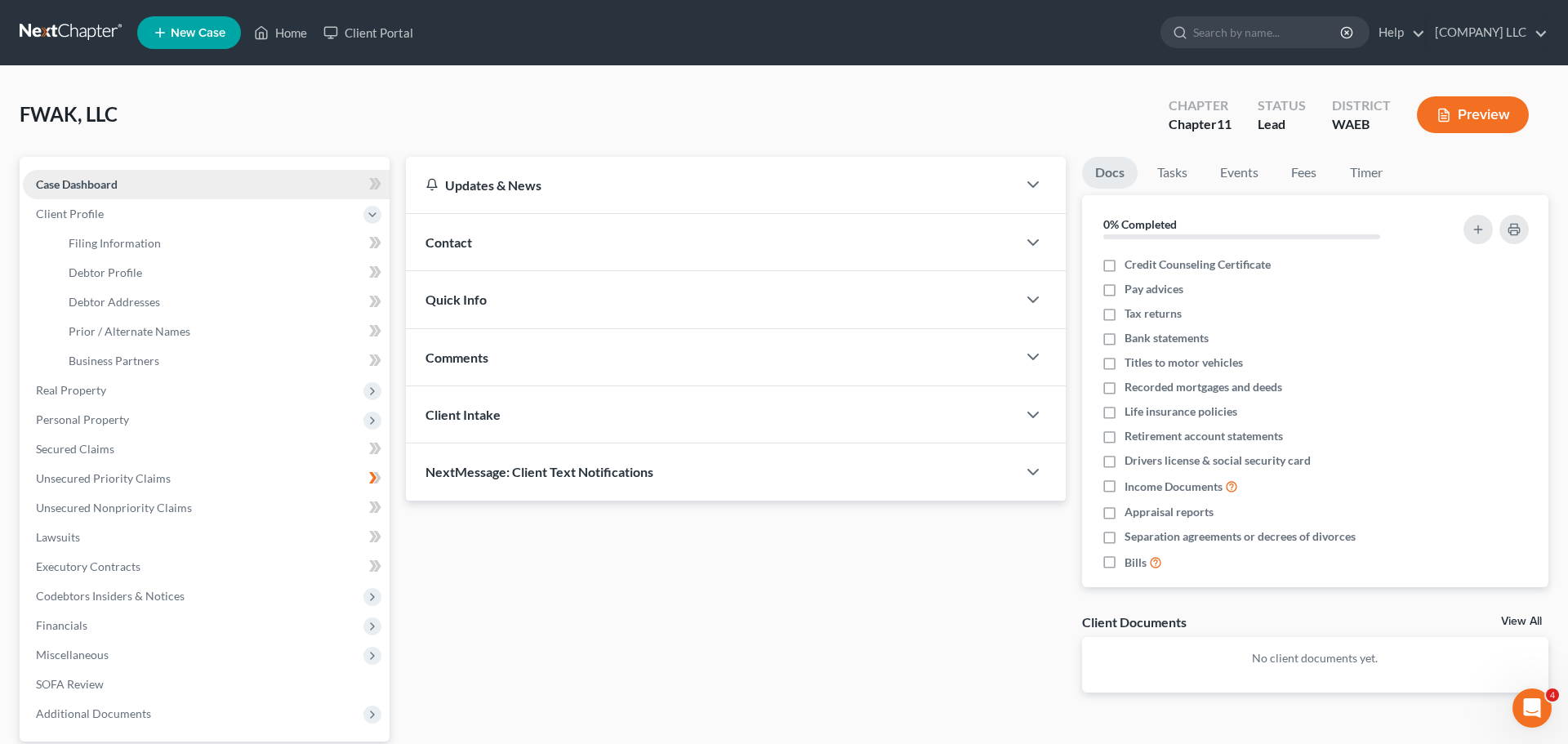 click on "Case Dashboard" at bounding box center (77, 184) 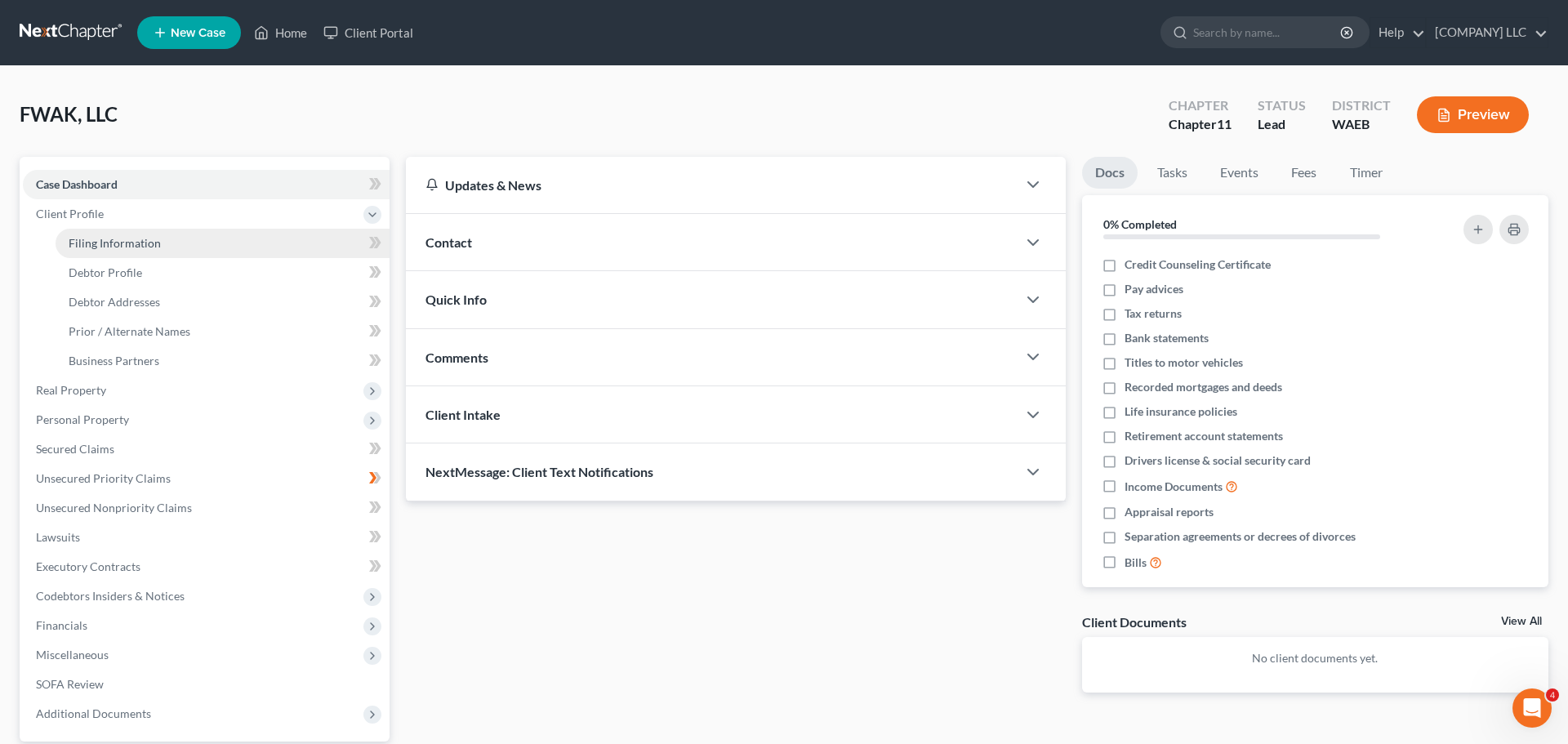 click on "Filing Information" at bounding box center [222, 243] 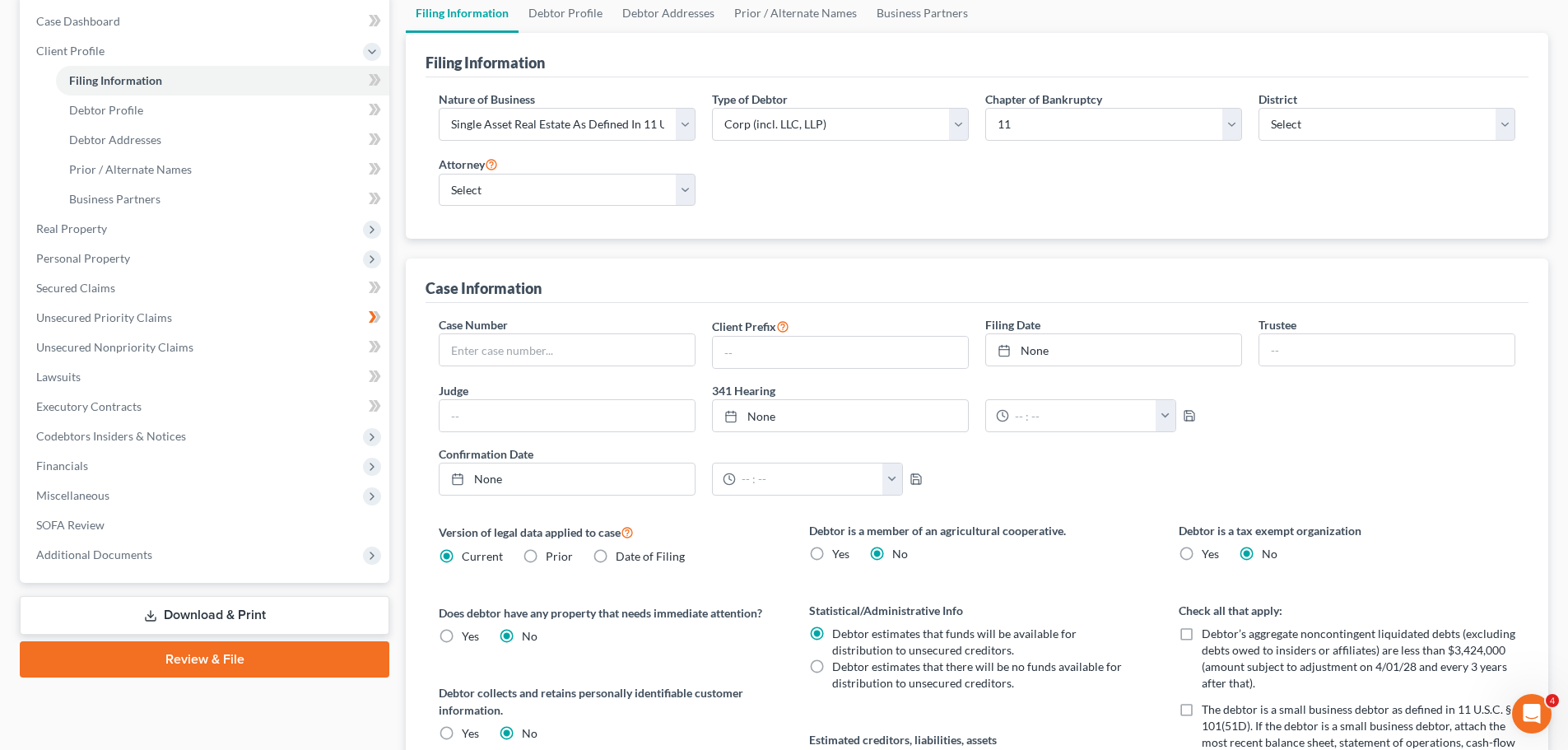 scroll, scrollTop: 230, scrollLeft: 0, axis: vertical 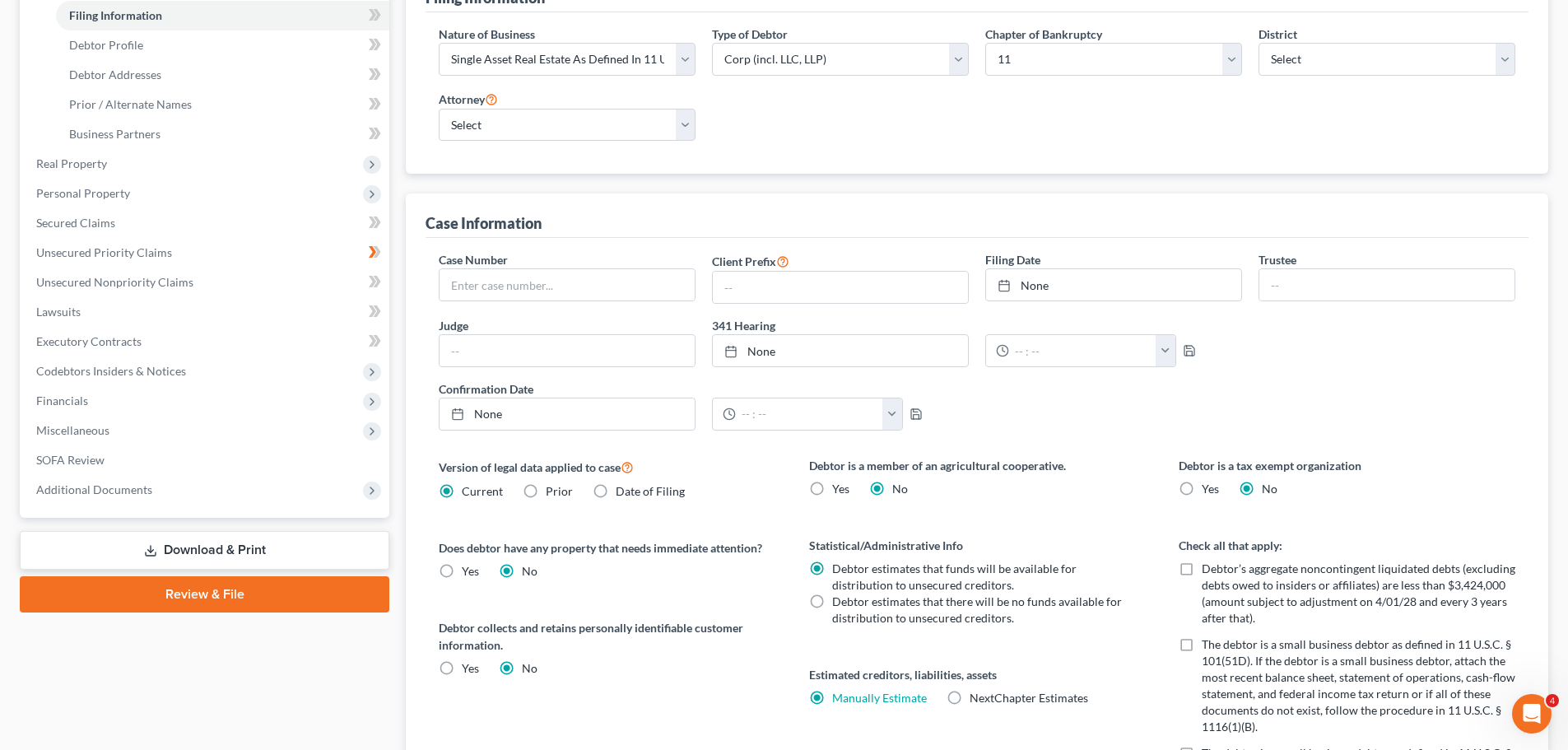 click 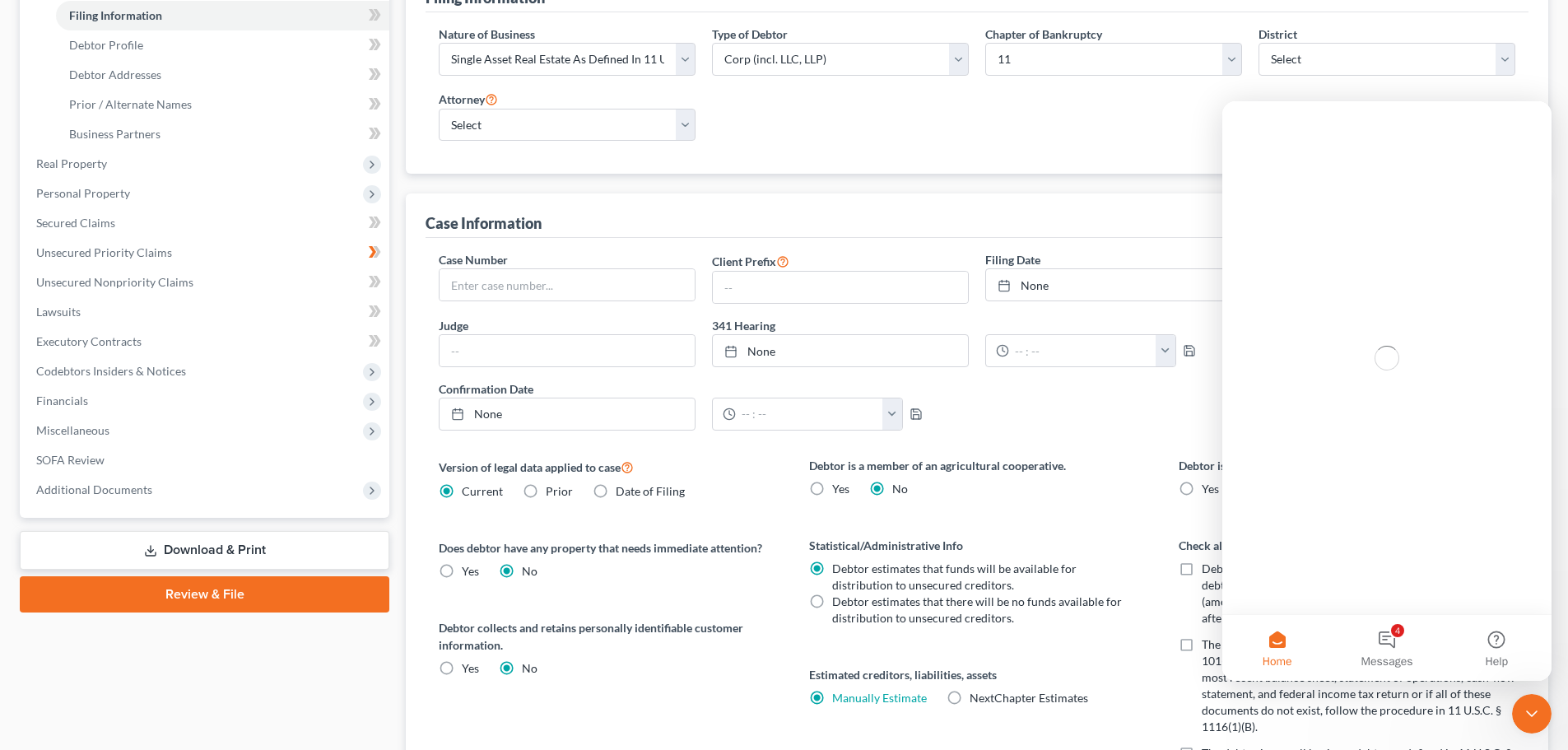 scroll, scrollTop: 0, scrollLeft: 0, axis: both 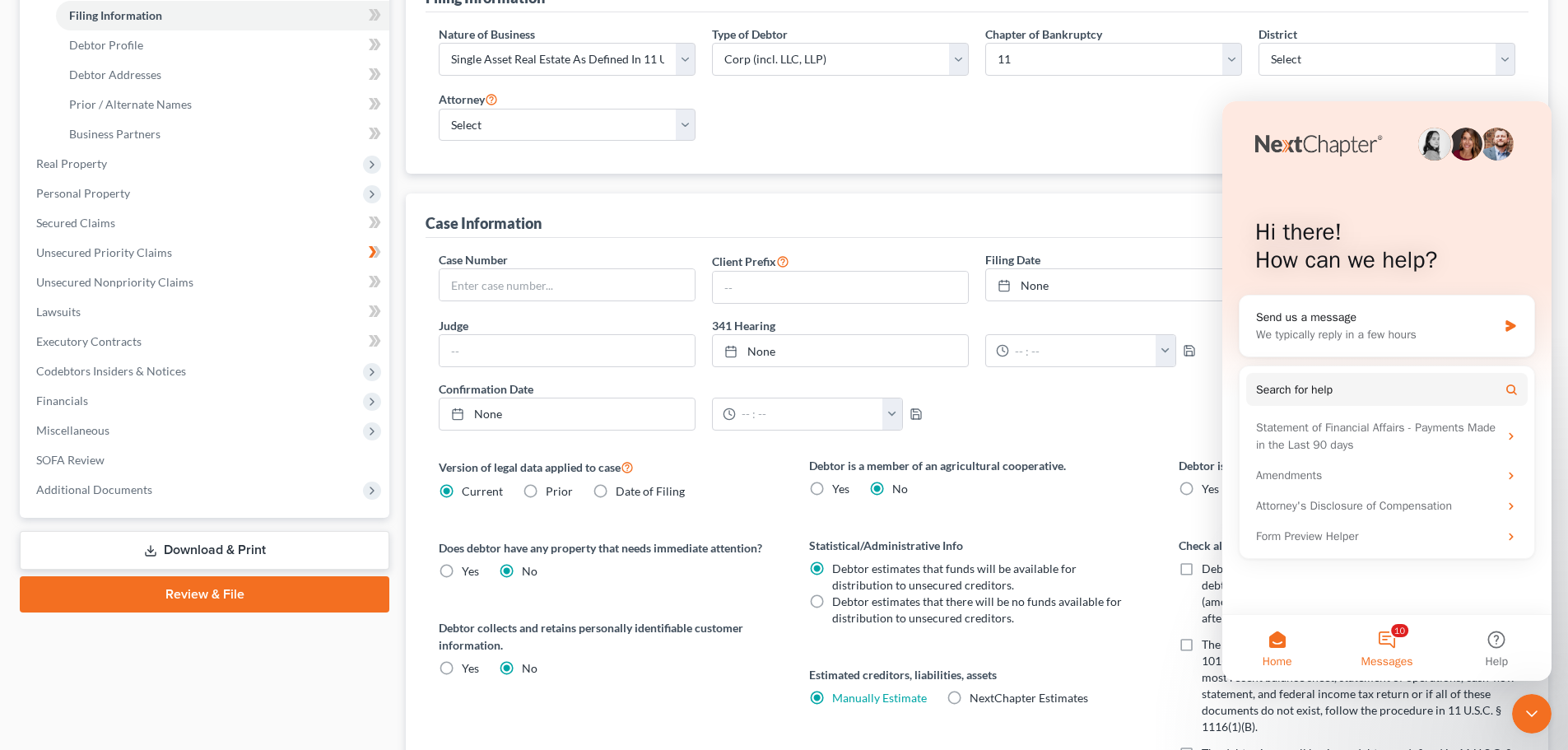 click on "10 Messages" at bounding box center [1386, 648] 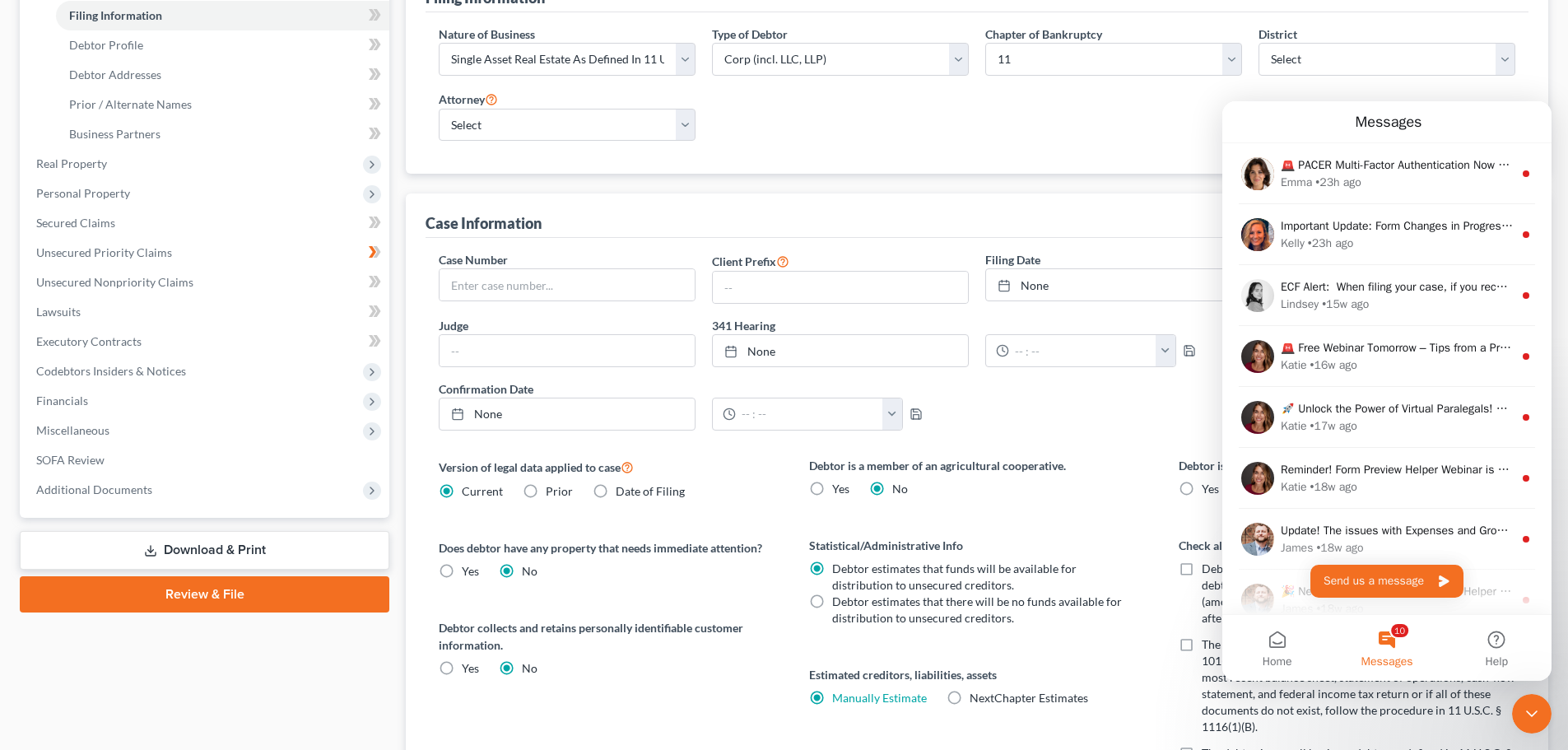 click on "2025 © NextChapterBK, INC" at bounding box center (784, 1141) 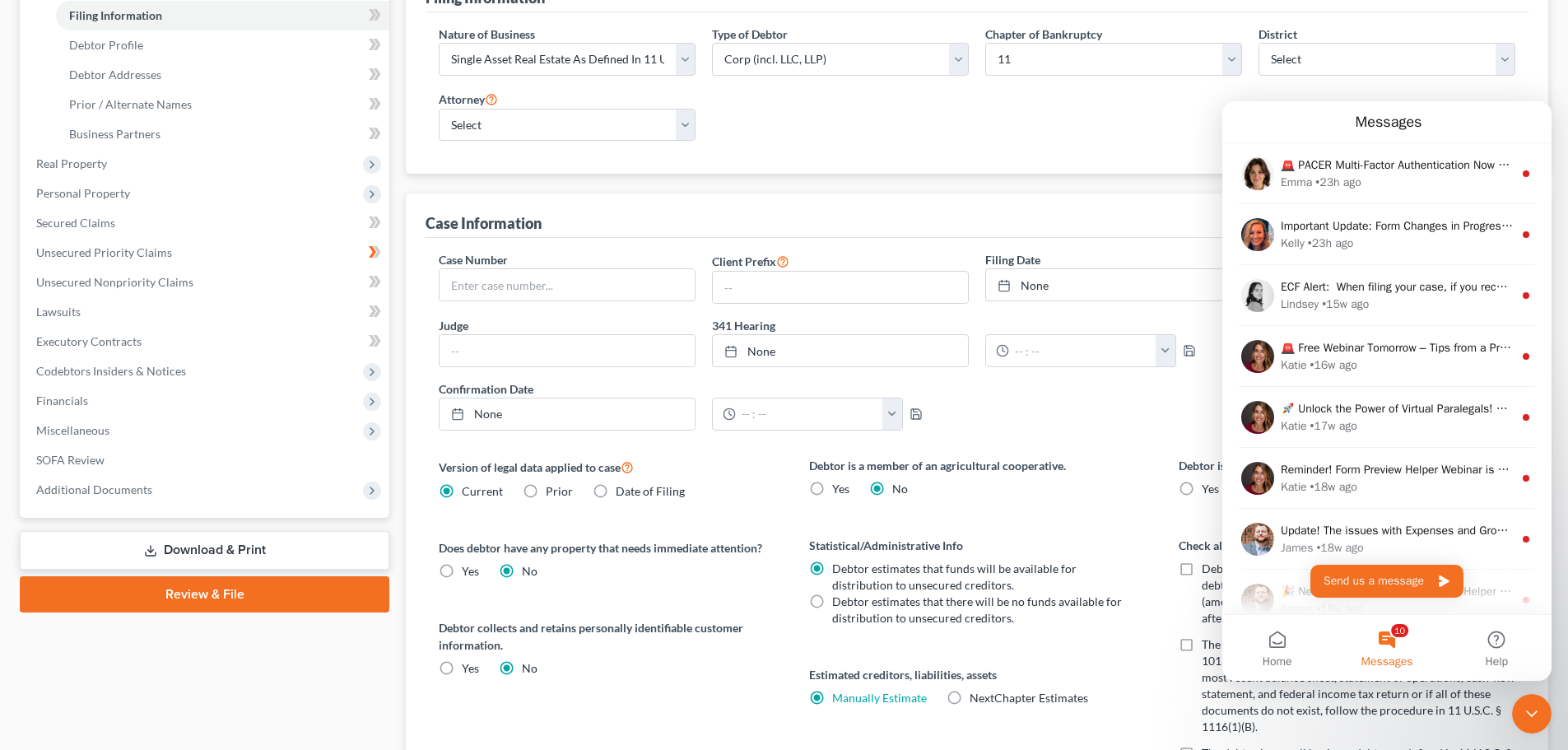 click 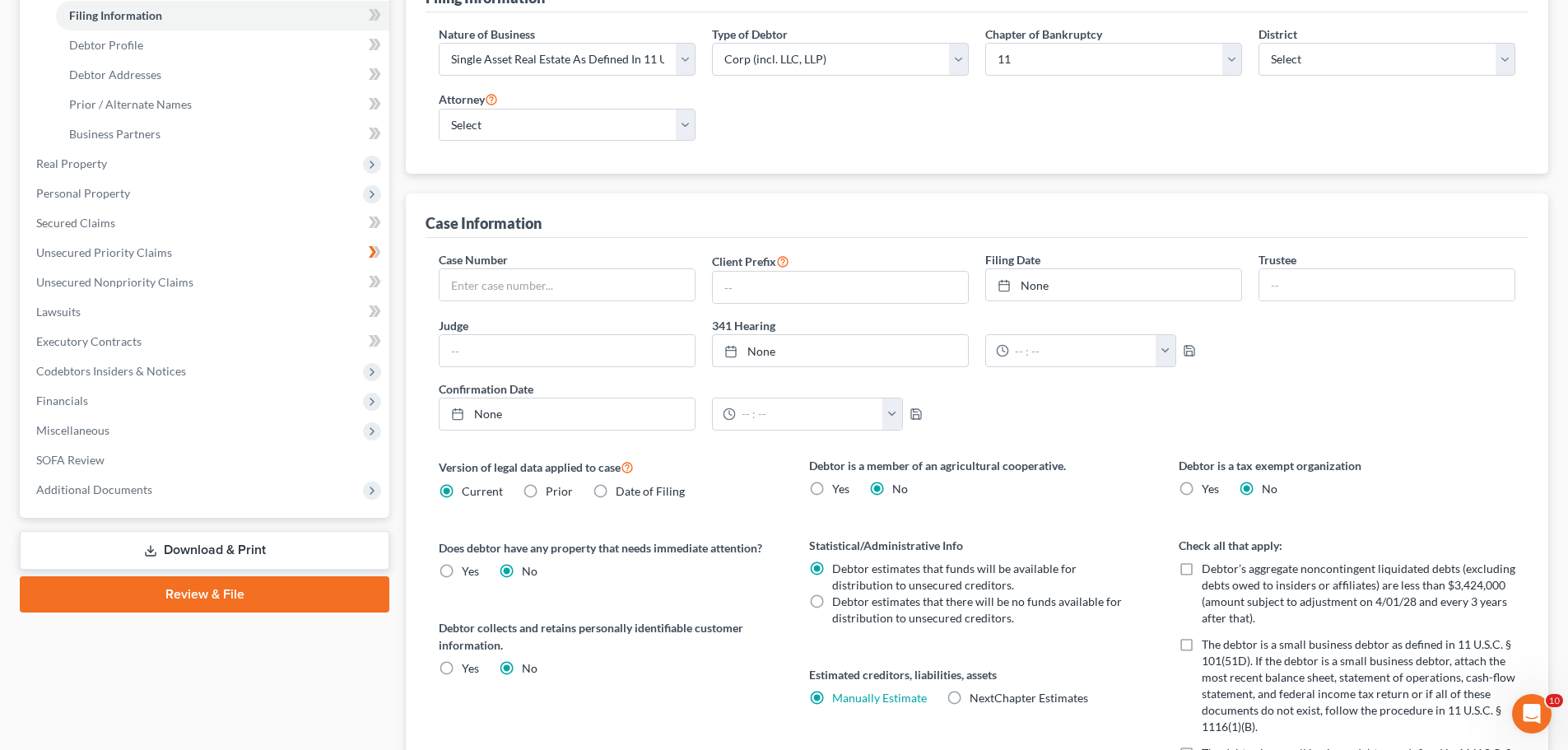 scroll, scrollTop: 0, scrollLeft: 0, axis: both 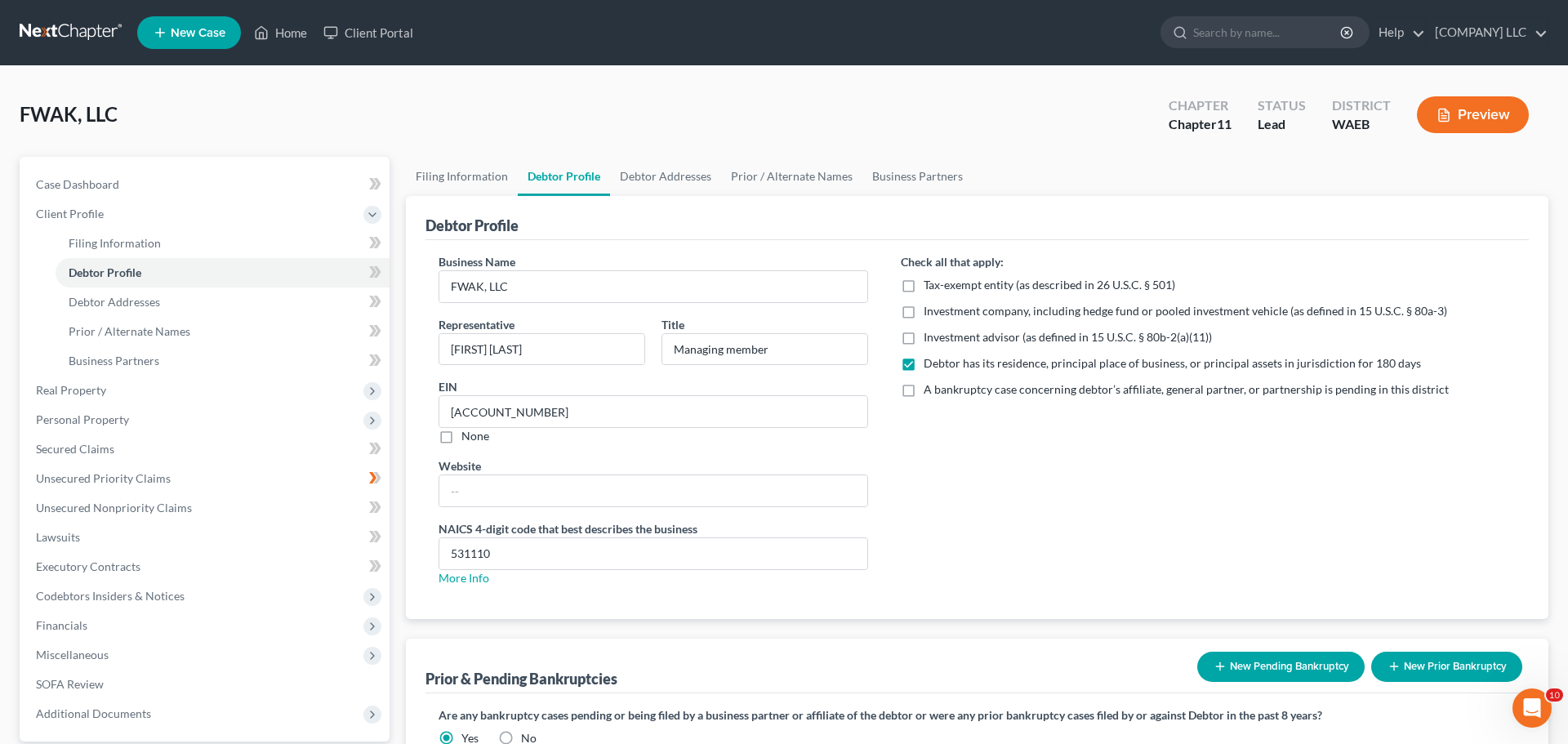 click on "Debtor Addresses" at bounding box center [1482, 882] 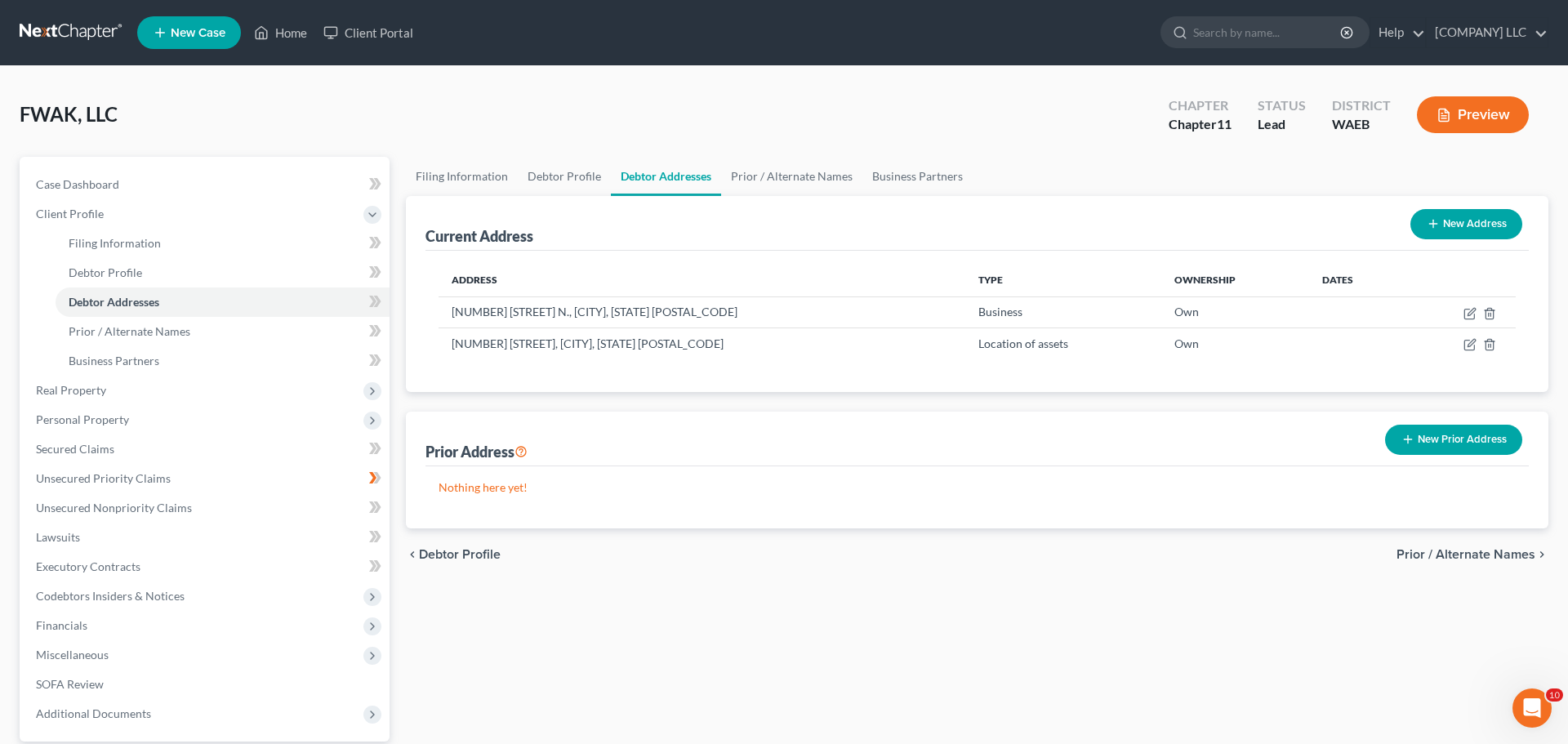 click on "Prior / Alternate Names" at bounding box center [1466, 555] 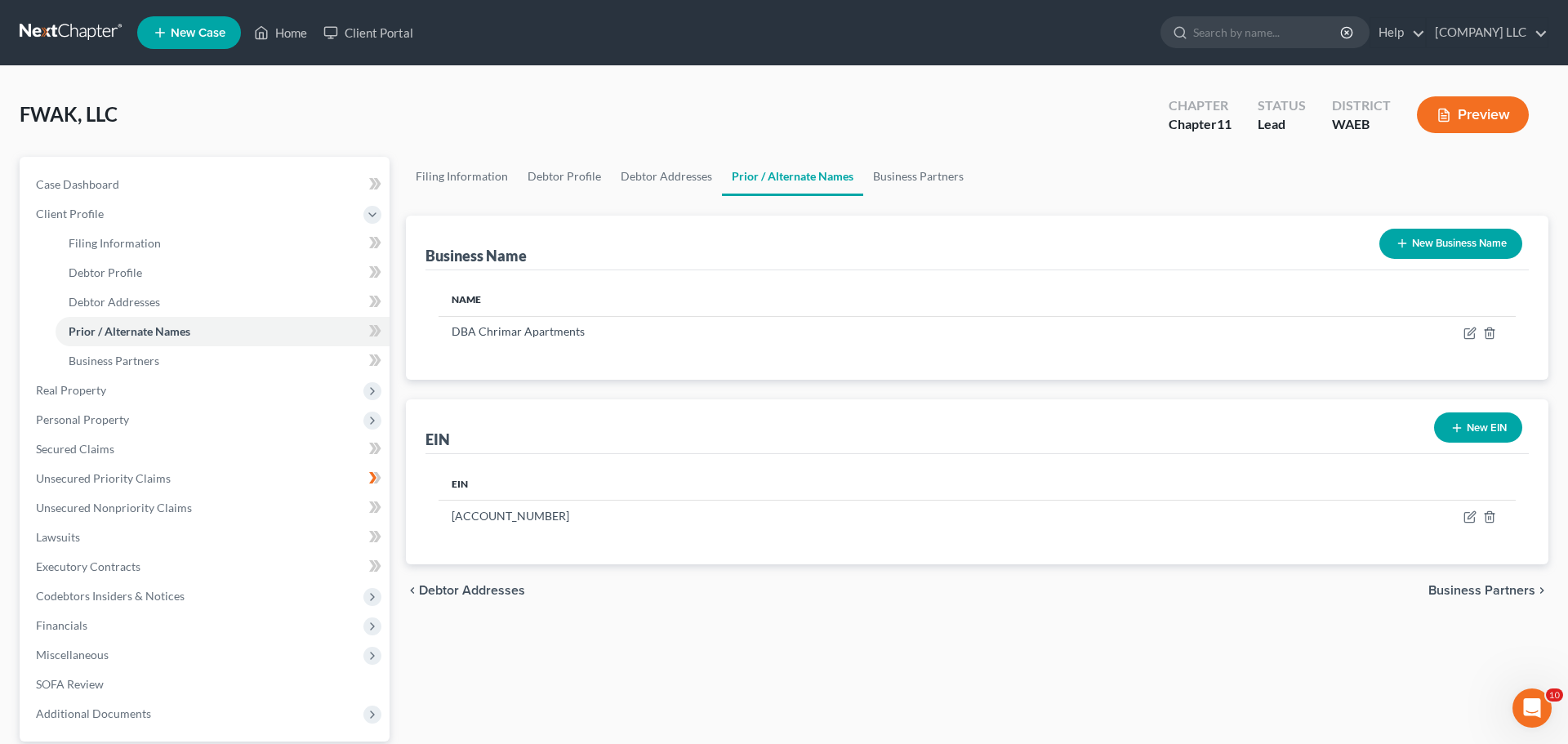 click on "Business Partners" at bounding box center [1481, 590] 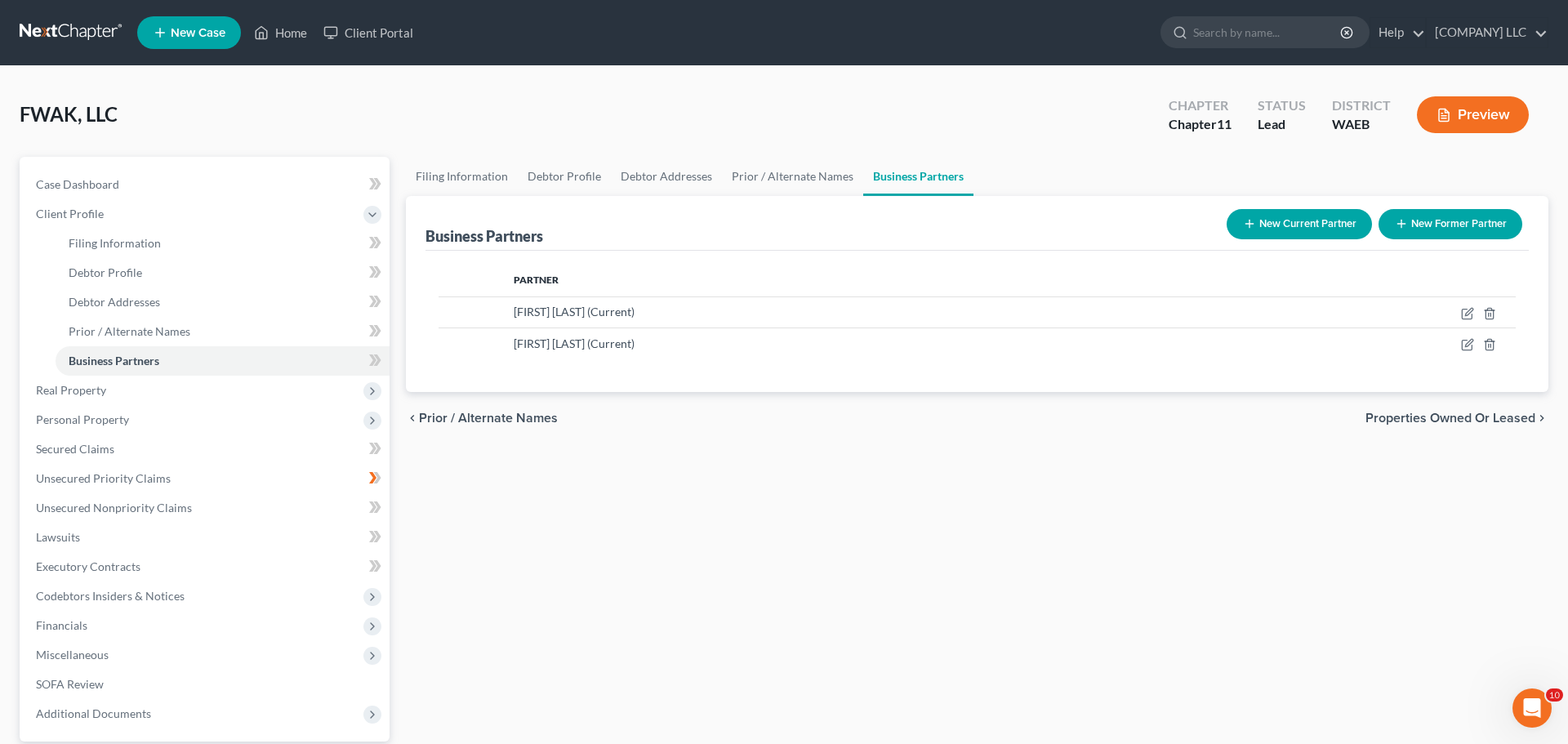 click on "Properties Owned or Leased" at bounding box center (1450, 418) 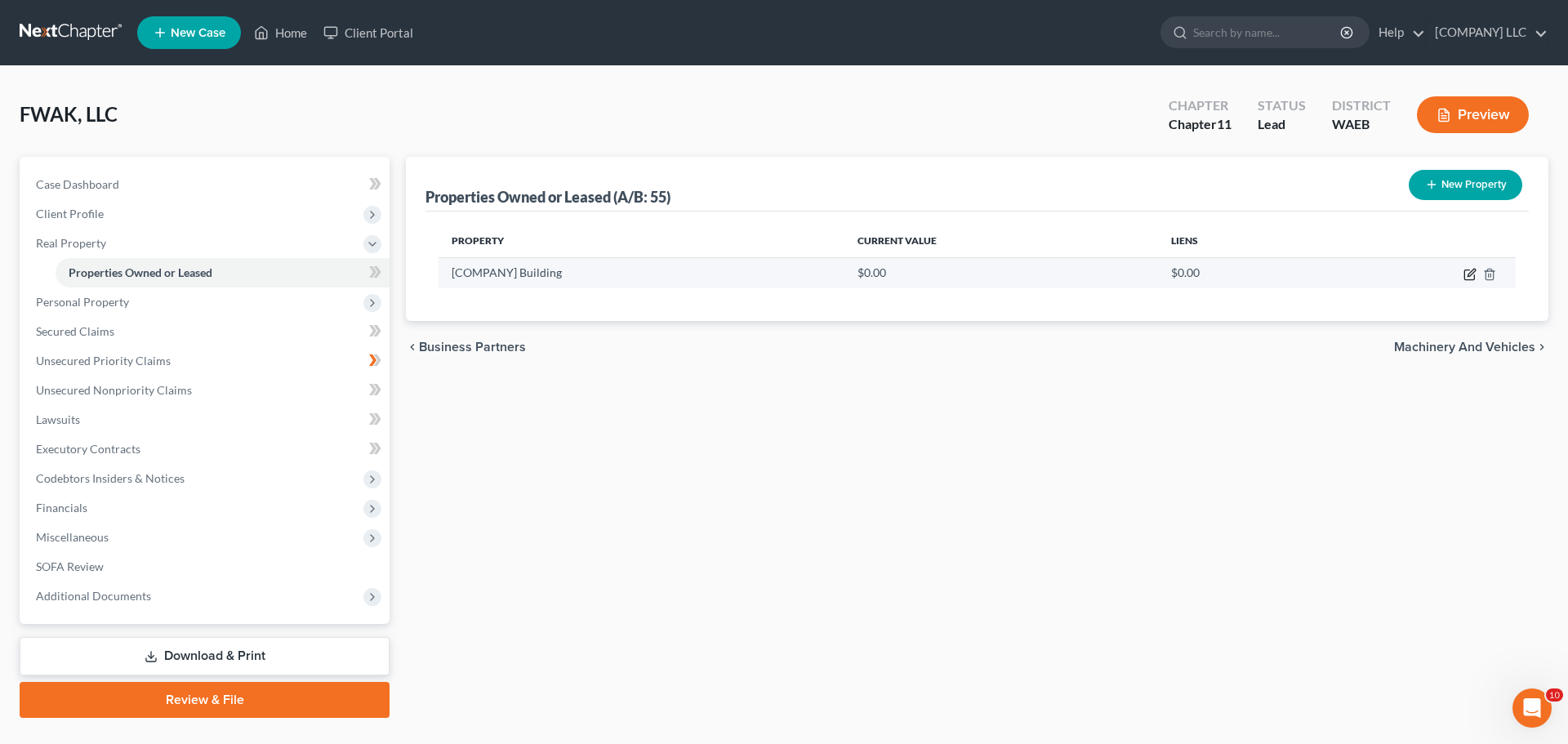 click 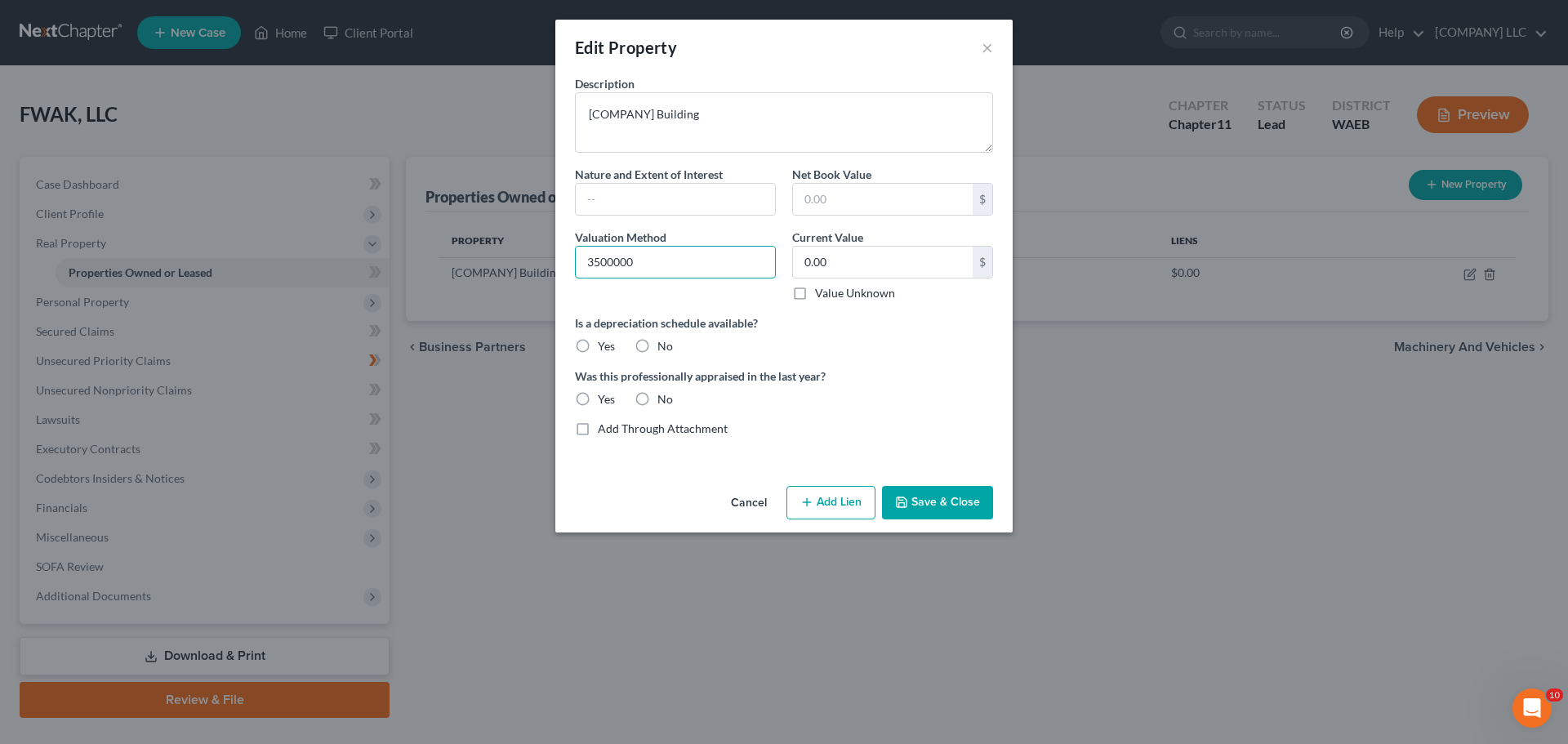 drag, startPoint x: 697, startPoint y: 198, endPoint x: 534, endPoint y: 198, distance: 163 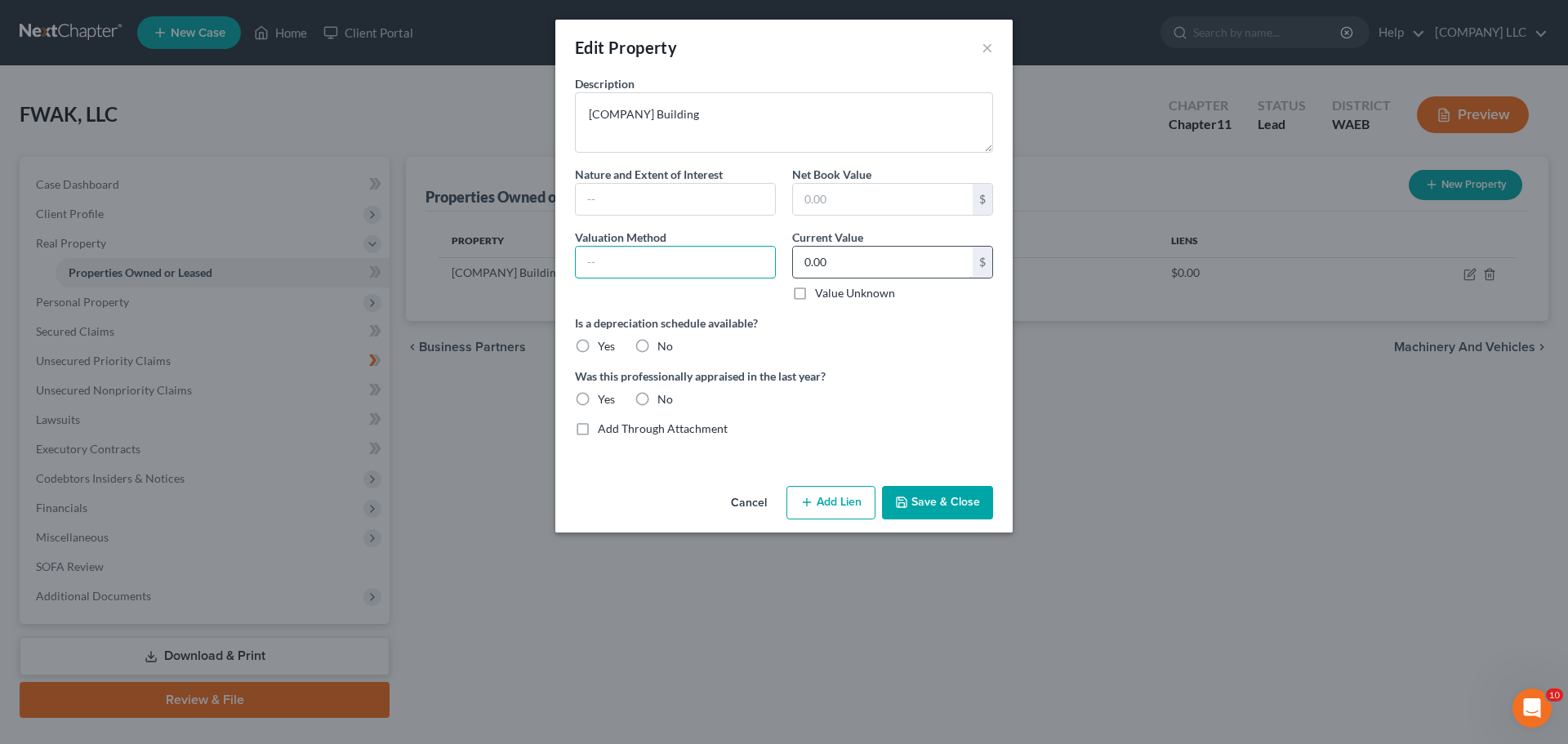 type 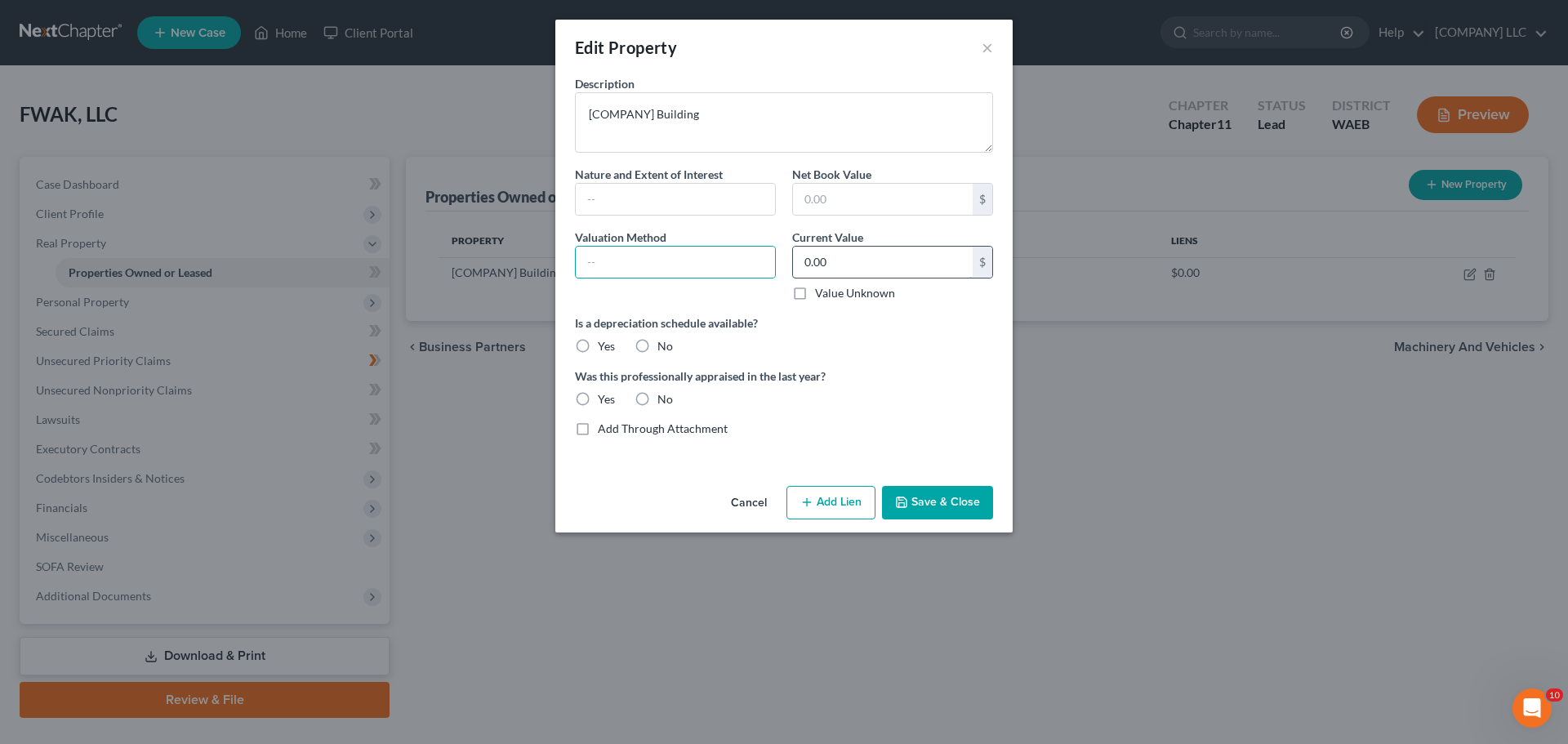 click on "0.00" at bounding box center [883, 262] 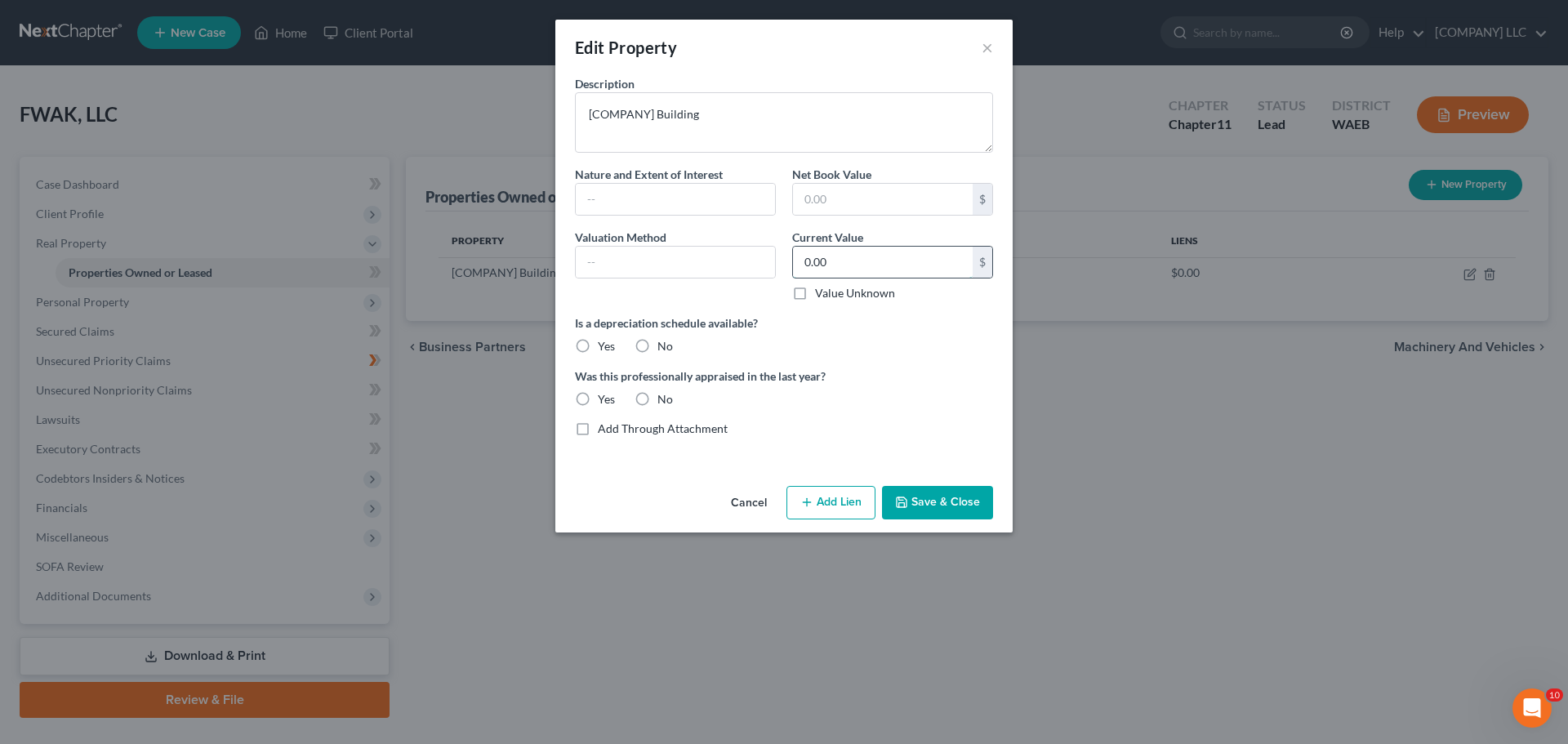 paste on "35000" 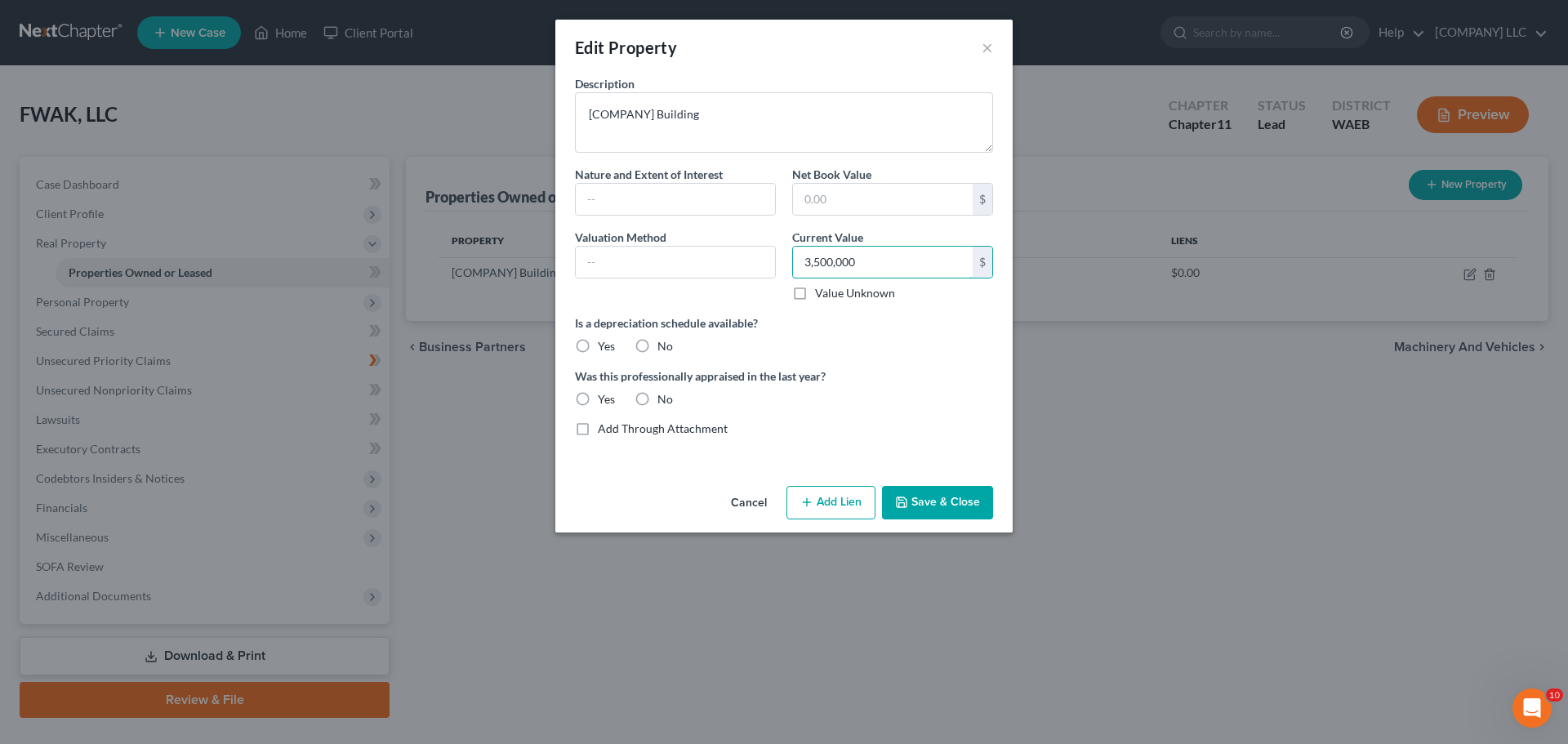 type on "3,500,000" 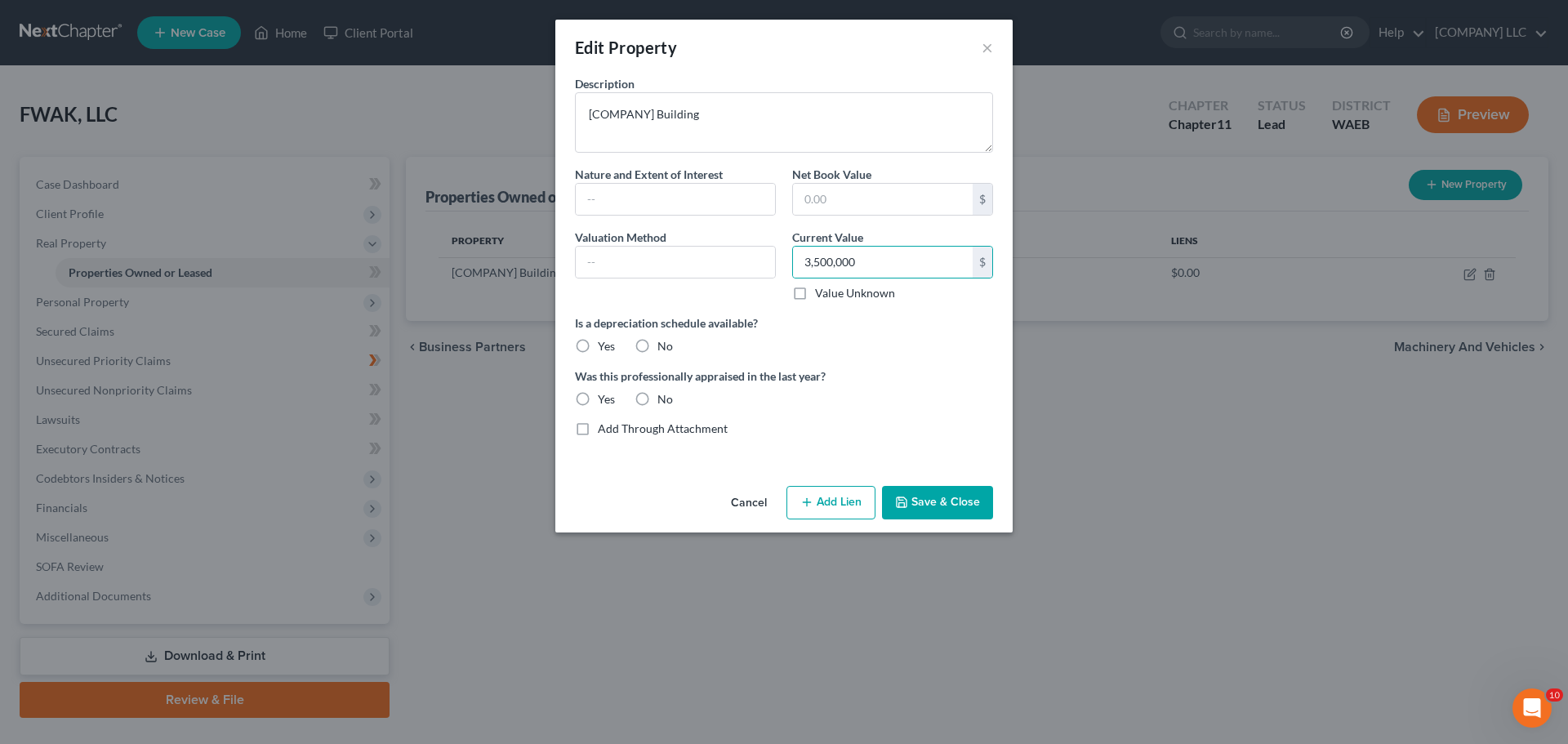 click on "Save & Close" at bounding box center (938, 503) 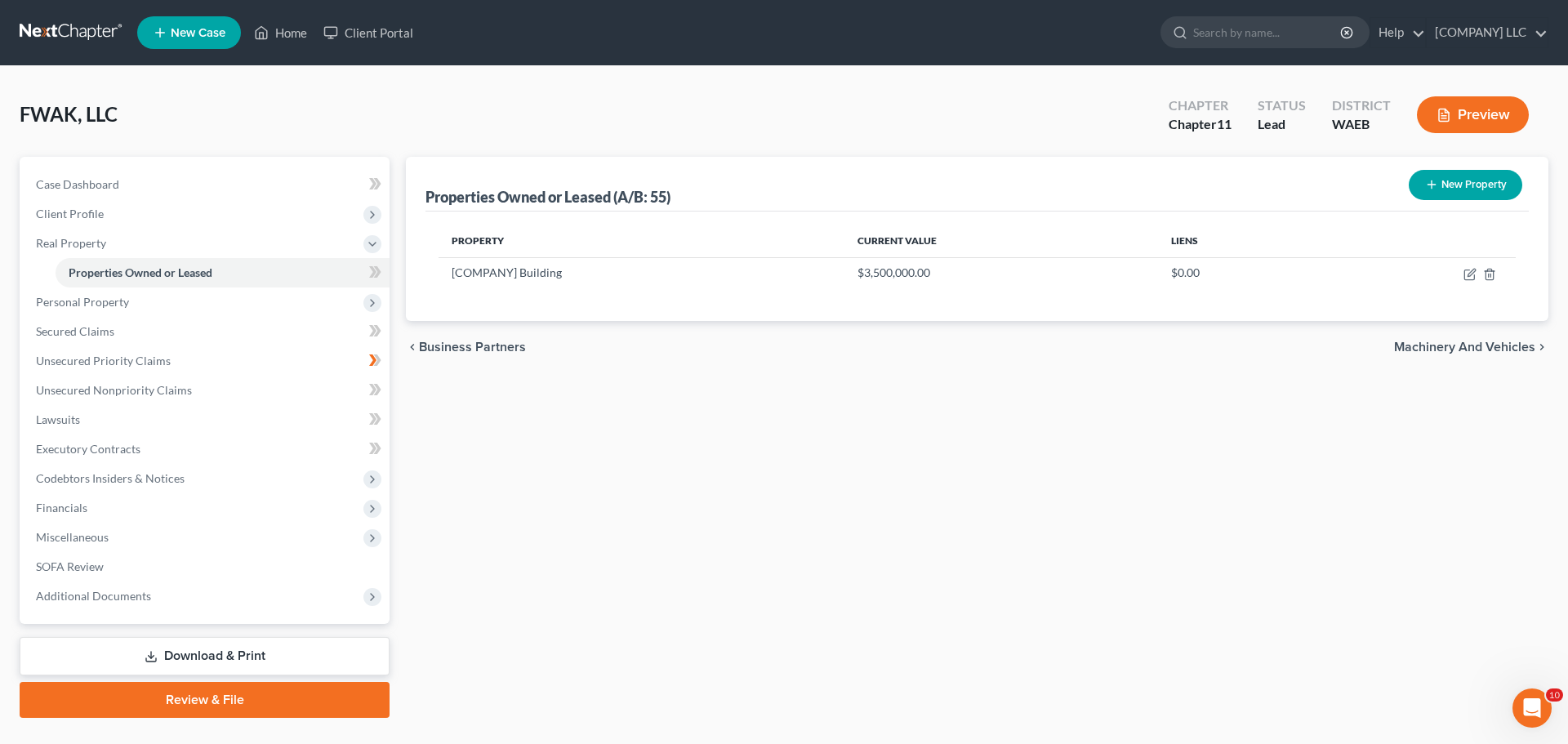 click on "New Property" at bounding box center (1465, 185) 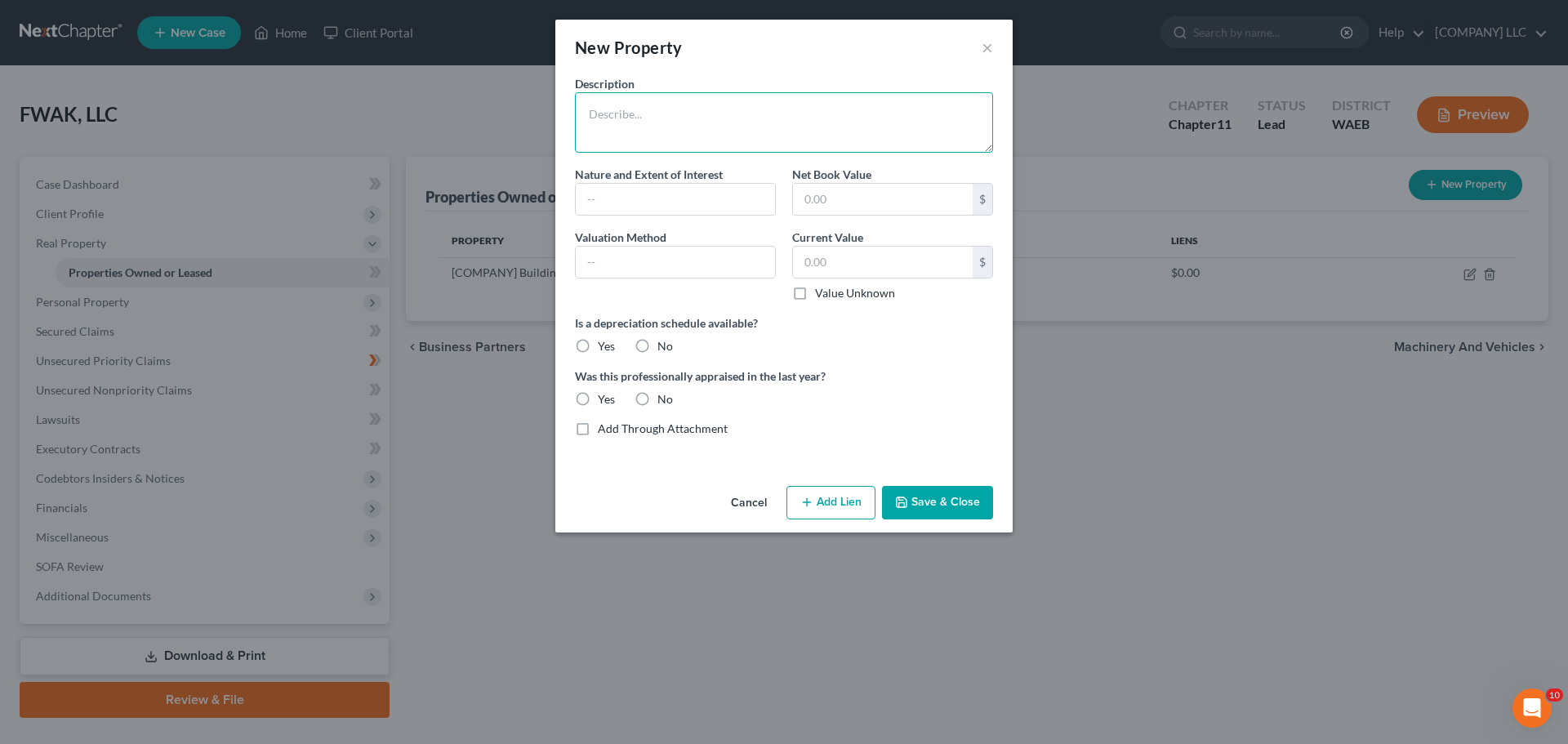 click at bounding box center [784, 123] 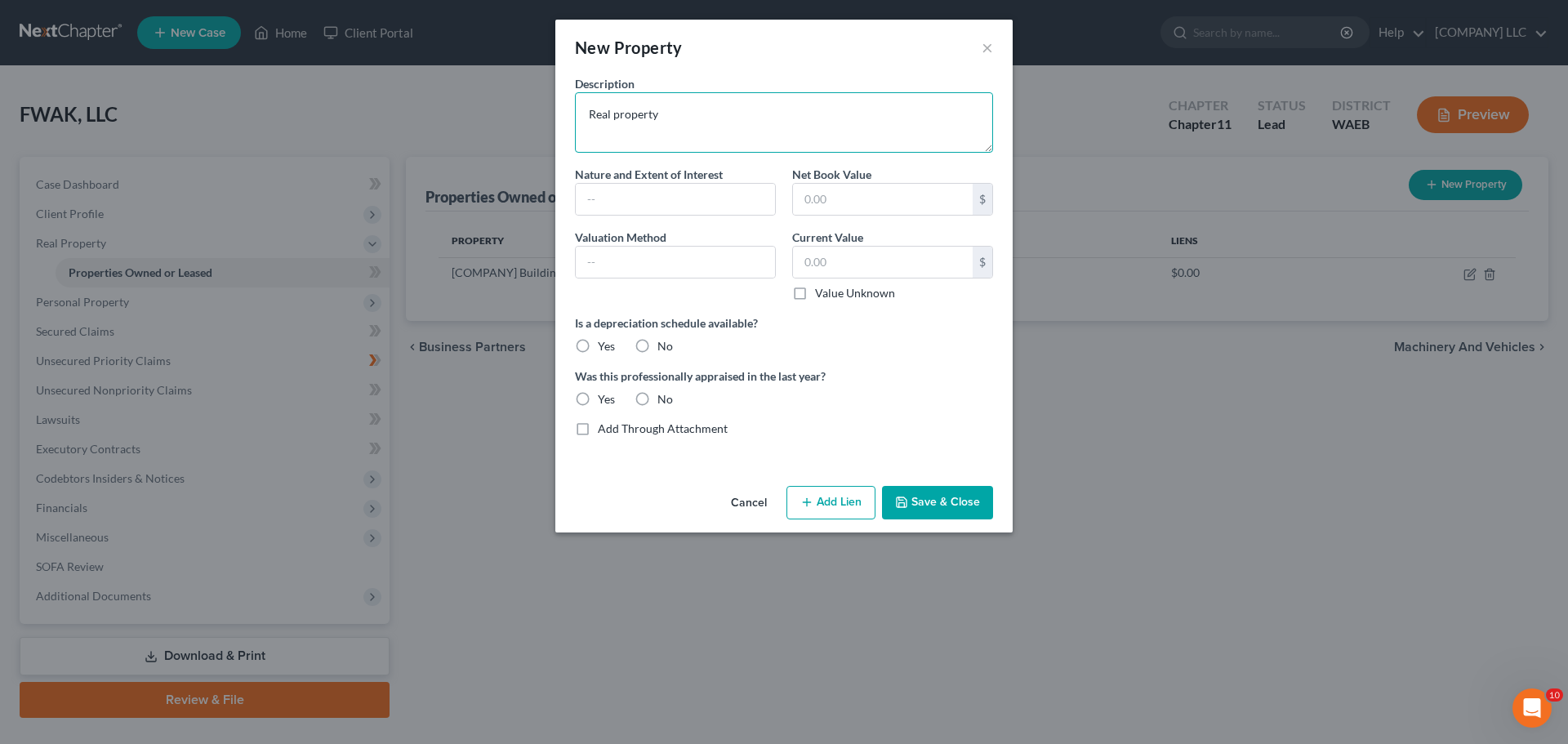 type on "Real property" 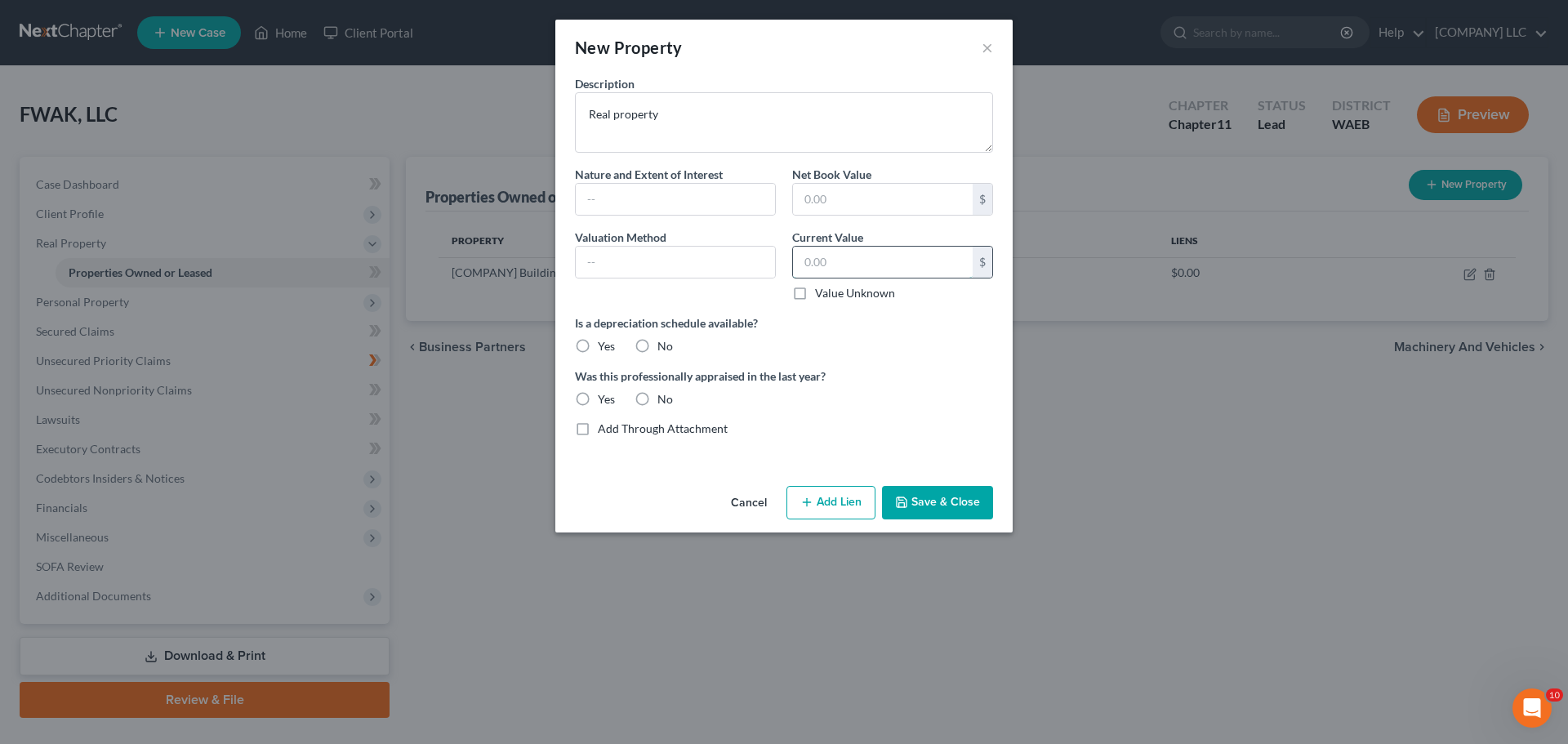 click at bounding box center [883, 262] 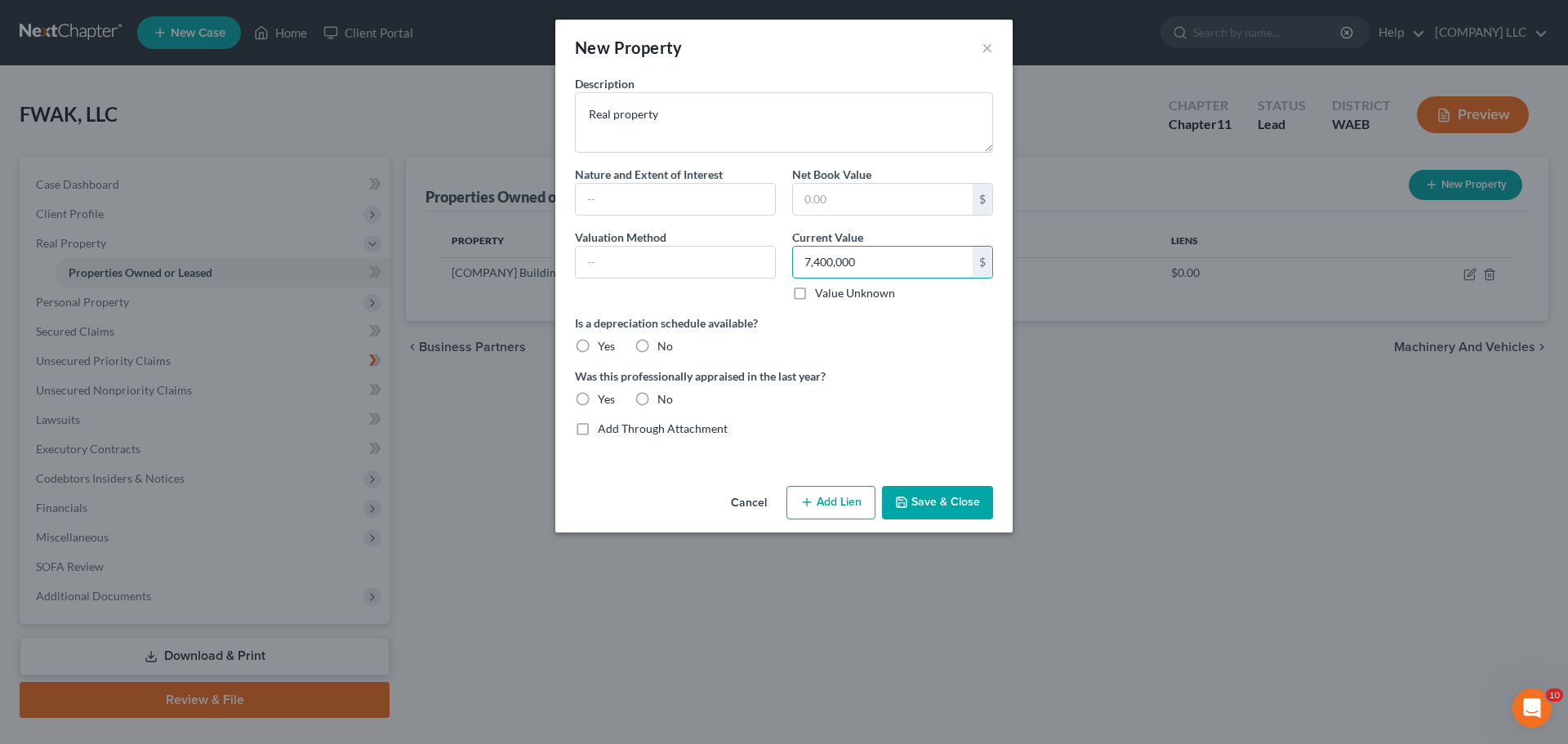 type on "7,400,000" 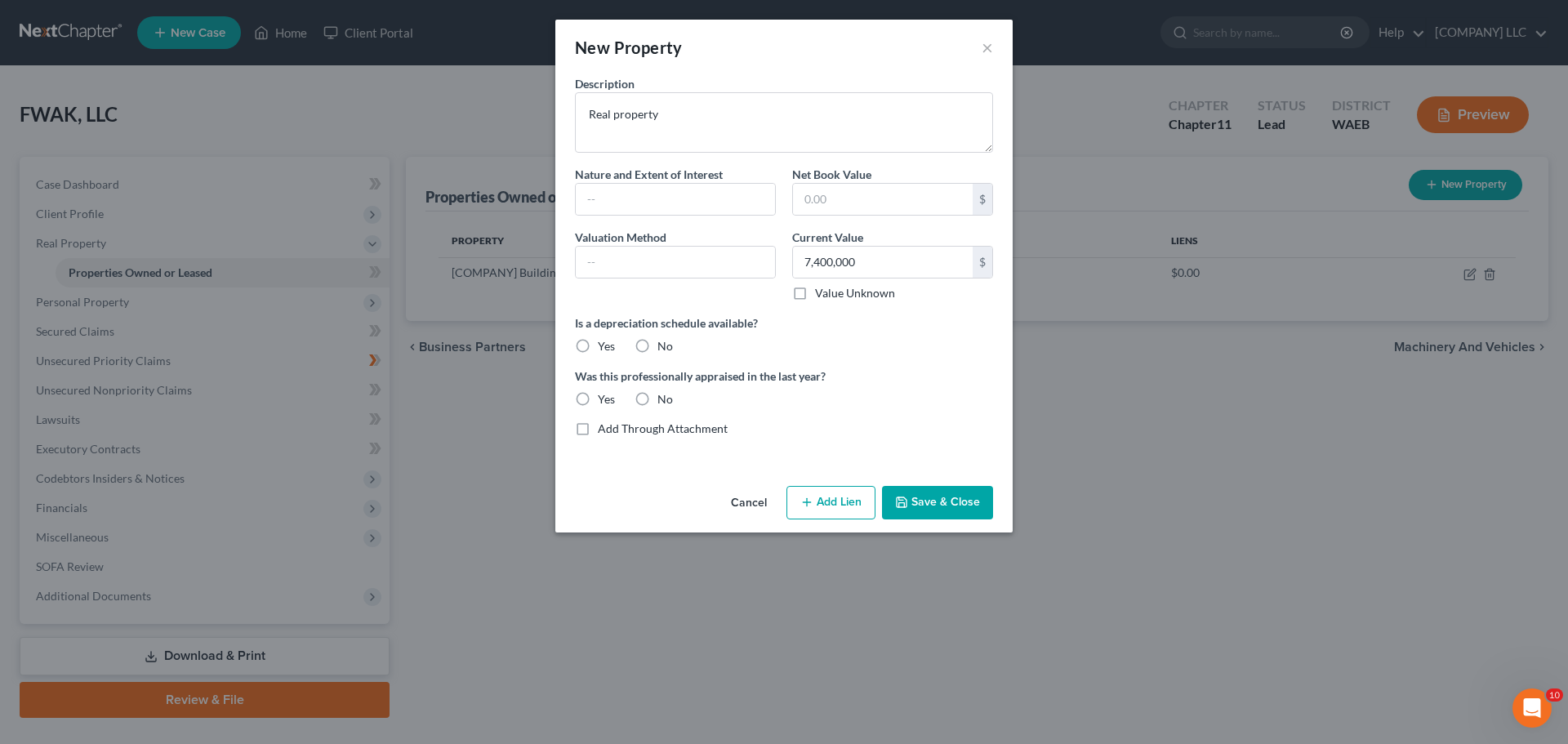 click on "Save & Close" at bounding box center [938, 503] 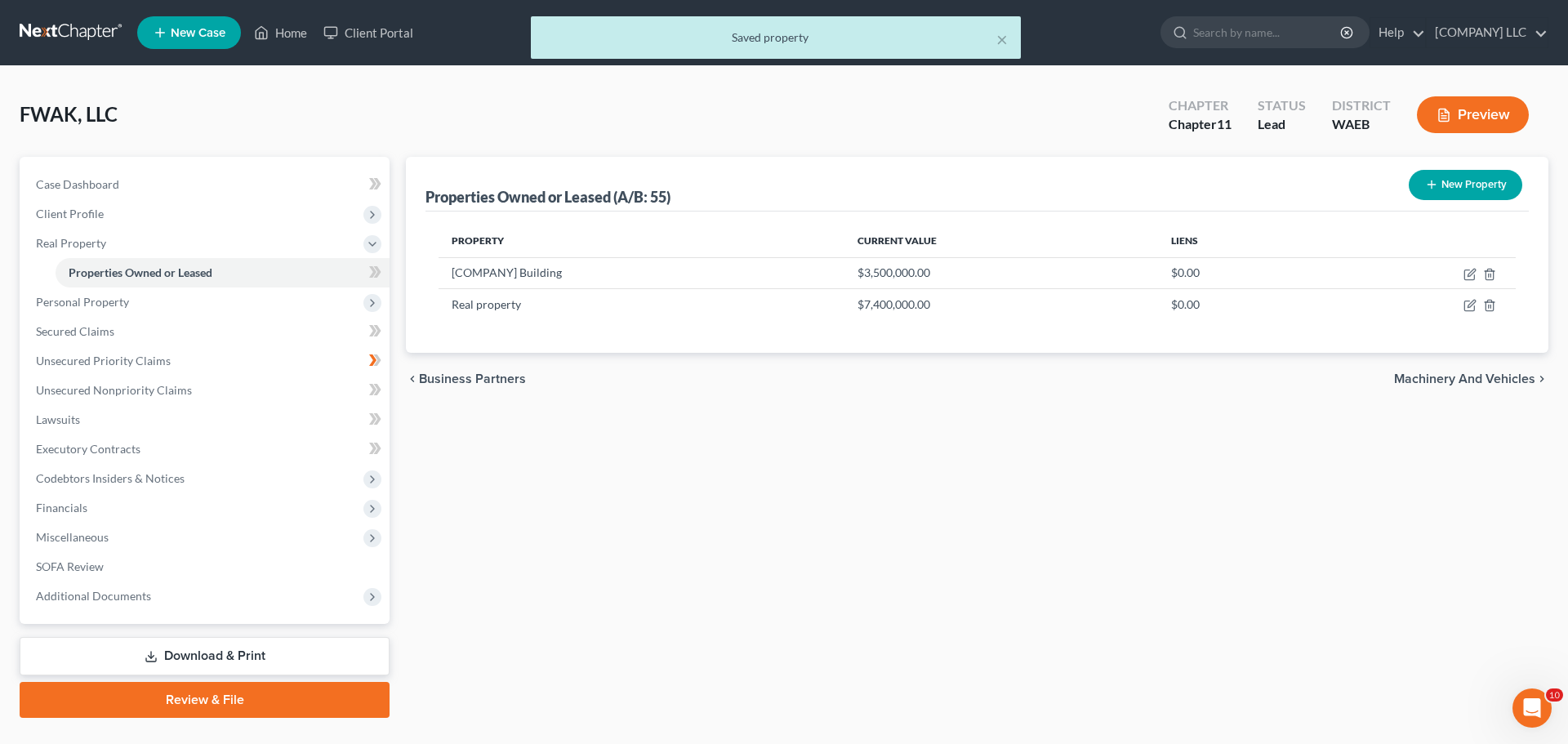 click on "Preview" at bounding box center (1472, 114) 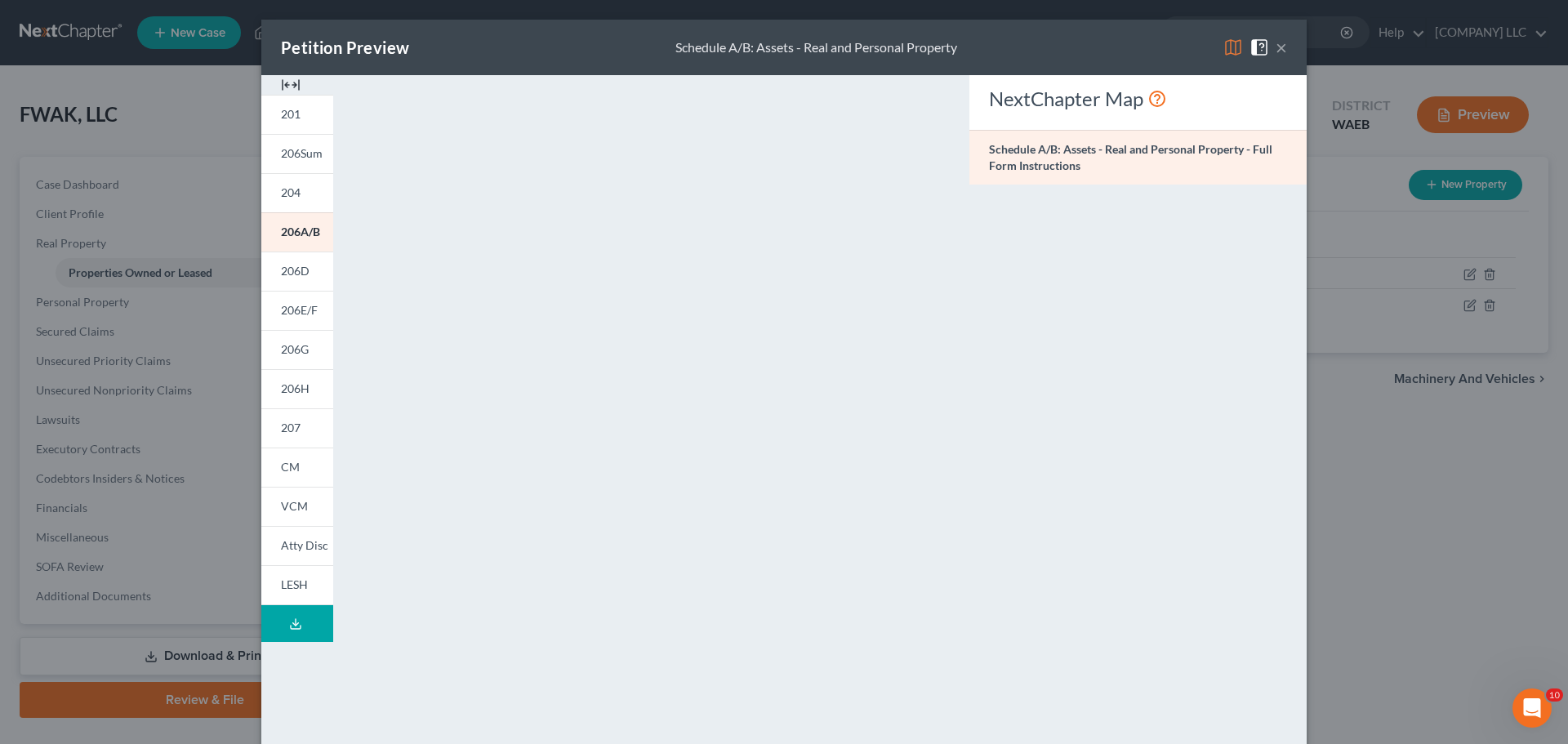 click at bounding box center (291, 85) 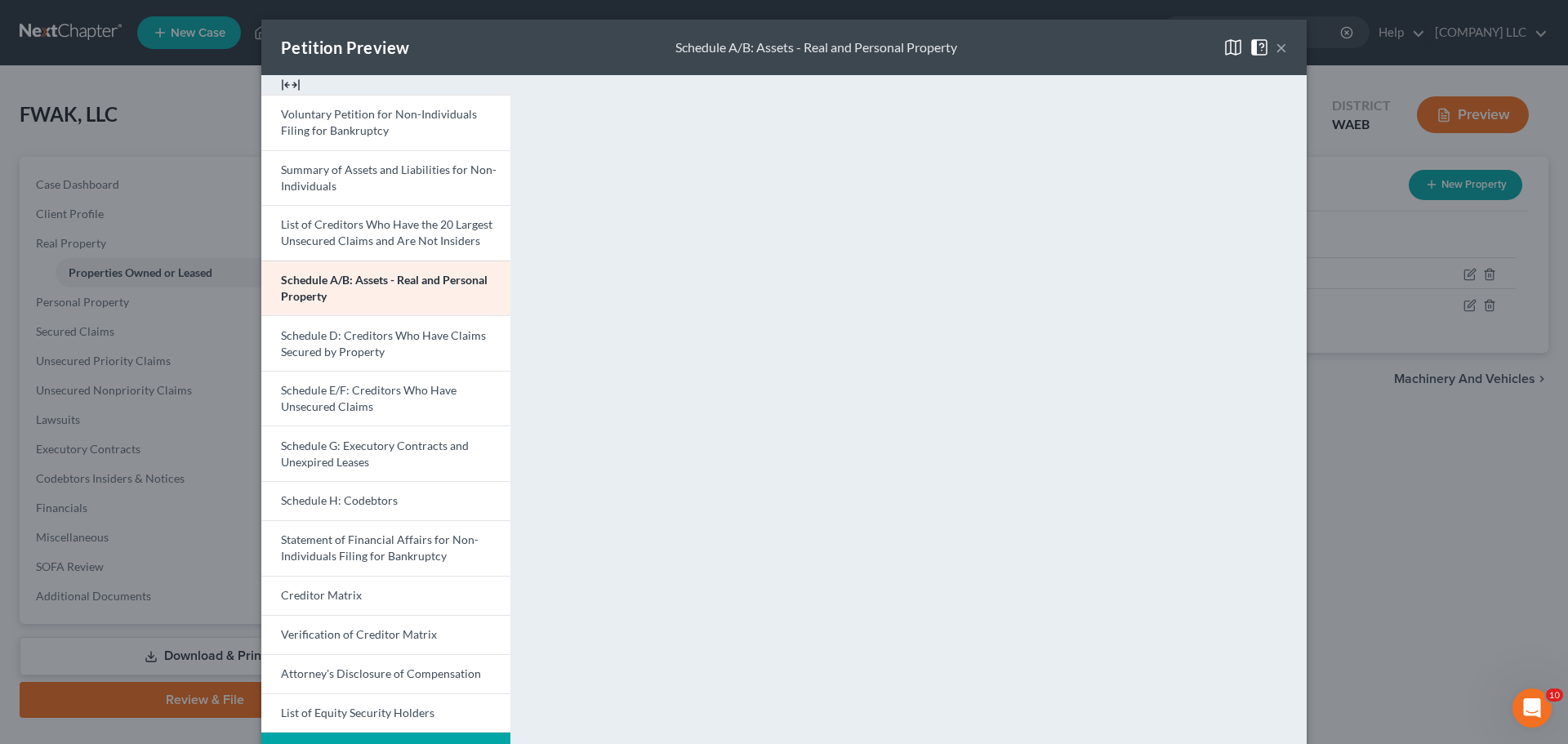 click at bounding box center (291, 85) 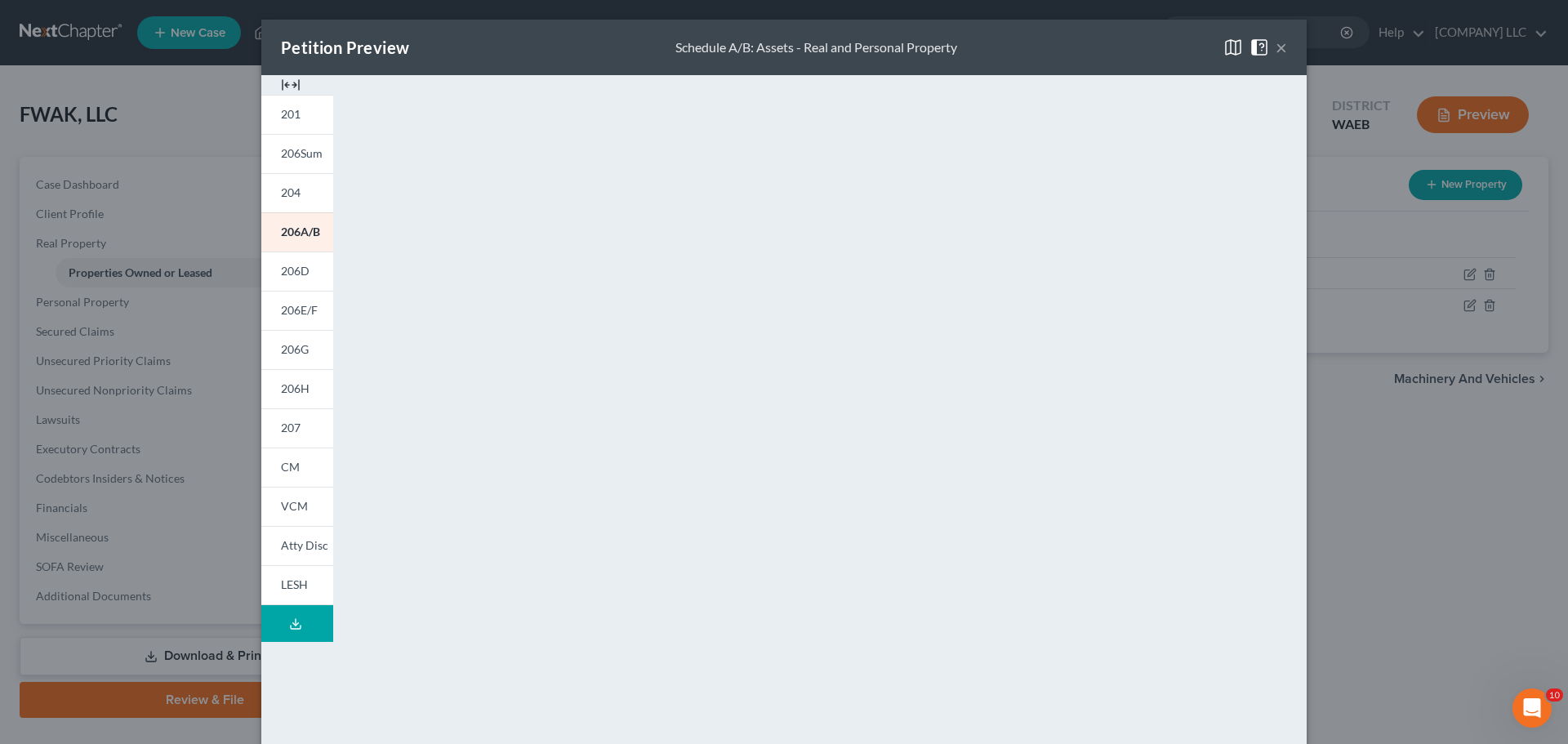 click at bounding box center [291, 85] 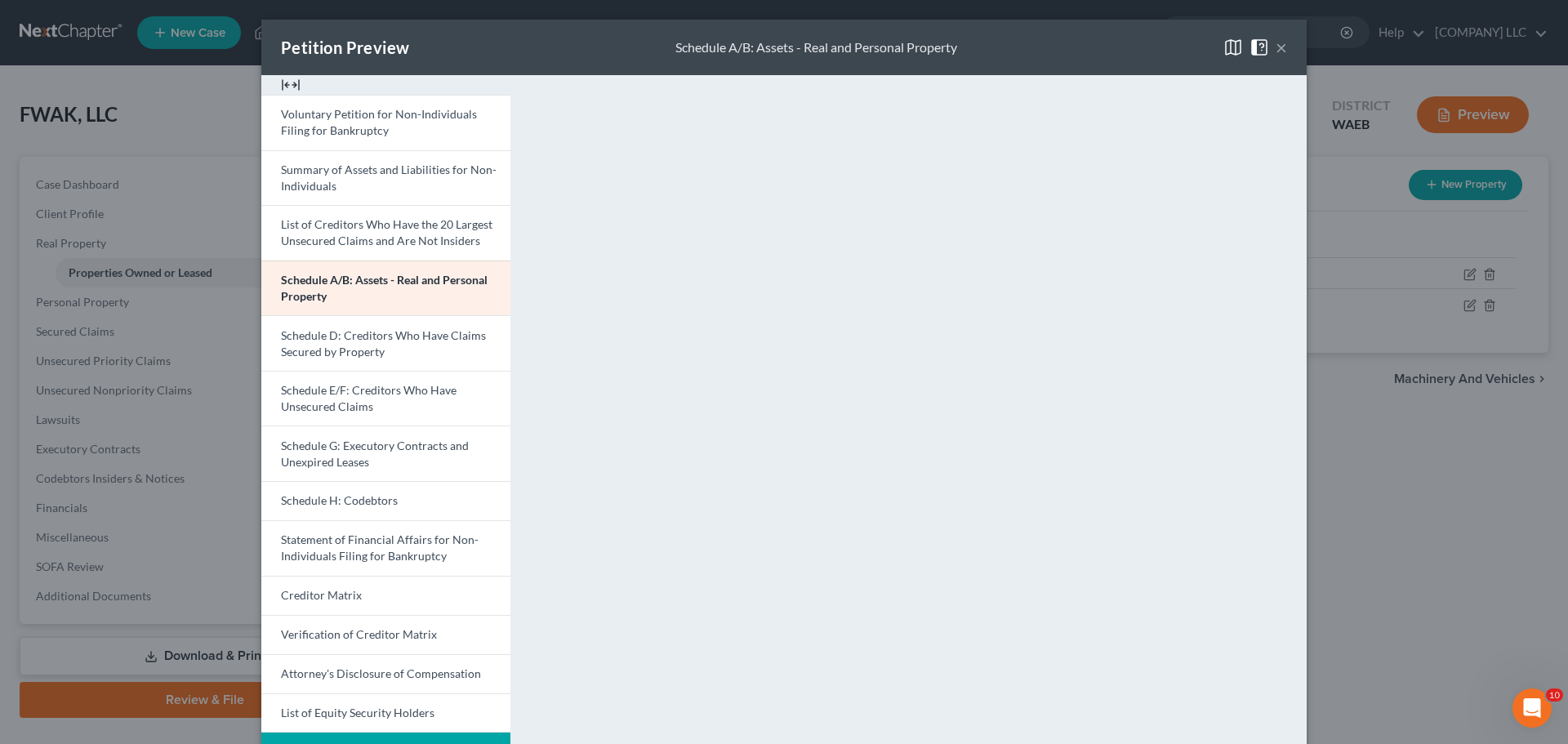 click at bounding box center (291, 85) 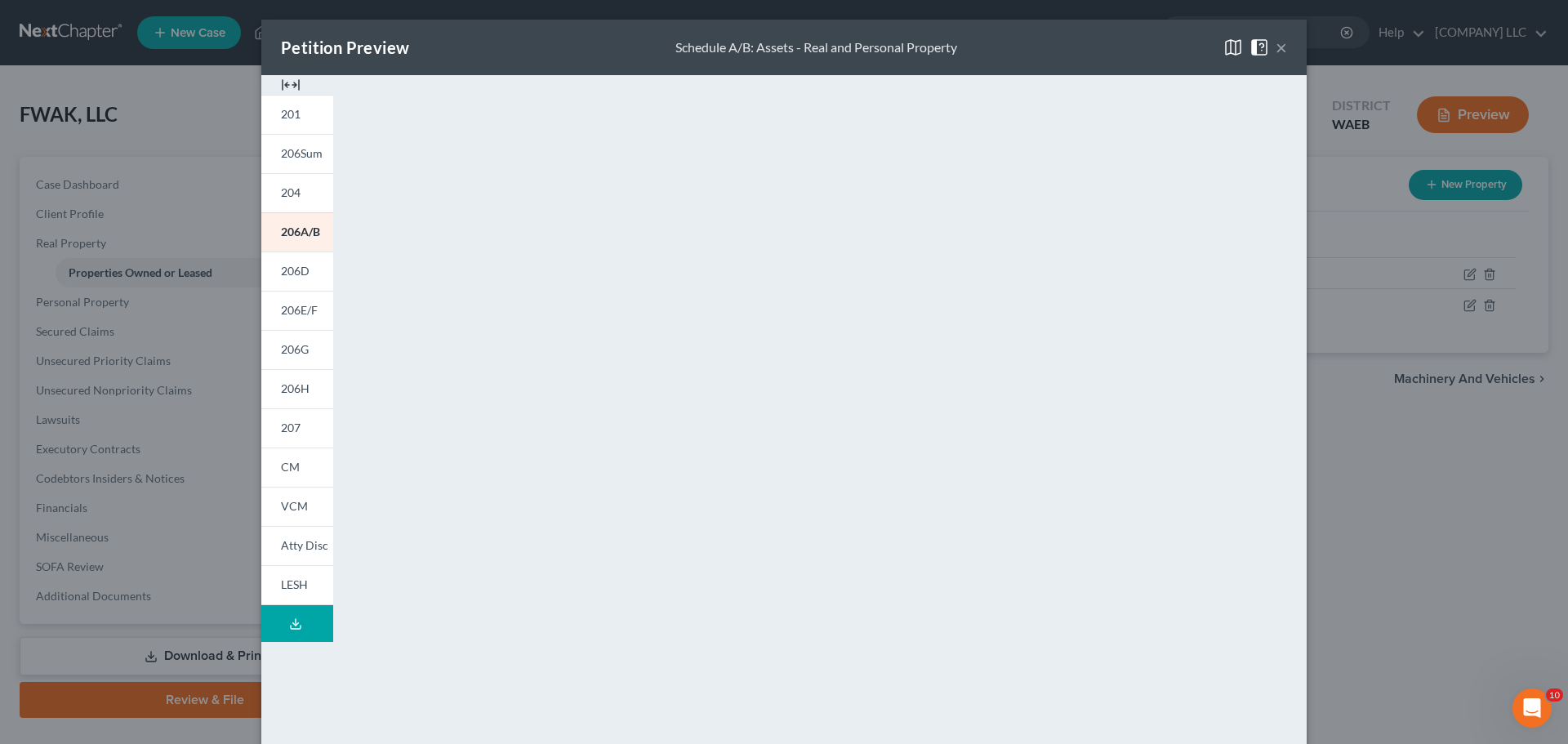 click at bounding box center [291, 85] 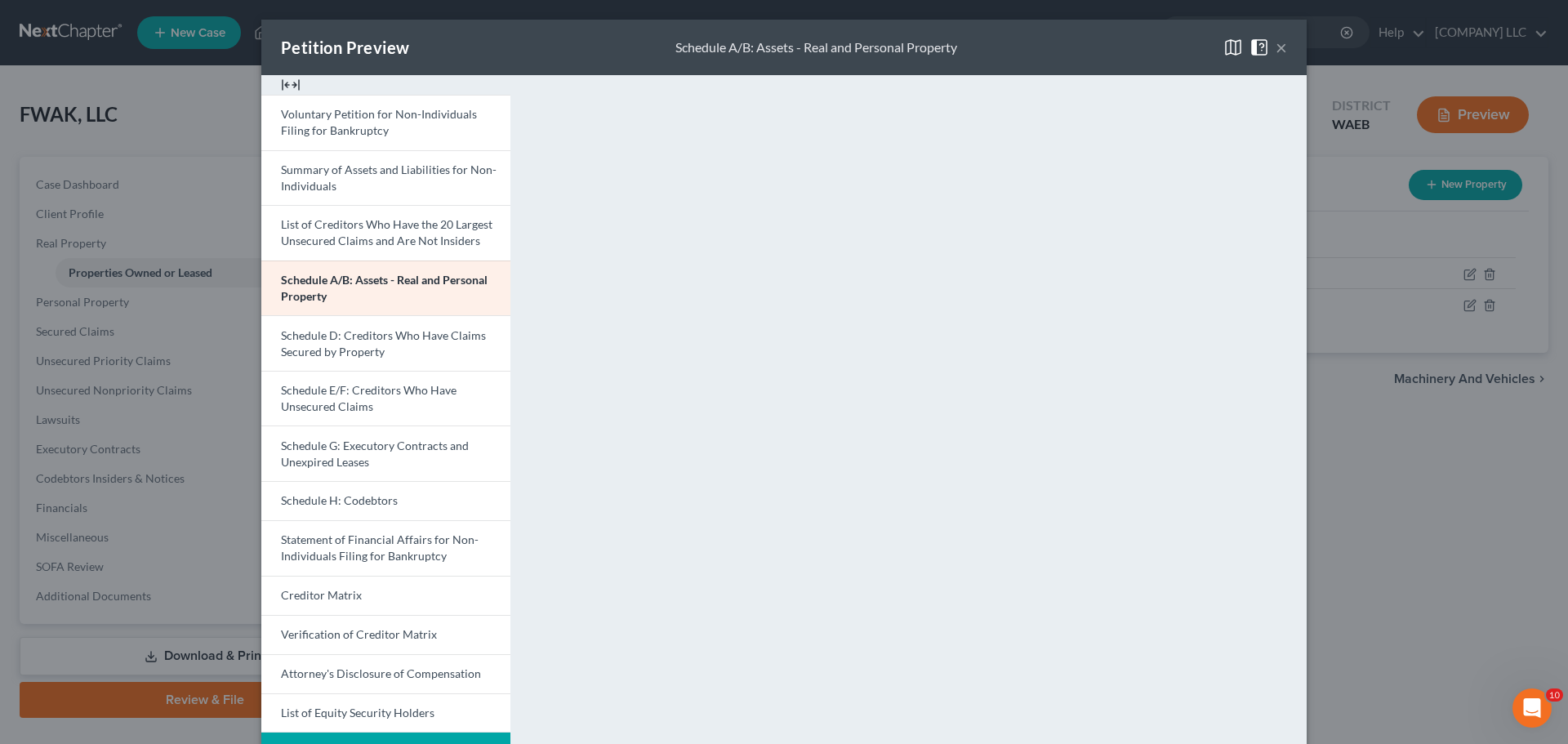 click at bounding box center [291, 85] 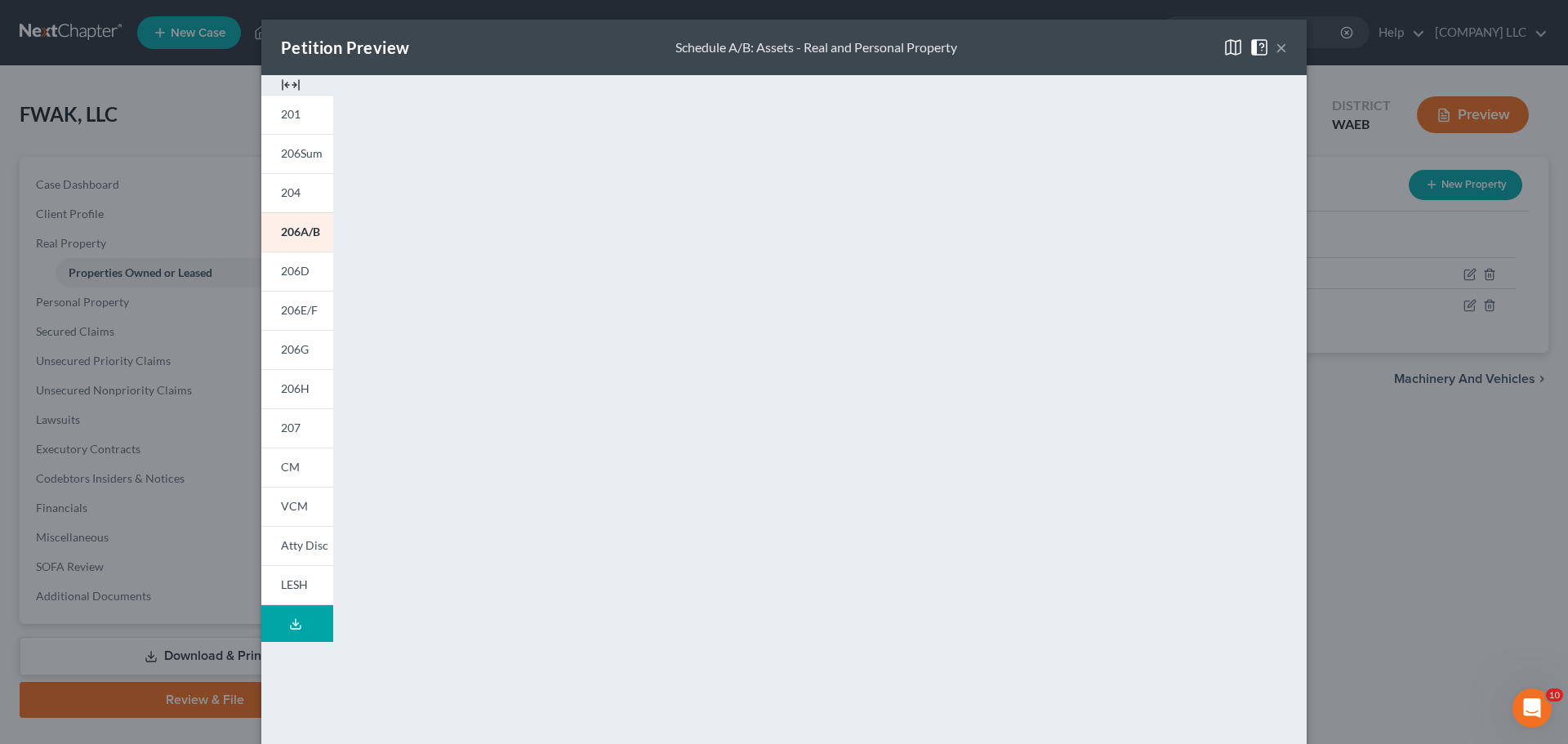 click at bounding box center [291, 85] 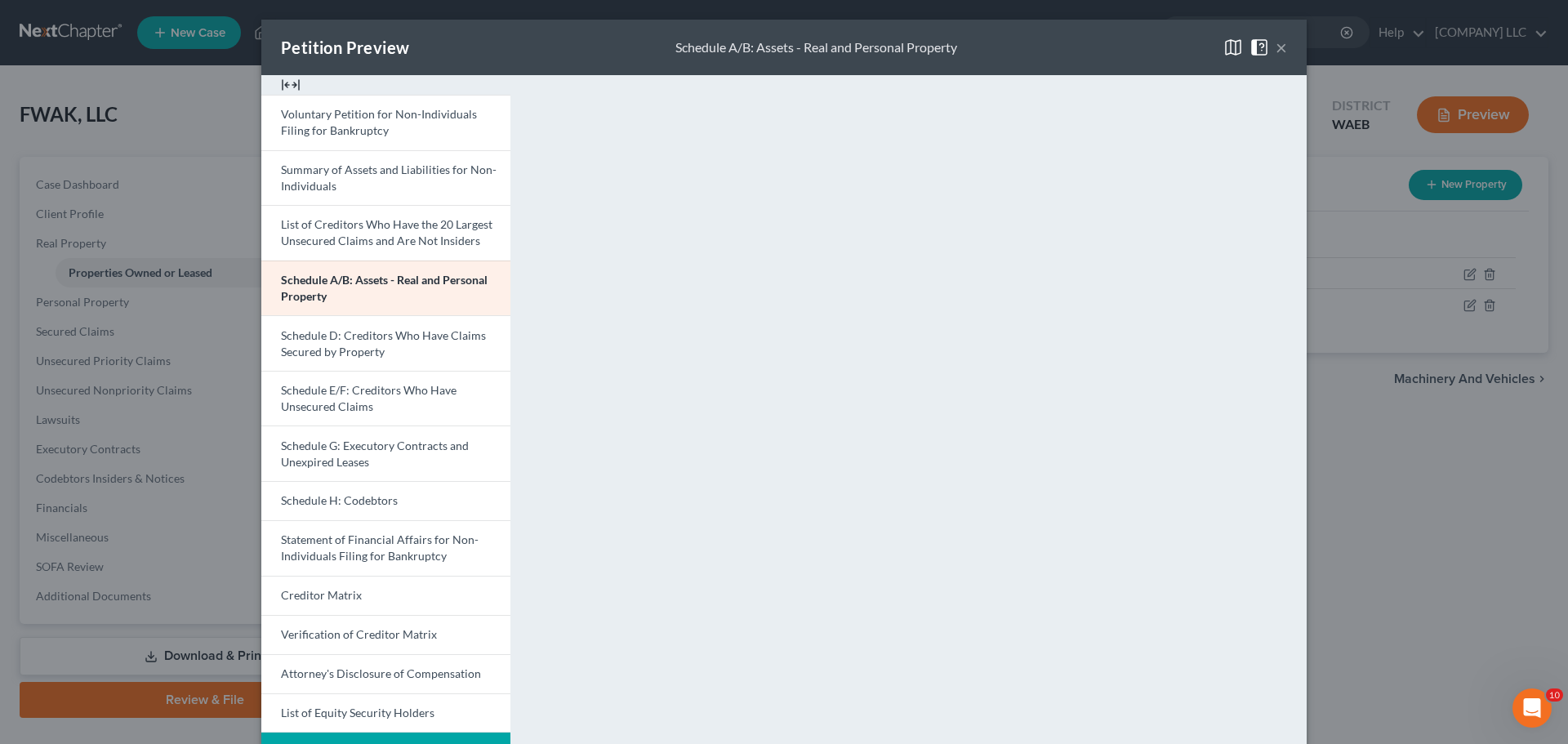 click at bounding box center [291, 85] 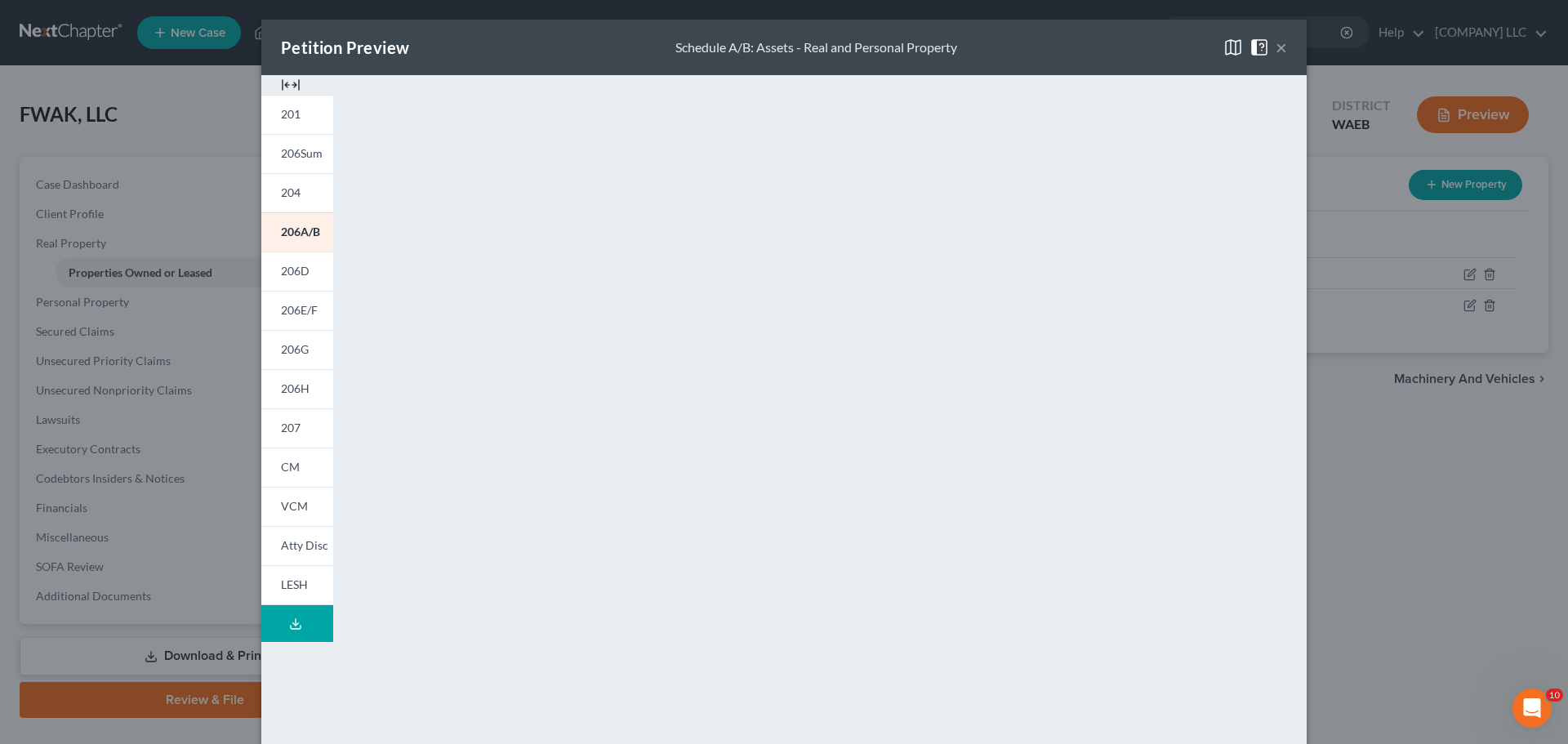 click at bounding box center [291, 85] 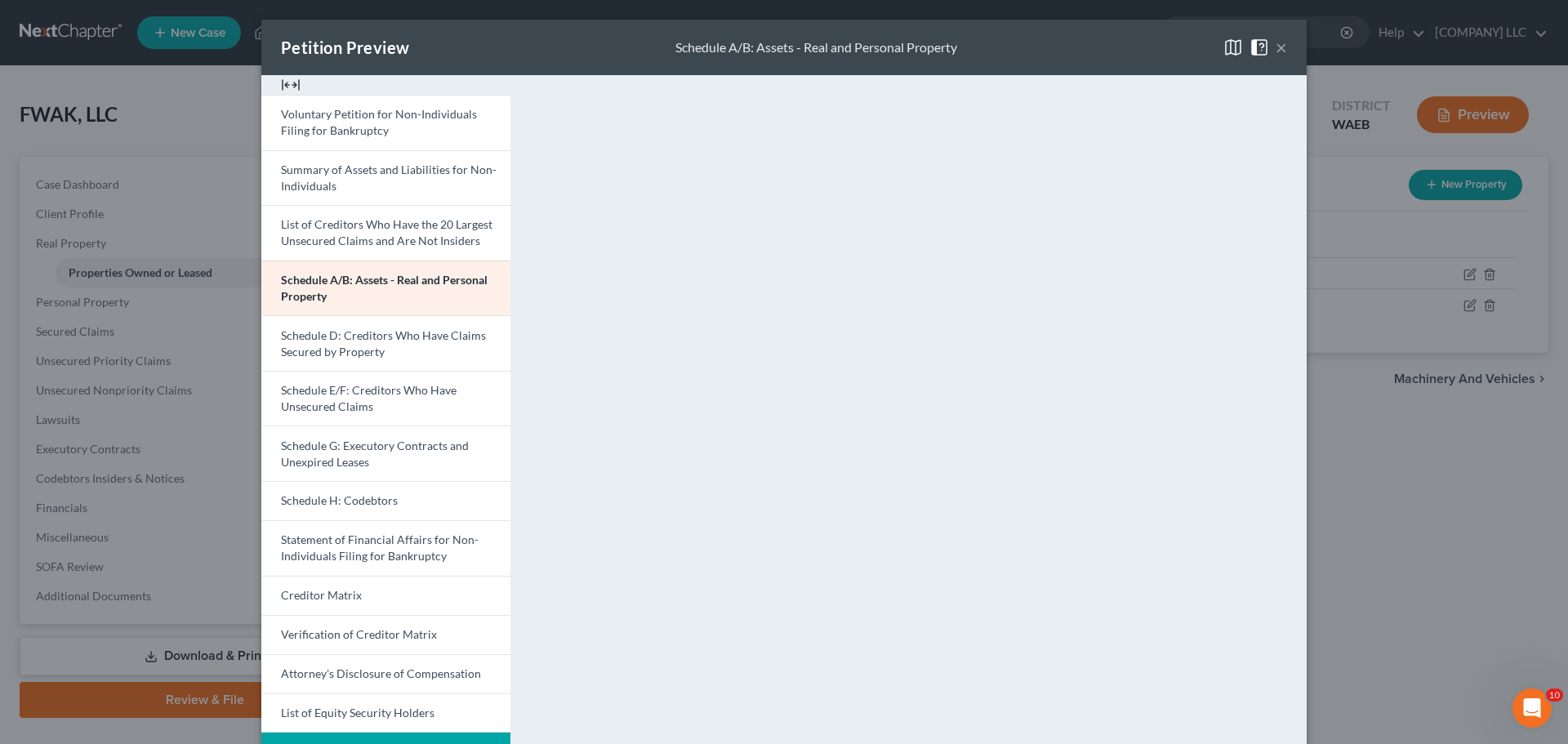 click at bounding box center (291, 85) 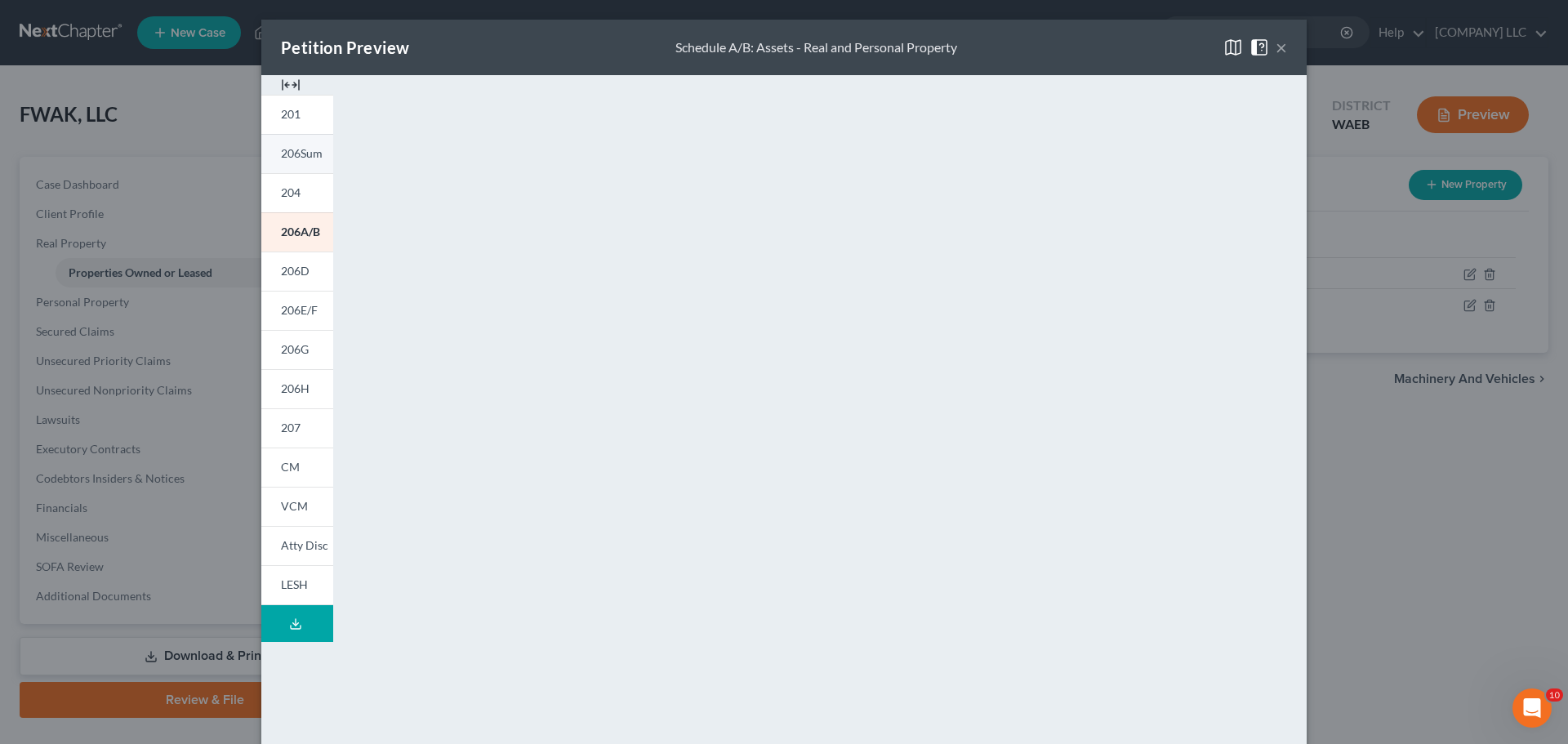 click on "206Sum" at bounding box center (301, 153) 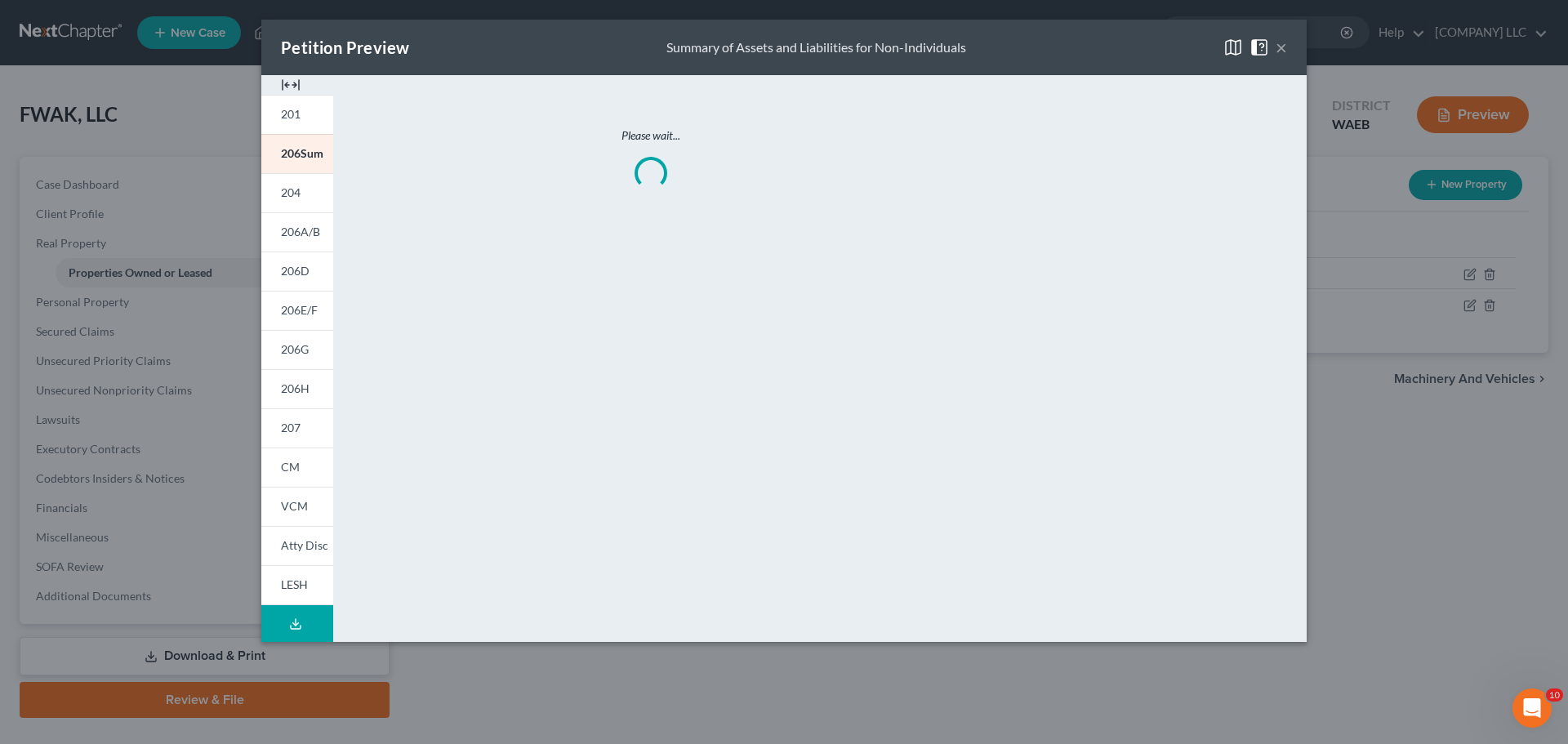 click at bounding box center (291, 85) 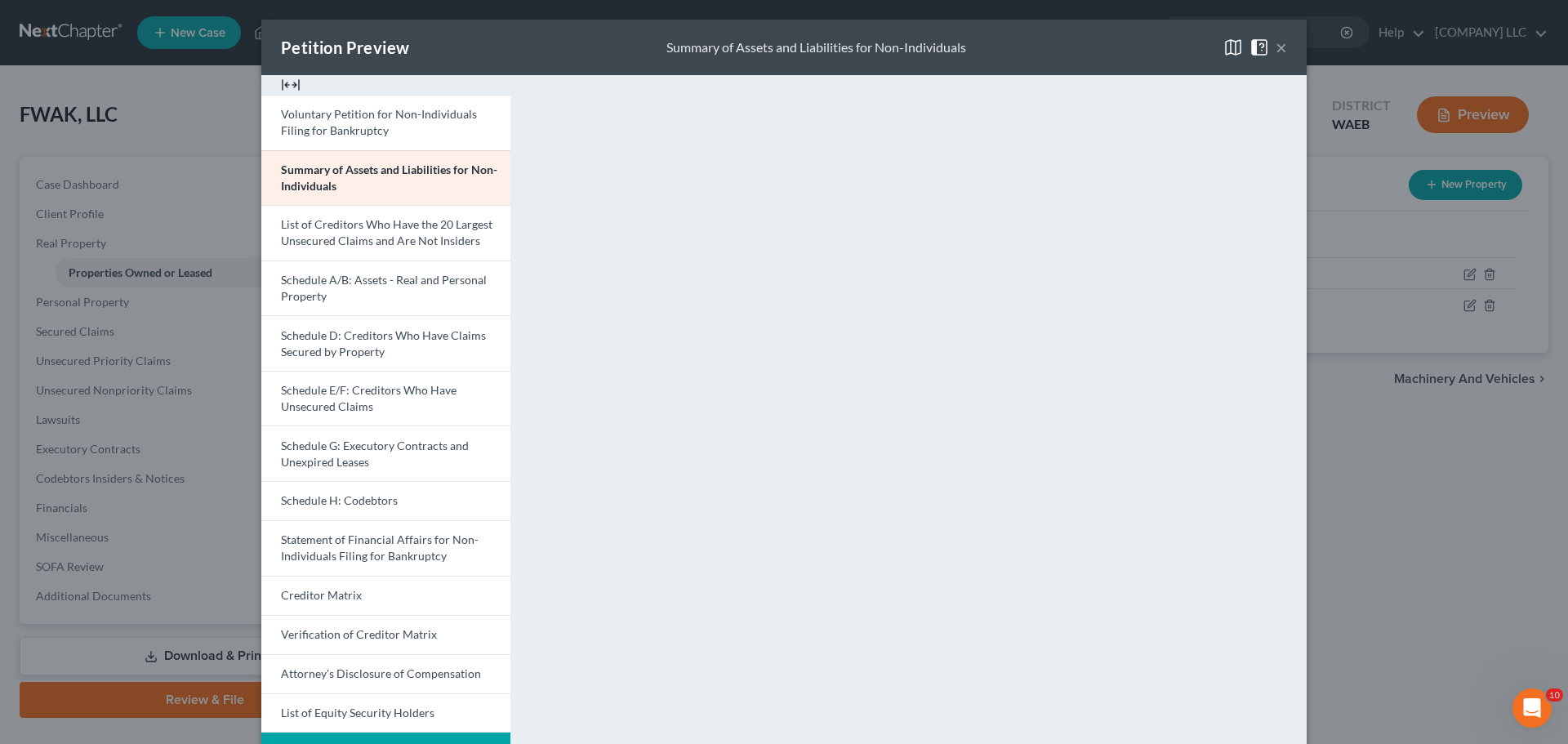 click on "×" at bounding box center [1281, 47] 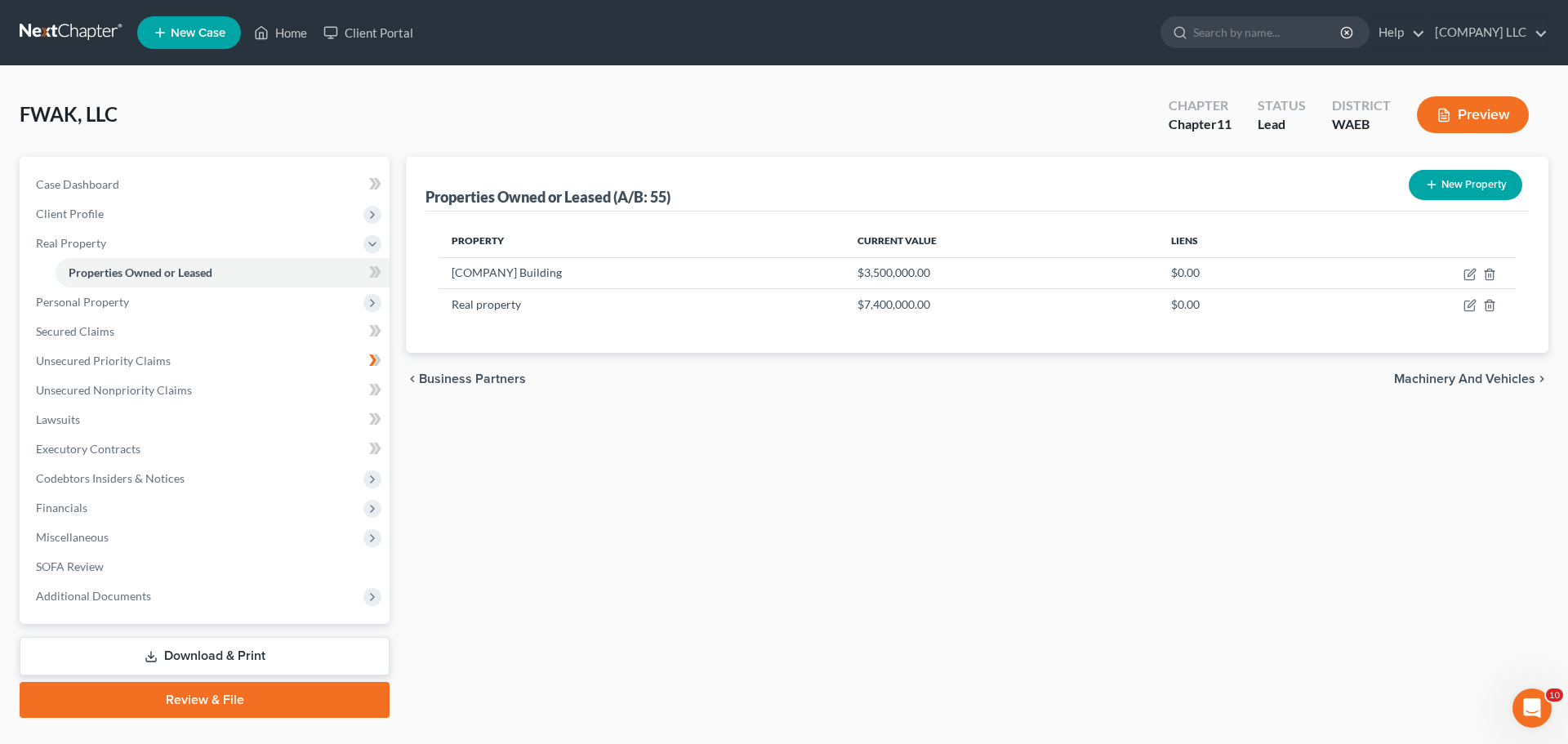 click on "New Property" at bounding box center [1465, 185] 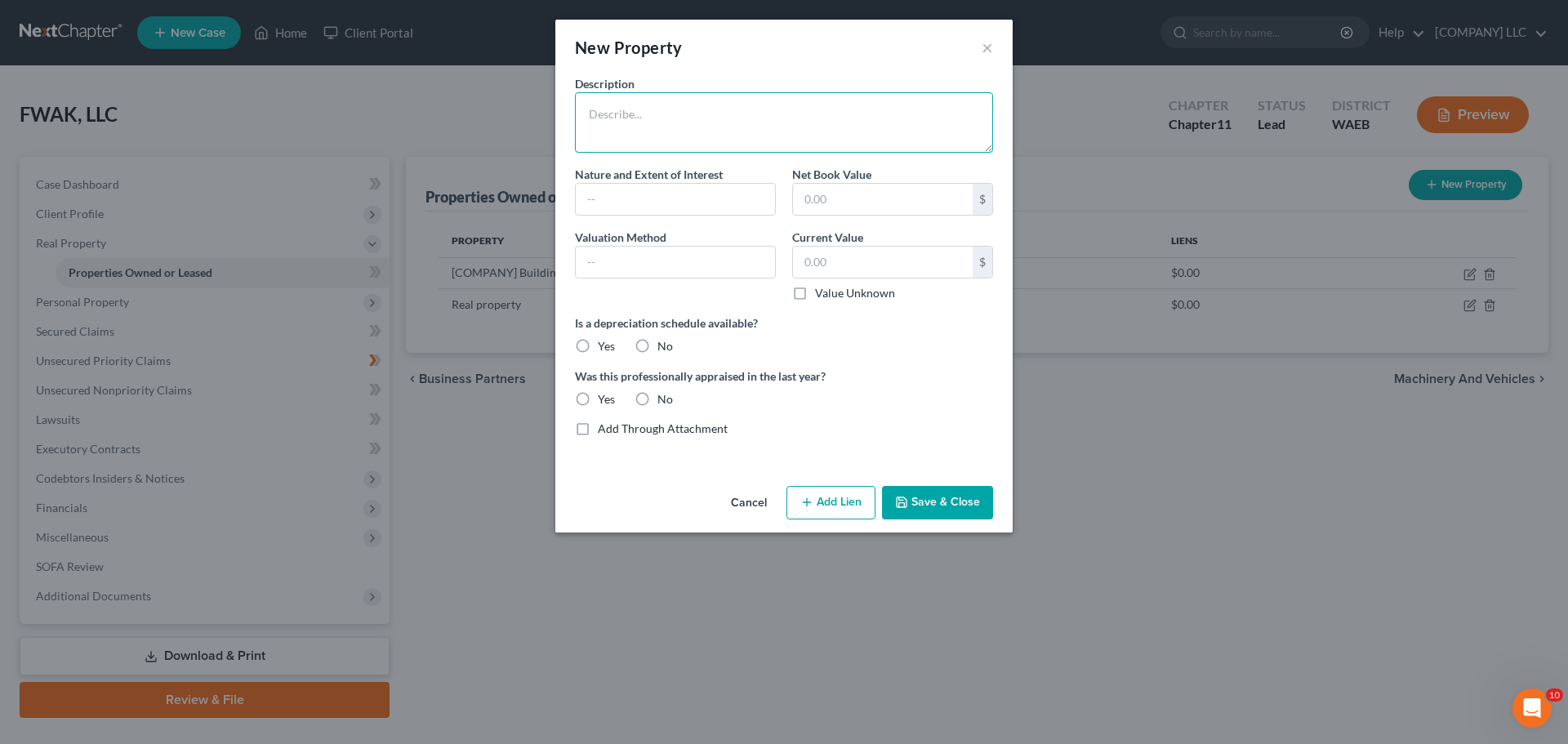click at bounding box center [784, 123] 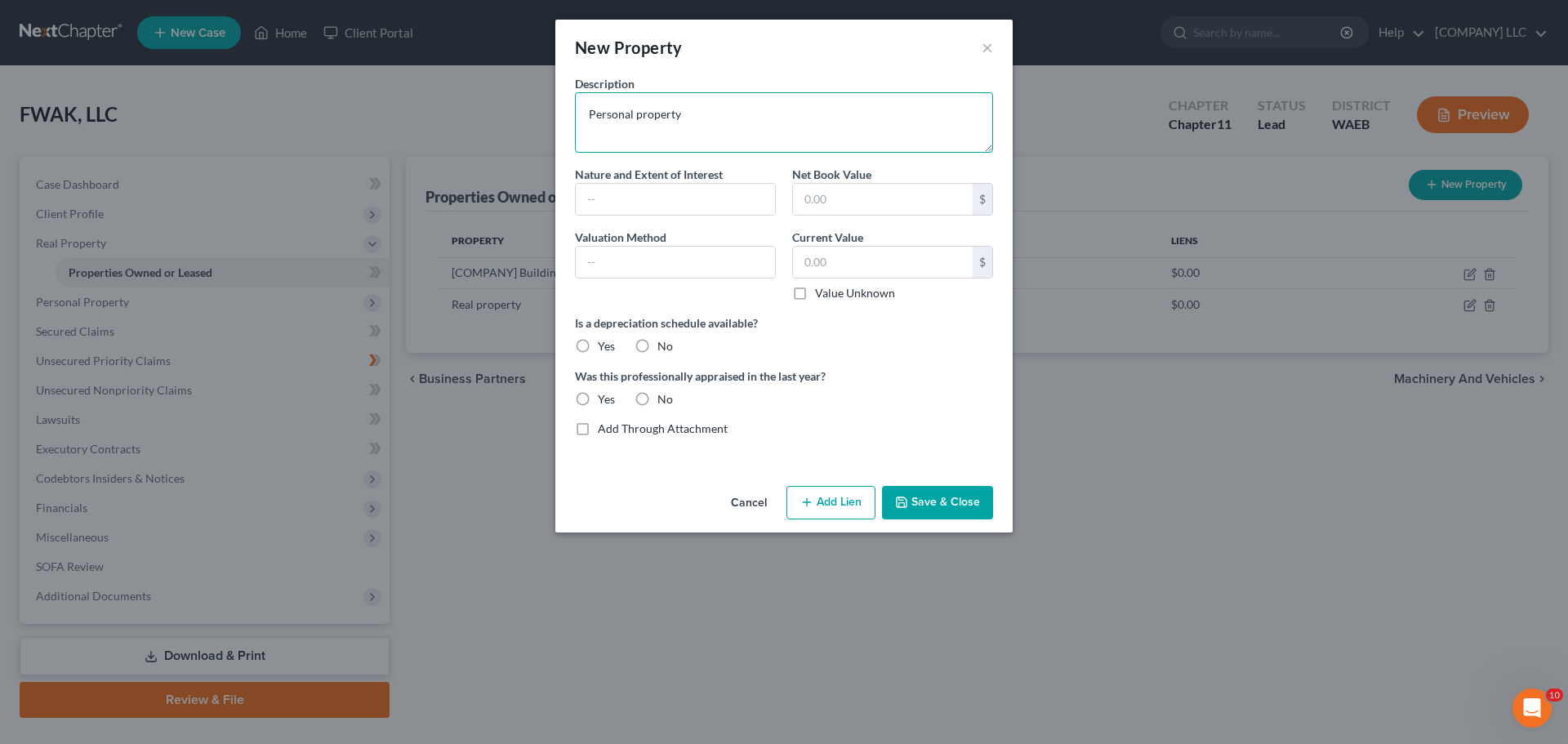 type on "Personal property" 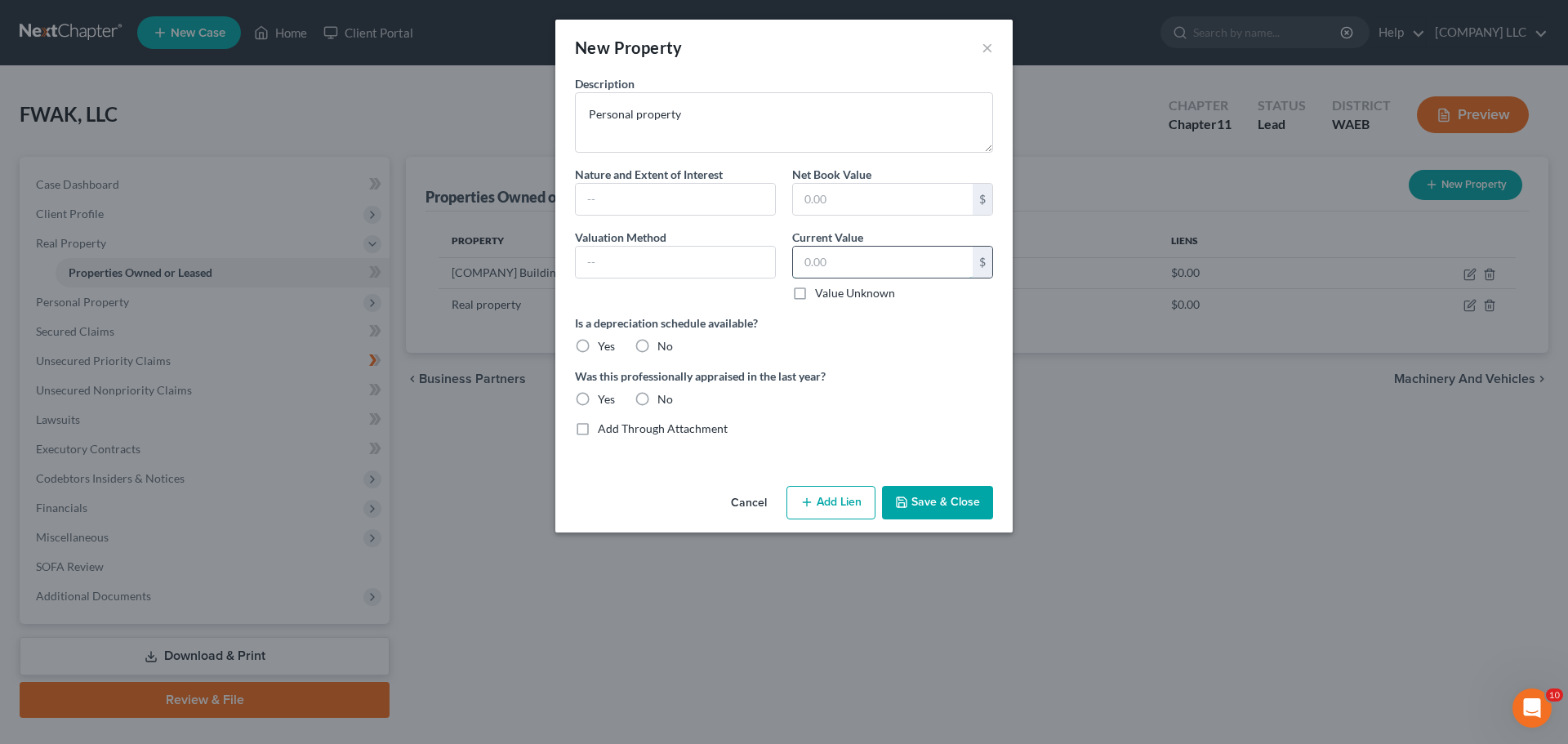 click at bounding box center [883, 262] 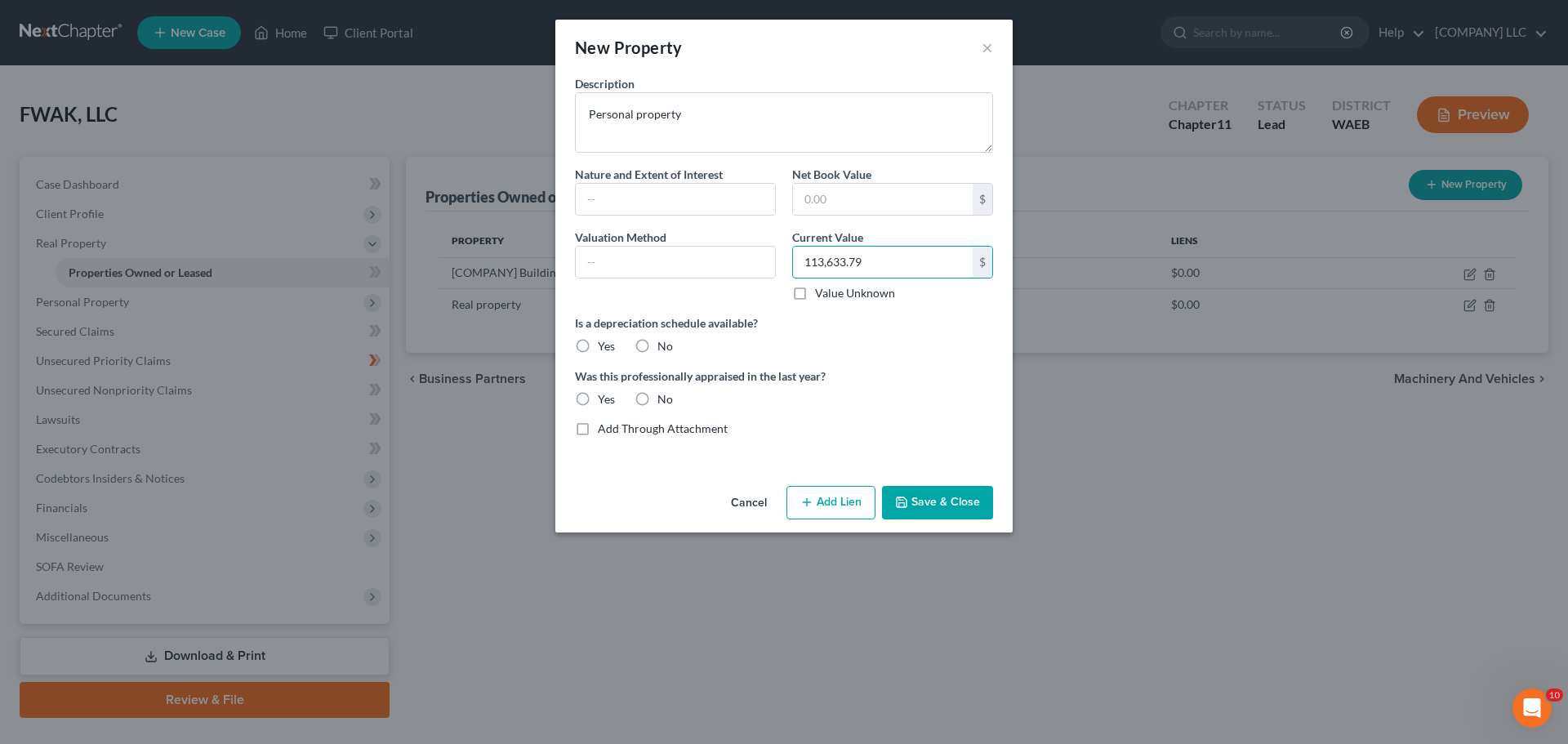 type on "113,633.79" 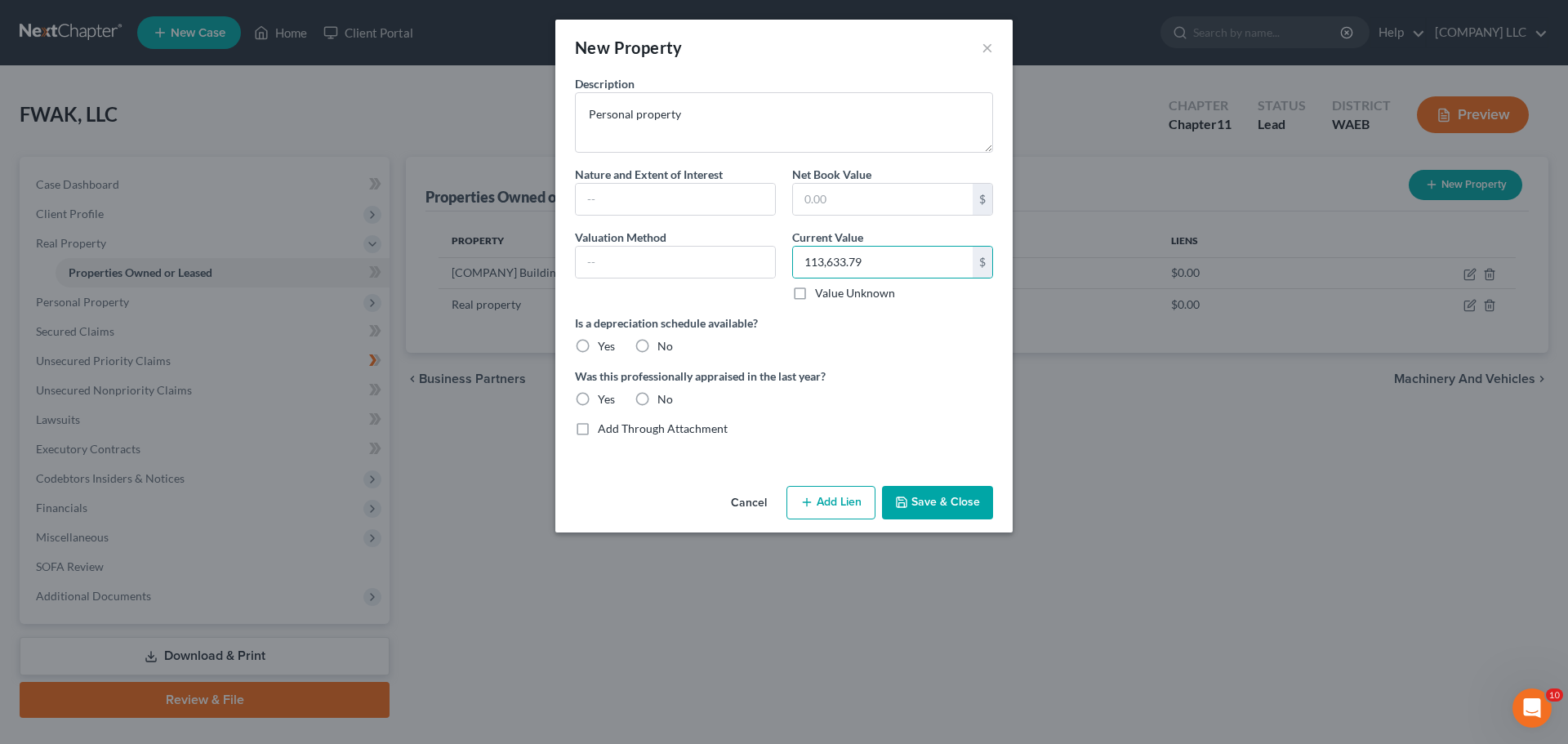 click on "Save & Close" at bounding box center (938, 503) 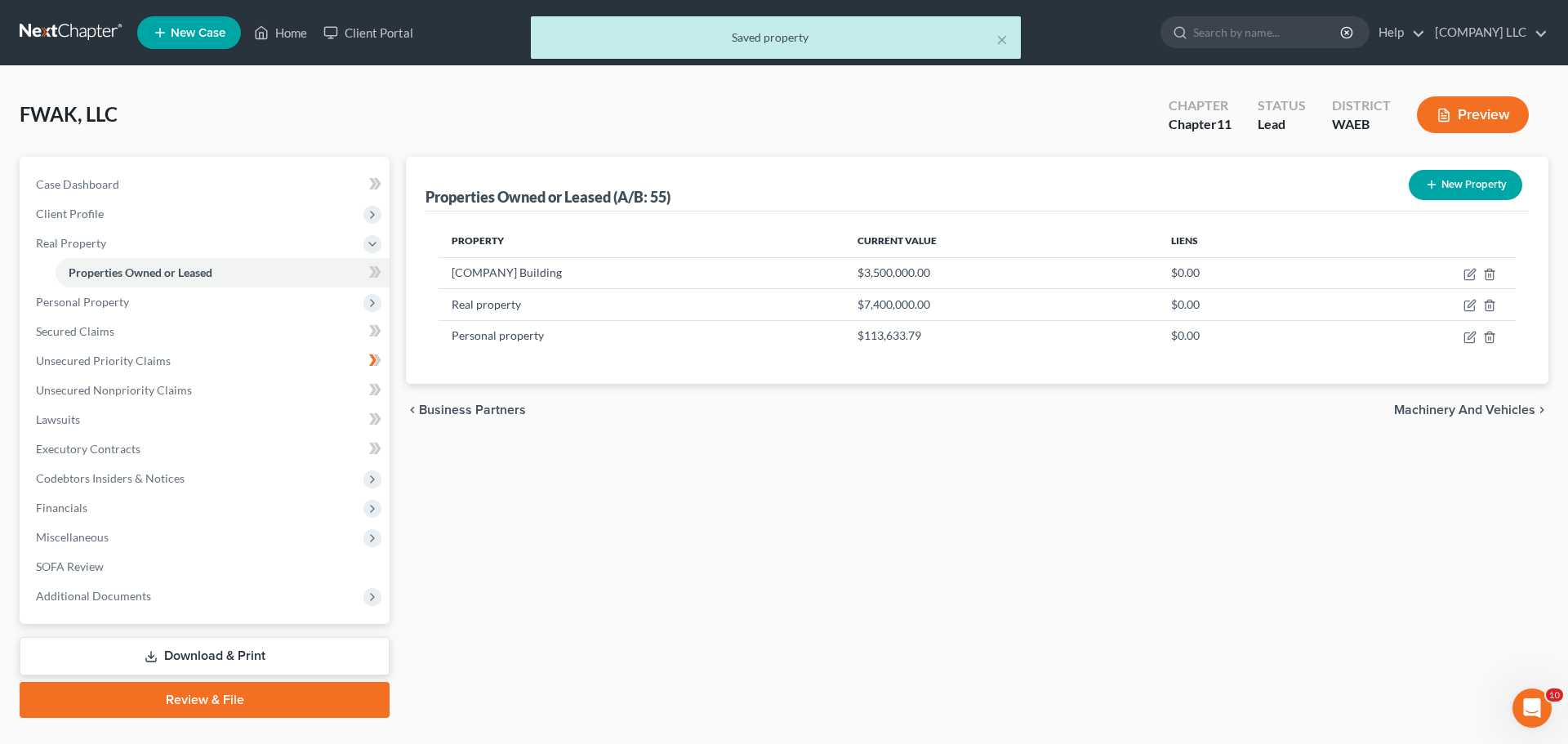 click on "Preview" at bounding box center (1472, 114) 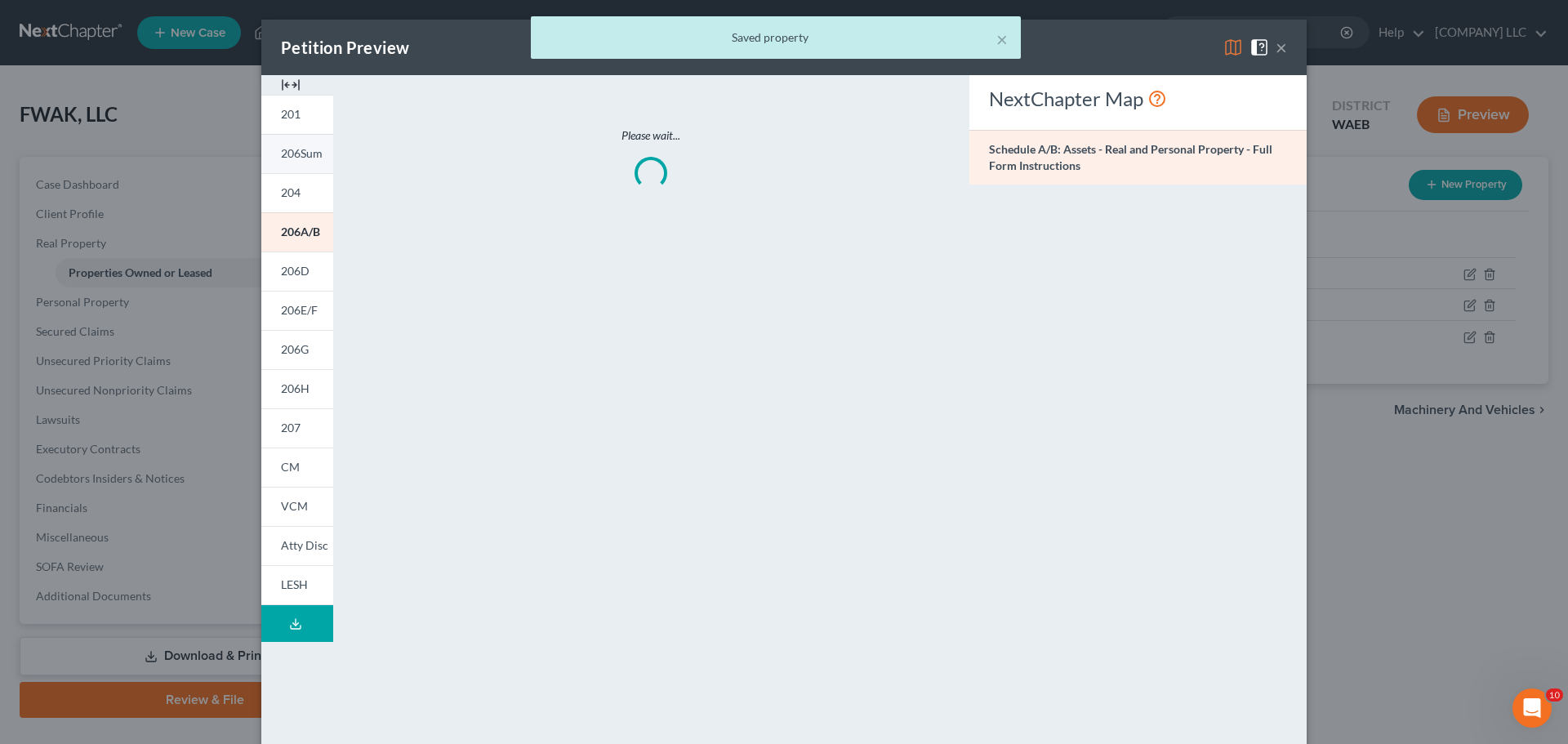click on "206Sum" at bounding box center [301, 153] 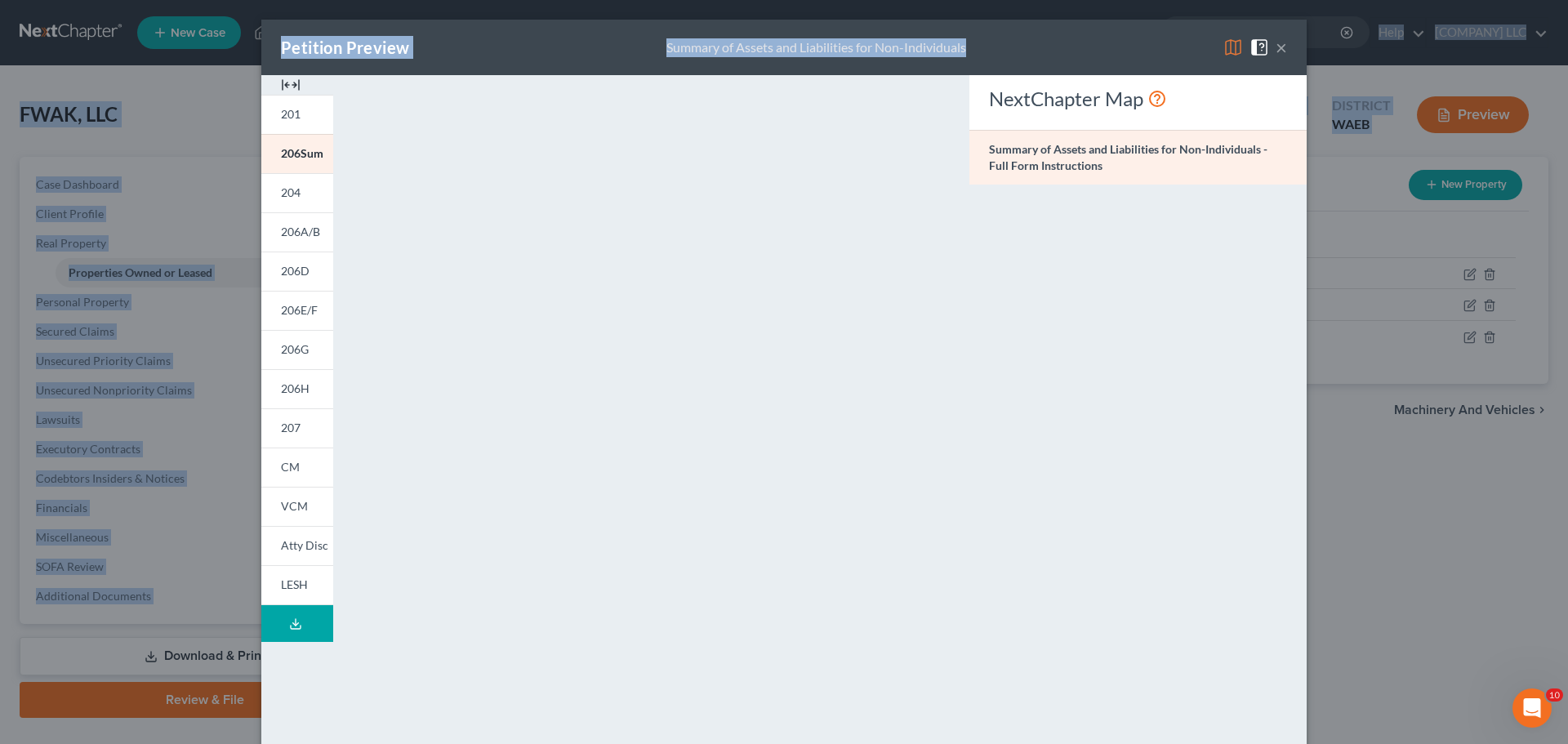drag, startPoint x: 1042, startPoint y: 29, endPoint x: 986, endPoint y: 14, distance: 57.974132 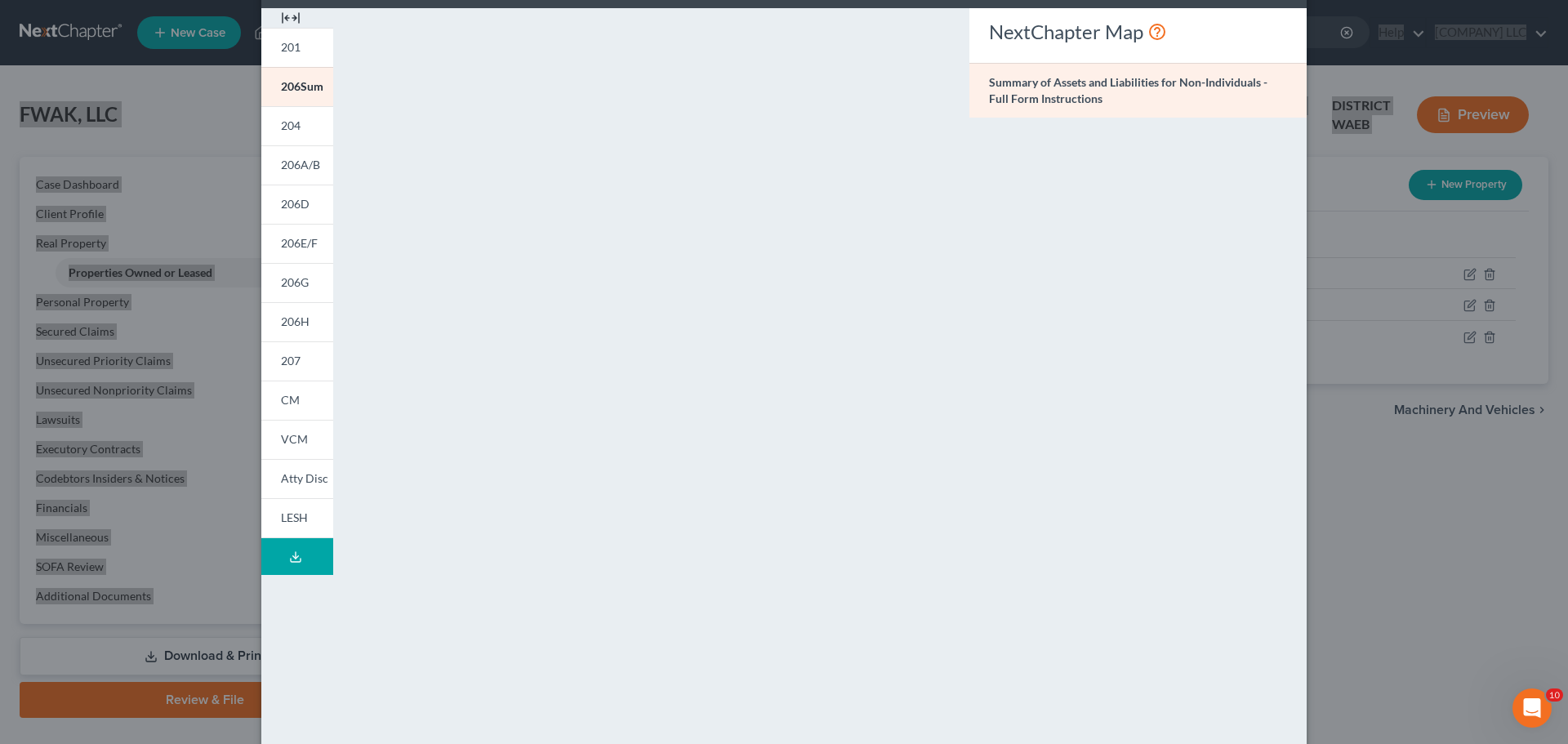 scroll, scrollTop: 0, scrollLeft: 0, axis: both 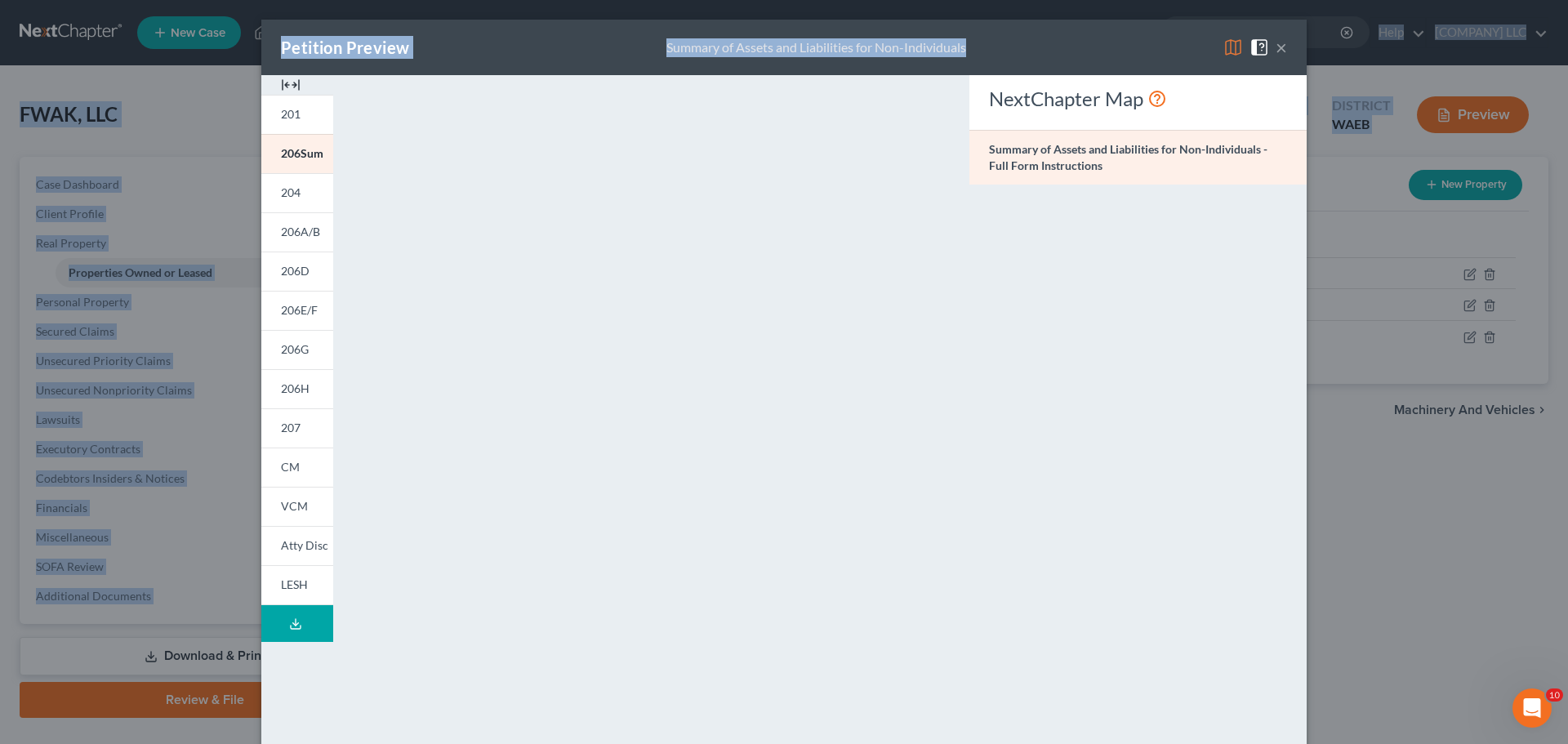 click on "×" at bounding box center (1281, 47) 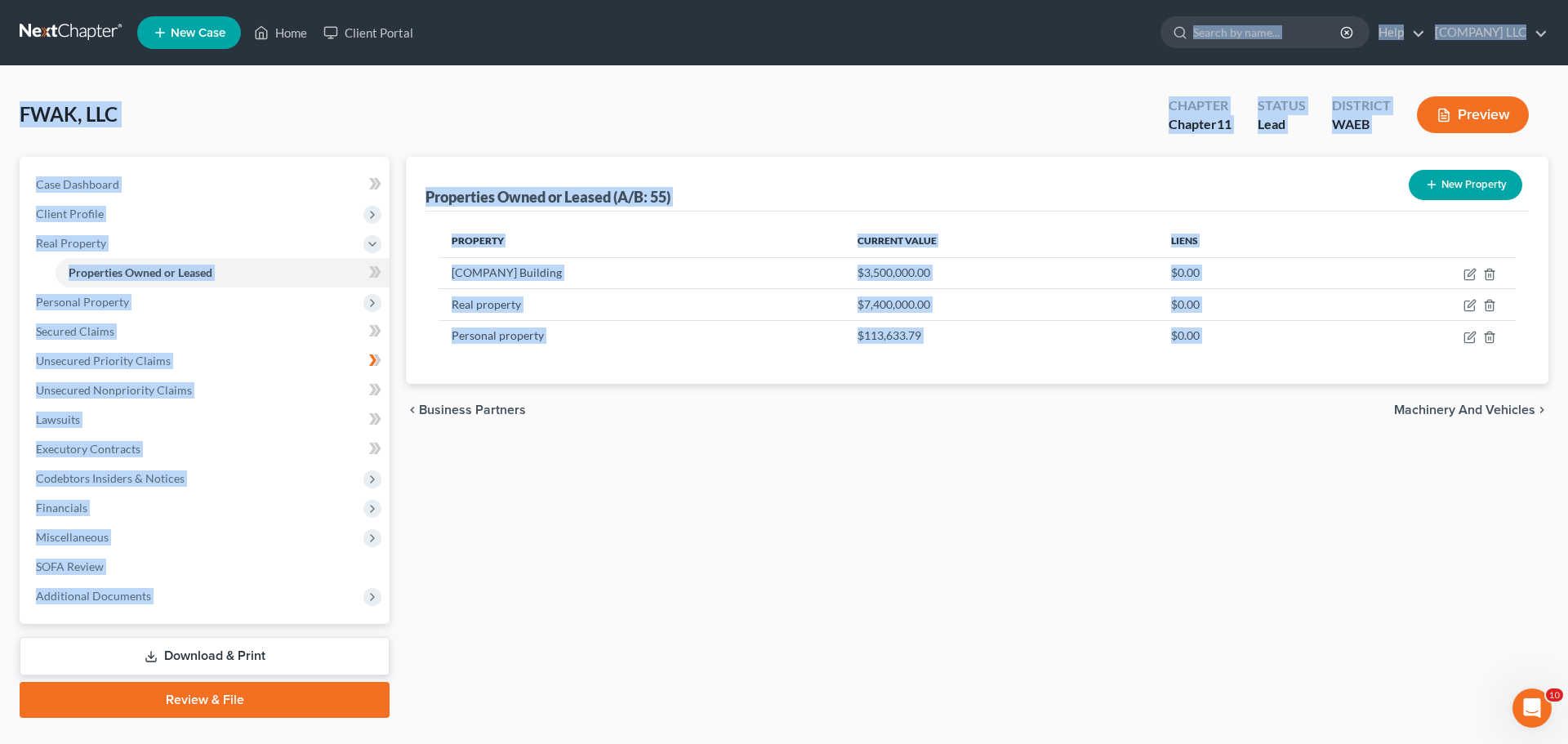 click on "Preview" at bounding box center (1472, 114) 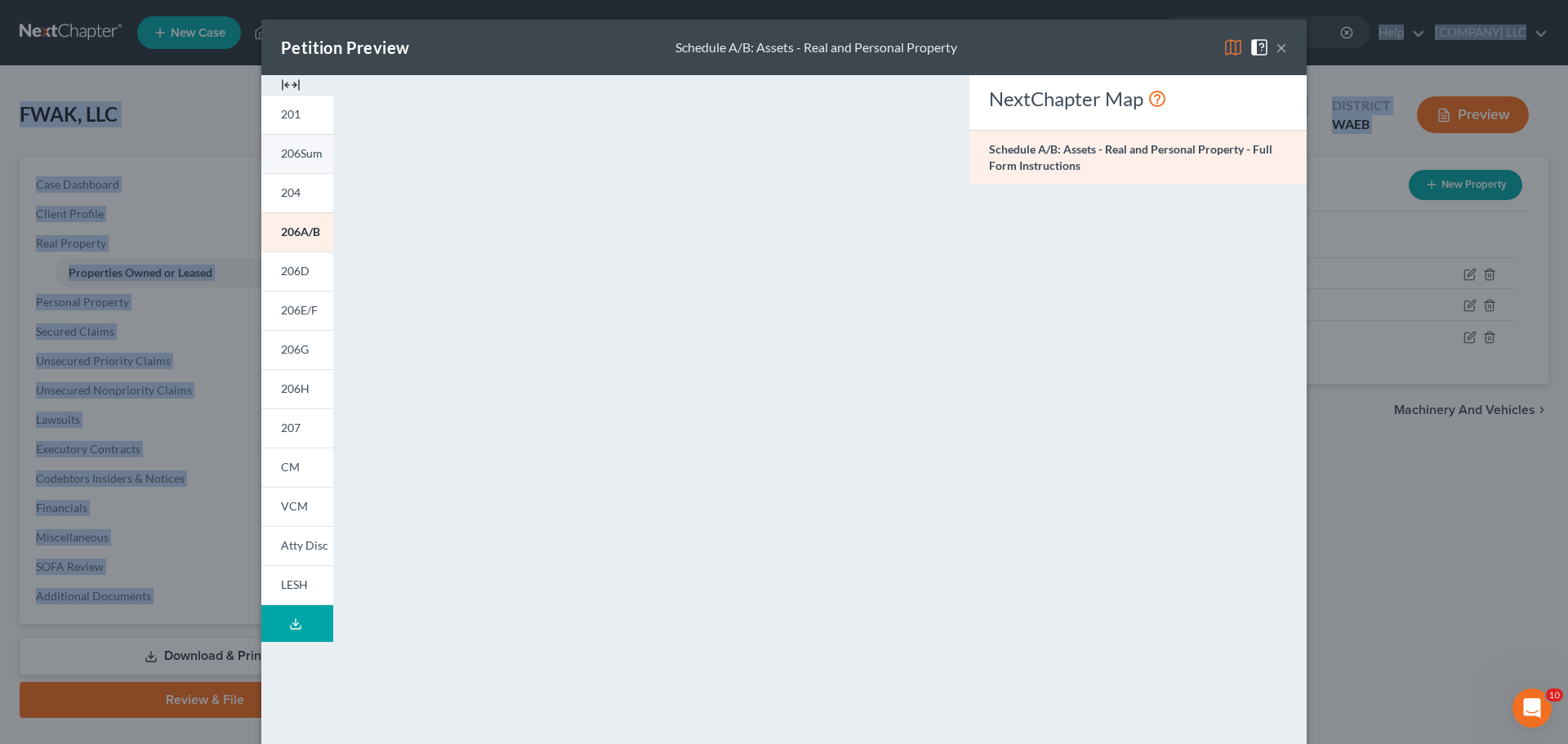 click on "206Sum" at bounding box center (301, 153) 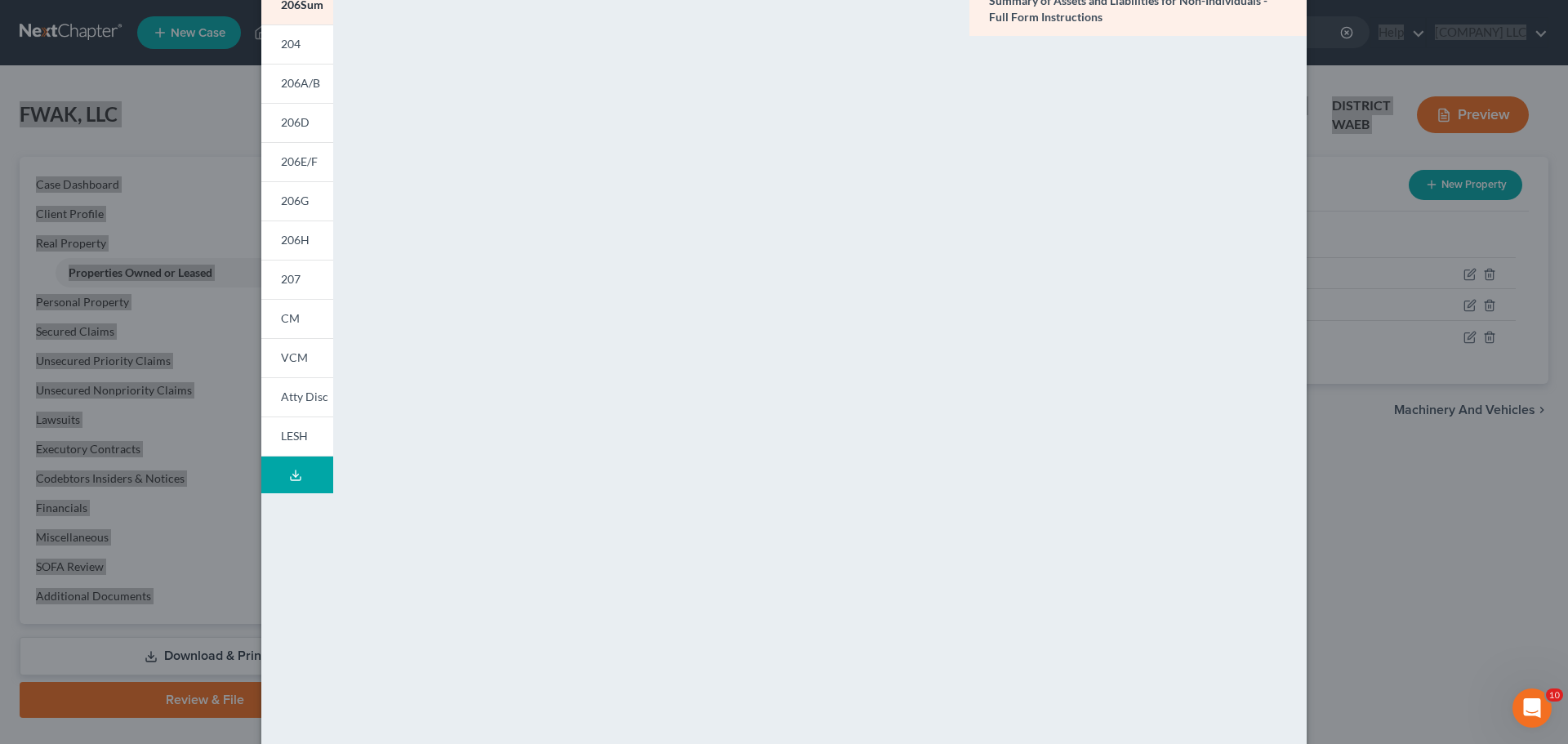 scroll, scrollTop: 0, scrollLeft: 0, axis: both 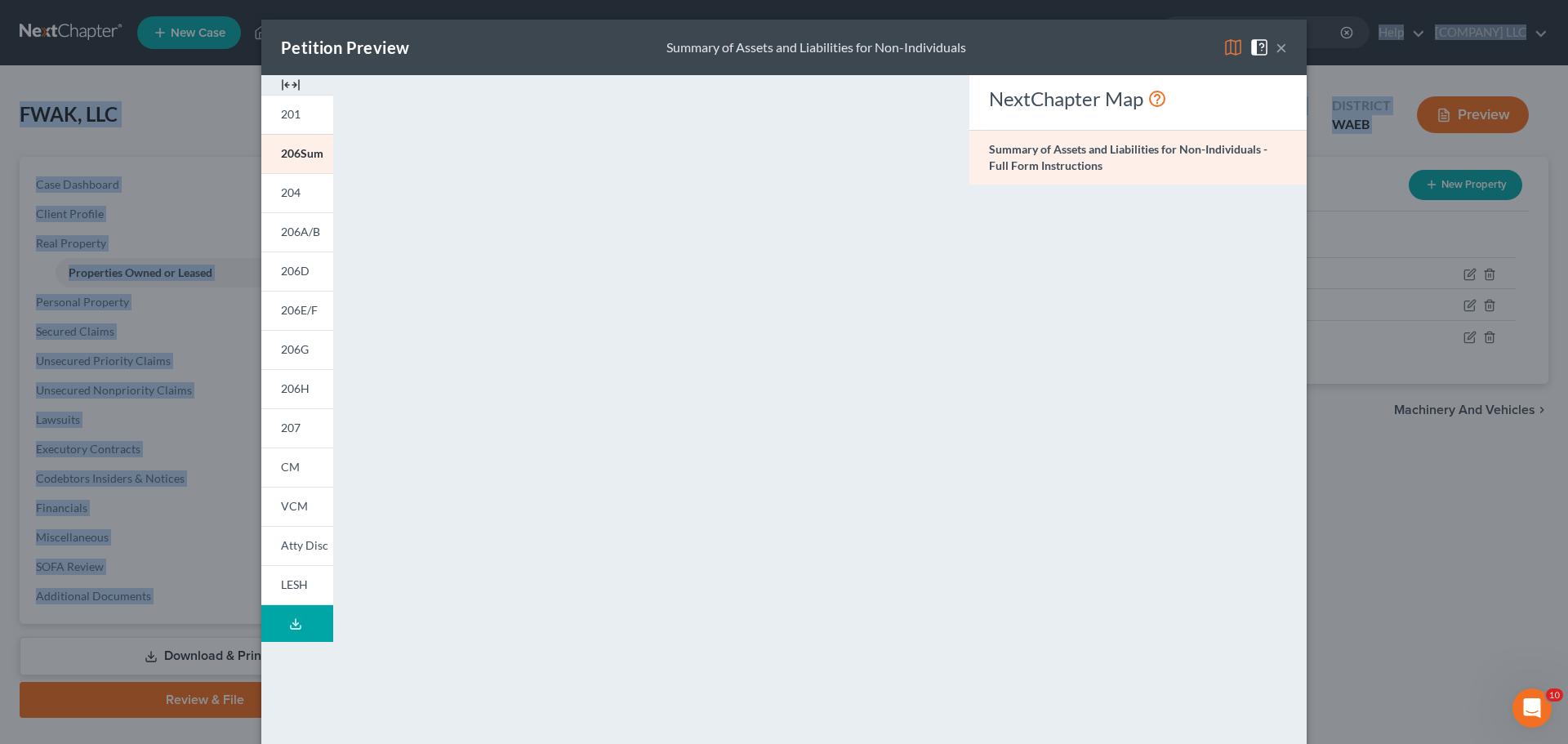 click on "×" at bounding box center (1281, 47) 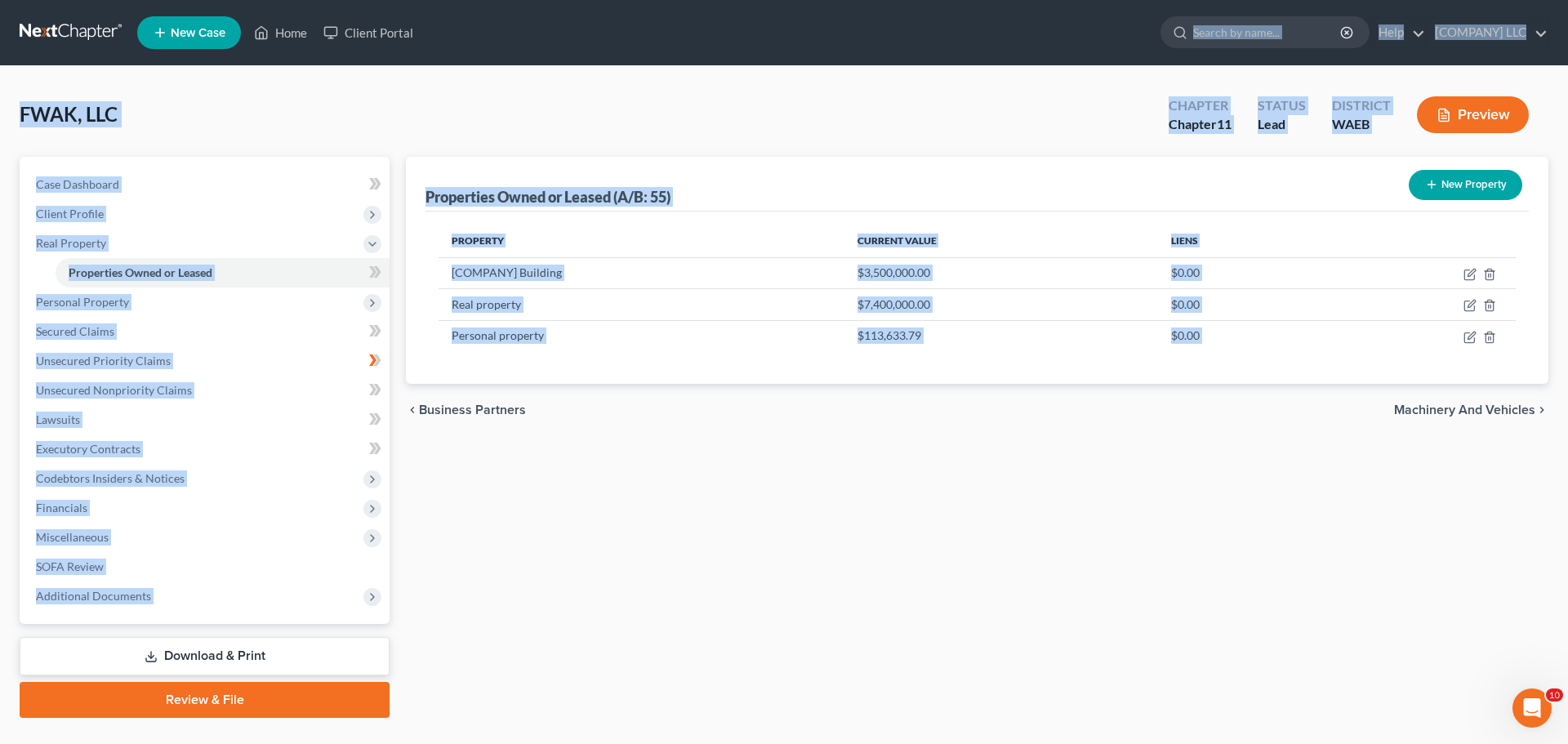 click on "Preview" at bounding box center [1472, 114] 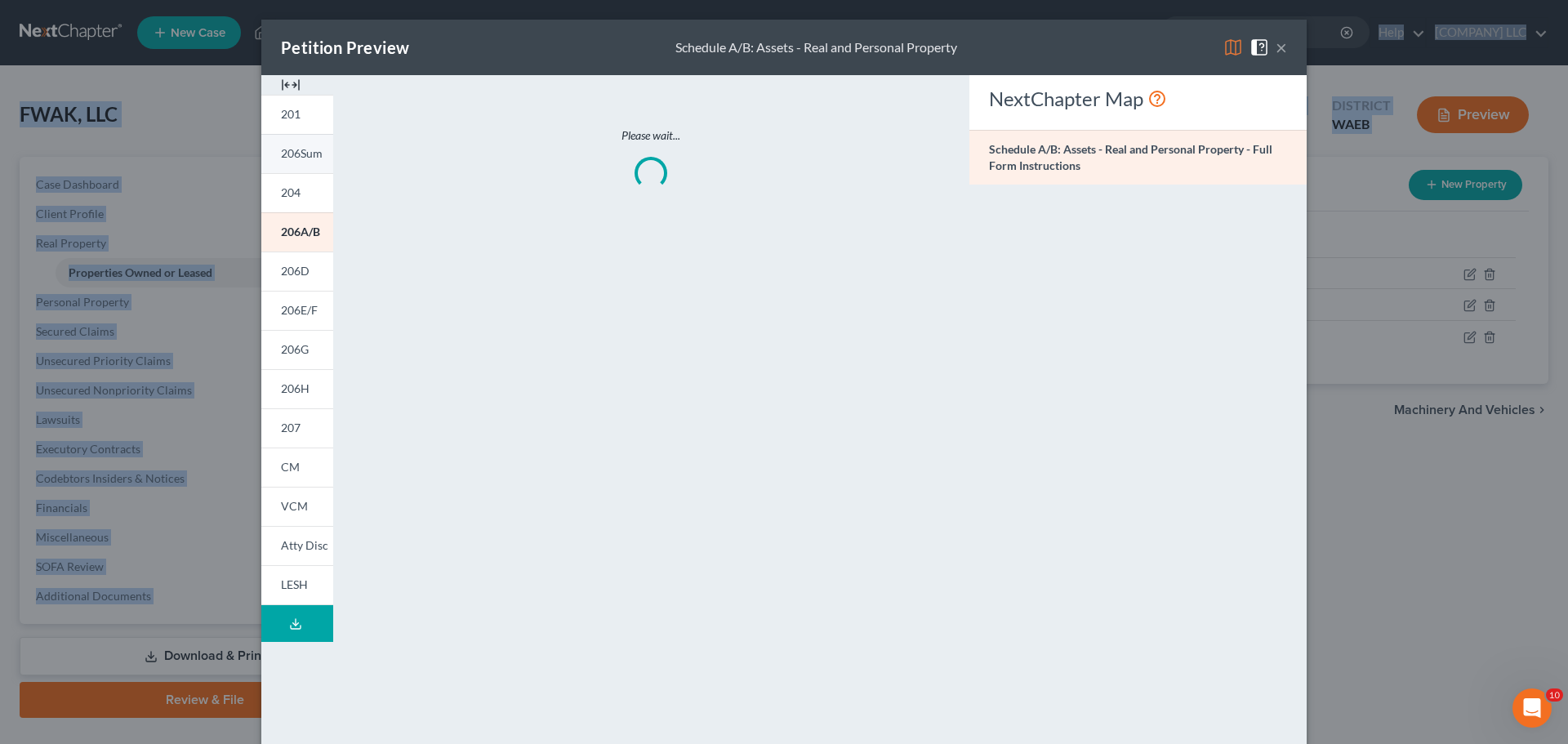 click on "206Sum" at bounding box center (301, 153) 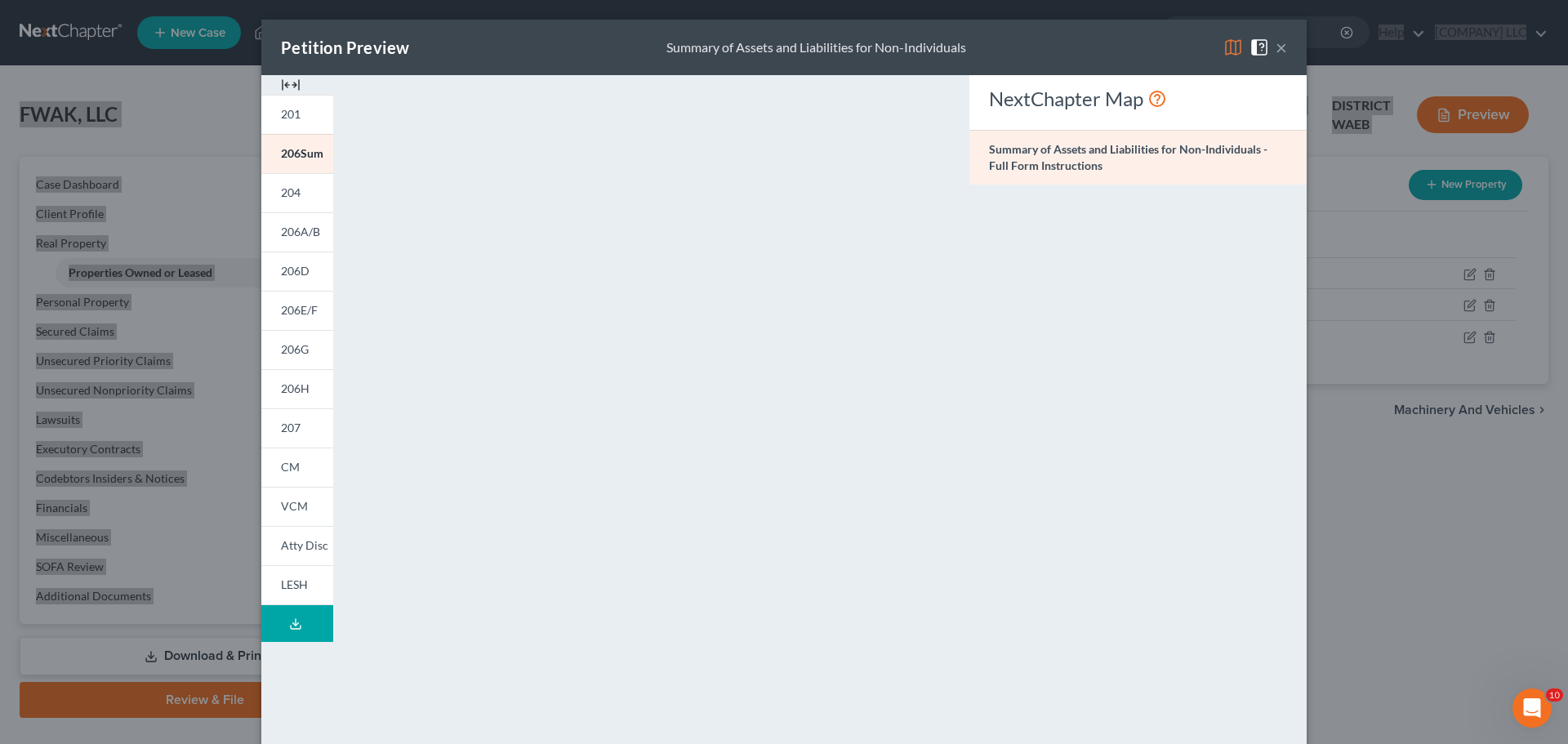 scroll, scrollTop: 149, scrollLeft: 0, axis: vertical 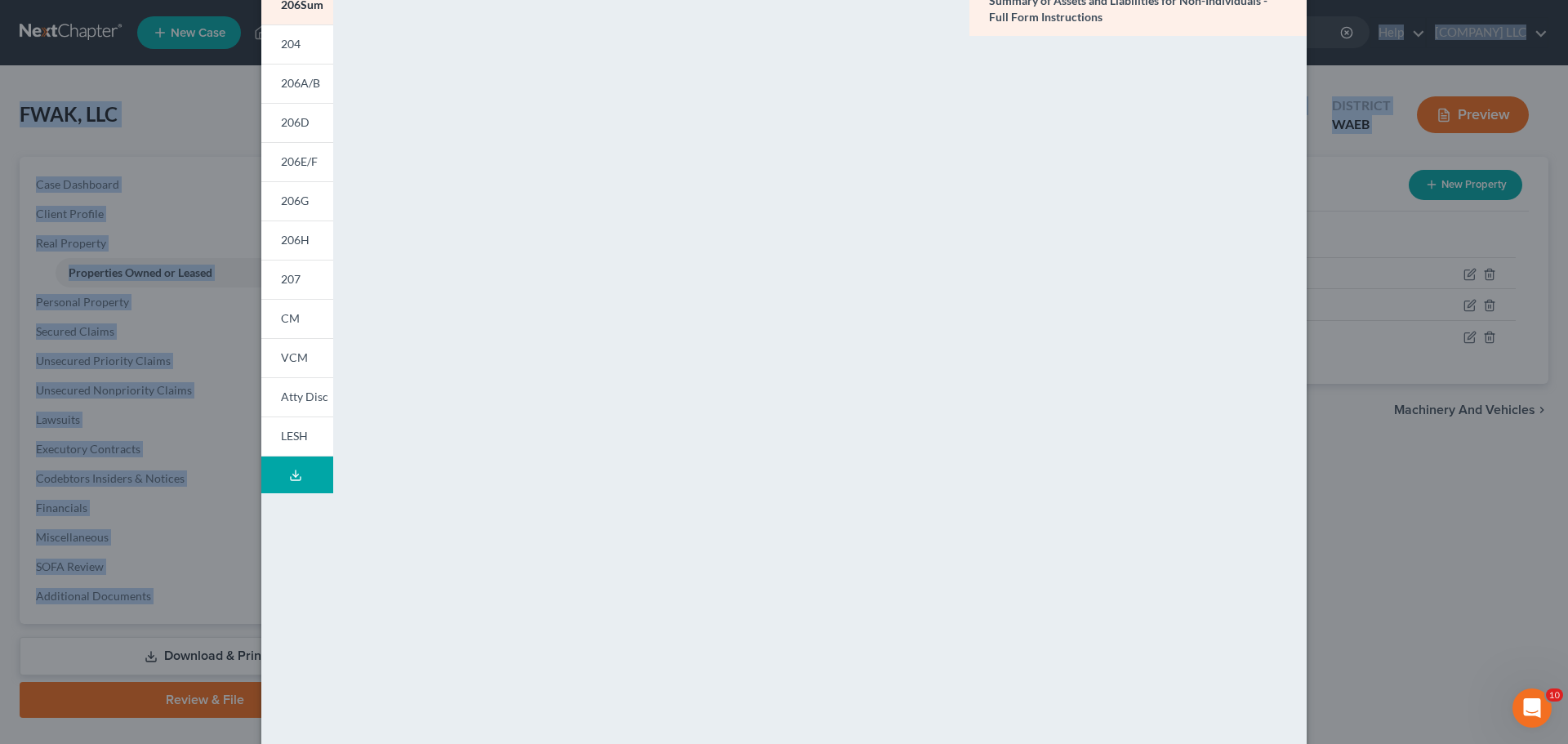 click on "Petition Preview Summary of Assets and Liabilities for Non-Individuals × 201 206Sum 204 206A/B 206D 206E/F 206G 206H 207 202 CM VCM Atty Disc LESH Download Draft
<object ng-attr-data='https://nextchapter-prod.s3.amazonaws.com/pdfs/22e84ce8-d2c4-4919-a691-a60f9c28e1f7.pdf' type='application/pdf' width='100%' height='975px'></object>
<p><a href='https://nextchapter-prod.s3.amazonaws.com/pdfs/22e84ce8-d2c4-4919-a691-a60f9c28e1f7.pdf' target='_blank'>Click here</a> to open in a new window.</p>
NextChapter Map   Summary of Assets and Liabilities for Non-Individuals - Full Form Instructions  Related Articles" at bounding box center (784, 372) 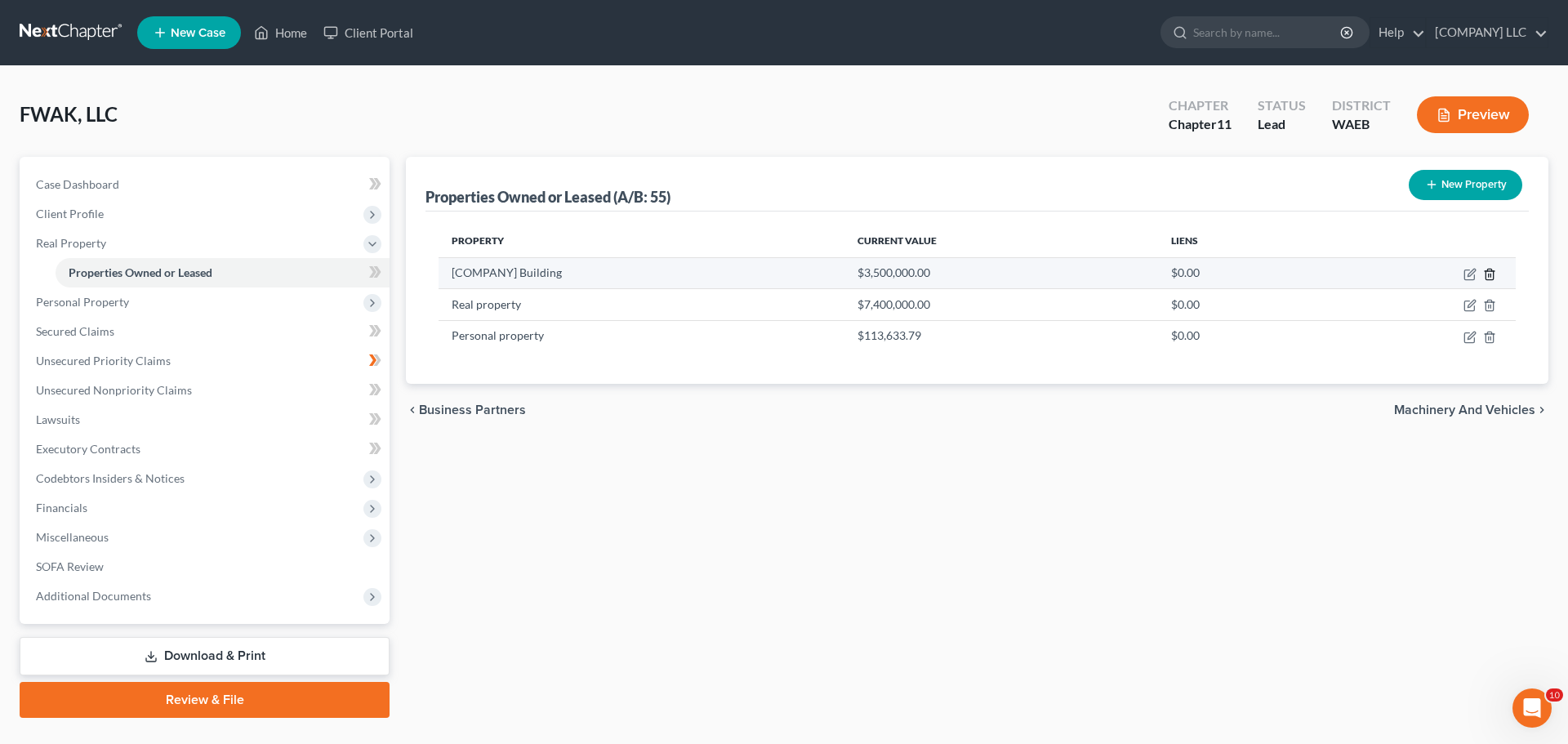 click 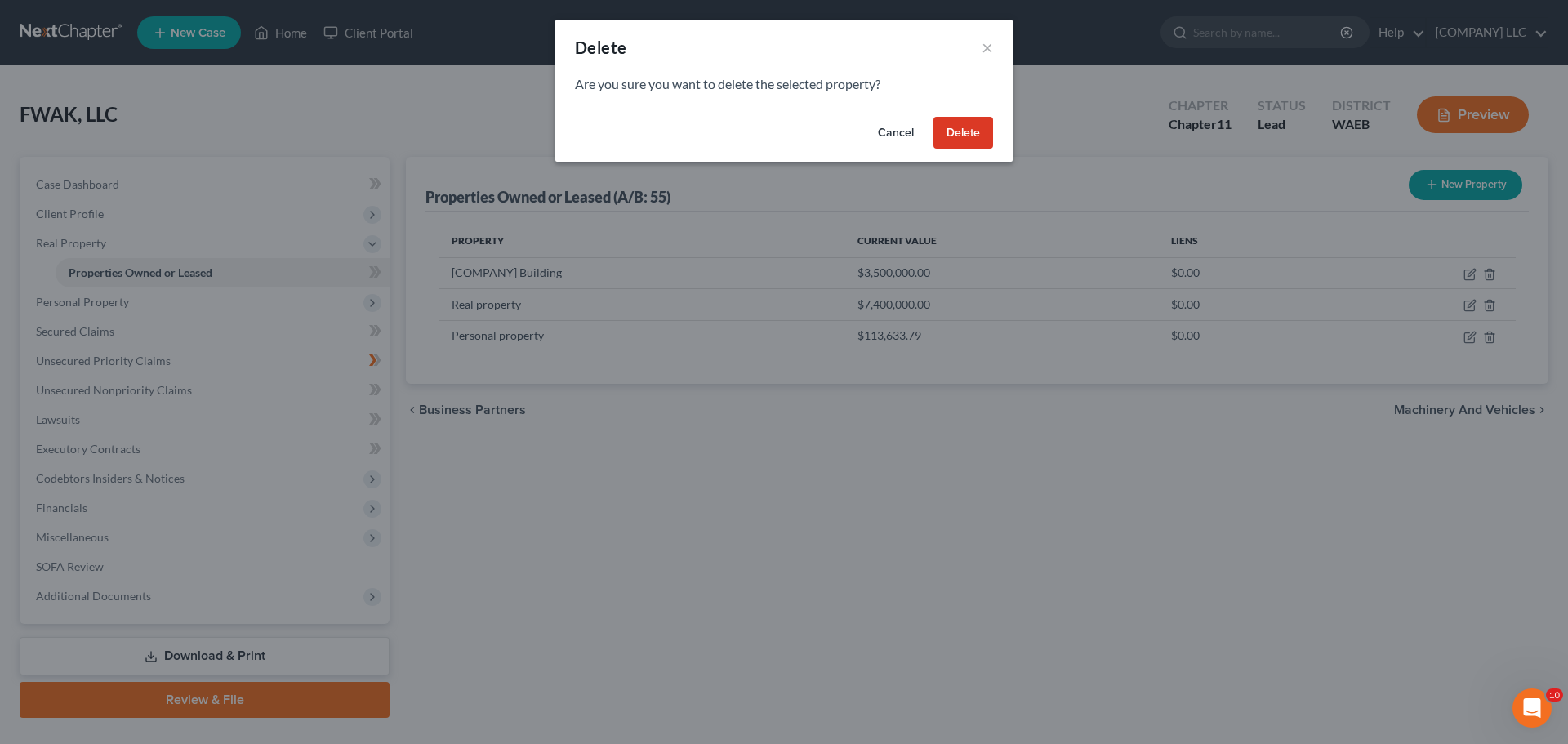 click on "Delete" at bounding box center [963, 133] 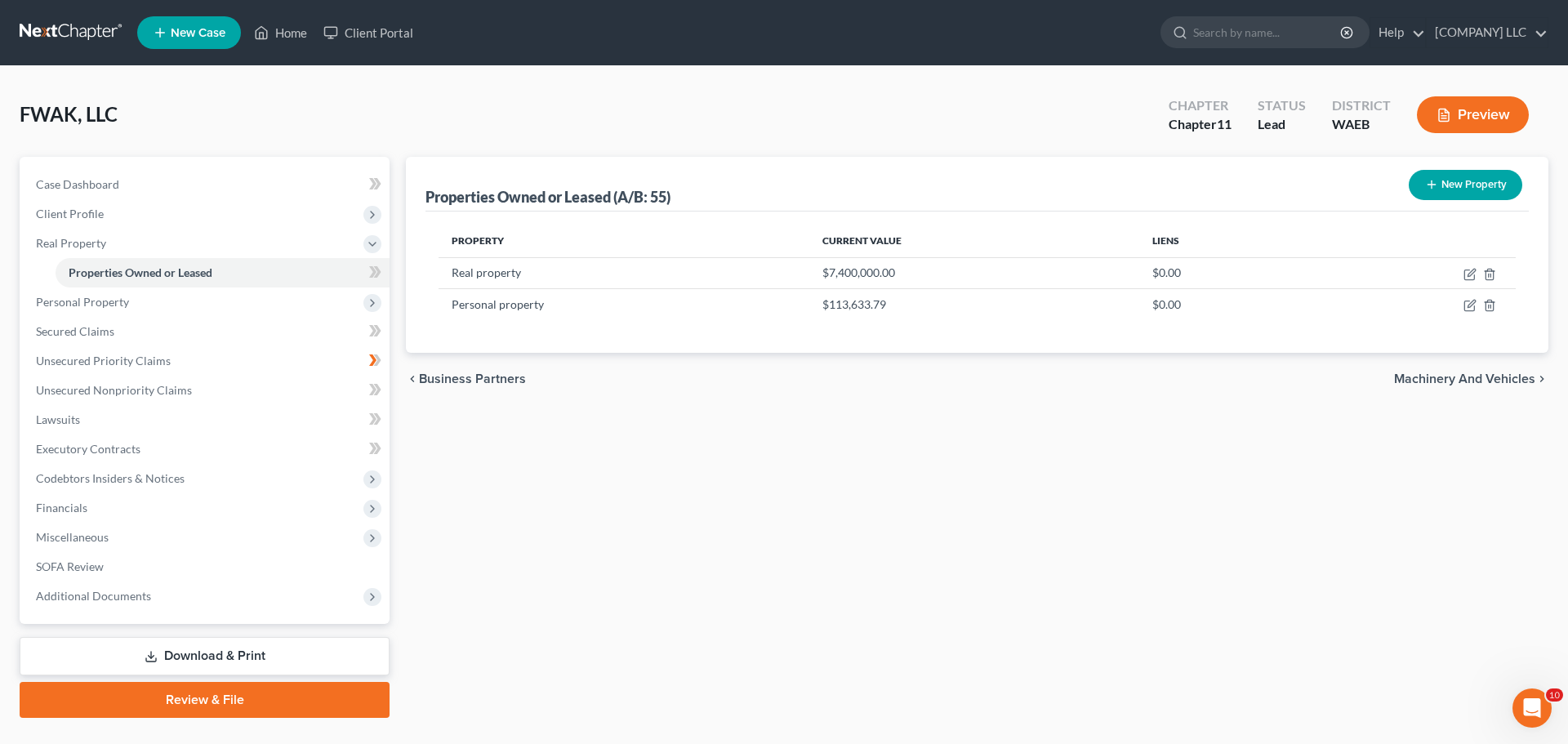 click on "Preview" at bounding box center [1472, 114] 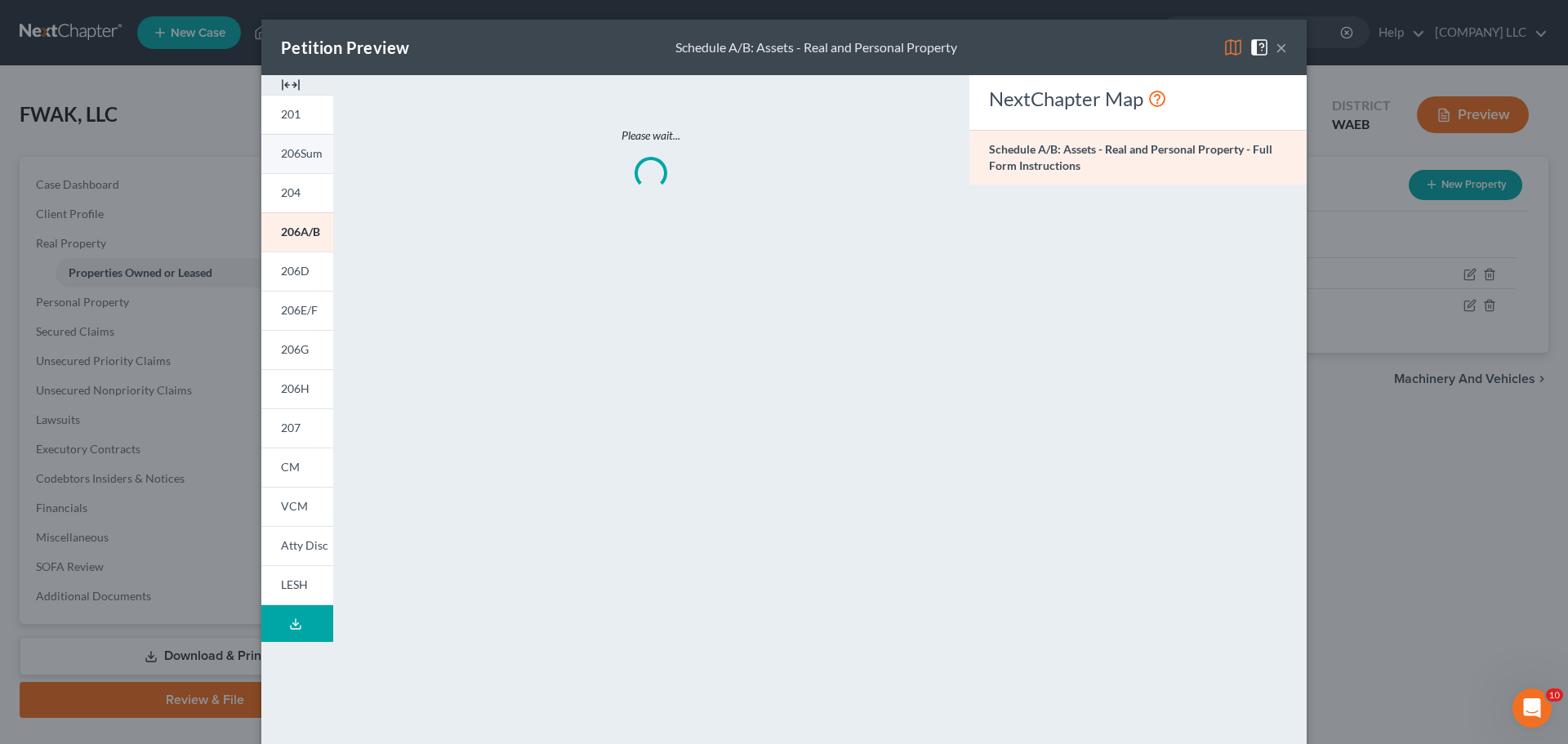 click on "206Sum" at bounding box center (297, 154) 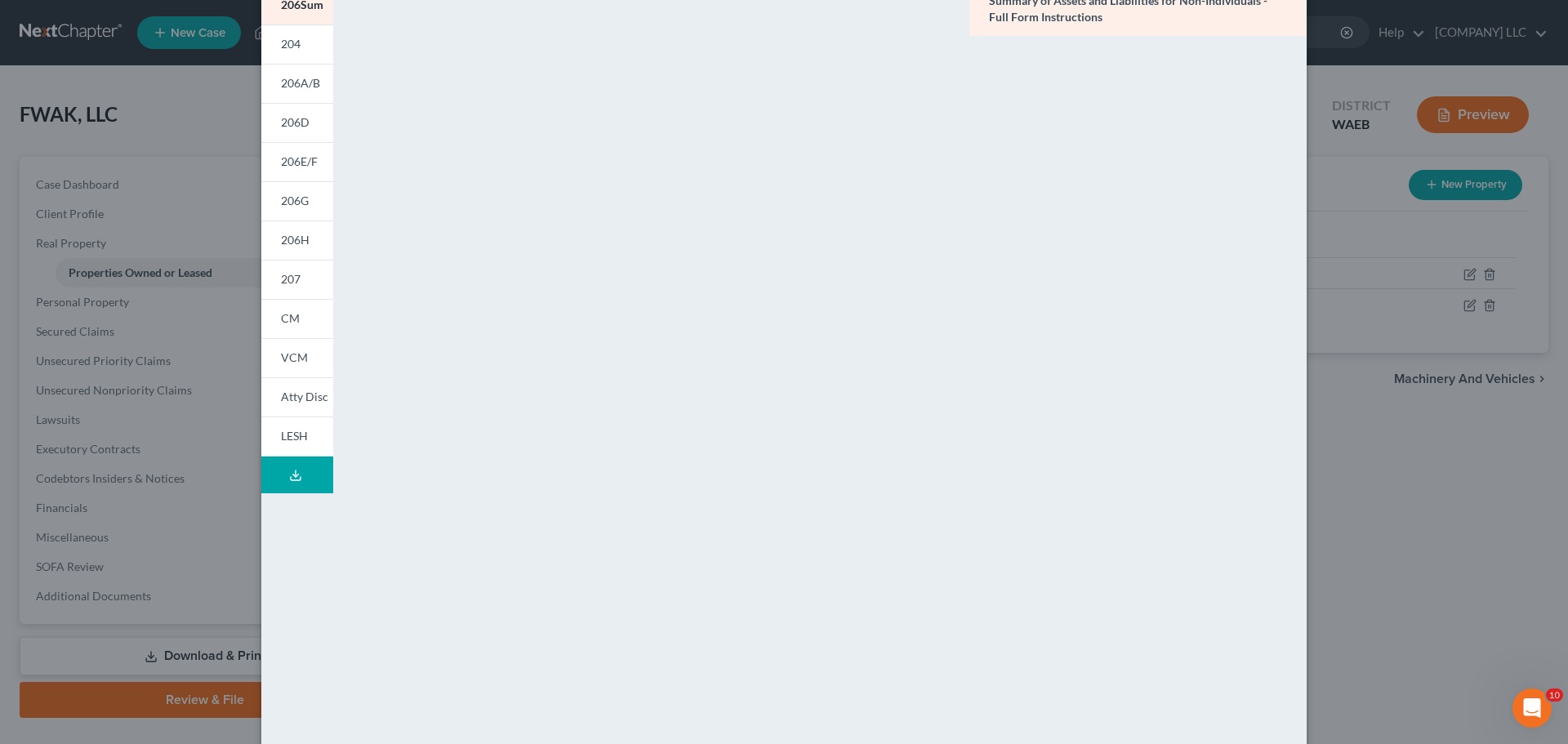 scroll, scrollTop: 0, scrollLeft: 0, axis: both 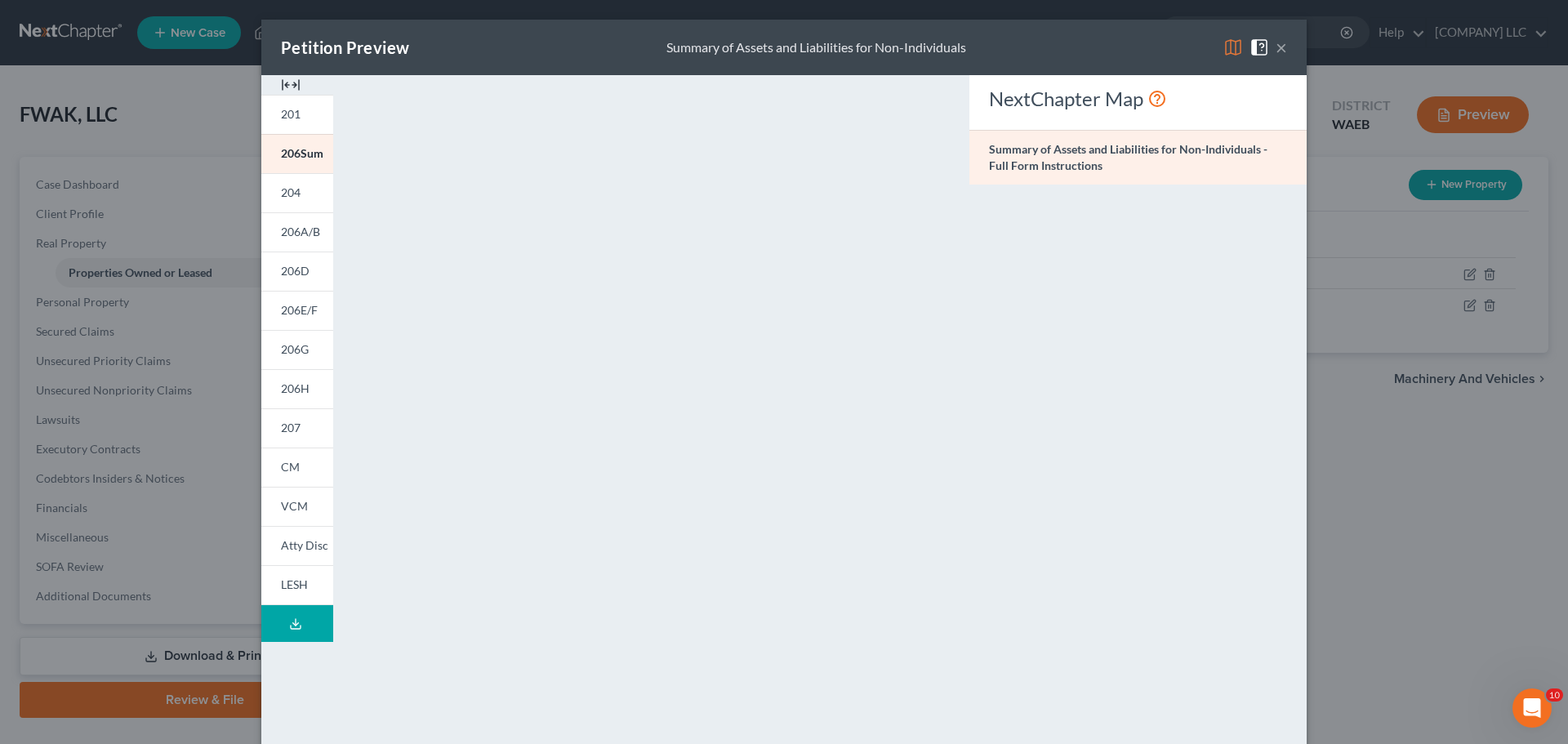 click on "×" at bounding box center [1281, 47] 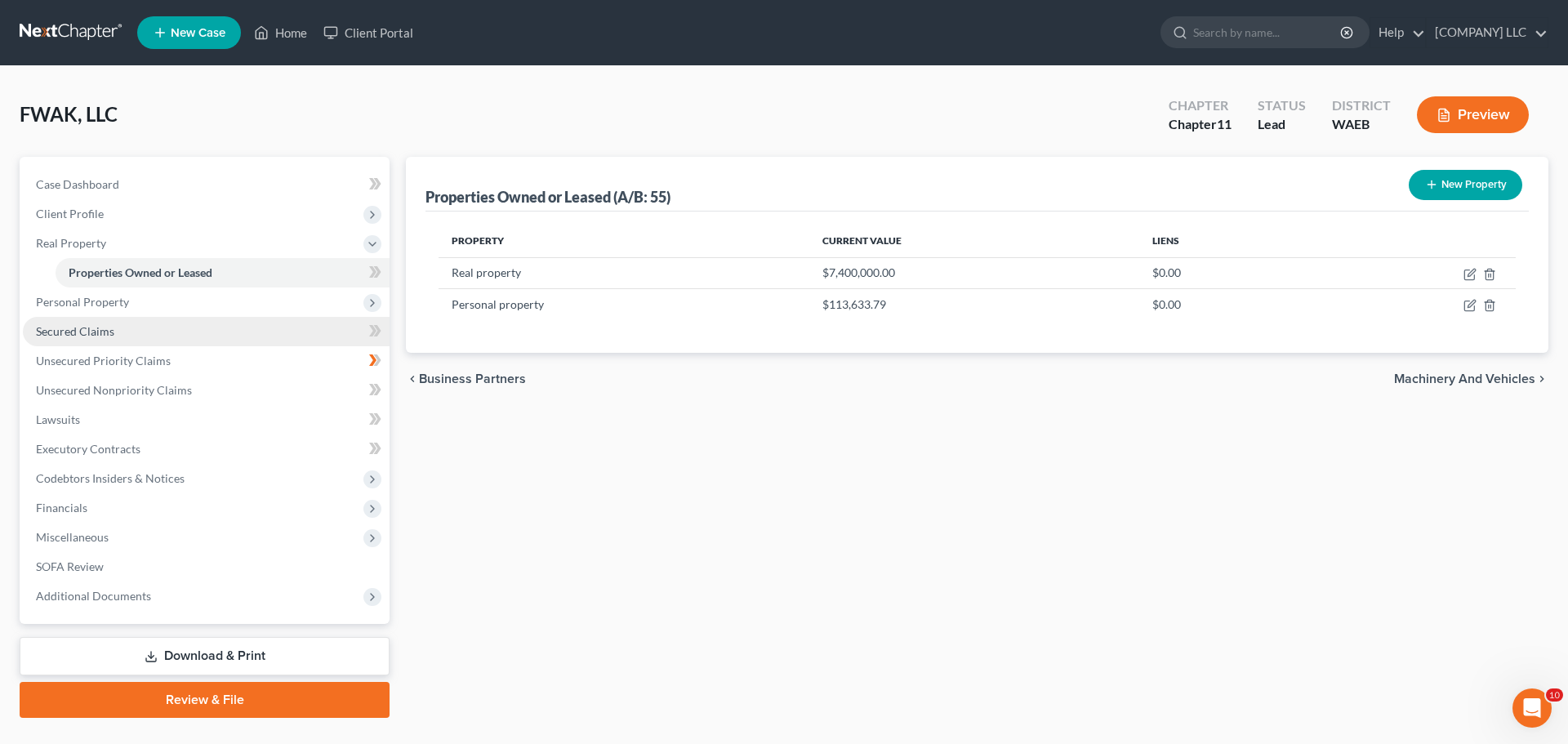 click on "Secured Claims" at bounding box center (75, 331) 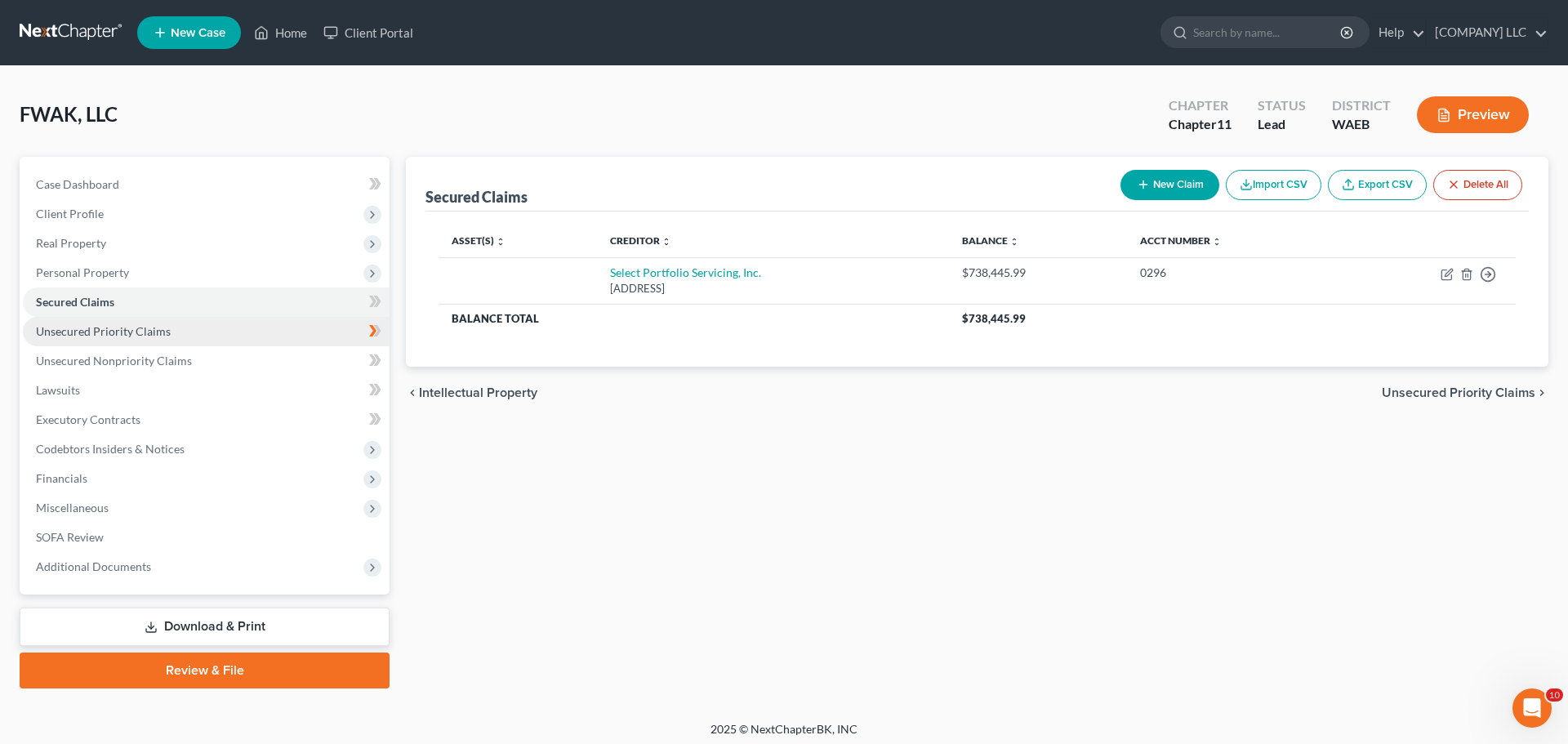 click on "Unsecured Priority Claims" at bounding box center (103, 331) 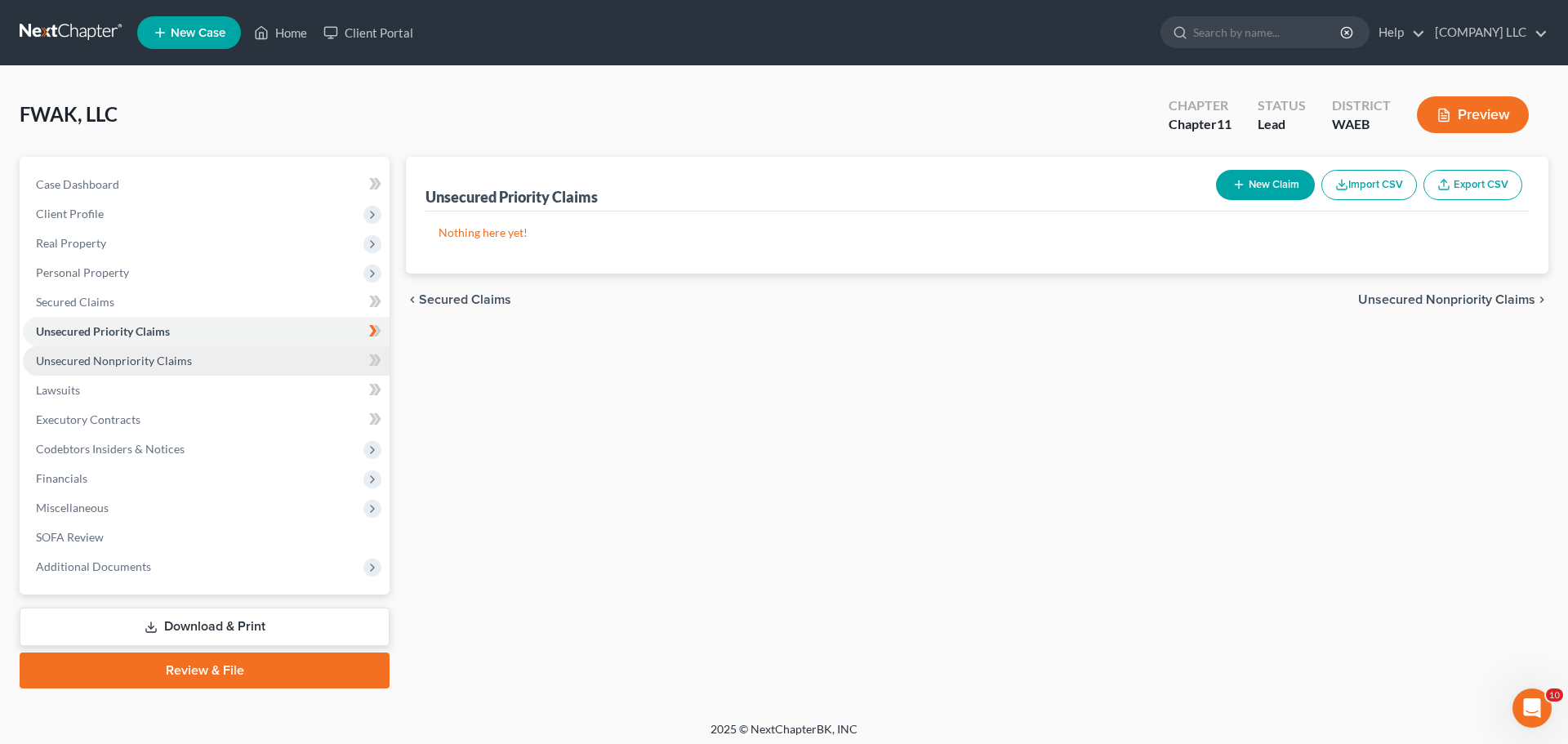 click on "Unsecured Nonpriority Claims" at bounding box center [206, 361] 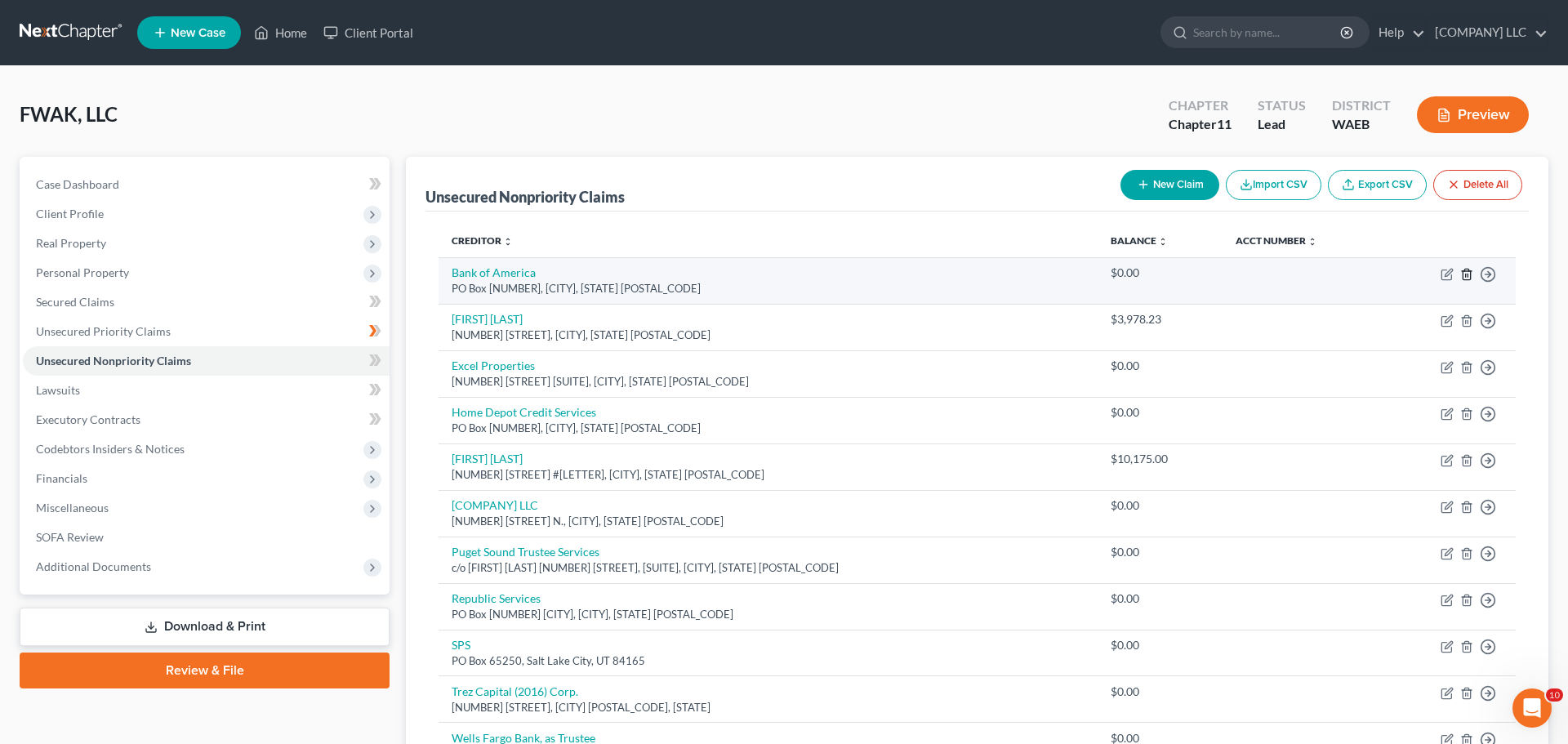click 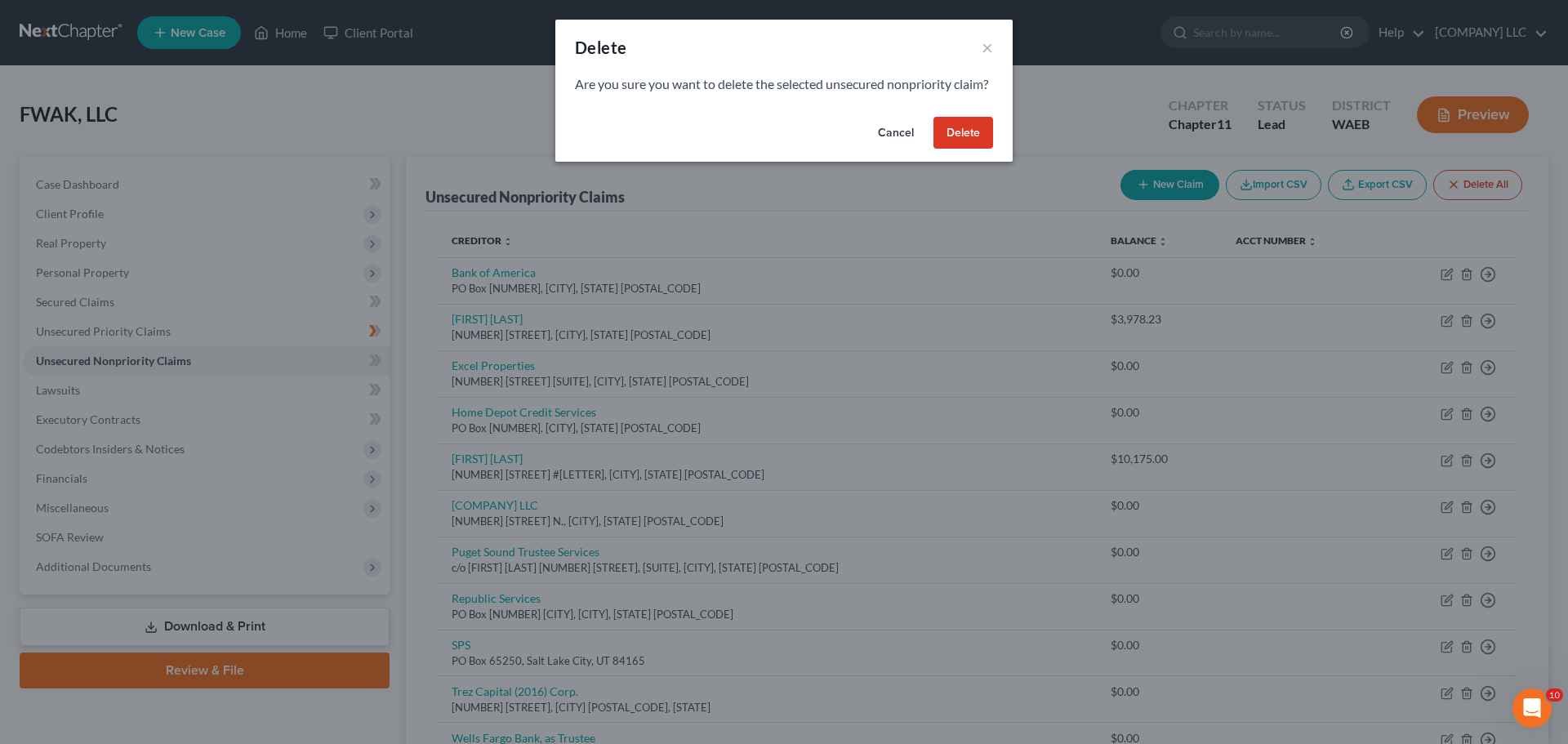 click on "Delete" at bounding box center [963, 133] 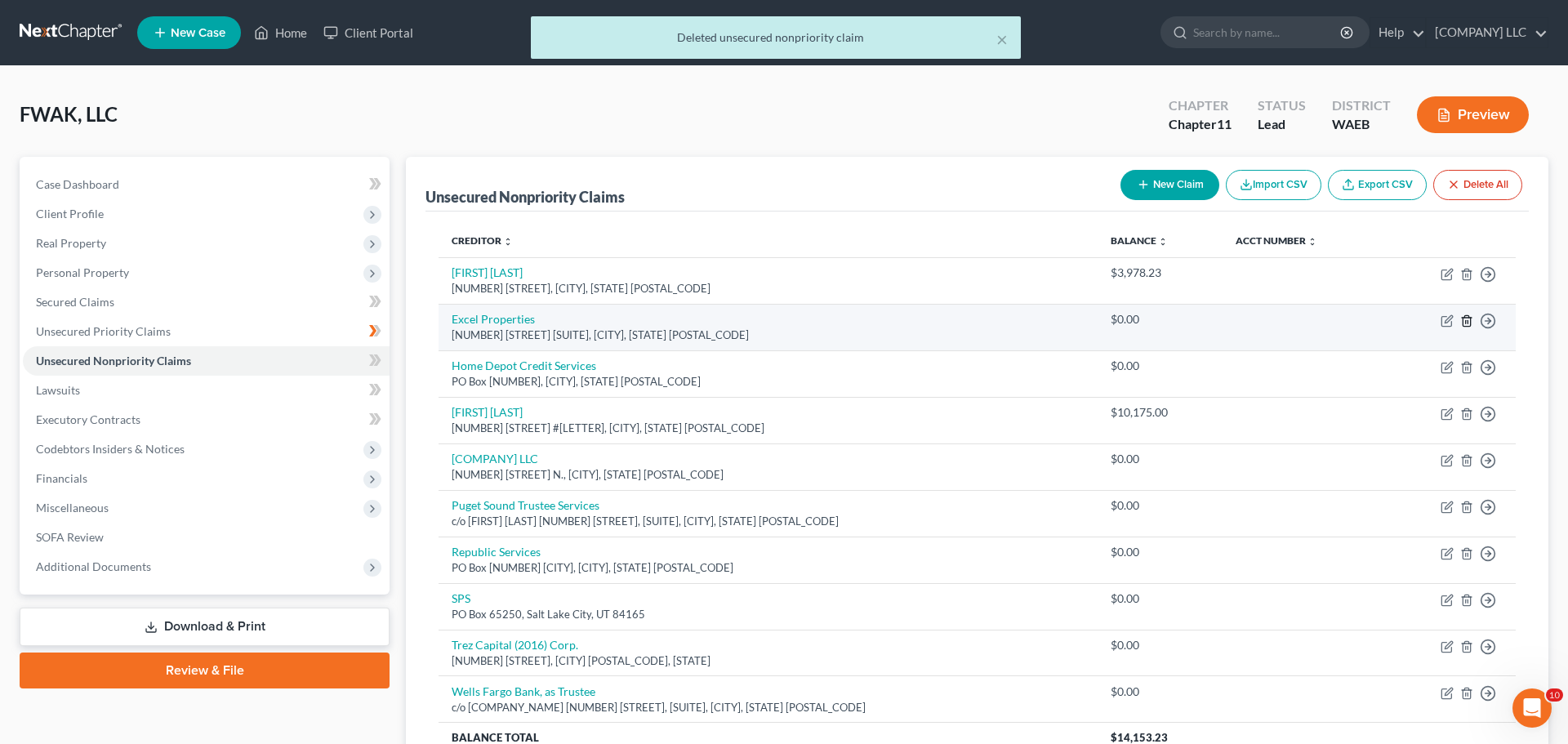 click 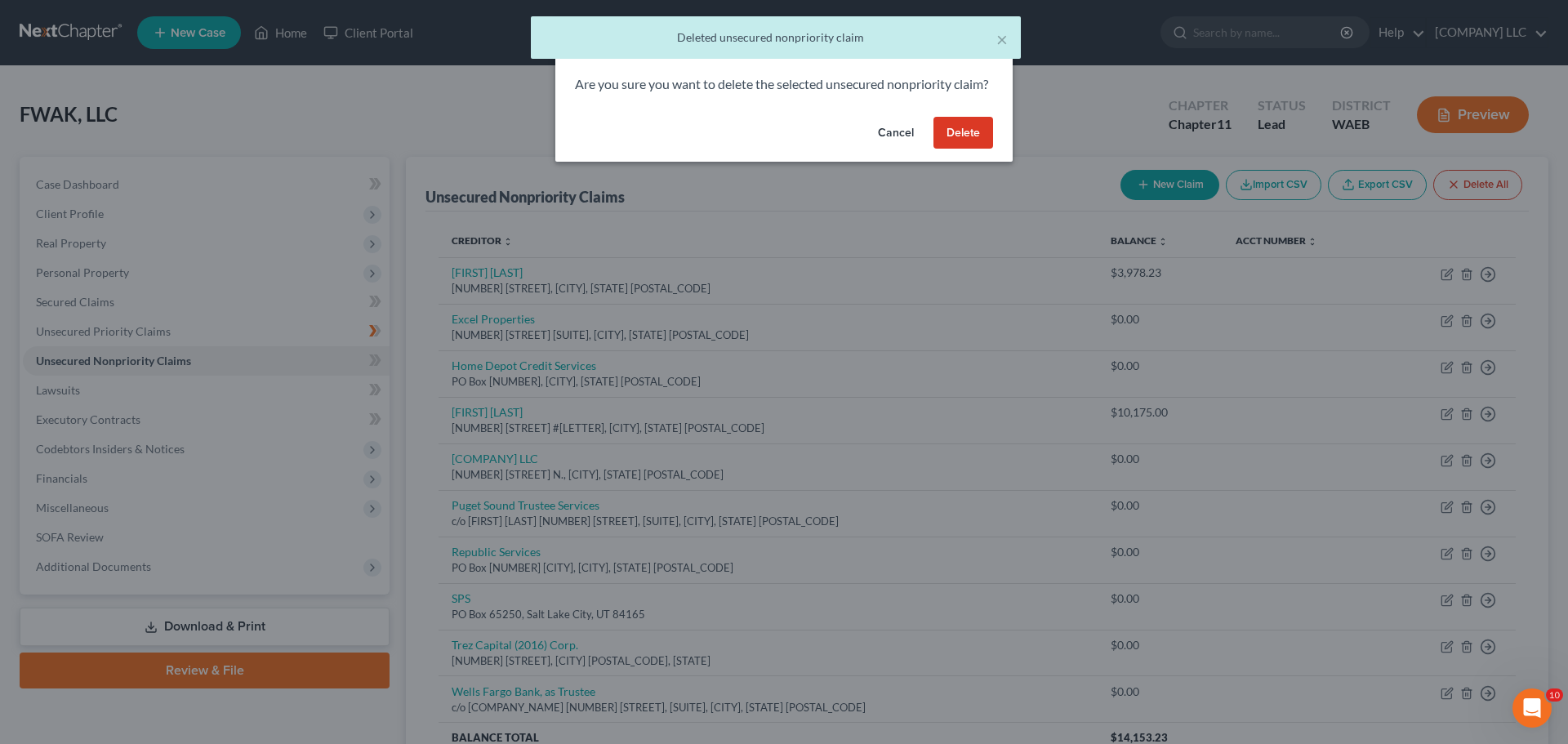 click on "Delete" at bounding box center [963, 133] 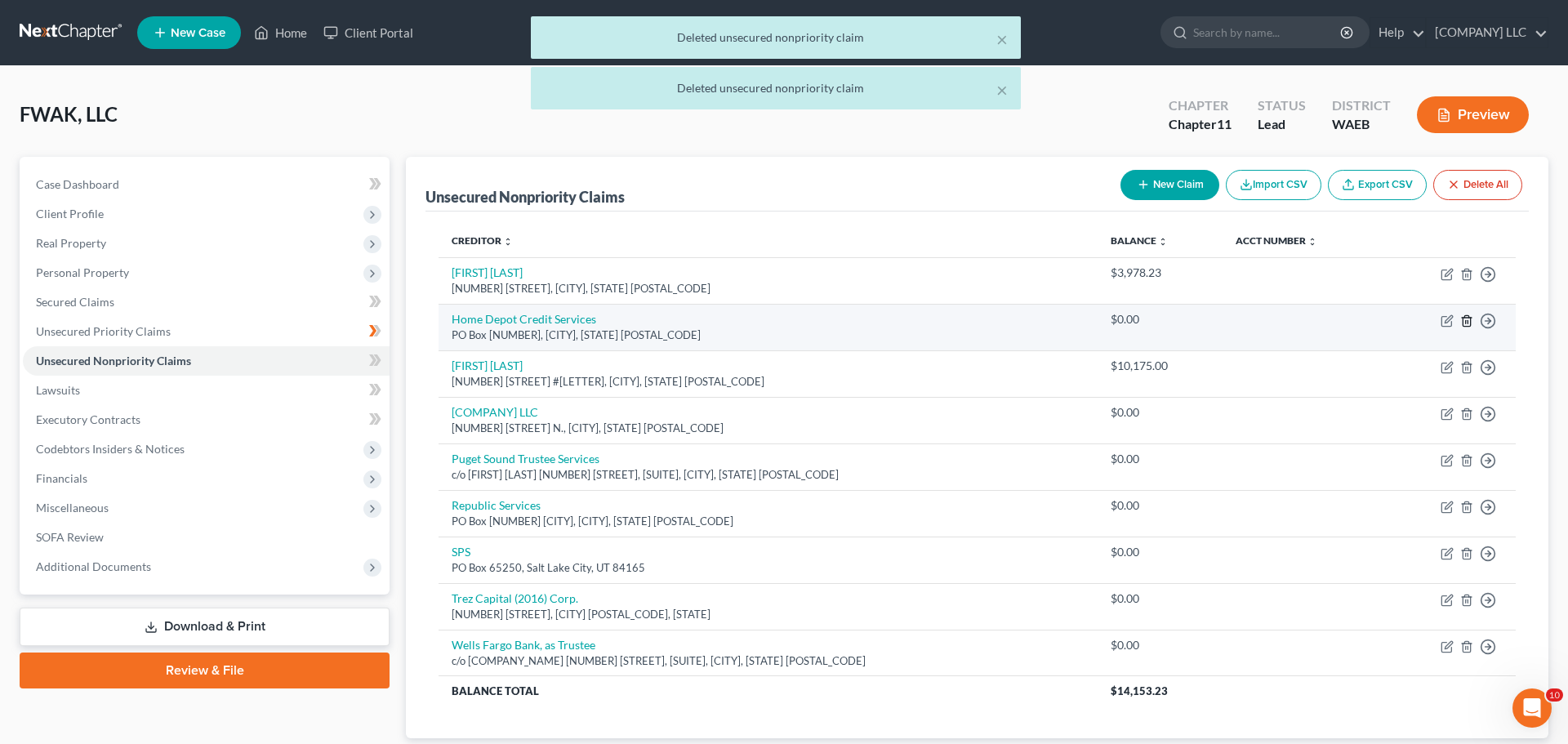 click 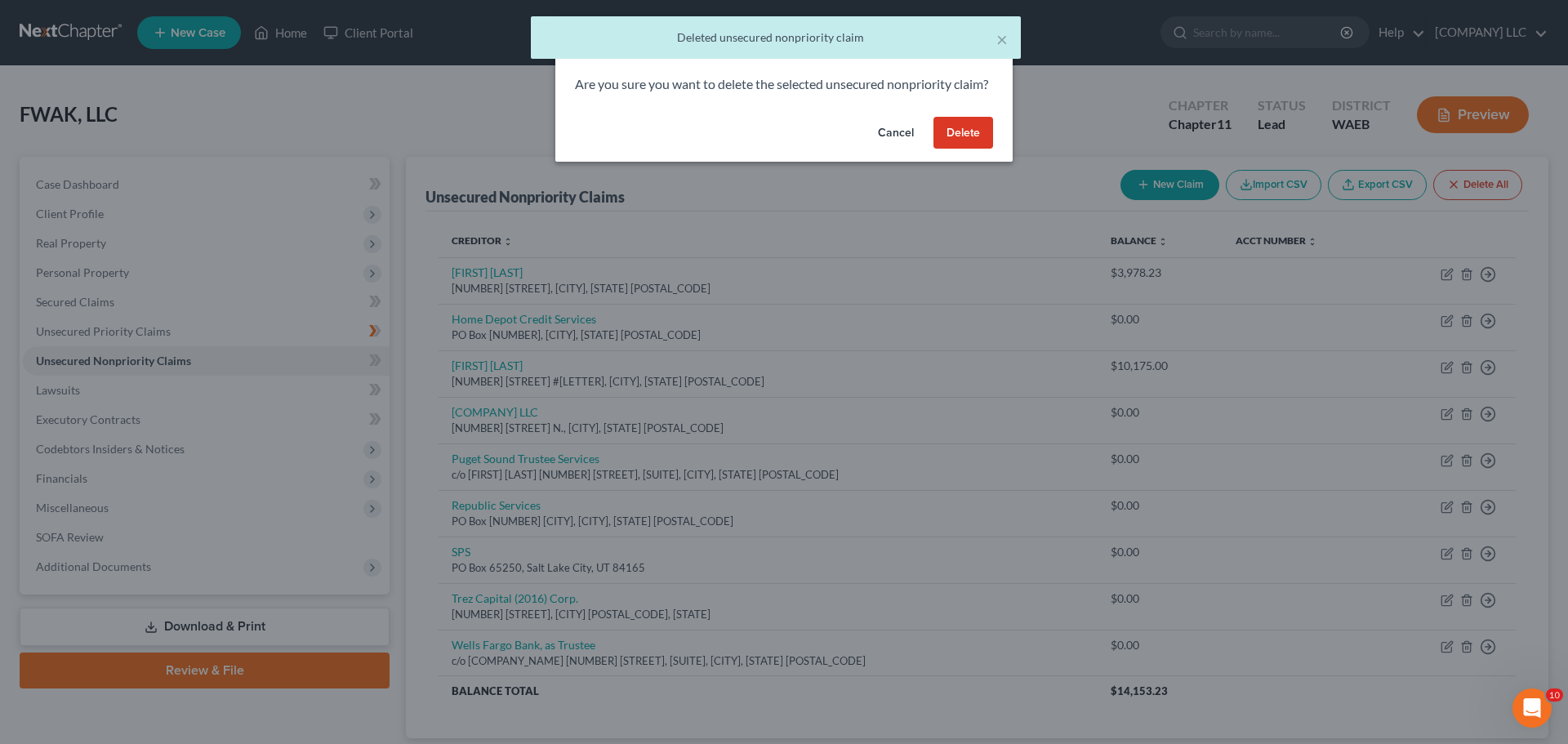click on "Delete" at bounding box center (963, 133) 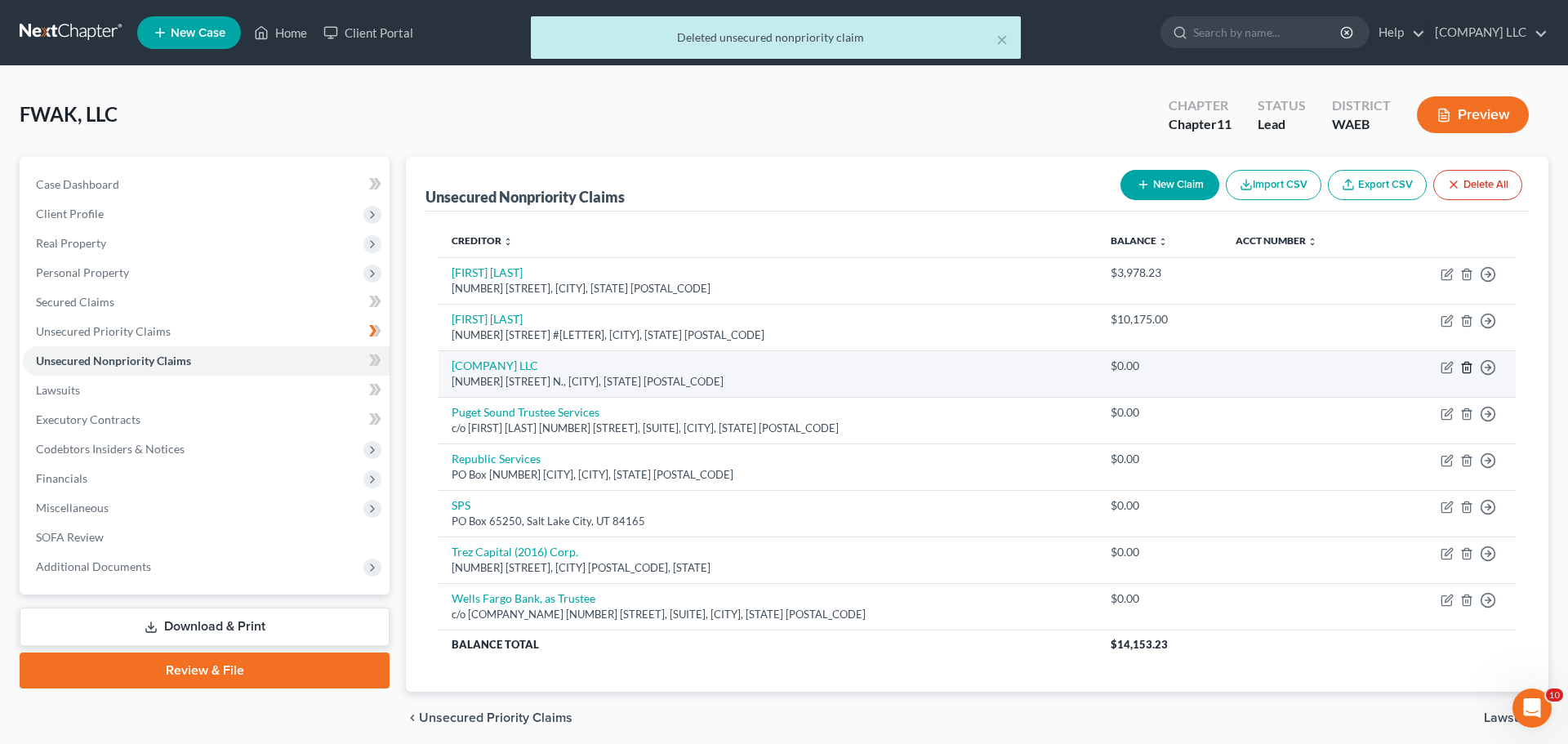click 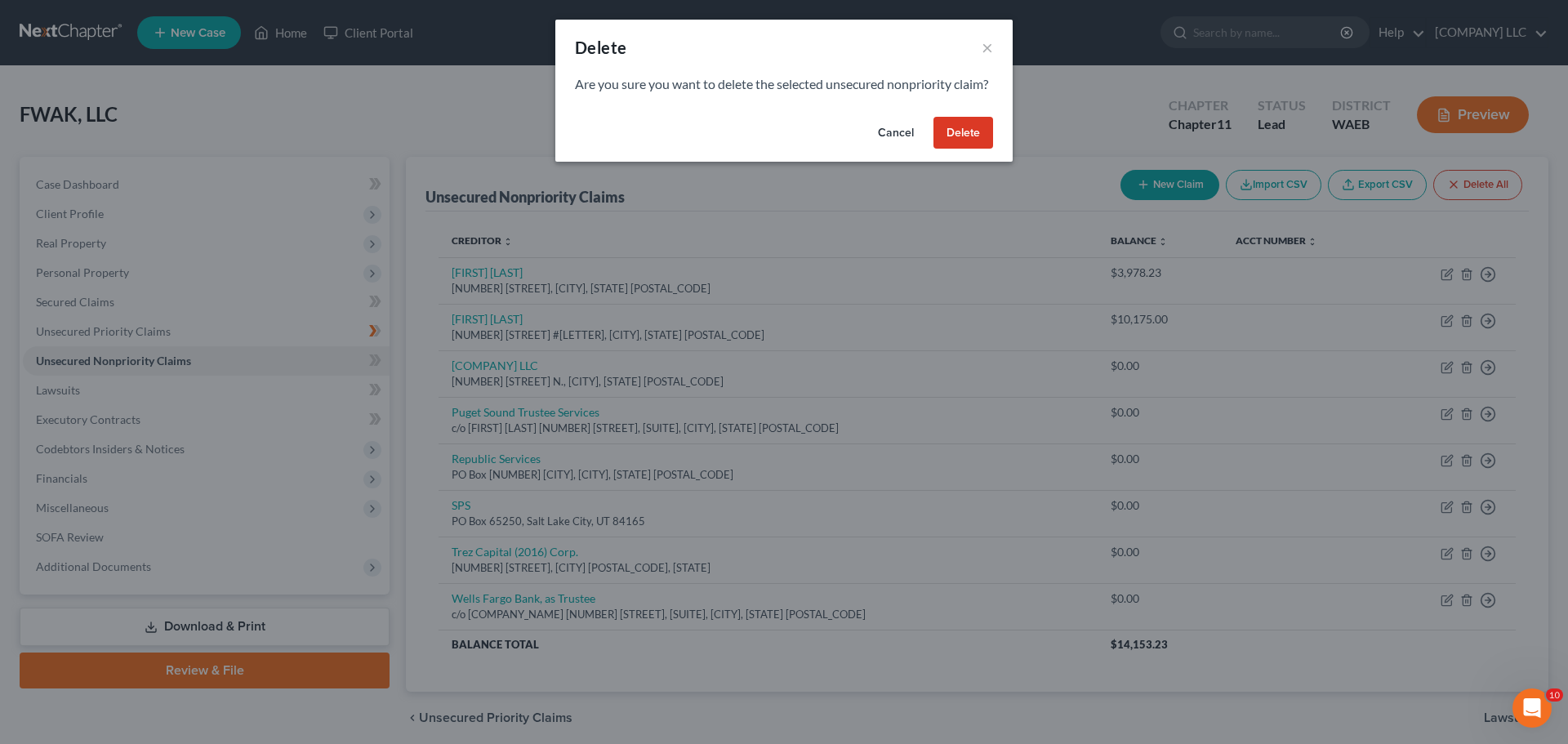 click on "Delete" at bounding box center (963, 133) 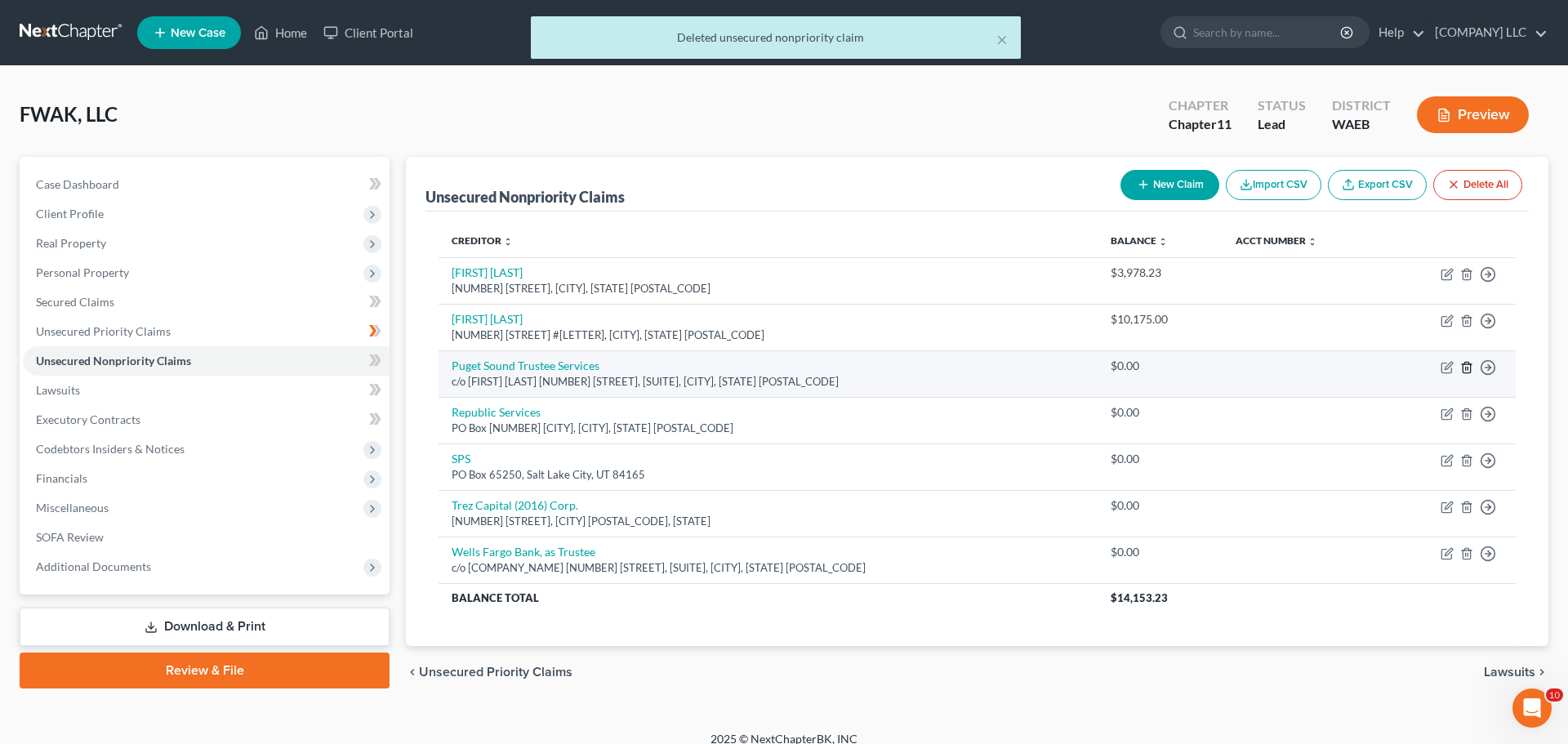 click 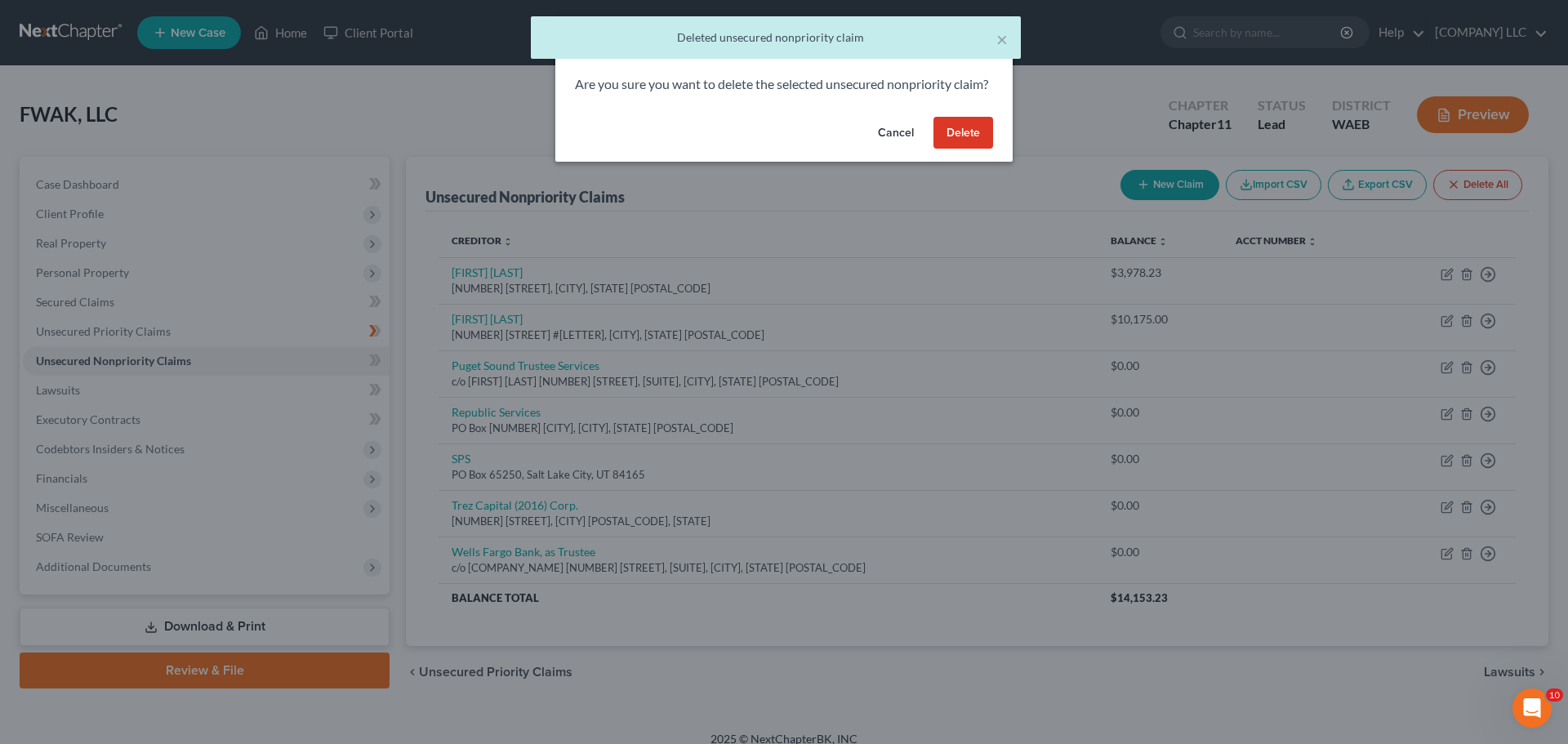 click on "Delete" at bounding box center [963, 133] 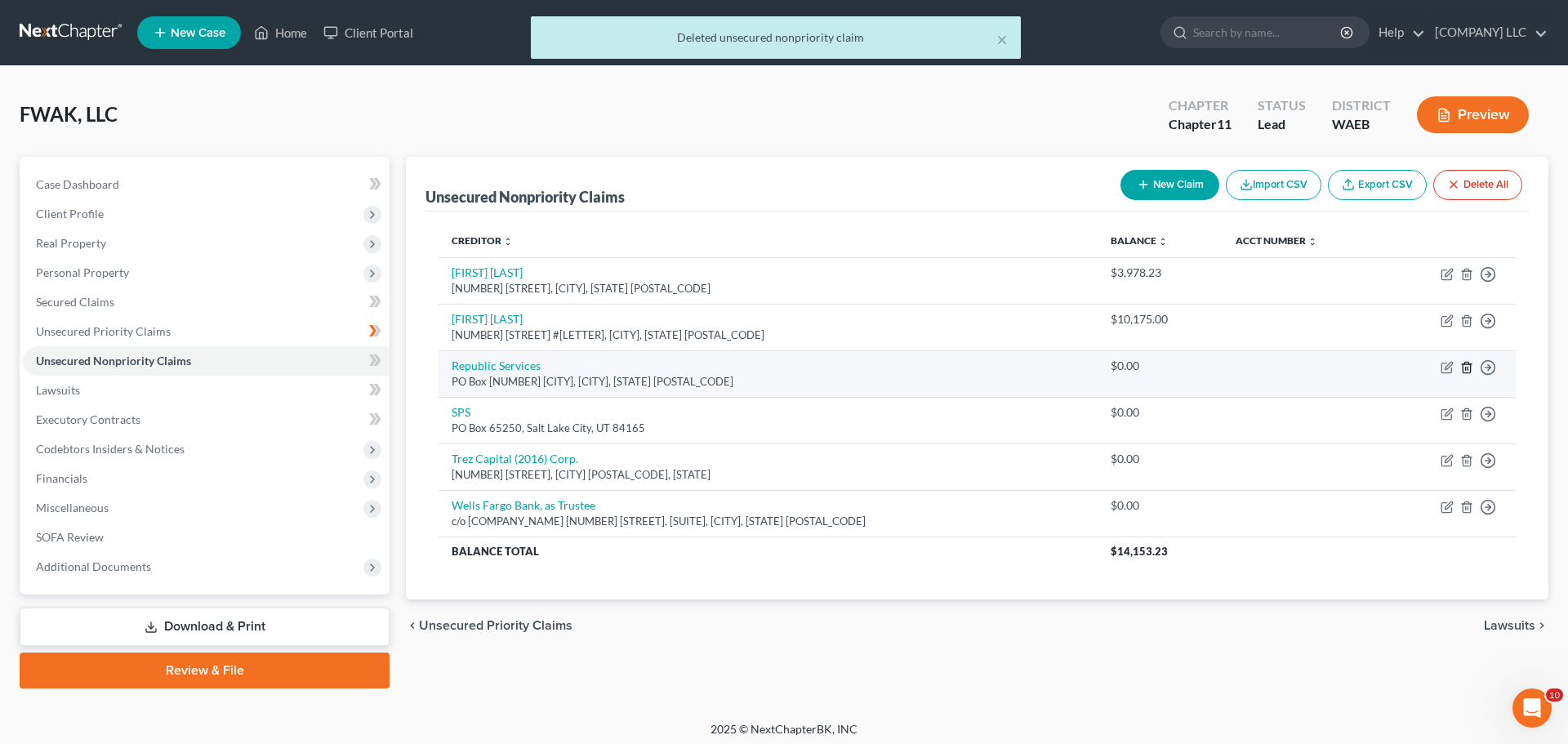click 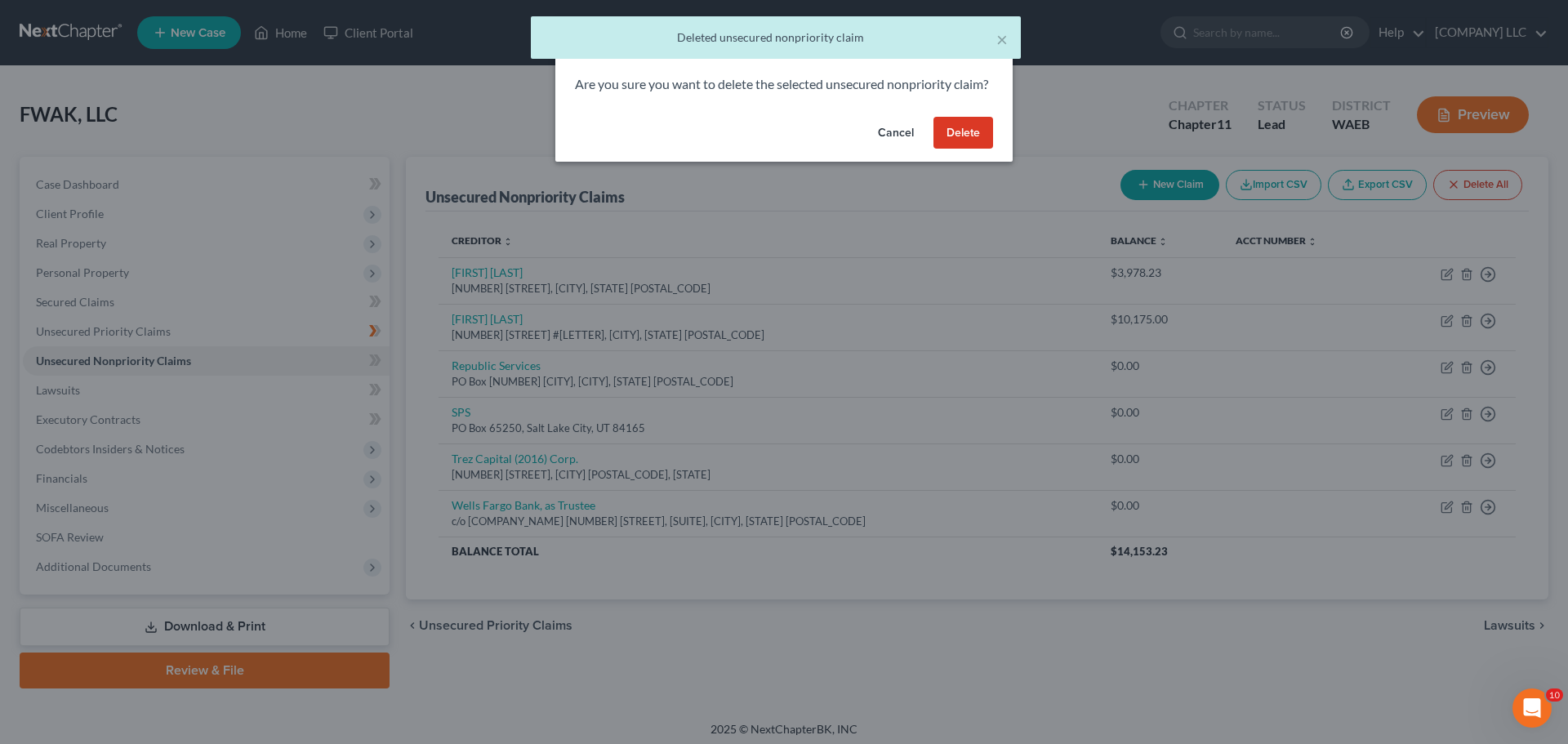 click on "Delete" at bounding box center [963, 133] 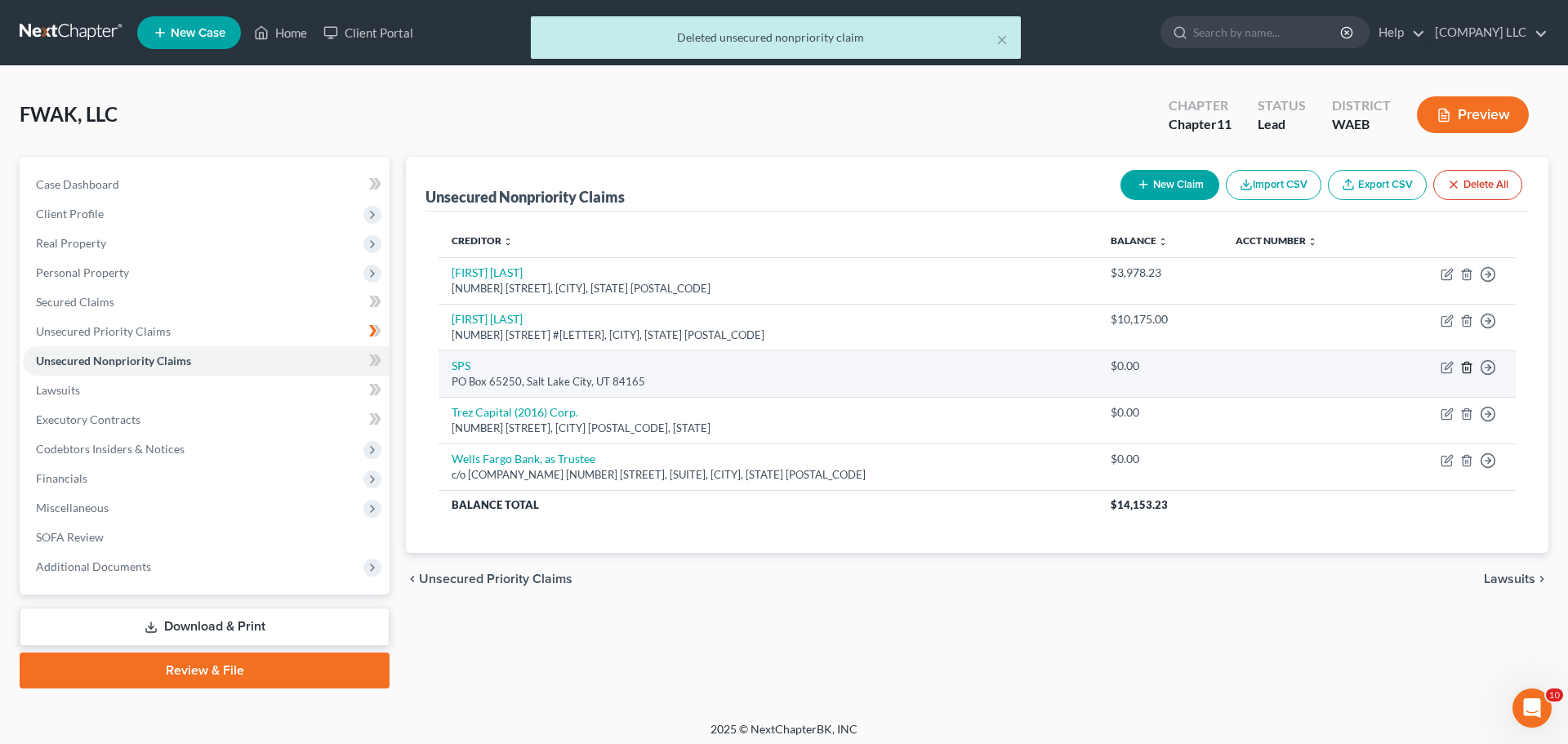click 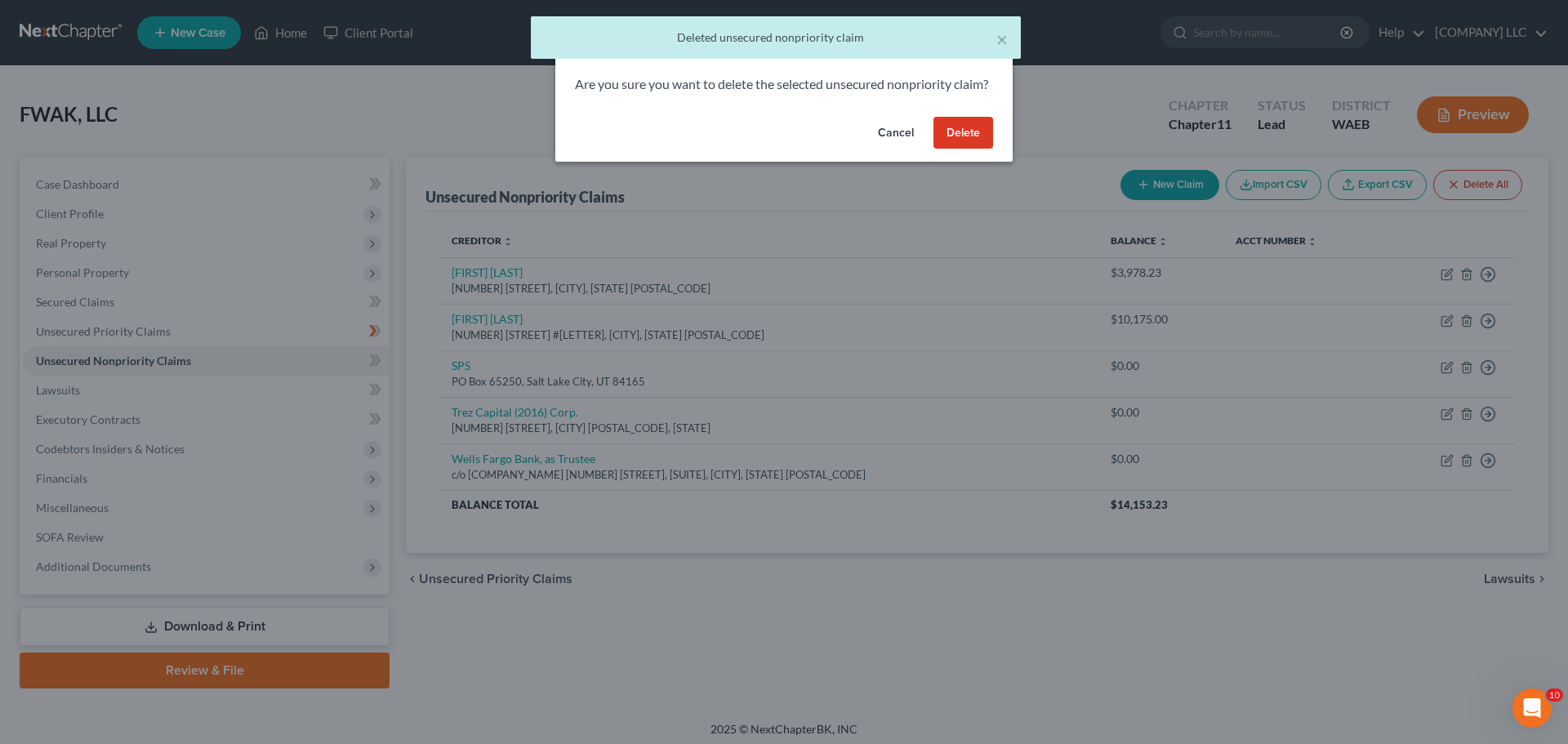 click on "Delete" at bounding box center (963, 133) 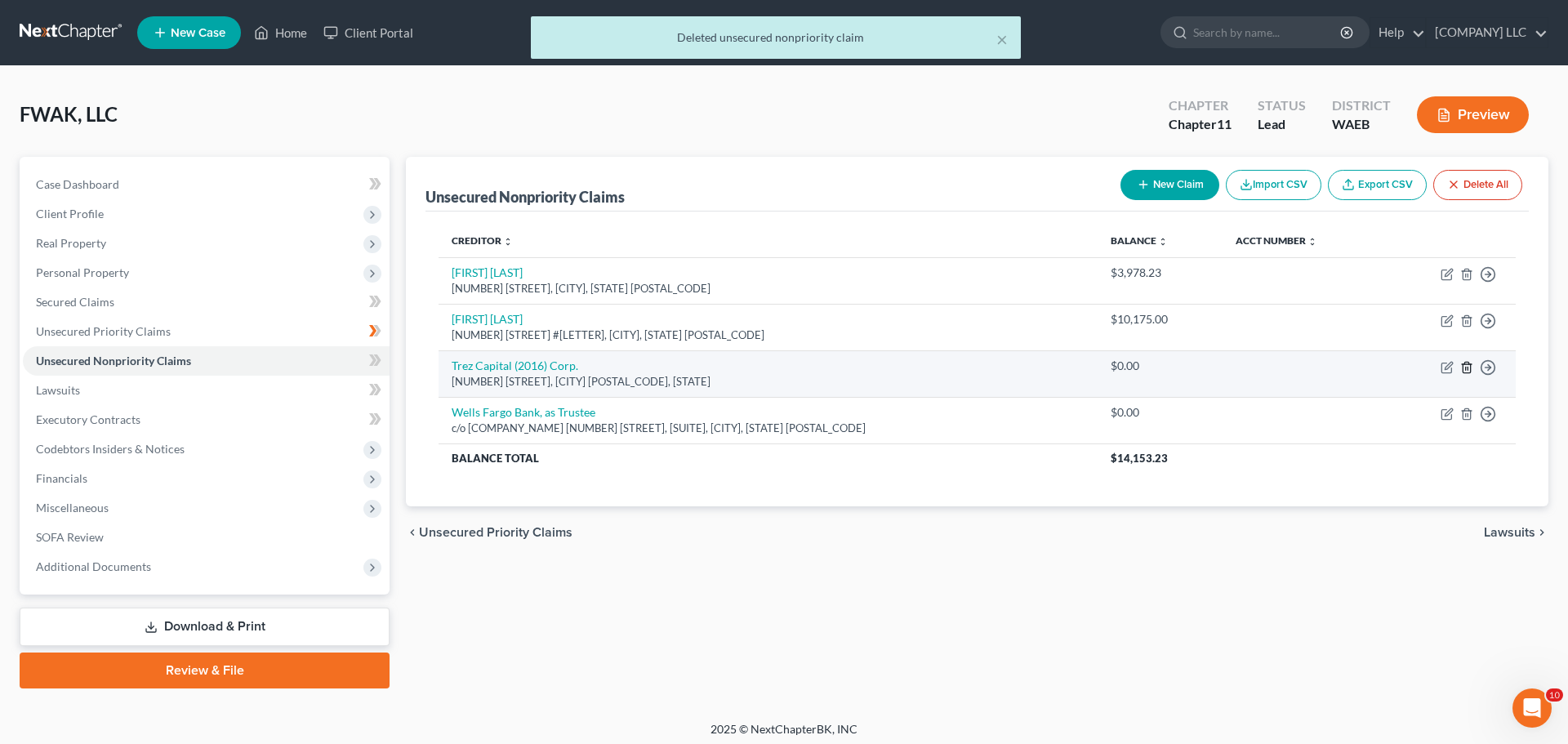 click 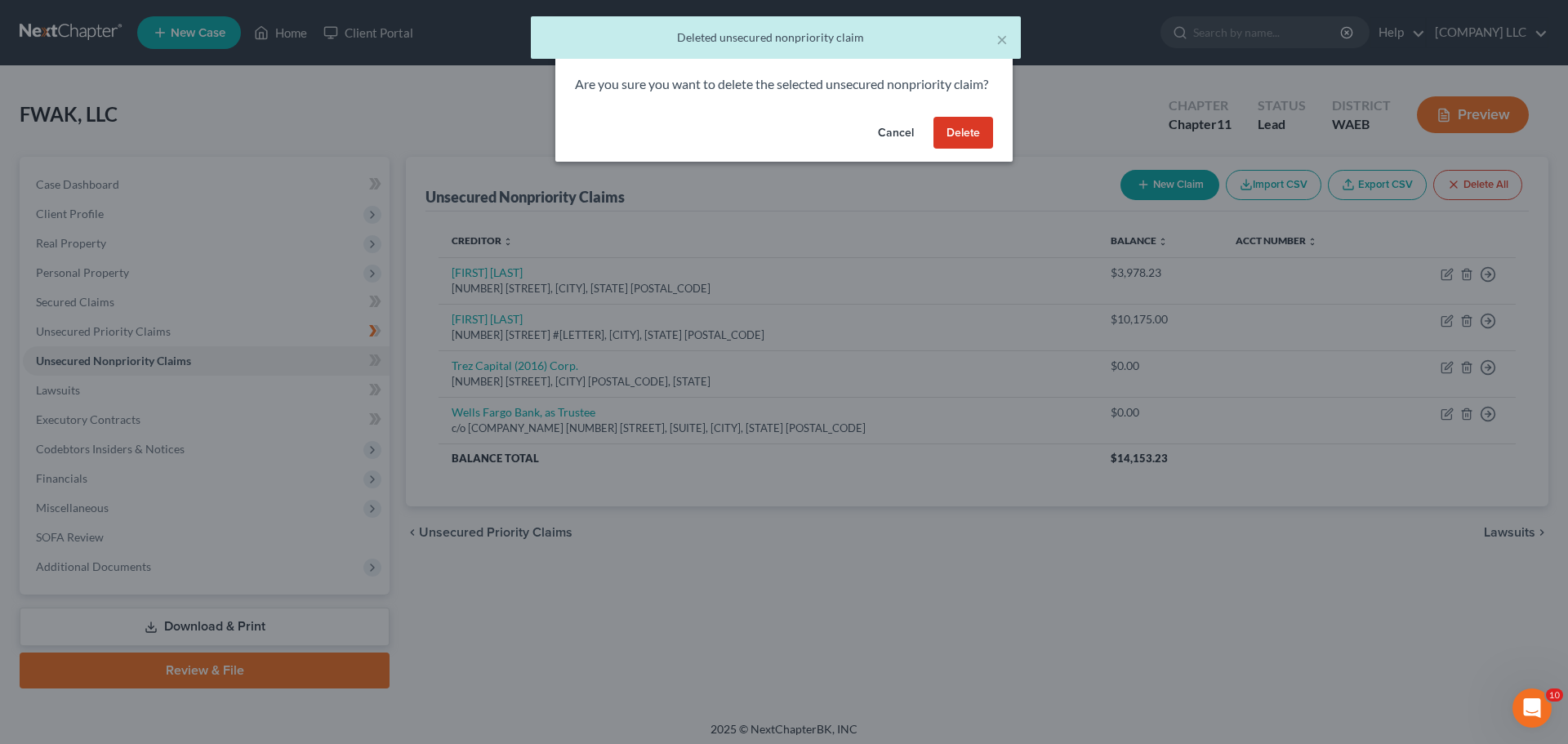 click on "Delete" at bounding box center (963, 133) 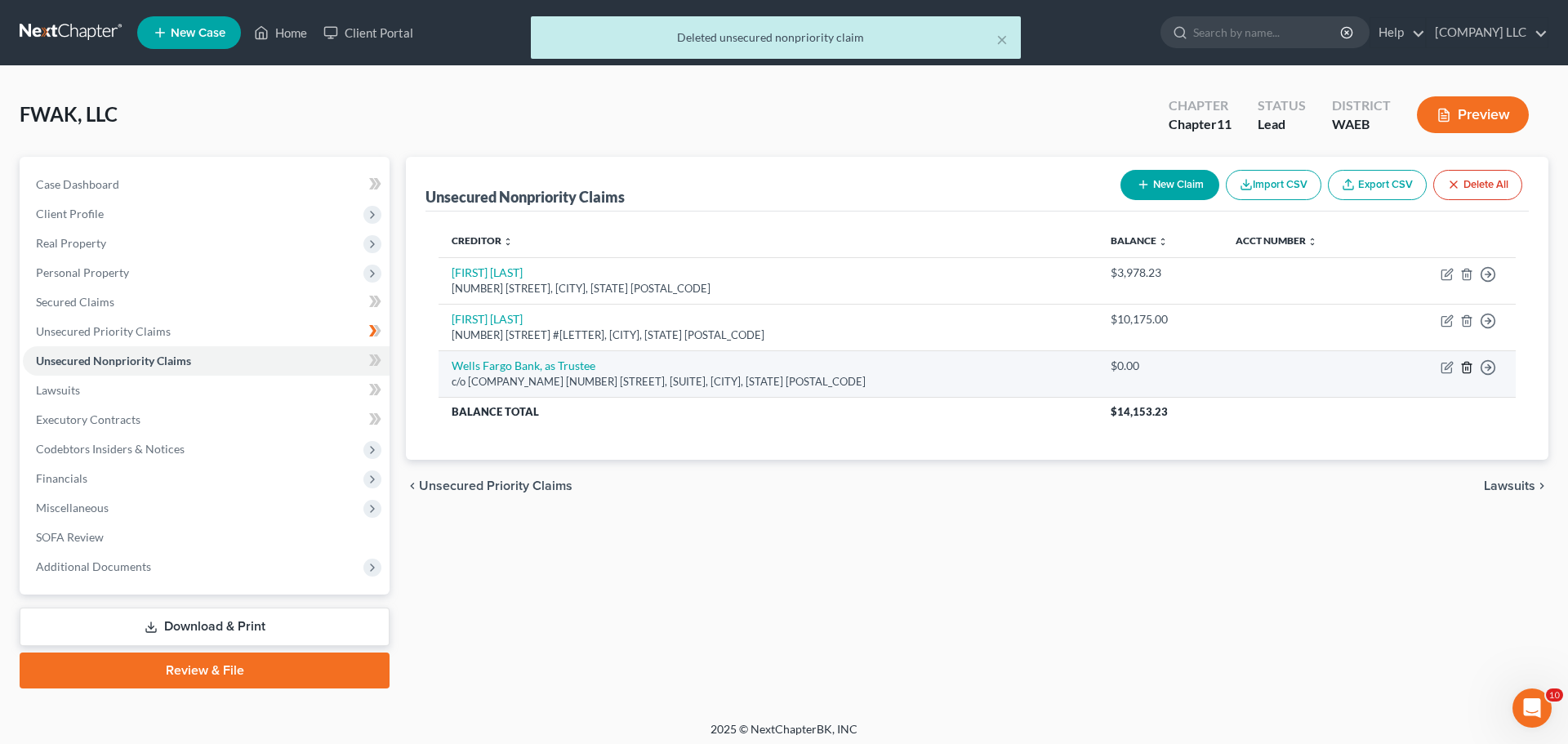click 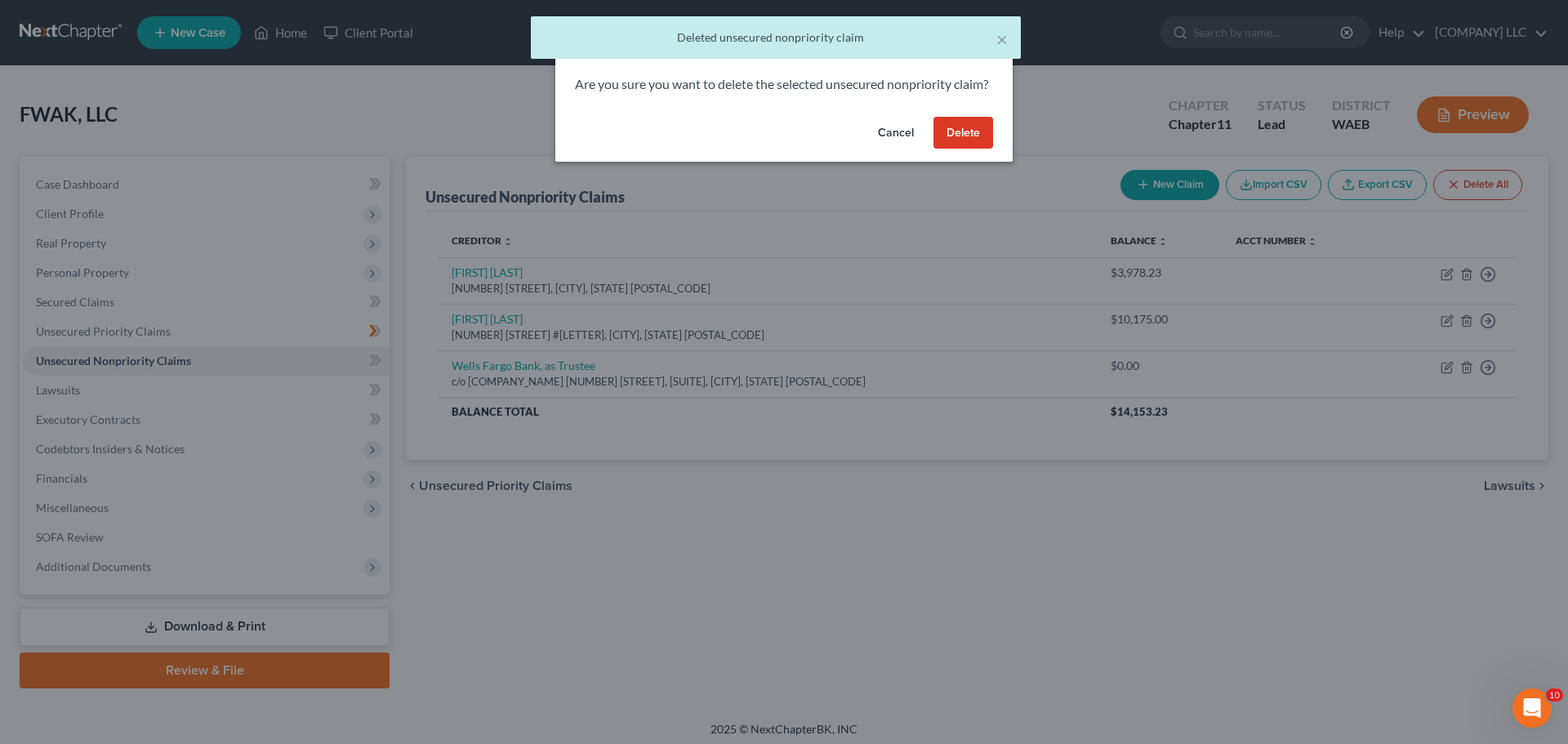 click on "Delete" at bounding box center [963, 133] 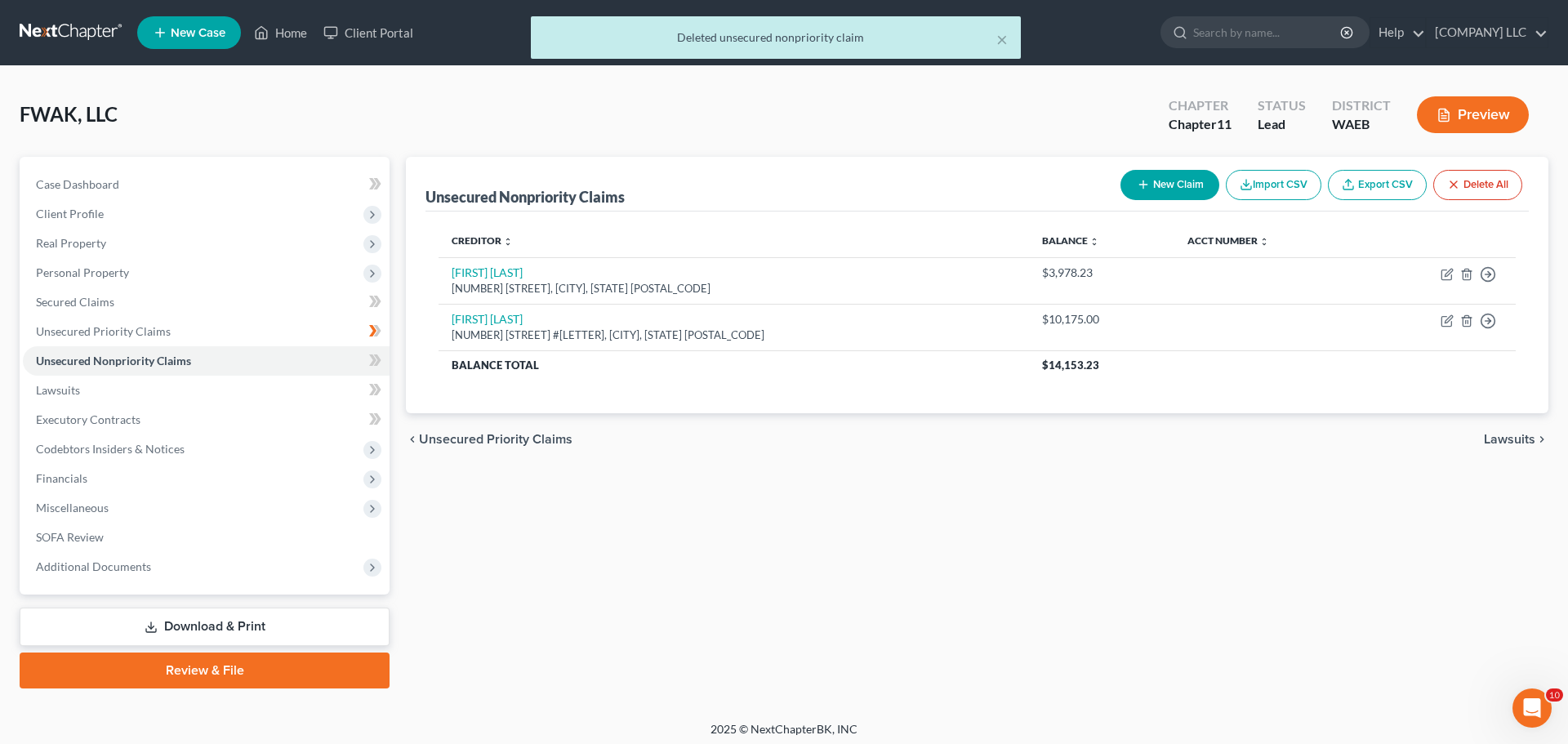 click on "Preview" at bounding box center (1472, 114) 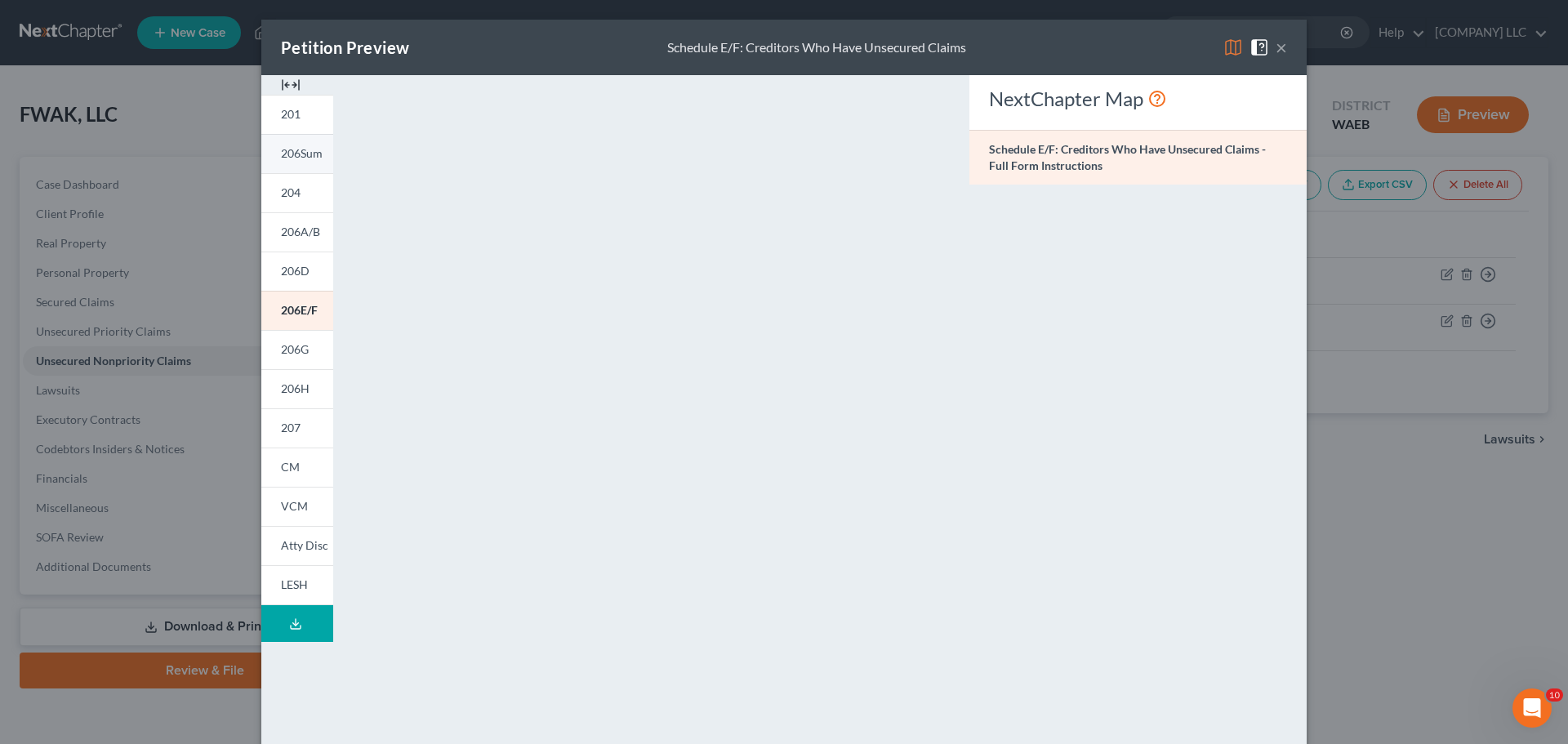 click on "206Sum" at bounding box center [301, 153] 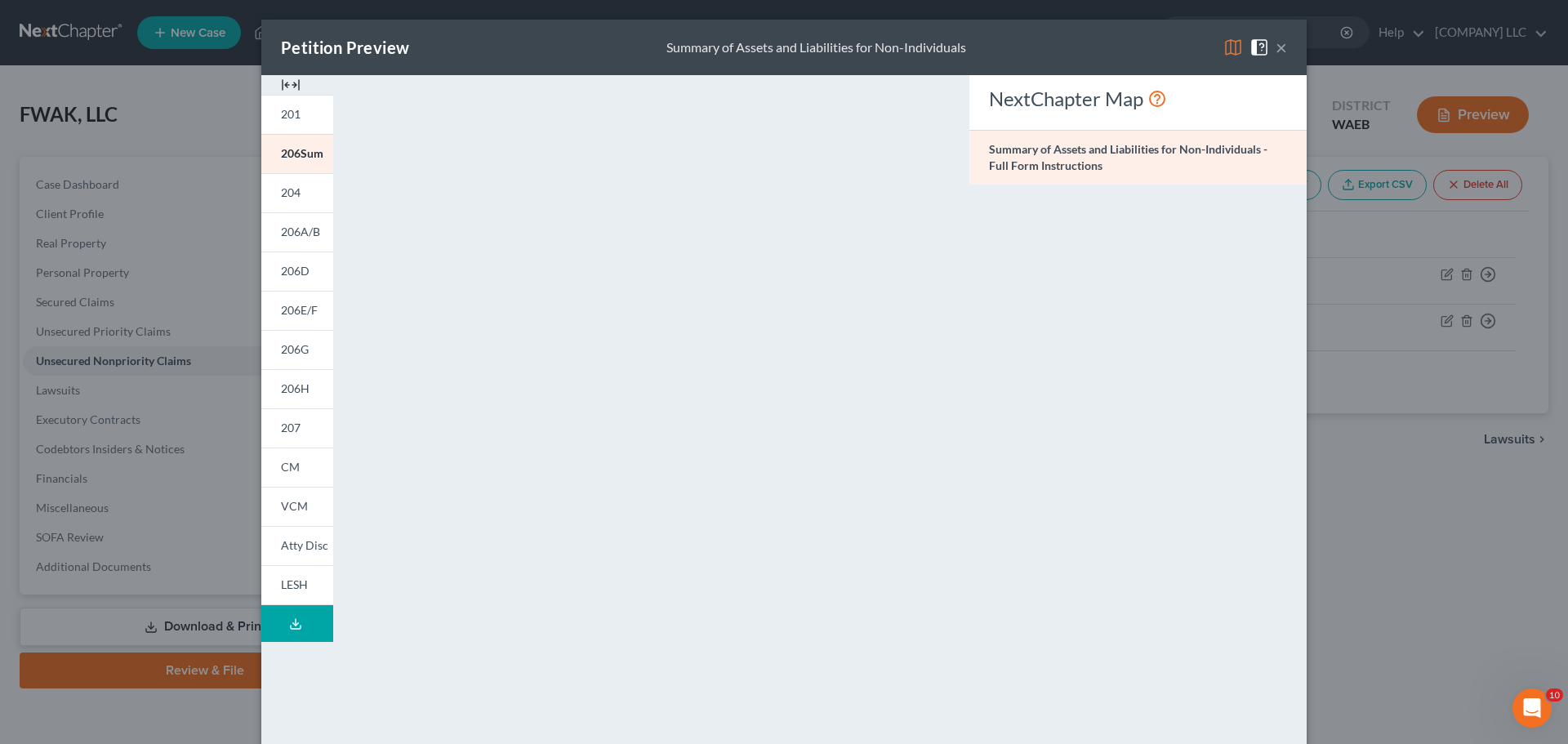 click at bounding box center [291, 85] 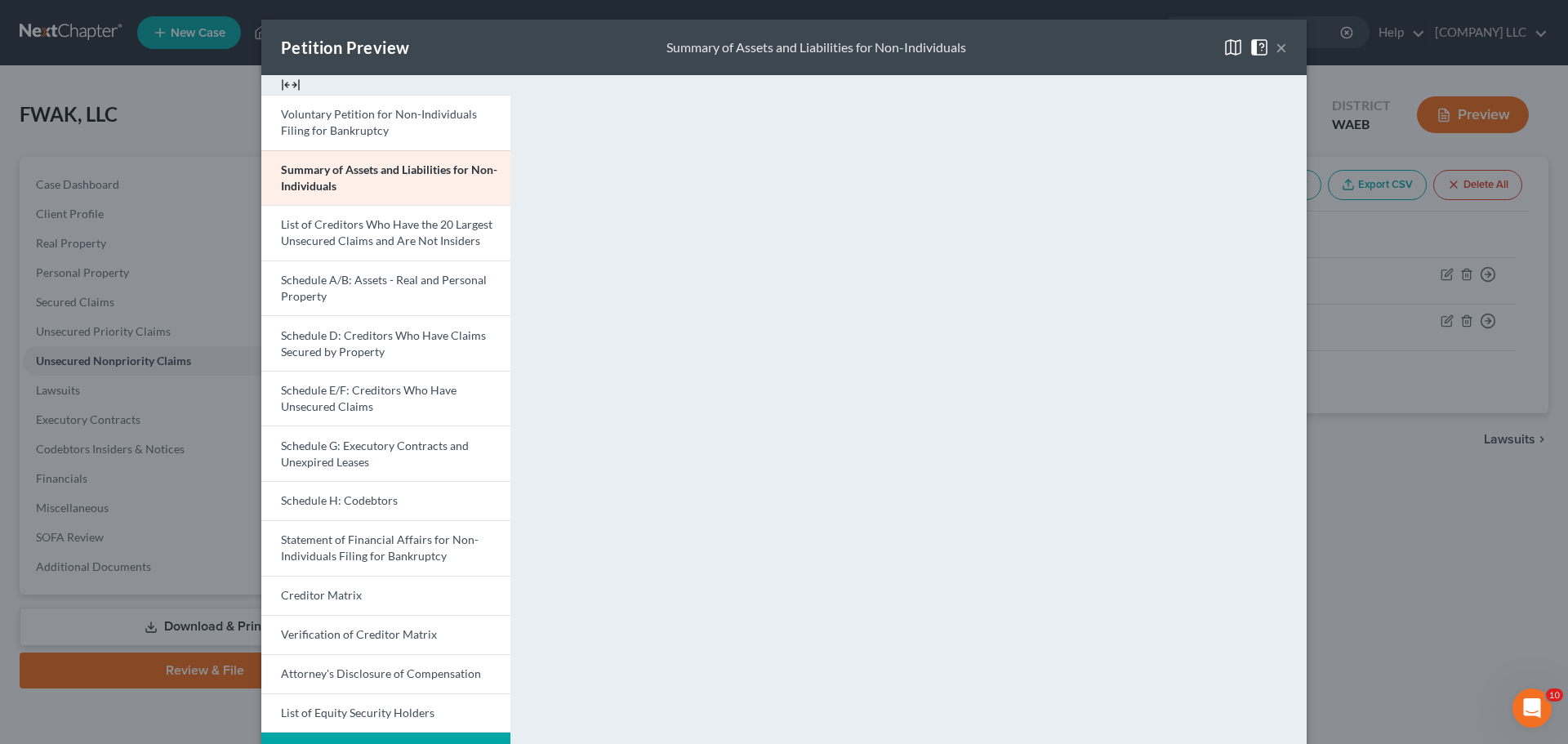click at bounding box center (291, 85) 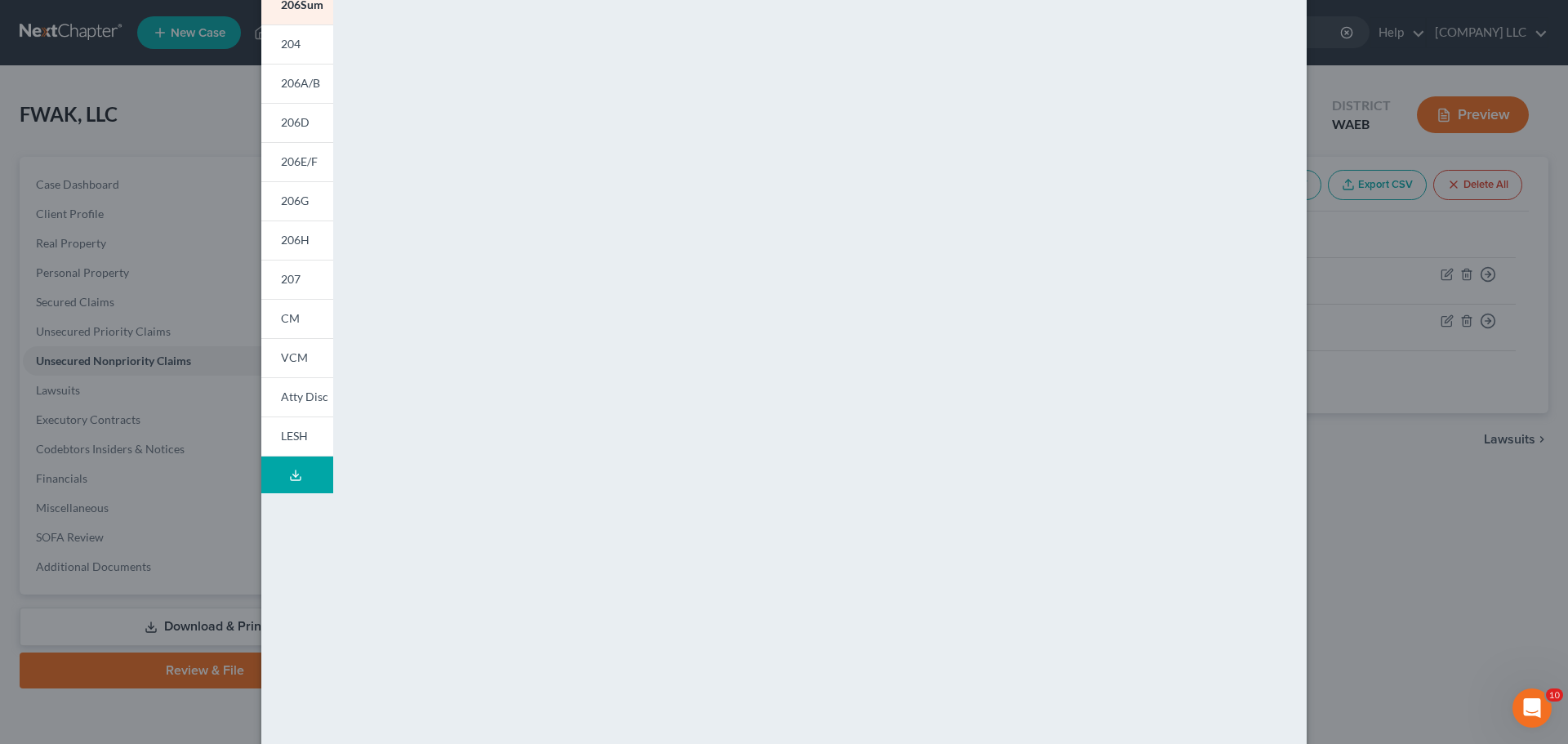 scroll, scrollTop: 0, scrollLeft: 0, axis: both 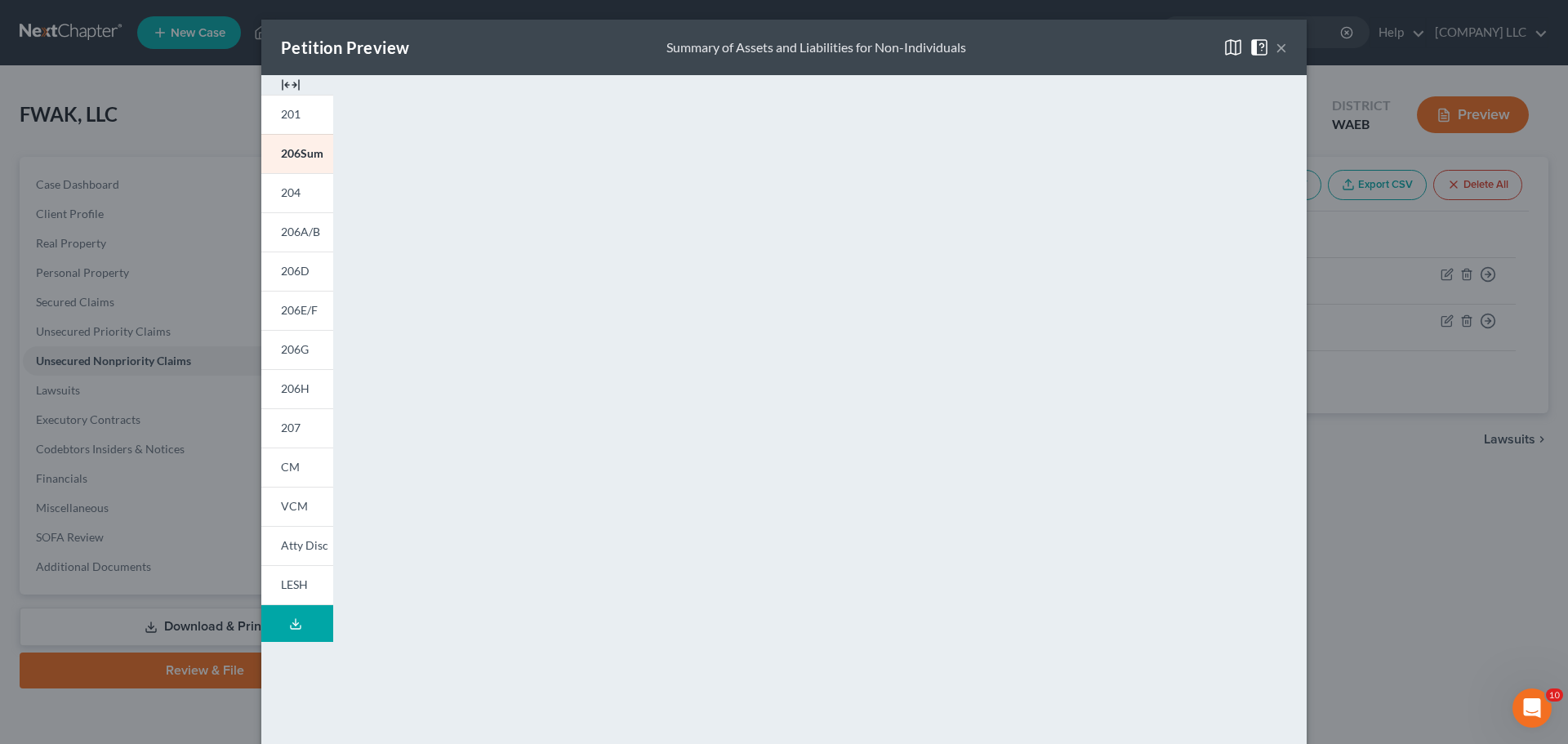 click at bounding box center (1259, 47) 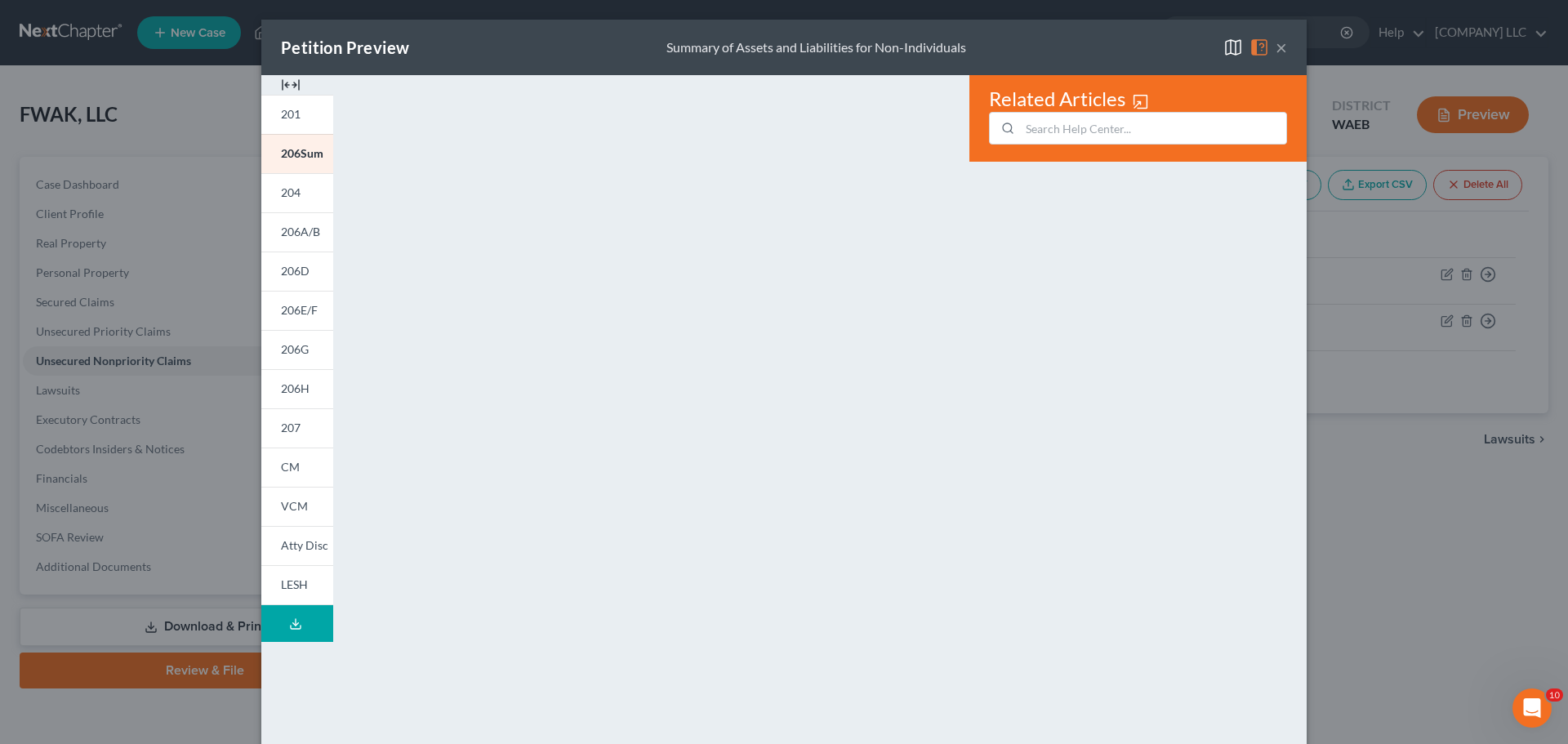 click at bounding box center [1259, 47] 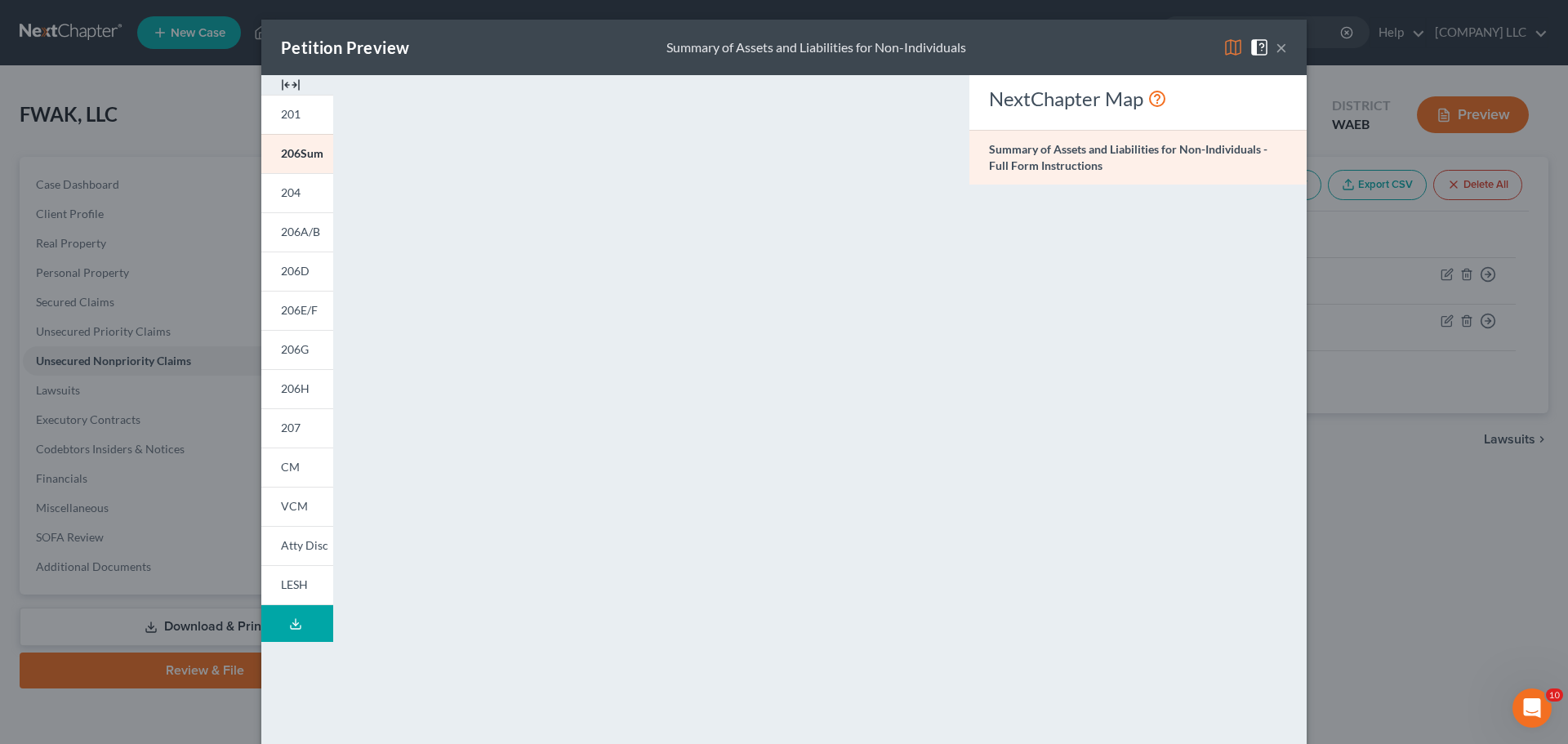 click at bounding box center [1233, 47] 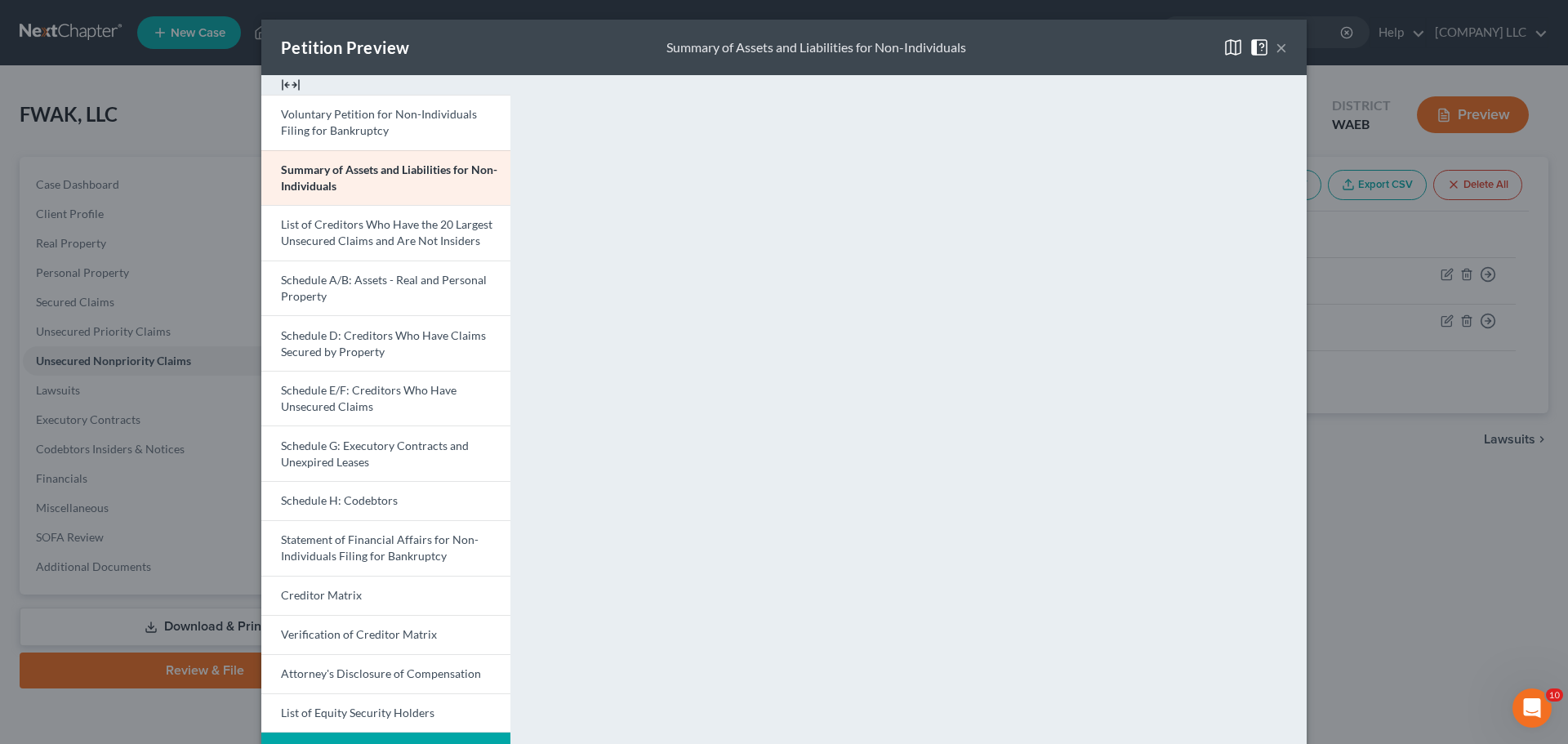 click on "×" at bounding box center (1281, 47) 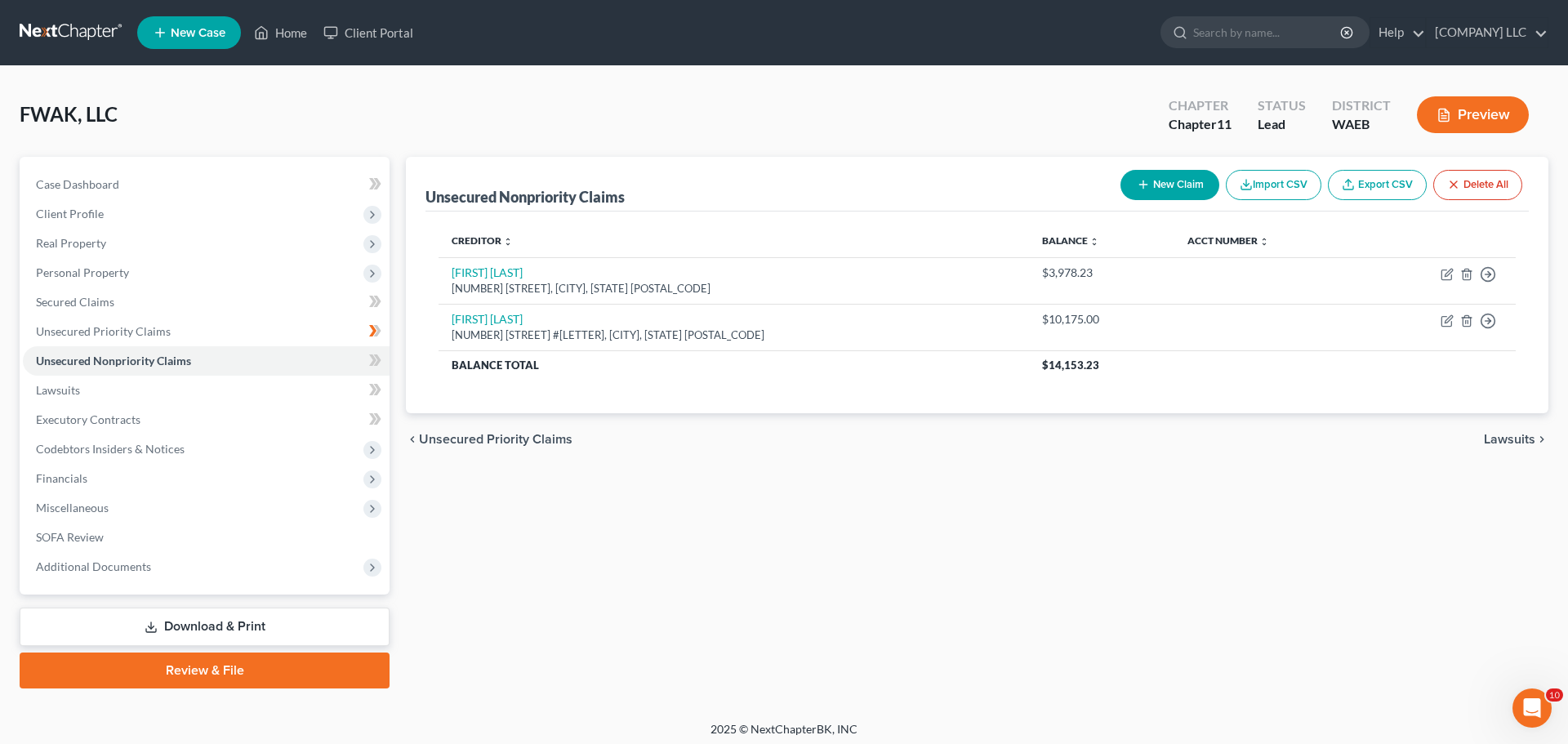 click on "Preview" at bounding box center (1472, 114) 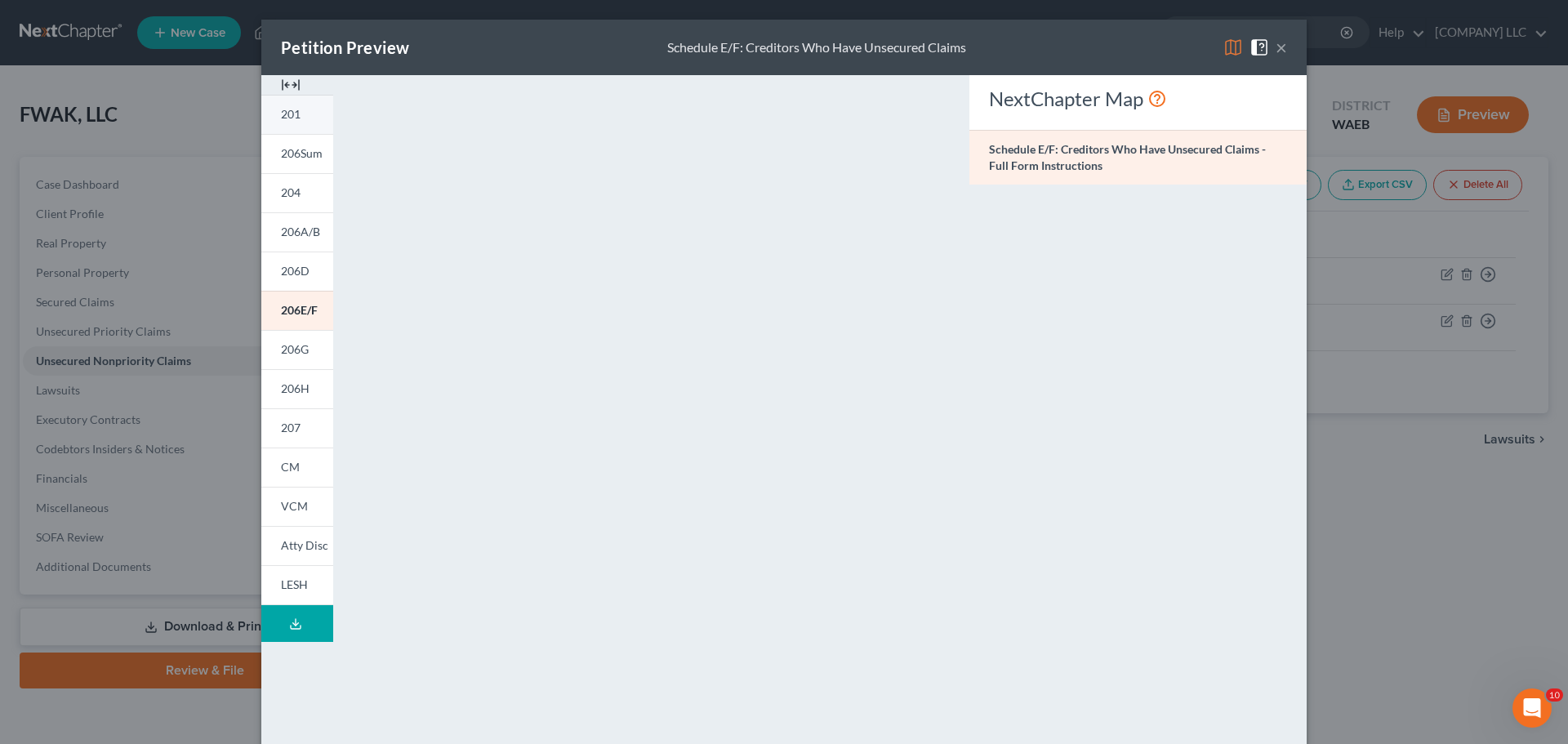 click on "201" at bounding box center (291, 114) 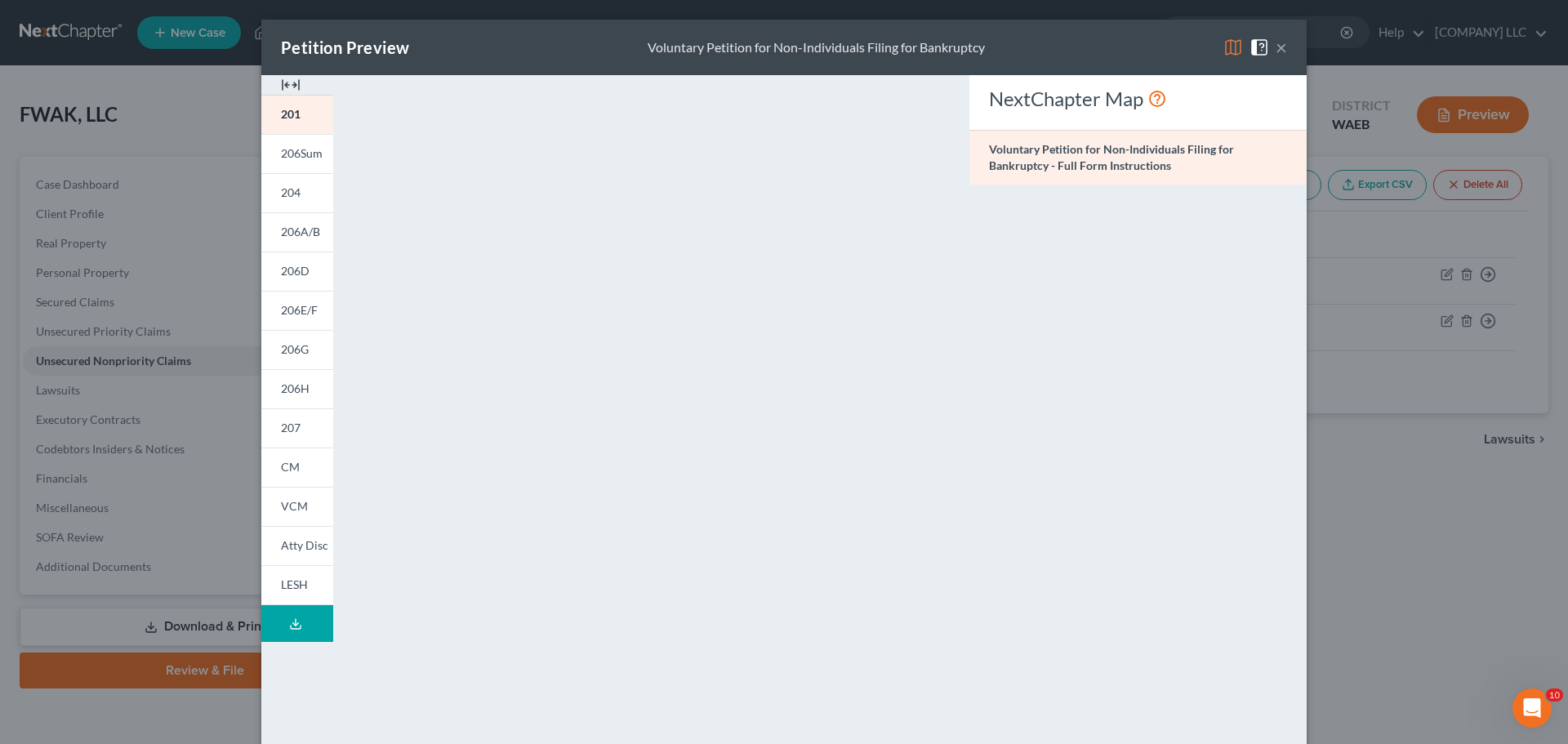 click on "Petition Preview Voluntary Petition for Non-Individuals Filing for Bankruptcy × 201 206Sum 204 206A/B 206D 206E/F 206G 206H 207 202 CM VCM Atty Disc LESH Download Draft
<object ng-attr-data='https://nextchapter-prod.s3.amazonaws.com/pdfs/e7cc0ed1-082e-4462-b348-4721aa9aaca4.pdf' type='application/pdf' width='100%' height='975px'></object>
<p><a href='https://nextchapter-prod.s3.amazonaws.com/pdfs/e7cc0ed1-082e-4462-b348-4721aa9aaca4.pdf' target='_blank'>Click here</a> to open in a new window.</p>
NextChapter Map   Voluntary Petition for Non-Individuals Filing for Bankruptcy - Full Form Instructions  Related Articles" at bounding box center (784, 372) 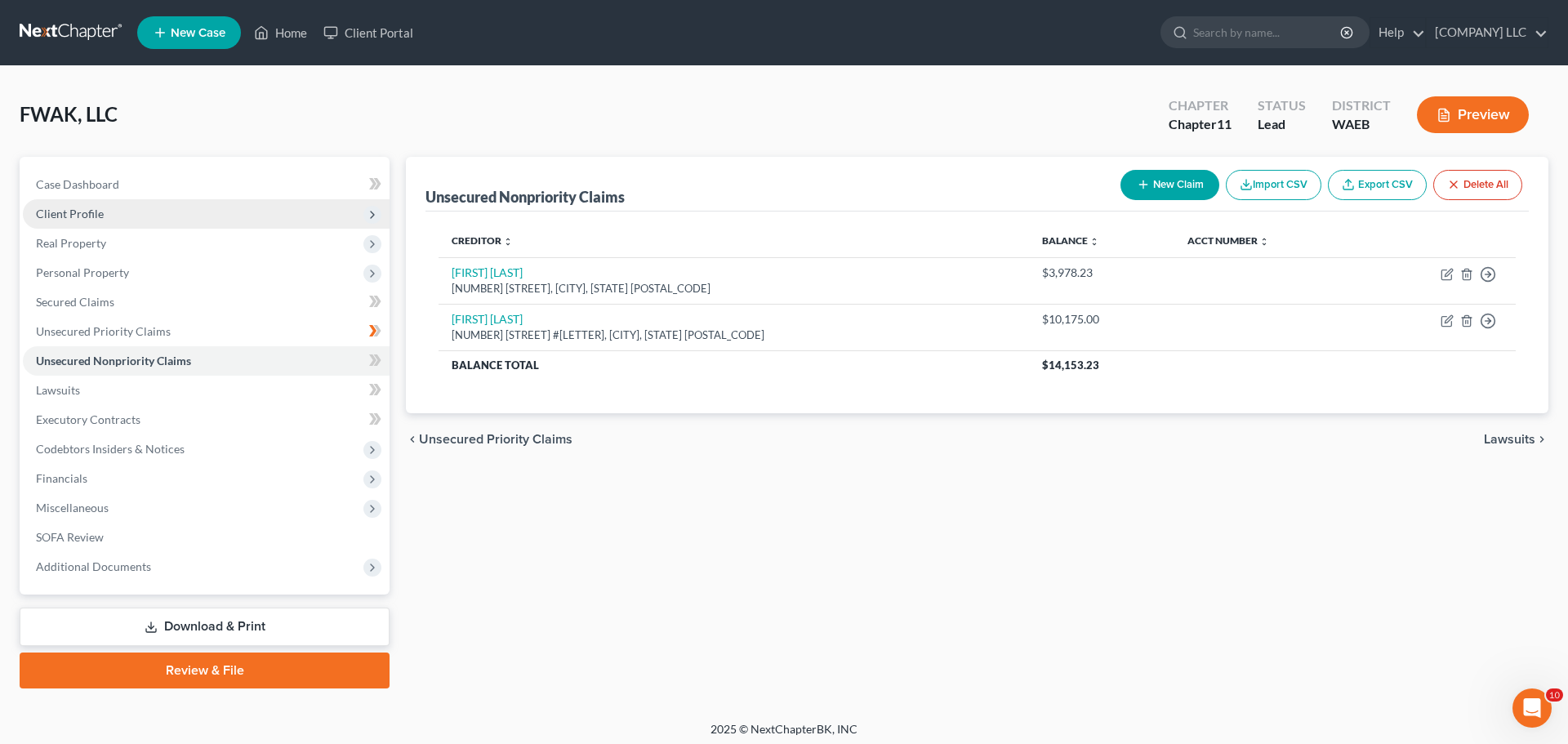 click on "Client Profile" at bounding box center (69, 213) 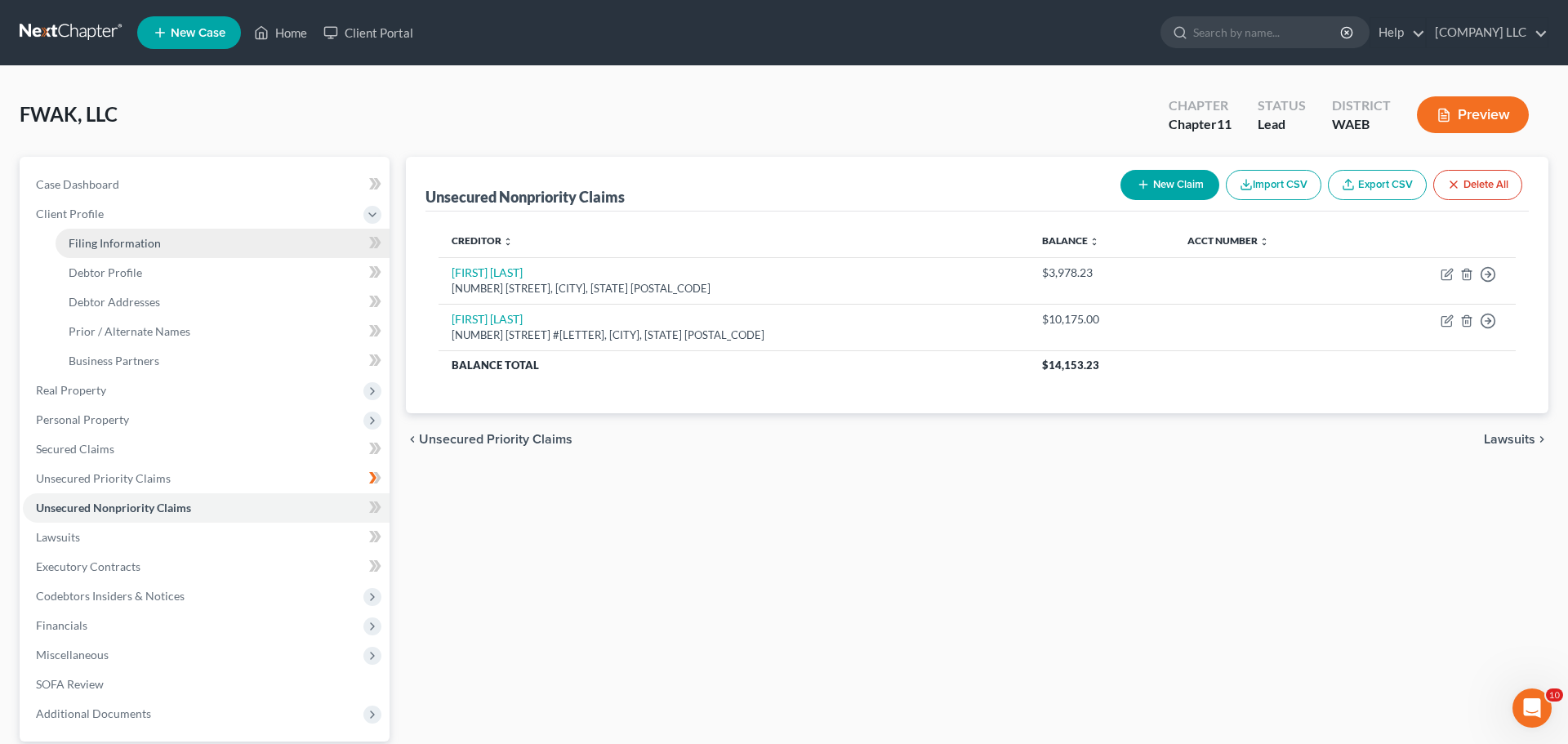 click on "Filing Information" at bounding box center (114, 243) 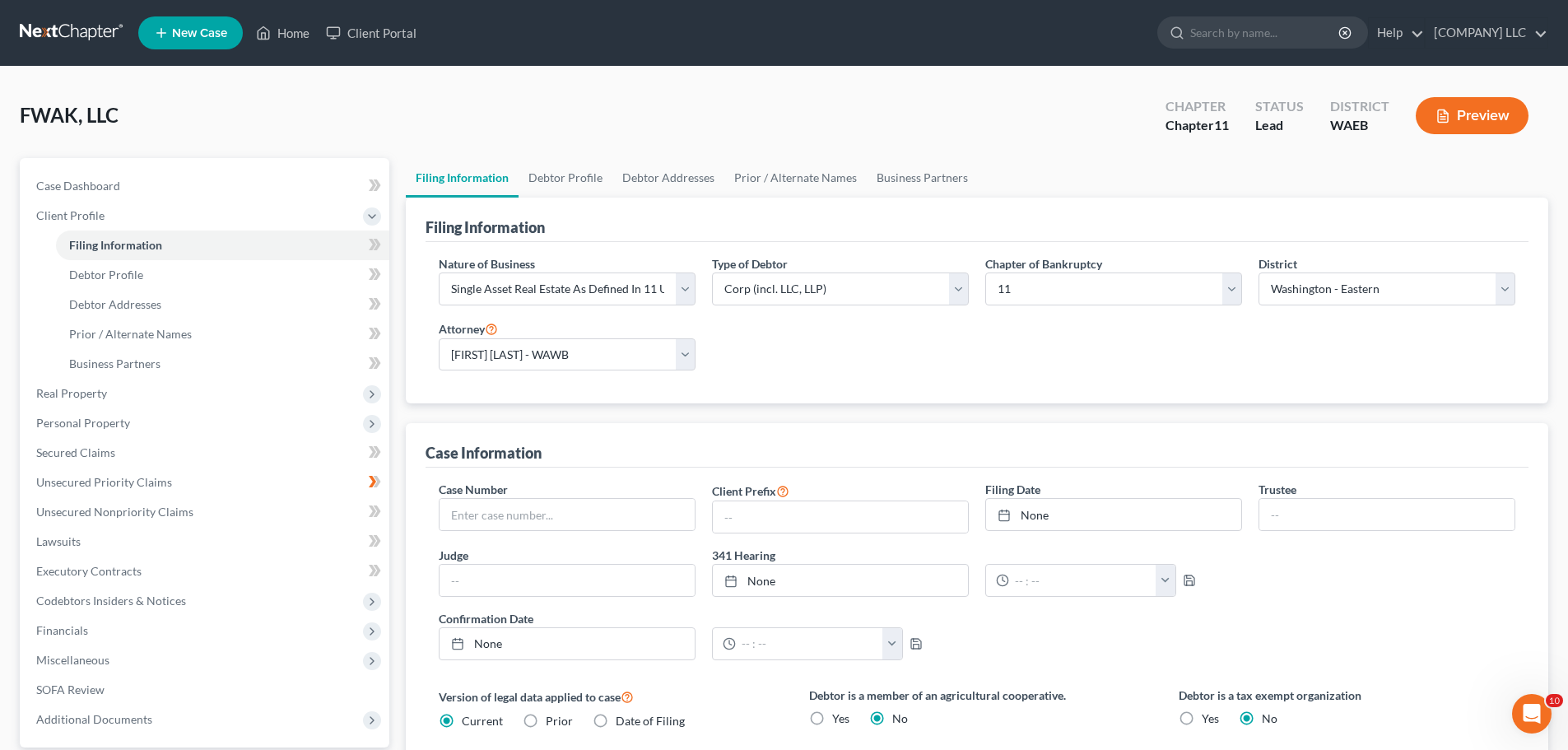 click on "Manually Estimate" at bounding box center (879, 927) 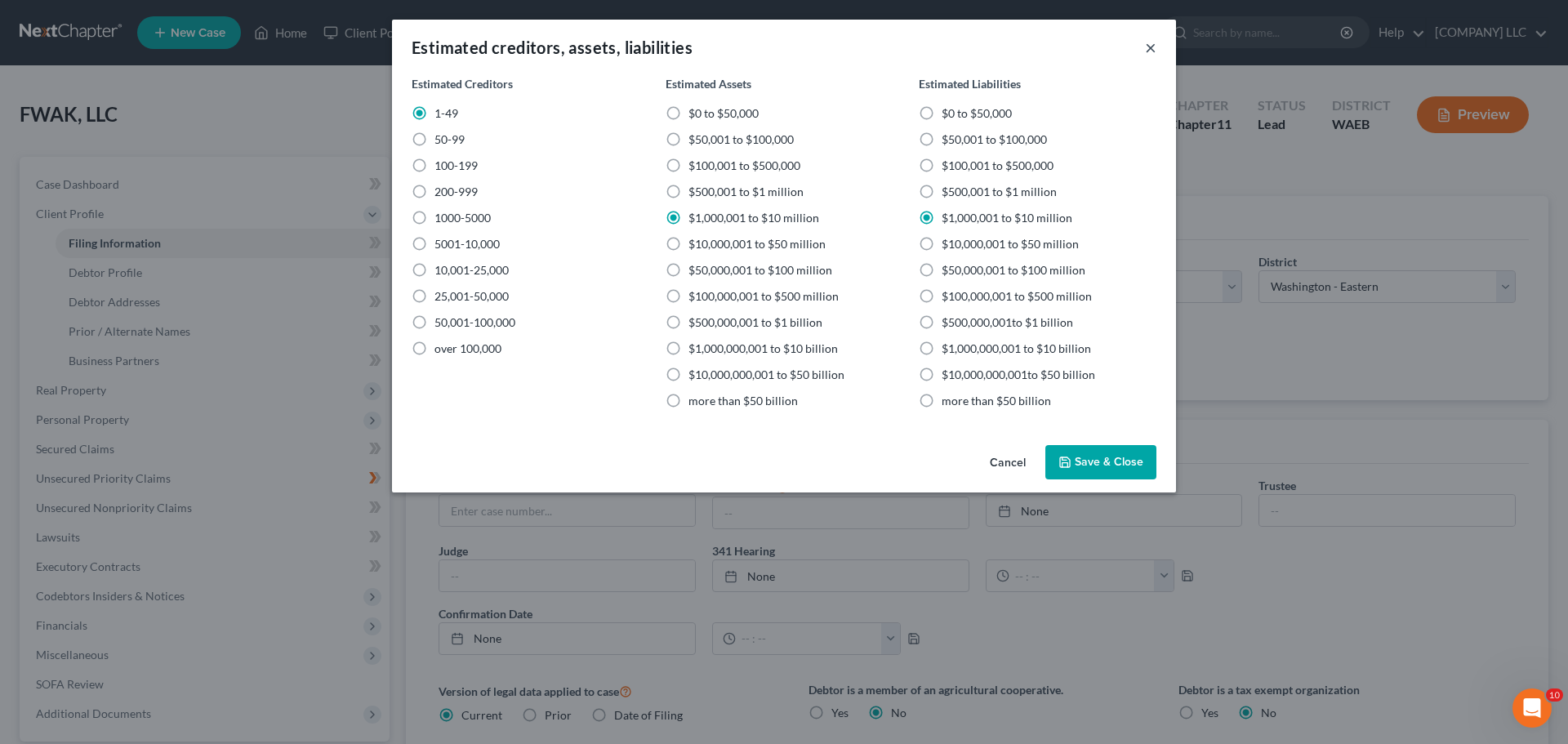 click on "×" at bounding box center (1151, 47) 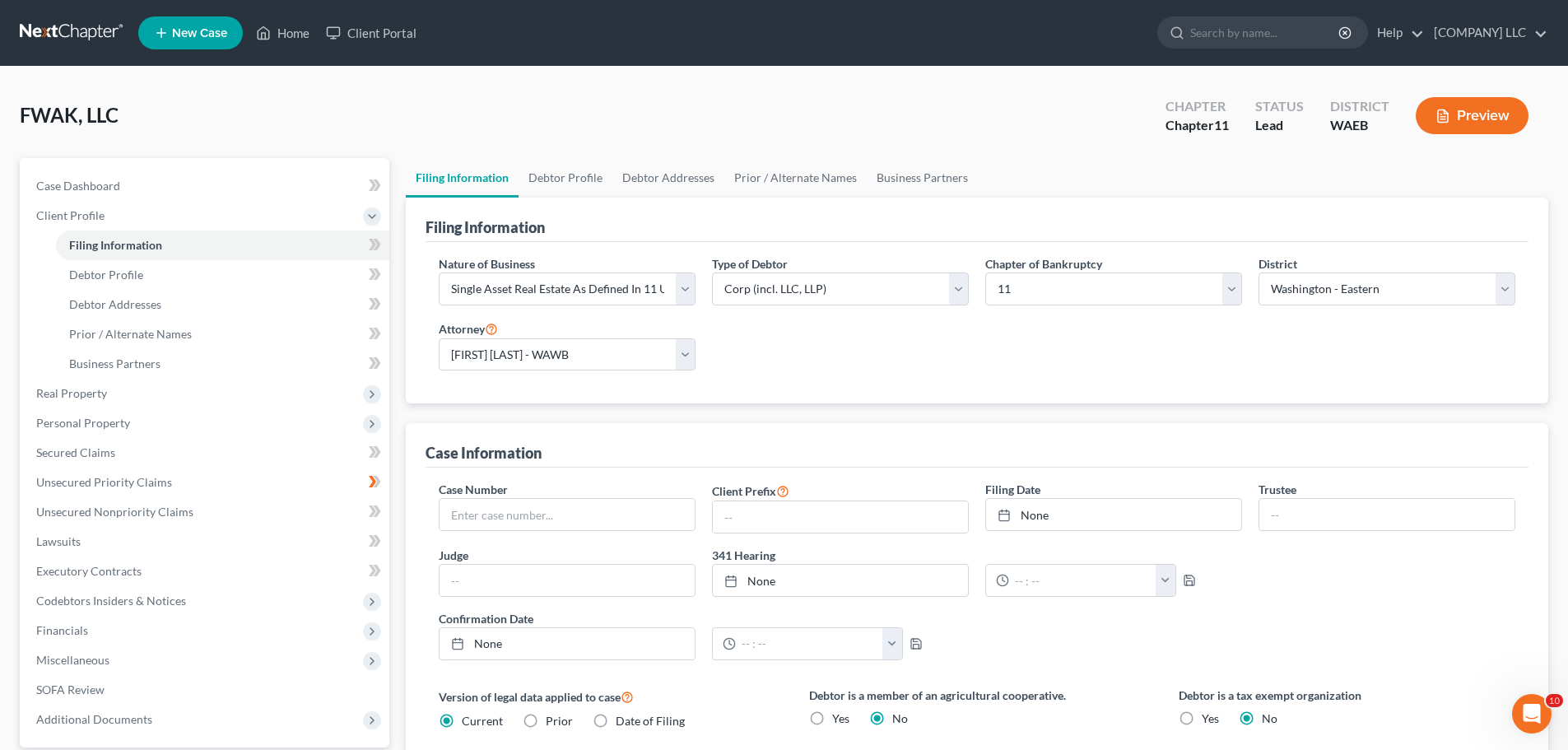 click on "Preview" at bounding box center (1472, 115) 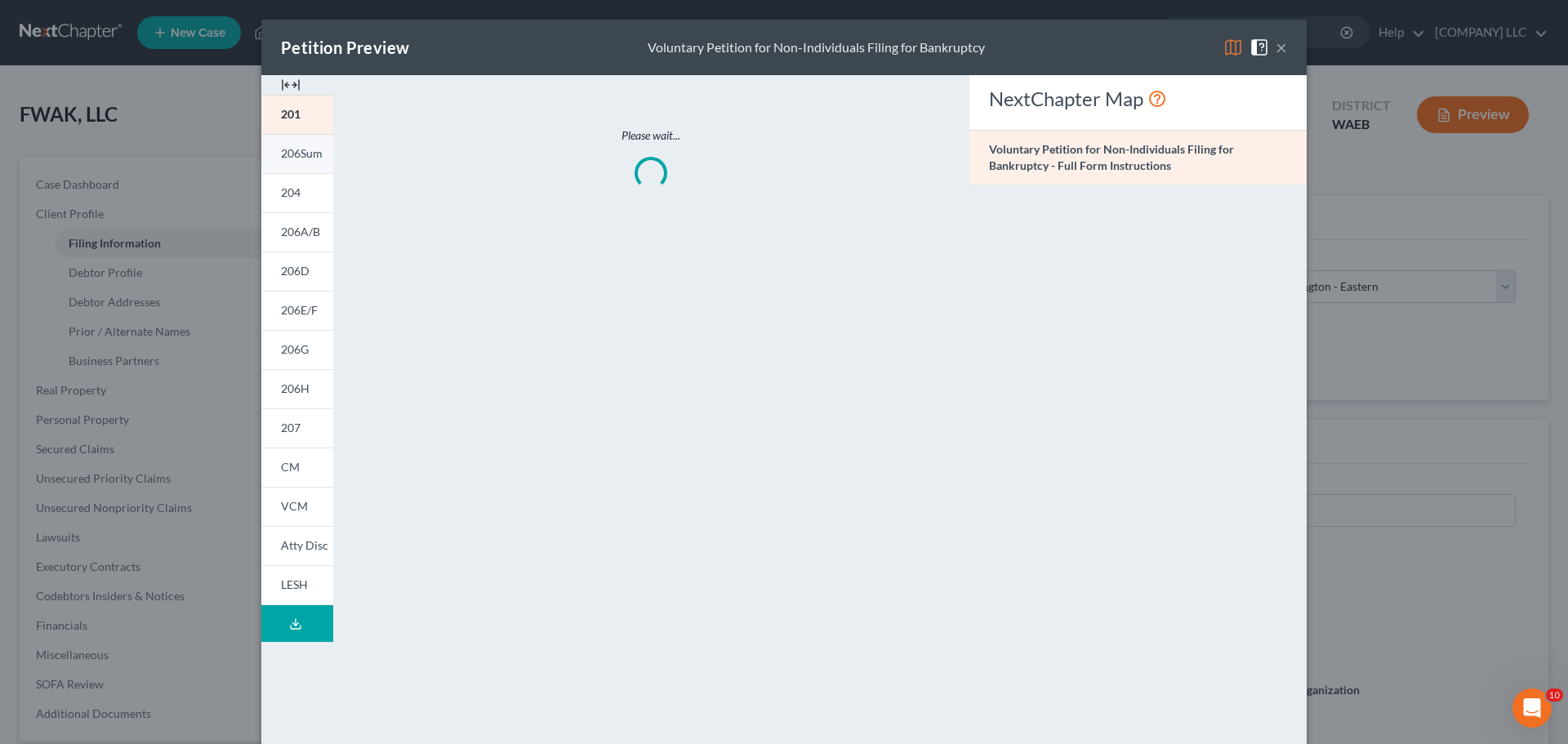 click on "206Sum" at bounding box center (301, 153) 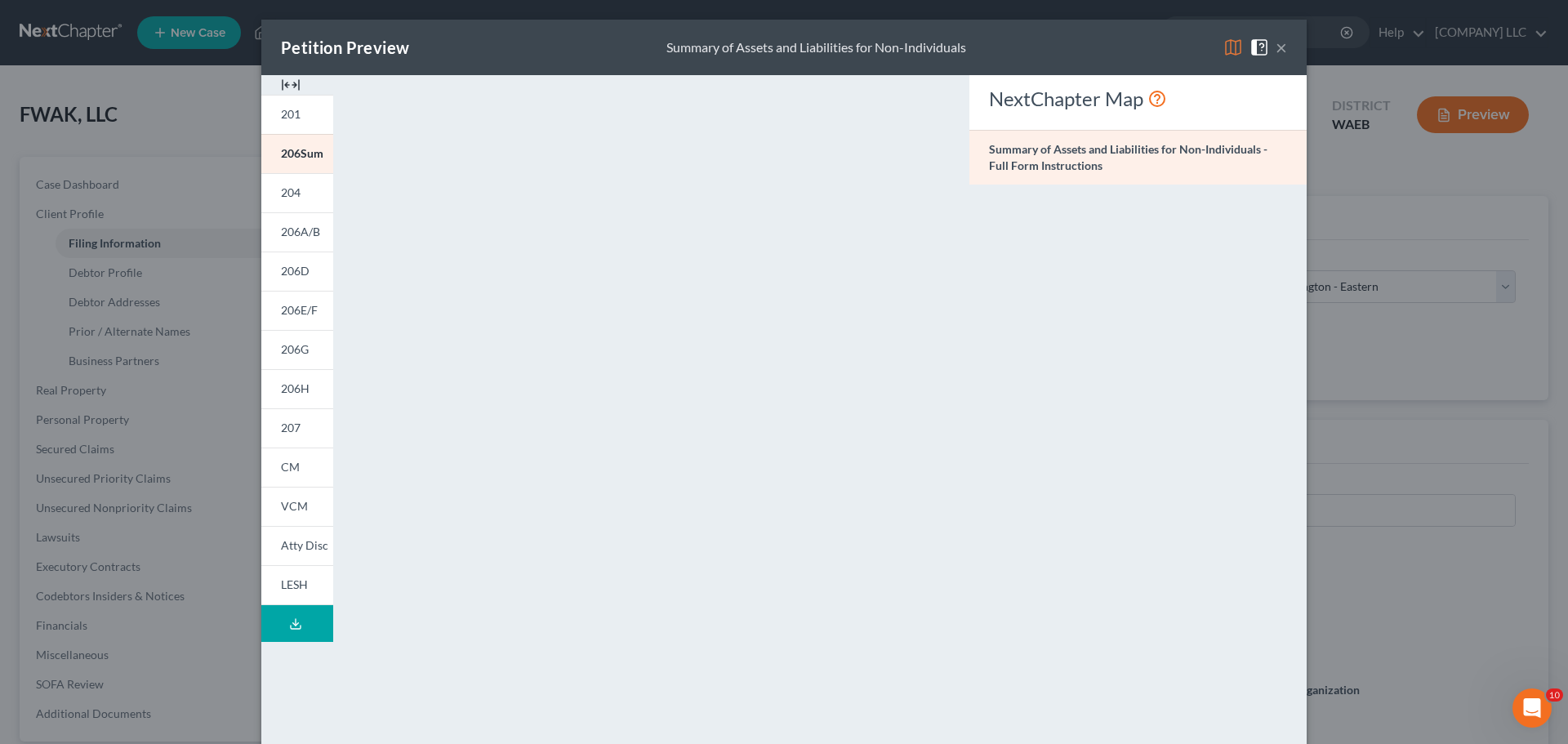 click on "Petition Preview Summary of Assets and Liabilities for Non-Individuals ×" at bounding box center (784, 47) 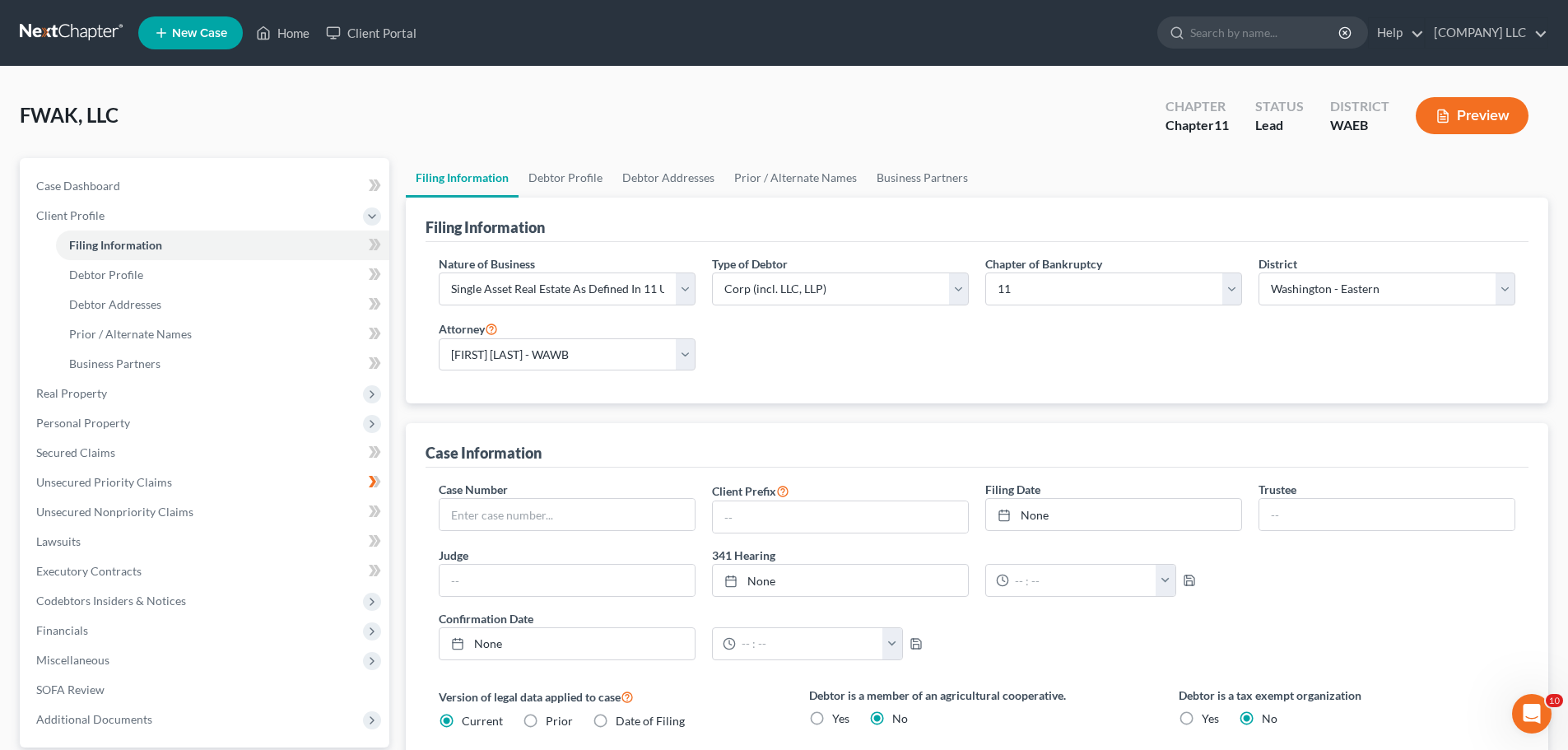 click on "Preview" at bounding box center (1472, 115) 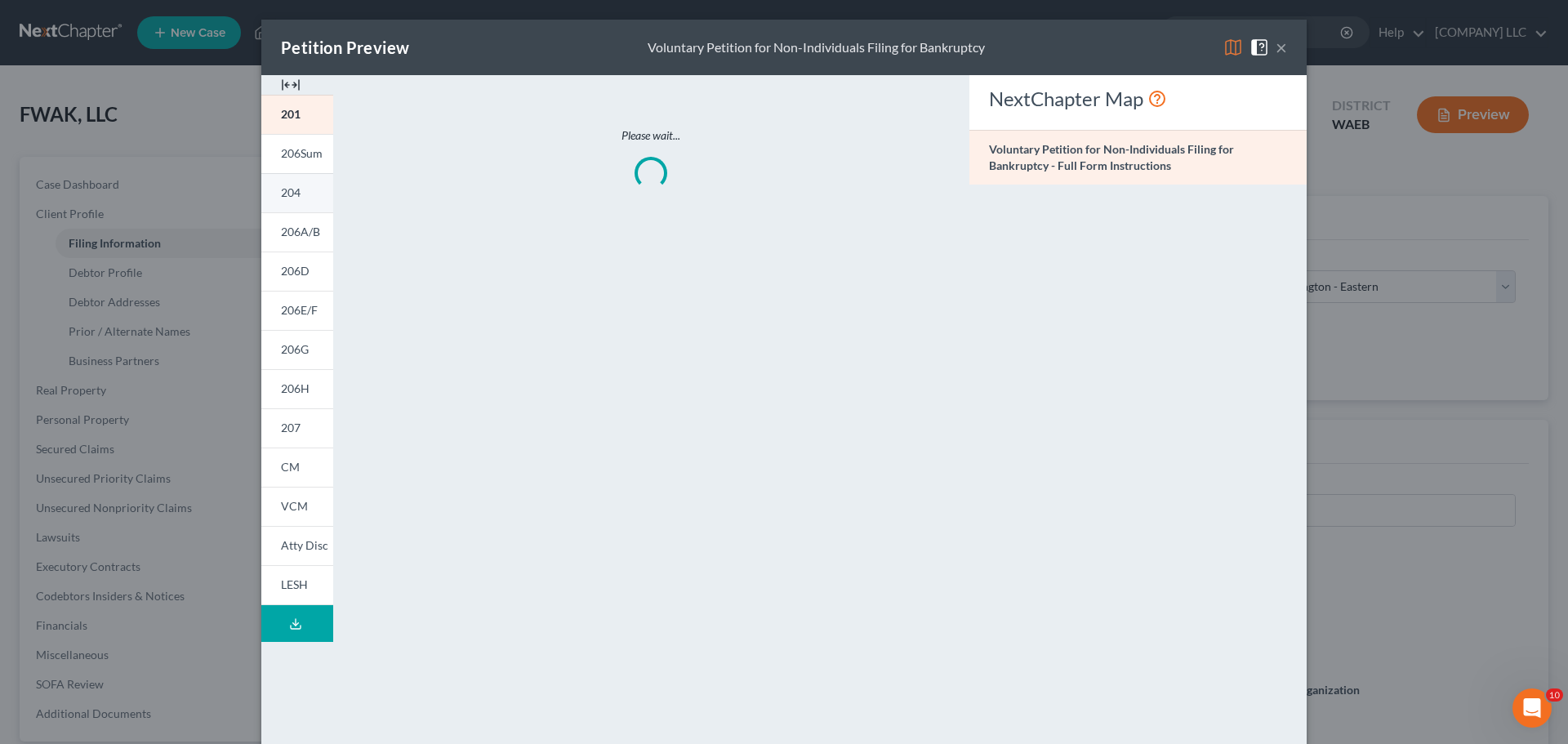 click on "204" at bounding box center [291, 192] 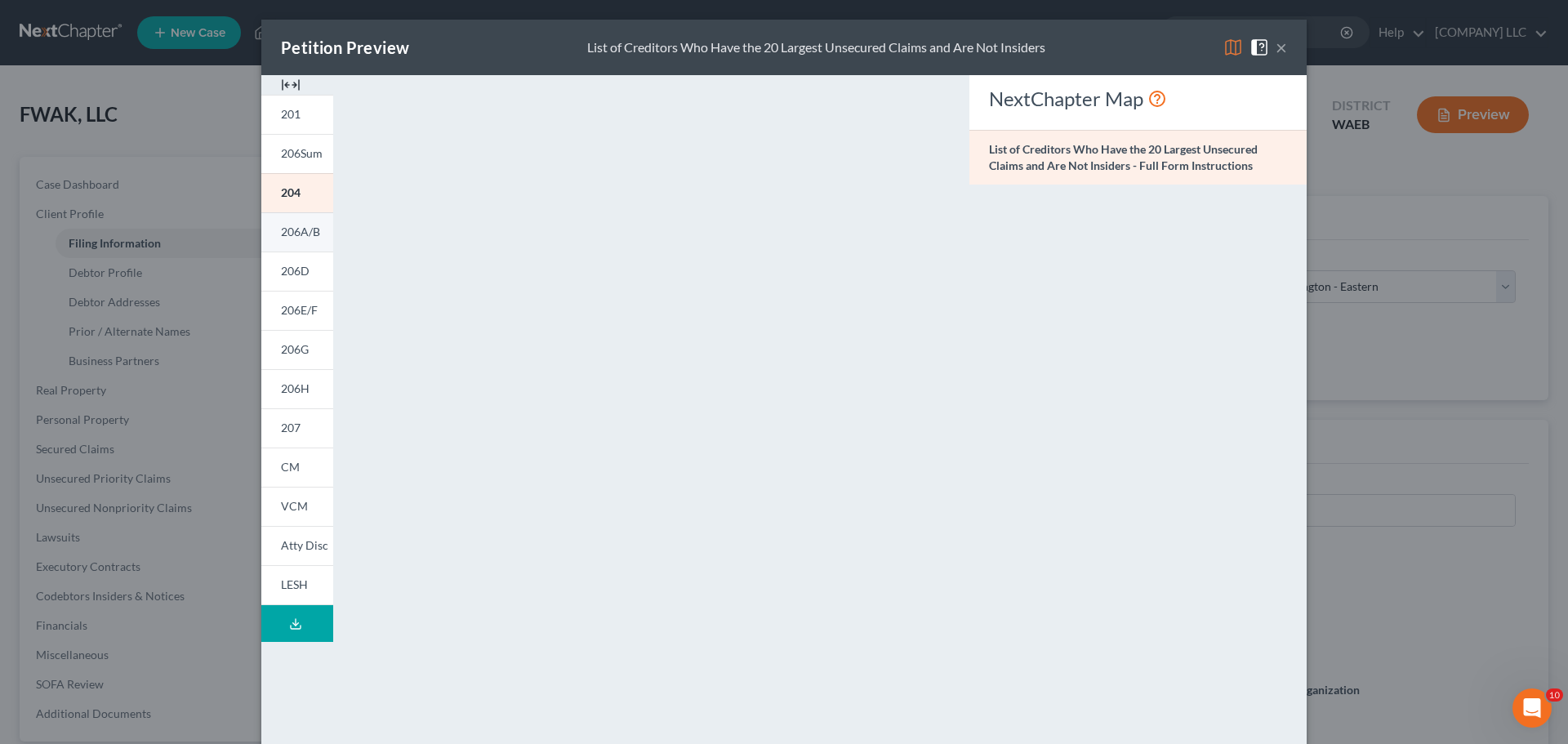 click on "206A/B" at bounding box center (301, 231) 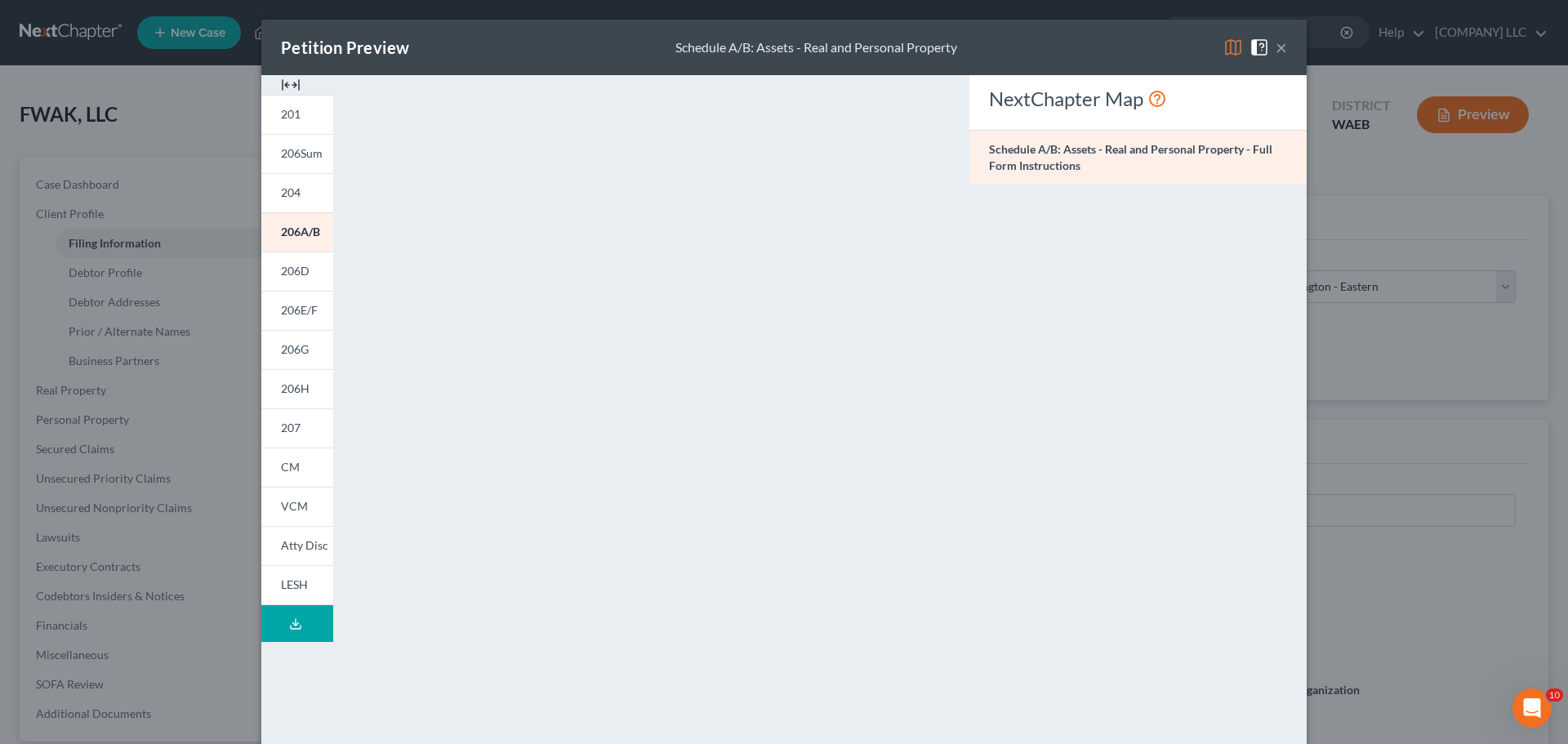 click at bounding box center (1233, 47) 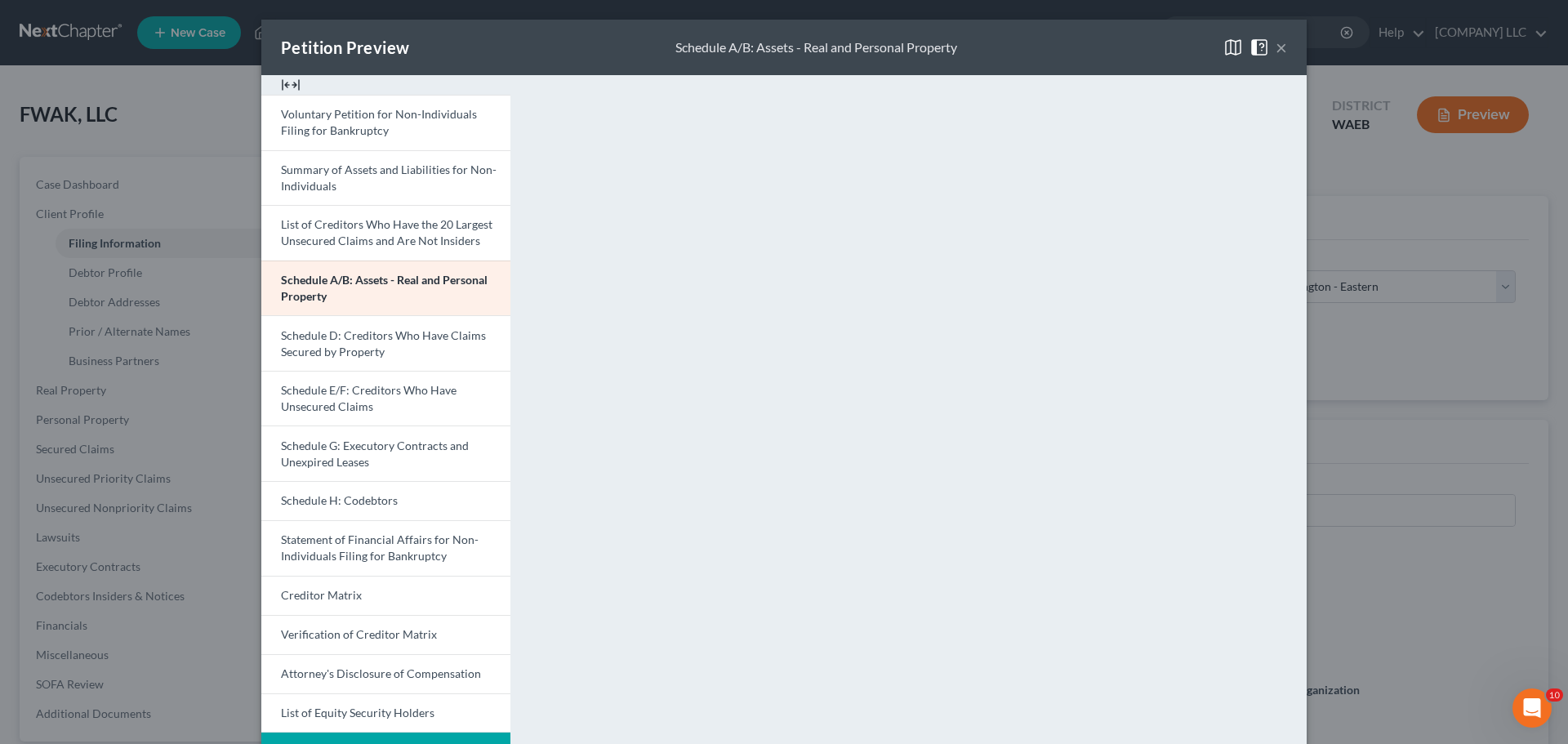 scroll, scrollTop: 149, scrollLeft: 0, axis: vertical 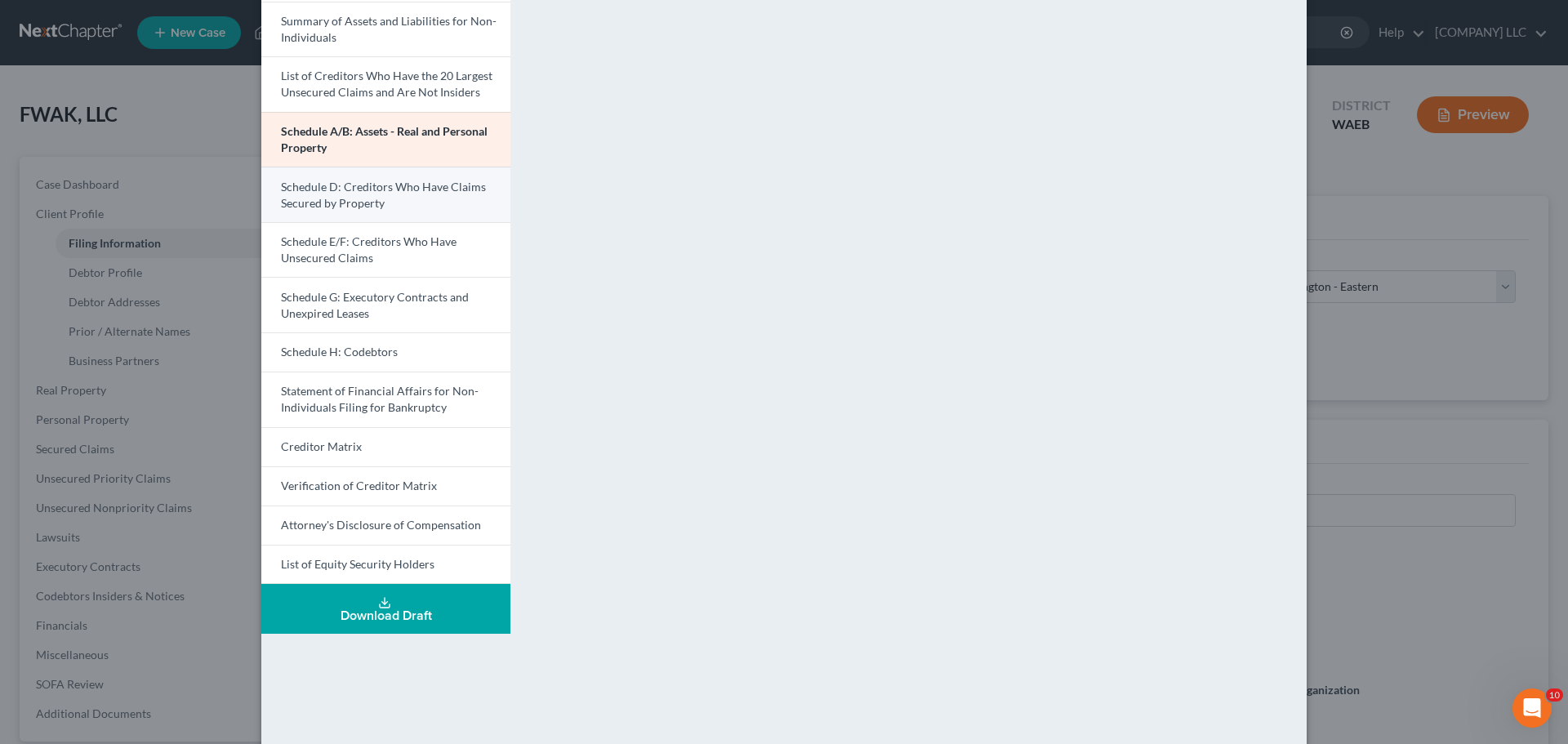 click on "Schedule D: Creditors Who Have Claims Secured by Property" at bounding box center [383, 194] 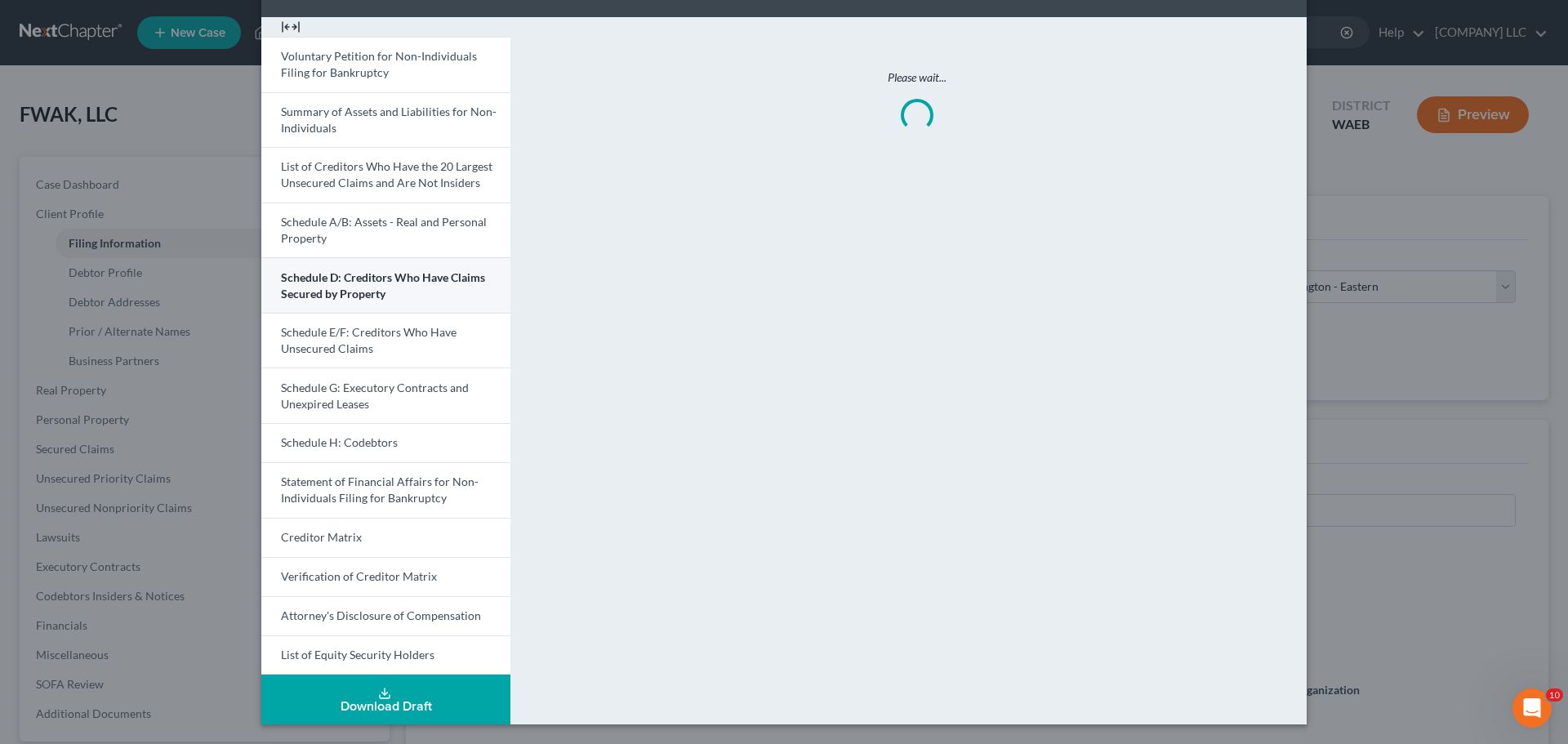 scroll, scrollTop: 0, scrollLeft: 0, axis: both 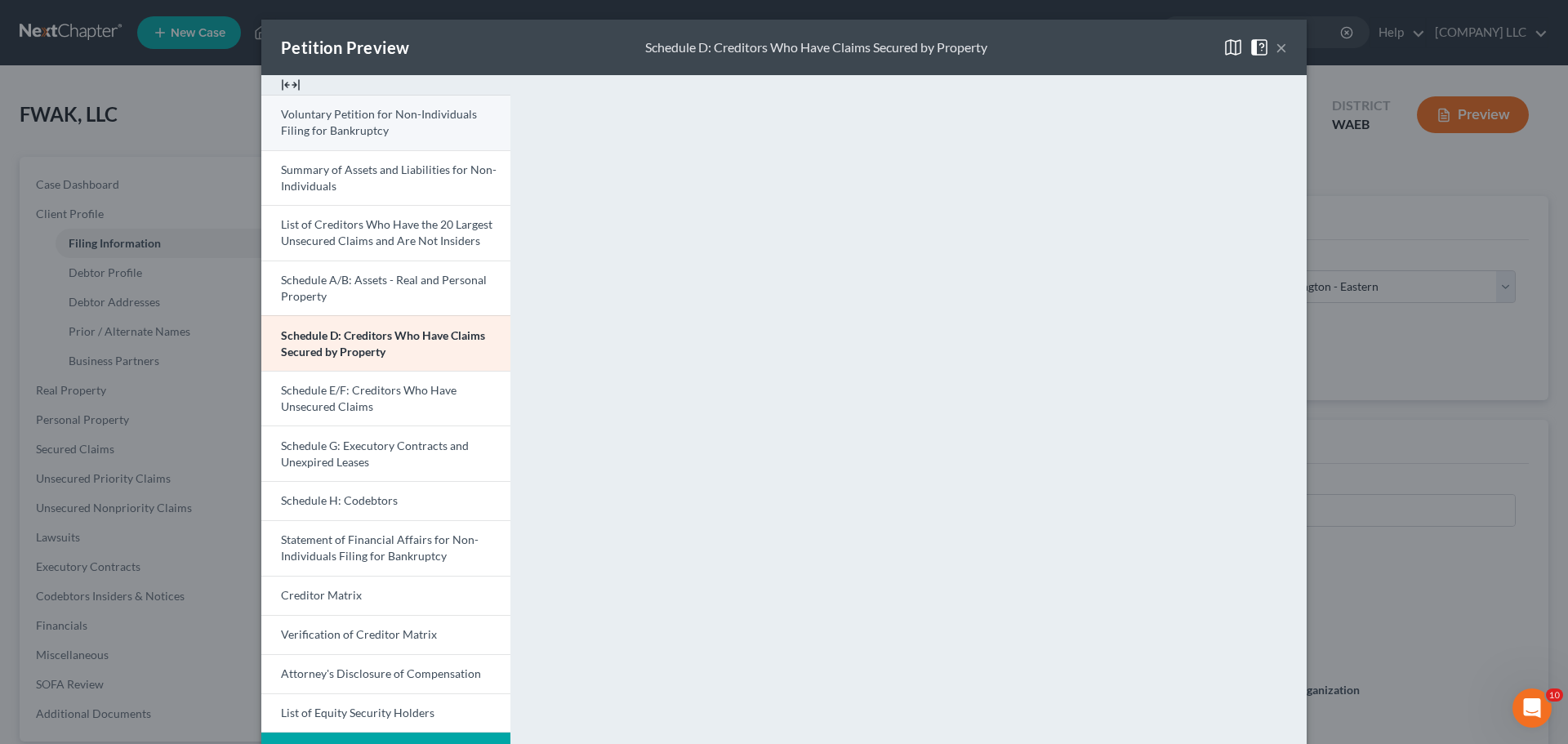 click on "Voluntary Petition for Non-Individuals Filing for Bankruptcy" at bounding box center [379, 122] 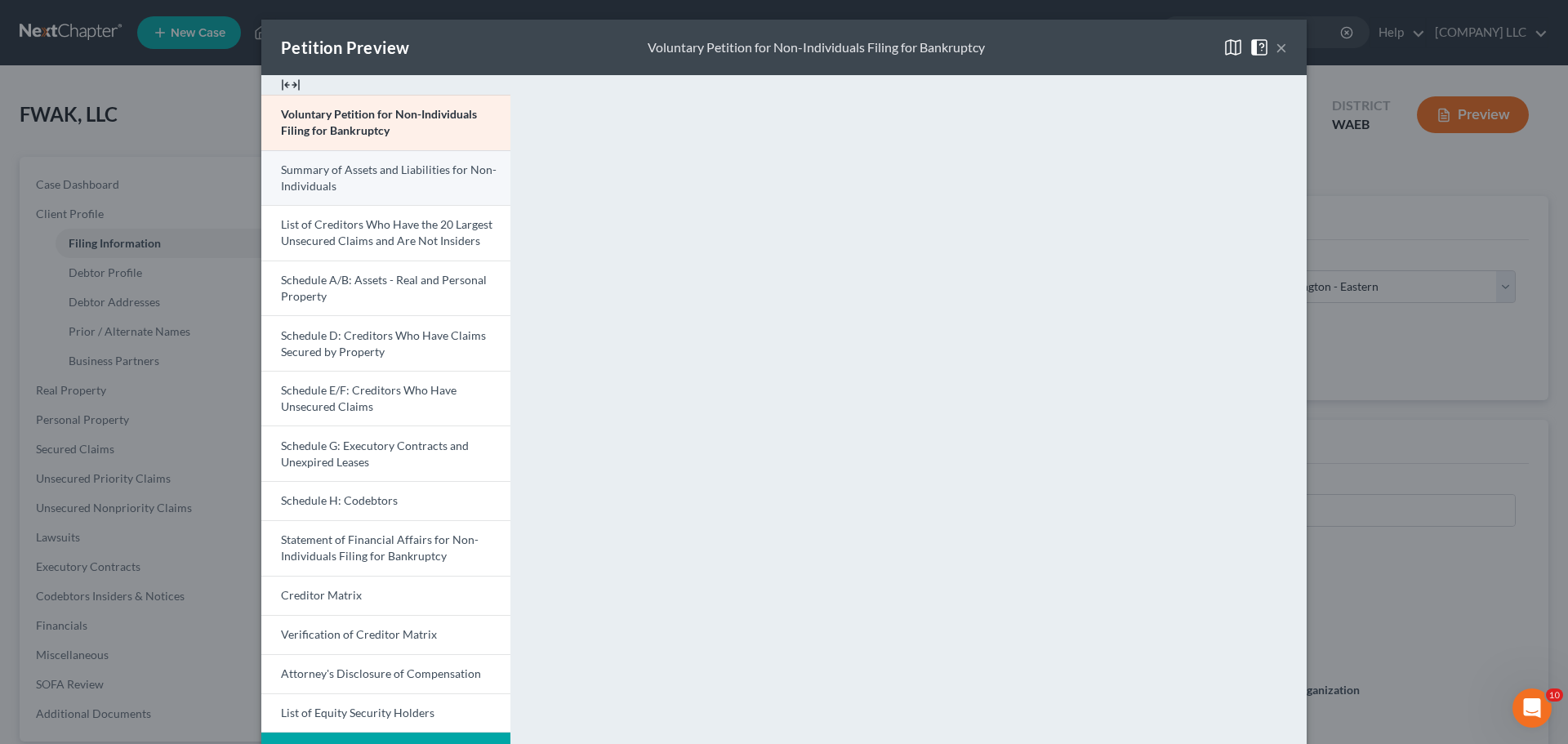 click on "Summary of Assets and Liabilities for Non-Individuals" at bounding box center (389, 177) 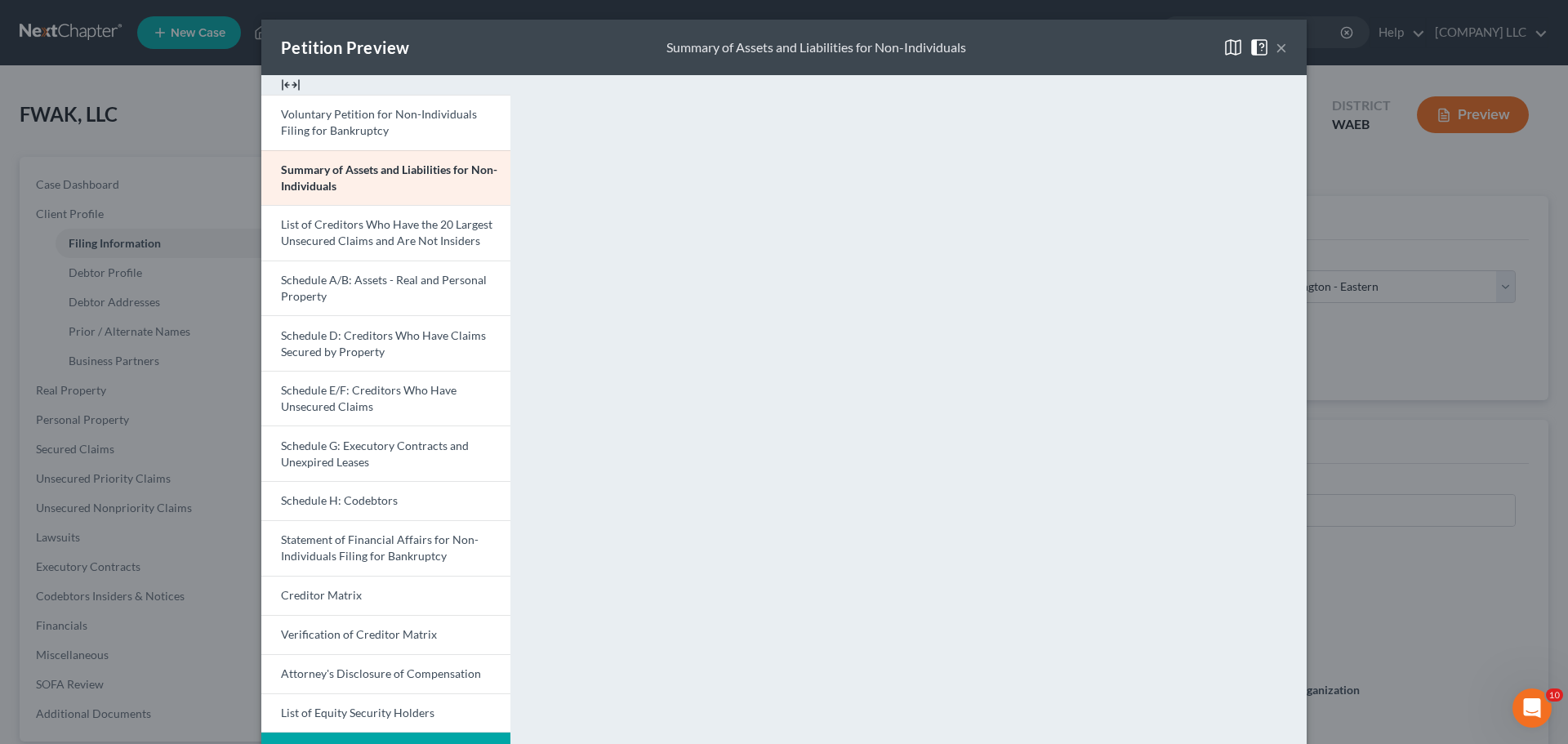 click at bounding box center (291, 85) 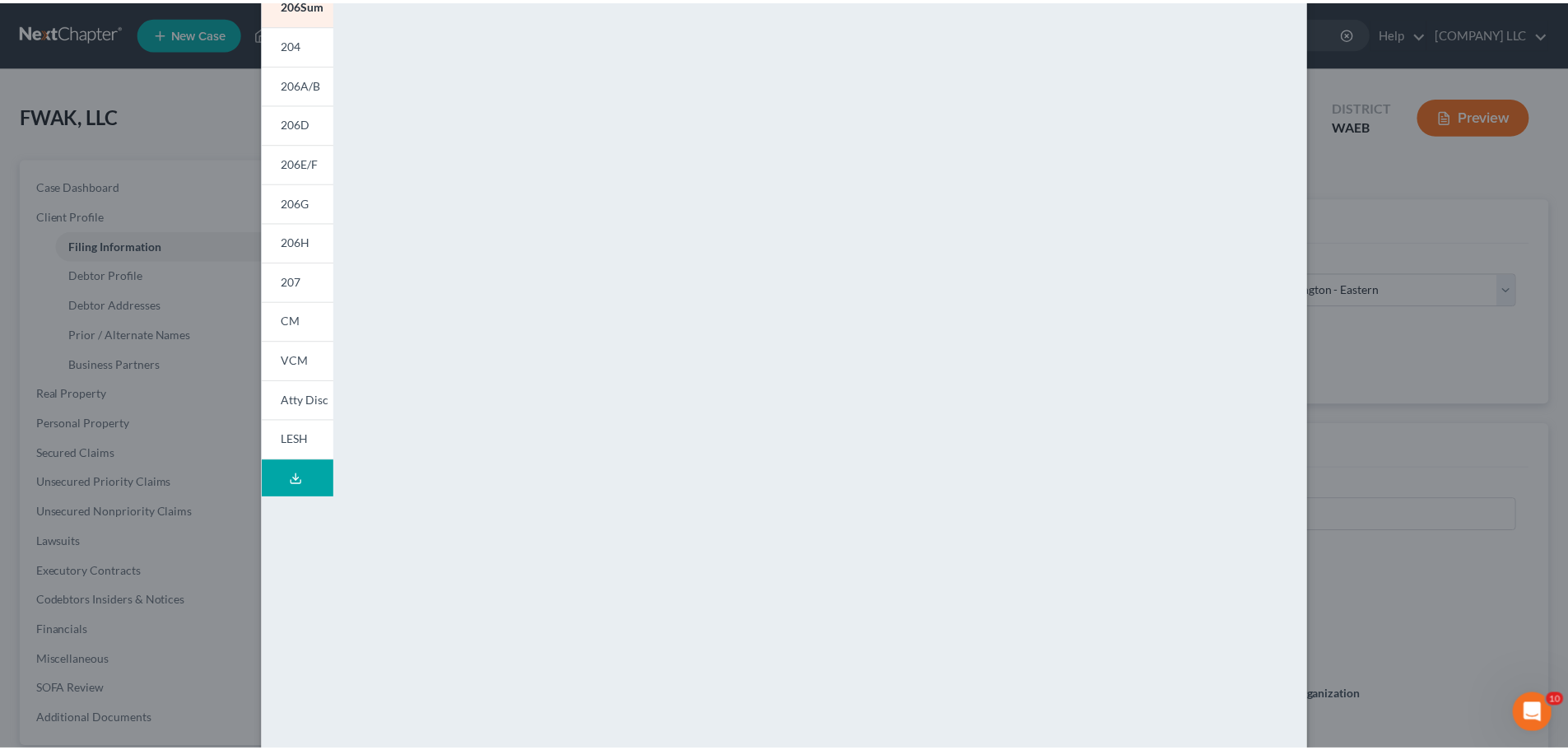 scroll, scrollTop: 0, scrollLeft: 0, axis: both 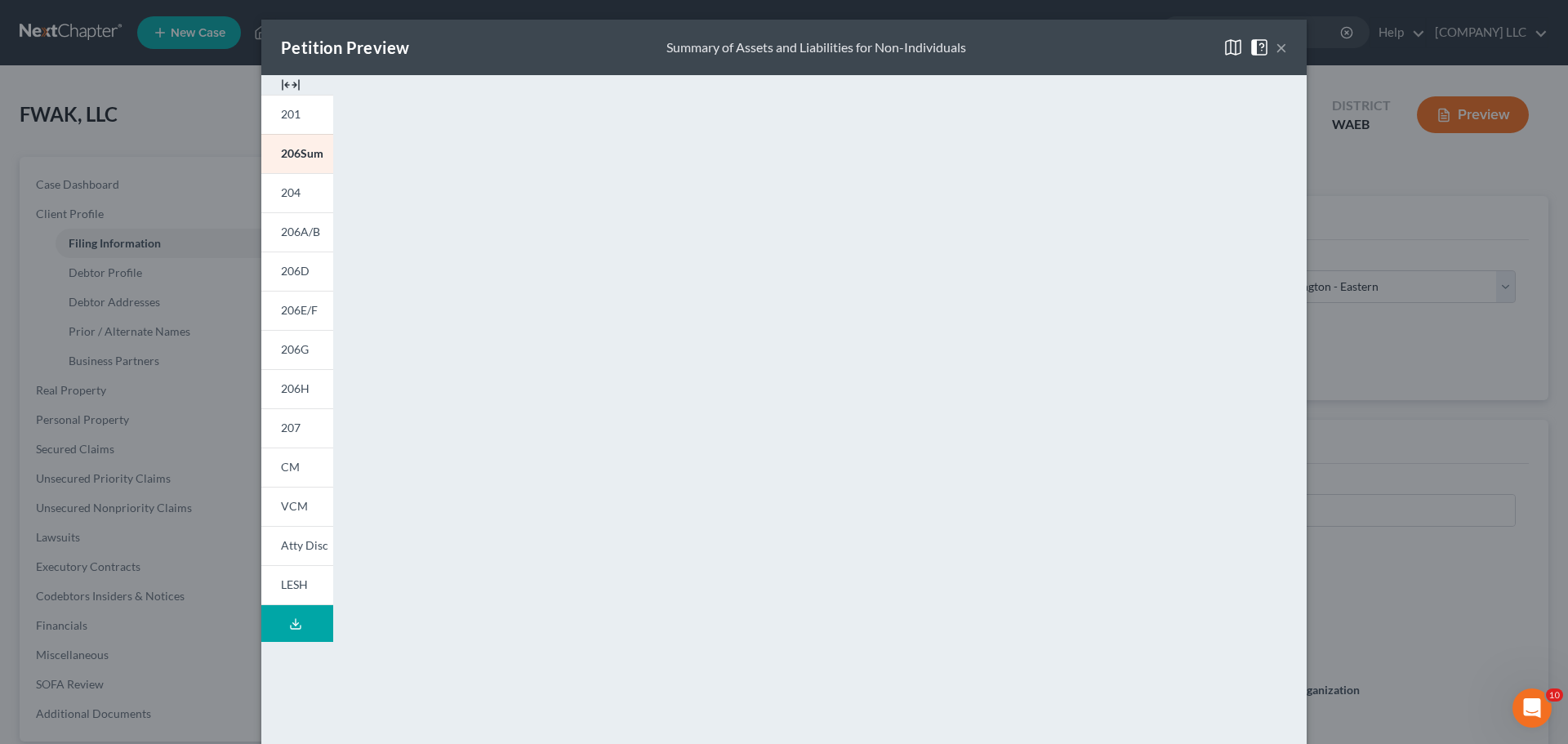 click on "Petition Preview Summary of Assets and Liabilities for Non-Individuals ×" at bounding box center (784, 47) 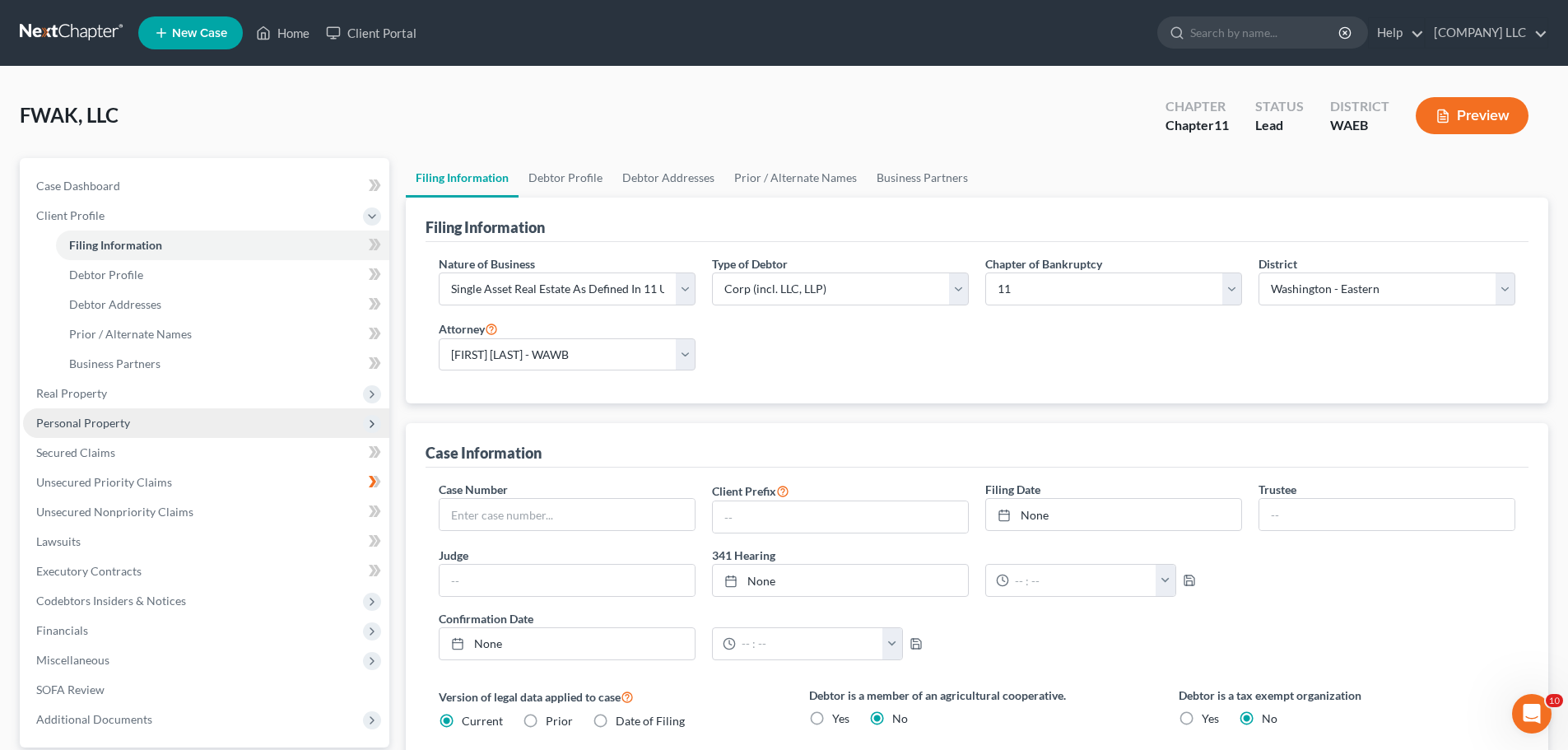 click on "Personal Property" at bounding box center [83, 422] 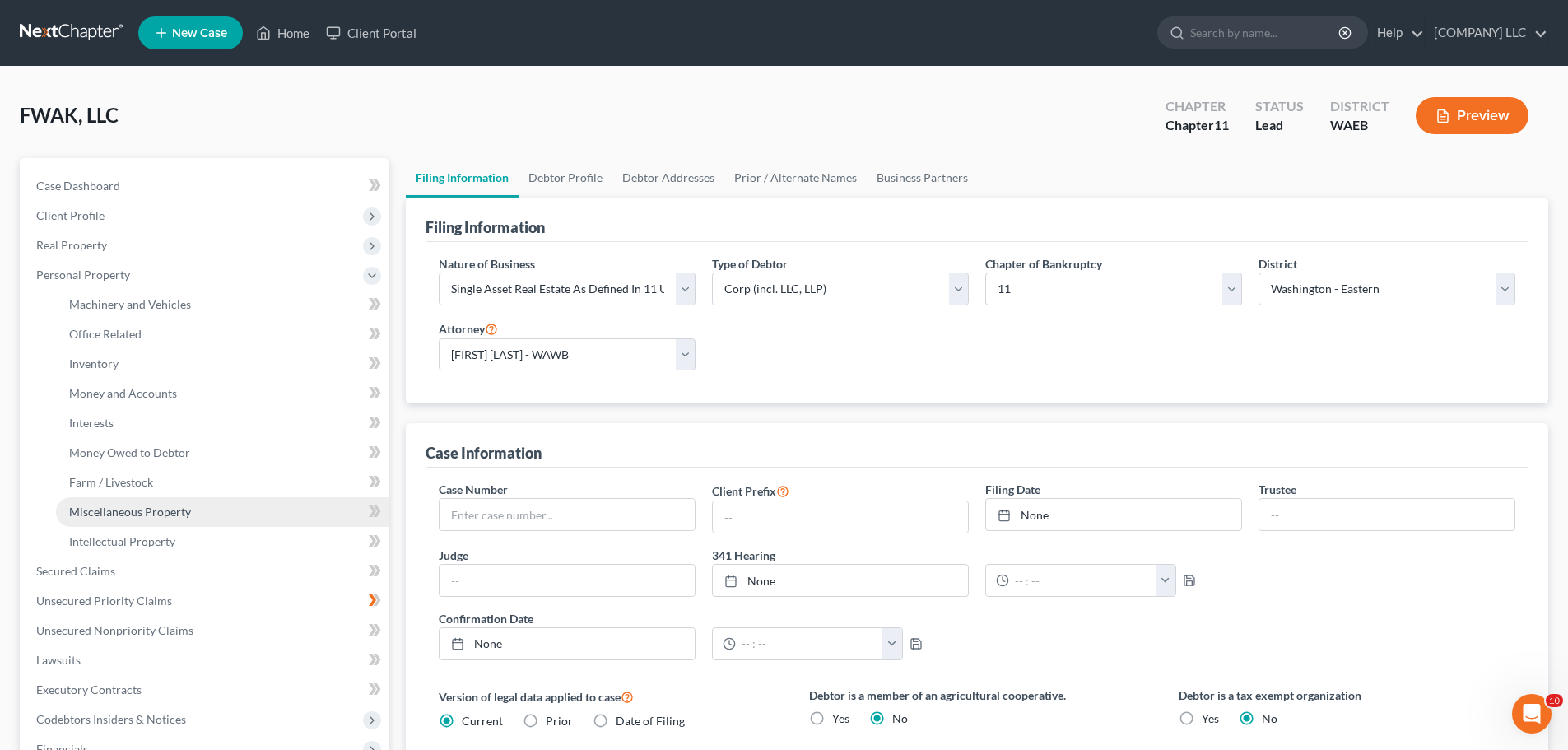 click on "Miscellaneous Property" at bounding box center [130, 511] 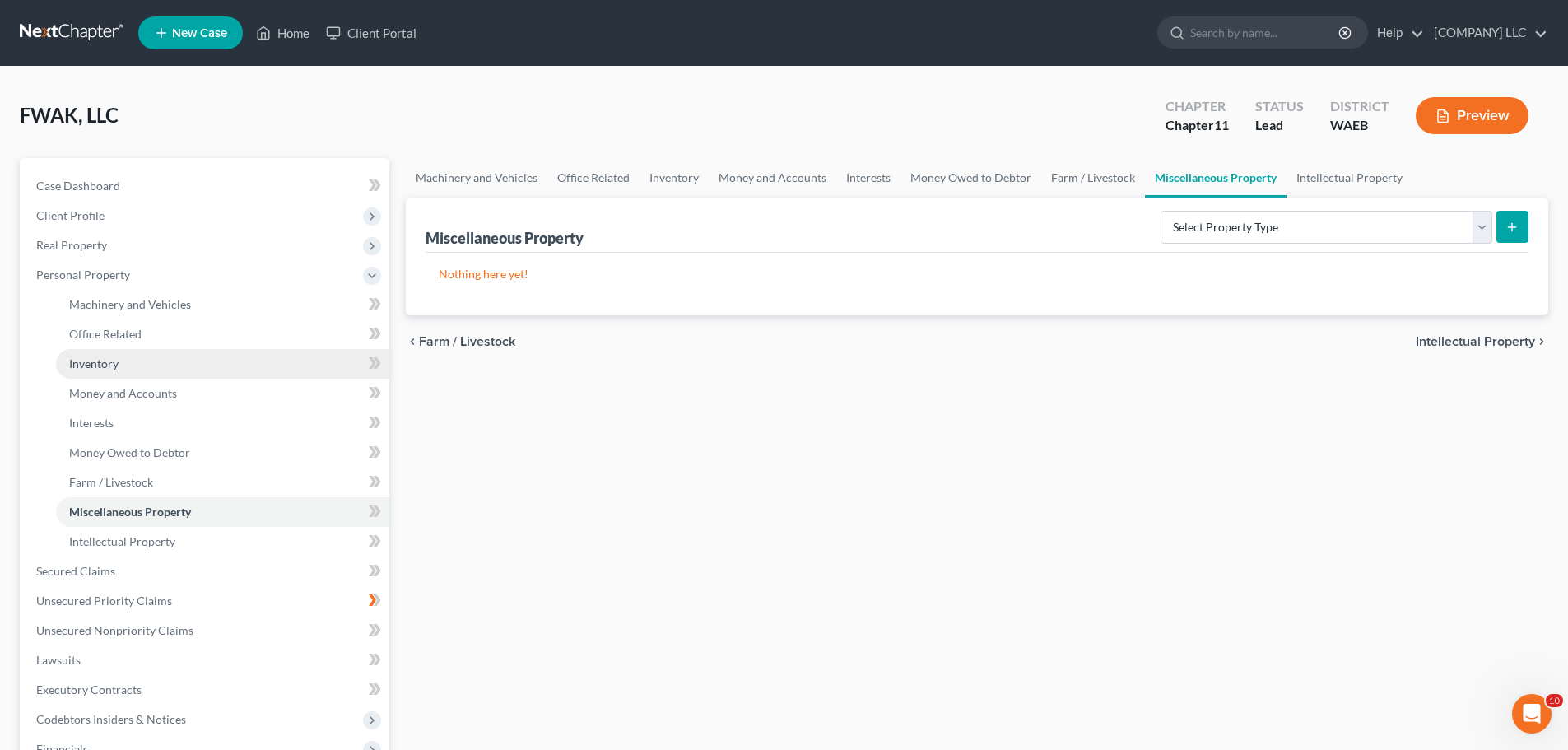 click on "Inventory" at bounding box center (94, 363) 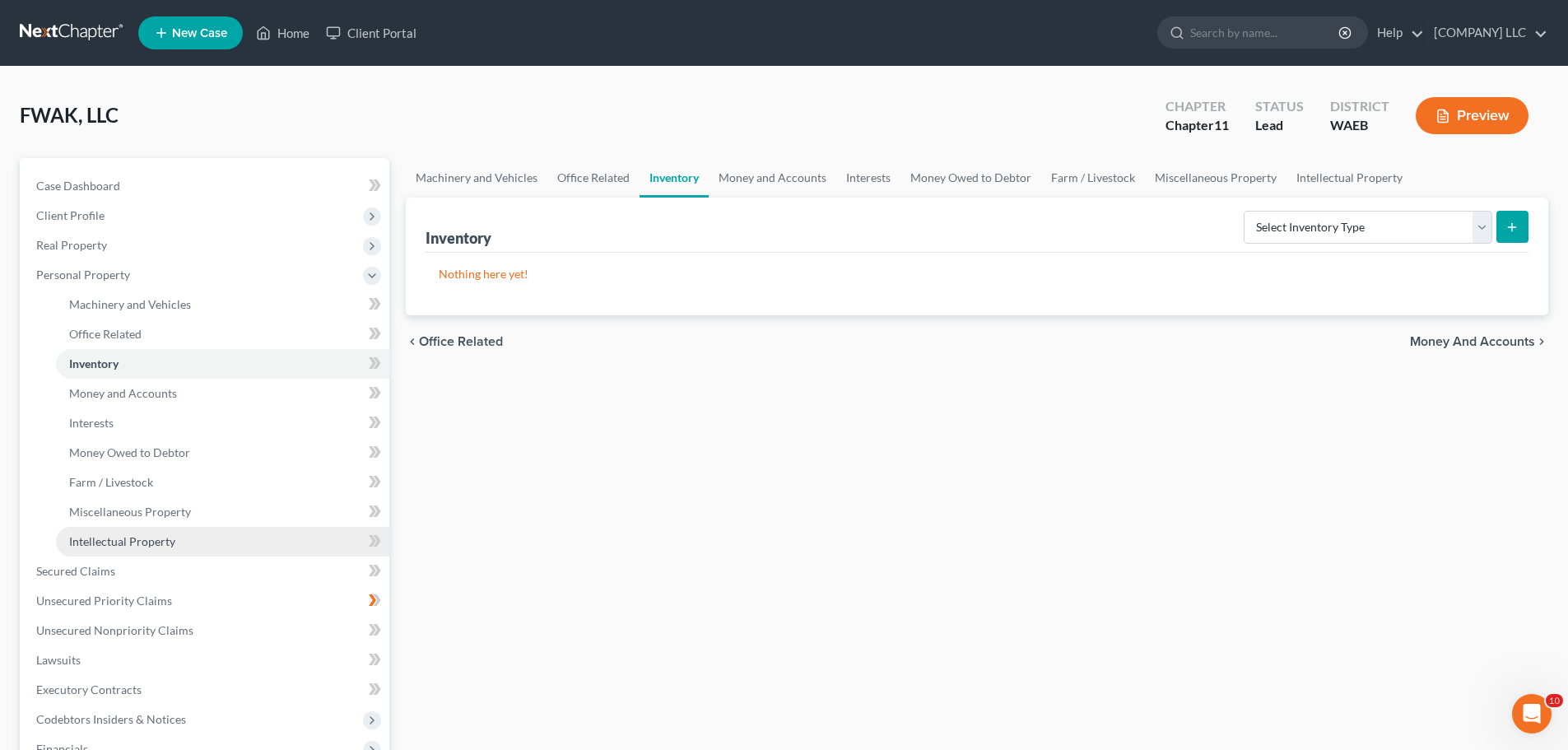 click on "Intellectual Property" at bounding box center [122, 541] 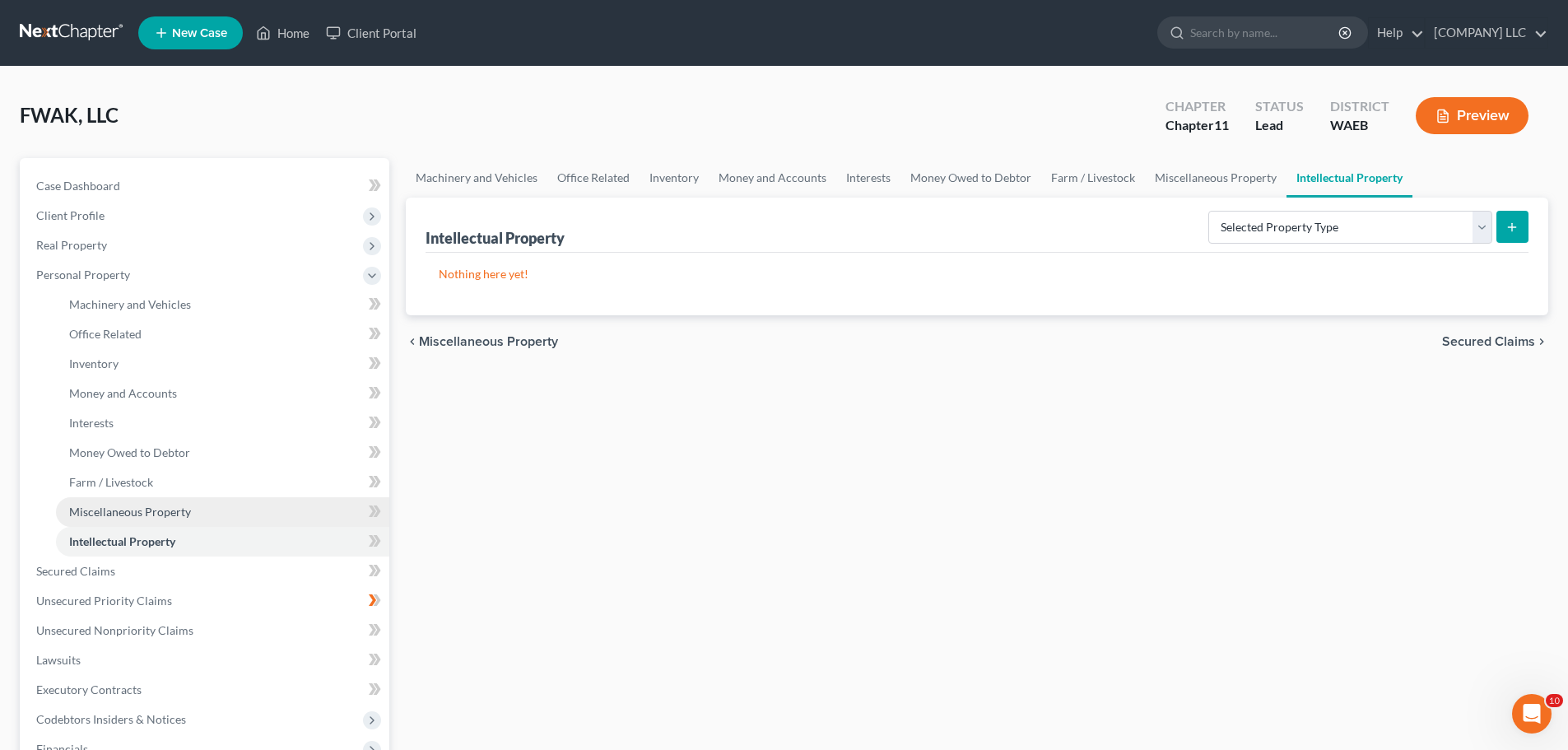 click on "Miscellaneous Property" at bounding box center (222, 512) 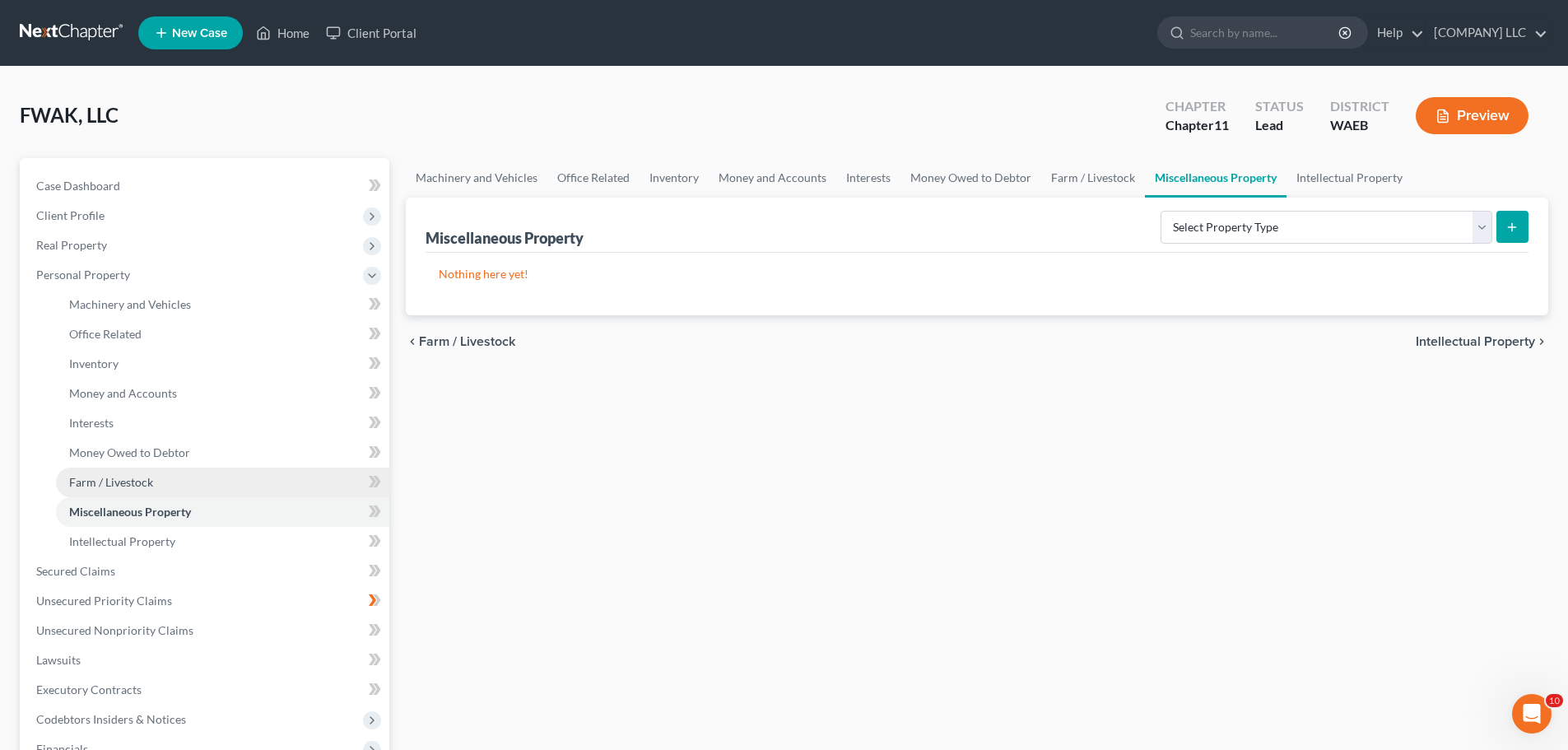 click on "Farm / Livestock" at bounding box center (111, 482) 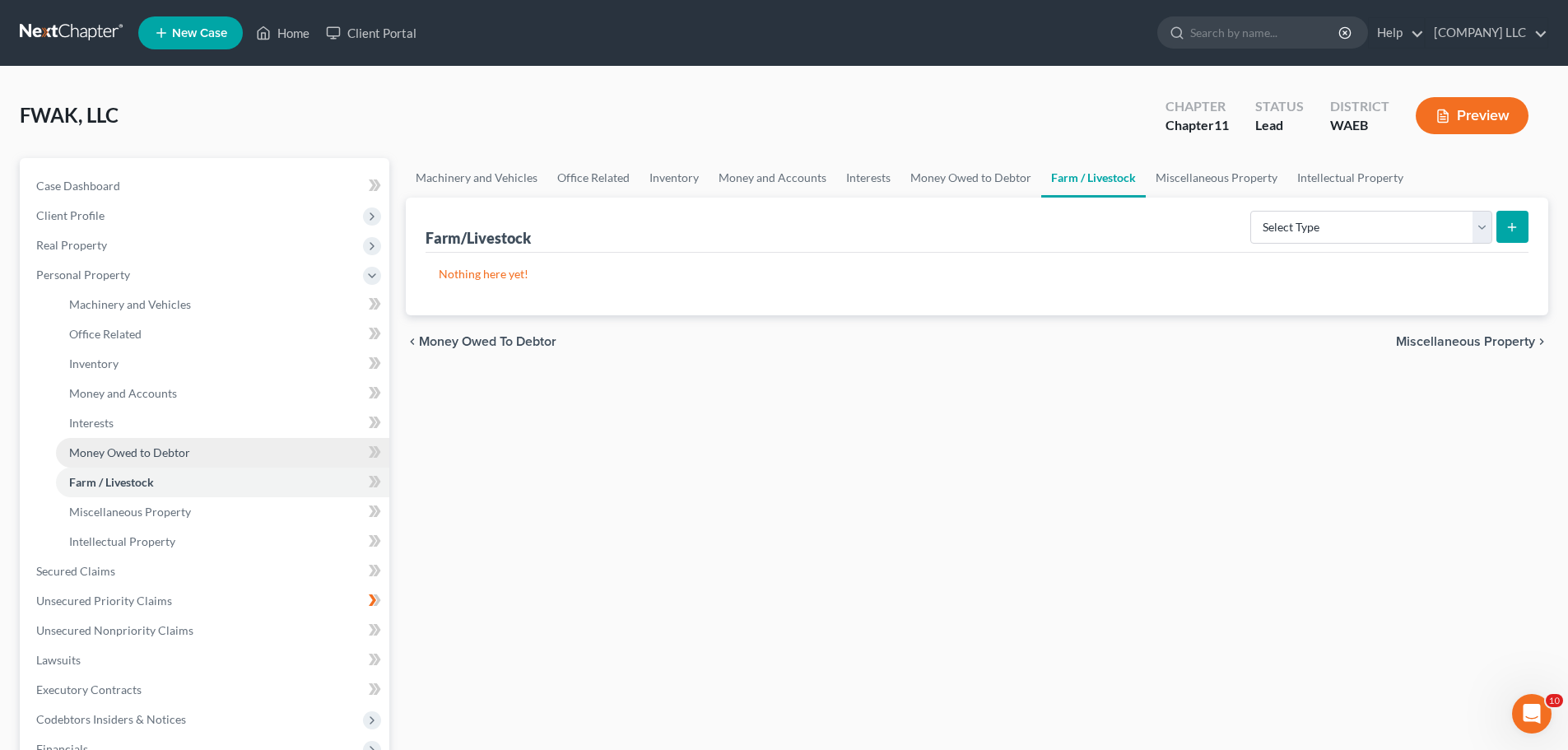 click on "Money Owed to Debtor" at bounding box center (129, 452) 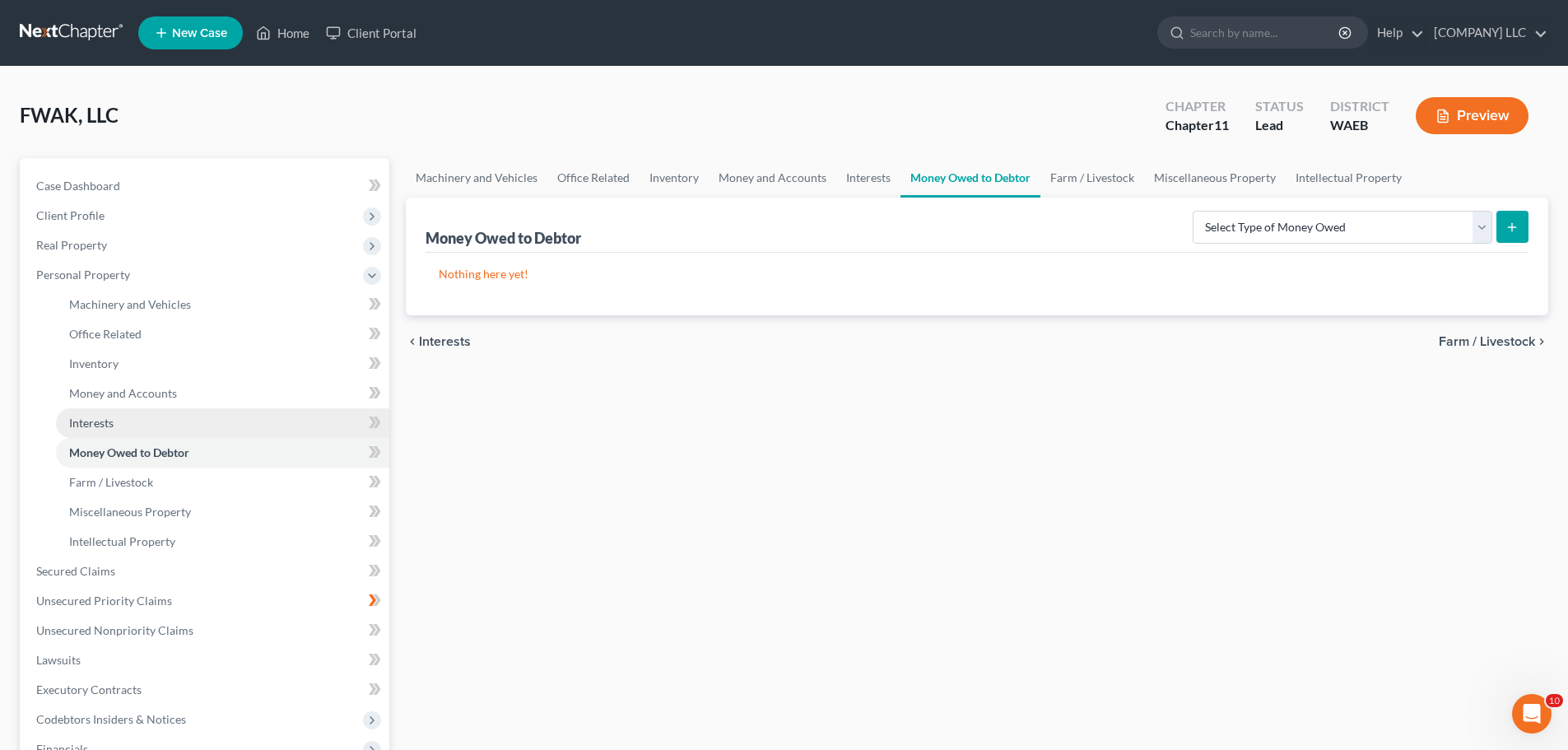 click on "Interests" at bounding box center [222, 423] 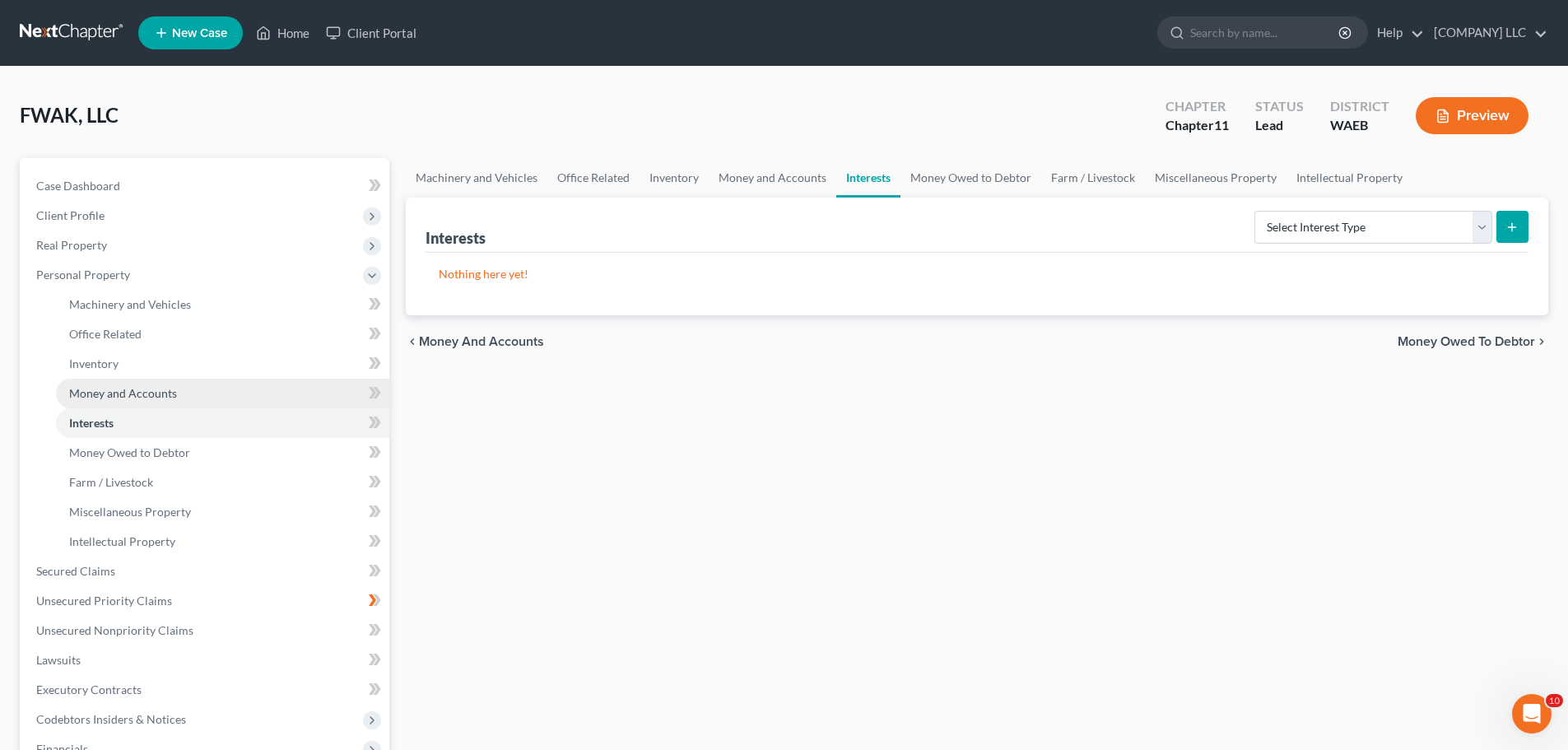 click on "Money and Accounts" at bounding box center [123, 393] 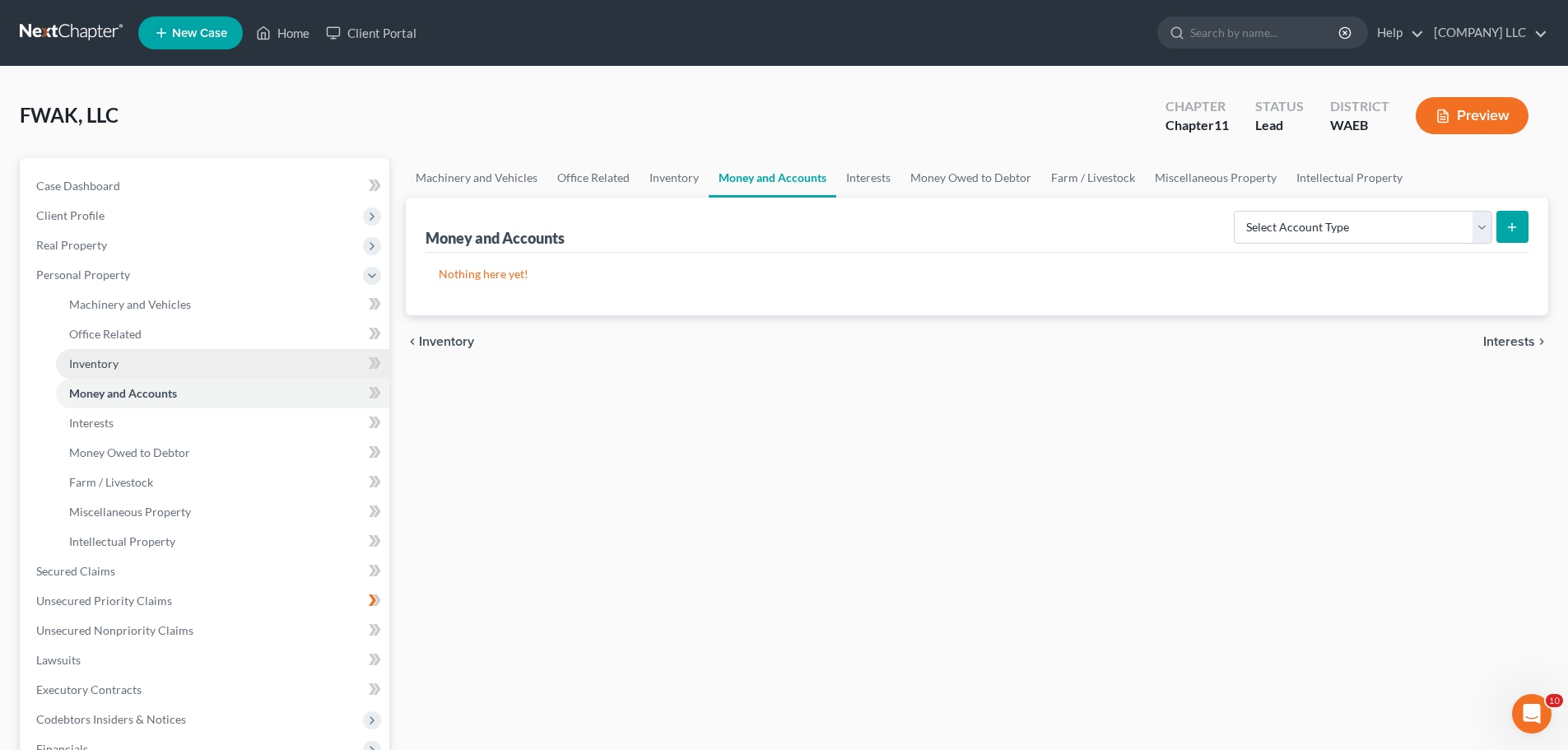 click on "Inventory" at bounding box center (94, 363) 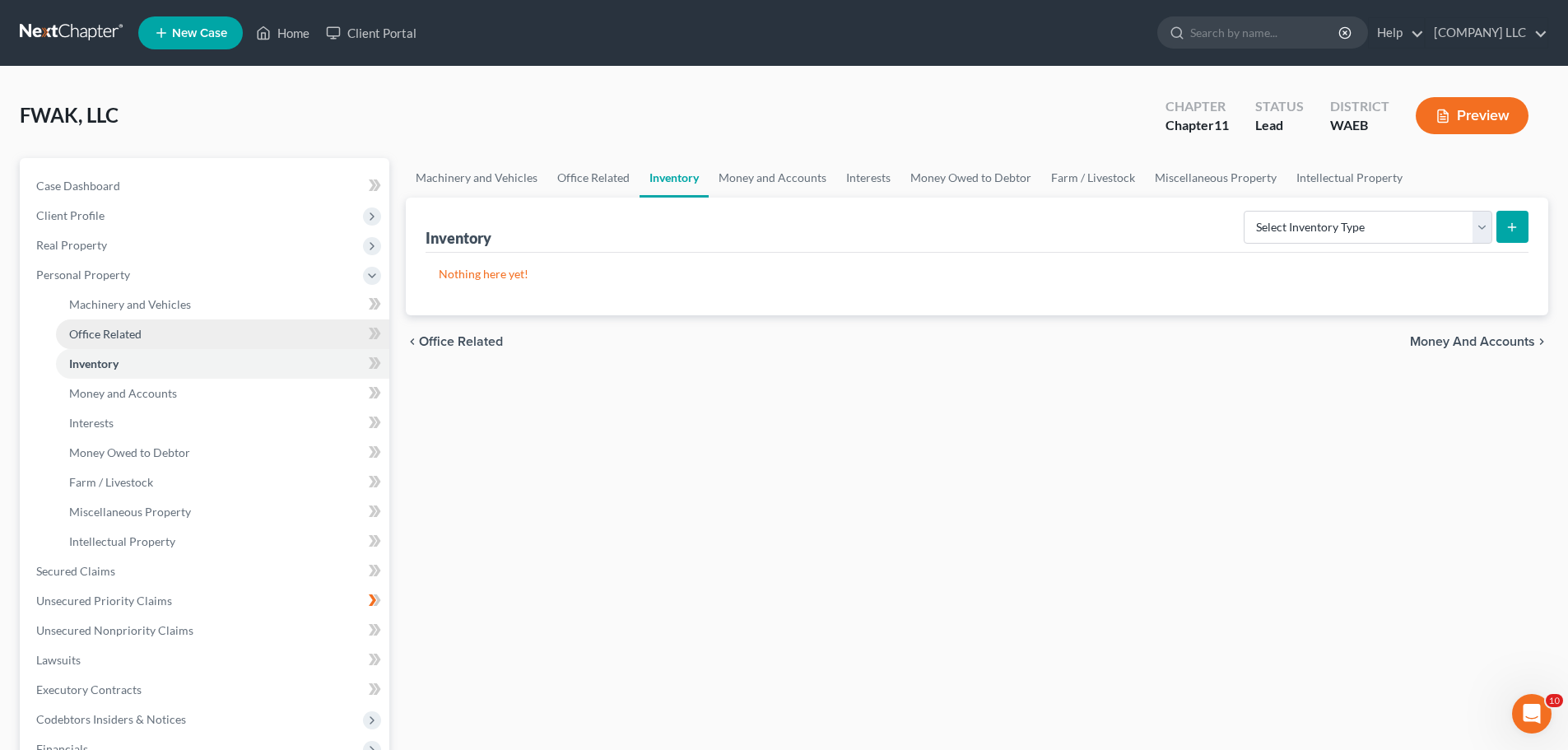 click on "Office Related" at bounding box center (105, 333) 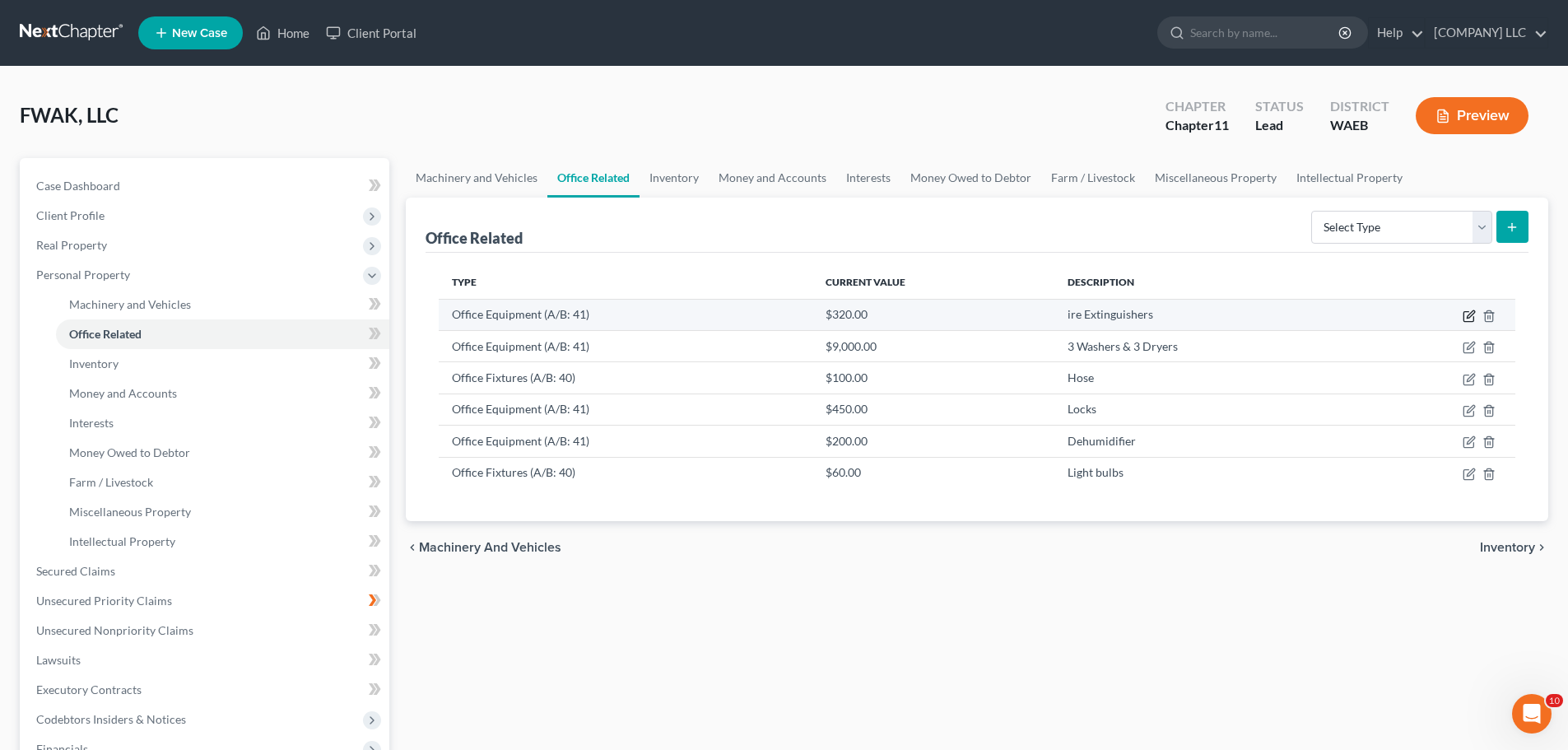 click 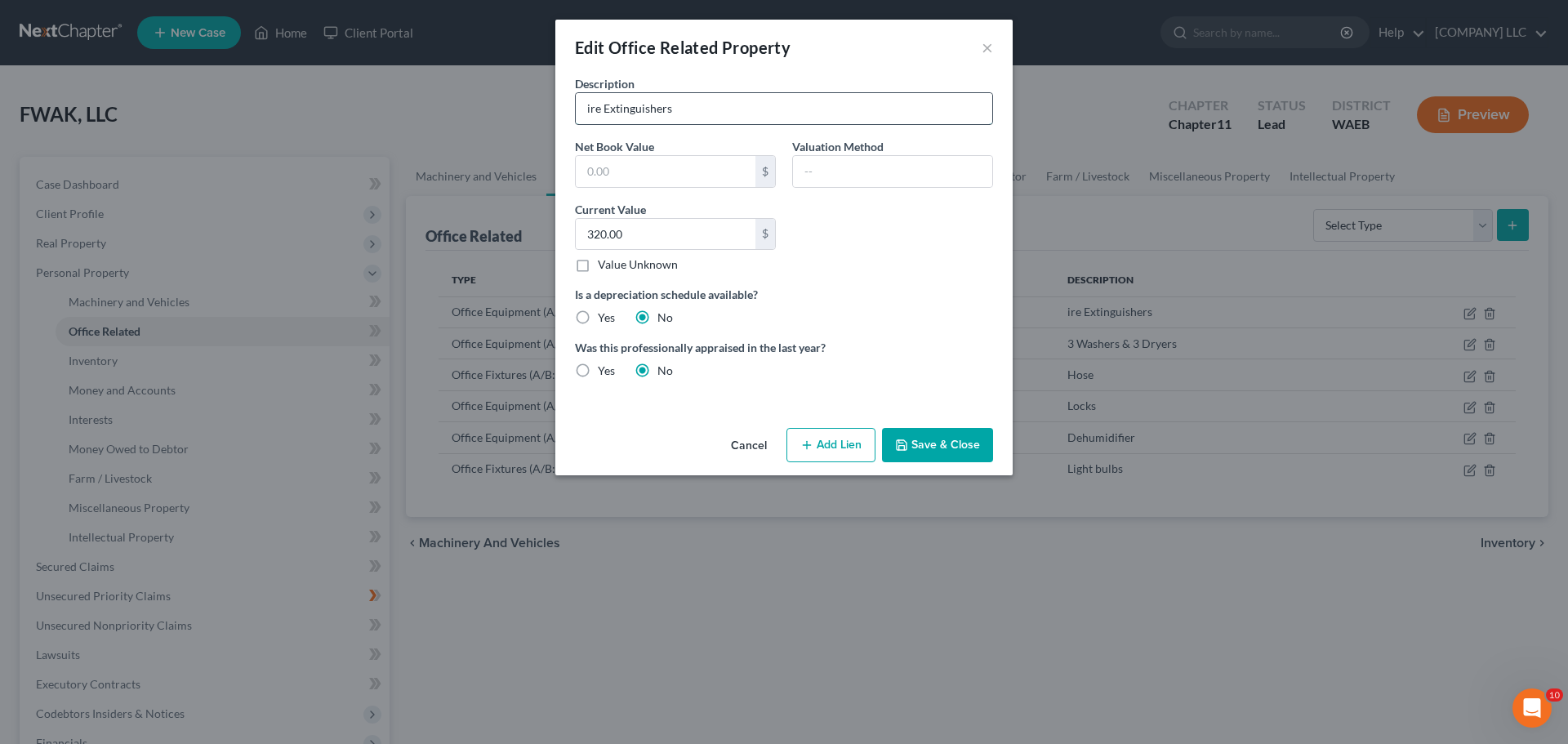 click on "ire Extinguishers" at bounding box center [784, 109] 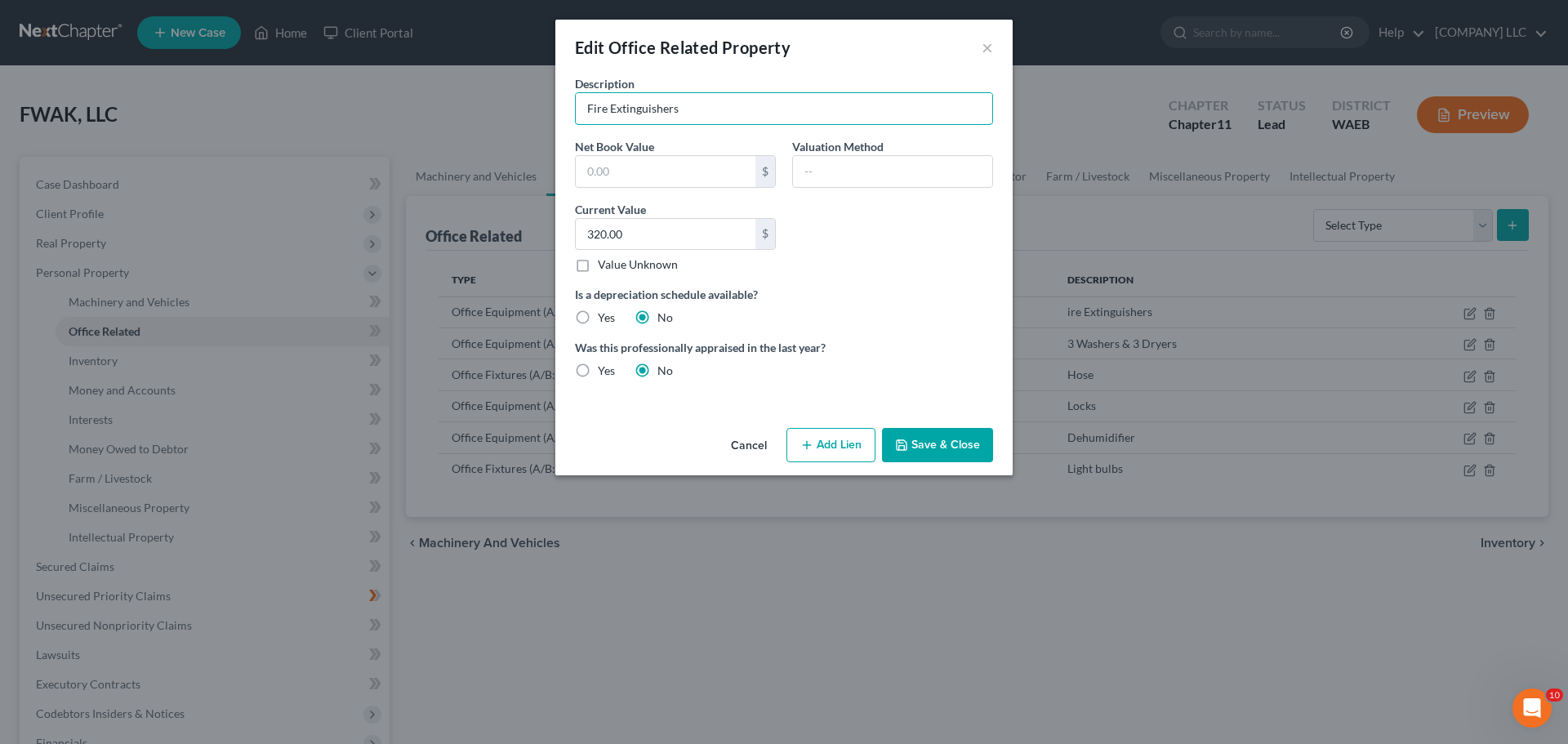 type on "Fire Extinguishers" 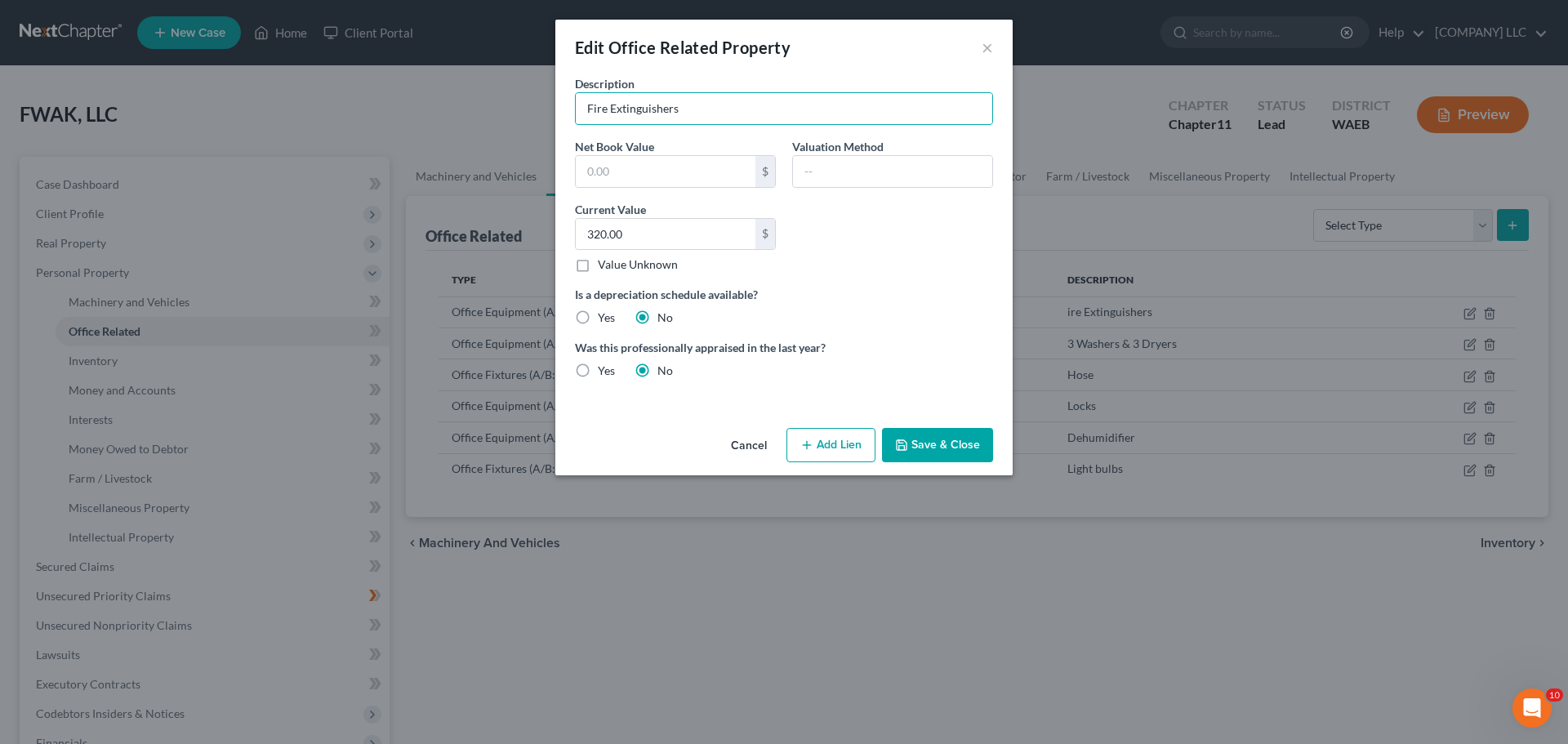 click on "Save & Close" at bounding box center [938, 445] 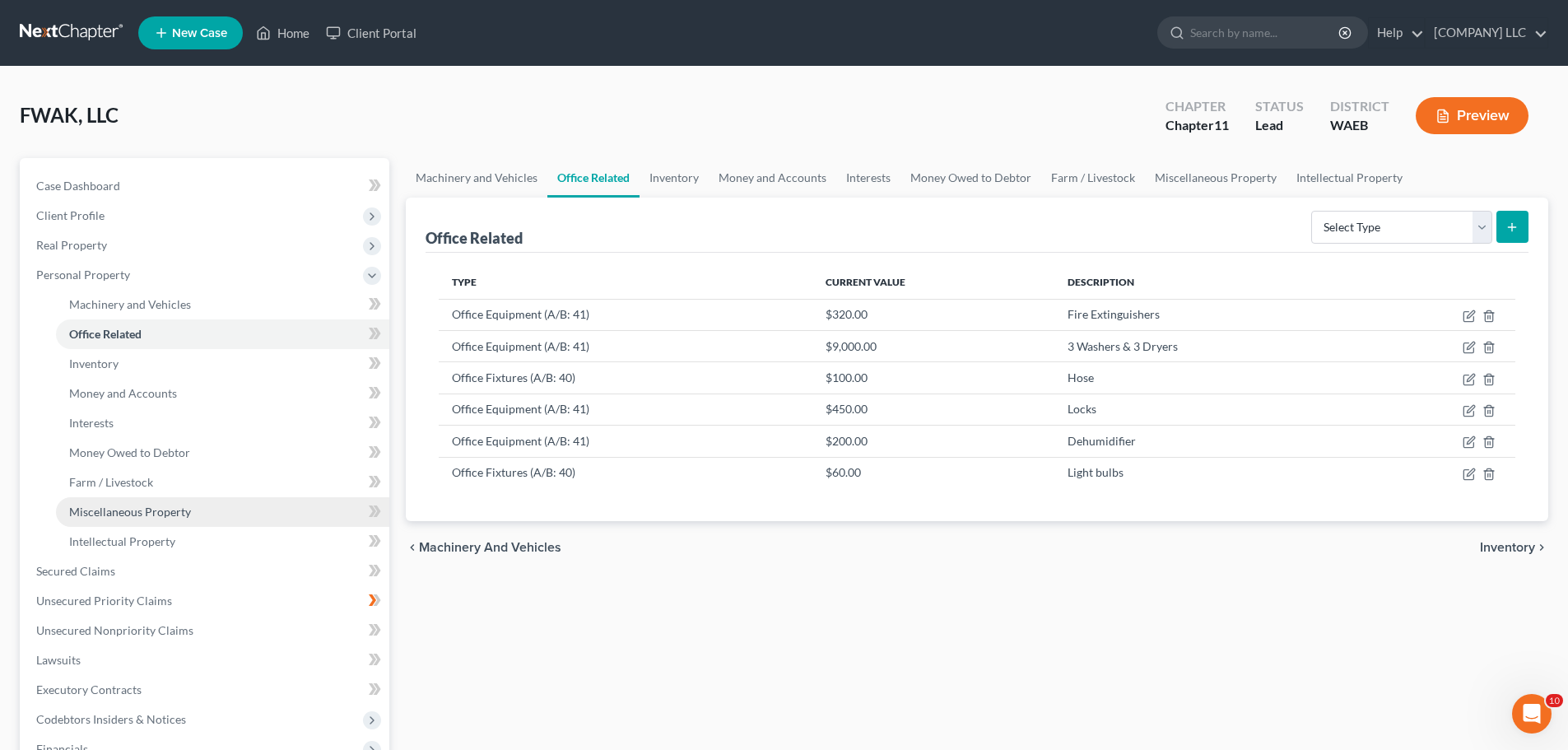 click on "Miscellaneous Property" at bounding box center (130, 511) 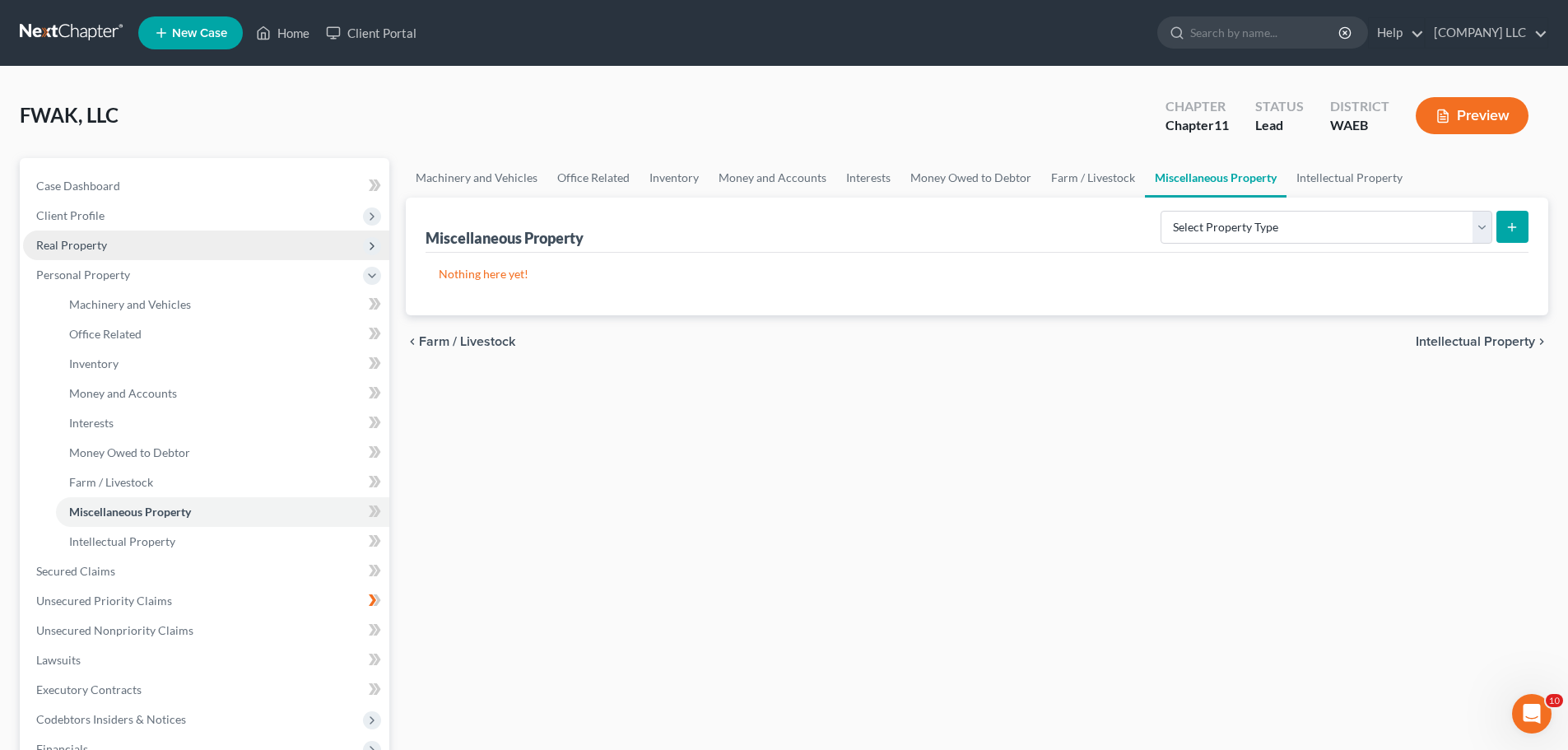 click on "Real Property" at bounding box center [72, 245] 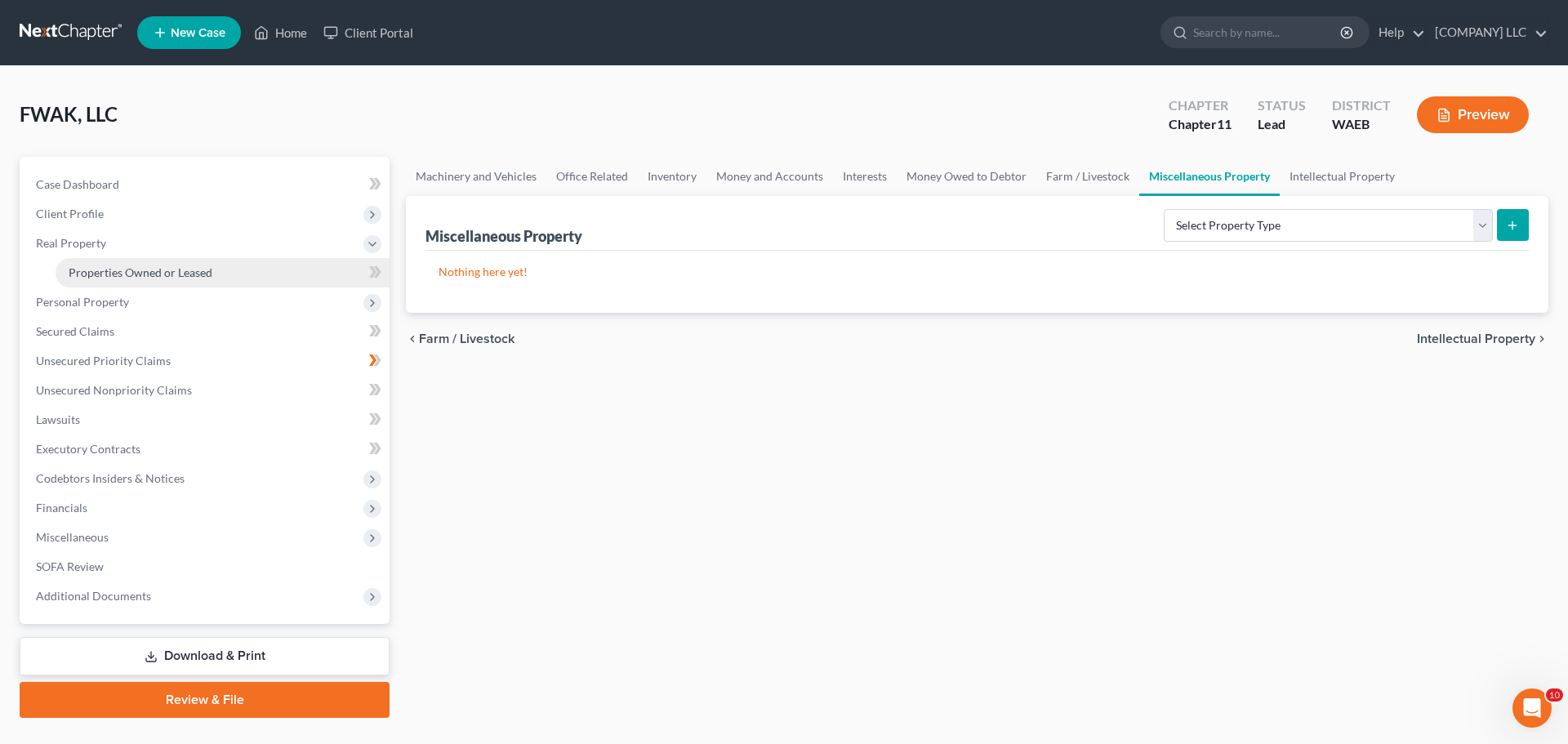 click on "Properties Owned or Leased" at bounding box center [140, 272] 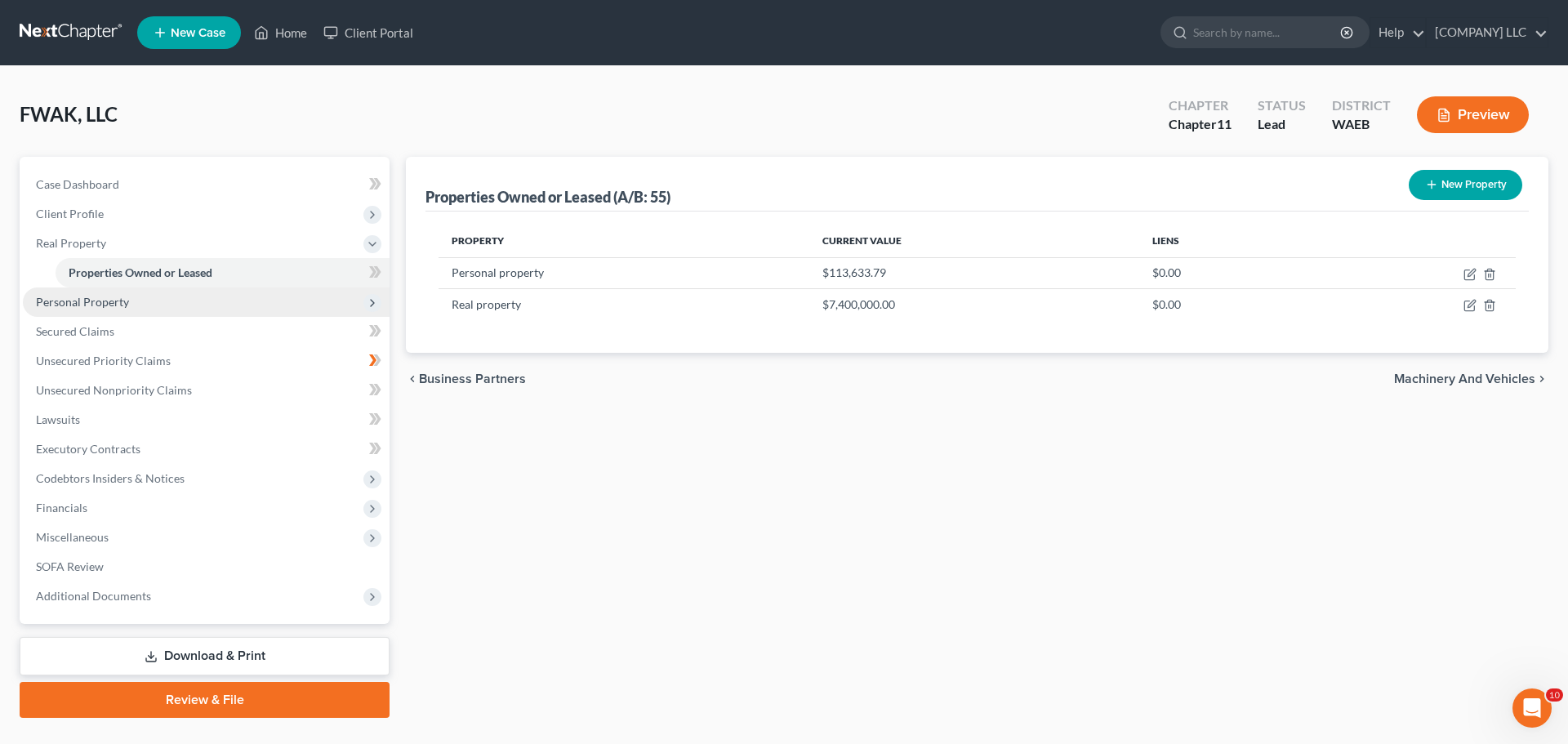 click on "Personal Property" at bounding box center (82, 301) 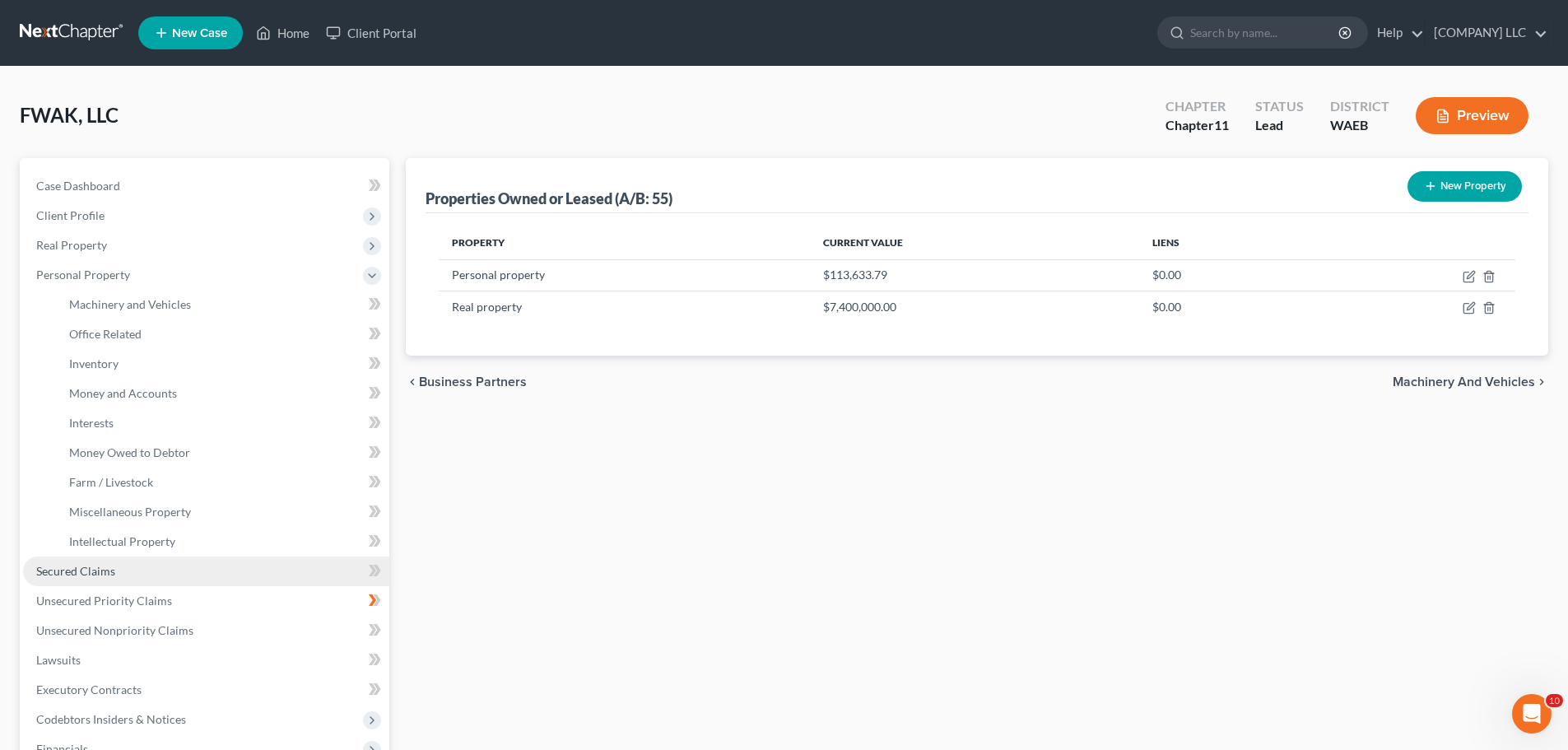 click on "Secured Claims" at bounding box center [76, 571] 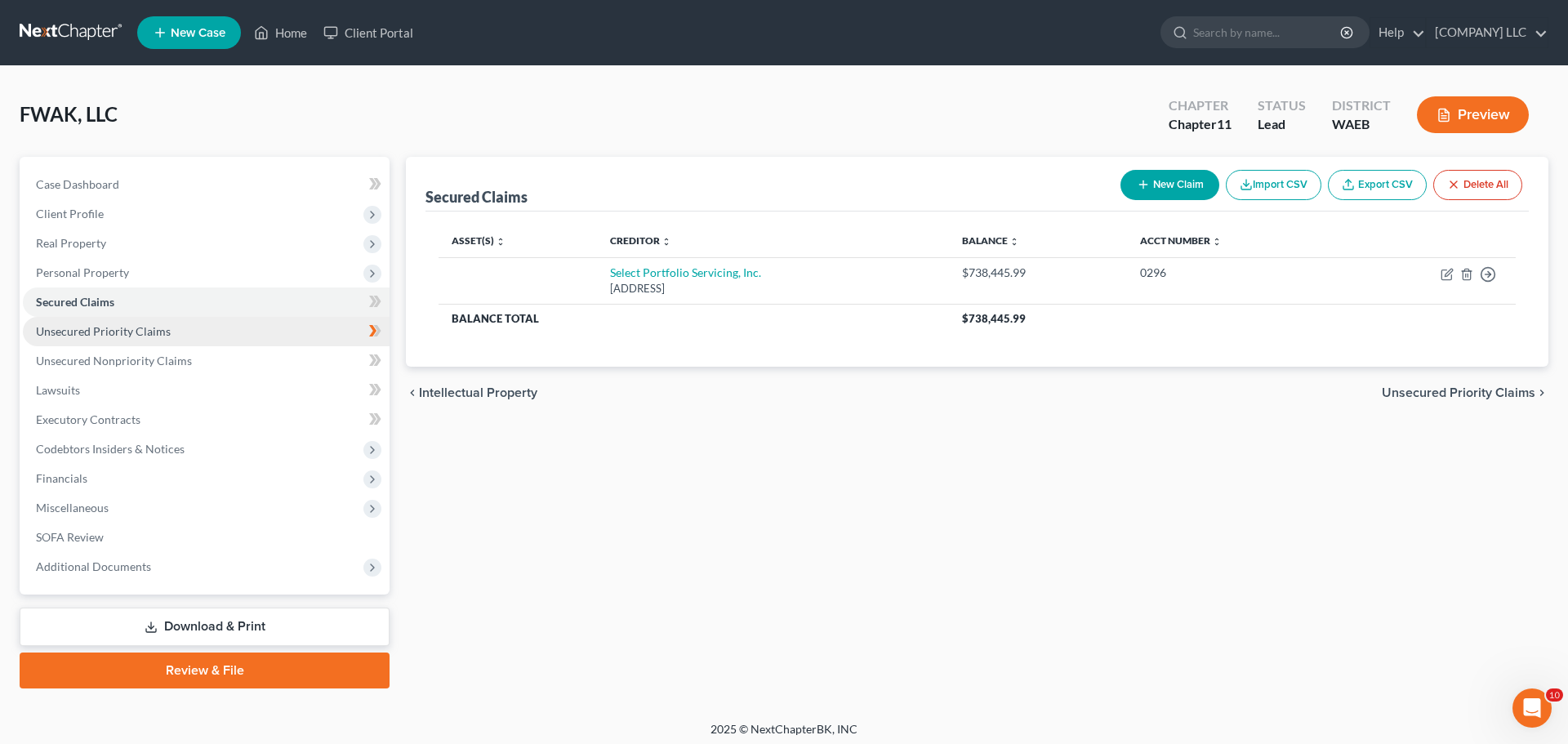 click on "Unsecured Priority Claims" at bounding box center (206, 332) 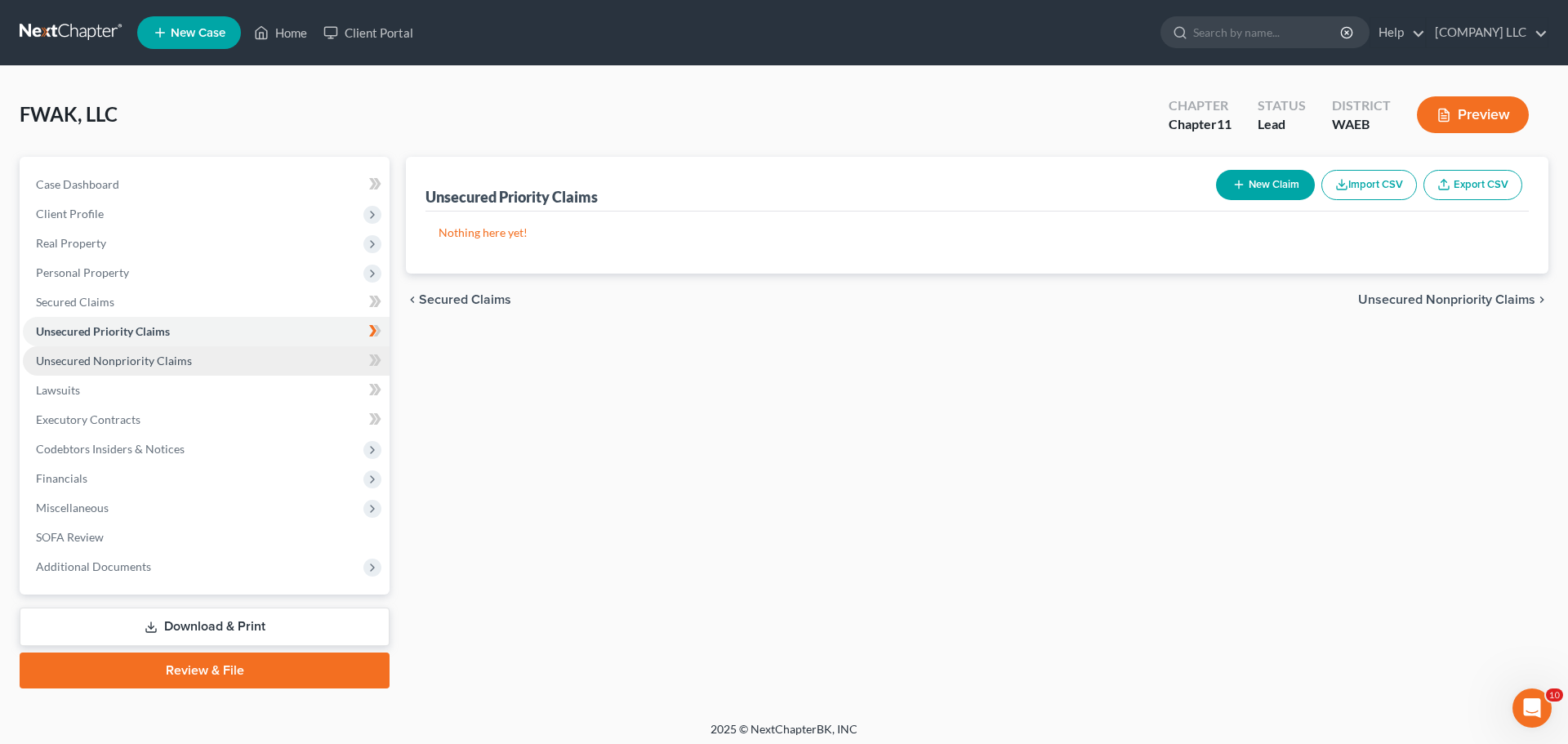 click on "Unsecured Nonpriority Claims" at bounding box center (206, 361) 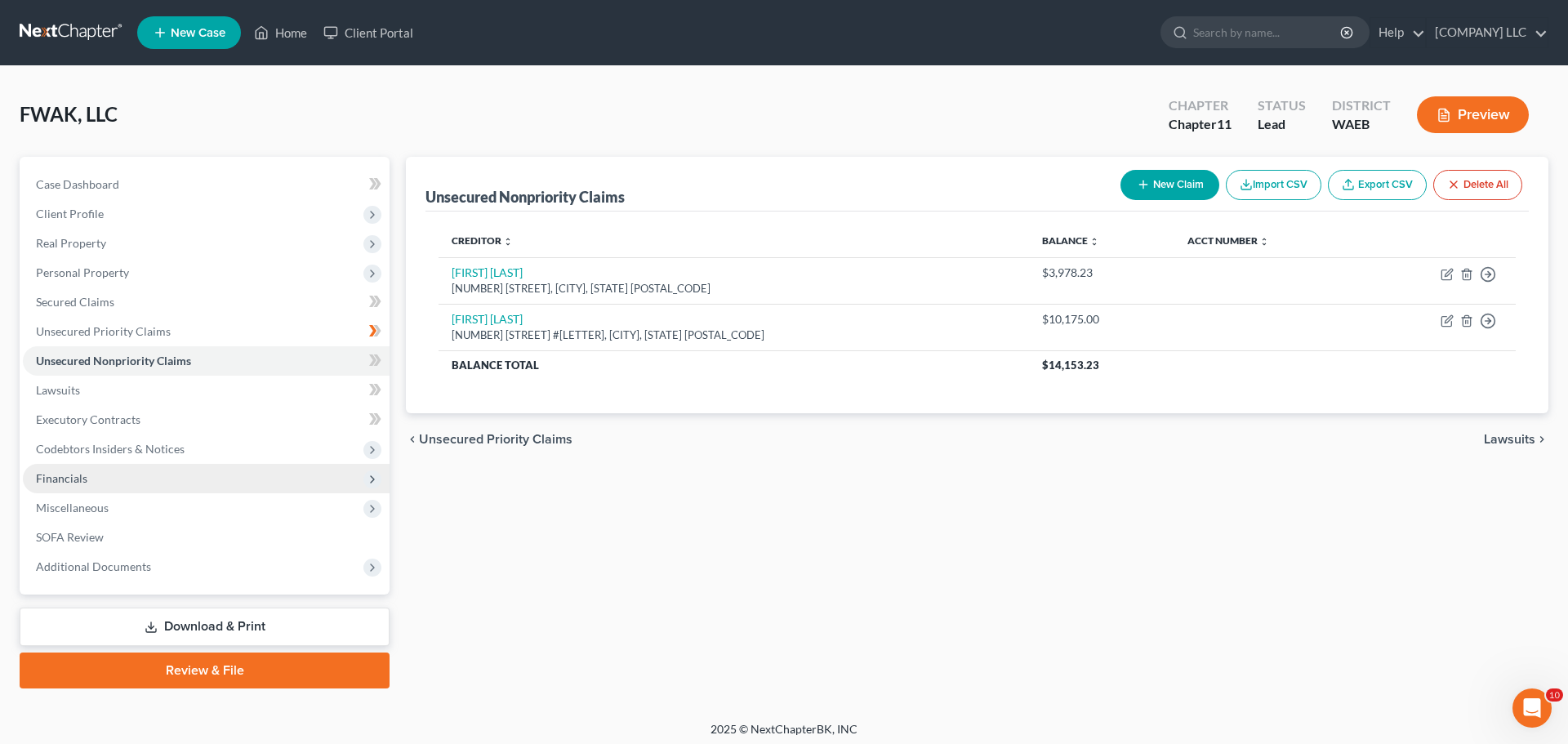 click on "Financials" at bounding box center (61, 478) 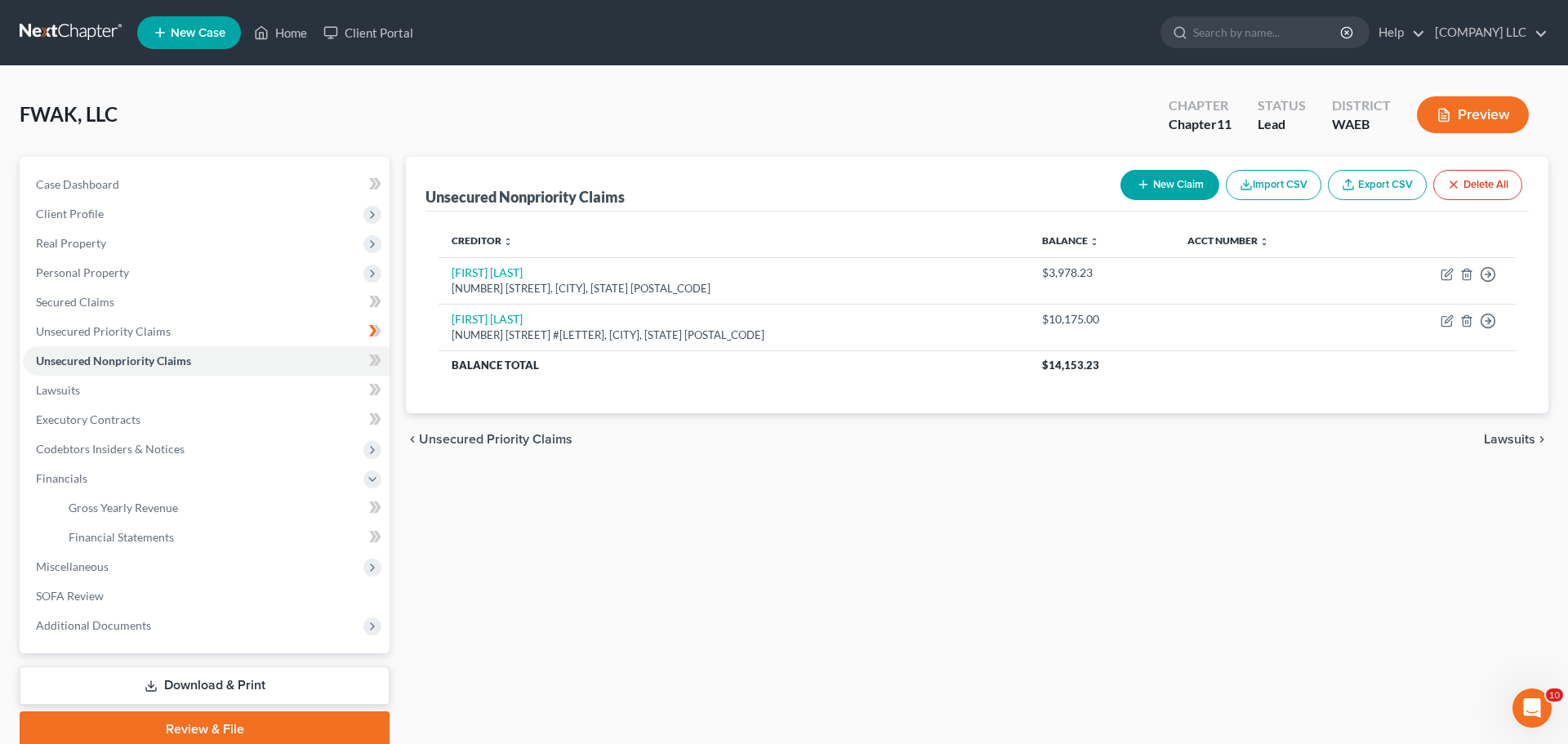 click on "Preview" at bounding box center [1472, 114] 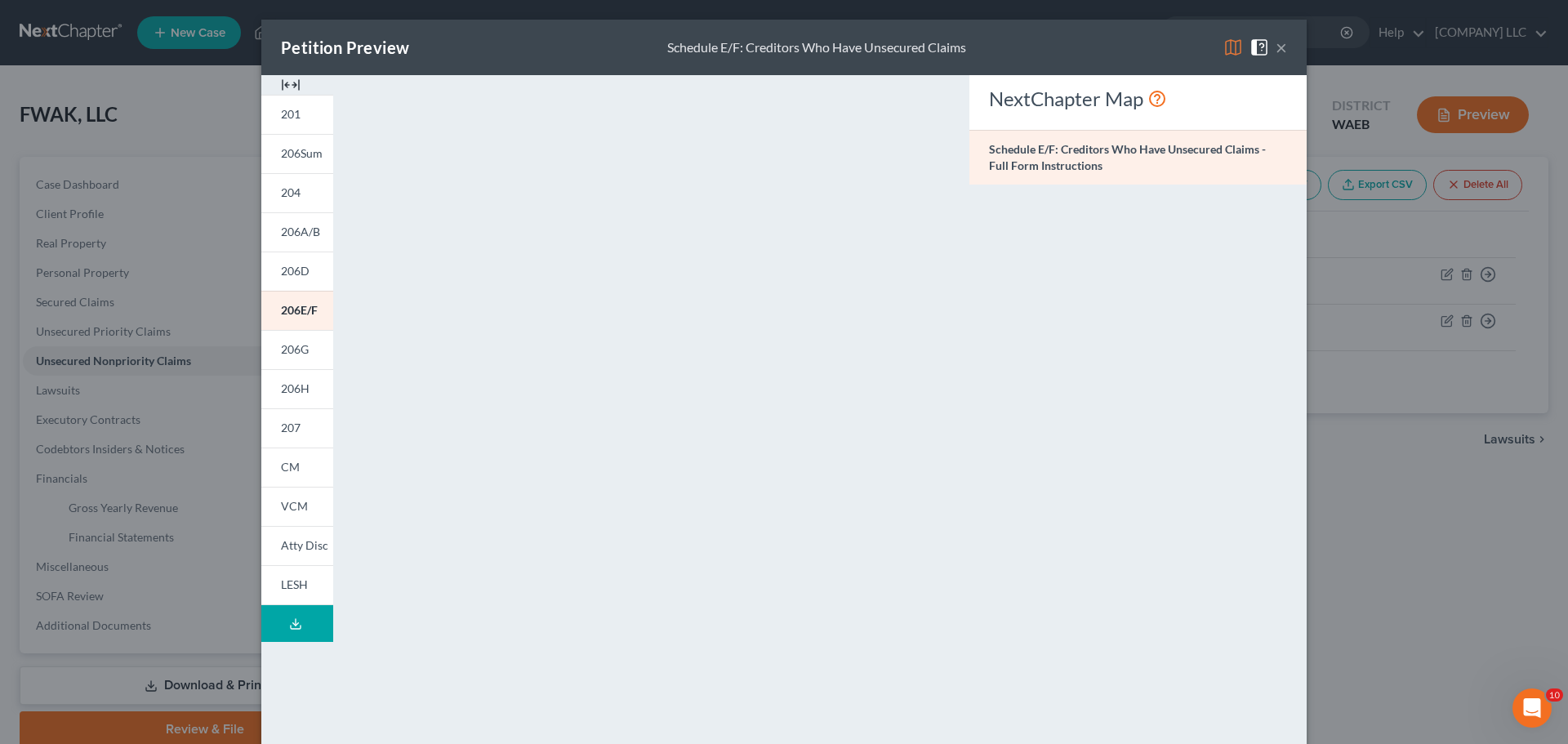 click on "Download Draft" at bounding box center (297, 623) 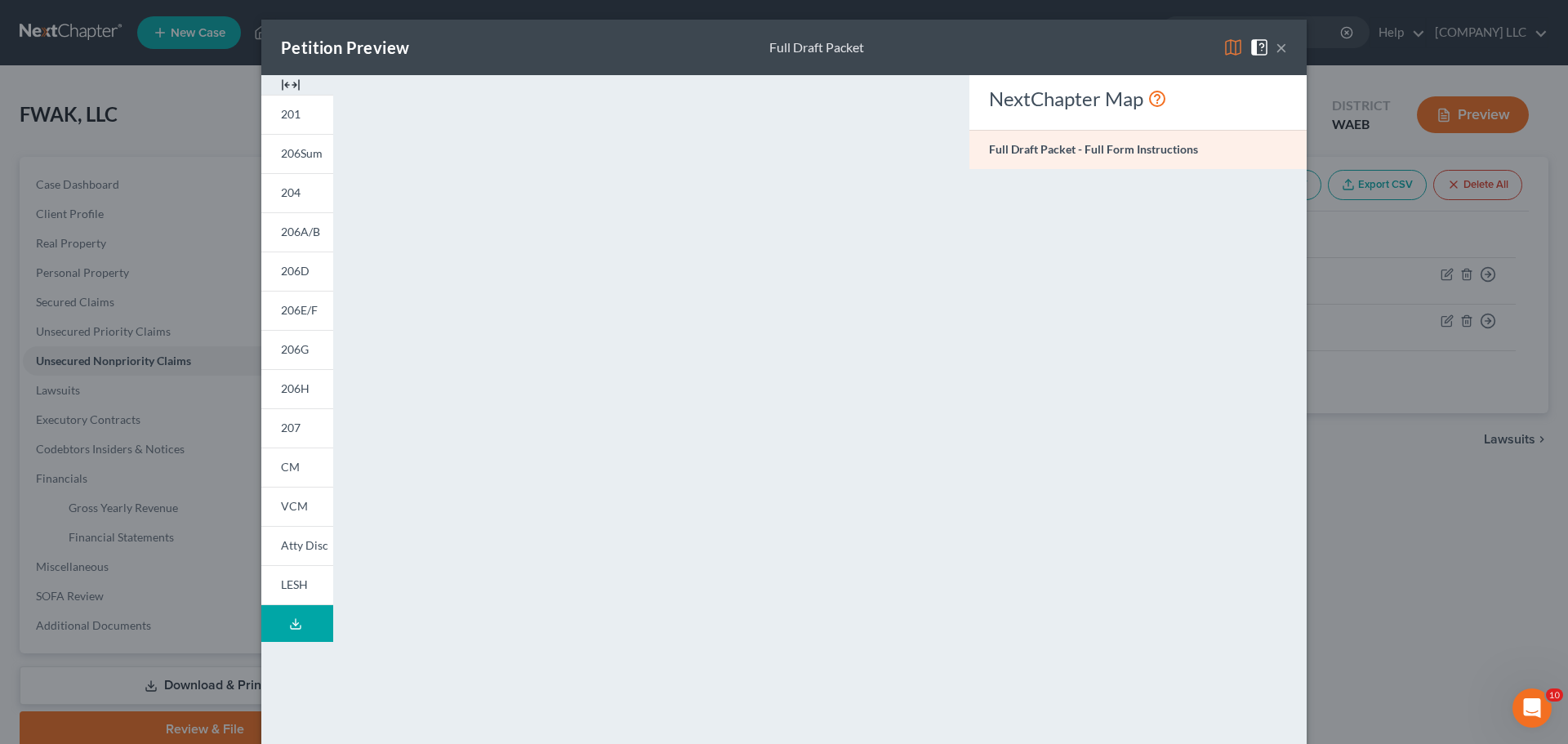 drag, startPoint x: 1152, startPoint y: 33, endPoint x: 973, endPoint y: 101, distance: 191.48107 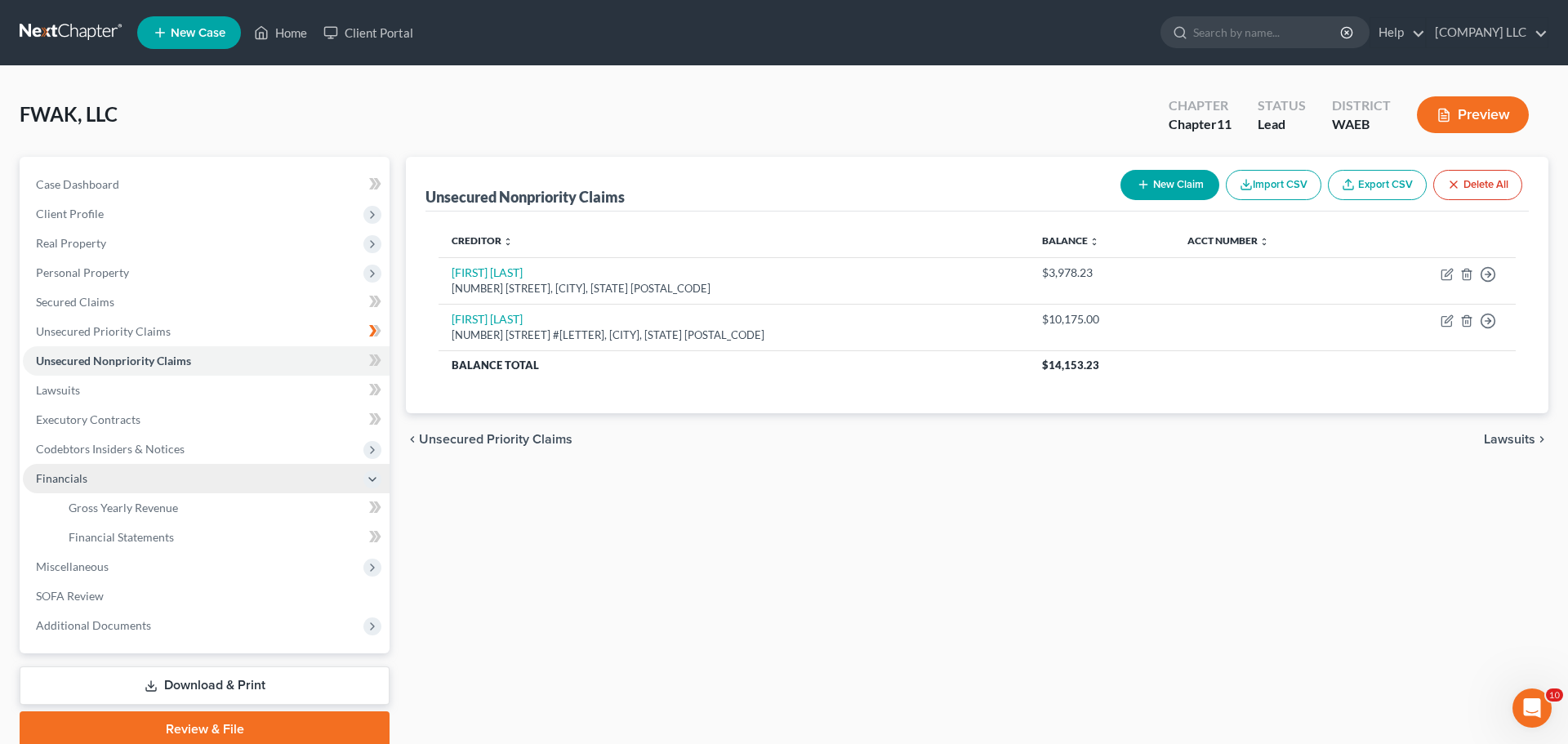 click on "Financials" at bounding box center (61, 478) 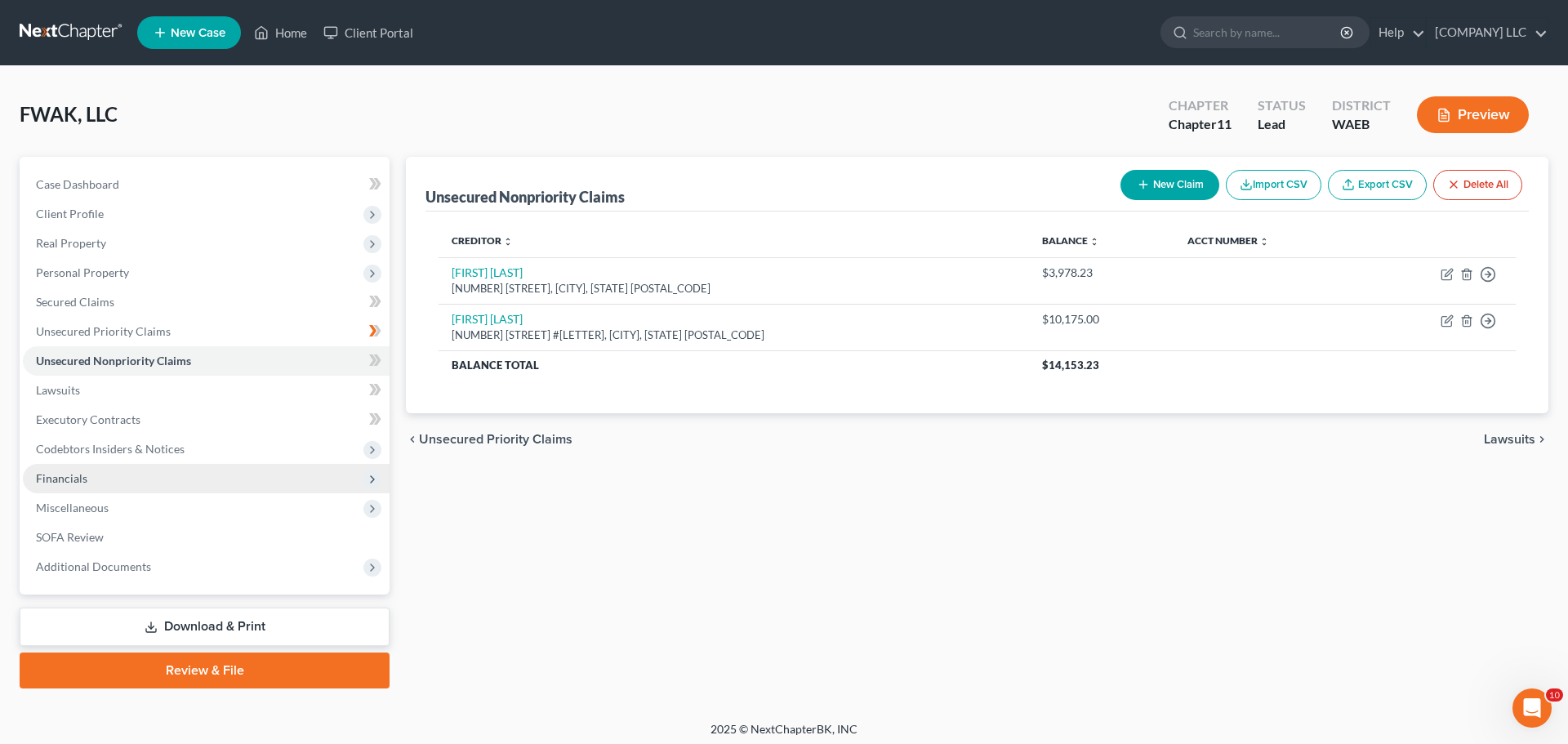 click on "Financials" at bounding box center [61, 478] 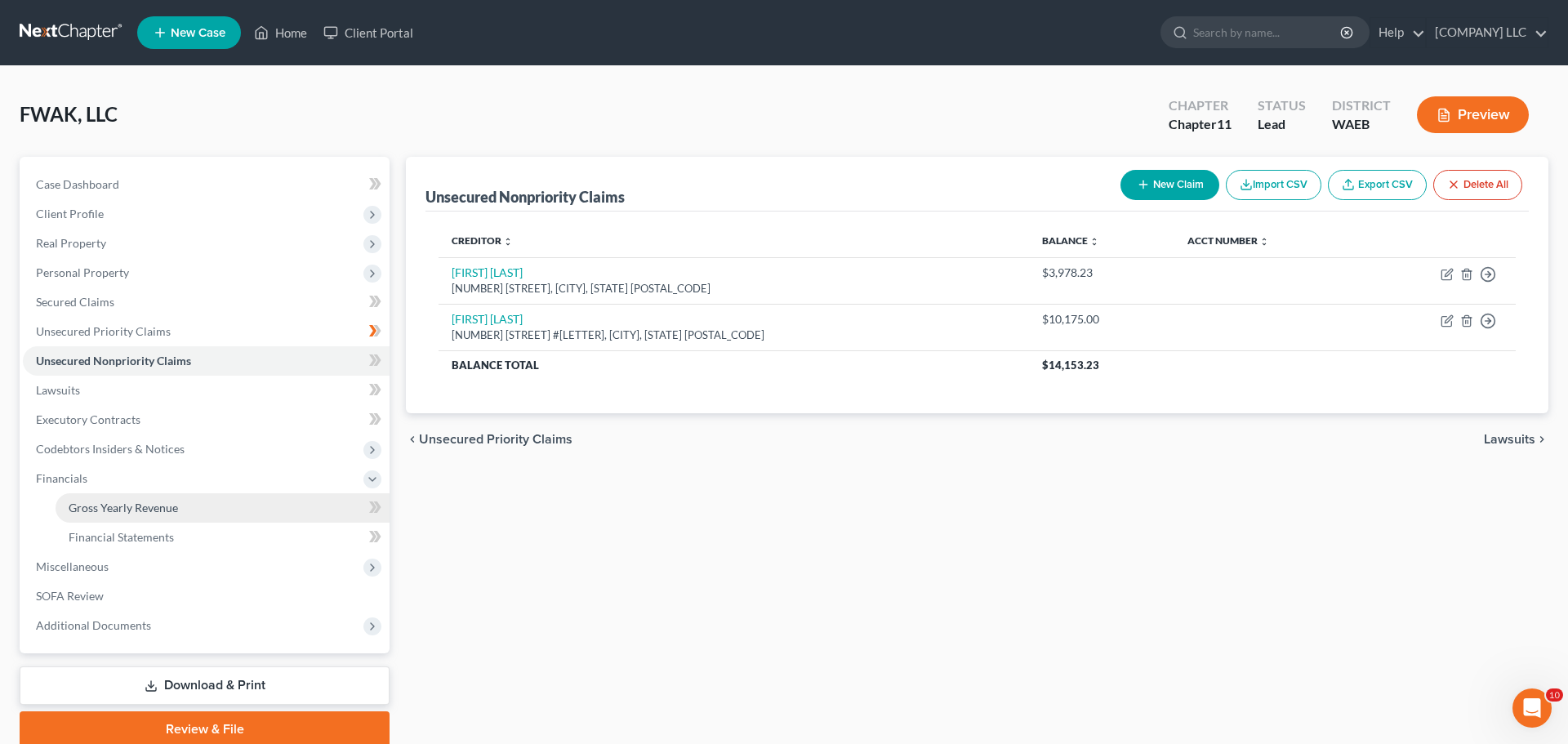 click on "Gross Yearly Revenue" at bounding box center (222, 508) 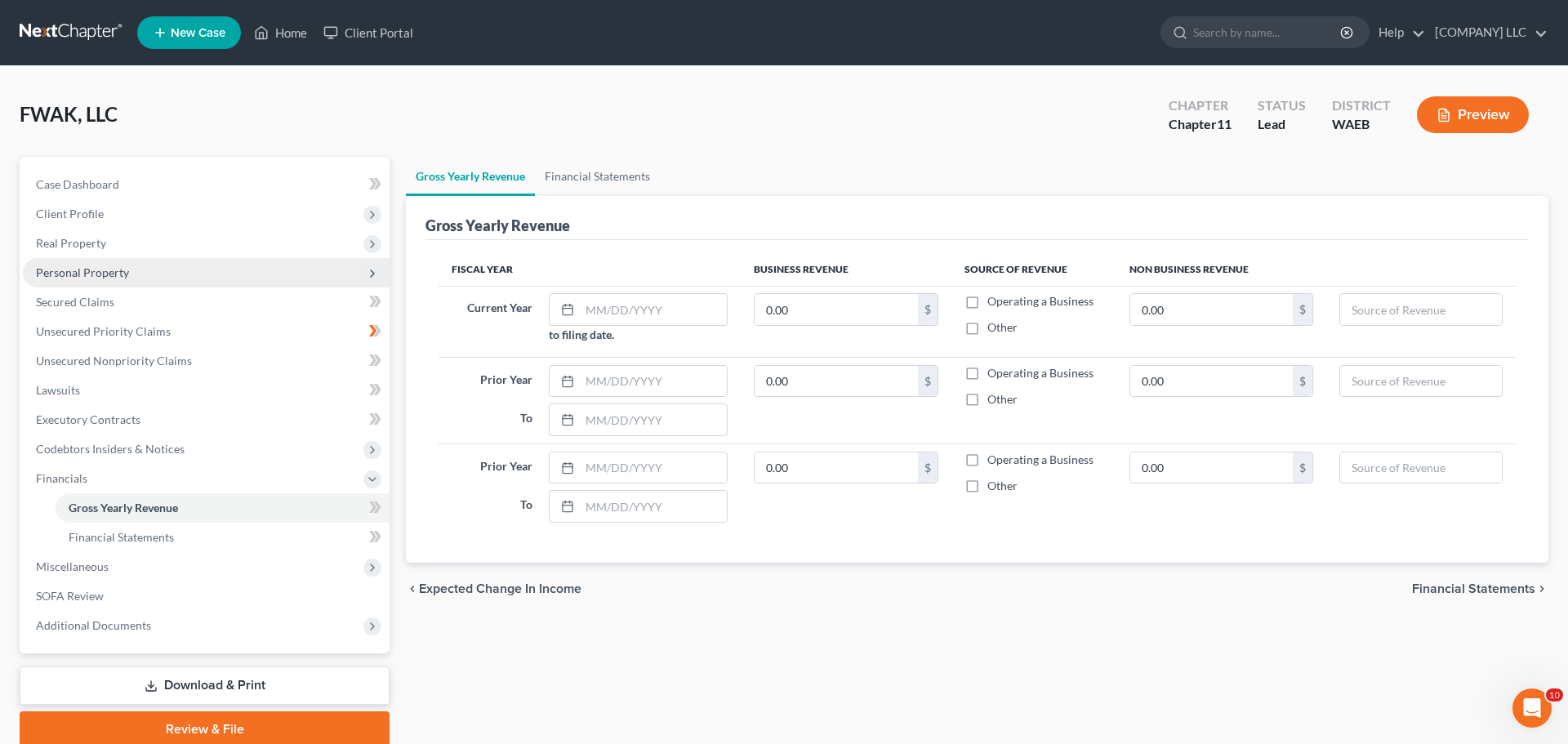 click on "Personal Property" at bounding box center (82, 272) 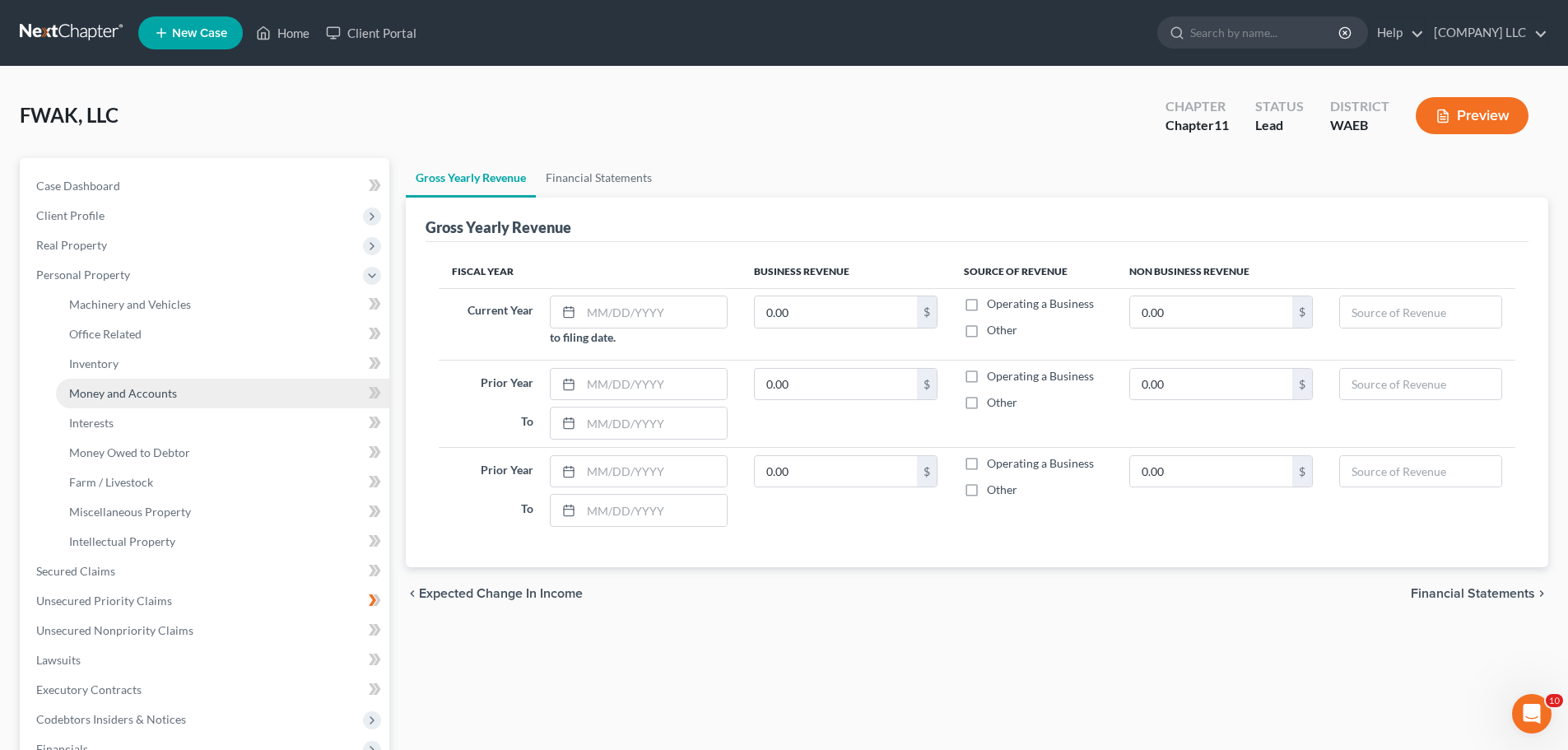 click on "Money and Accounts" at bounding box center [123, 393] 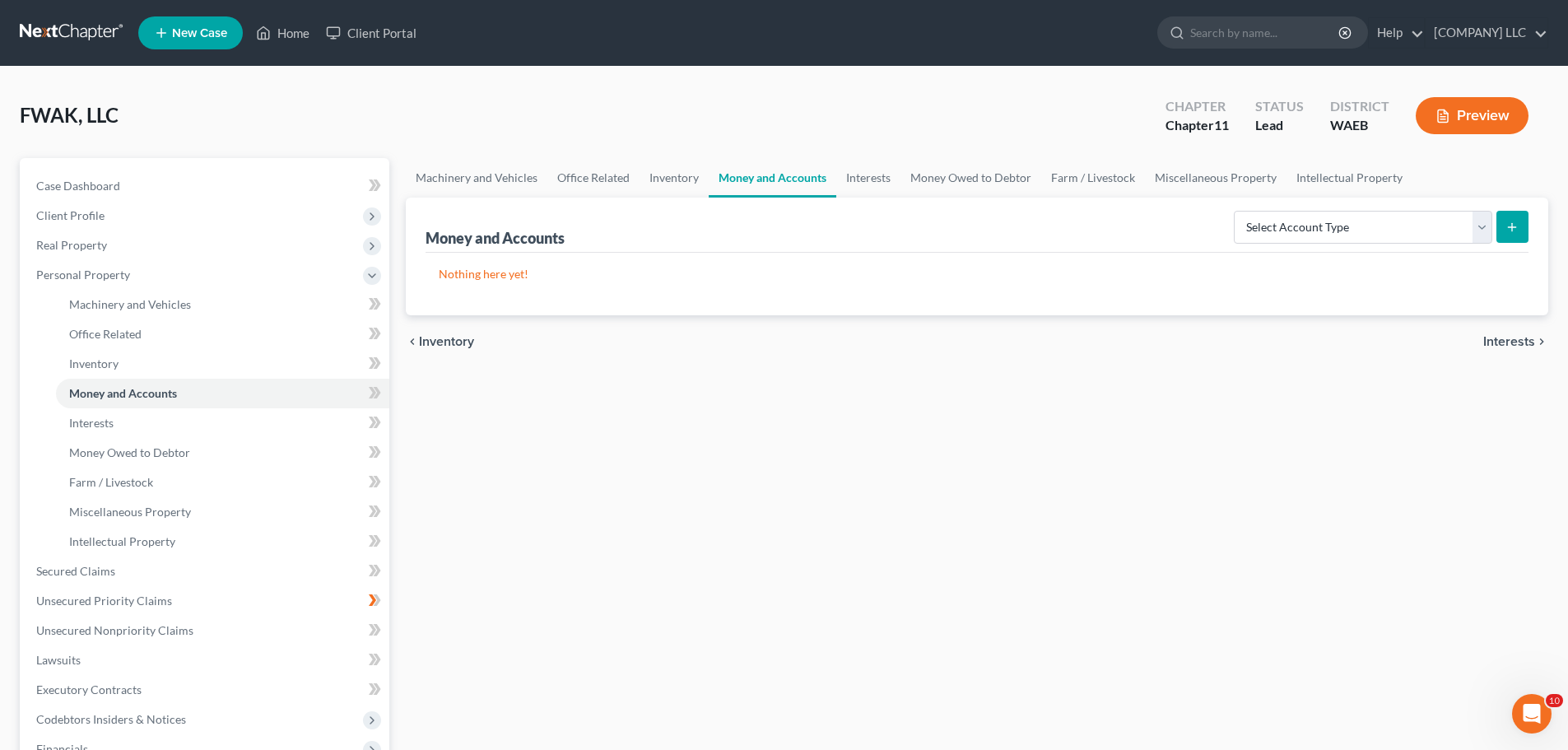 click 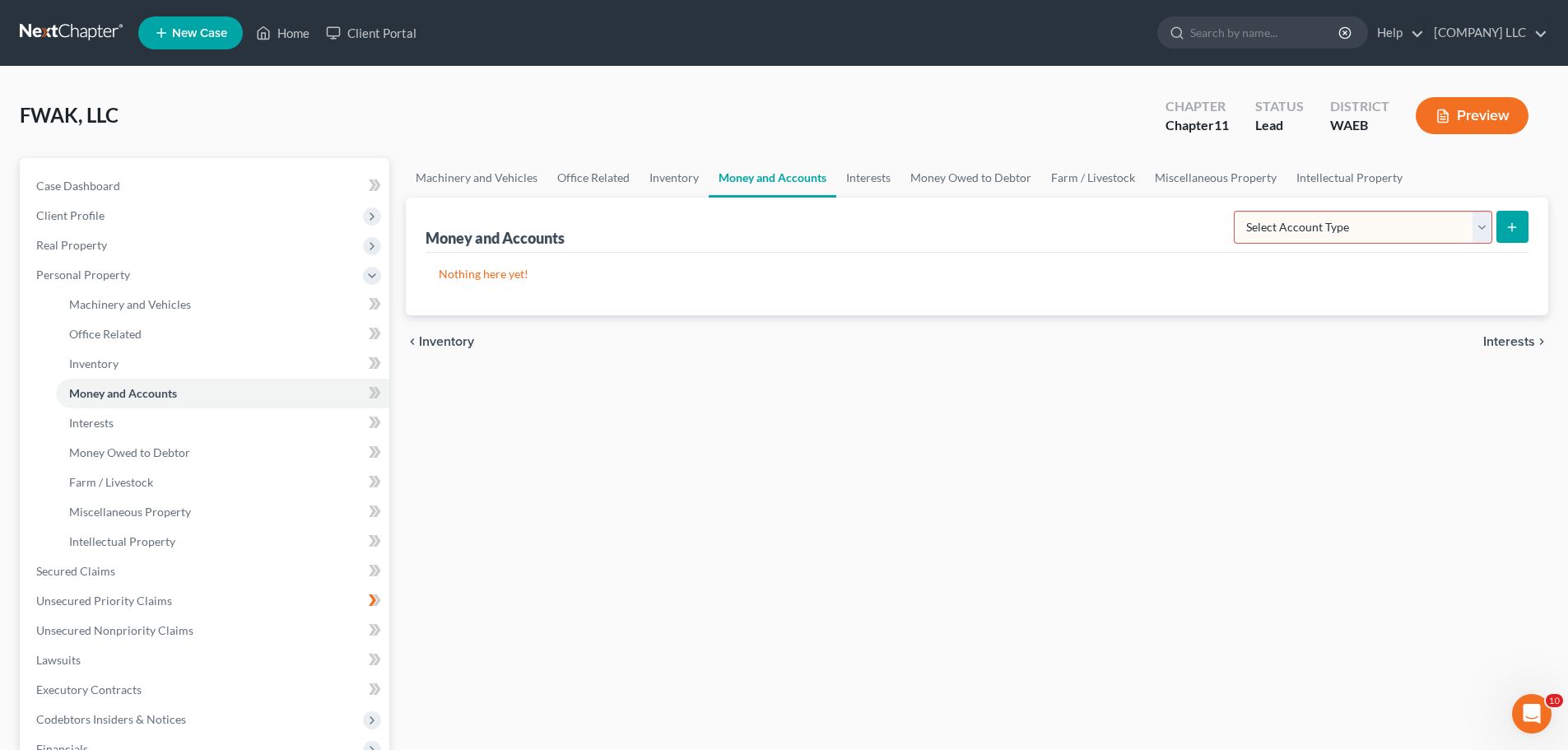click on "Select Account Type Brokerage (A/B: 3, SOFA: 18) Cash on Hand (A/B: 2) Certificates of Deposit (A/B: 4, SOFA: 18) Checking Account (A/B: 3, SOFA: 18) Money Market (A/B: 3, SOFA: 18) Other Cash Equivalents (A/B: 4) Prepayments (A/B: 8) Safe Deposit Box (A/B: 4, SOFA: 18, 19) Savings Account (A/B: 3, SOFA: 18) Security Deposits or Prepayments (A/B: 7)" at bounding box center (1363, 227) 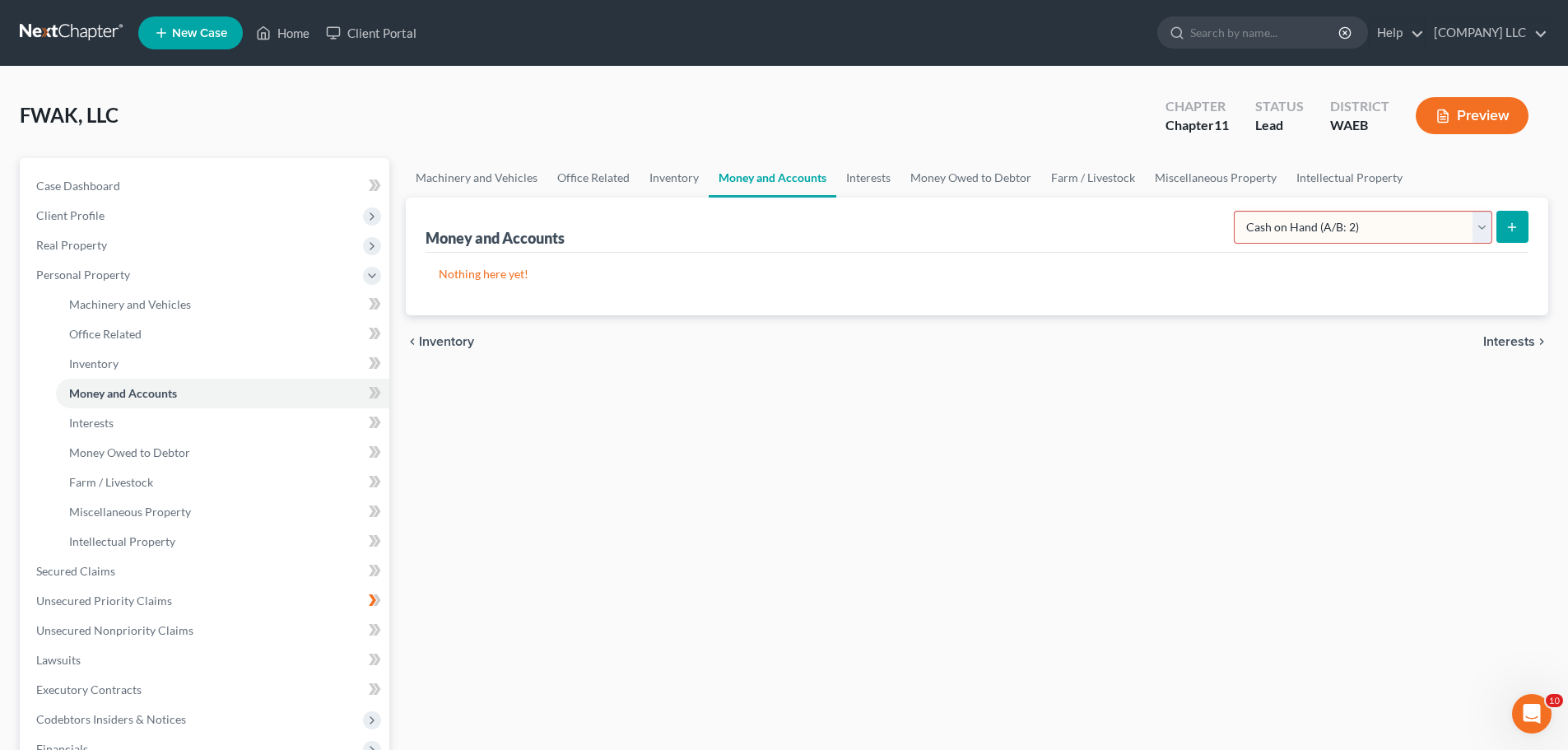 click on "Select Account Type Brokerage (A/B: 3, SOFA: 18) Cash on Hand (A/B: 2) Certificates of Deposit (A/B: 4, SOFA: 18) Checking Account (A/B: 3, SOFA: 18) Money Market (A/B: 3, SOFA: 18) Other Cash Equivalents (A/B: 4) Prepayments (A/B: 8) Safe Deposit Box (A/B: 4, SOFA: 18, 19) Savings Account (A/B: 3, SOFA: 18) Security Deposits or Prepayments (A/B: 7)" at bounding box center [1363, 227] 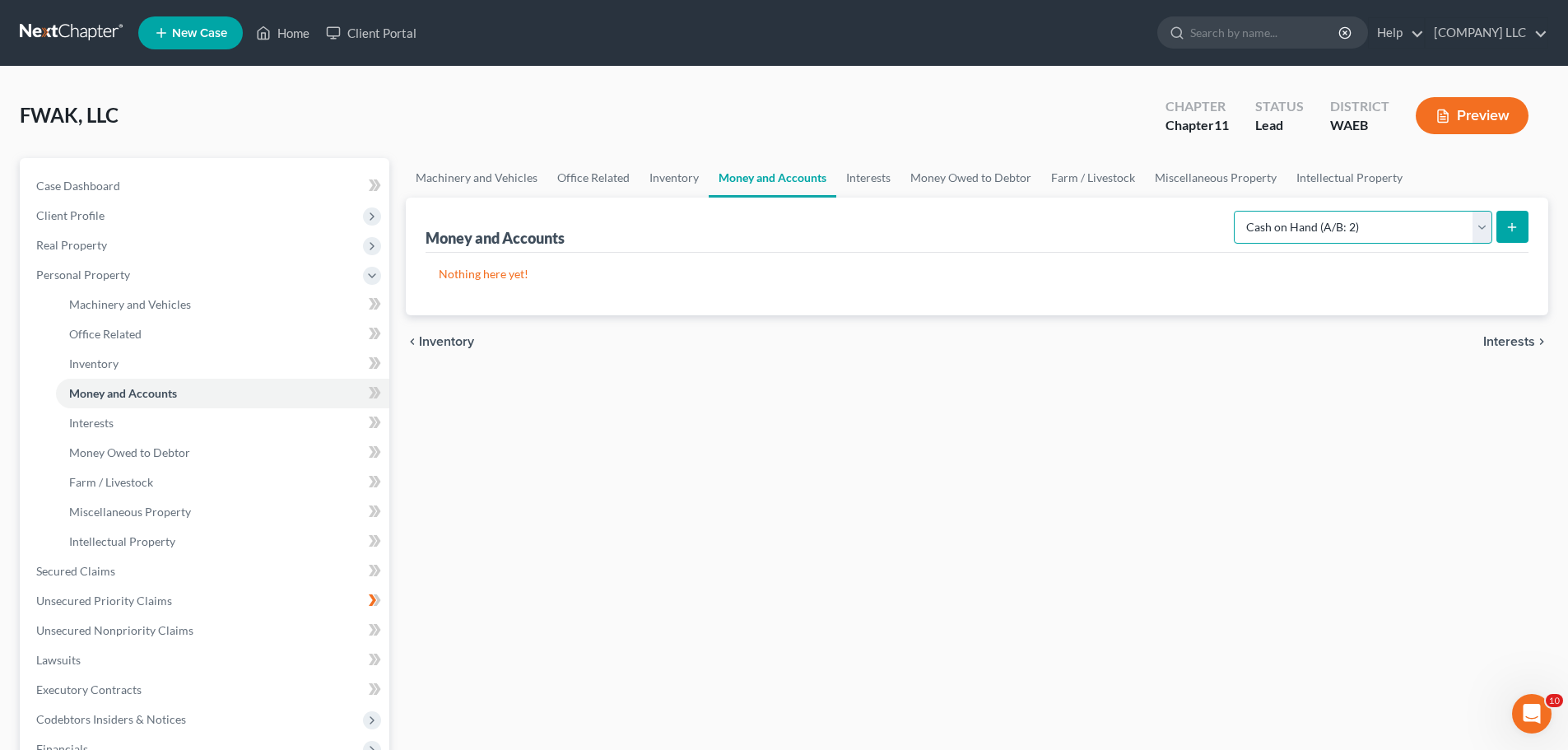 click on "Select Account Type Brokerage (A/B: 3, SOFA: 18) Cash on Hand (A/B: 2) Certificates of Deposit (A/B: 4, SOFA: 18) Checking Account (A/B: 3, SOFA: 18) Money Market (A/B: 3, SOFA: 18) Other Cash Equivalents (A/B: 4) Prepayments (A/B: 8) Safe Deposit Box (A/B: 4, SOFA: 18, 19) Savings Account (A/B: 3, SOFA: 18) Security Deposits or Prepayments (A/B: 7)" at bounding box center [1363, 227] 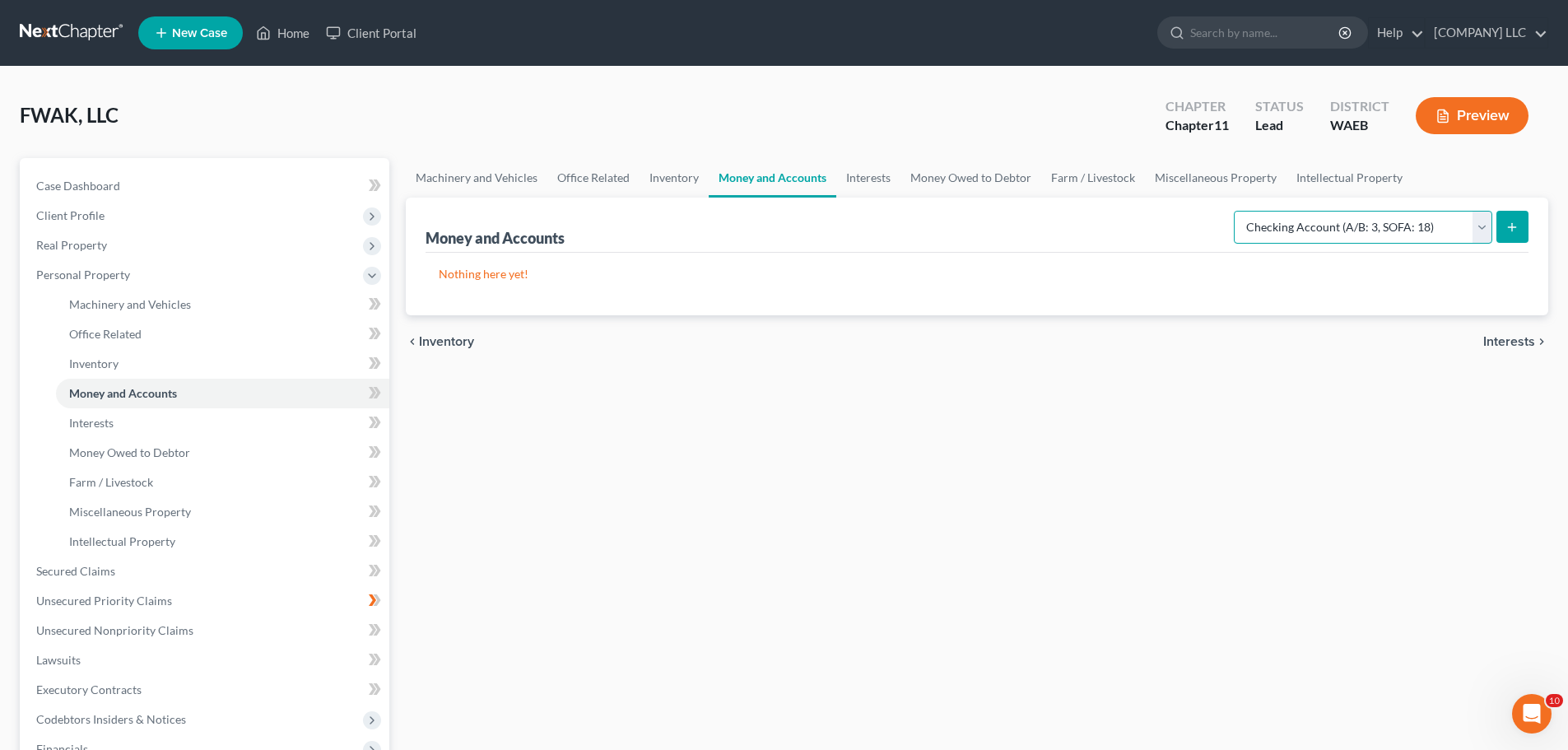 click on "Select Account Type Brokerage (A/B: 3, SOFA: 18) Cash on Hand (A/B: 2) Certificates of Deposit (A/B: 4, SOFA: 18) Checking Account (A/B: 3, SOFA: 18) Money Market (A/B: 3, SOFA: 18) Other Cash Equivalents (A/B: 4) Prepayments (A/B: 8) Safe Deposit Box (A/B: 4, SOFA: 18, 19) Savings Account (A/B: 3, SOFA: 18) Security Deposits or Prepayments (A/B: 7)" at bounding box center (1363, 227) 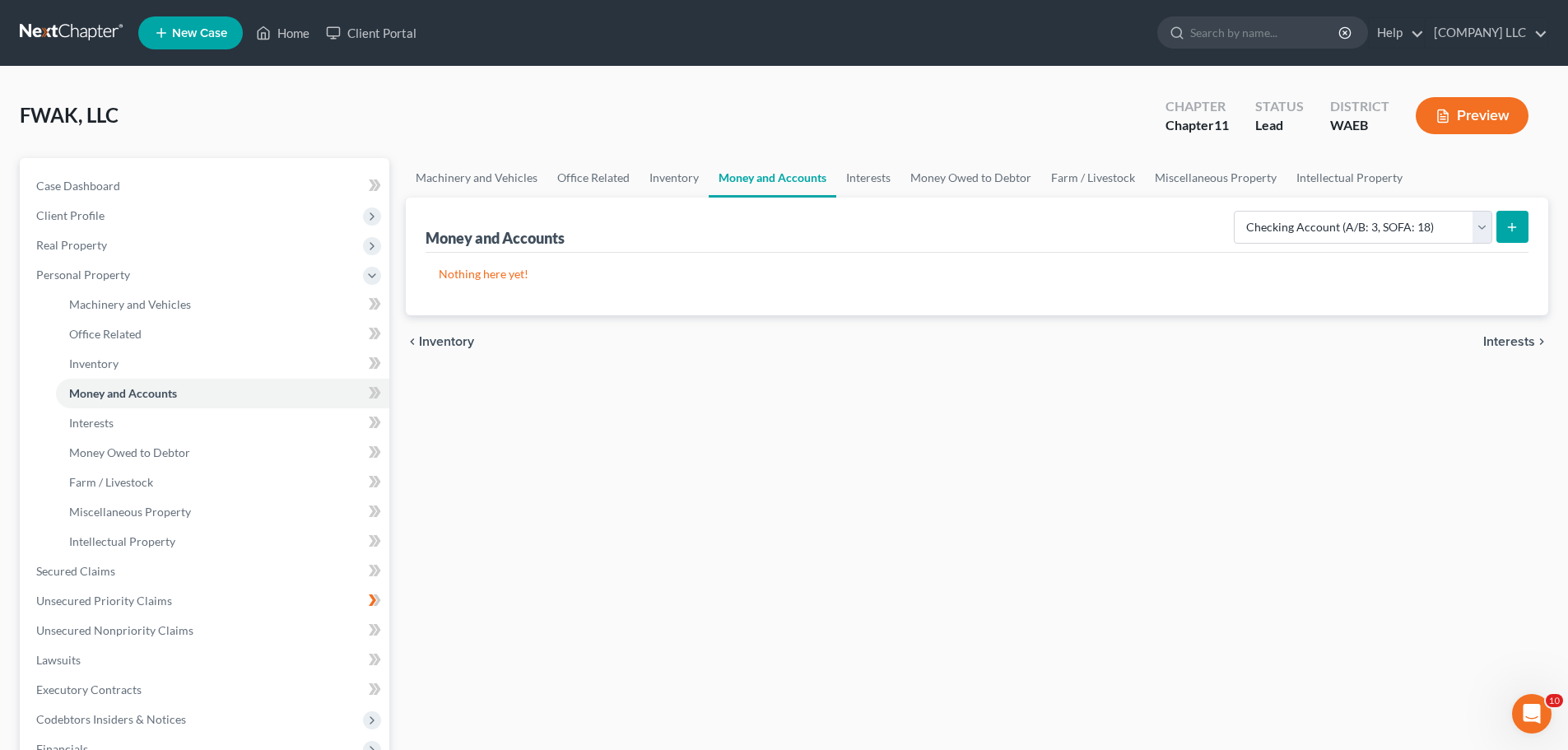 click 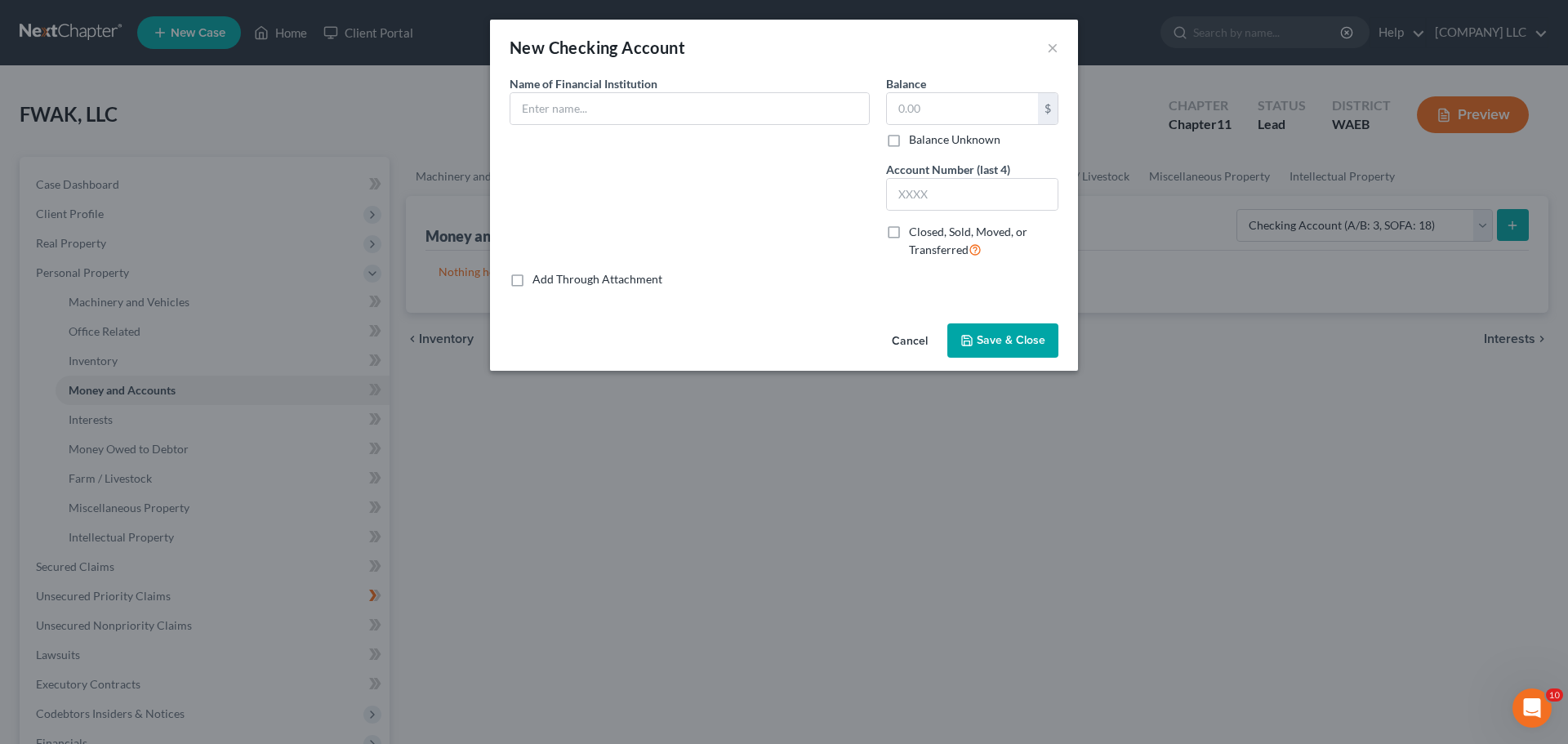 click on "Cancel" at bounding box center (910, 341) 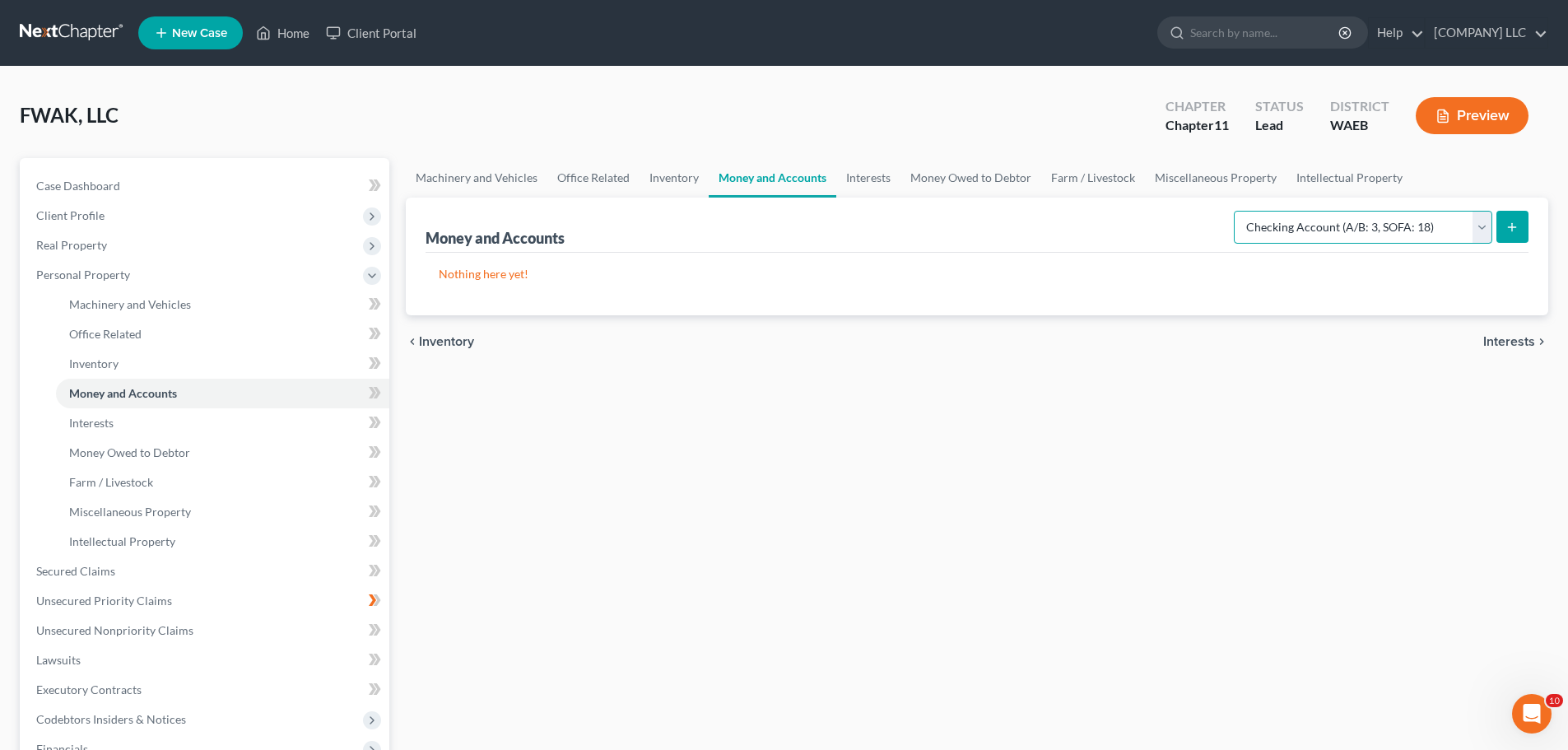 click on "Select Account Type Brokerage (A/B: 3, SOFA: 18) Cash on Hand (A/B: 2) Certificates of Deposit (A/B: 4, SOFA: 18) Checking Account (A/B: 3, SOFA: 18) Money Market (A/B: 3, SOFA: 18) Other Cash Equivalents (A/B: 4) Prepayments (A/B: 8) Safe Deposit Box (A/B: 4, SOFA: 18, 19) Savings Account (A/B: 3, SOFA: 18) Security Deposits or Prepayments (A/B: 7)" at bounding box center (1363, 227) 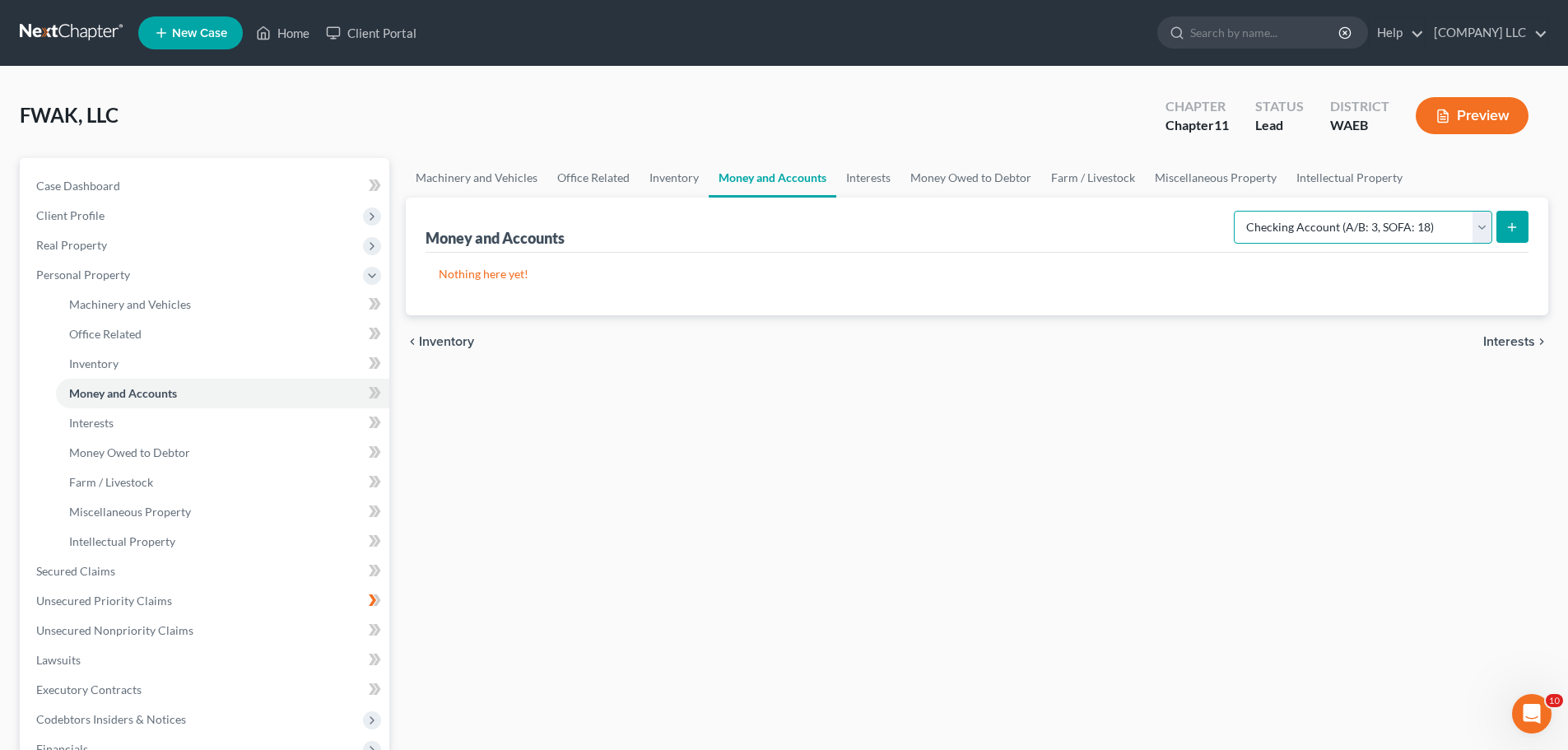 select on "security_deposits" 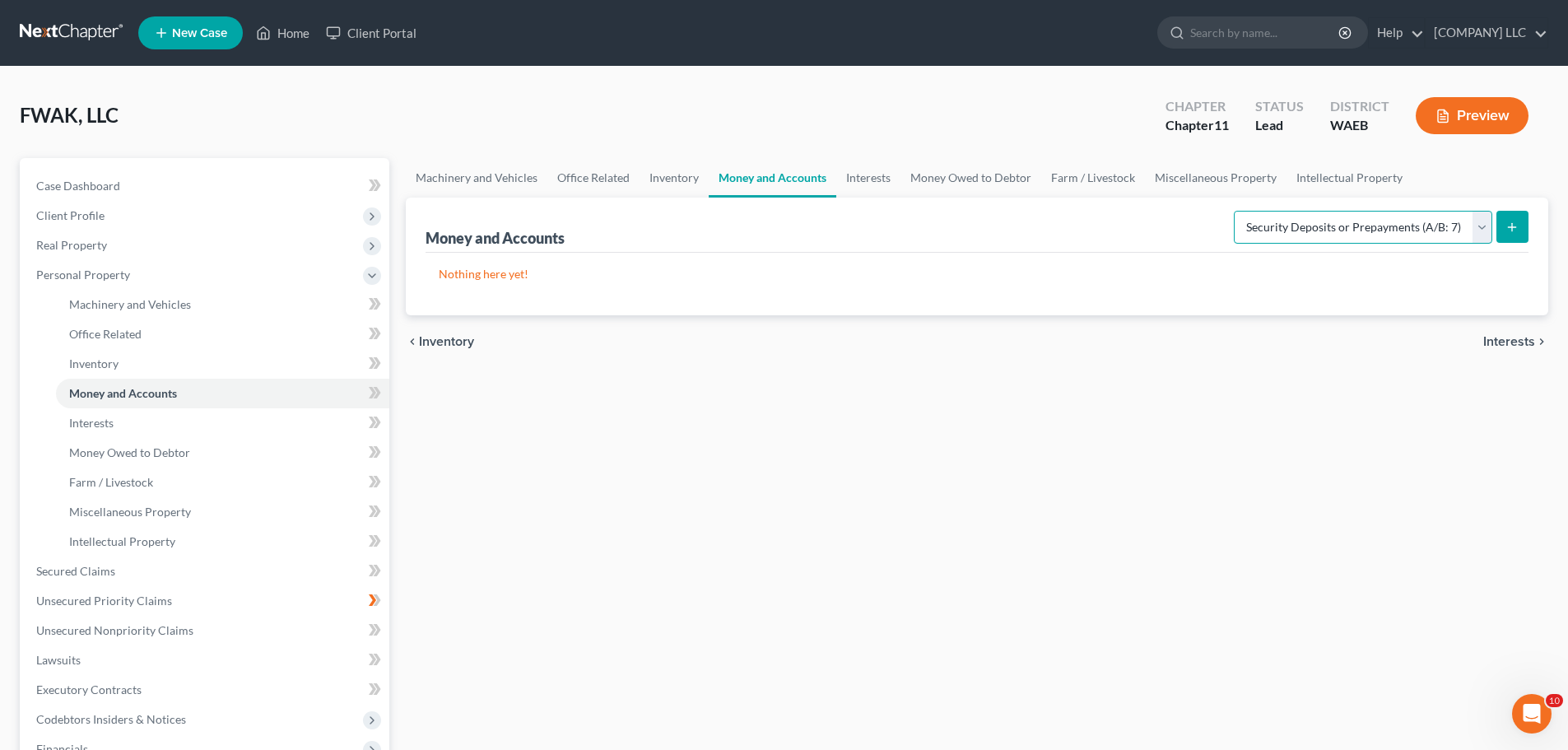 click on "Select Account Type Brokerage (A/B: 3, SOFA: 18) Cash on Hand (A/B: 2) Certificates of Deposit (A/B: 4, SOFA: 18) Checking Account (A/B: 3, SOFA: 18) Money Market (A/B: 3, SOFA: 18) Other Cash Equivalents (A/B: 4) Prepayments (A/B: 8) Safe Deposit Box (A/B: 4, SOFA: 18, 19) Savings Account (A/B: 3, SOFA: 18) Security Deposits or Prepayments (A/B: 7)" at bounding box center [1363, 227] 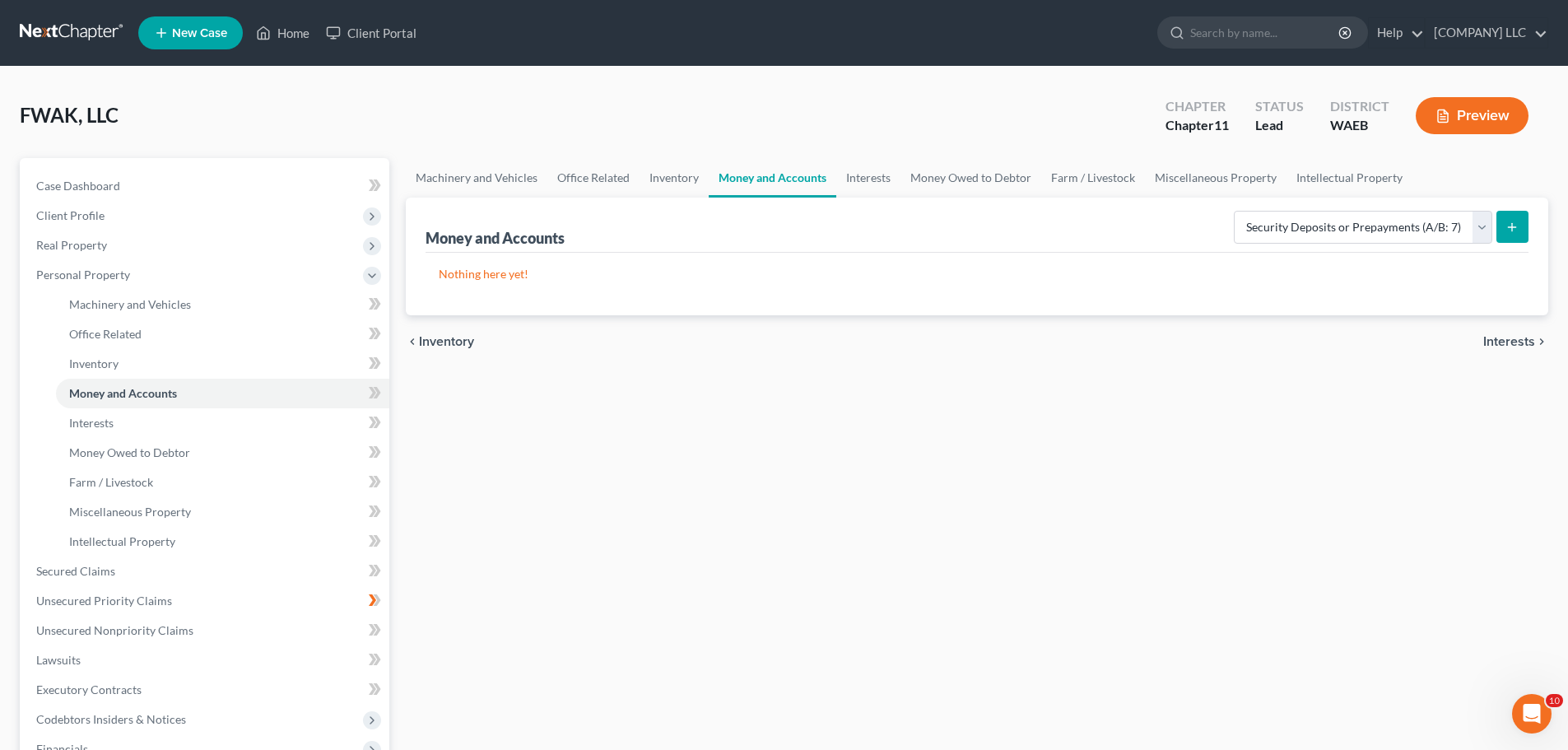 click 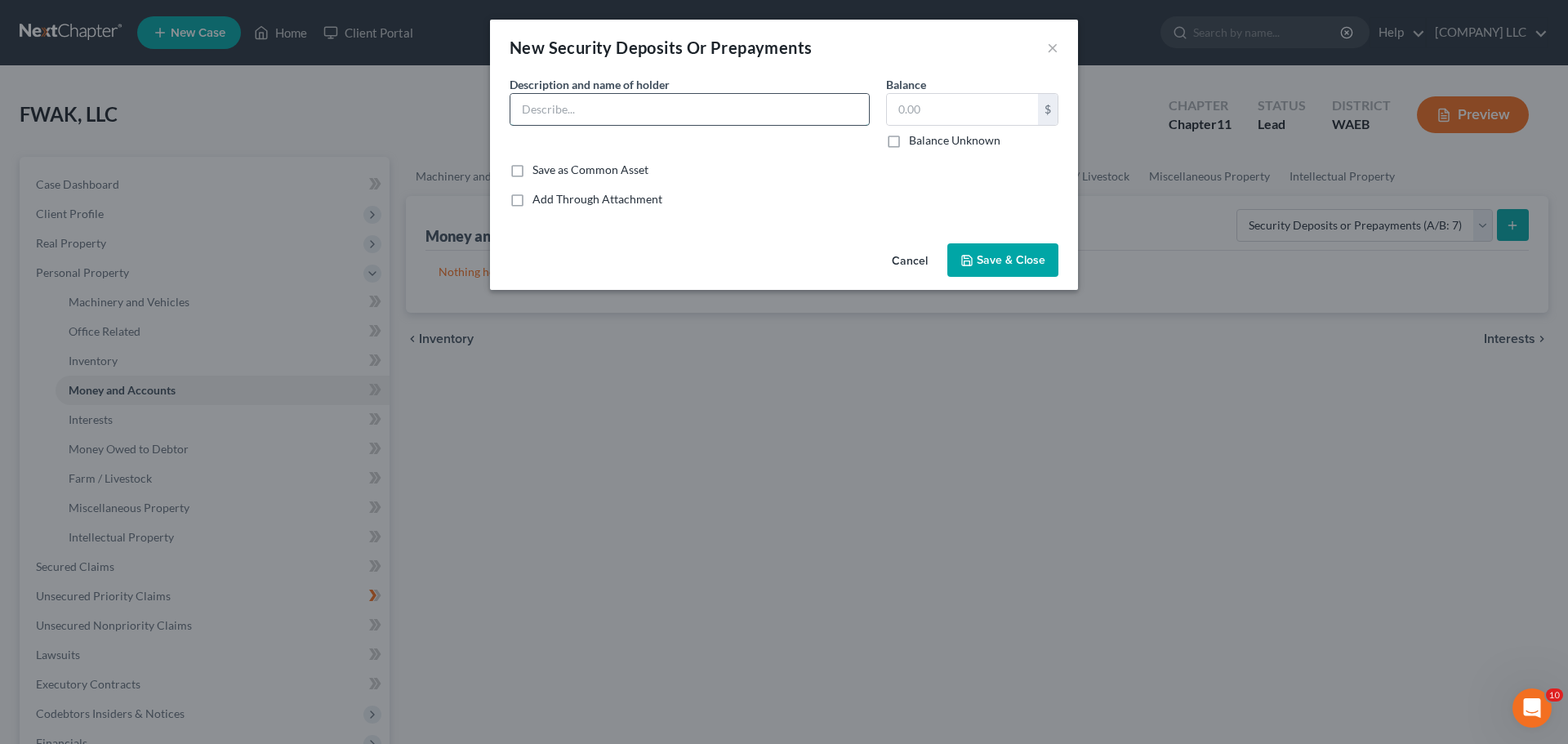 click at bounding box center (689, 109) 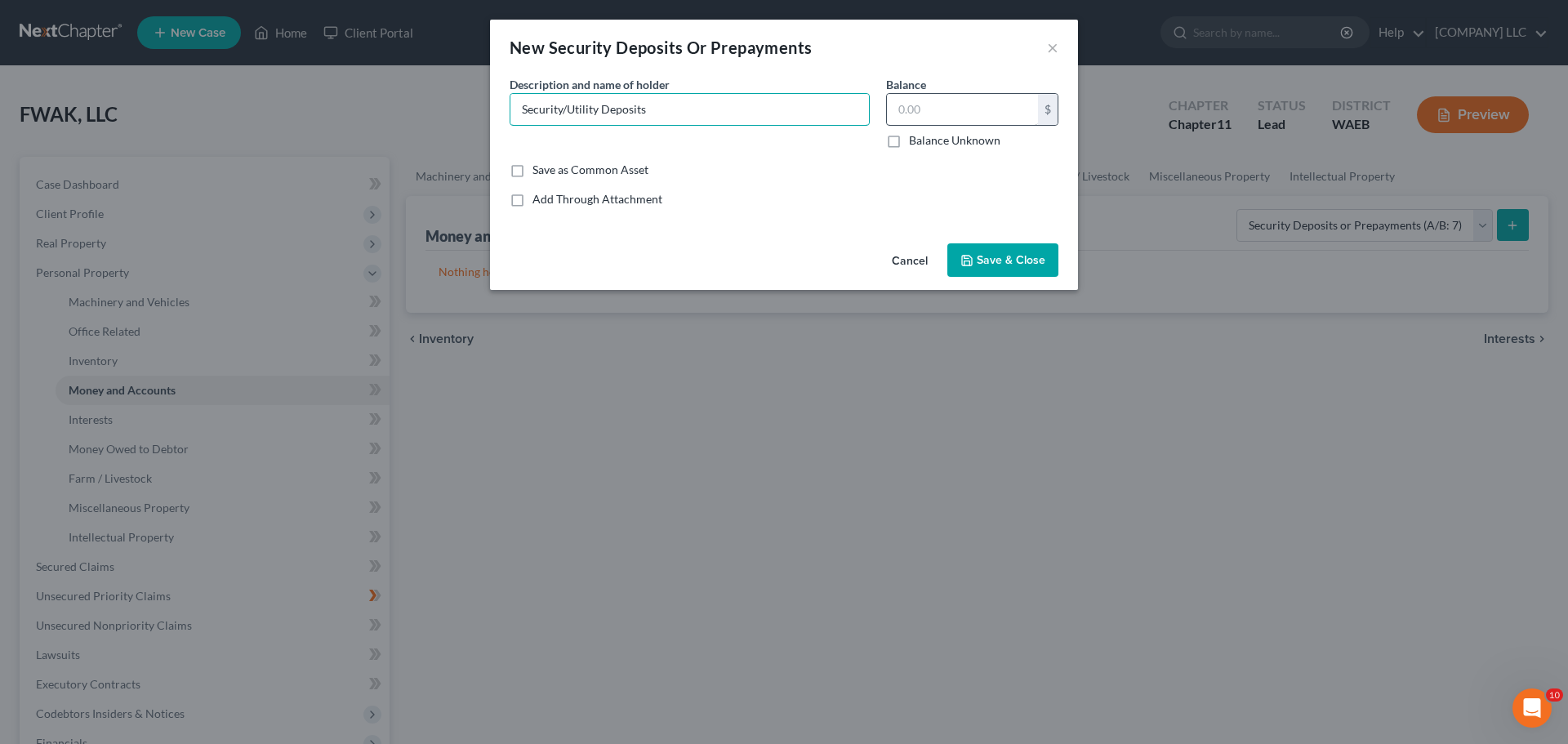 type on "Security/Utility Deposits" 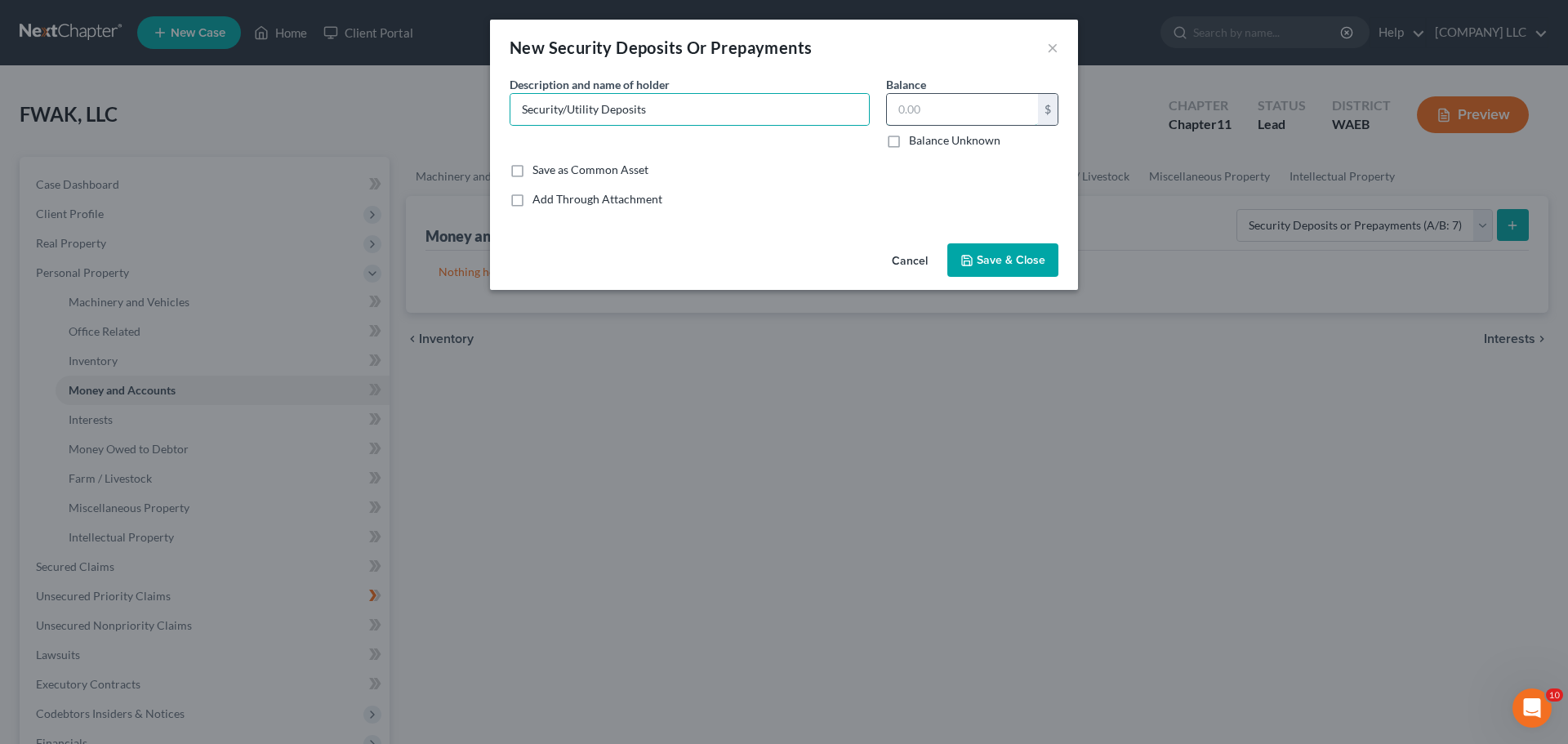 click at bounding box center [962, 109] 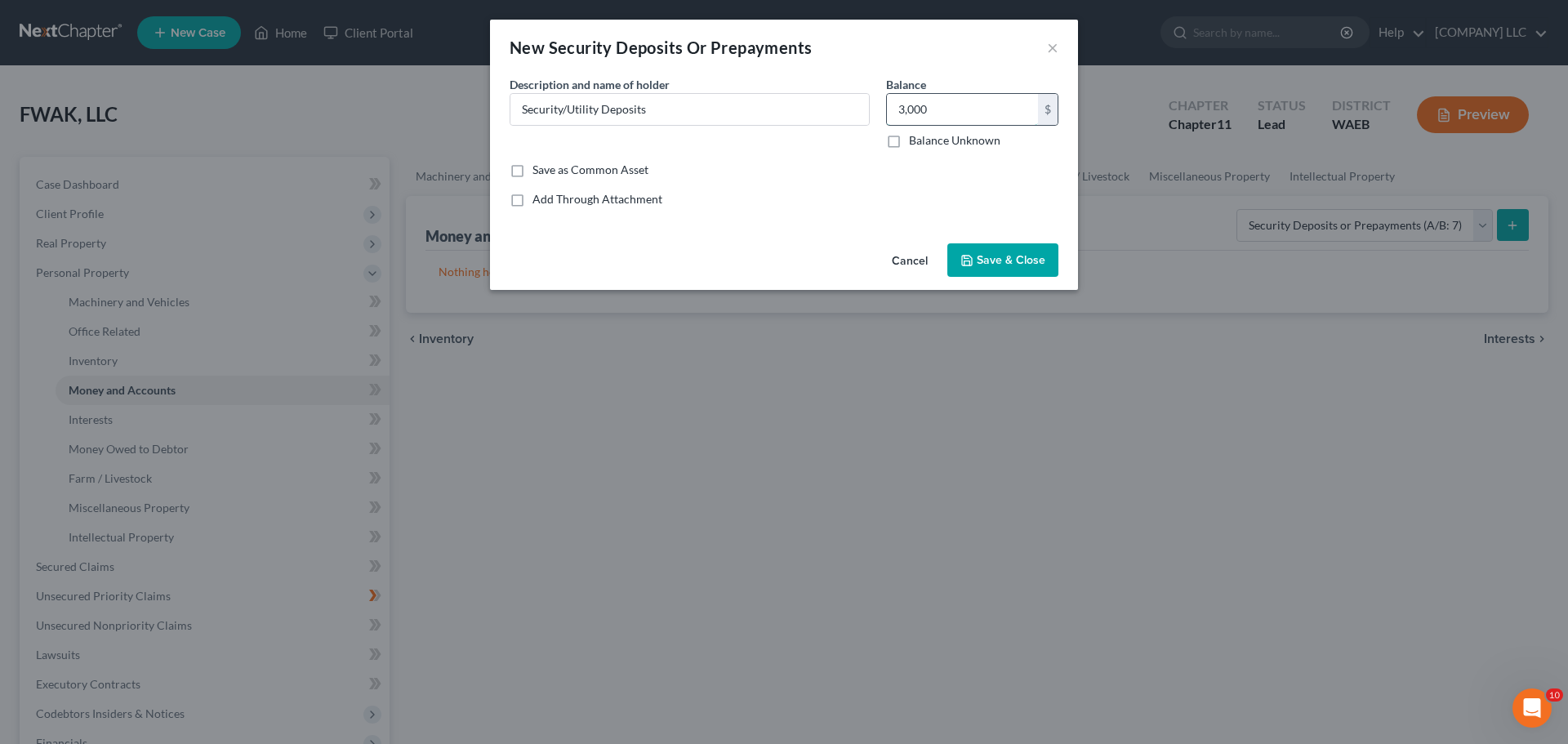 type on "3,000" 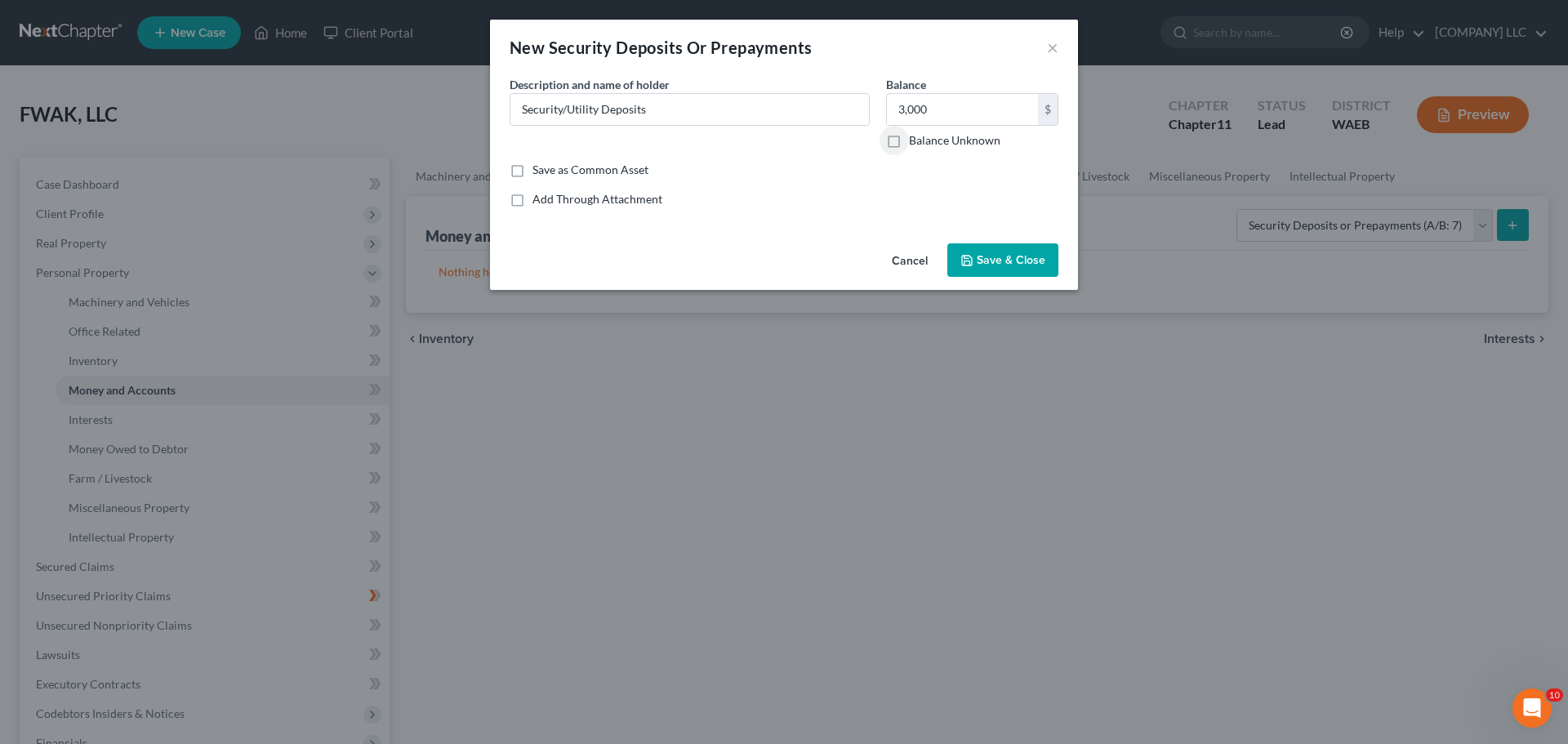 click on "Save & Close" at bounding box center (1003, 261) 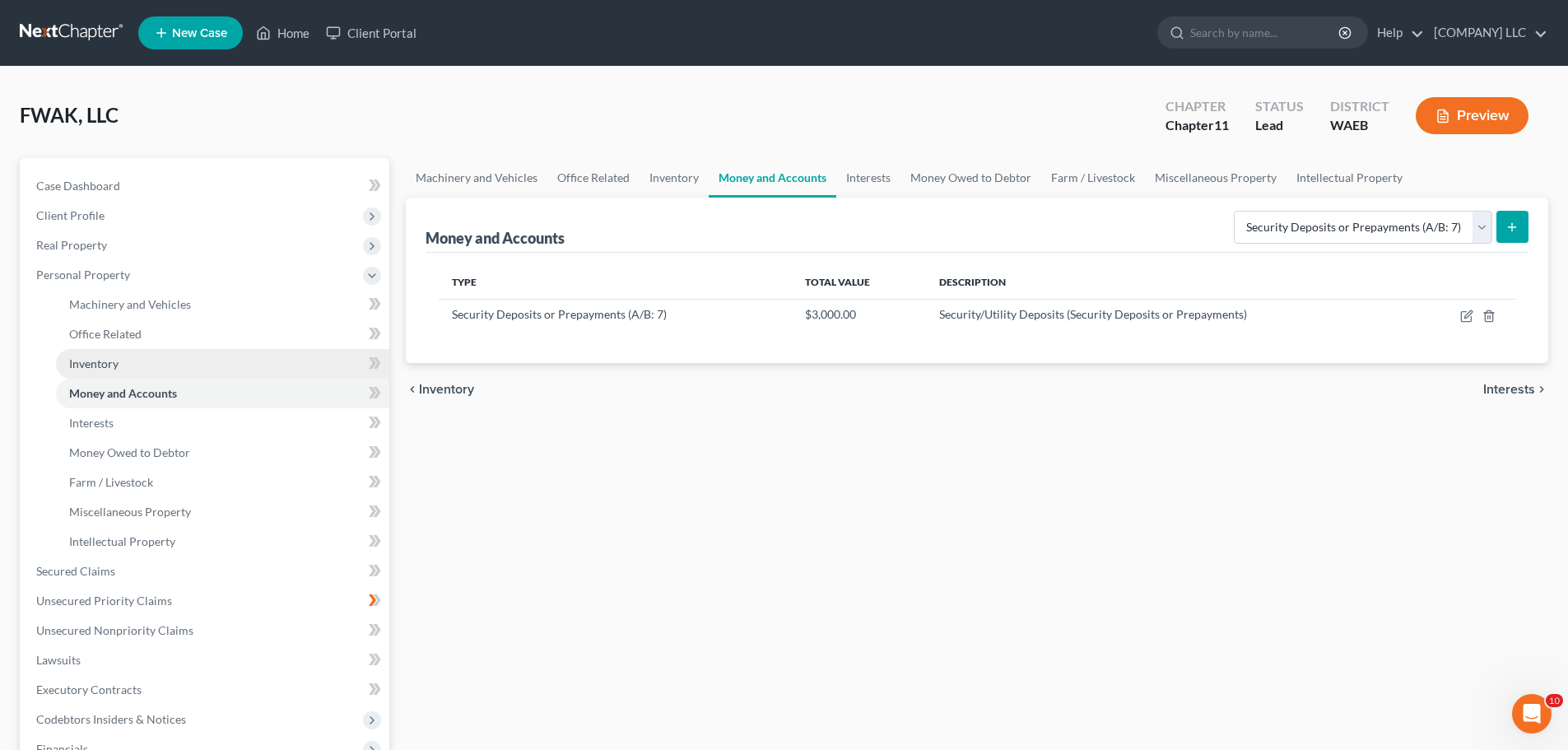 click on "Inventory" at bounding box center [94, 363] 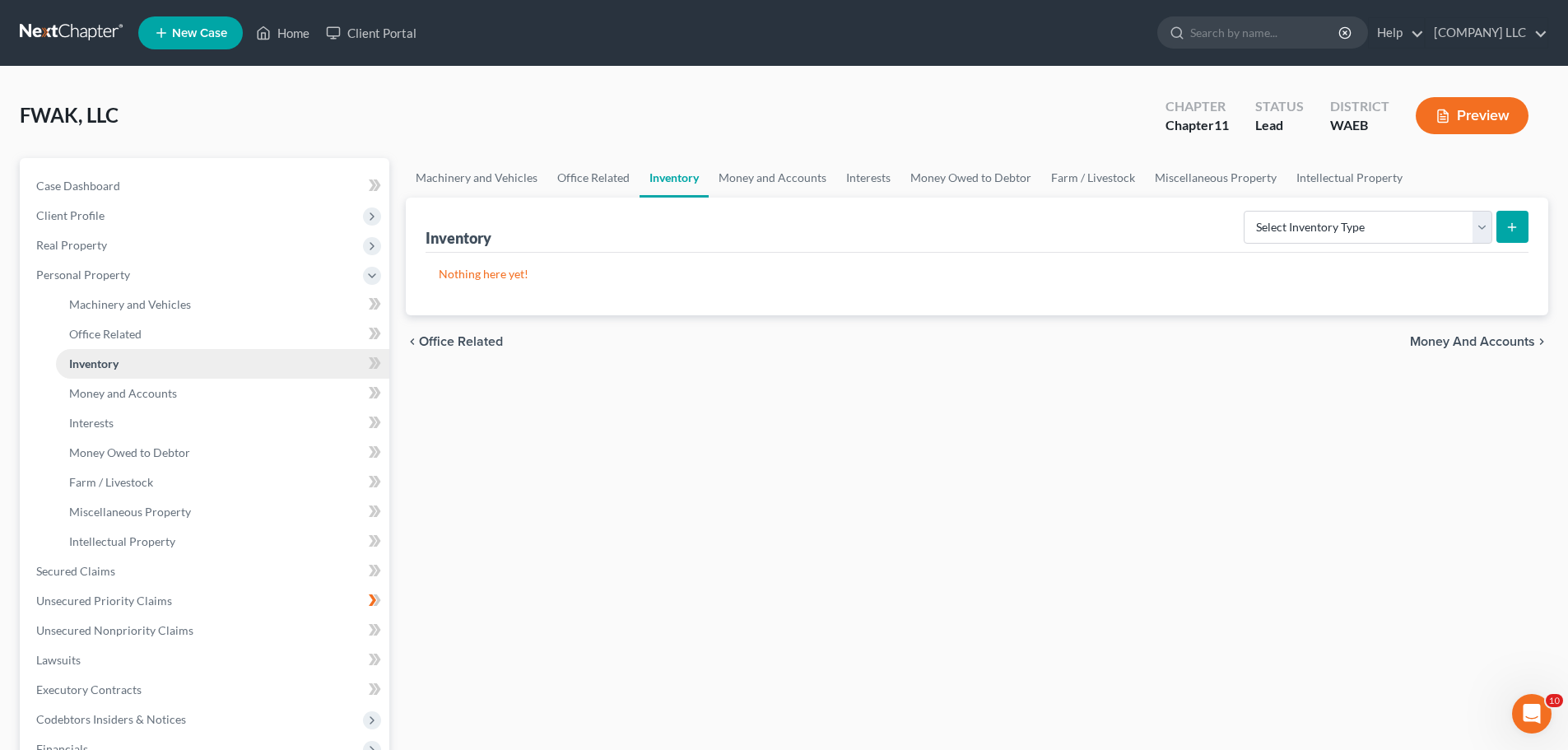 click on "Inventory" at bounding box center [222, 364] 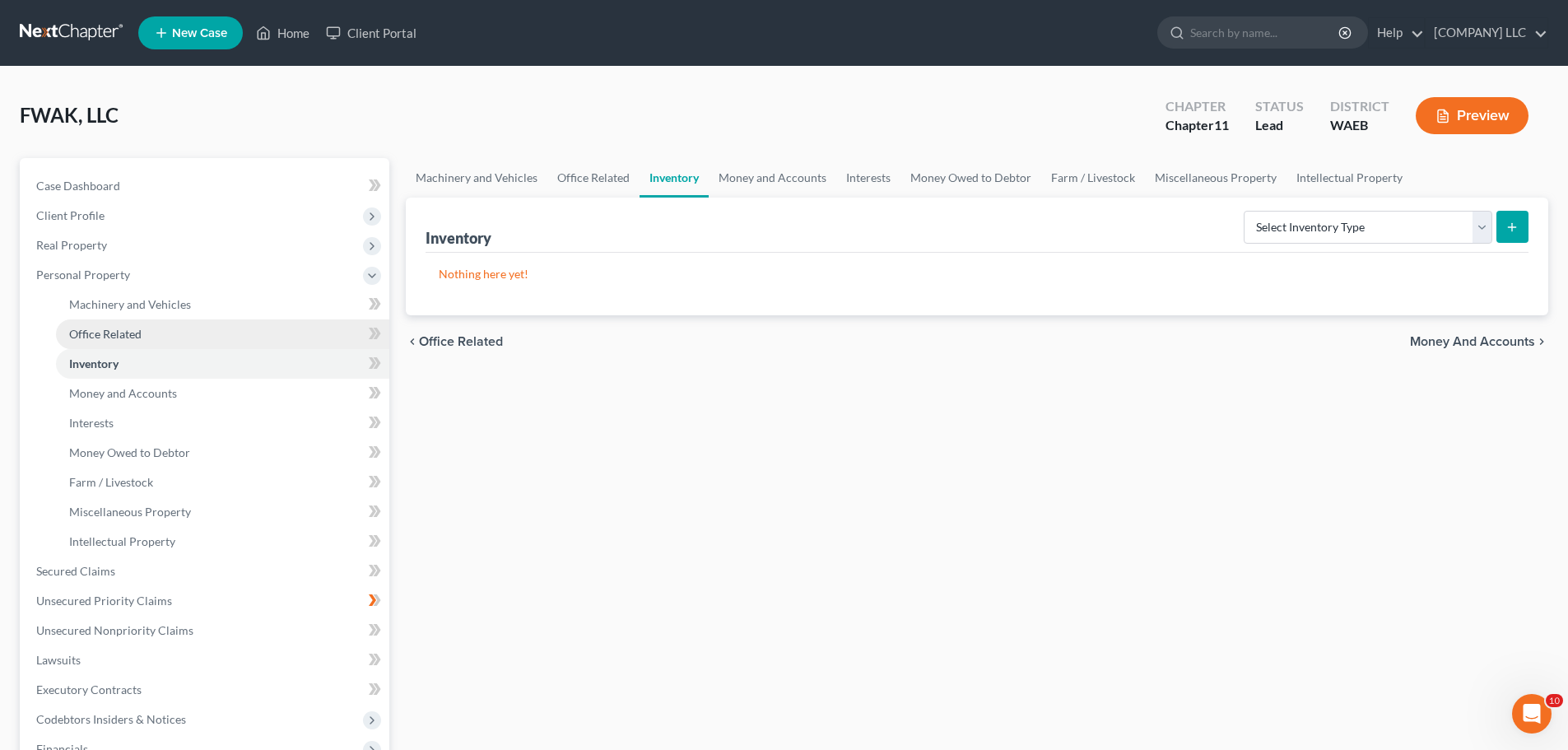 click on "Office Related" at bounding box center (105, 333) 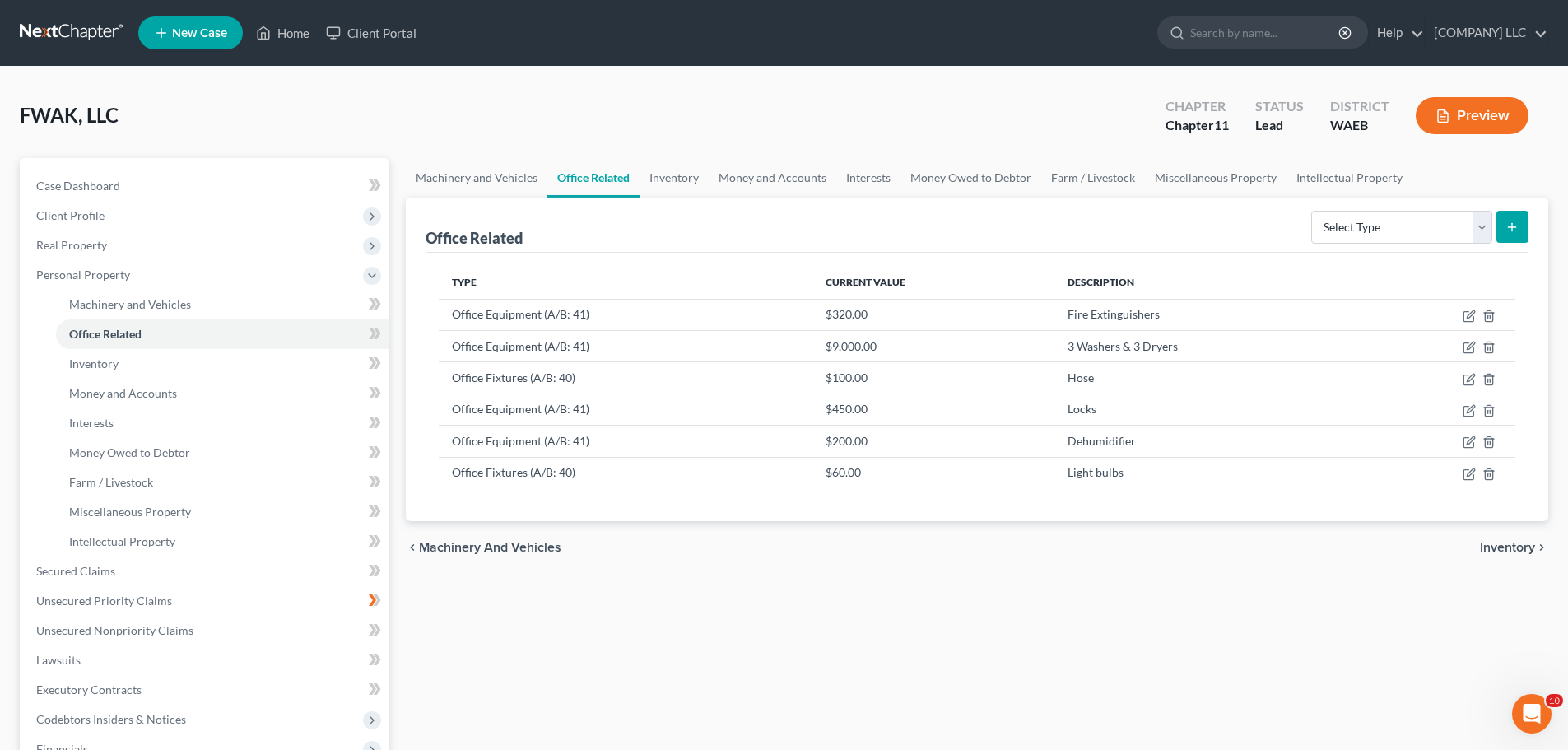 click on "Preview" at bounding box center [1472, 115] 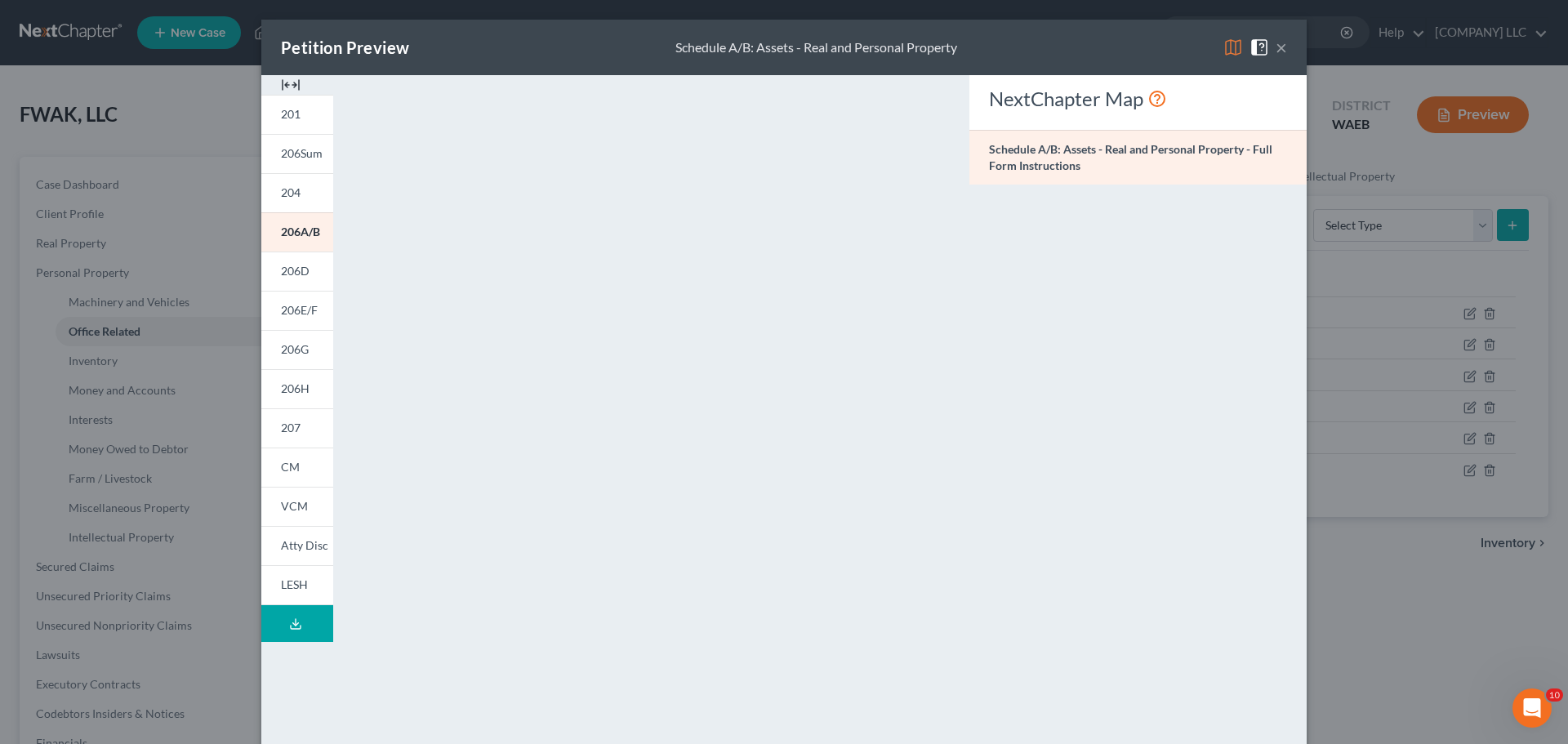 click 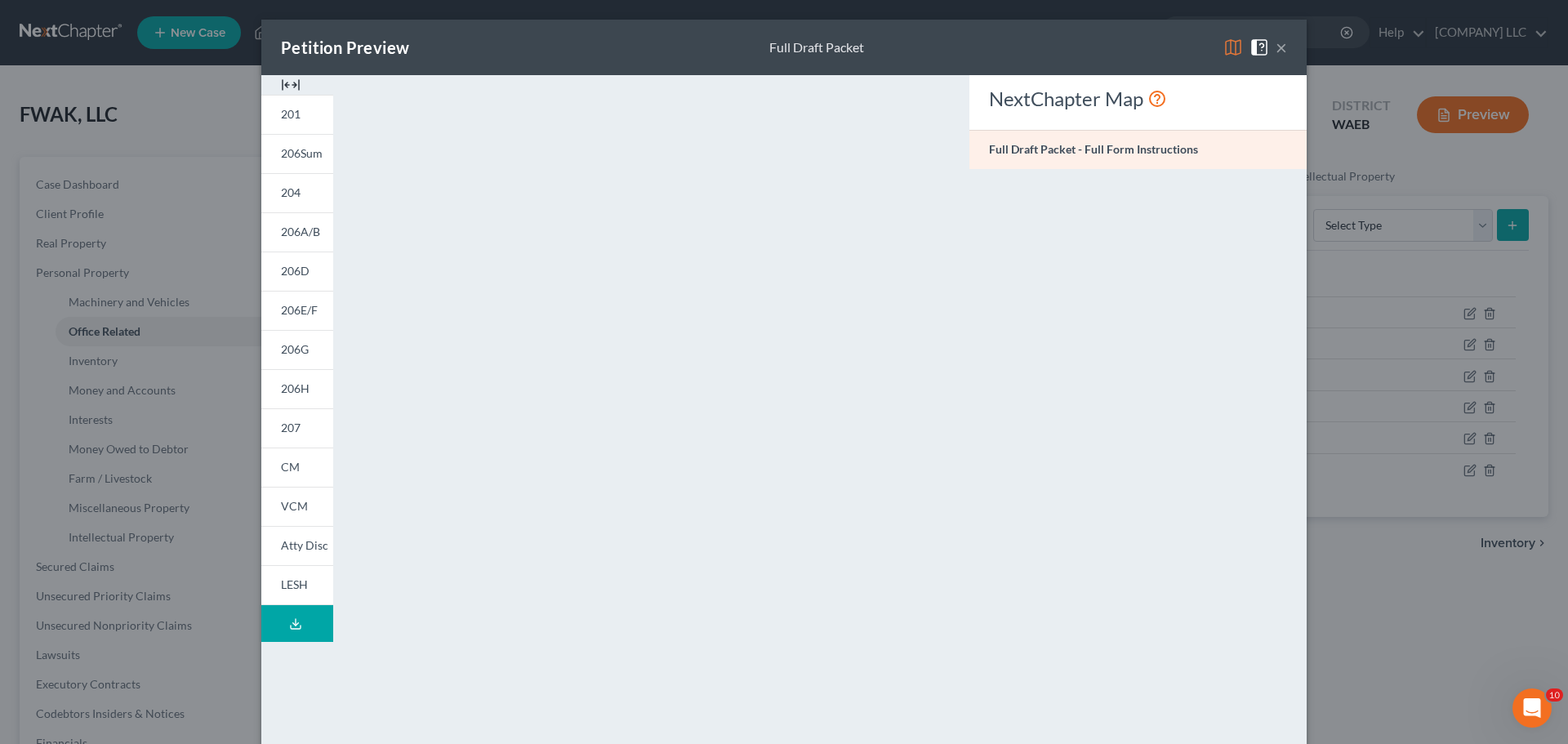click on "×" at bounding box center [1281, 47] 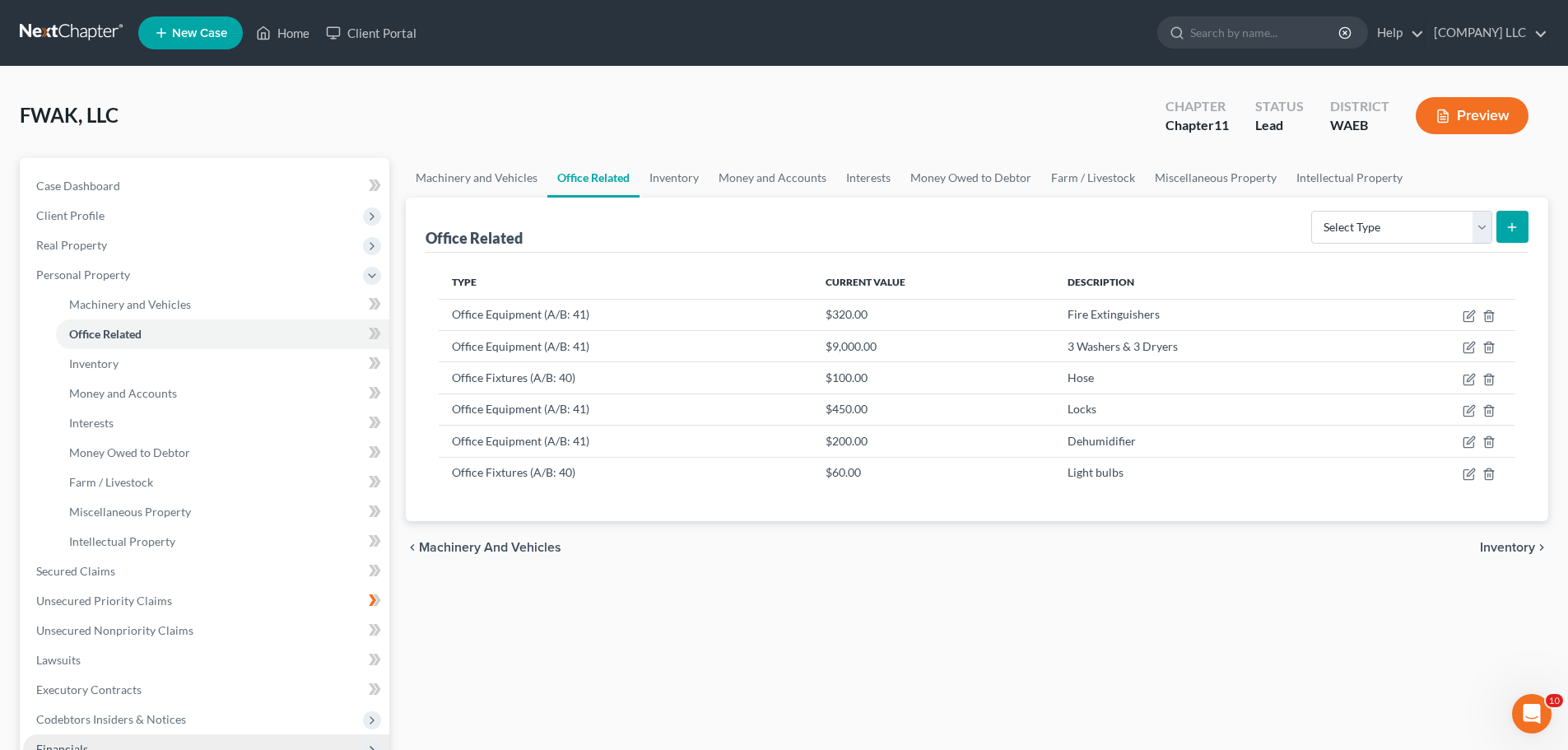 click on "Financials" at bounding box center (62, 748) 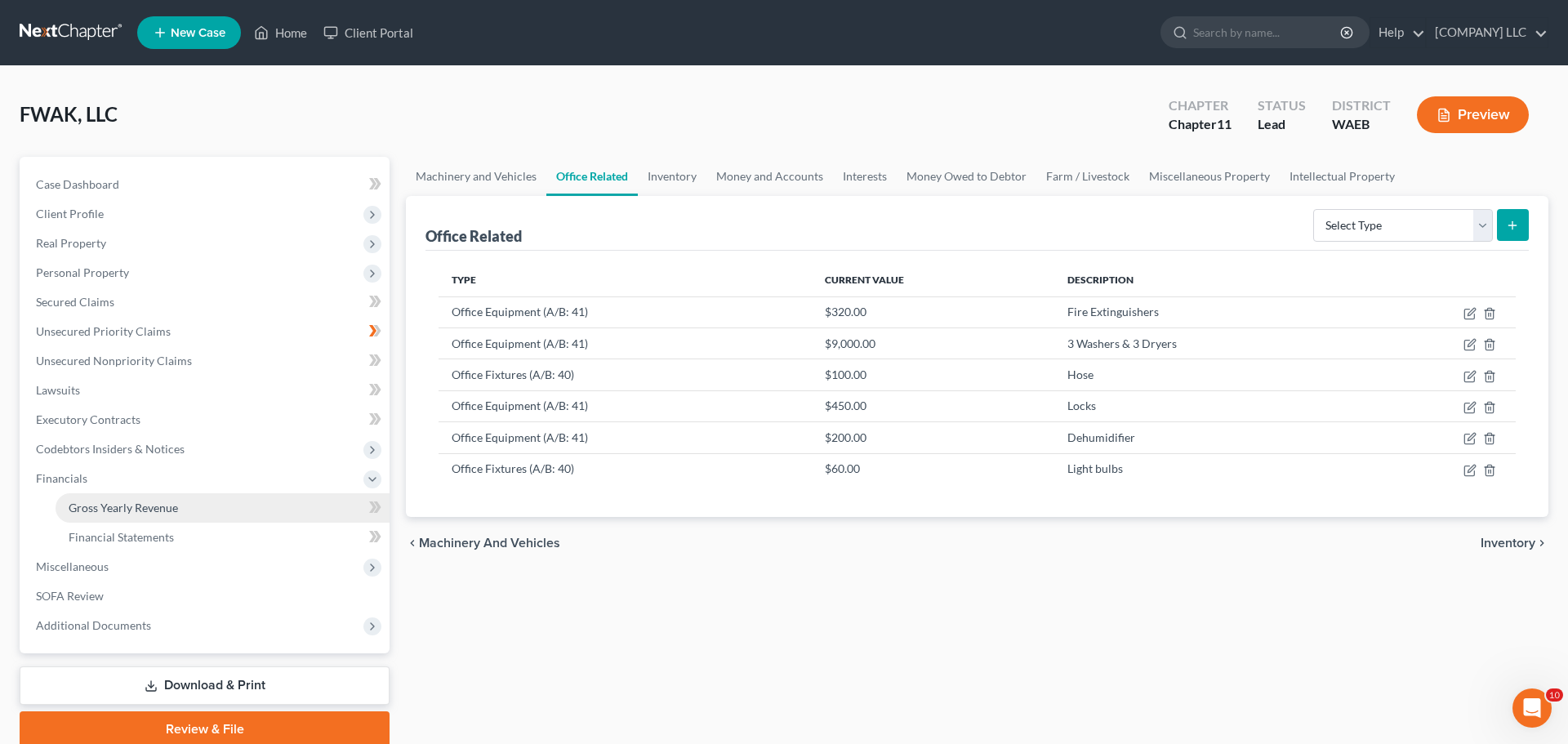 click on "Gross Yearly Revenue" at bounding box center (123, 507) 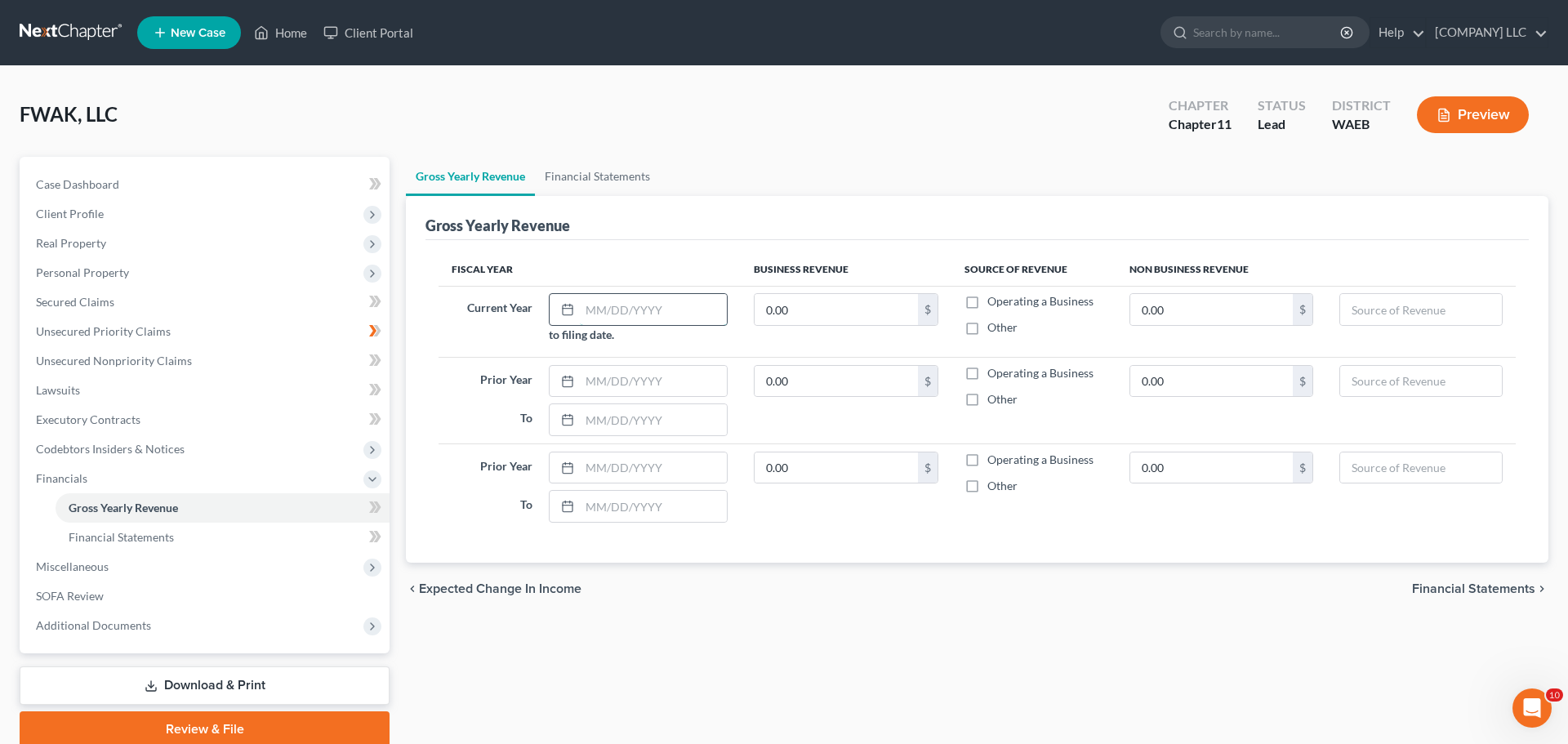 drag, startPoint x: 578, startPoint y: 241, endPoint x: 649, endPoint y: 213, distance: 76.32169 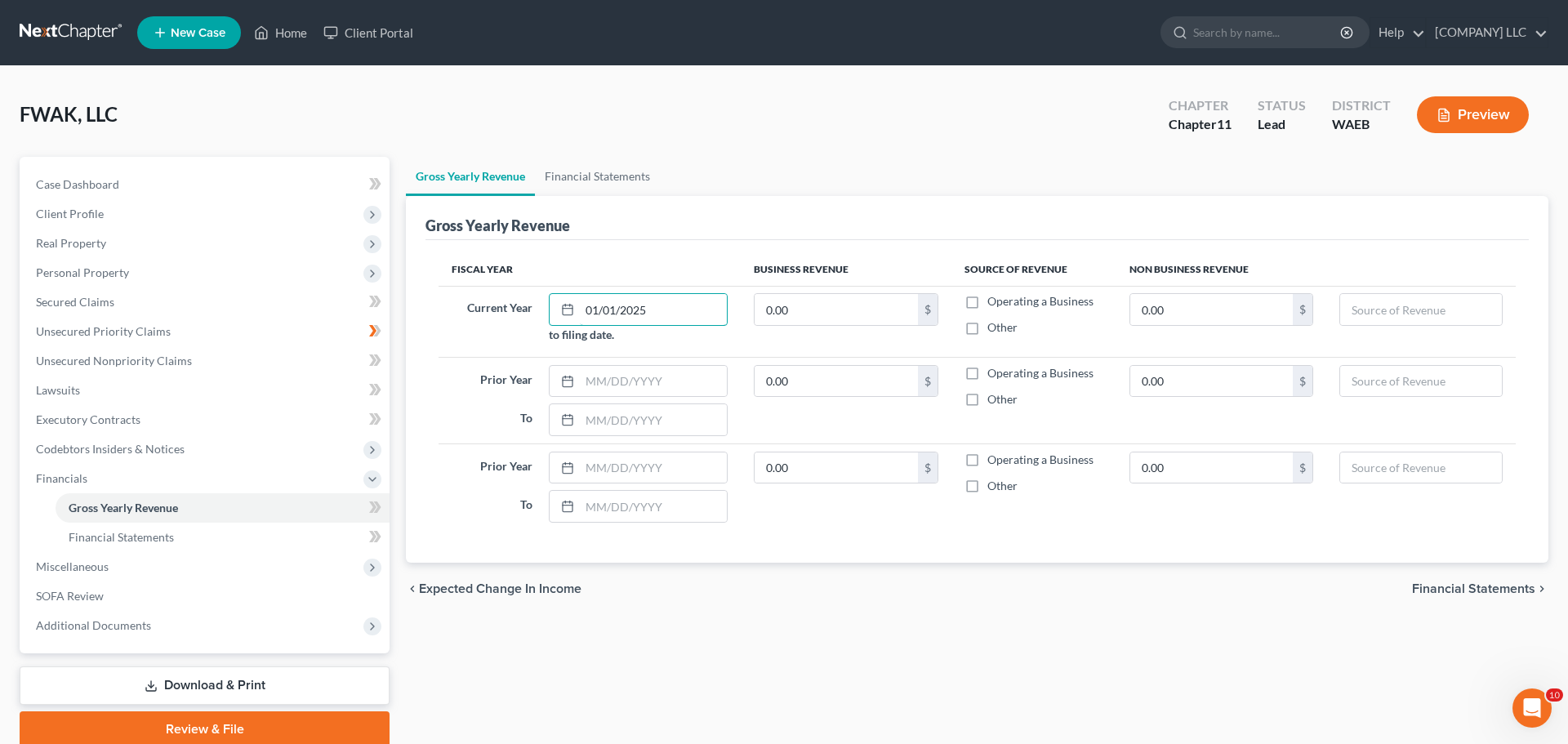 type on "01/01/2025" 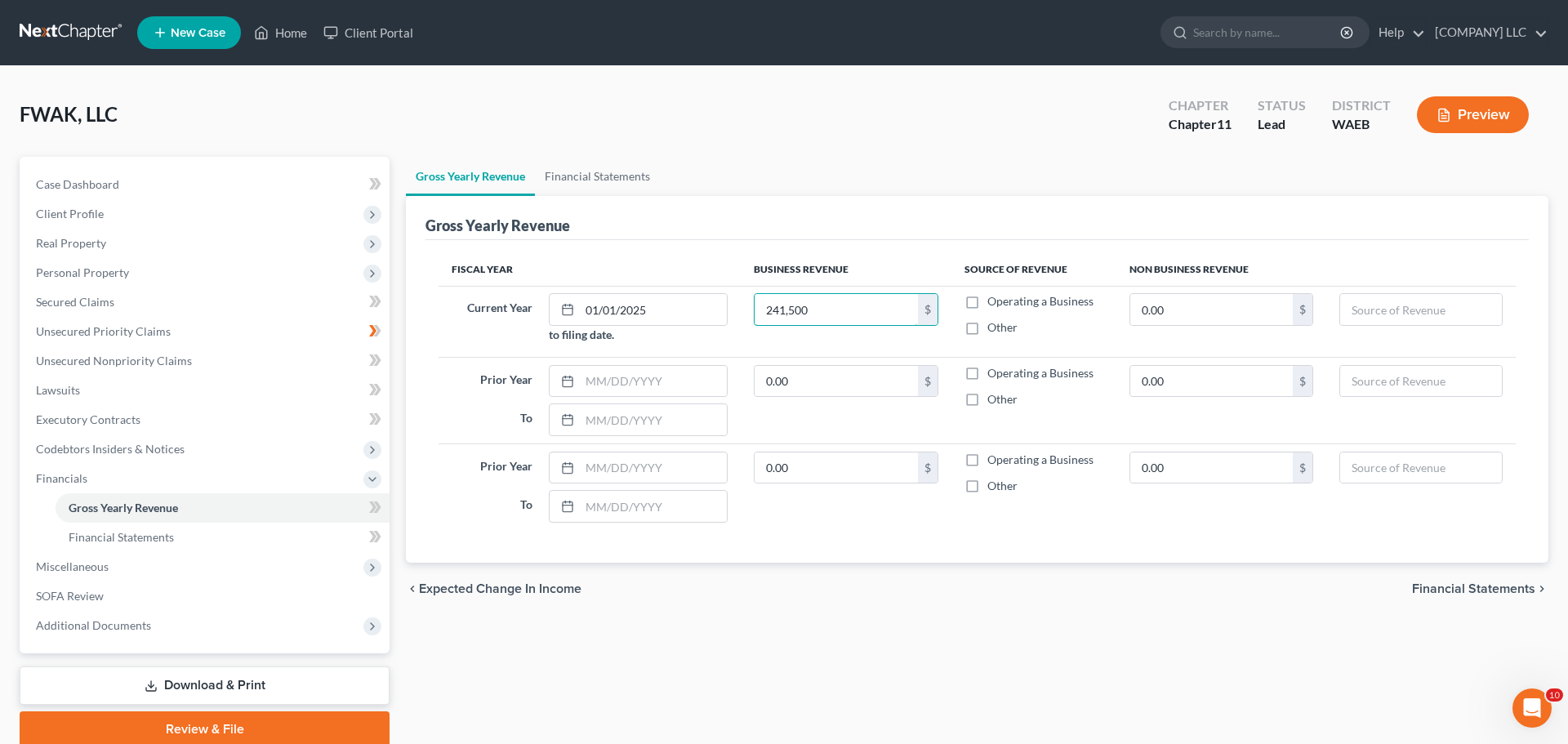 type on "241,500" 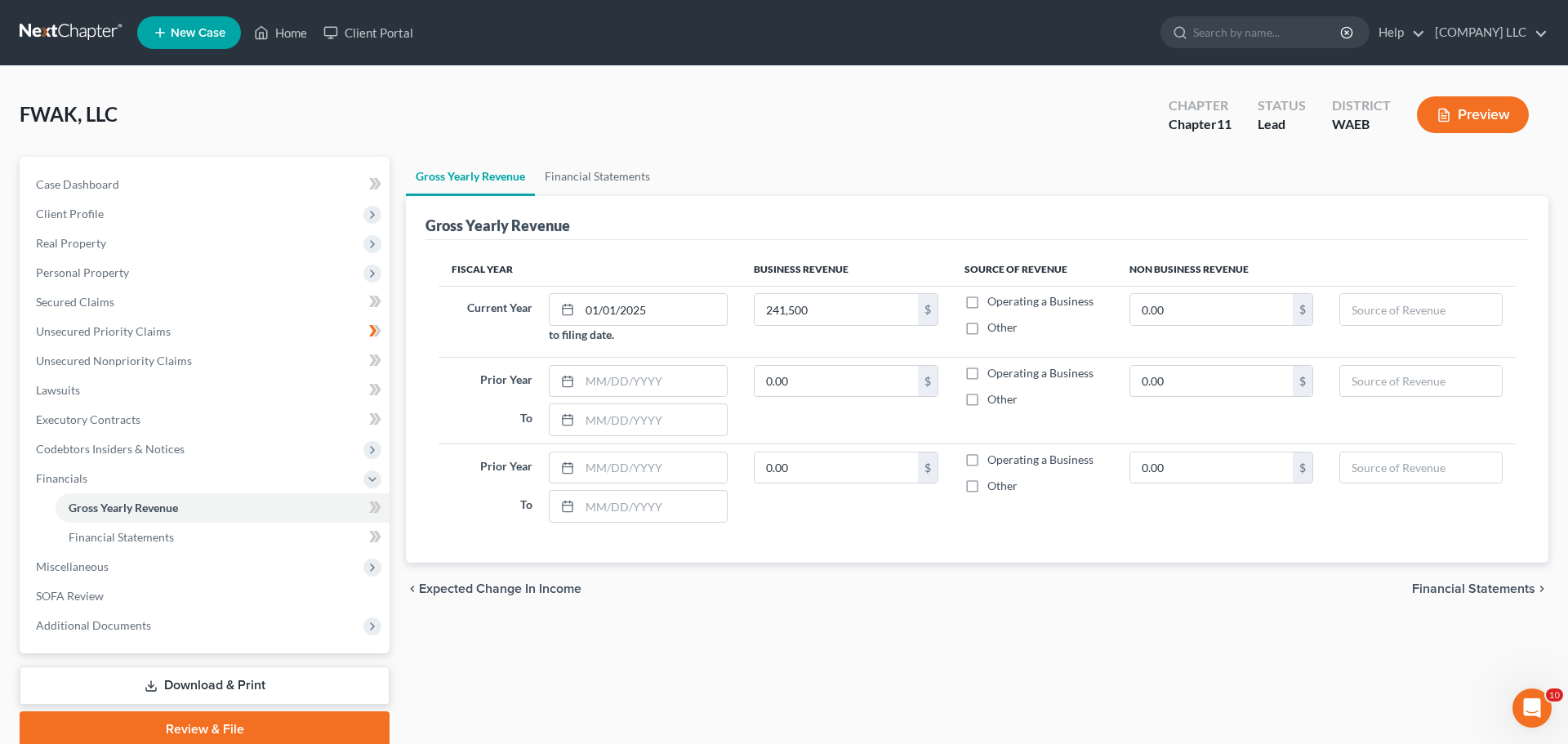 click on "Operating a Business" at bounding box center [1040, 301] 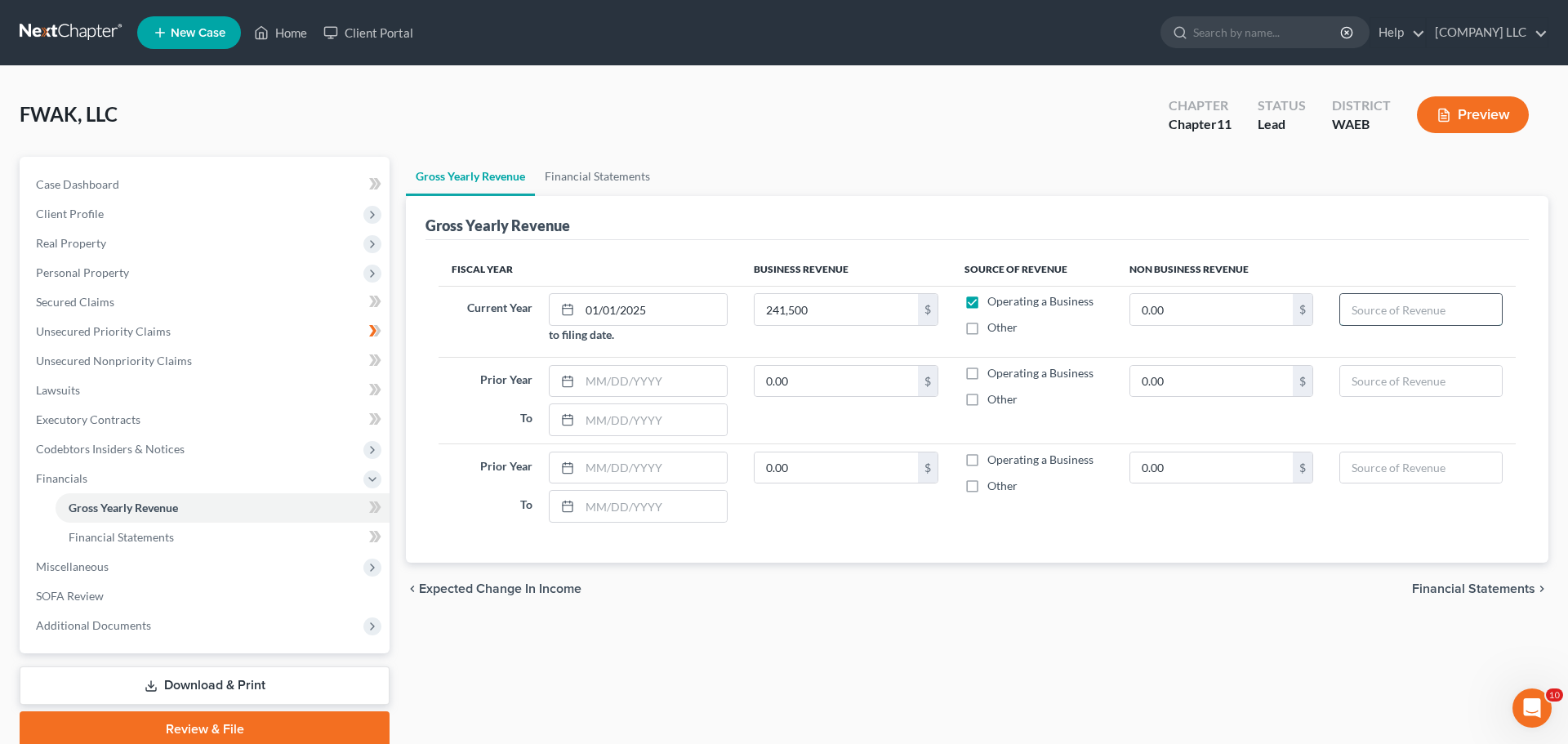click at bounding box center (1421, 310) 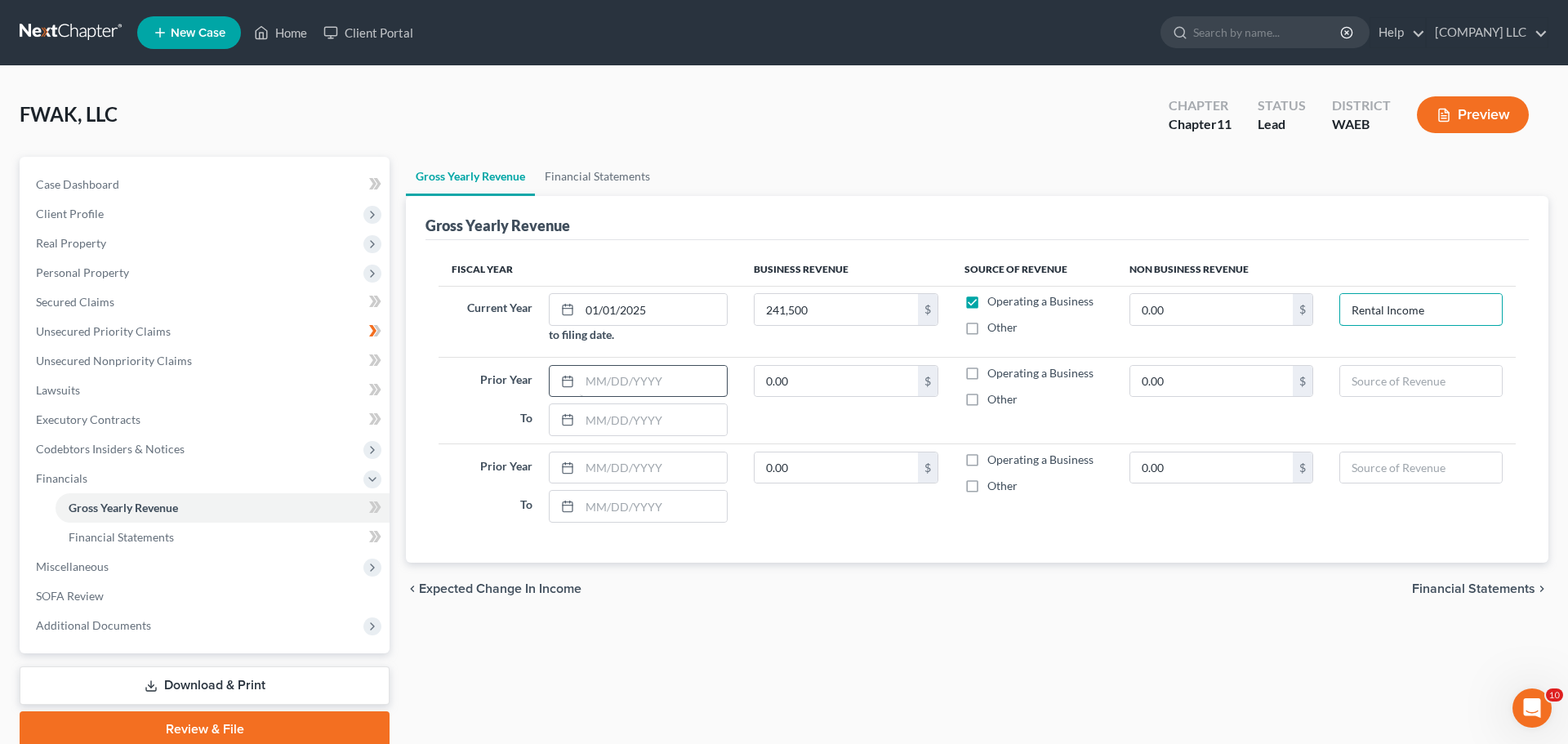 type on "Rental Income" 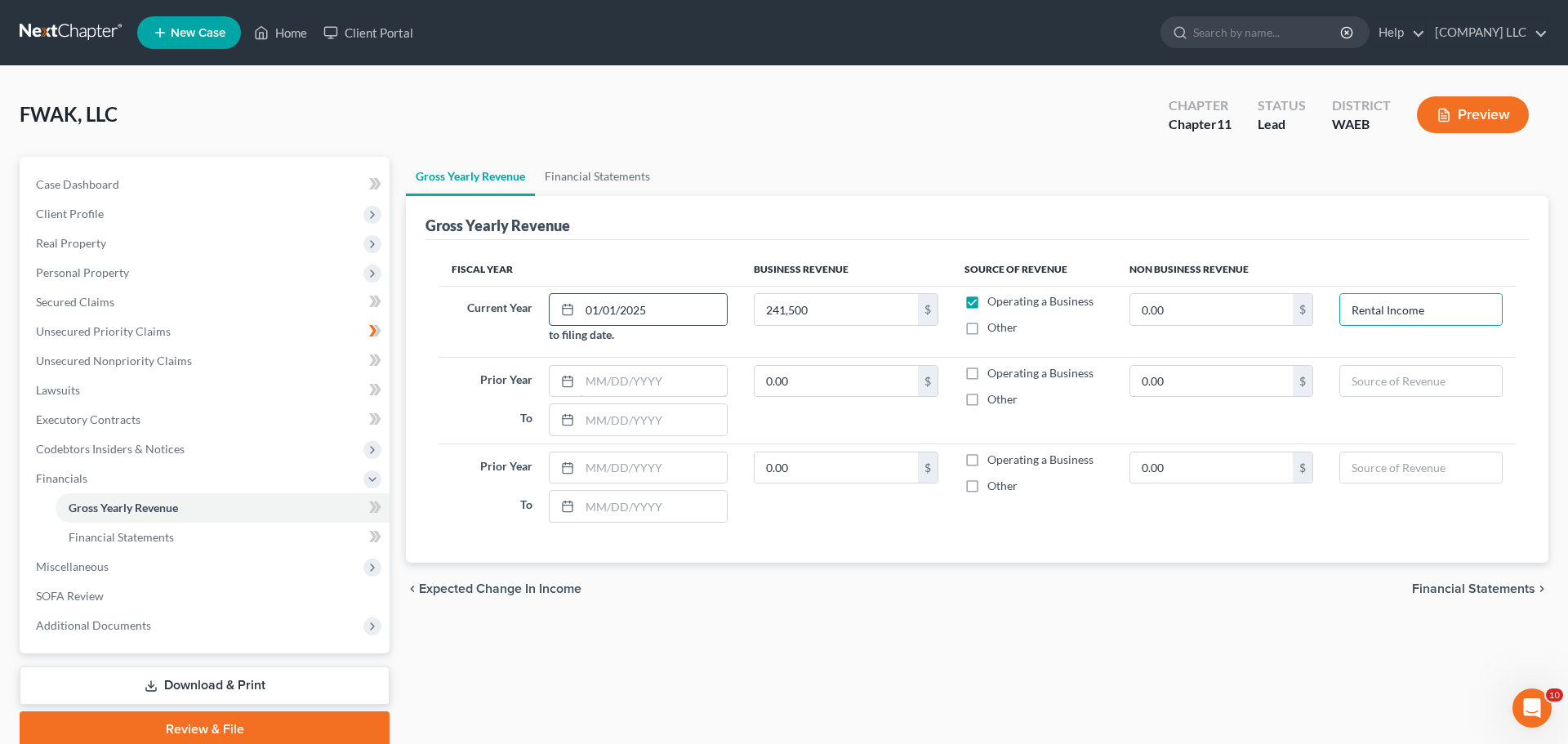 drag, startPoint x: 578, startPoint y: 295, endPoint x: 658, endPoint y: 253, distance: 90.35486 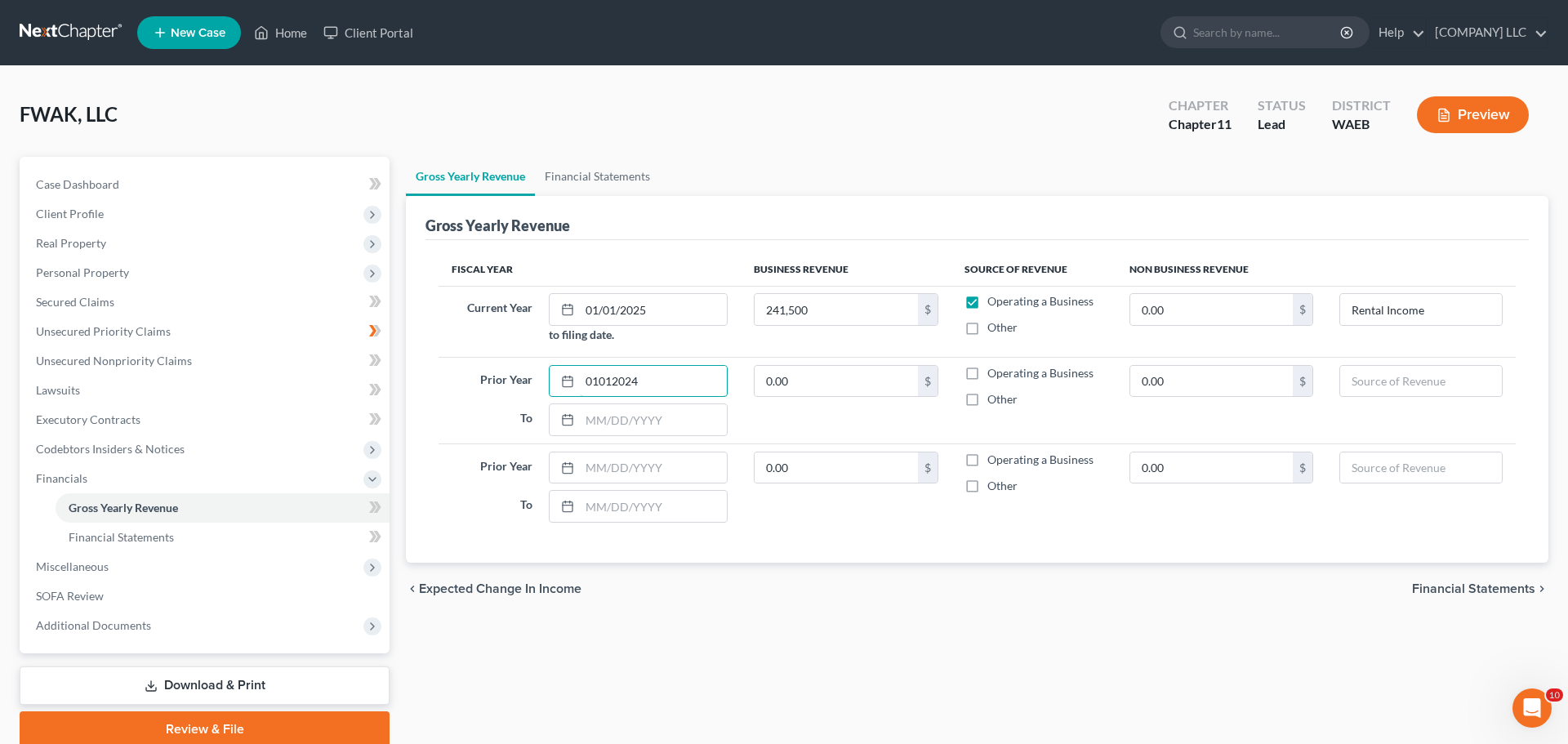 type on "01012024" 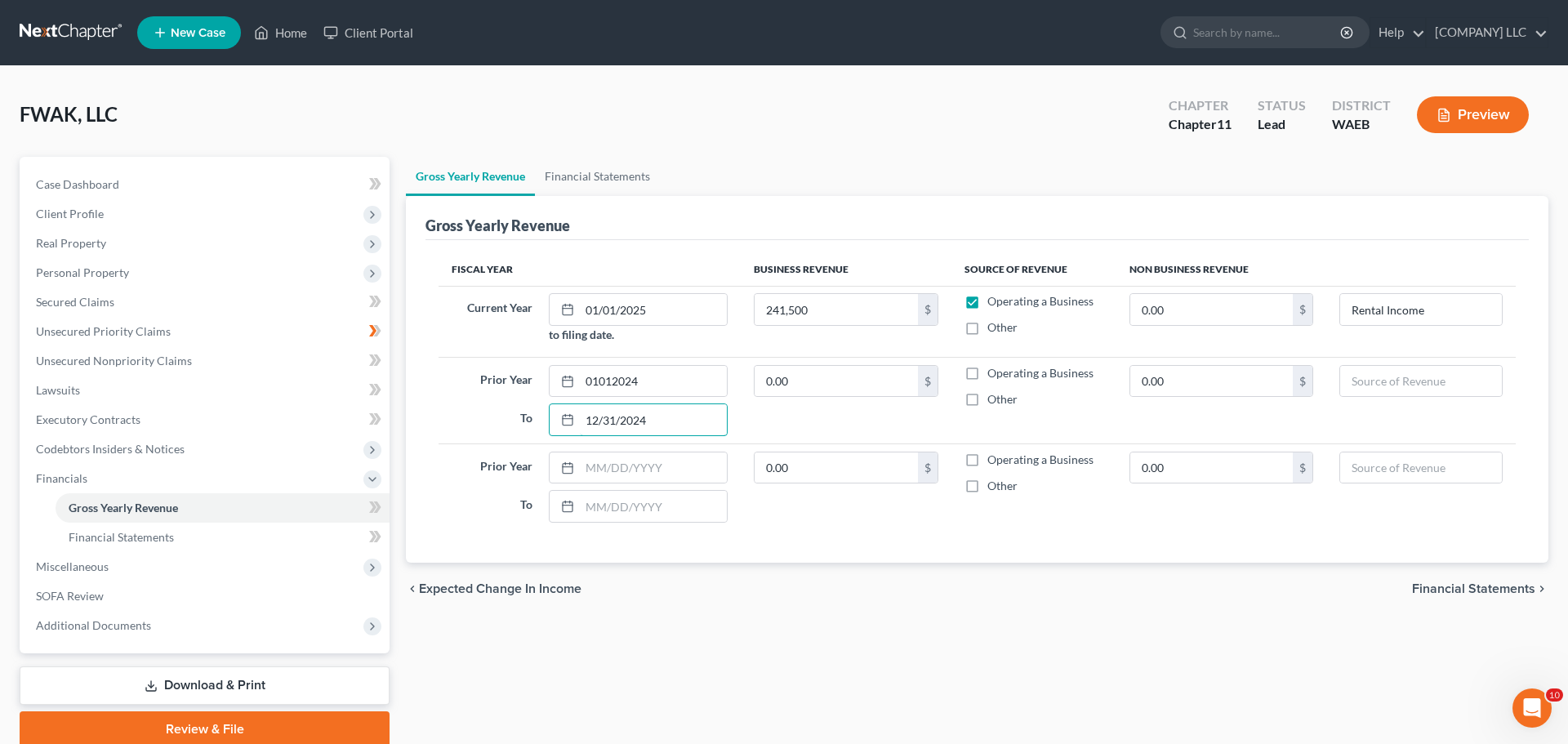 type on "12/31/2024" 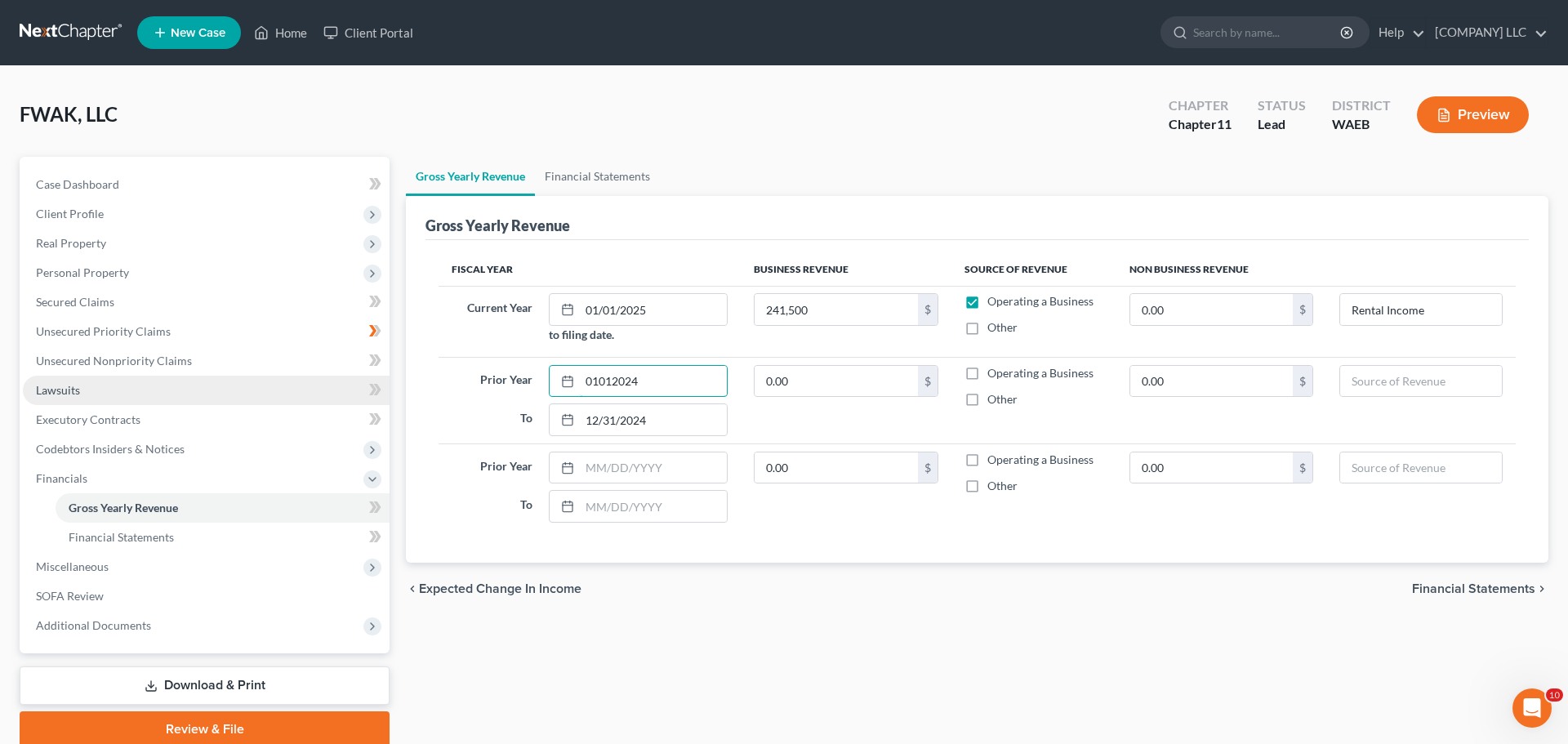 drag, startPoint x: 537, startPoint y: 296, endPoint x: 339, endPoint y: 295, distance: 198.00253 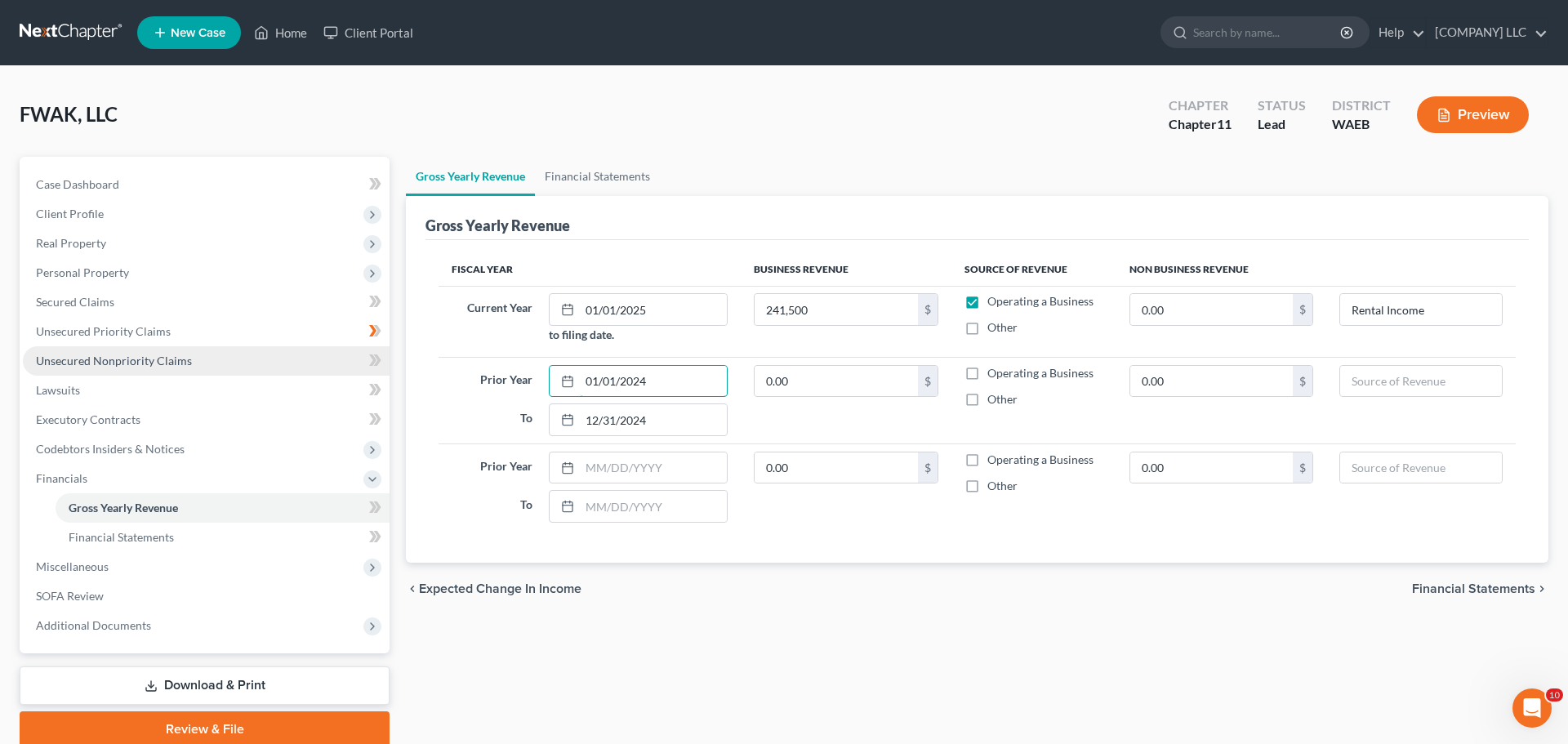 type on "01/01/2024" 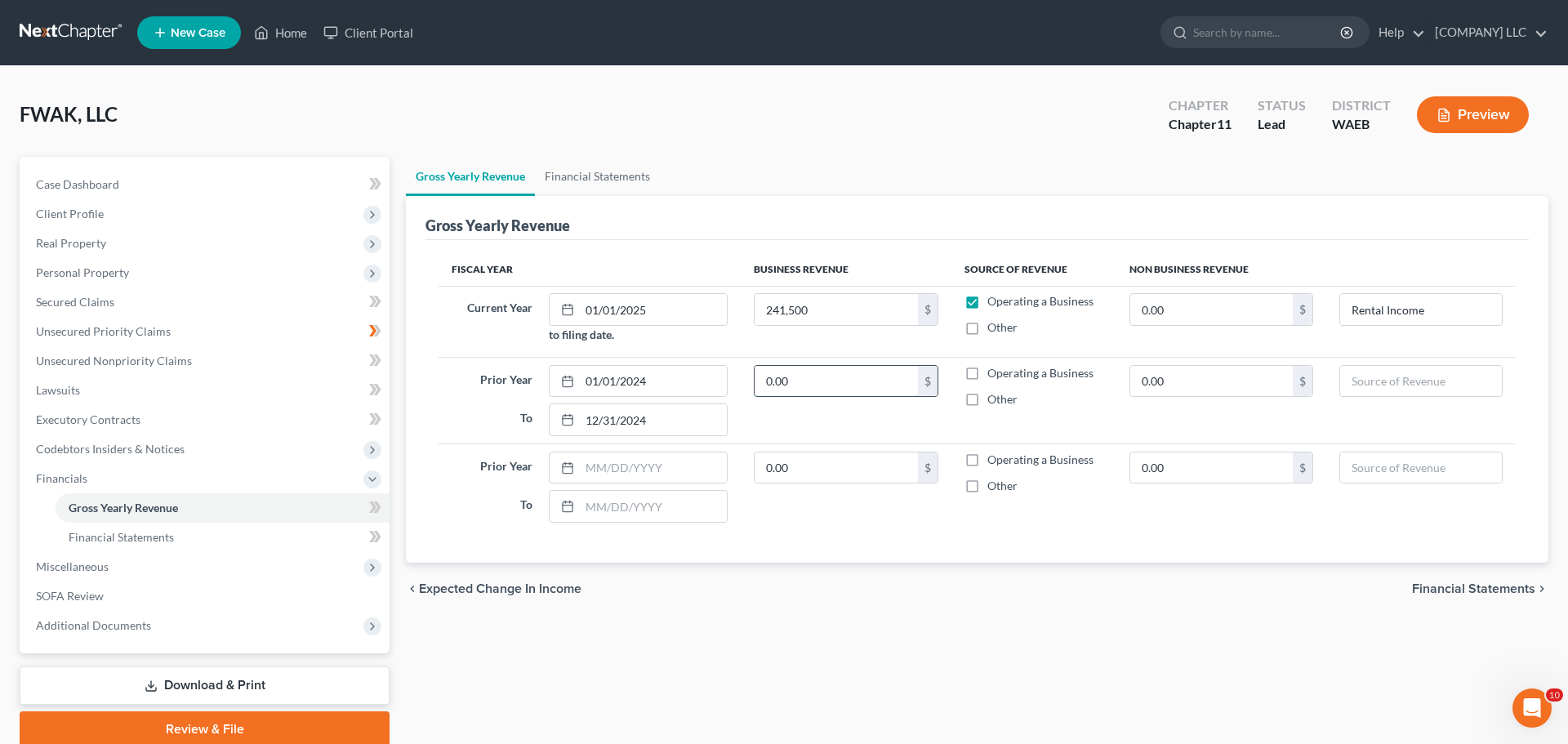 click on "0.00" at bounding box center [835, 381] 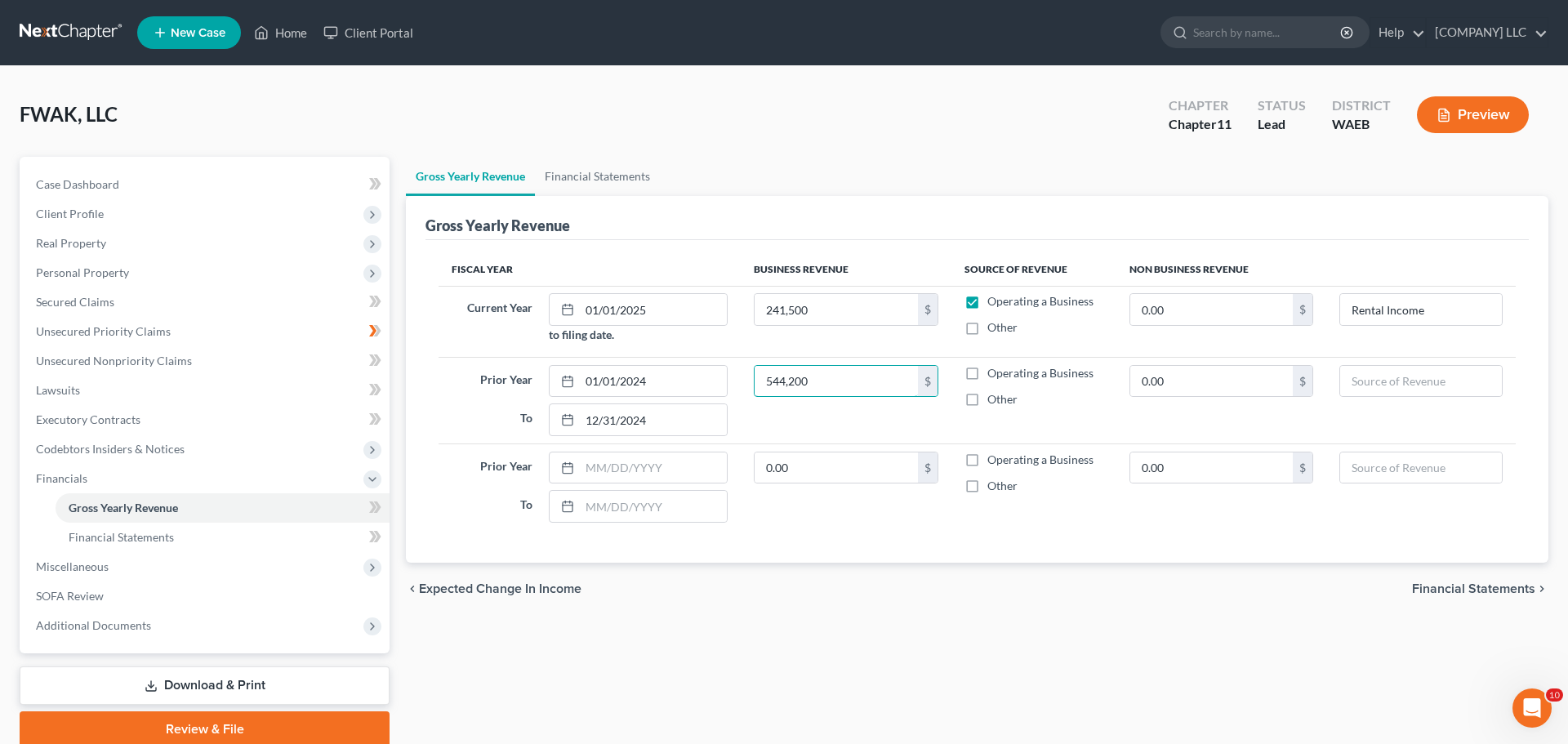 type on "544,200" 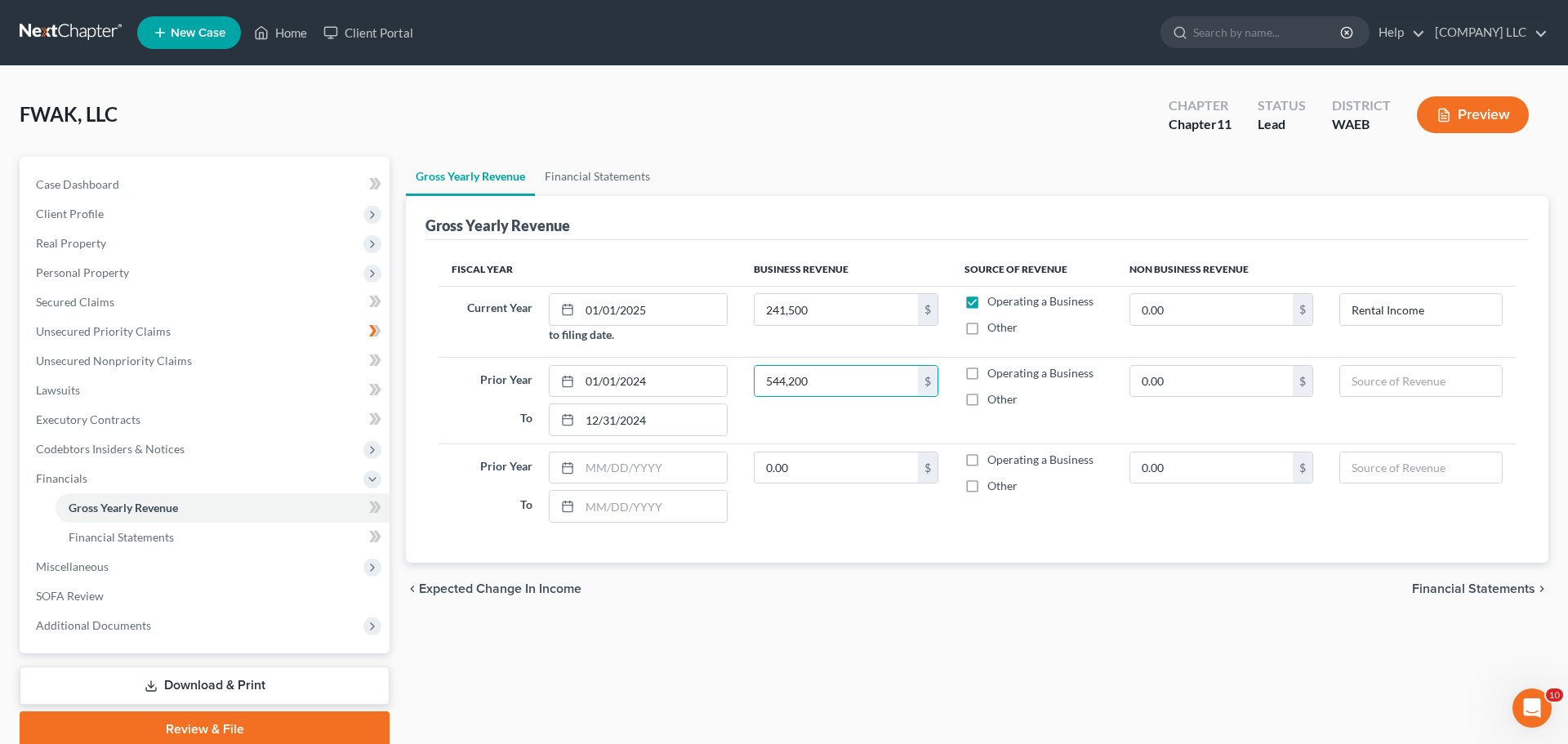 click on "Operating a Business" at bounding box center [1040, 373] 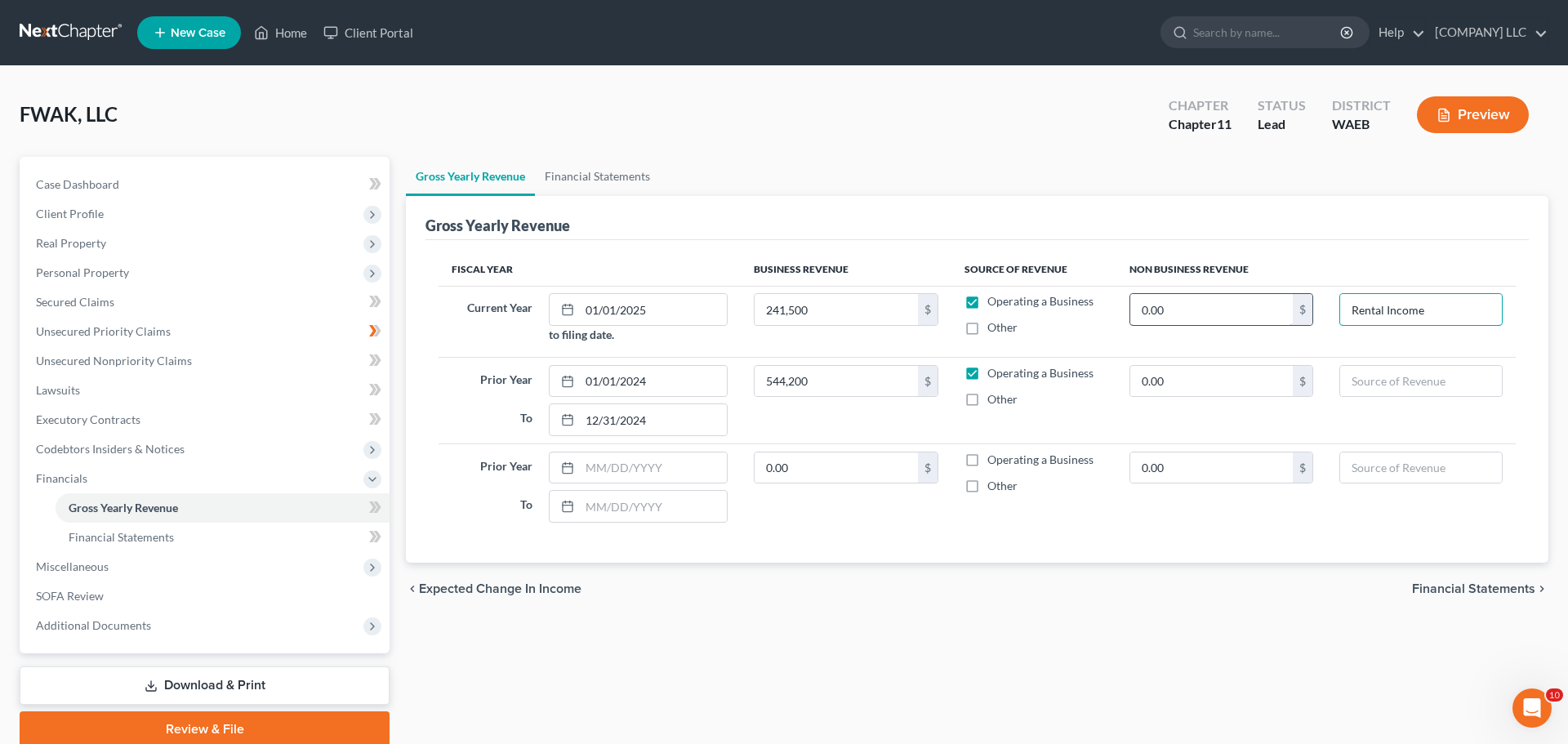 drag, startPoint x: 1422, startPoint y: 238, endPoint x: 1293, endPoint y: 245, distance: 129.18978 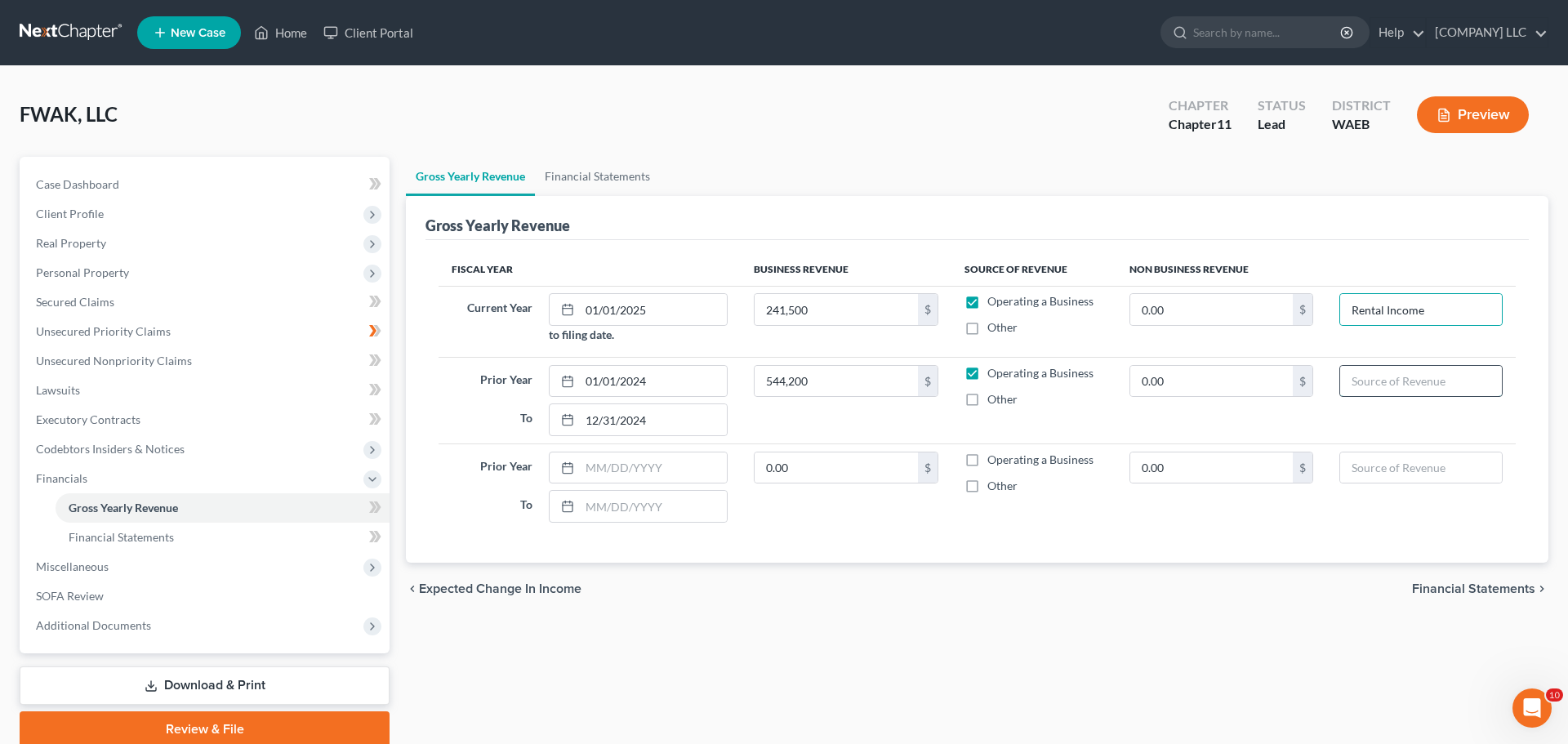 click at bounding box center (1421, 381) 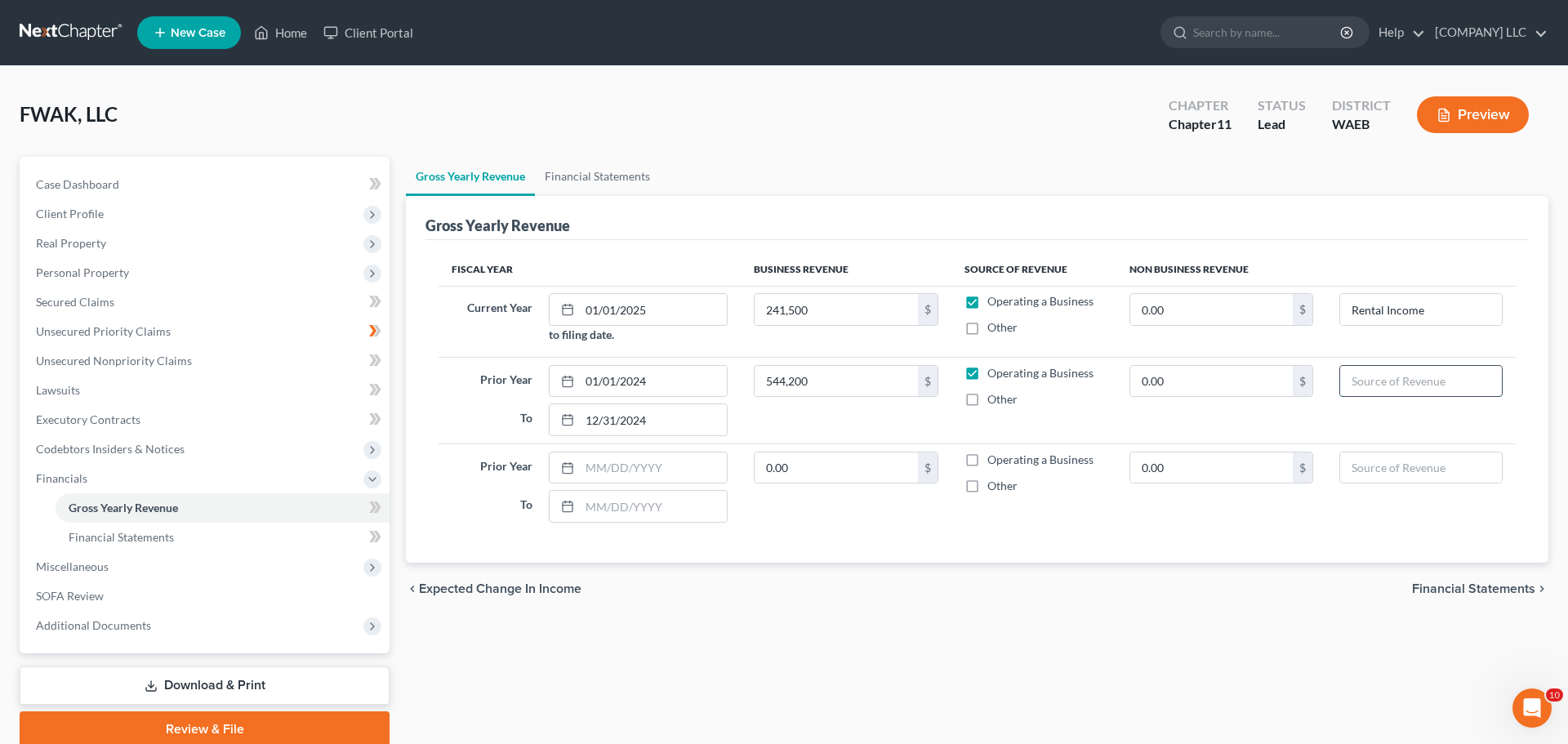 paste on "Rental Income" 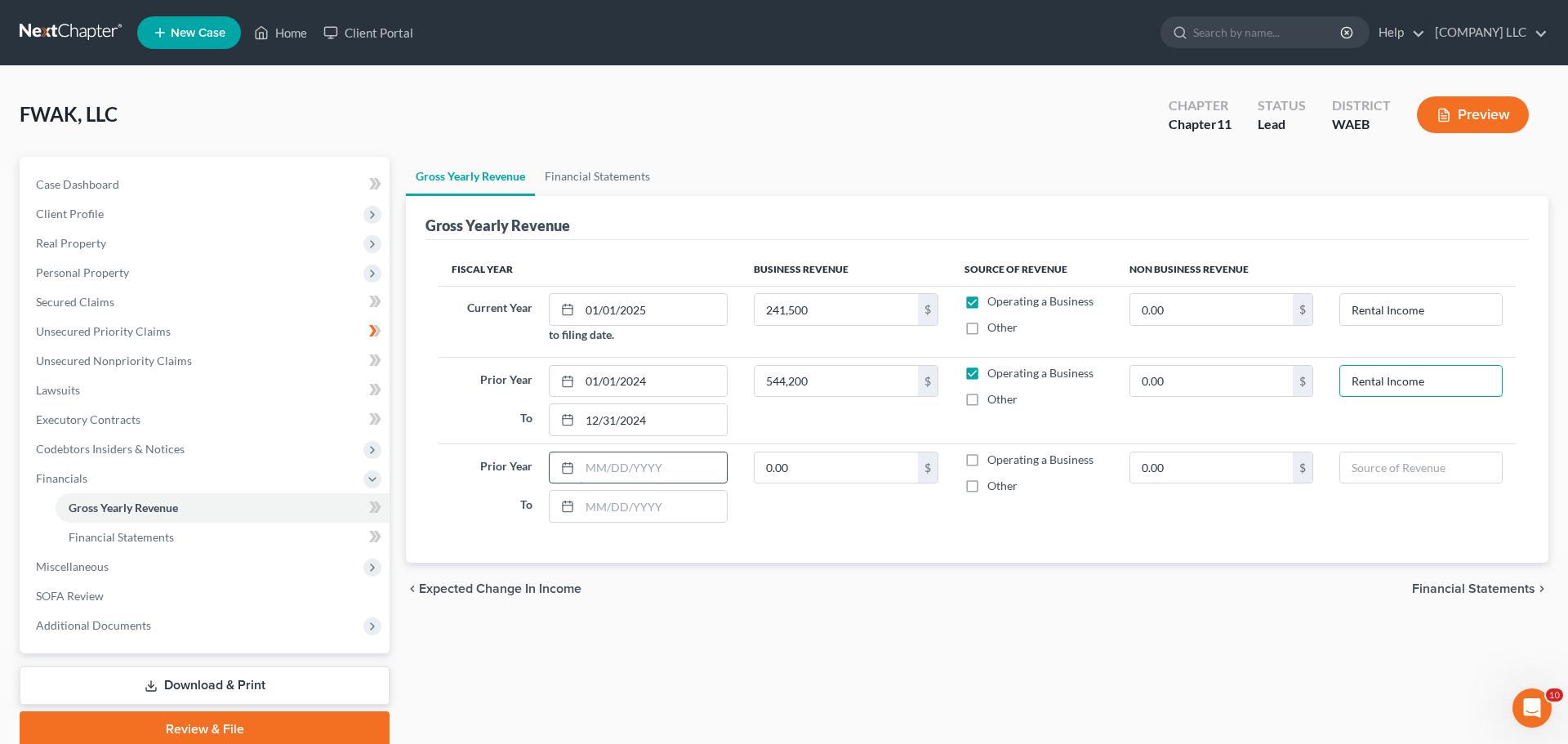 type on "Rental Income" 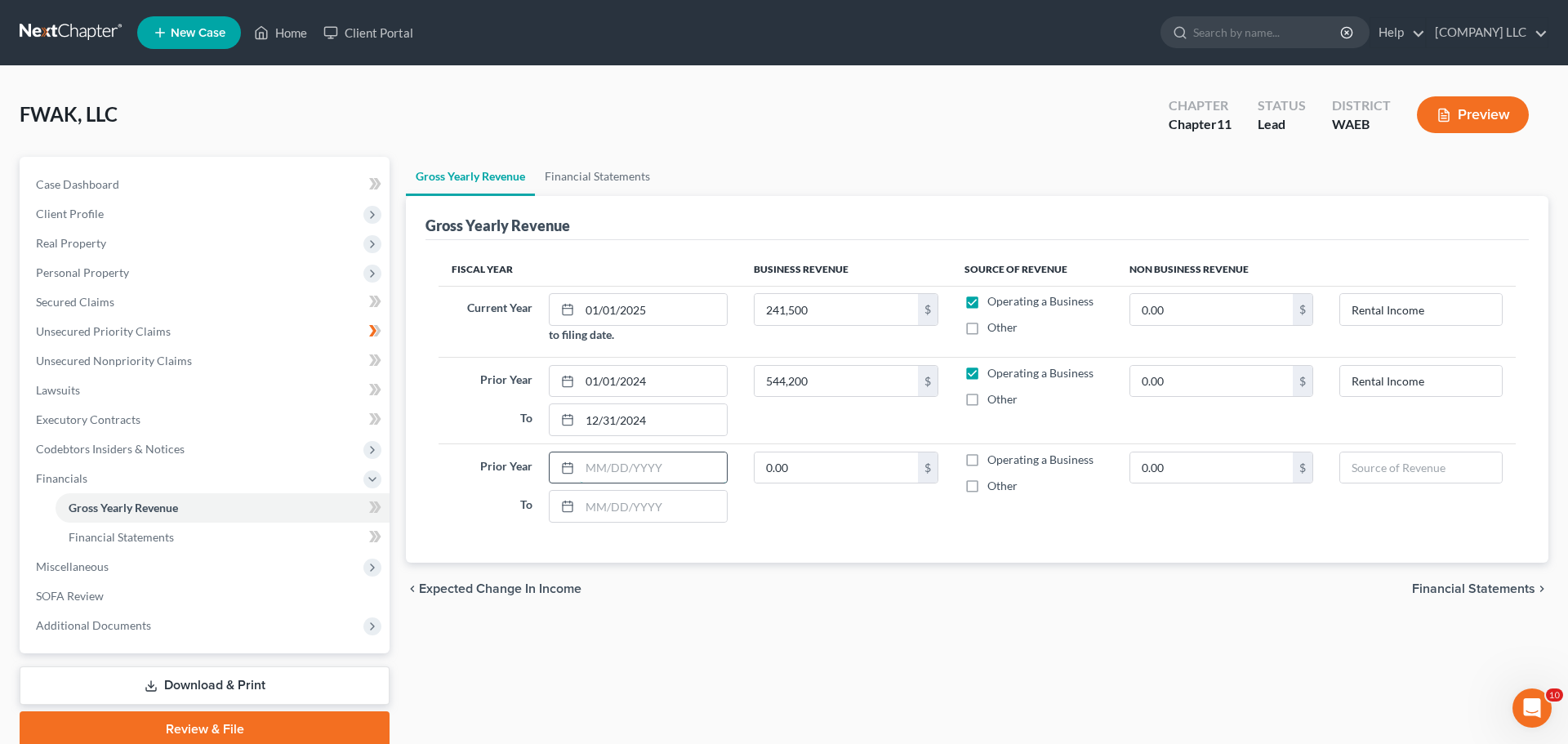 click at bounding box center [653, 468] 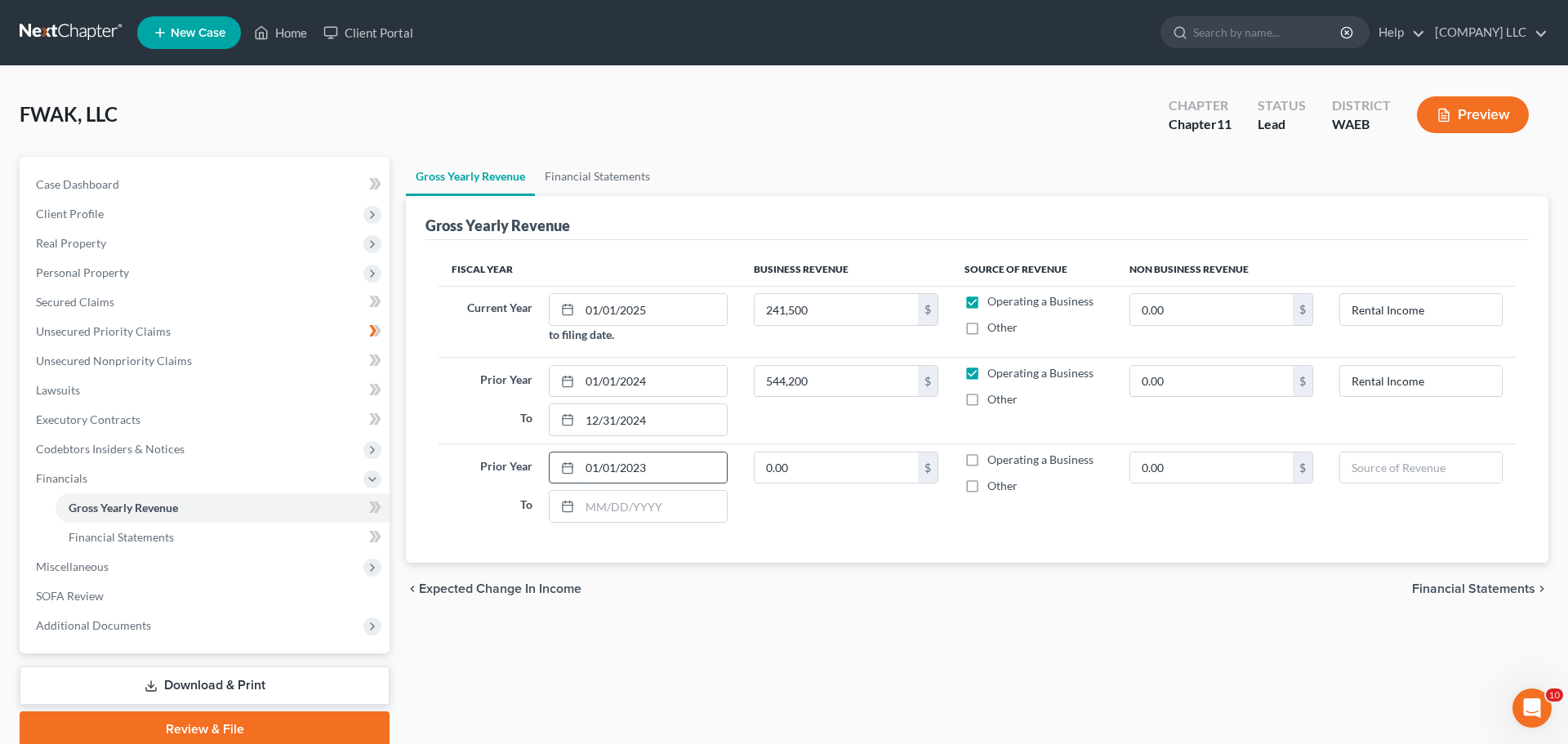 type on "01/01/2023" 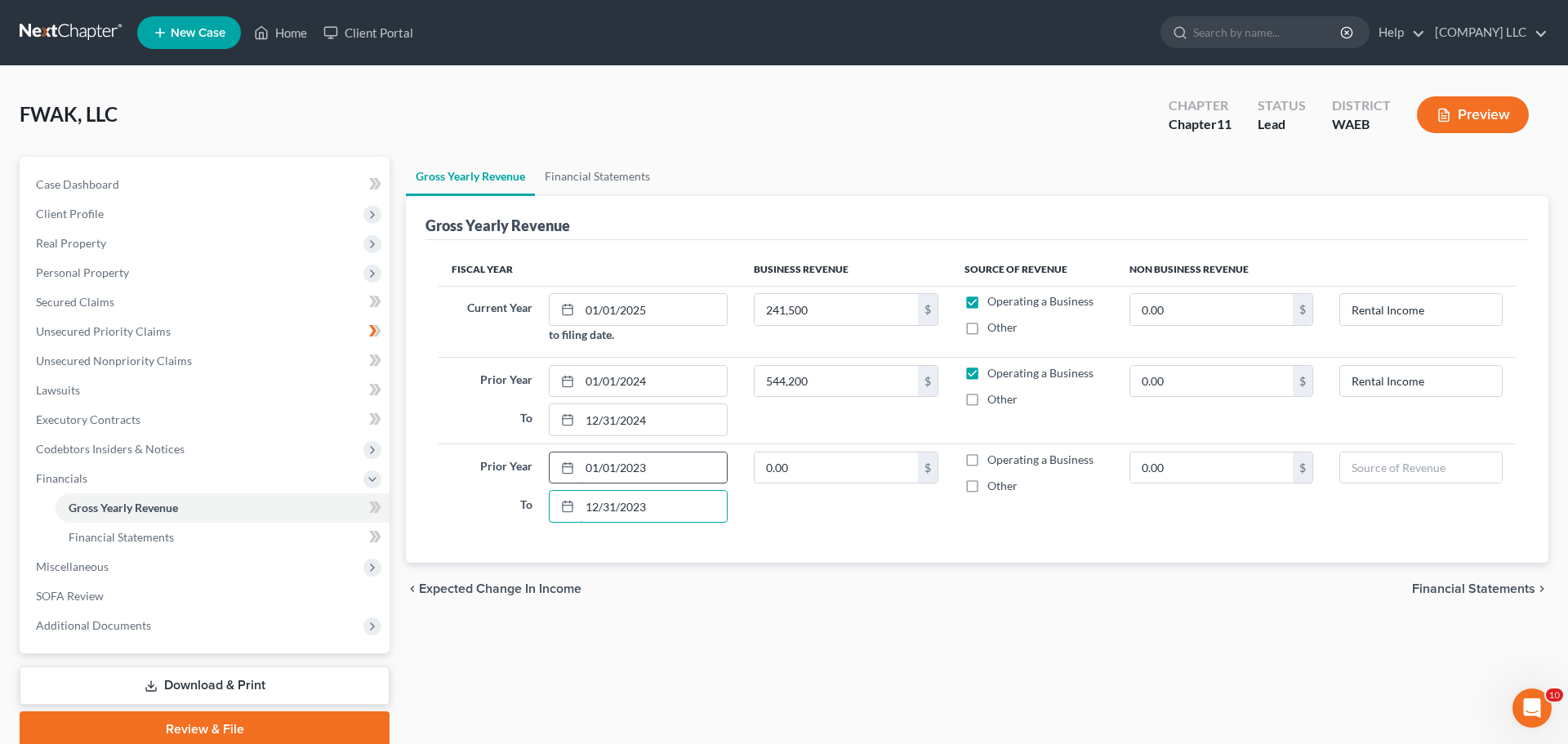 type on "12/31/2023" 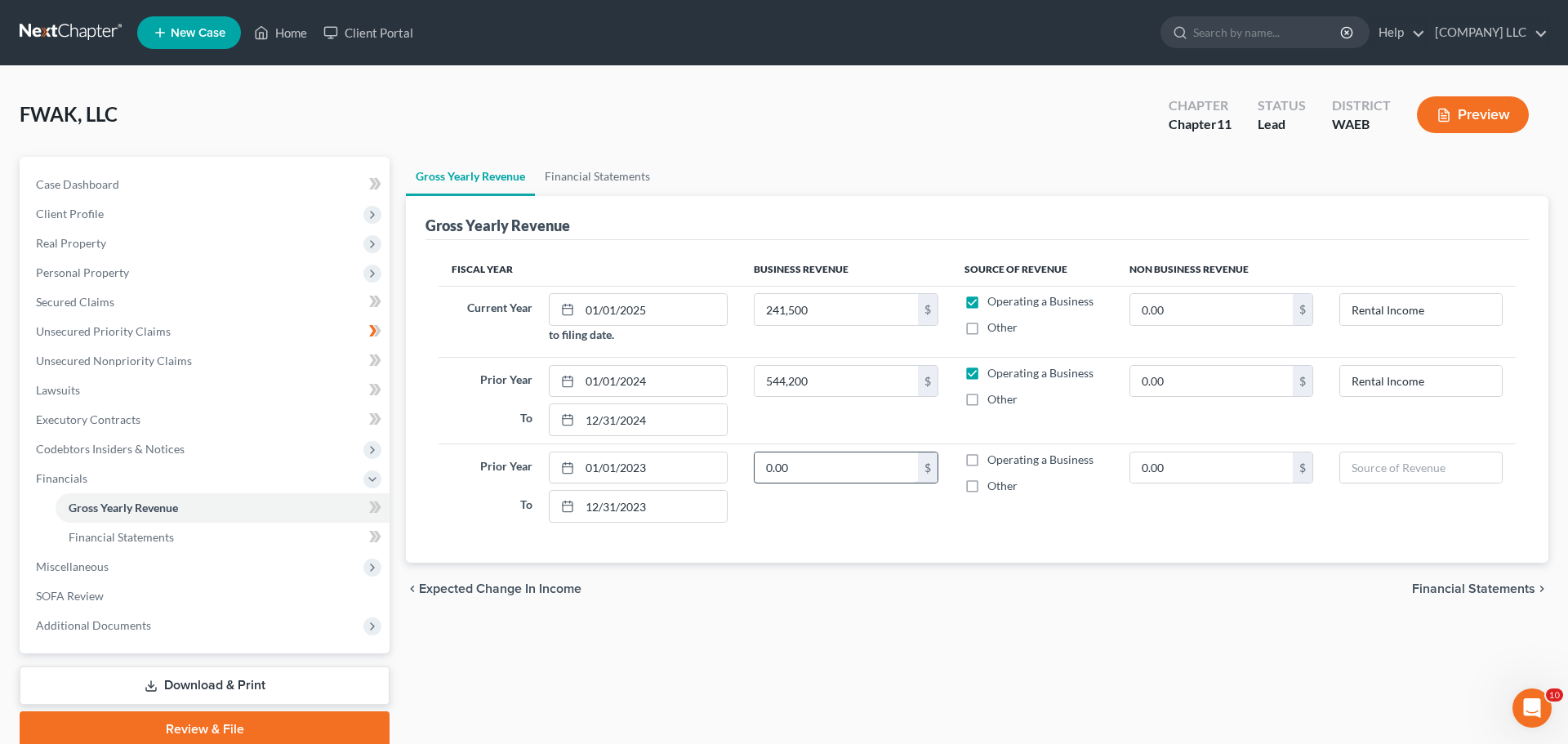 click on "0.00" at bounding box center [835, 468] 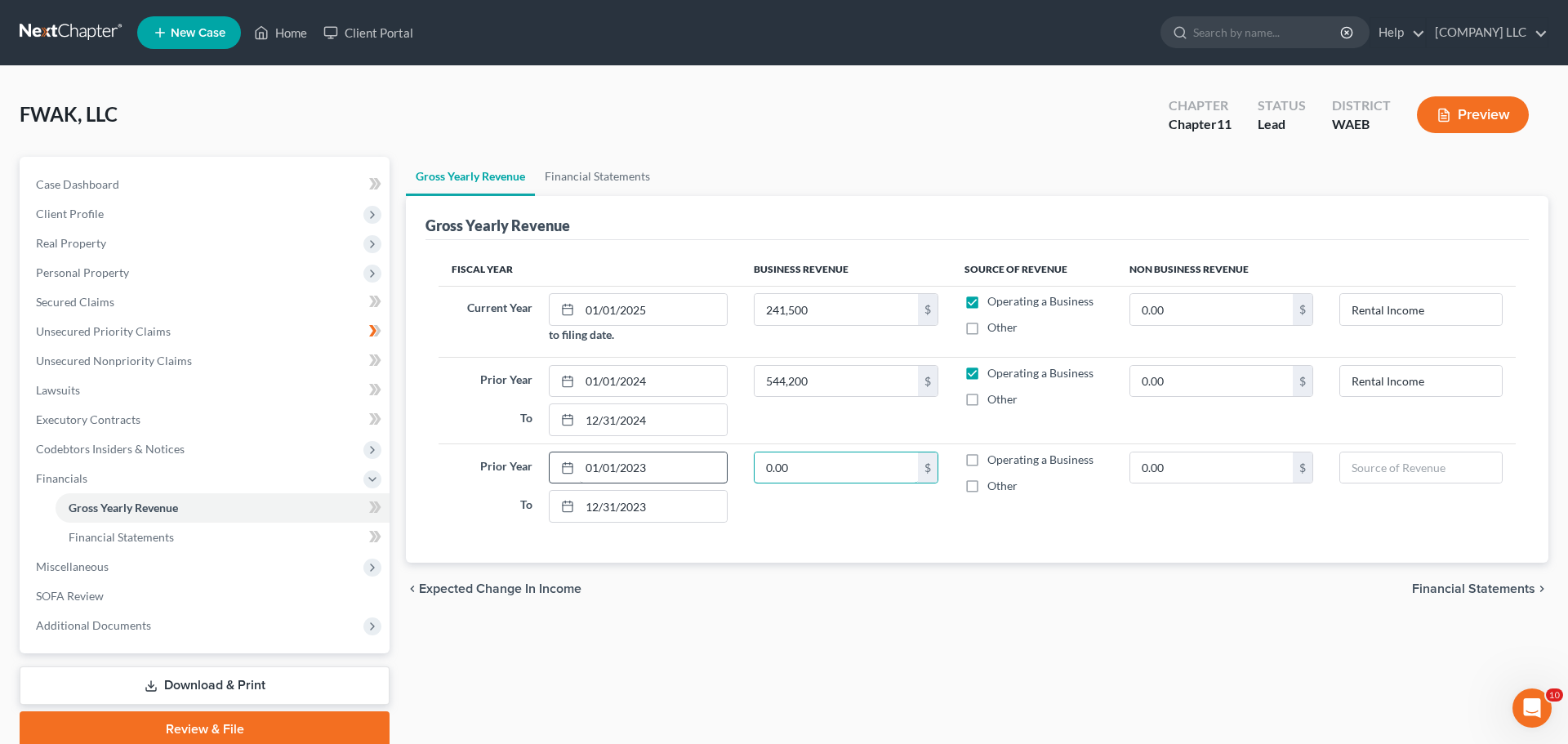 drag, startPoint x: 831, startPoint y: 361, endPoint x: 600, endPoint y: 359, distance: 231.0087 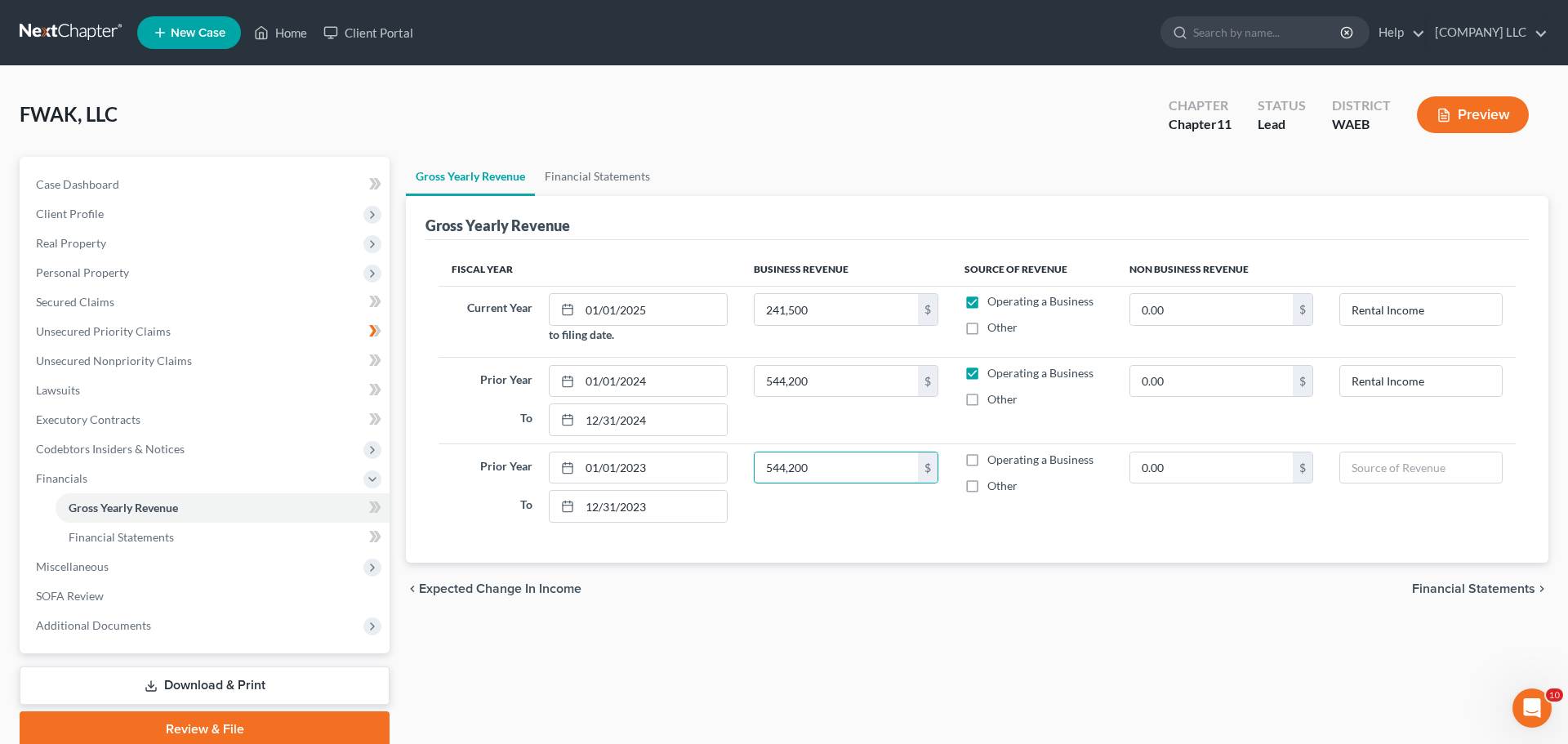 type on "544,200" 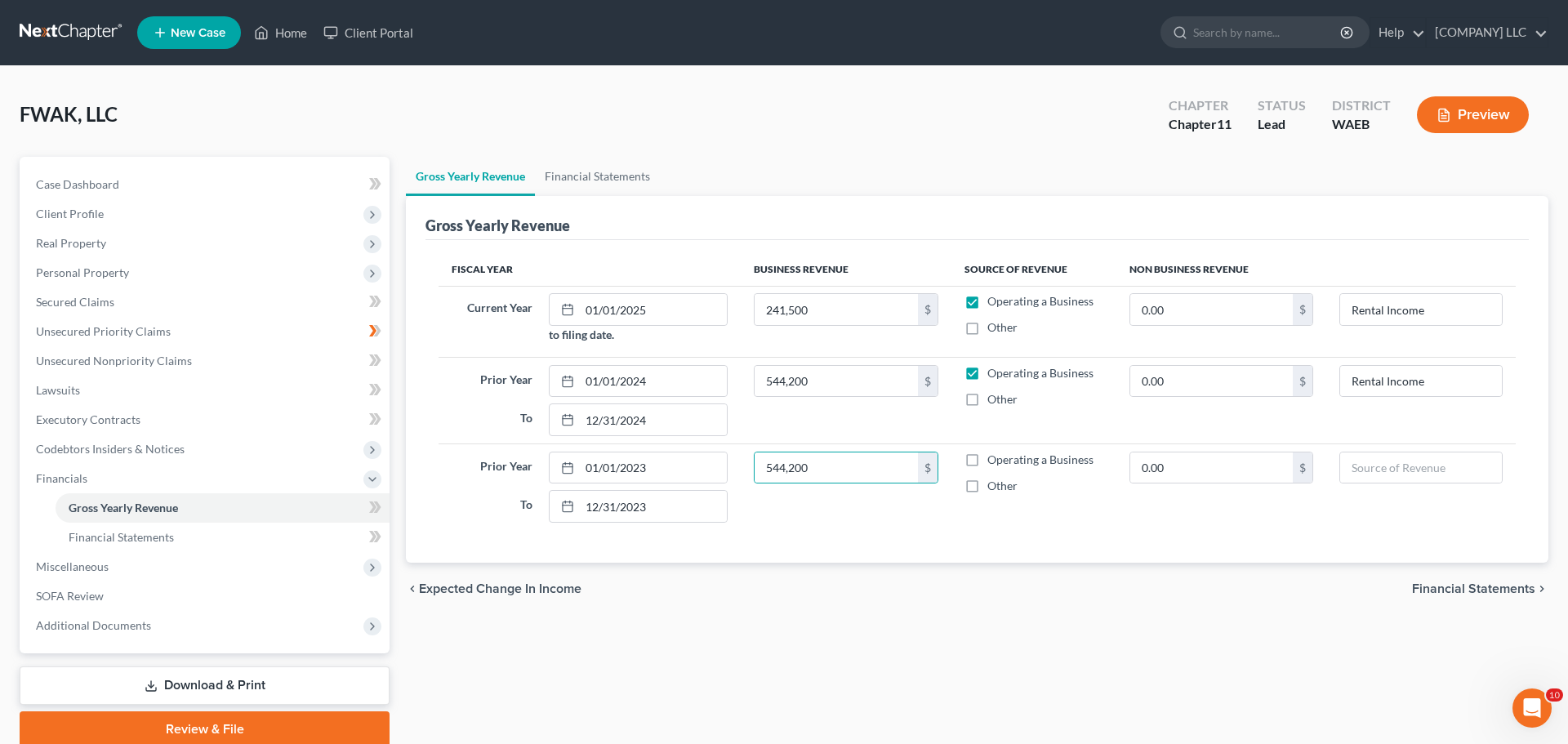 click on "Operating a Business" at bounding box center (1040, 460) 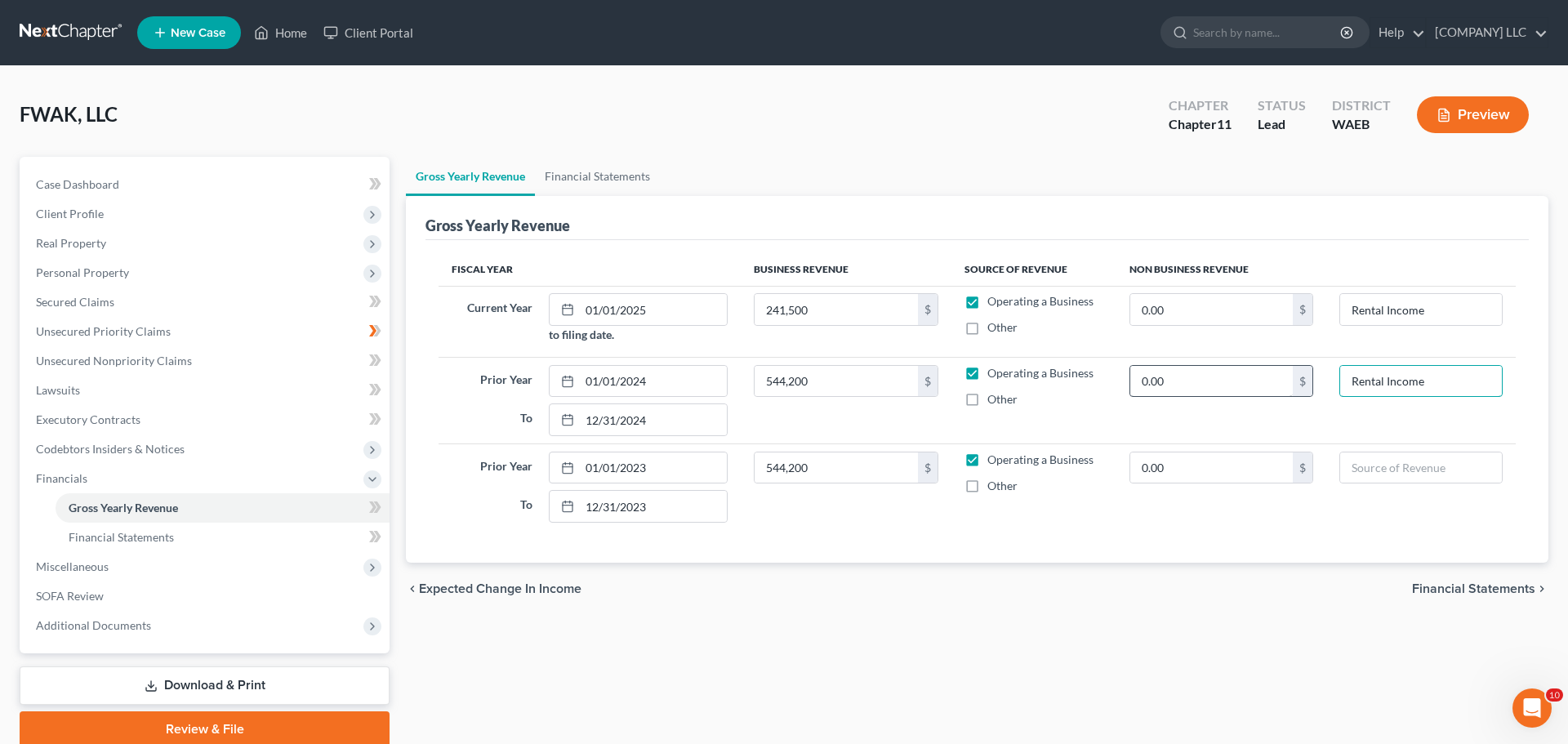 drag, startPoint x: 1450, startPoint y: 297, endPoint x: 1281, endPoint y: 304, distance: 169.14491 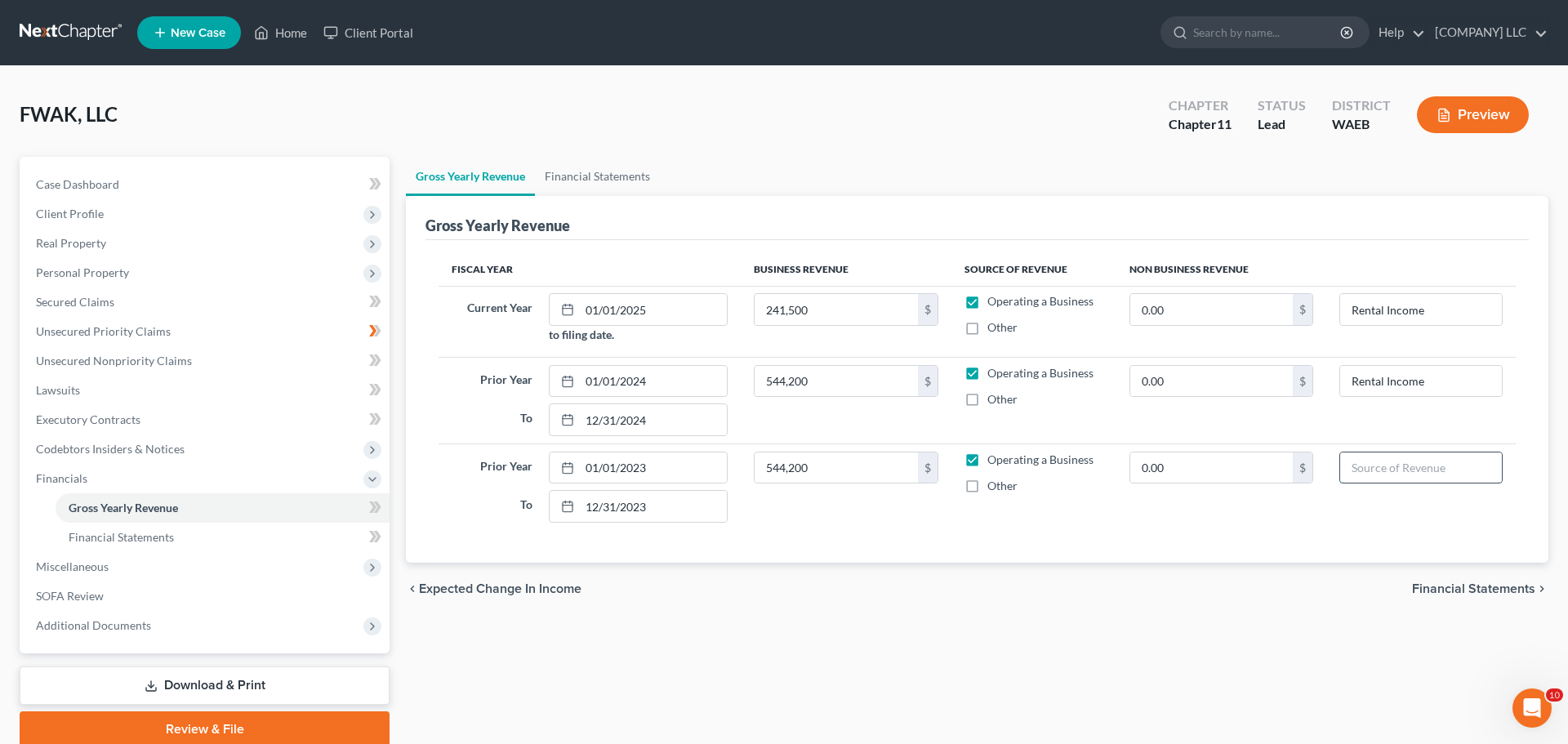 click at bounding box center [1421, 468] 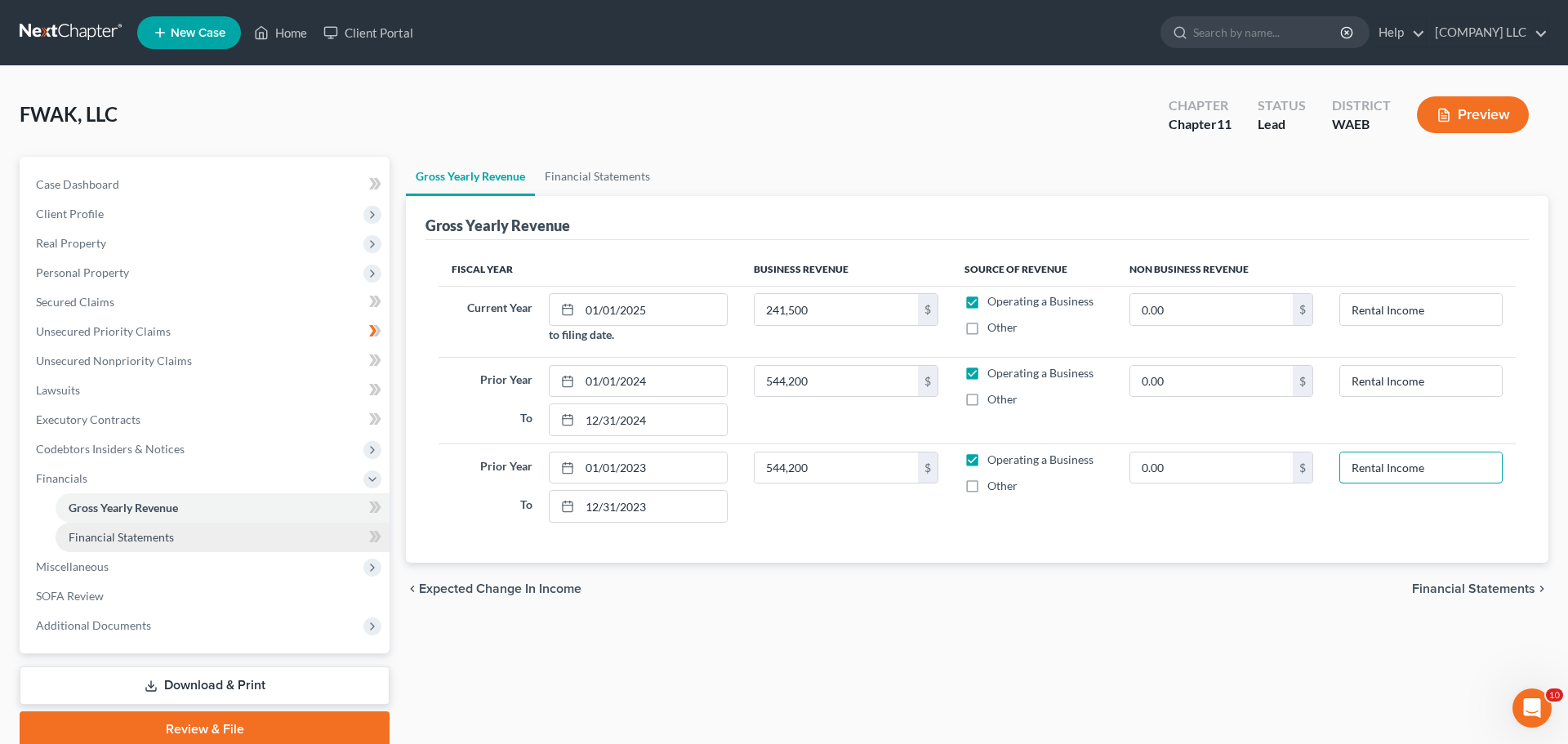 type on "Rental Income" 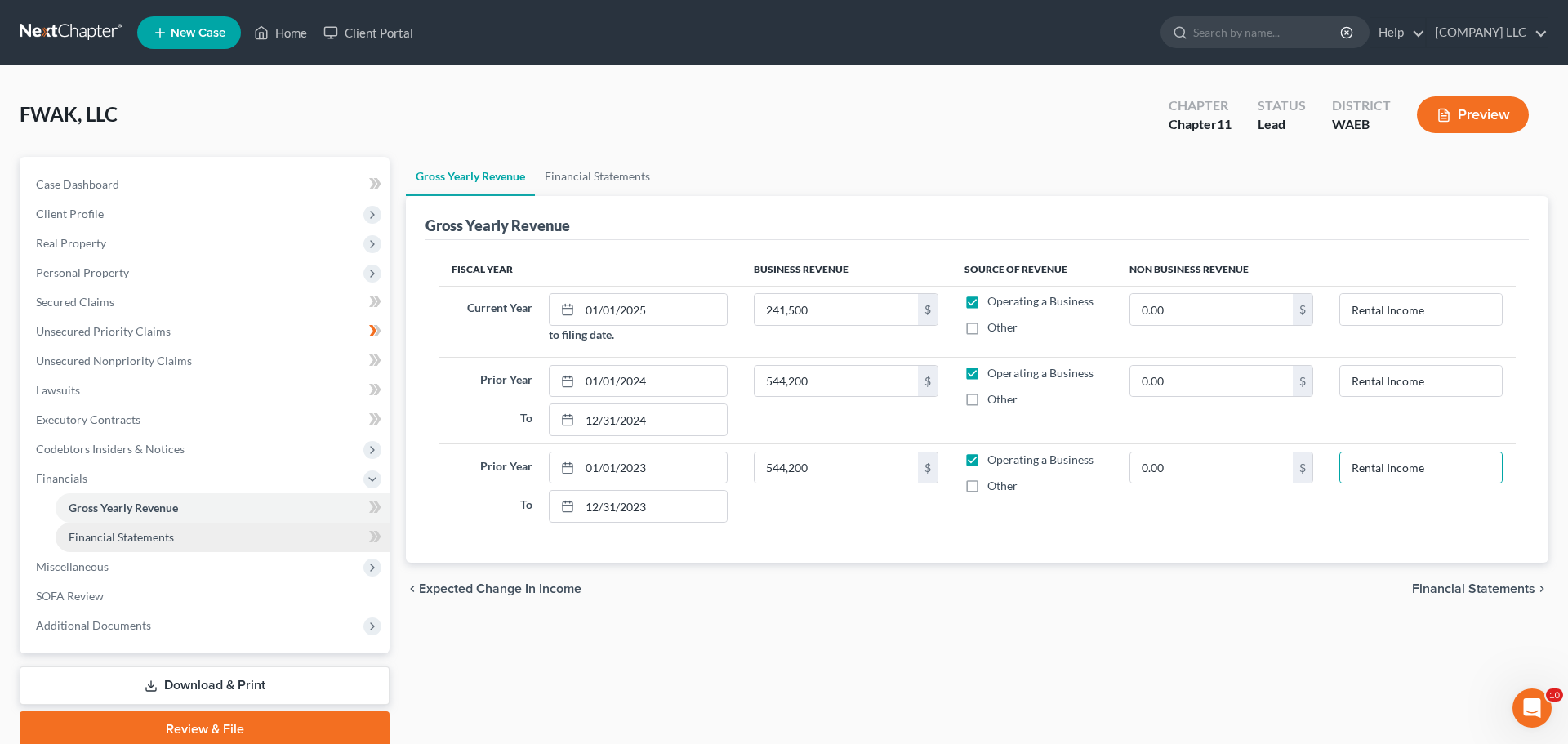 click on "Financial Statements" at bounding box center (121, 537) 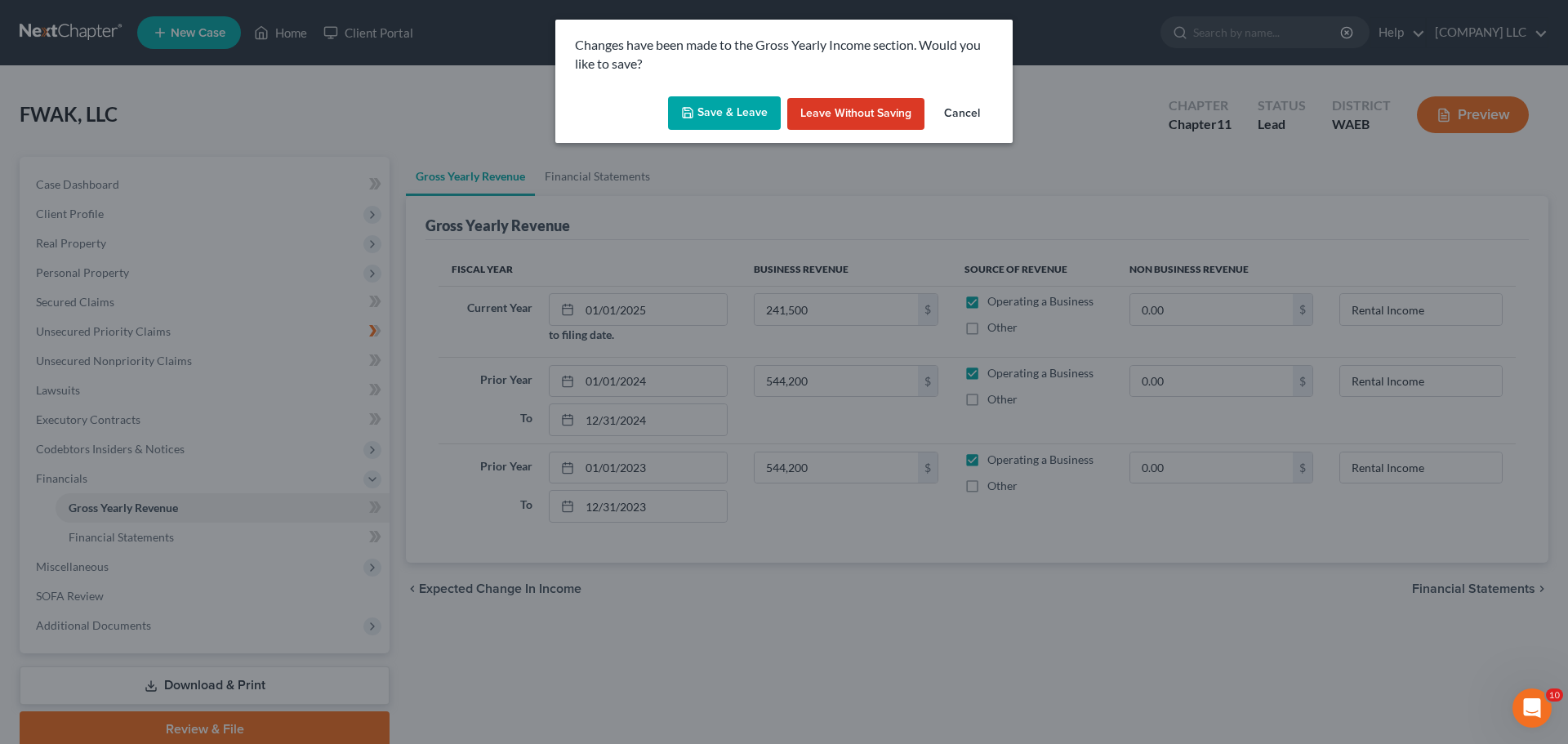 click on "Cancel" at bounding box center (962, 114) 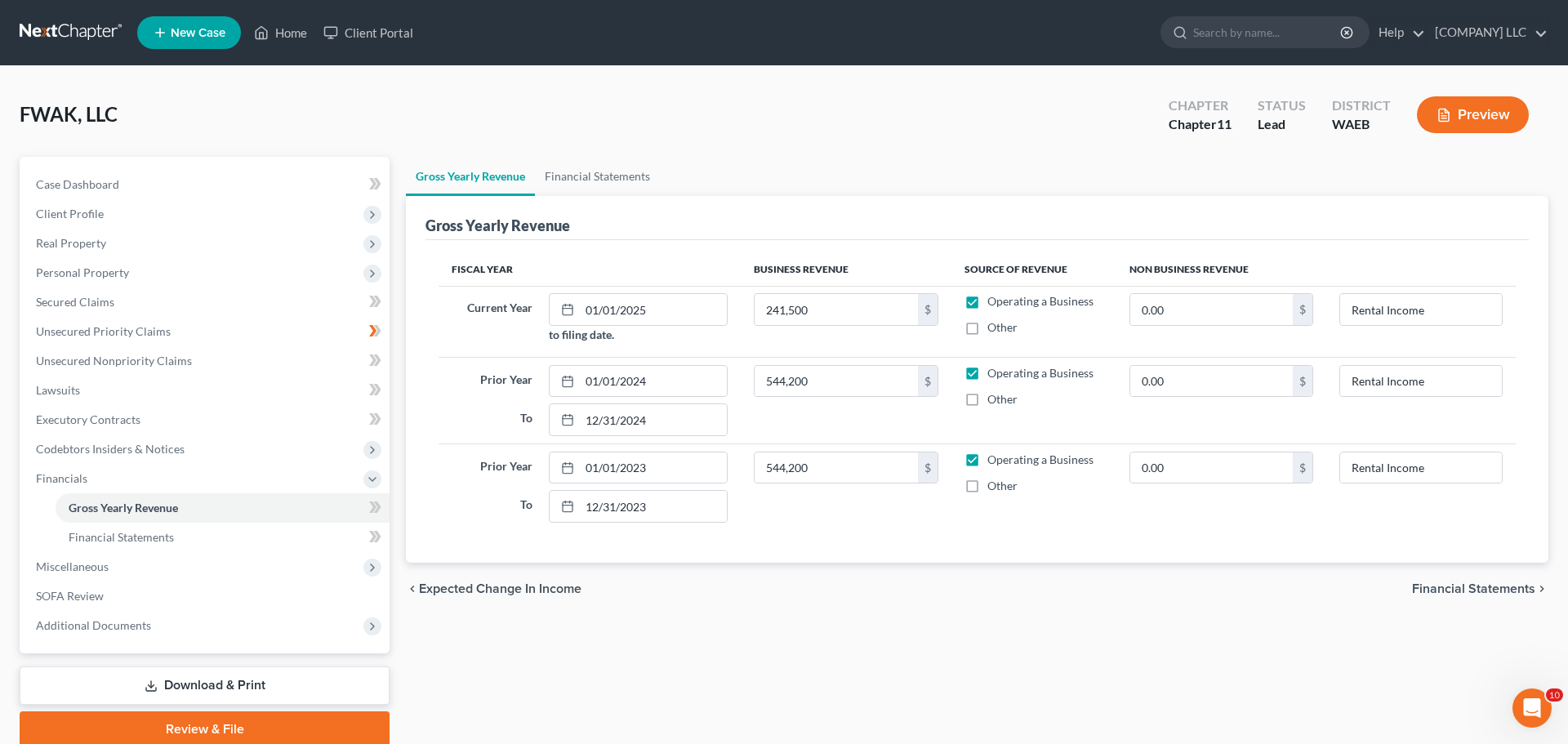 click on "Financial Statements" at bounding box center (1473, 589) 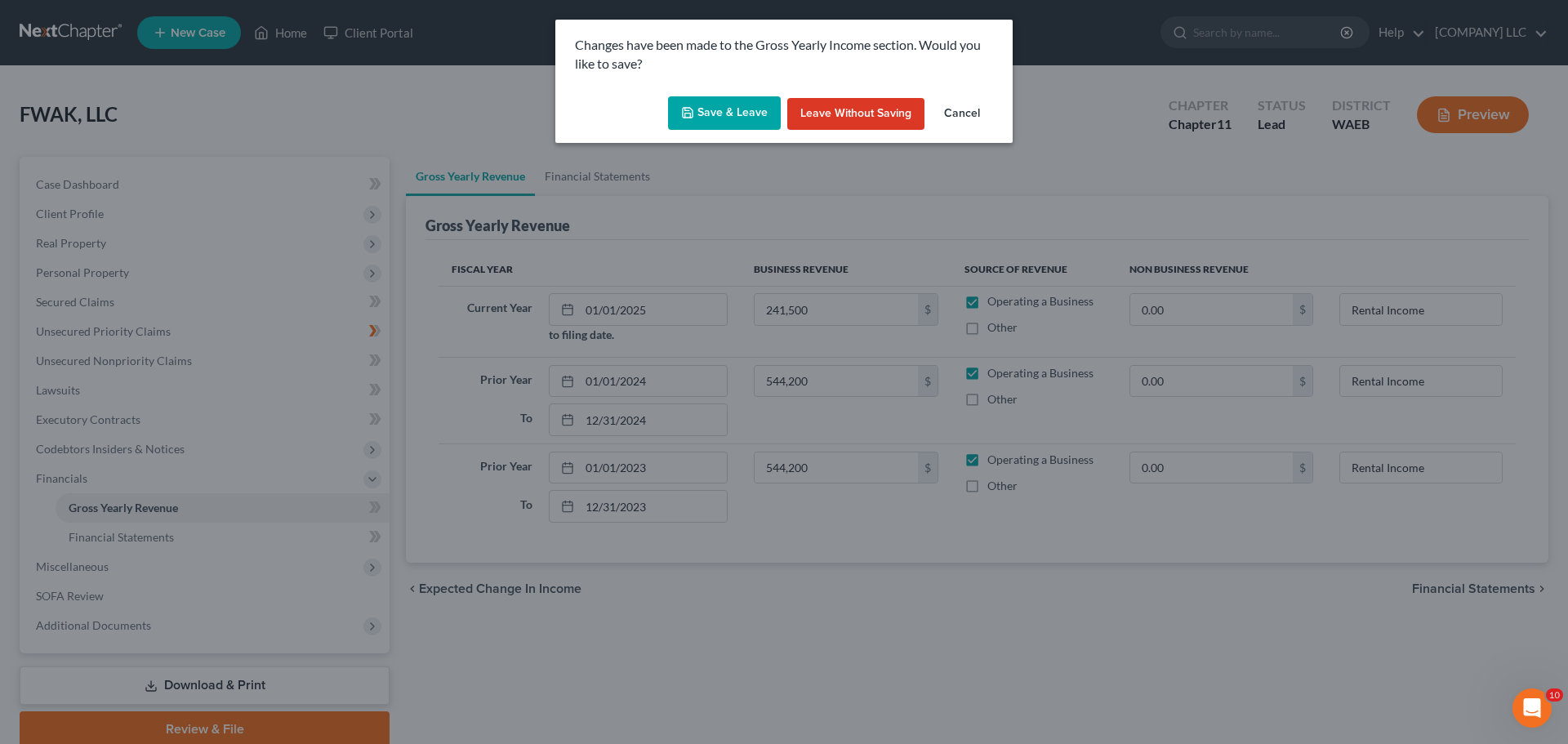 click on "Cancel" at bounding box center (962, 114) 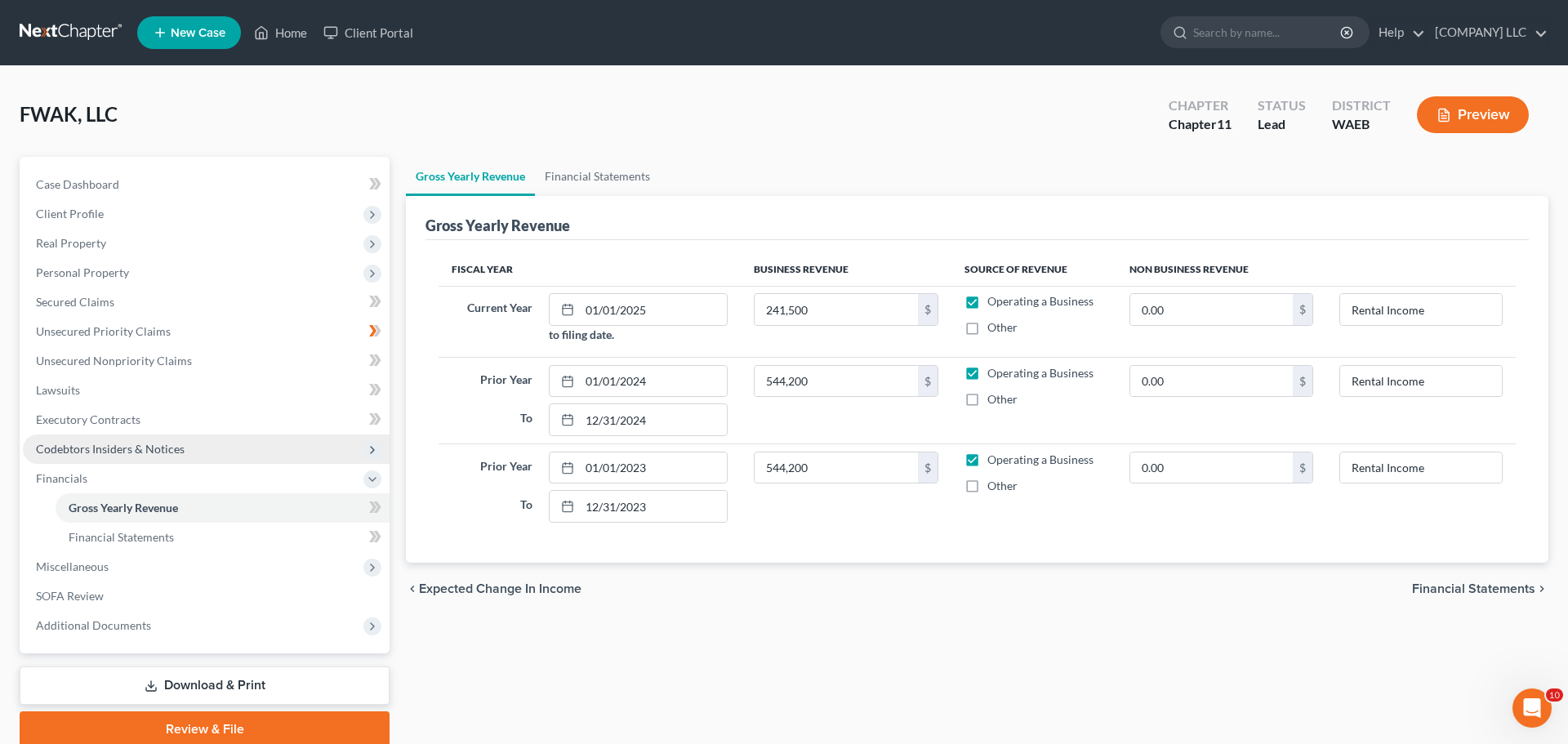 click on "Codebtors Insiders & Notices" at bounding box center (110, 448) 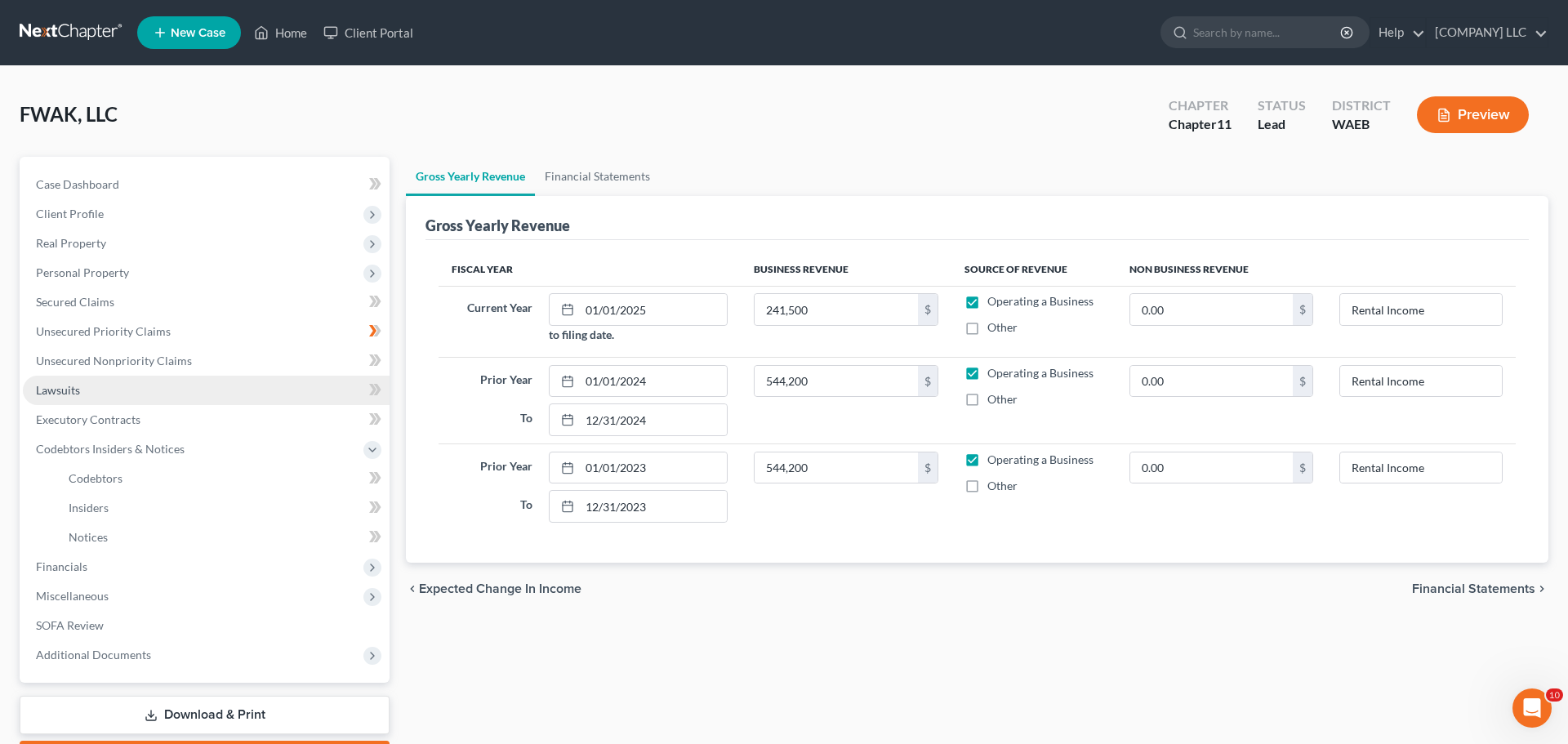 click on "Lawsuits" at bounding box center [58, 390] 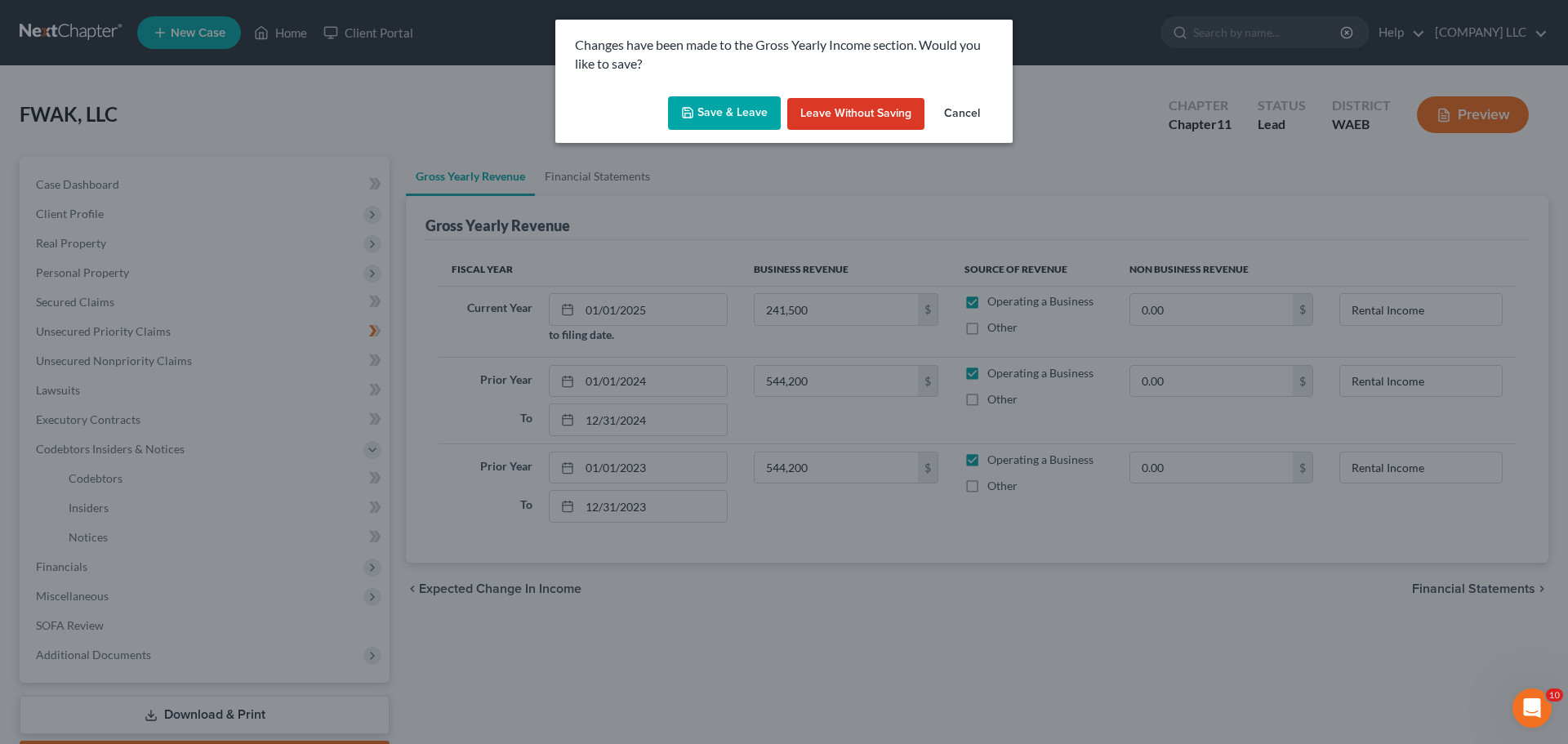 click on "Save & Leave" at bounding box center [724, 114] 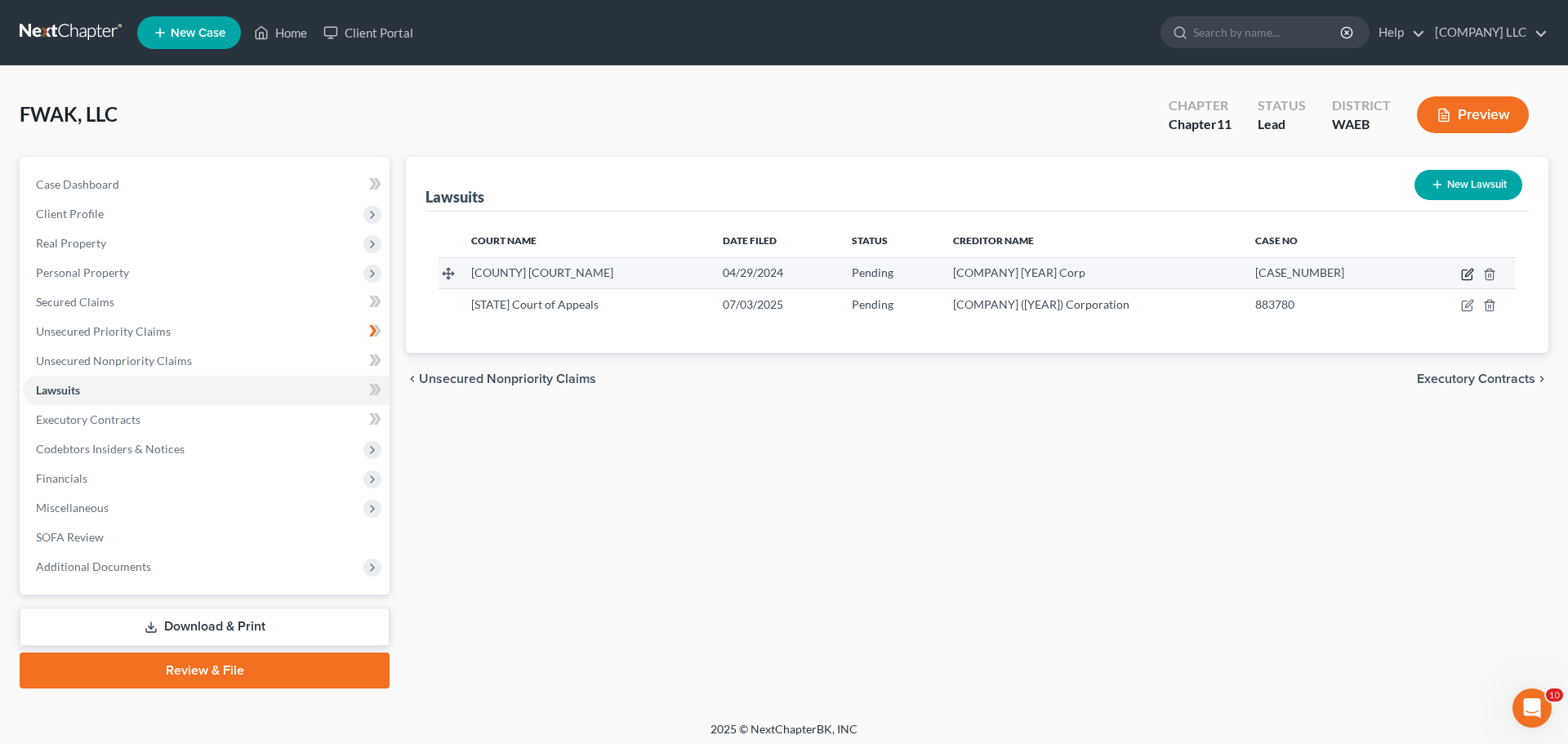 click 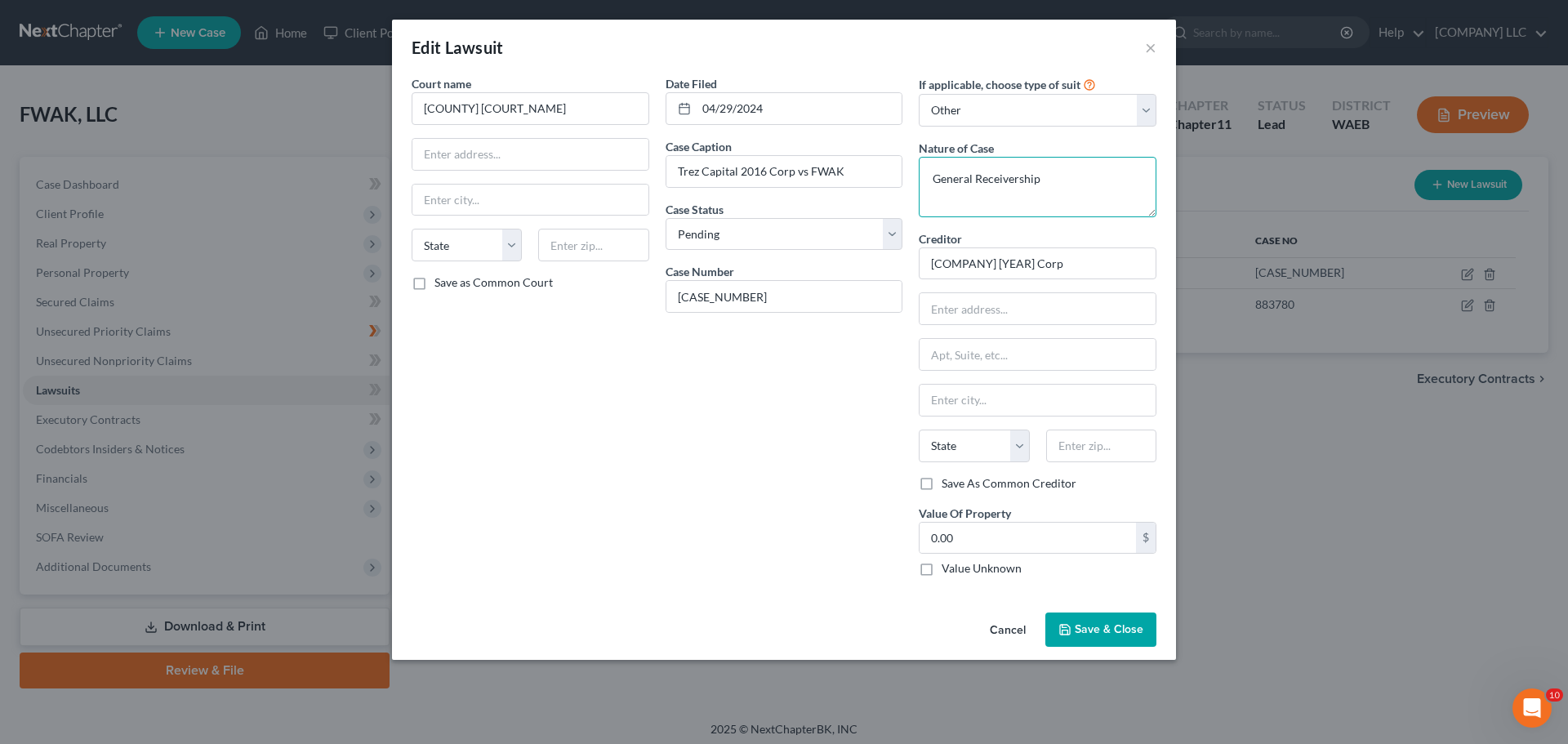 drag, startPoint x: 1011, startPoint y: 133, endPoint x: 747, endPoint y: 145, distance: 264.2726 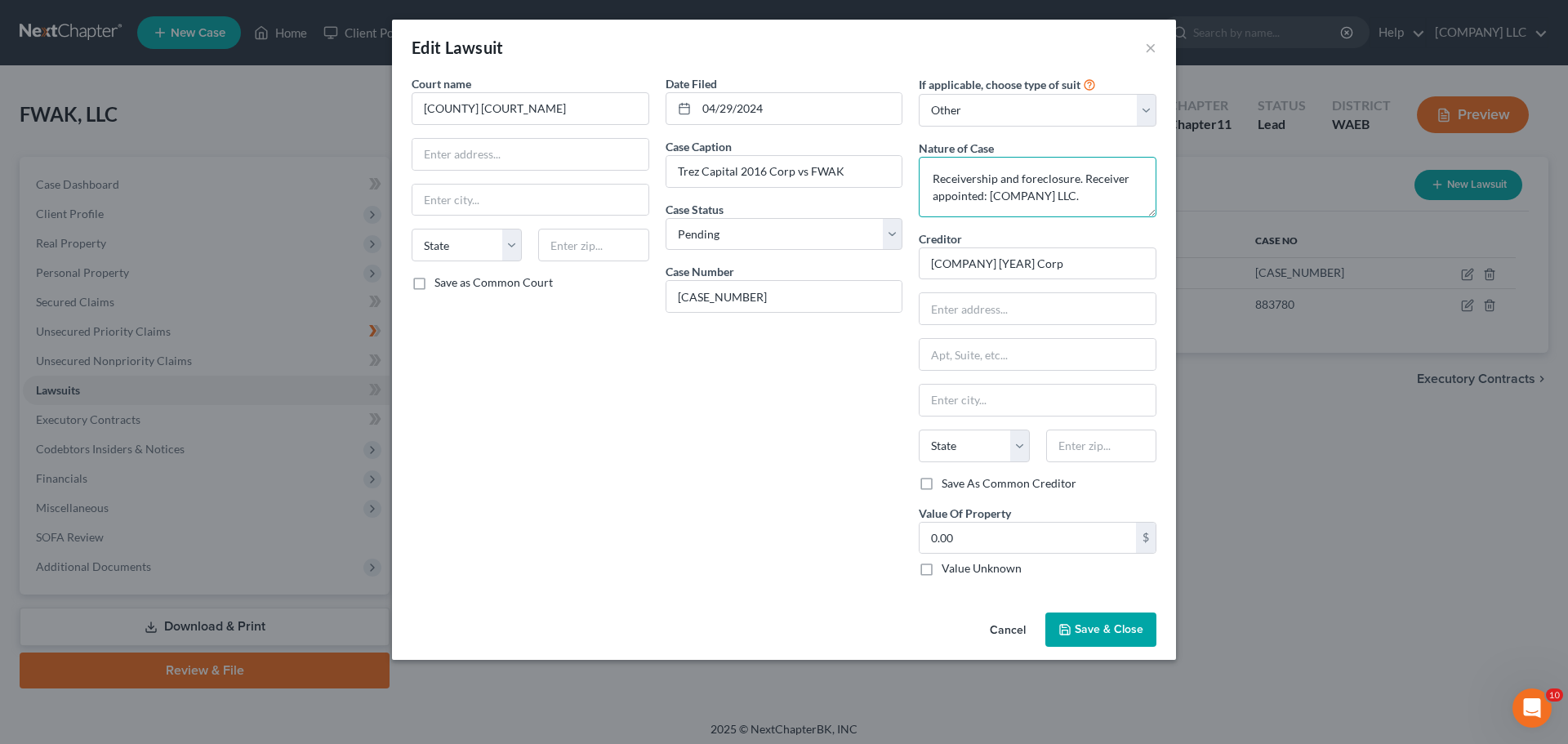 type on "Receivership and foreclosure. Receiver appointed: Pacific Realty Advisors LLC." 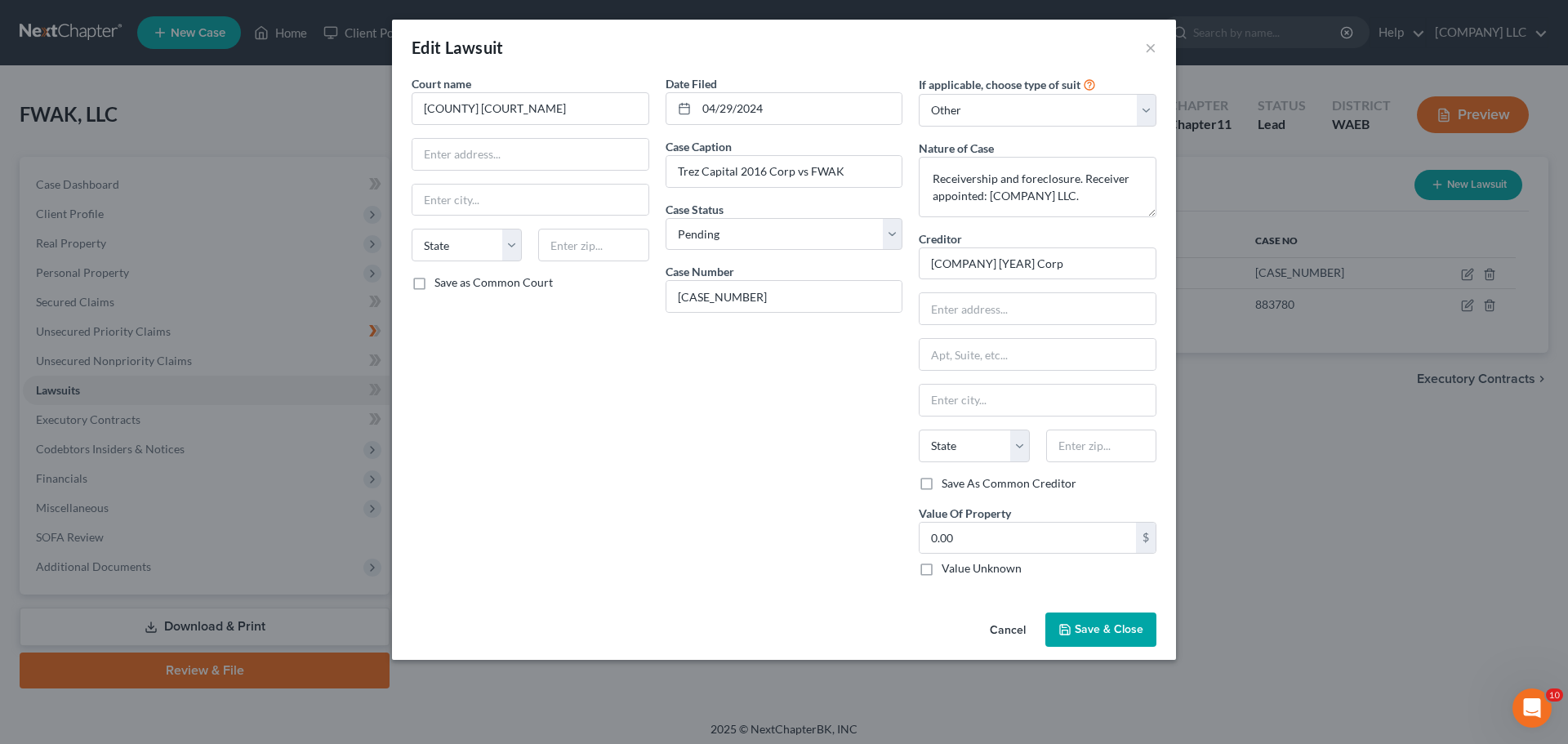 click on "Save & Close" at bounding box center [1109, 629] 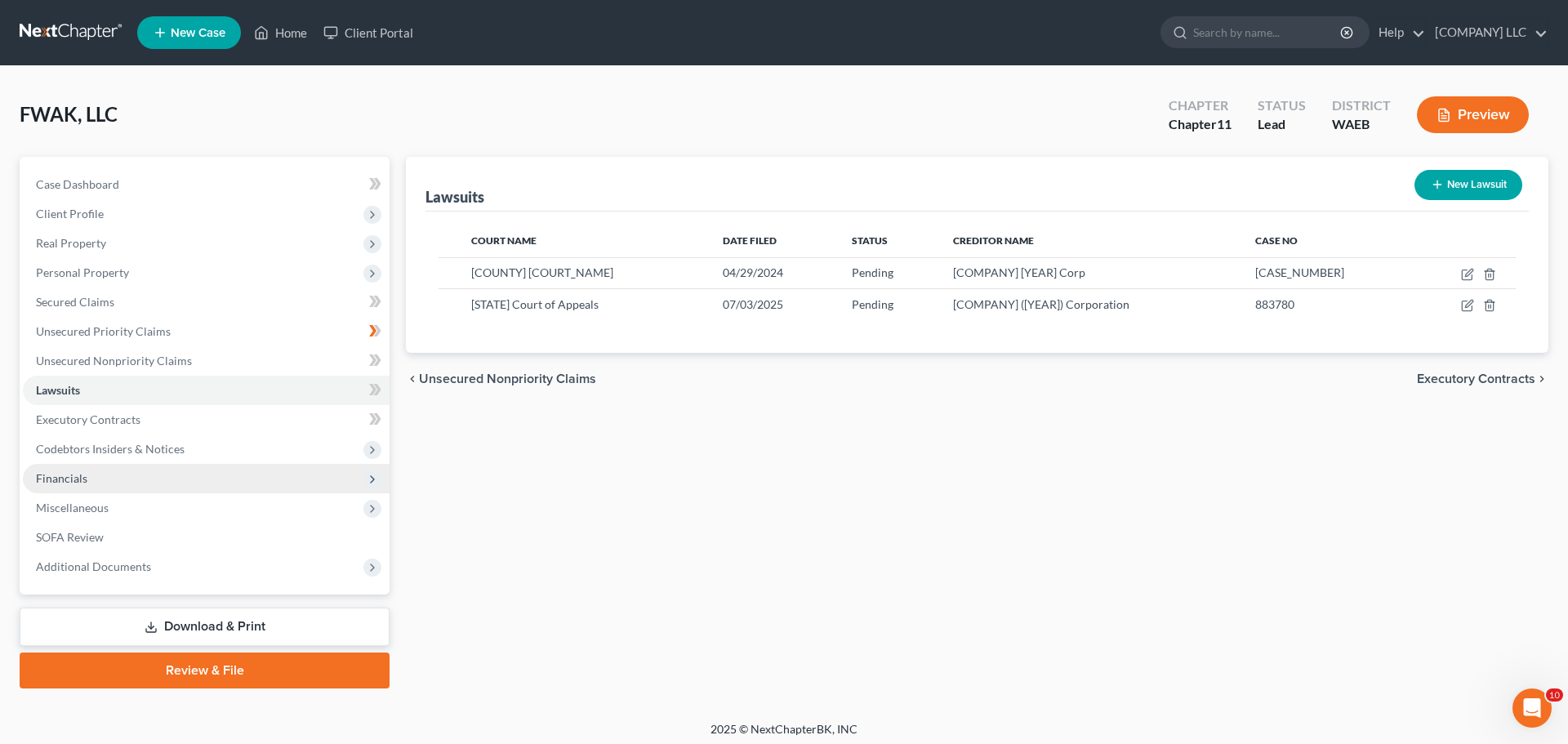click on "Financials" at bounding box center [61, 478] 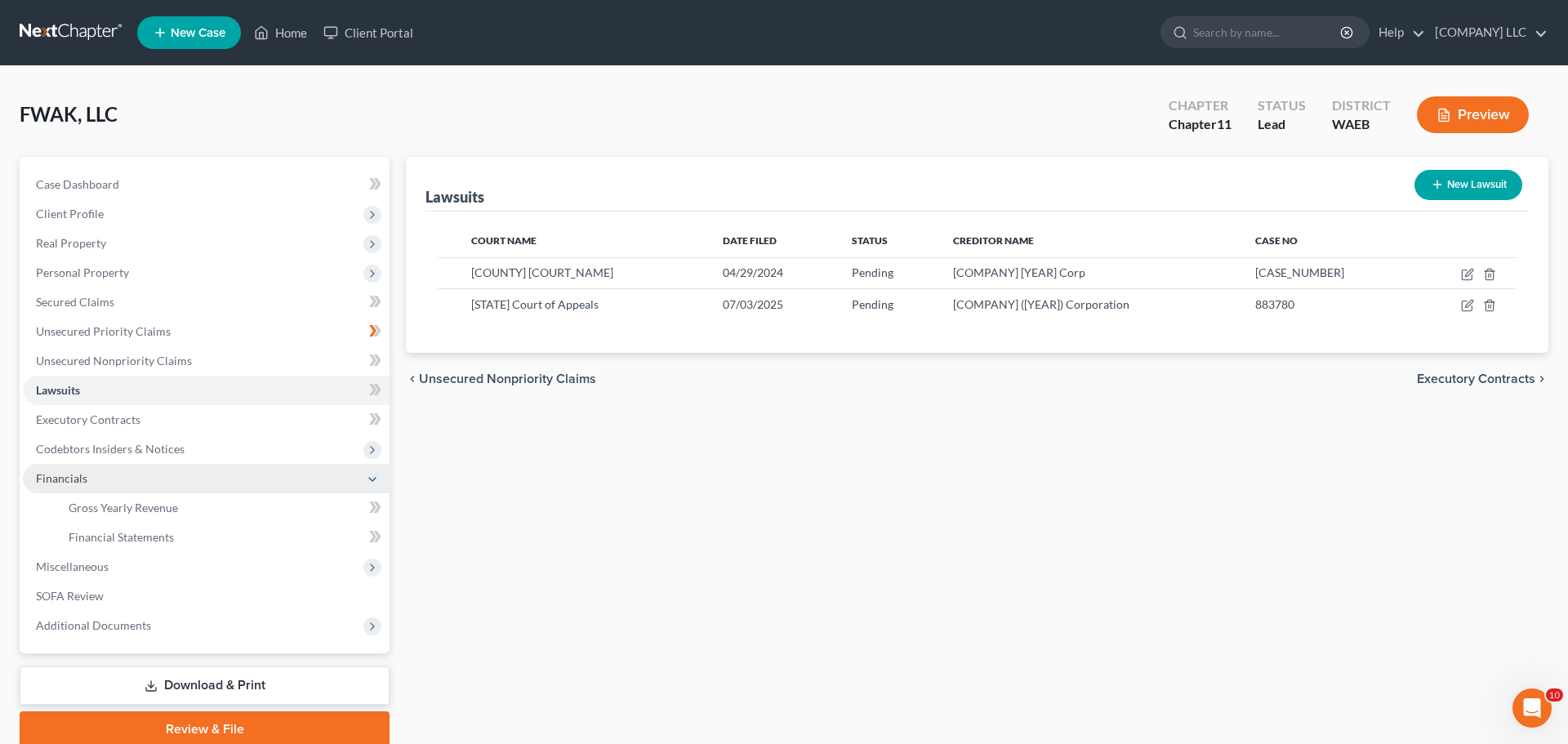 click on "Financials" at bounding box center [61, 478] 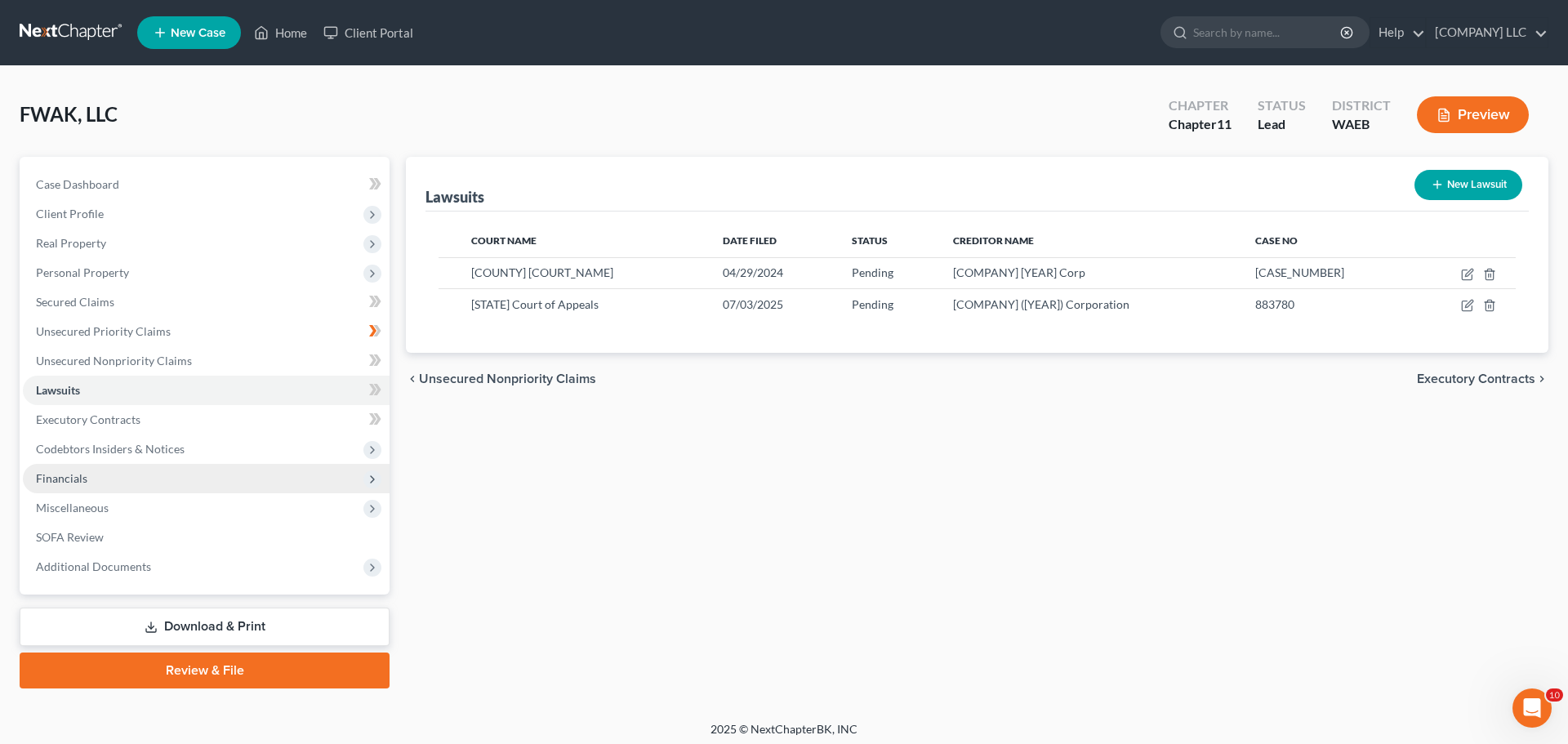 click on "Financials" at bounding box center (61, 478) 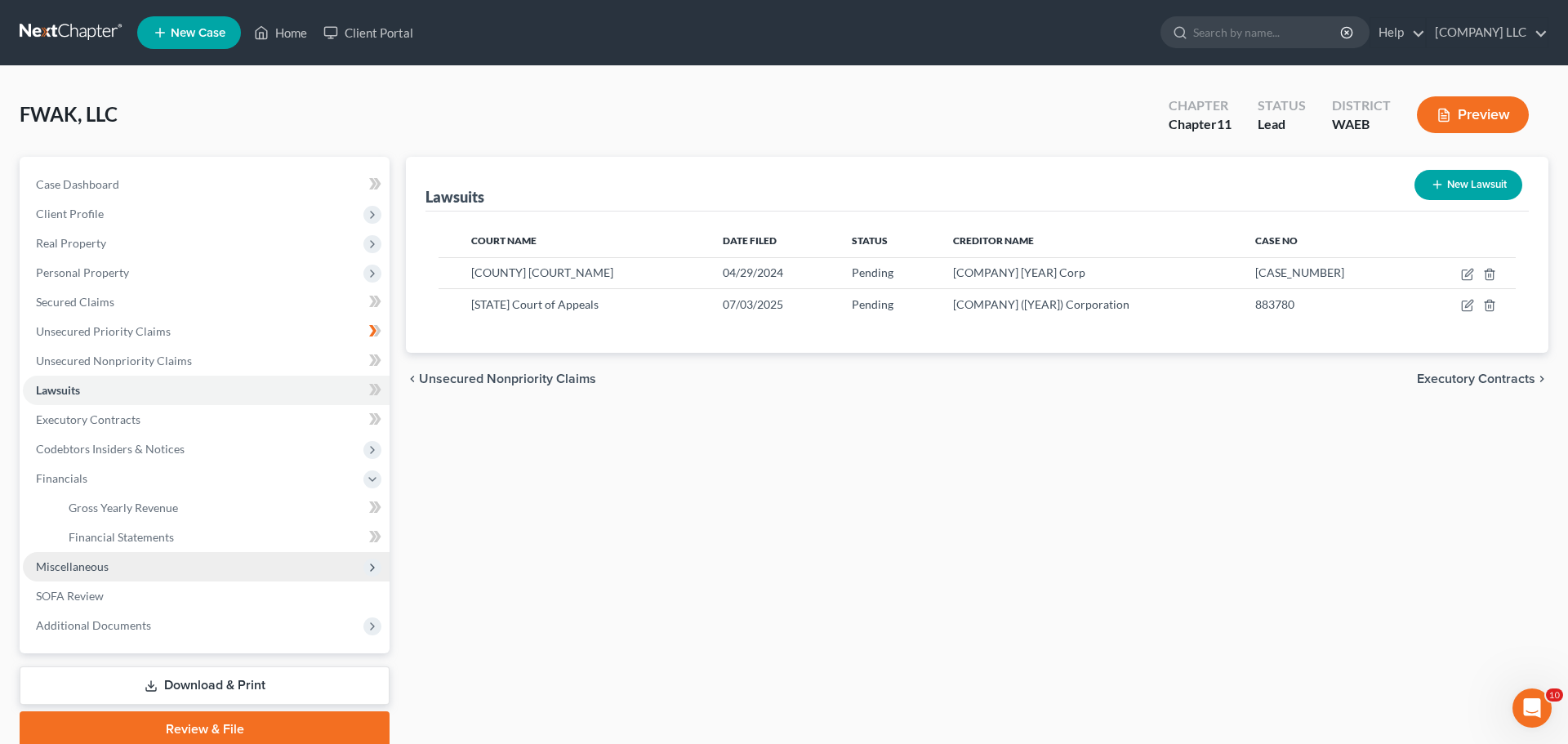 click on "Miscellaneous" at bounding box center (72, 566) 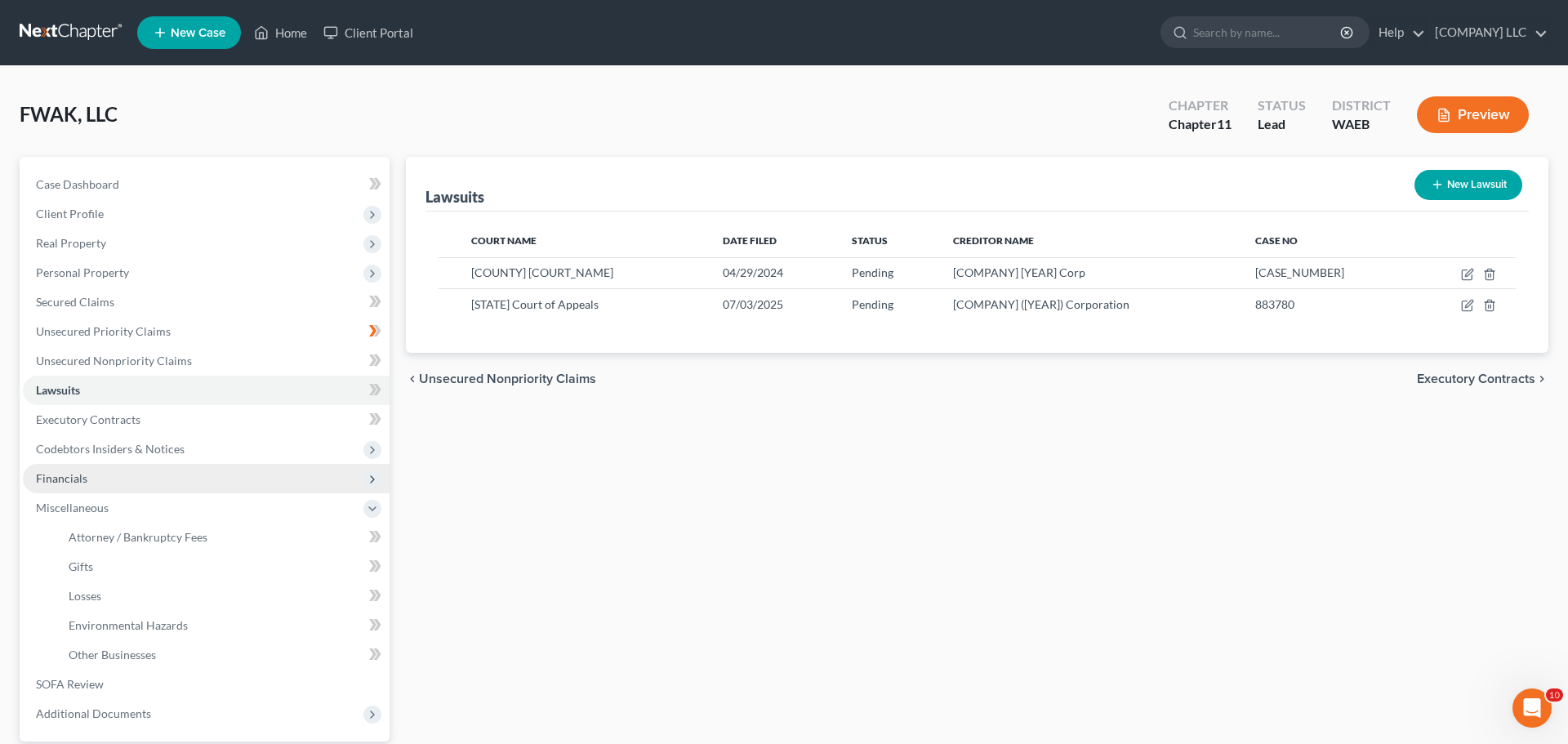 click on "Financials" at bounding box center [61, 478] 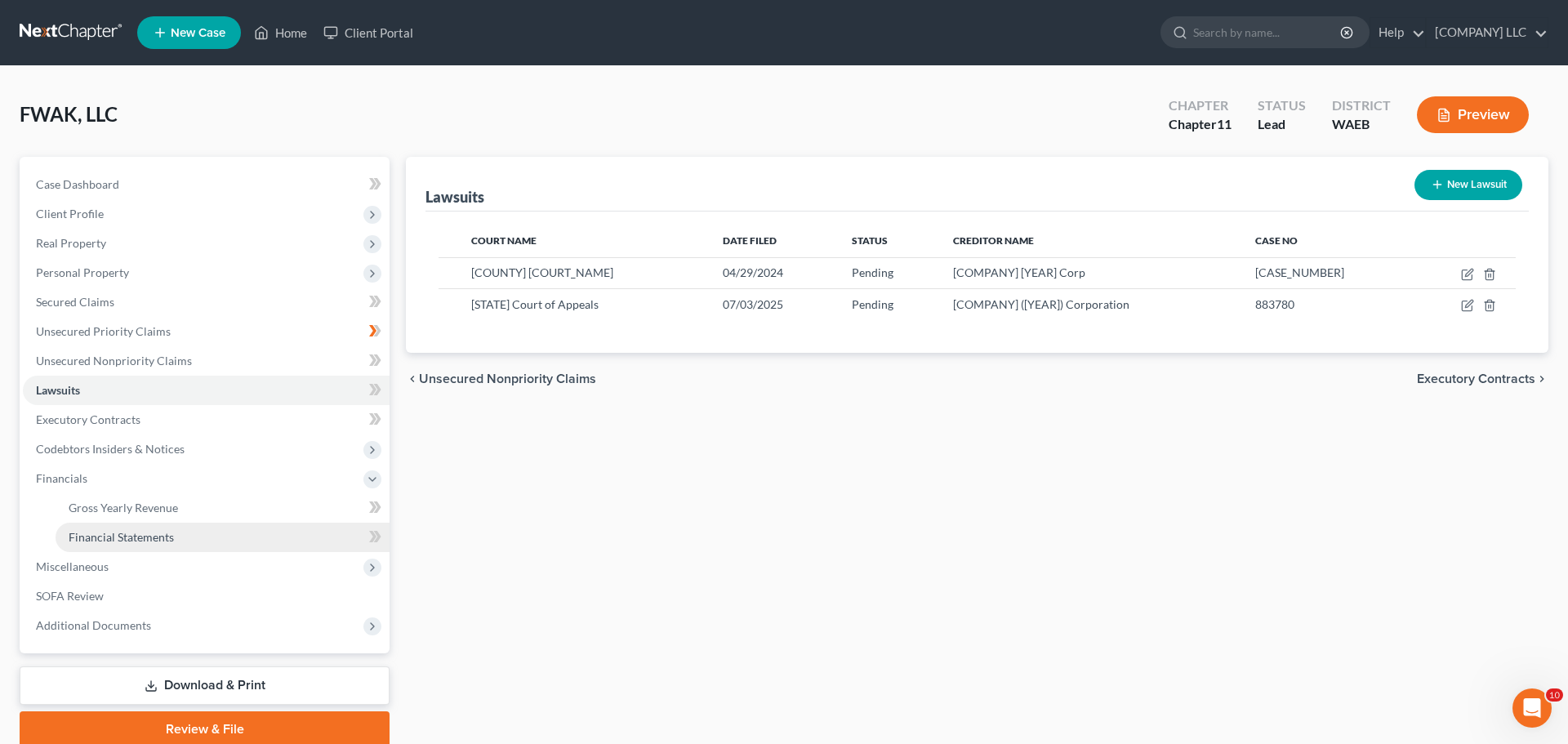click on "Financial Statements" at bounding box center [121, 537] 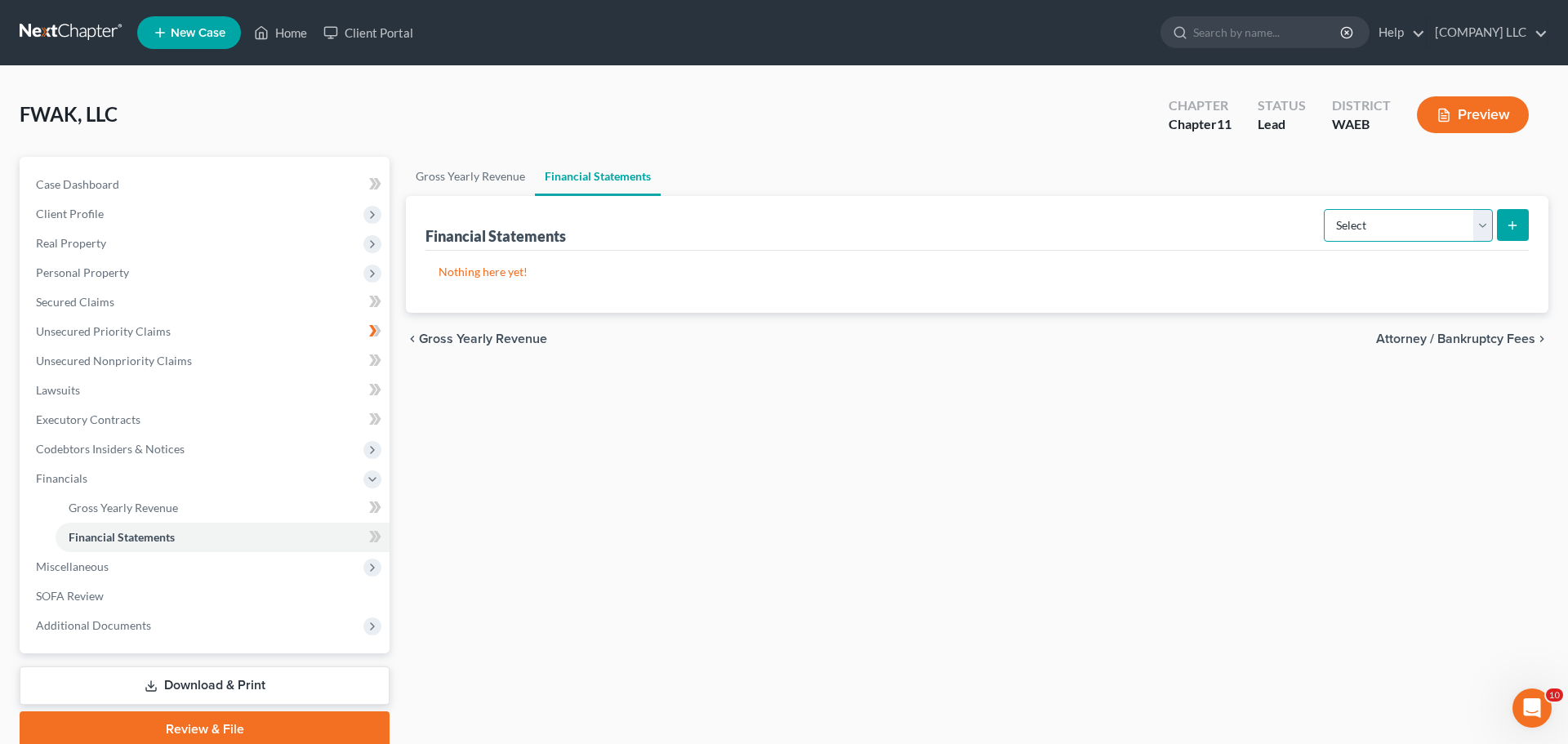 click on "Select Auditor Bookkeeper Creditor Pension Contribution Records Keeper Tax Consolidation Group" at bounding box center (1408, 225) 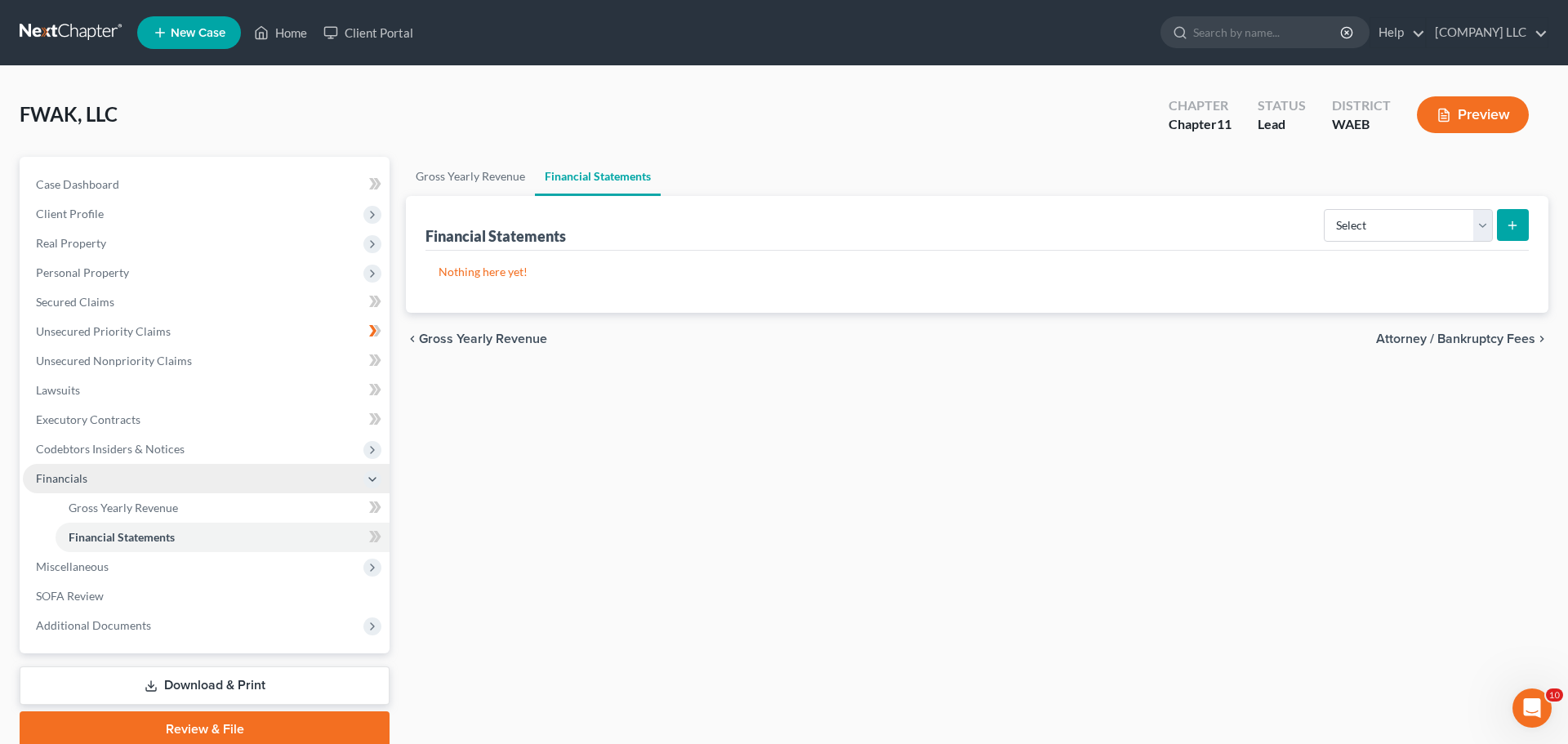 click on "Financials" at bounding box center (61, 478) 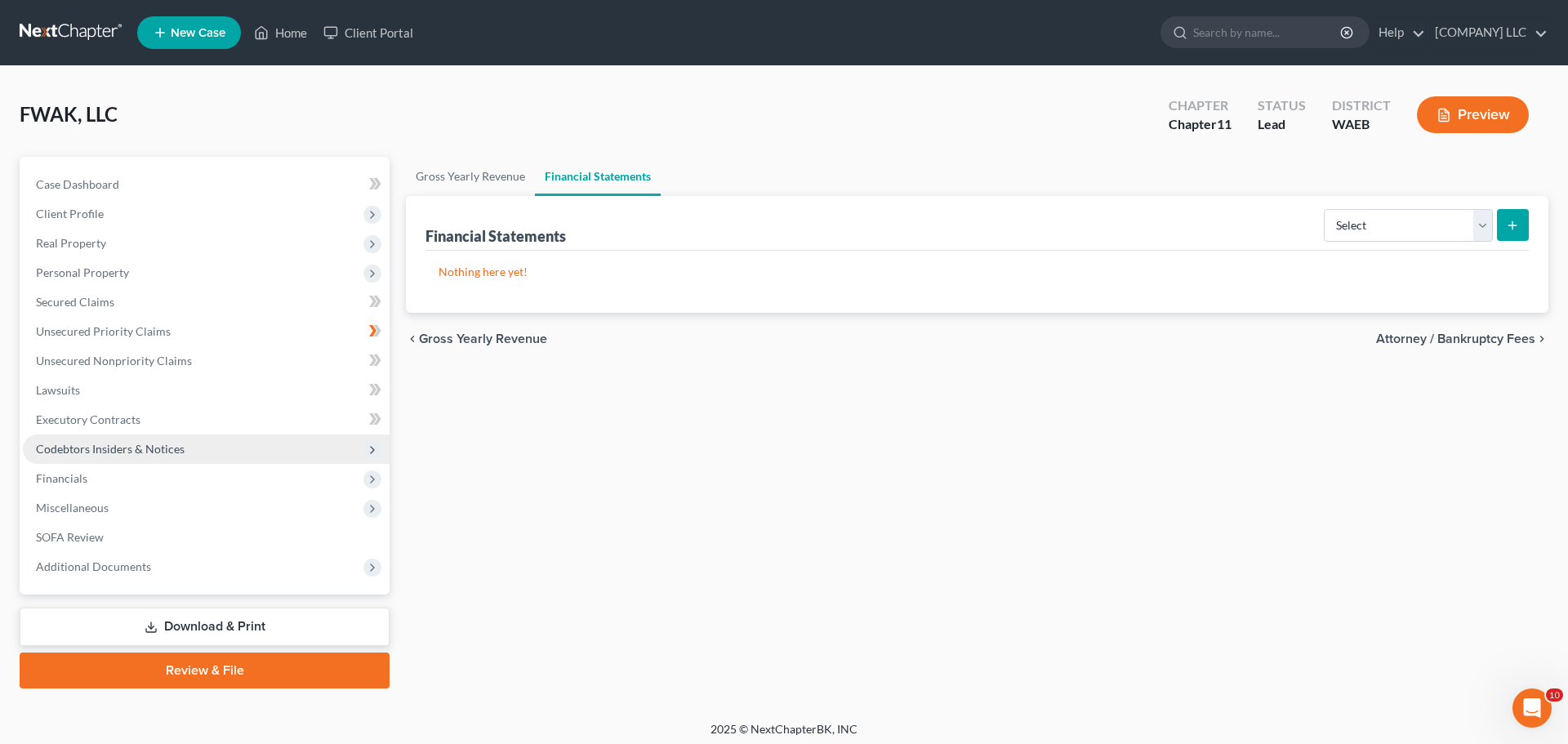 click on "Codebtors Insiders & Notices" at bounding box center [110, 448] 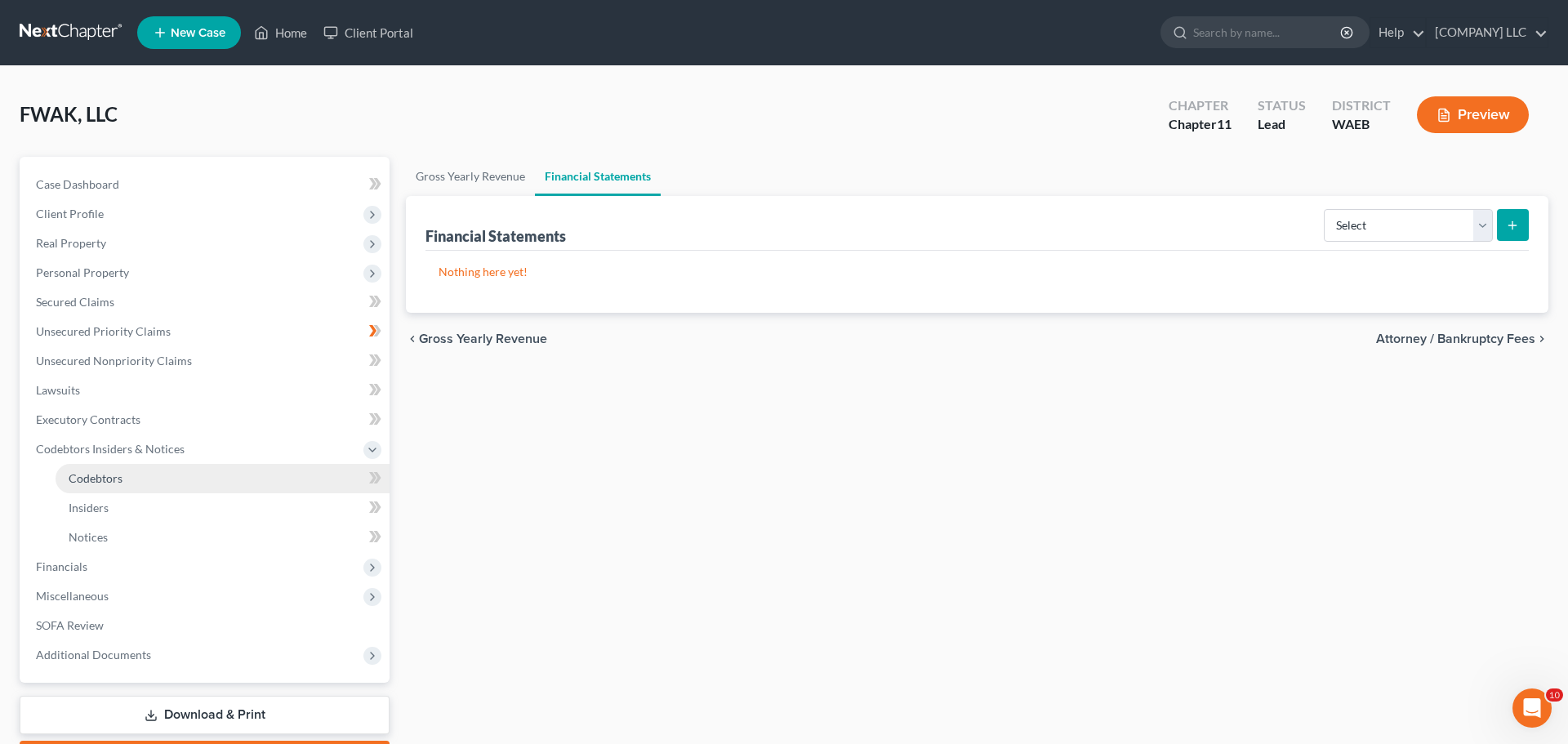 click on "Codebtors" at bounding box center [96, 478] 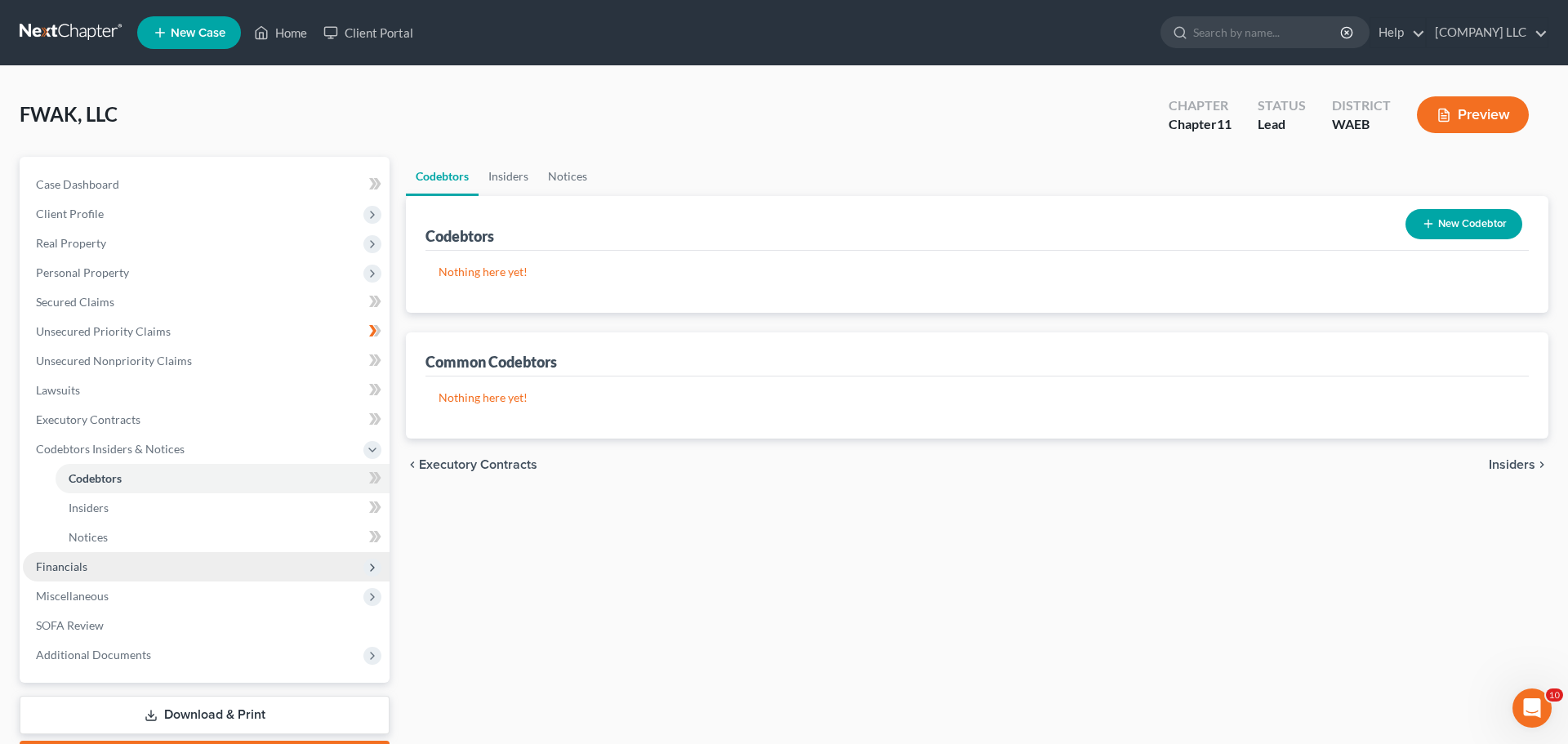 click on "Financials" at bounding box center (61, 566) 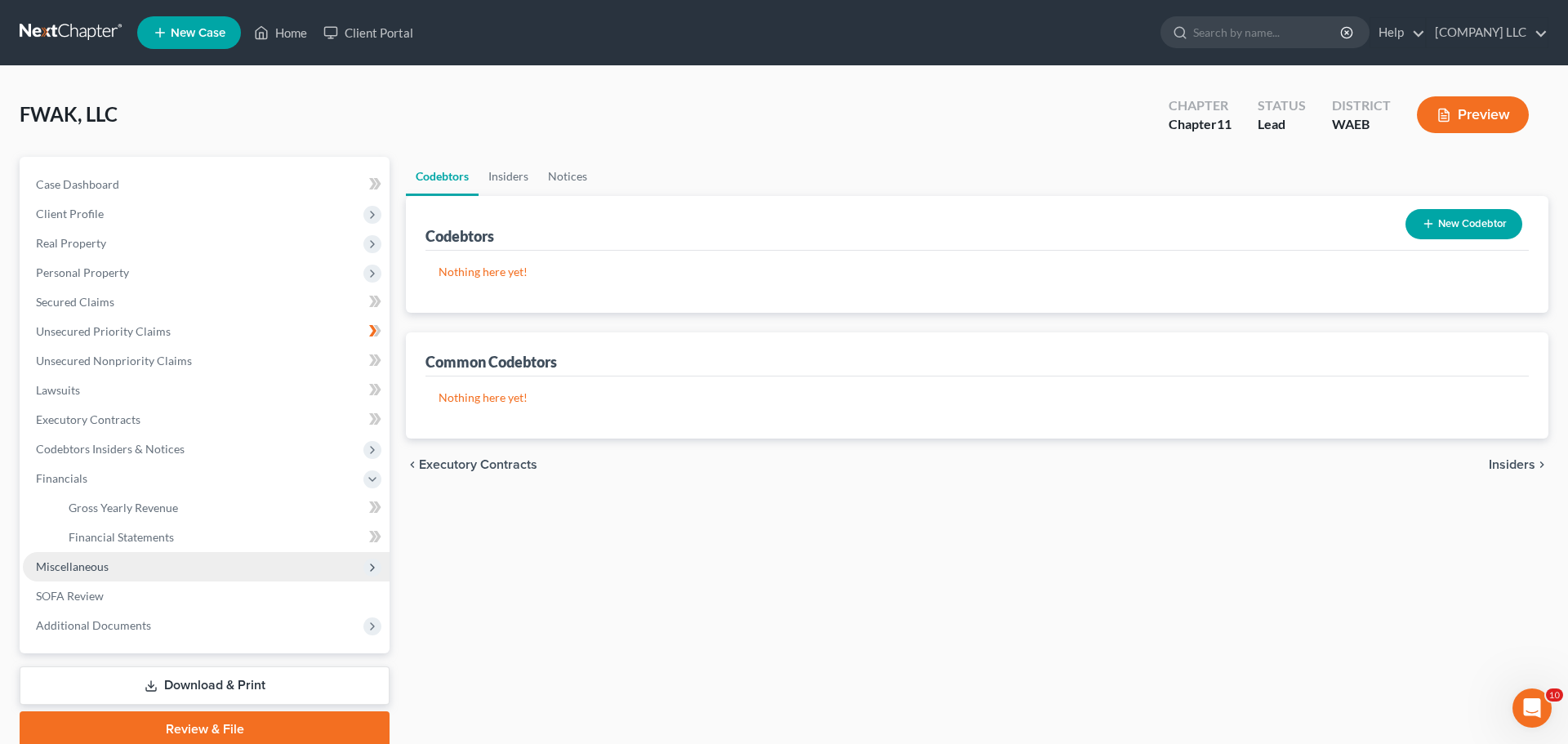 click on "Miscellaneous" at bounding box center (72, 566) 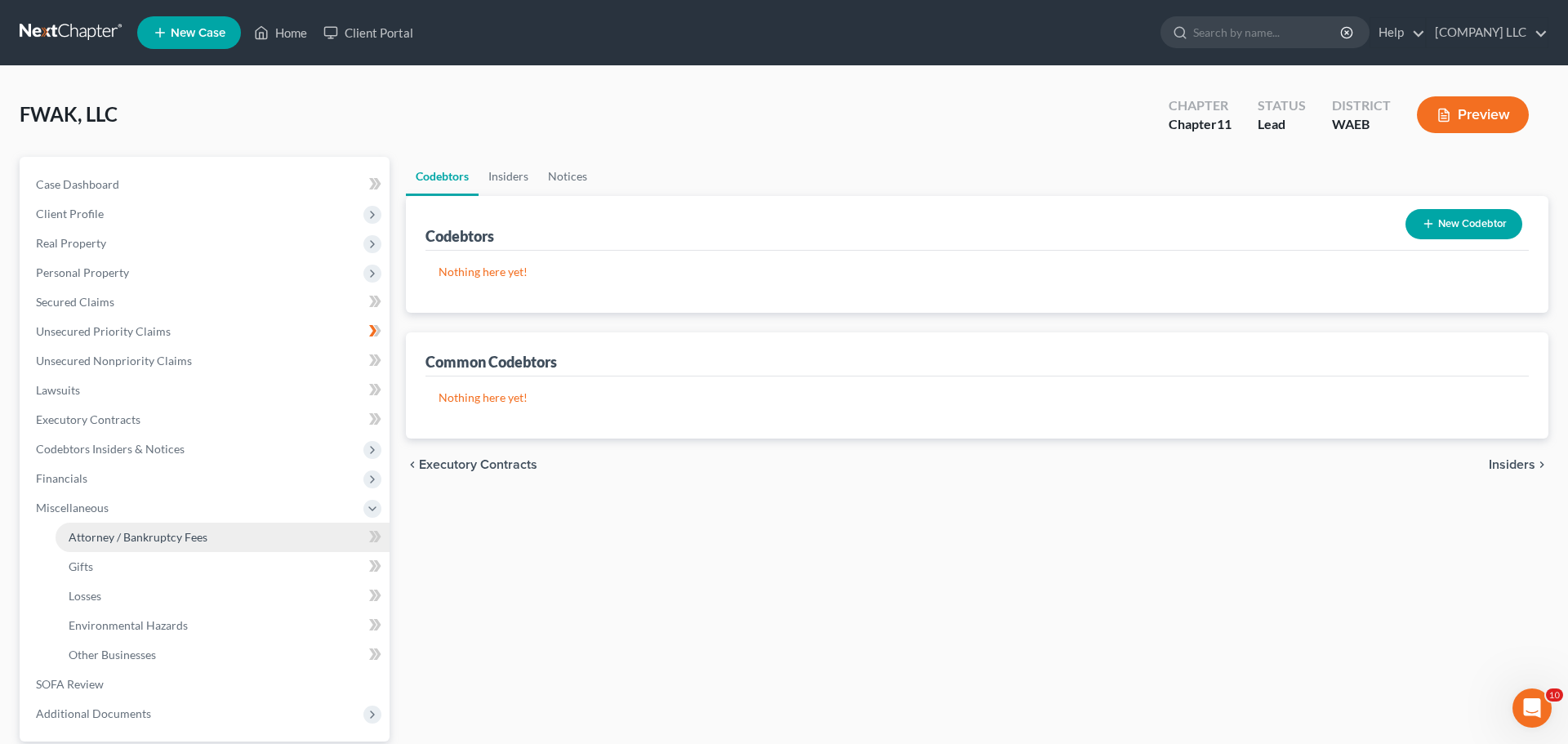 click on "Attorney / Bankruptcy Fees" at bounding box center (138, 537) 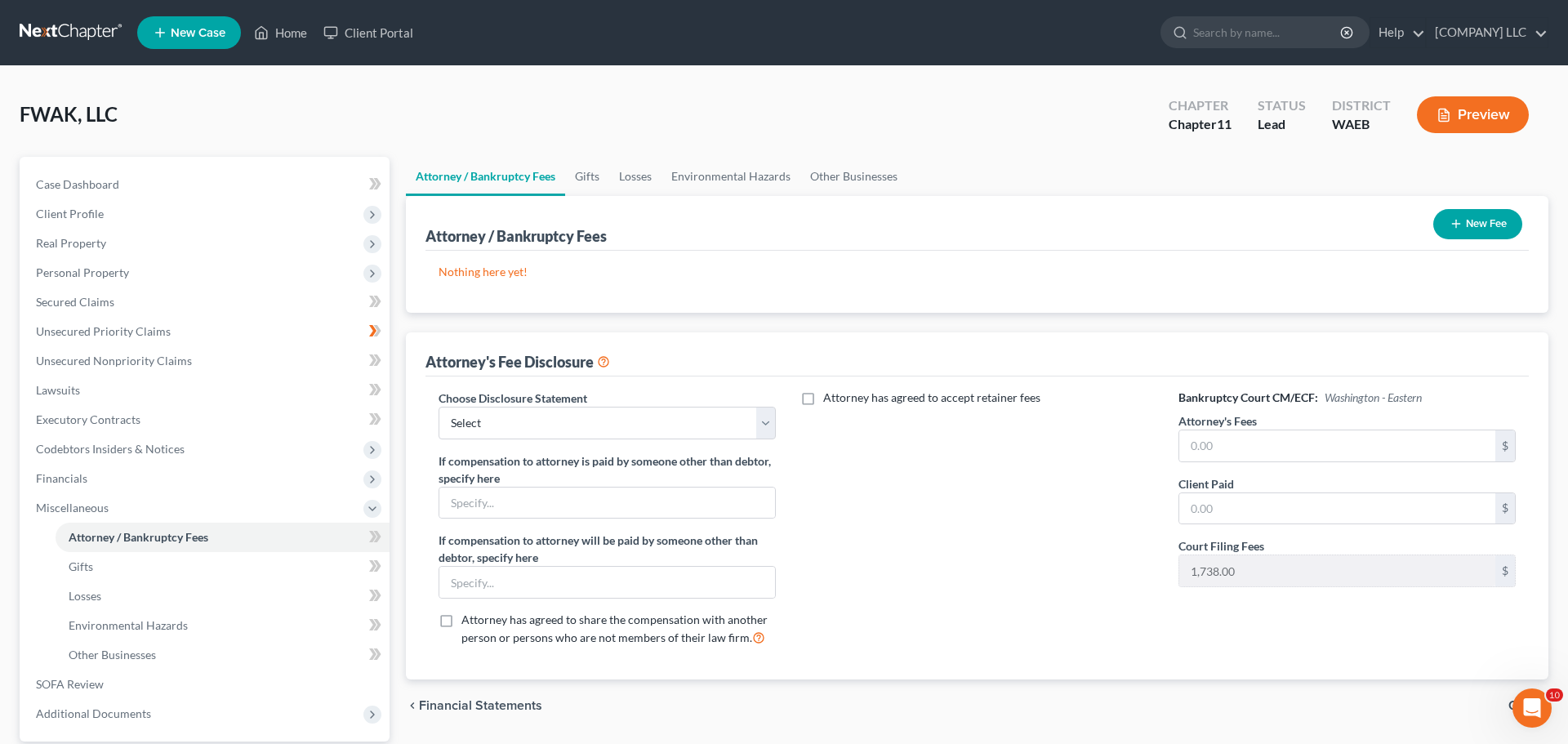 click 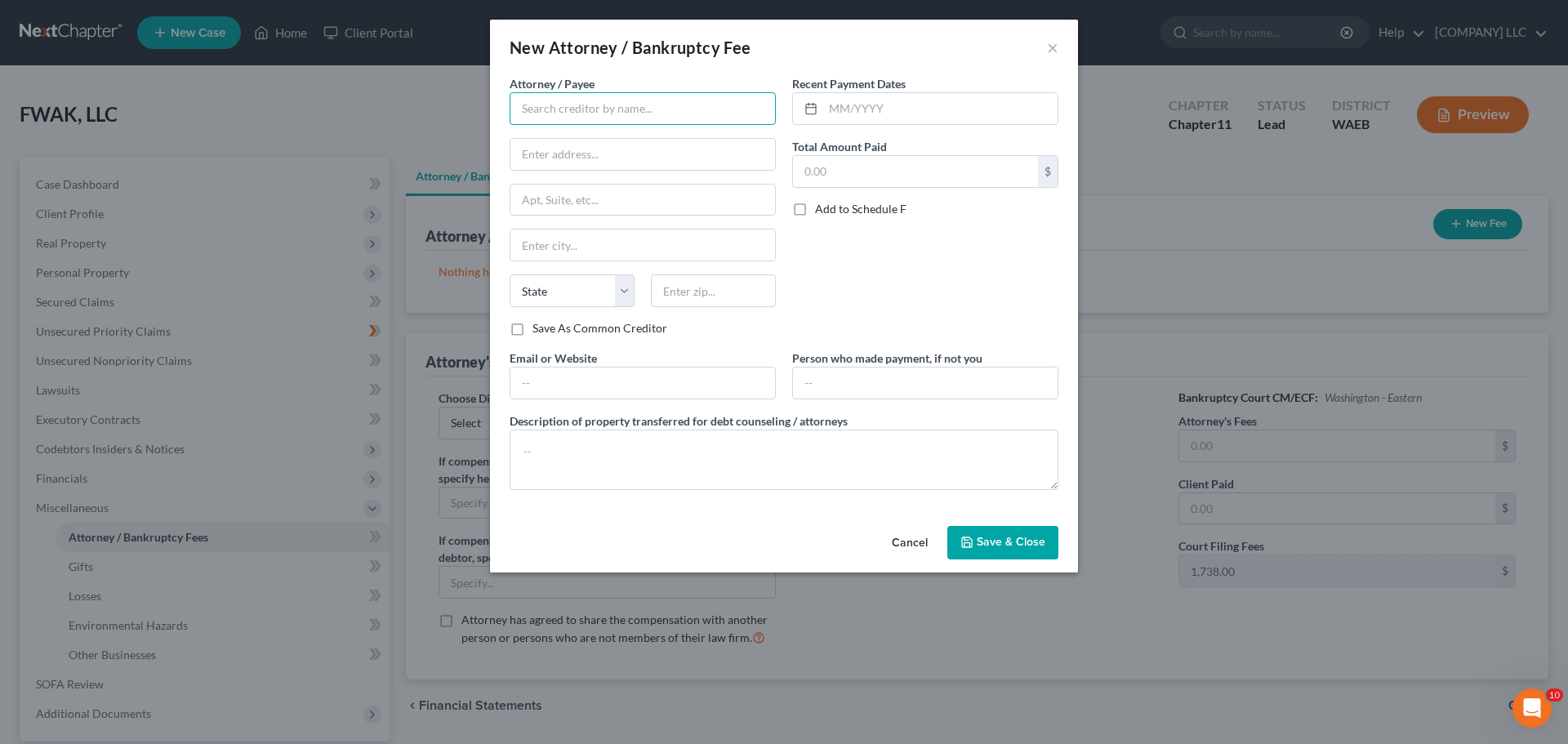 click at bounding box center (643, 109) 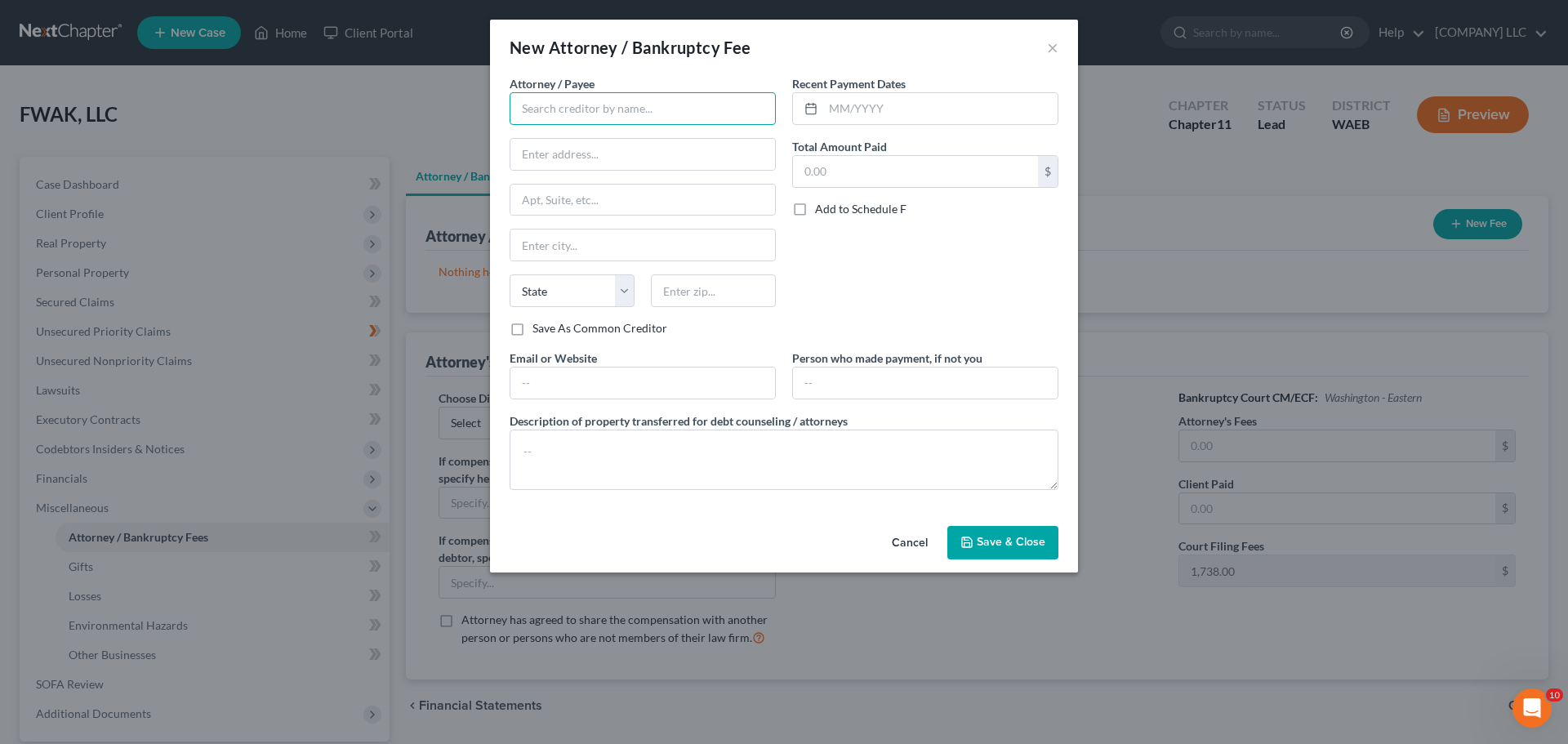 type on "Landerholm, P.S." 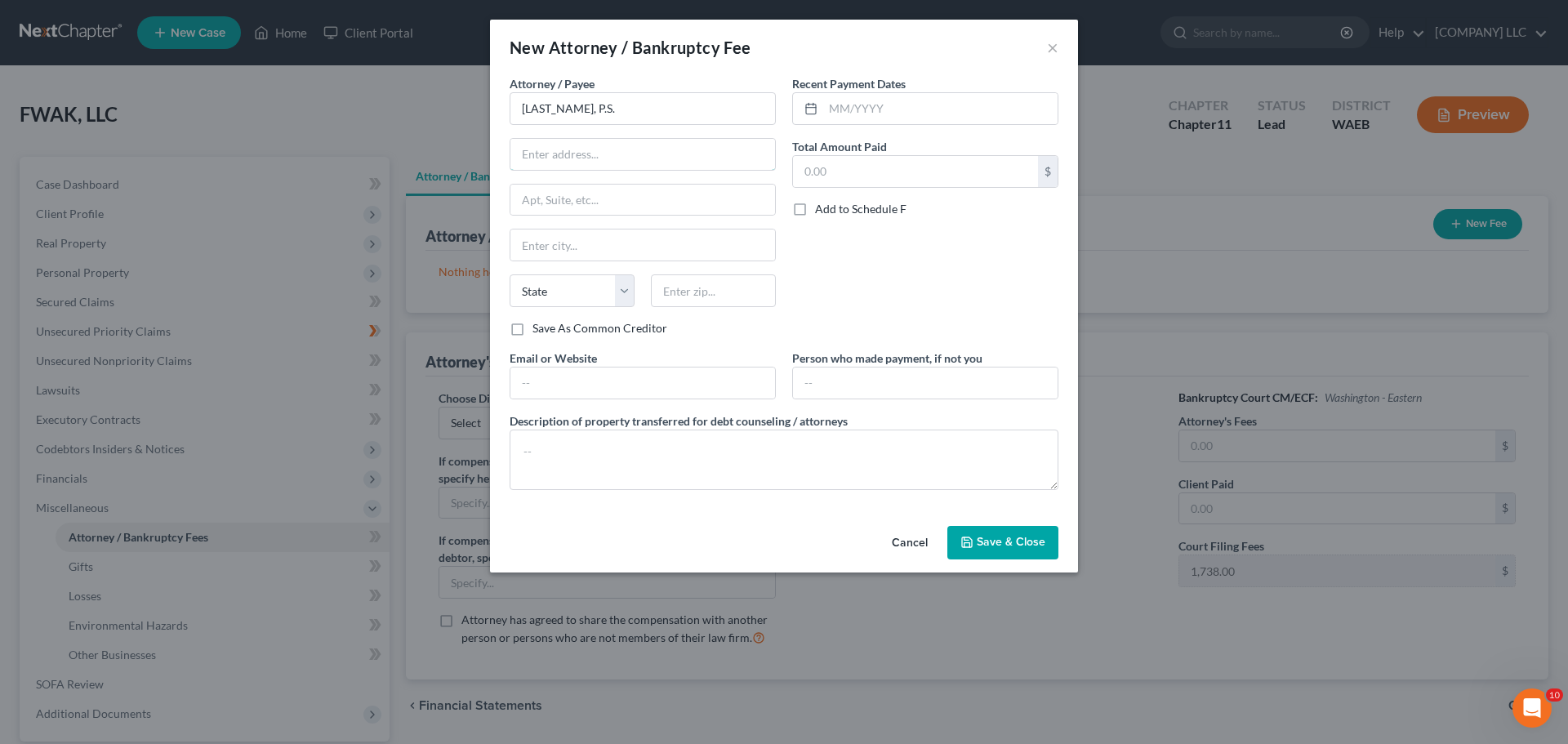 type on "805 Broadway Street, Suite 1000" 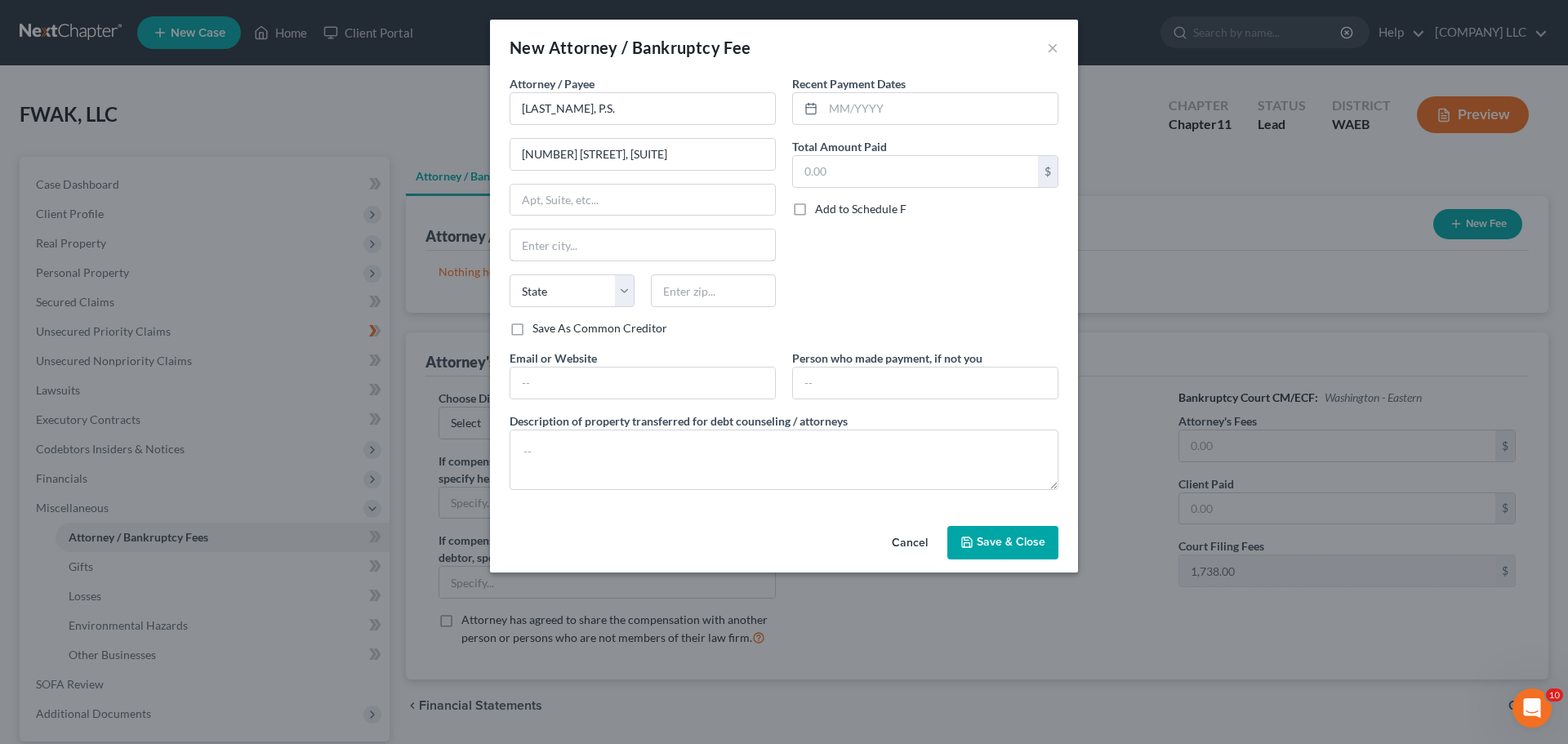 type on "Vancouver" 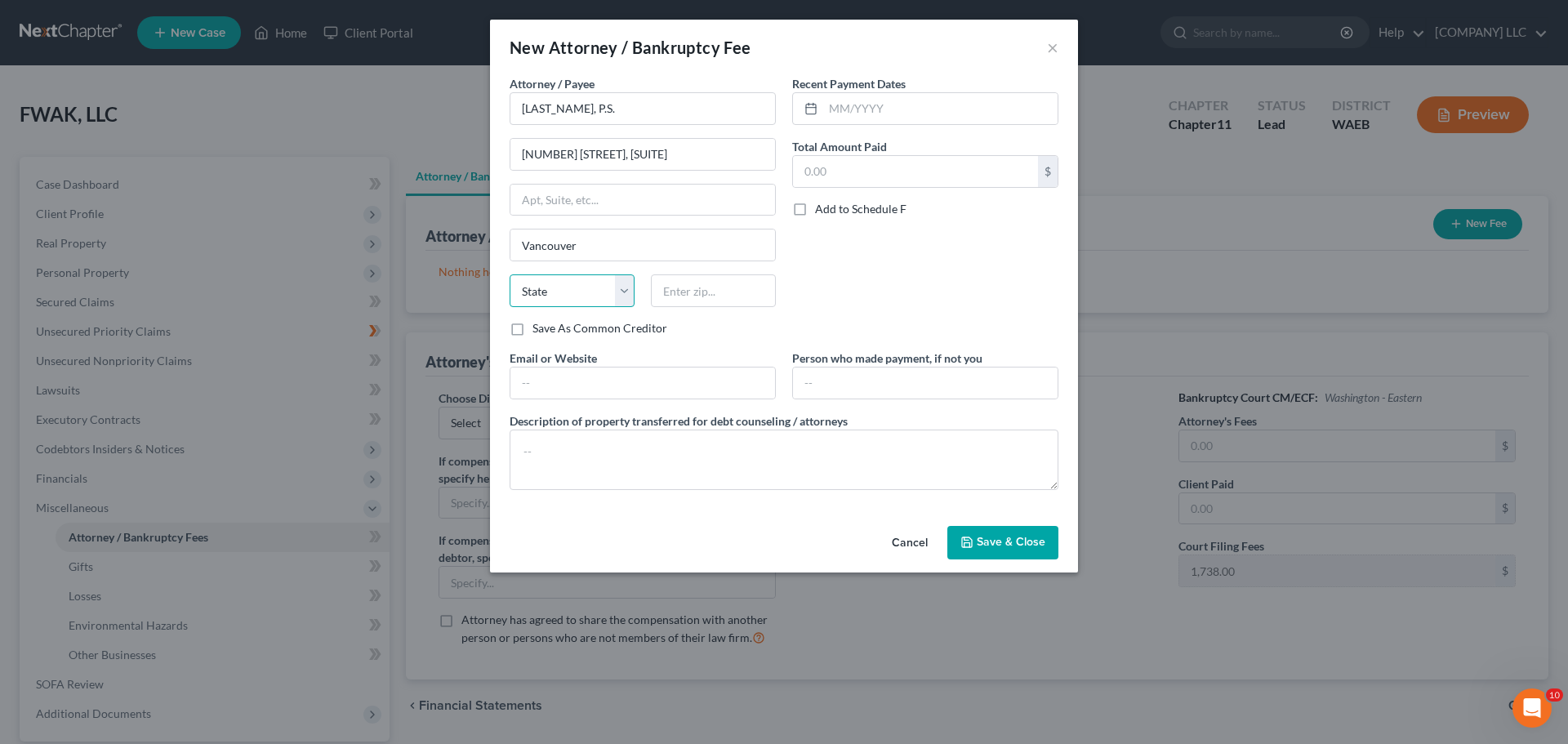 select on "50" 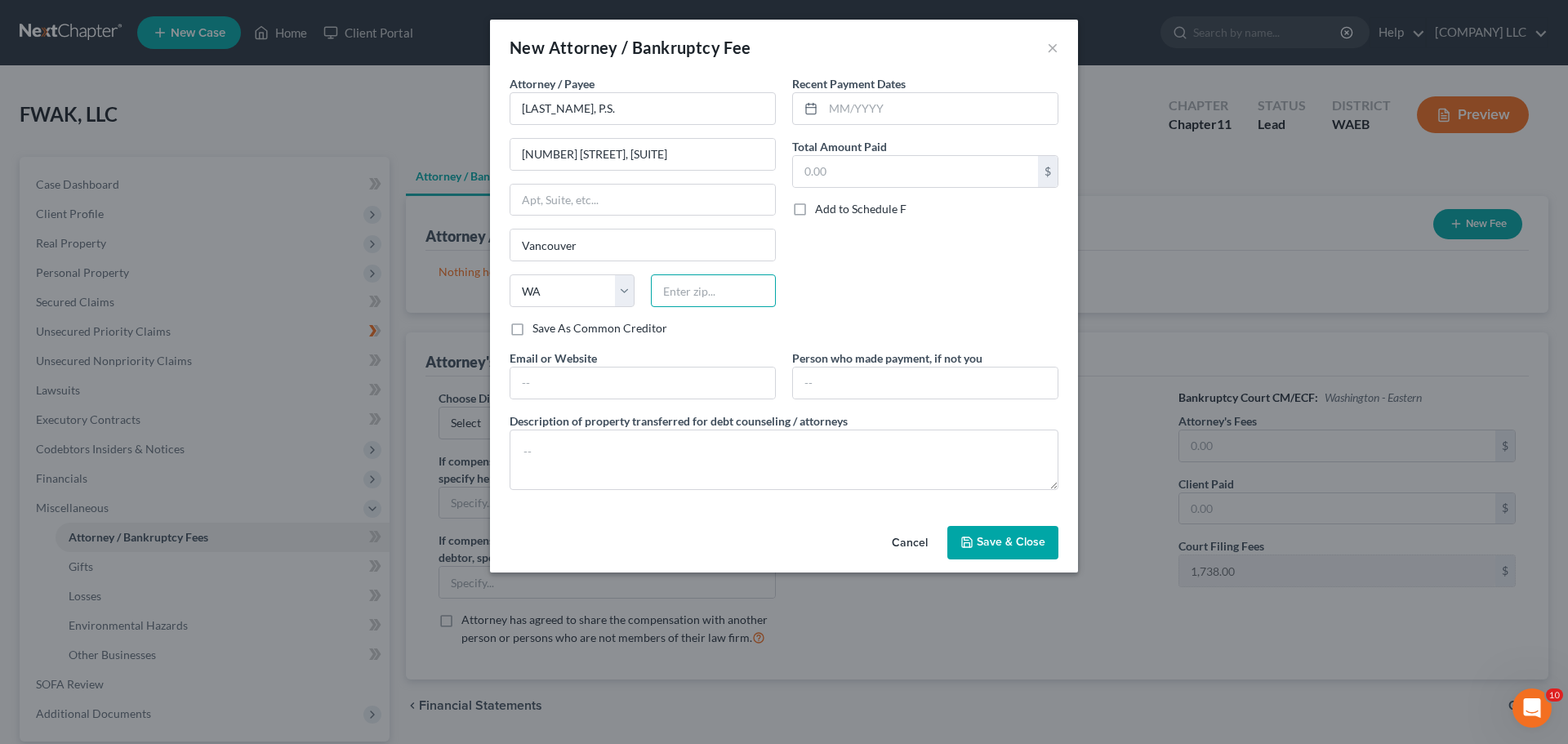 type on "98660" 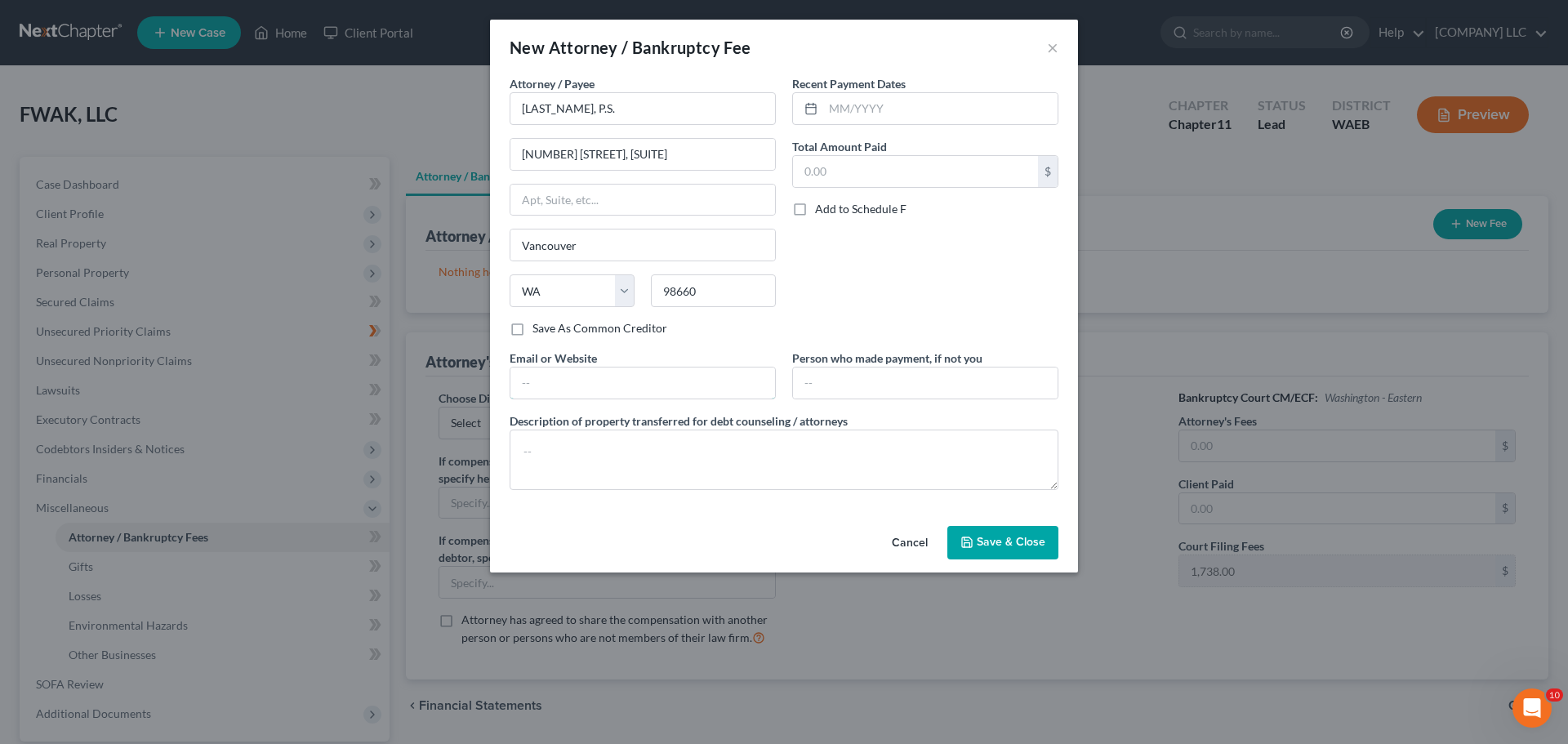 type on "heather.dumont@landerholm.com" 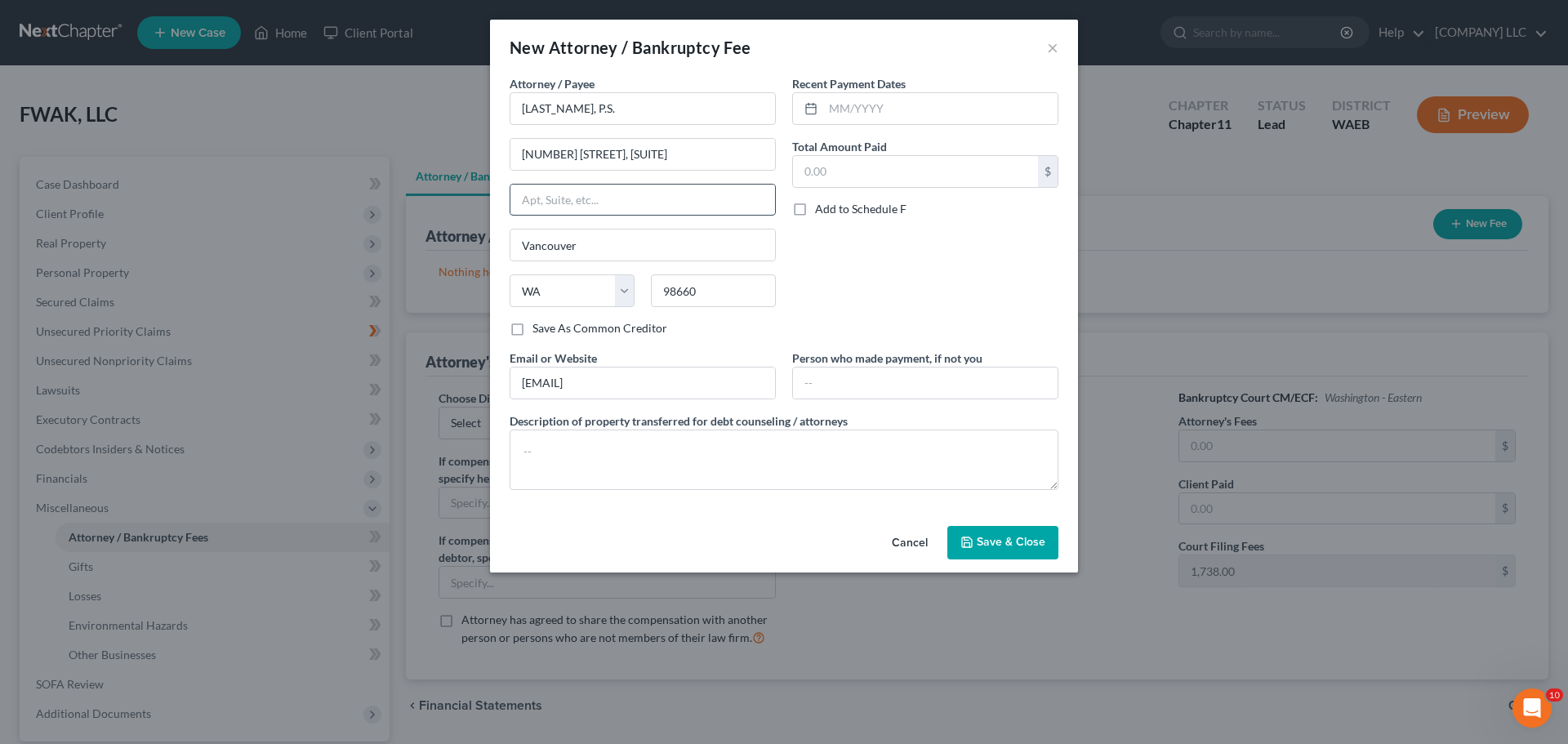 drag, startPoint x: 665, startPoint y: 154, endPoint x: 677, endPoint y: 154, distance: 12 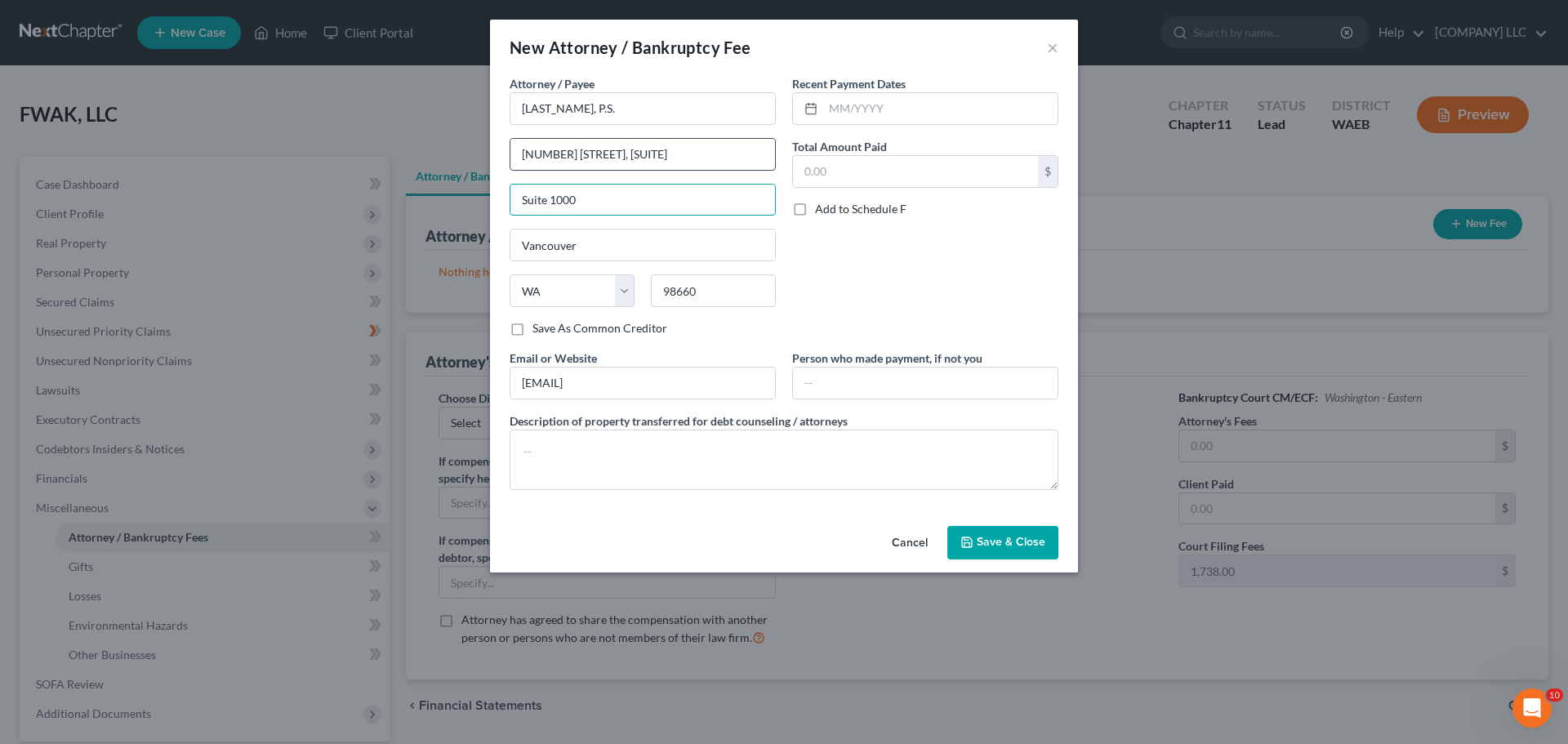 type on "Suite 1000" 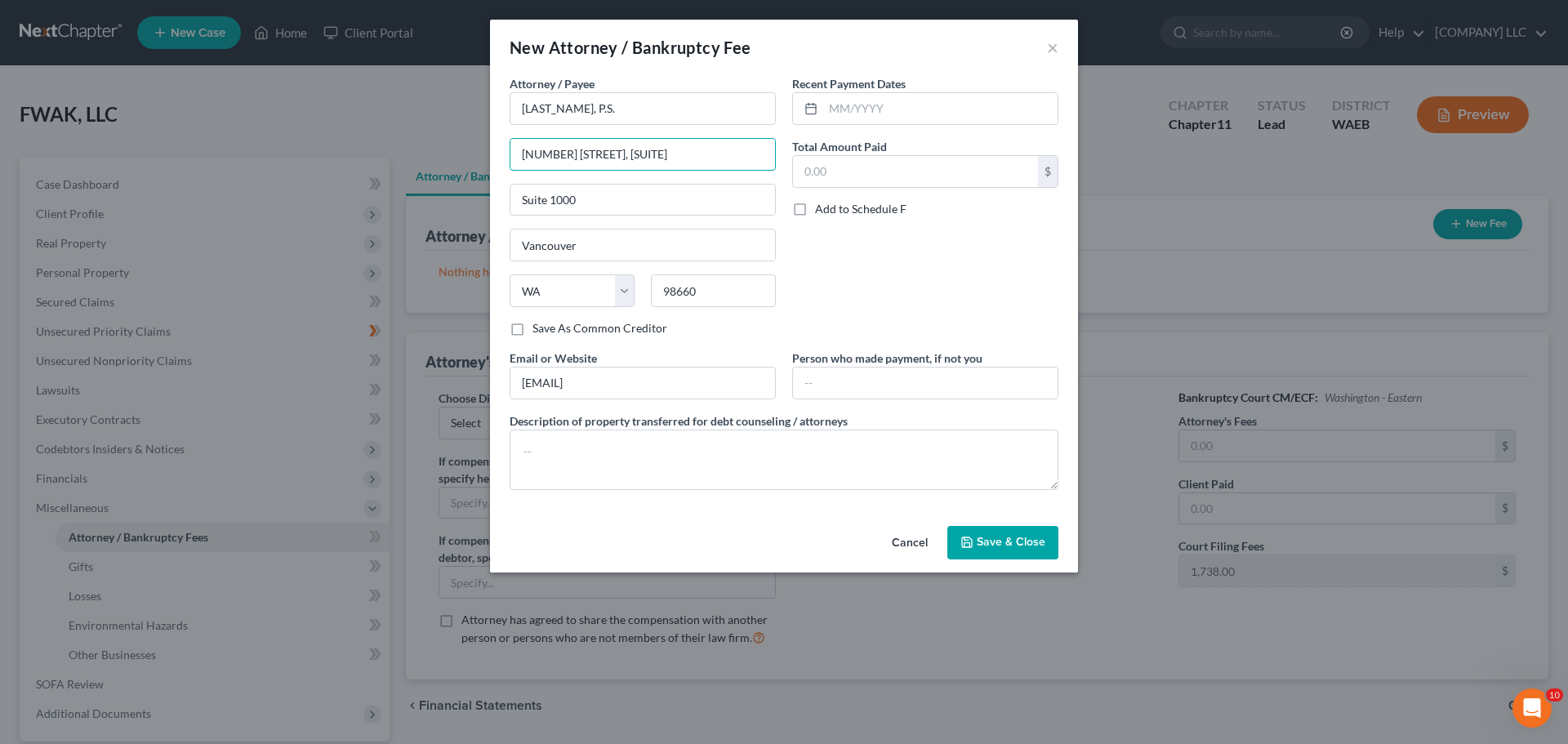 drag, startPoint x: 668, startPoint y: 113, endPoint x: 771, endPoint y: 127, distance: 103.947102 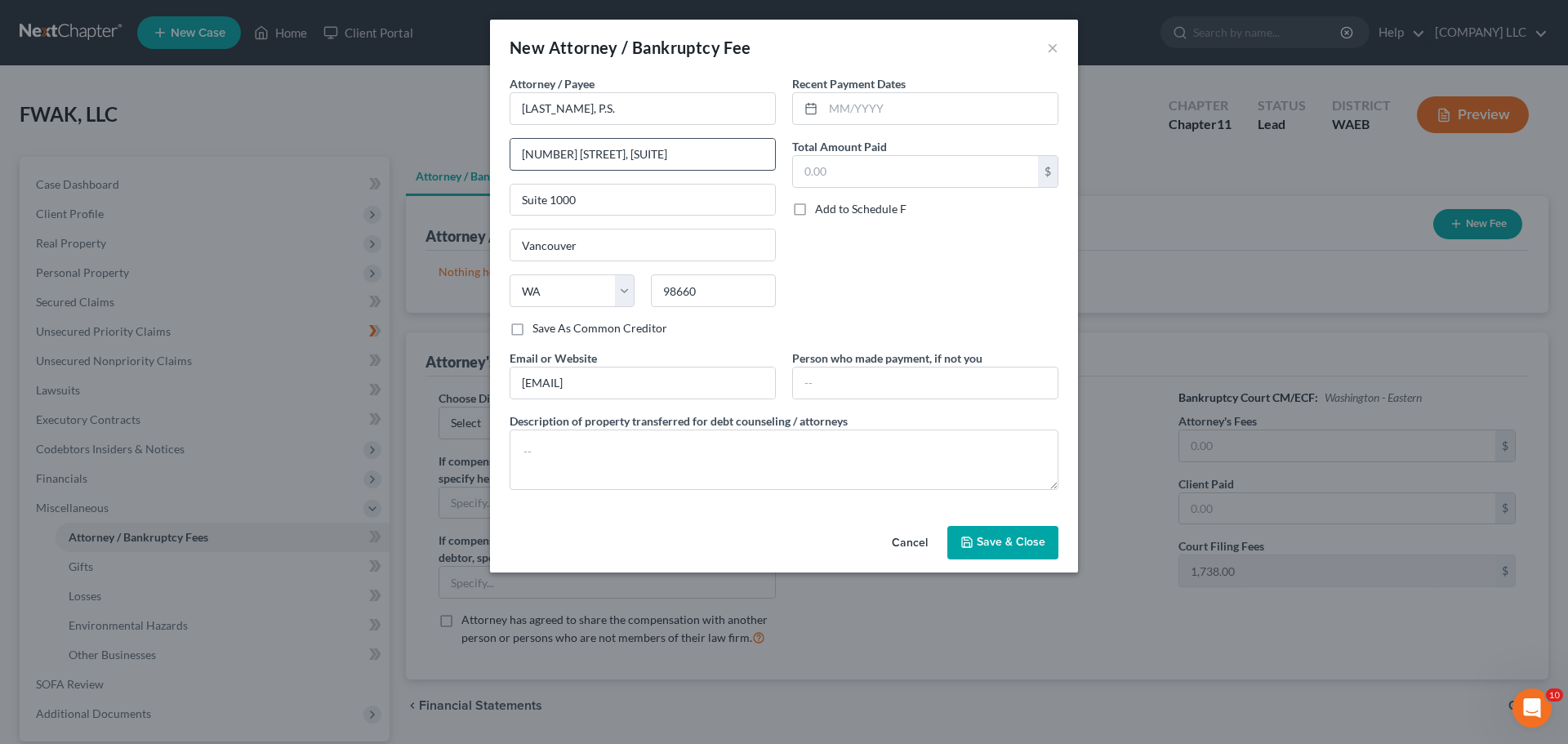 click on "Attorney / Payee *    Landerholm, P.S.                      805 Broadway Street, Suite 1000 Suite 1000 Vancouver State AL AK AR AZ CA CO CT DE DC FL GA GU HI ID IL IN IA KS KY LA ME MD MA MI MN MS MO MT NC ND NE NV NH NJ NM NY OH OK OR PA PR RI SC SD TN TX UT VI VA VT WA WV WI WY 98660 Save As Common Creditor Recent Payment Dates         Total Amount Paid $ Add to Schedule F Email or Website heather.dumont@landerholm.com Person who made payment, if not you Description of property transferred for debt counseling / attorneys" at bounding box center (784, 289) 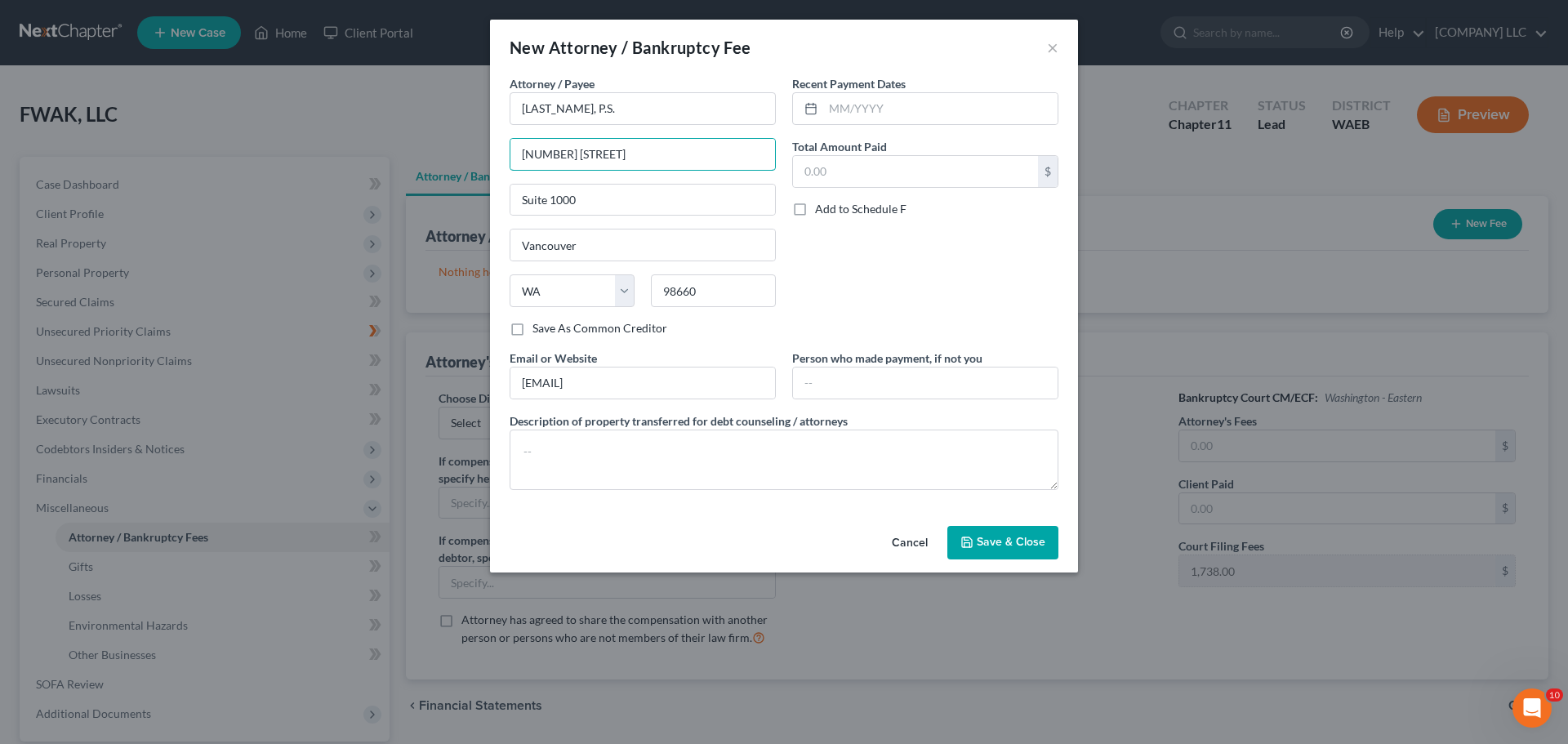type on "805 Broadway Street" 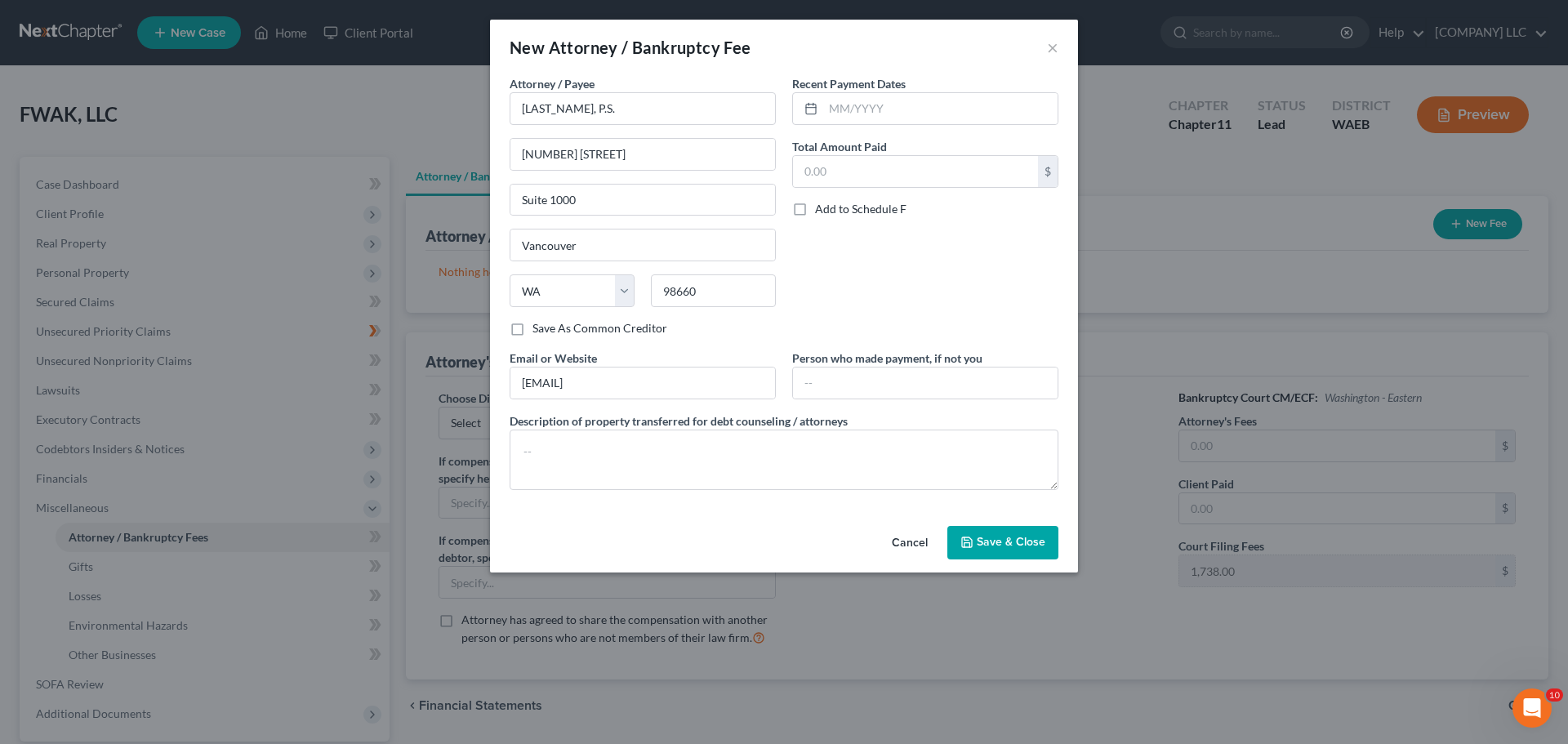 click on "Recent Payment Dates         Total Amount Paid $ Add to Schedule F" at bounding box center [925, 212] 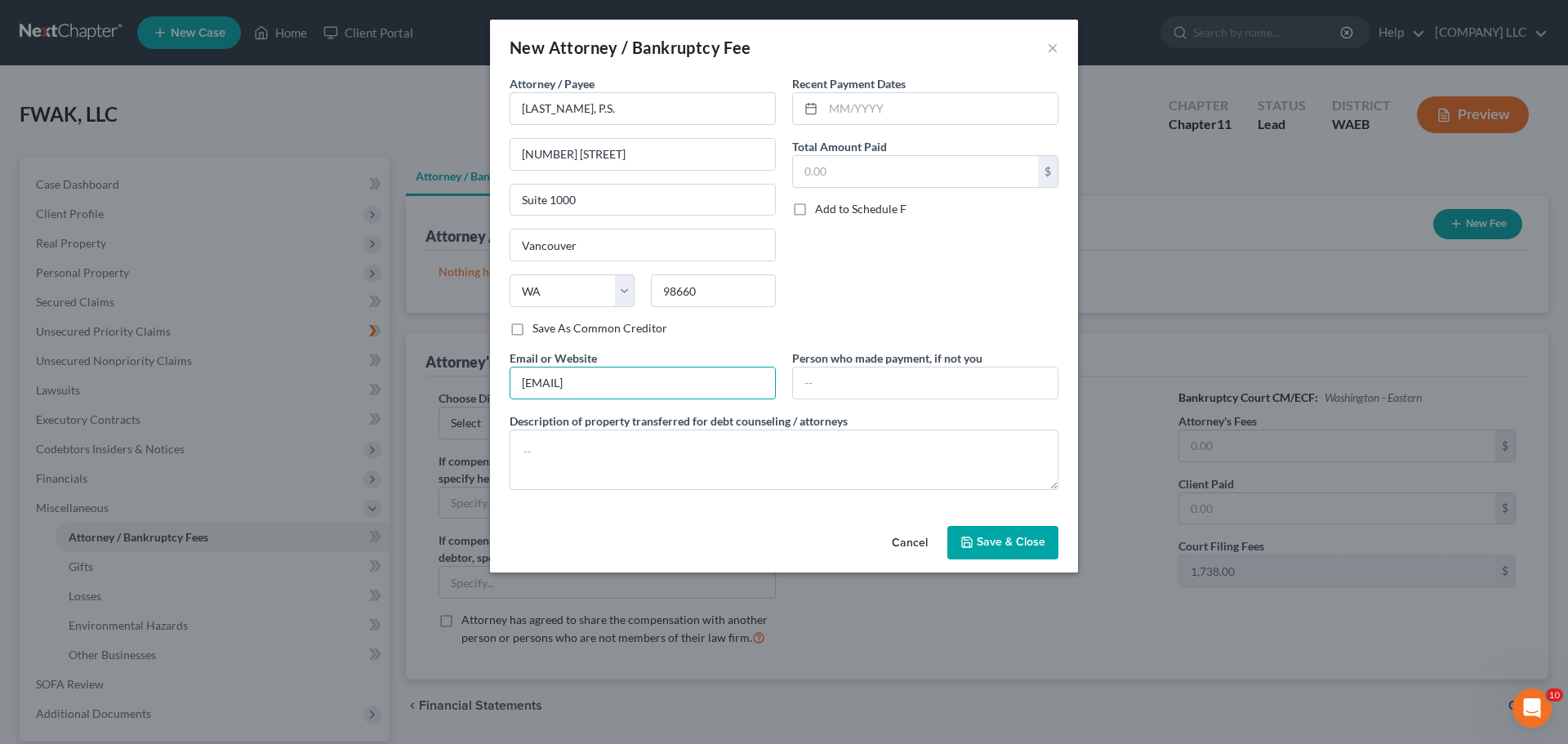 drag, startPoint x: 654, startPoint y: 290, endPoint x: 564, endPoint y: 290, distance: 90 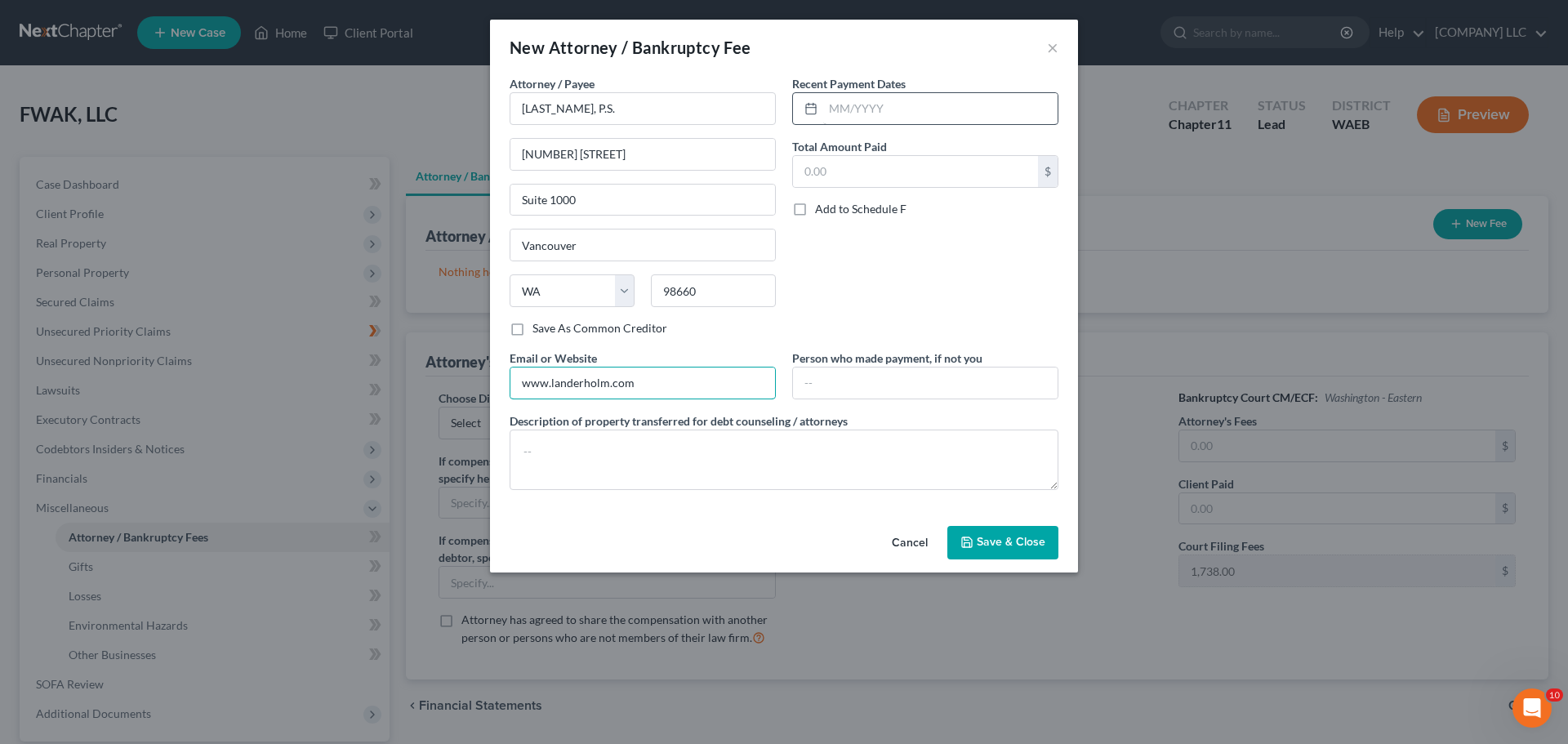 type on "www.landerholm.com" 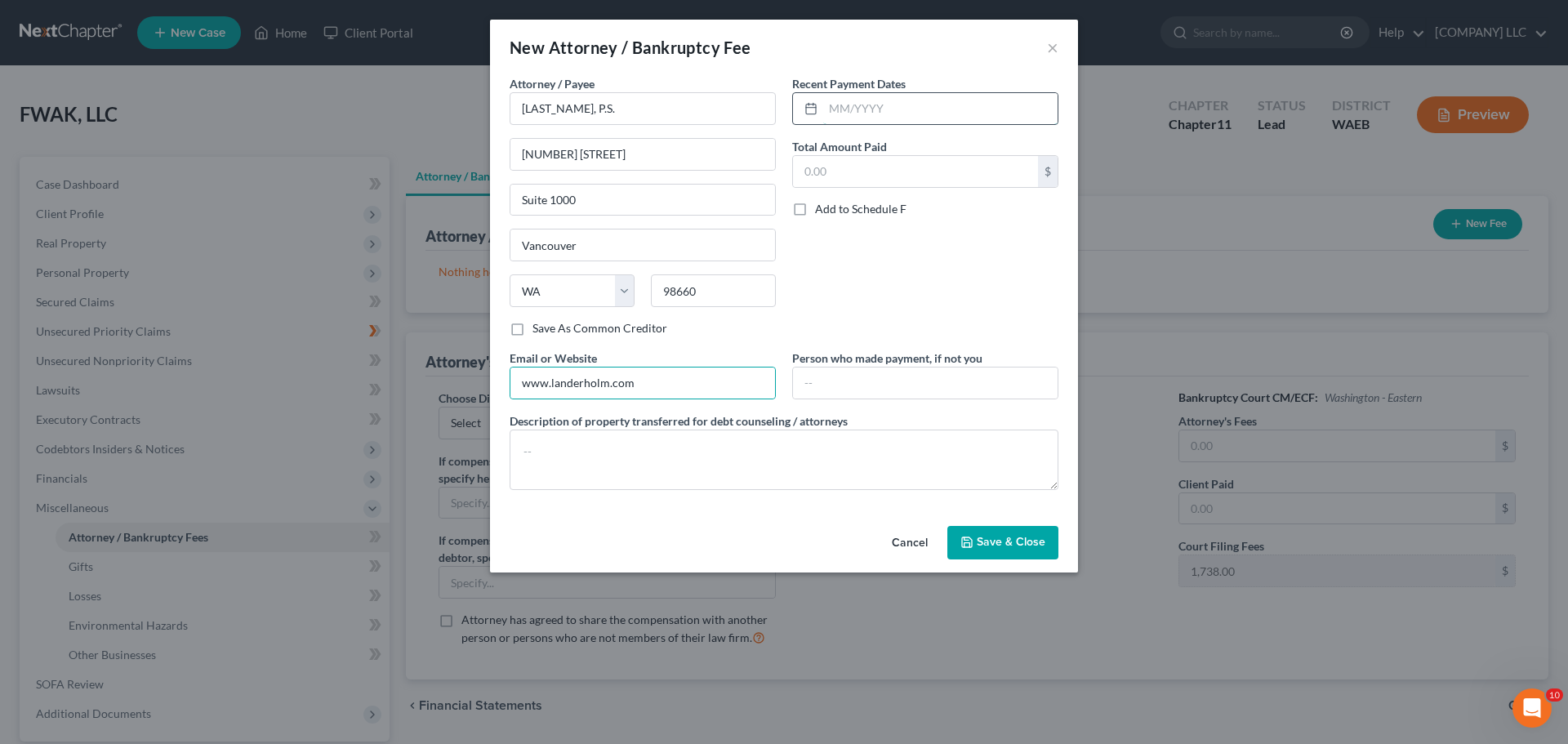 click at bounding box center (940, 109) 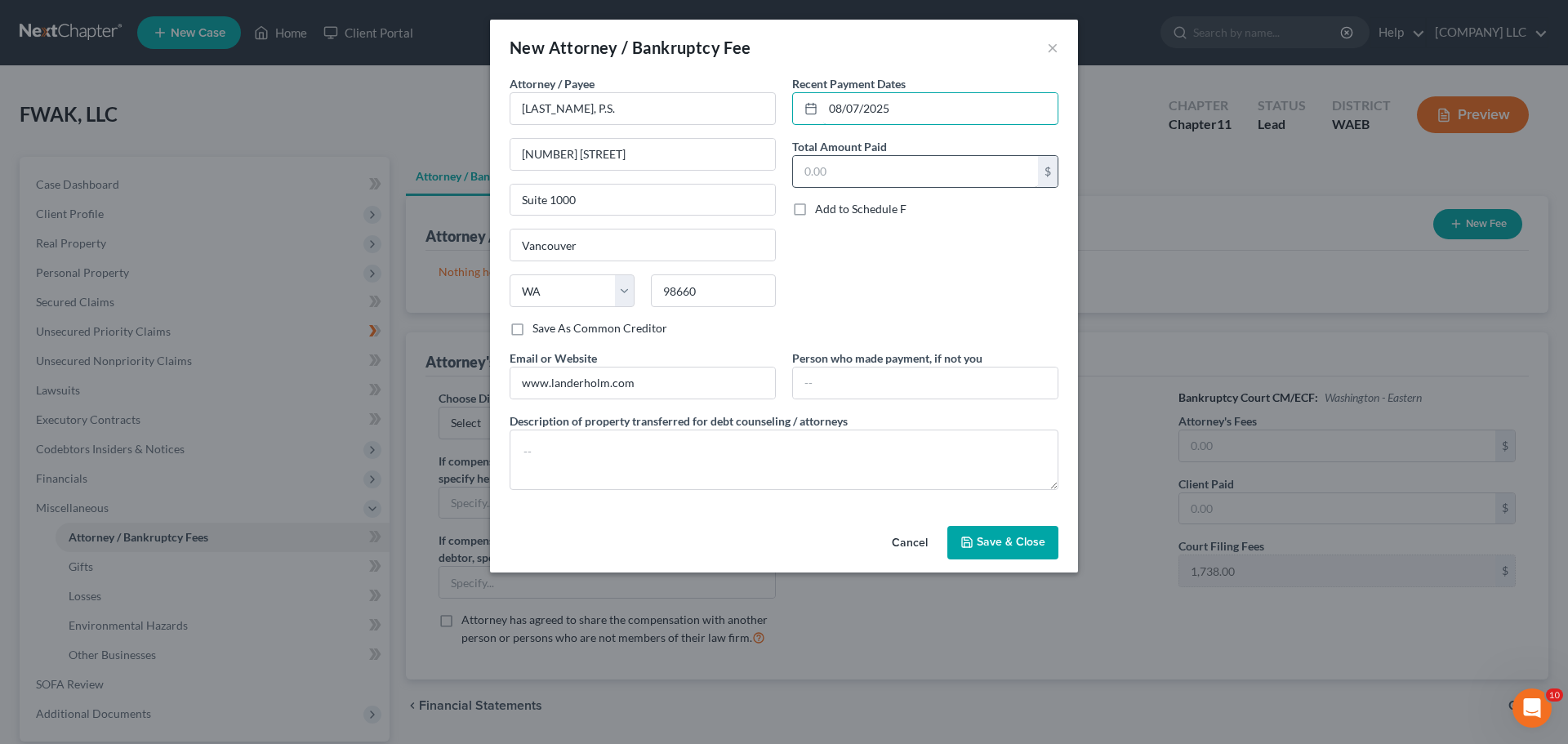 type on "08/07/2025" 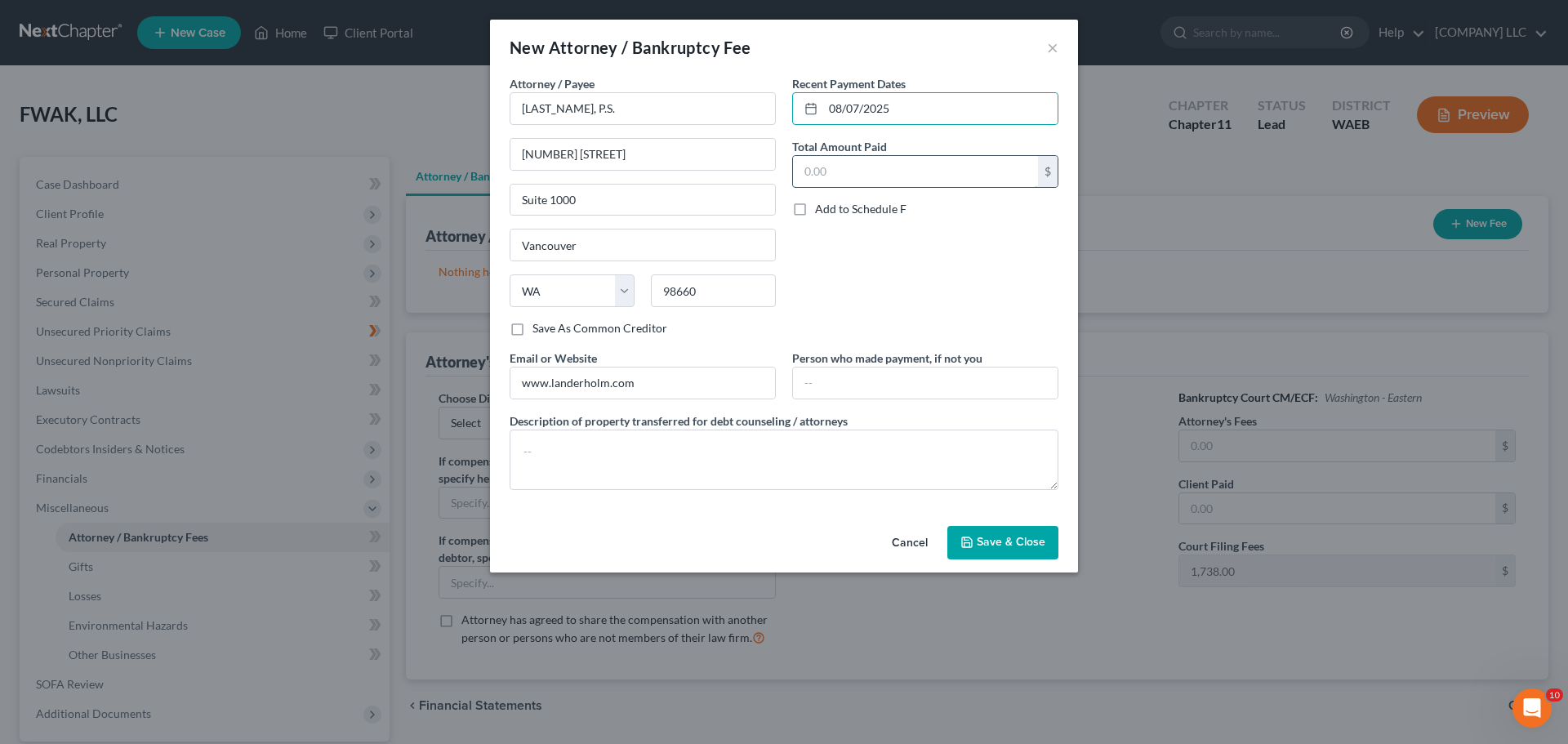 click at bounding box center (915, 172) 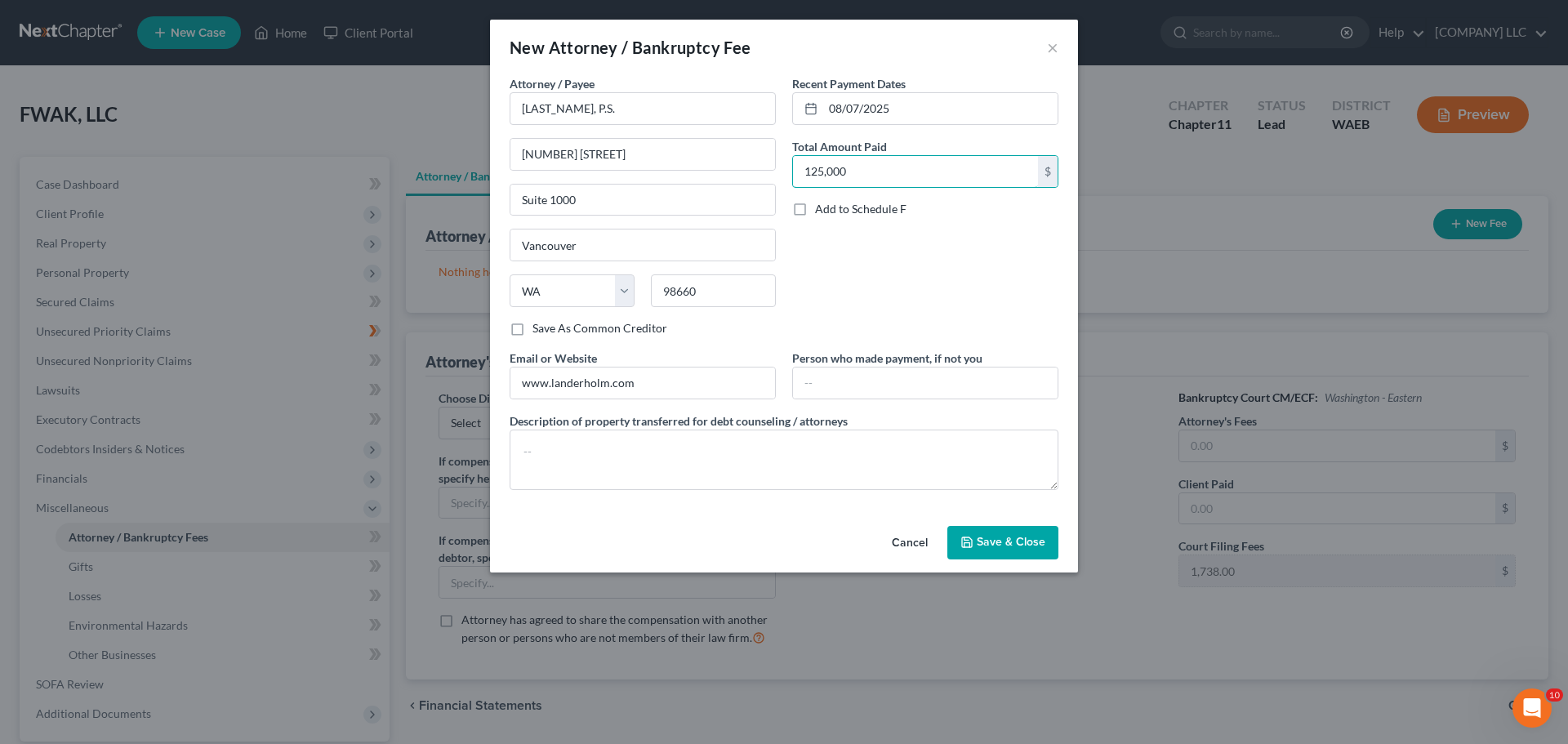 type on "125,000" 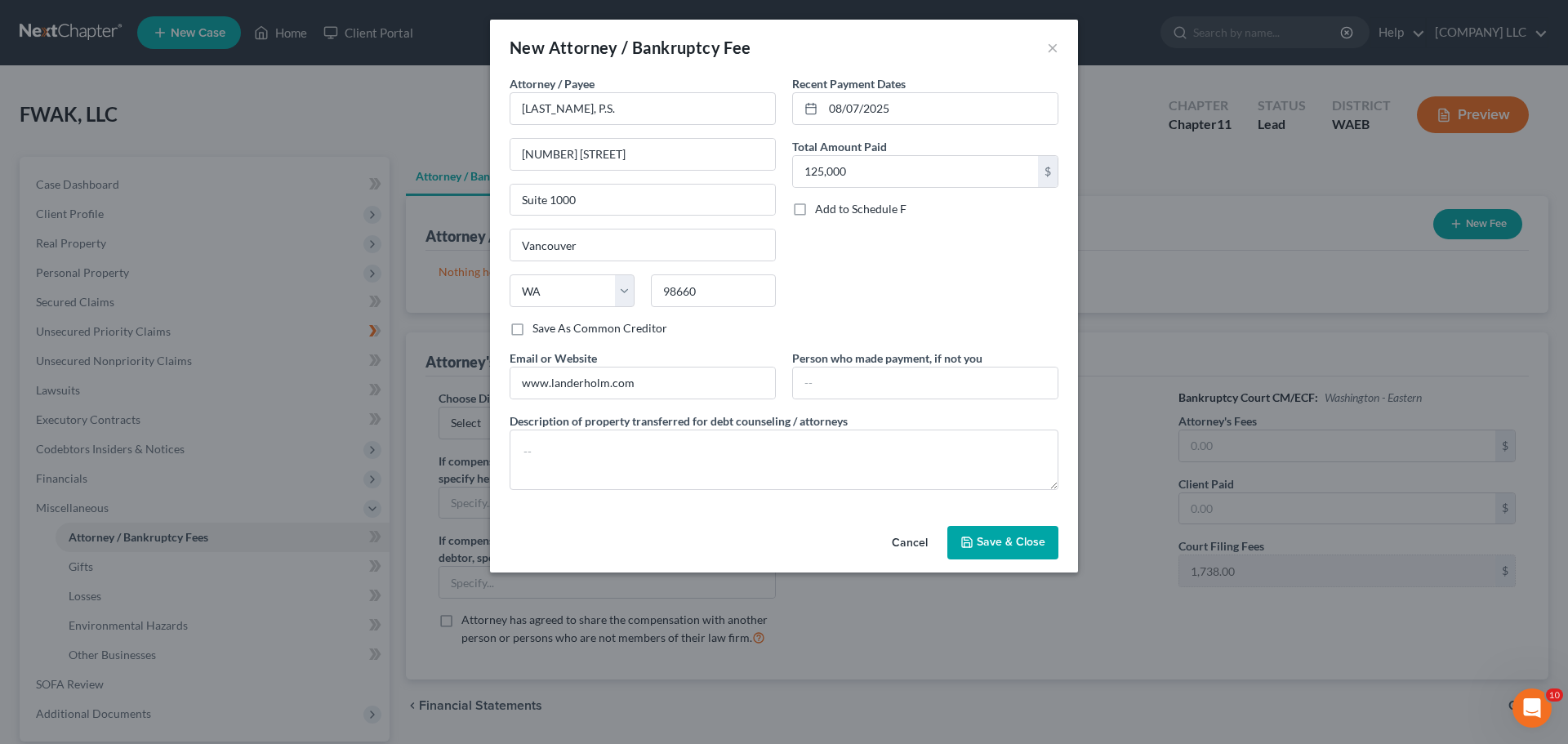 drag, startPoint x: 797, startPoint y: 160, endPoint x: 837, endPoint y: 187, distance: 48.25971 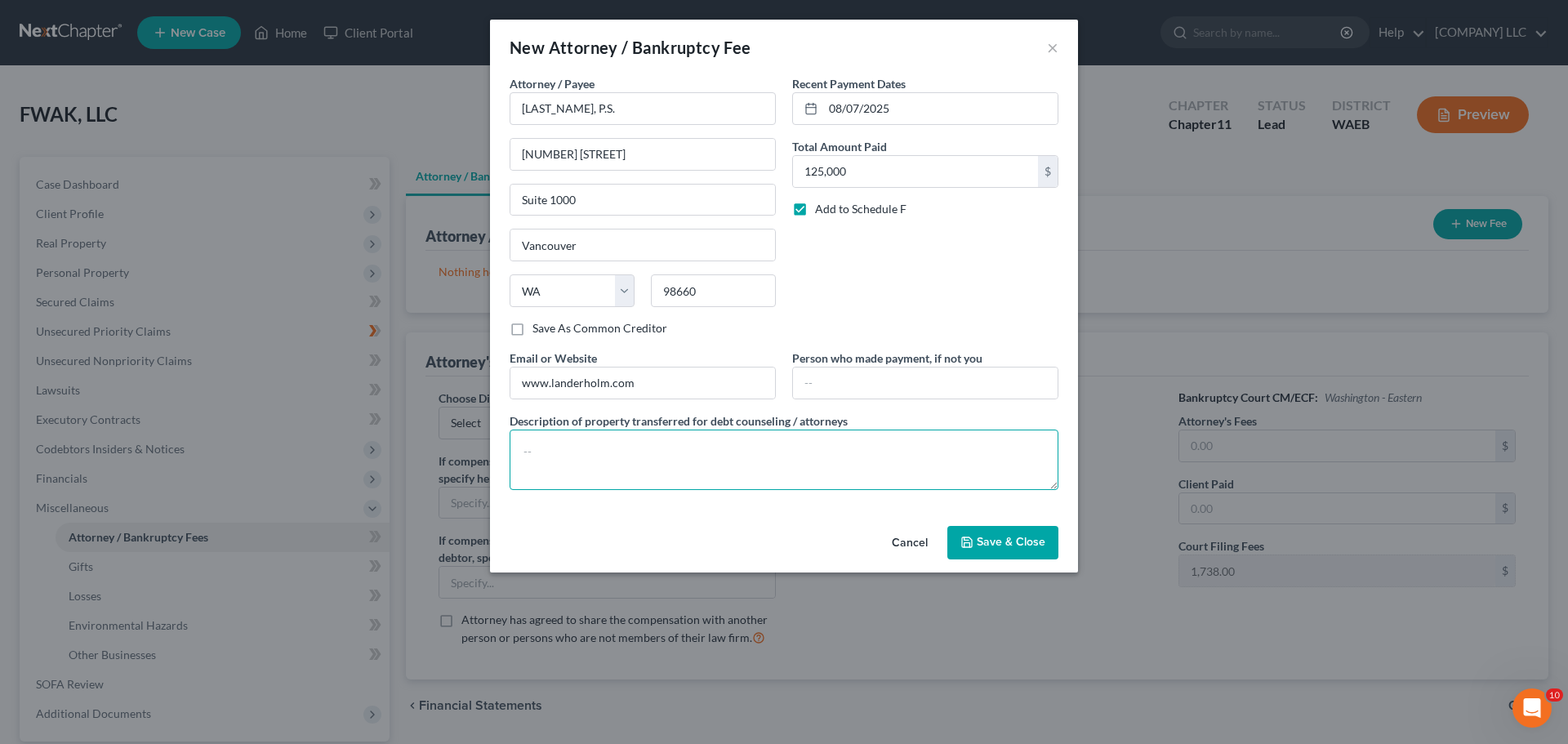 click at bounding box center [784, 460] 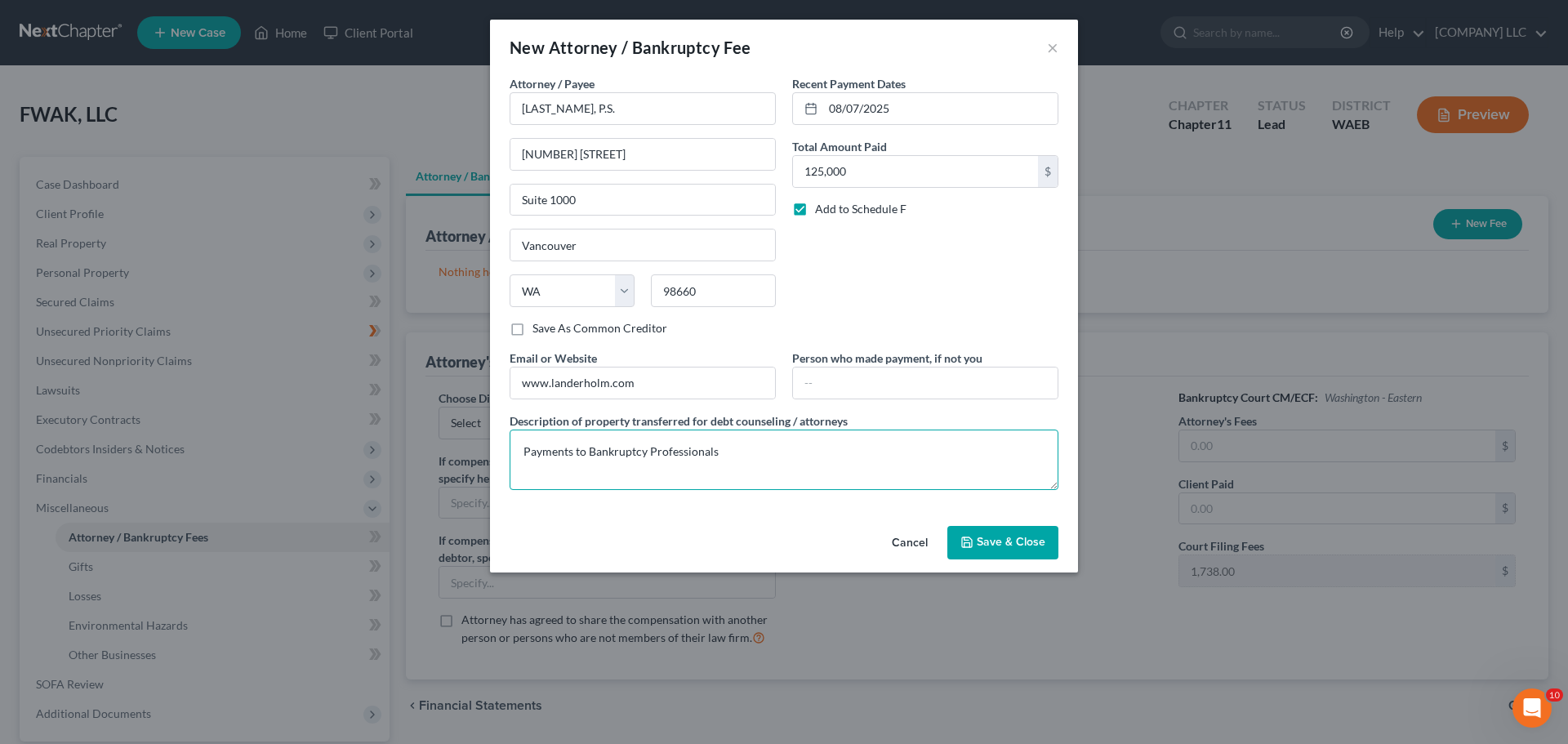 type on "Payments to Bankruptcy Professionals" 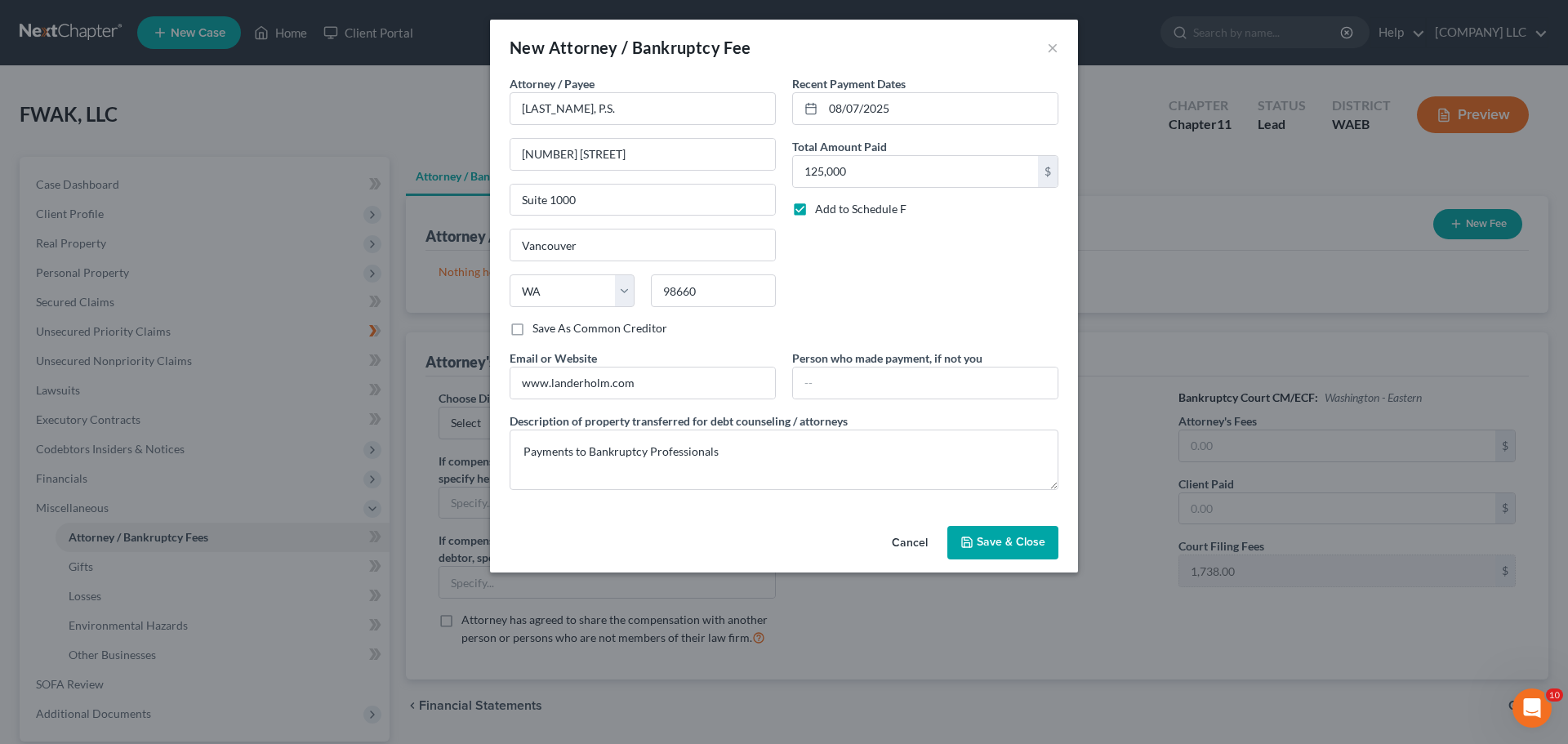 click on "Save & Close" at bounding box center (1011, 542) 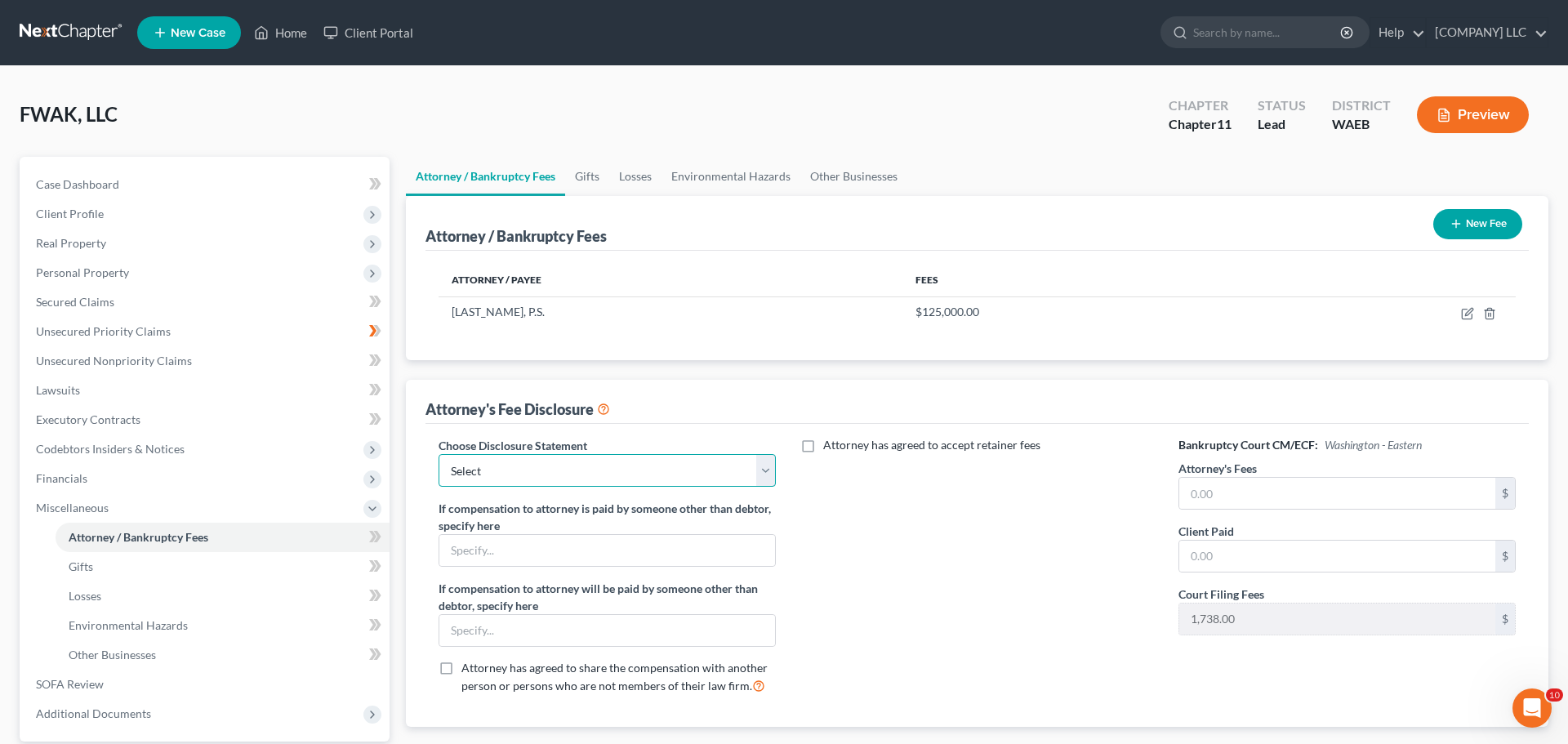 click on "Select OR Disclosure Statement WD WA Corp 7 Hourly" at bounding box center [607, 470] 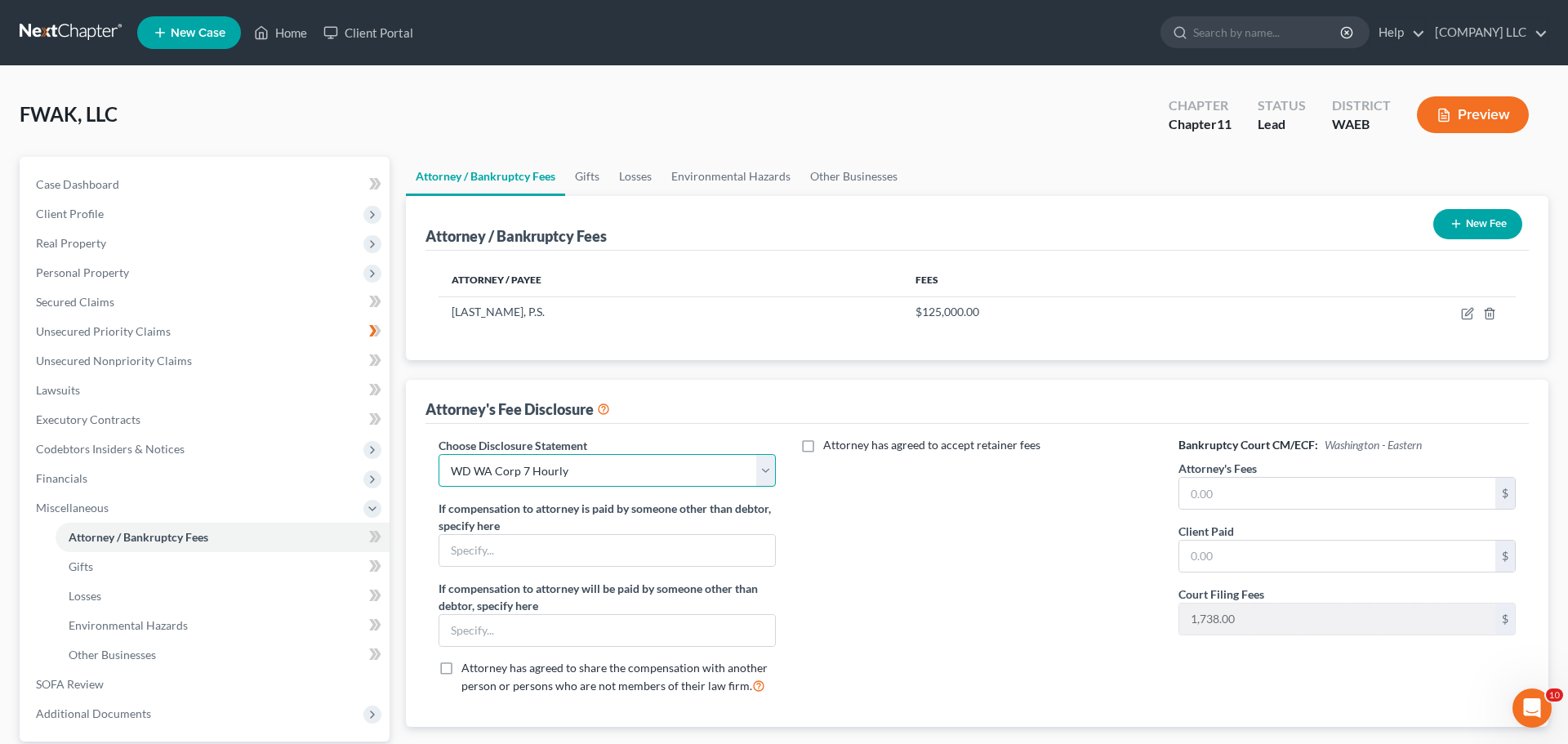 click on "Select OR Disclosure Statement WD WA Corp 7 Hourly" at bounding box center (607, 470) 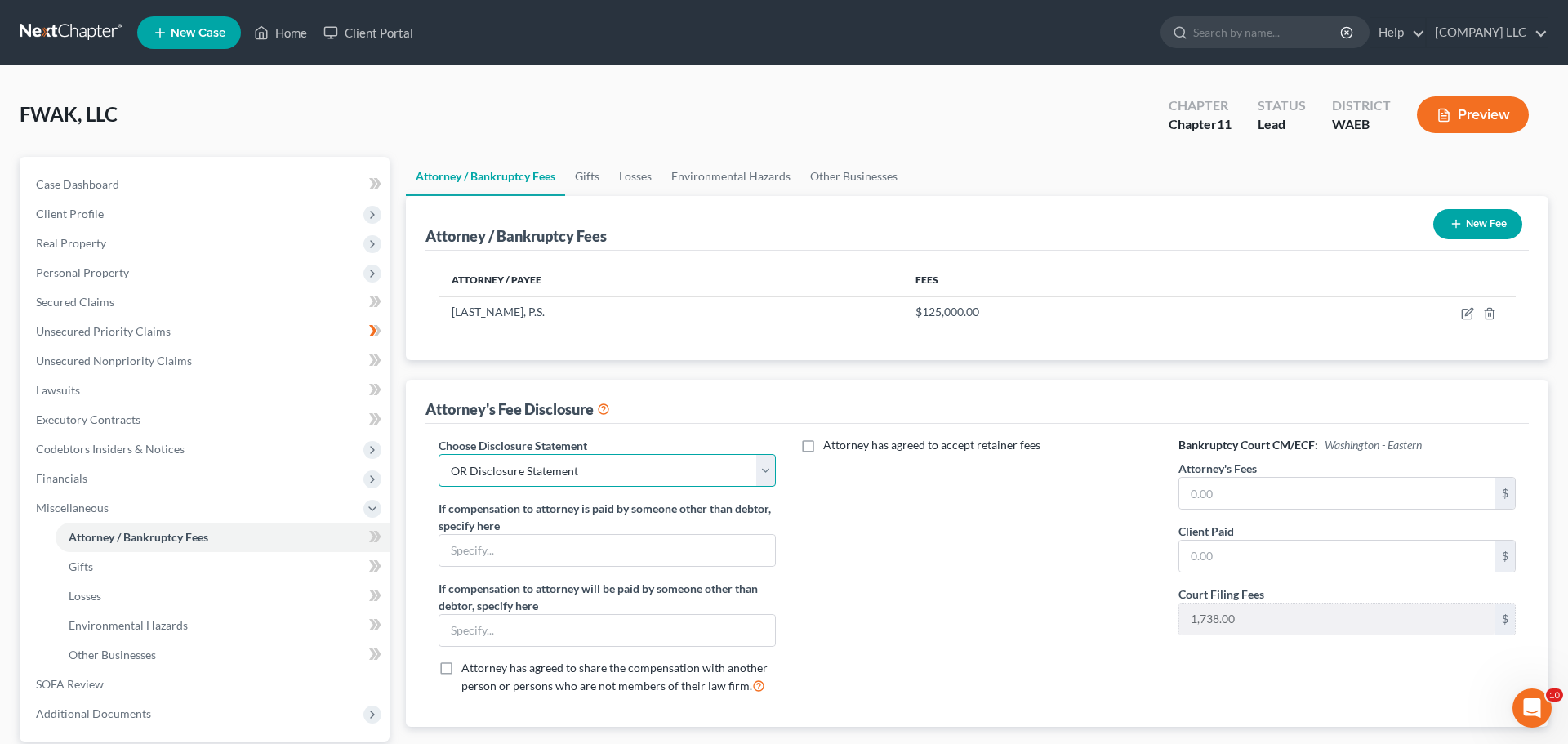 click on "Select OR Disclosure Statement WD WA Corp 7 Hourly" at bounding box center [607, 470] 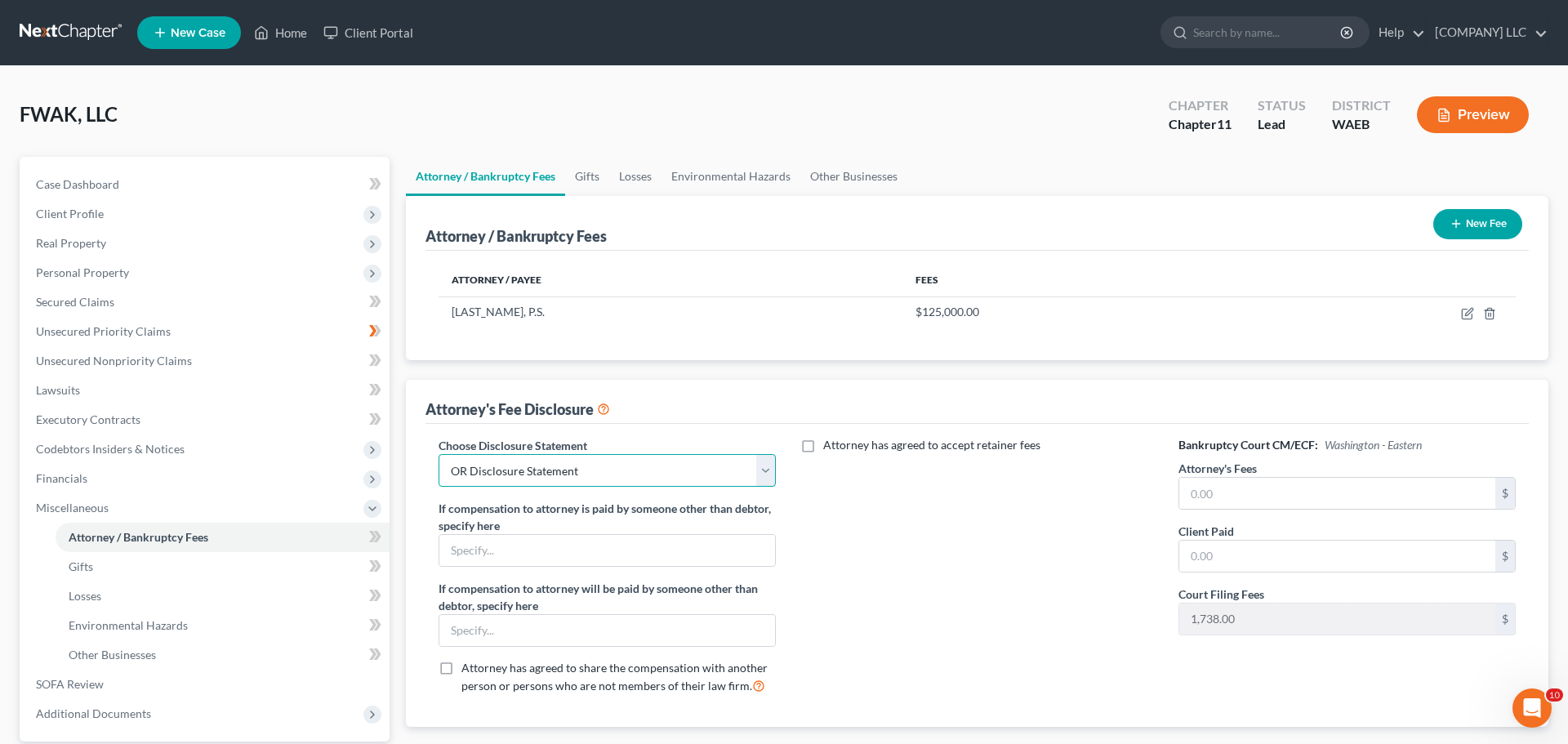 drag, startPoint x: 764, startPoint y: 367, endPoint x: 737, endPoint y: 379, distance: 29.546573 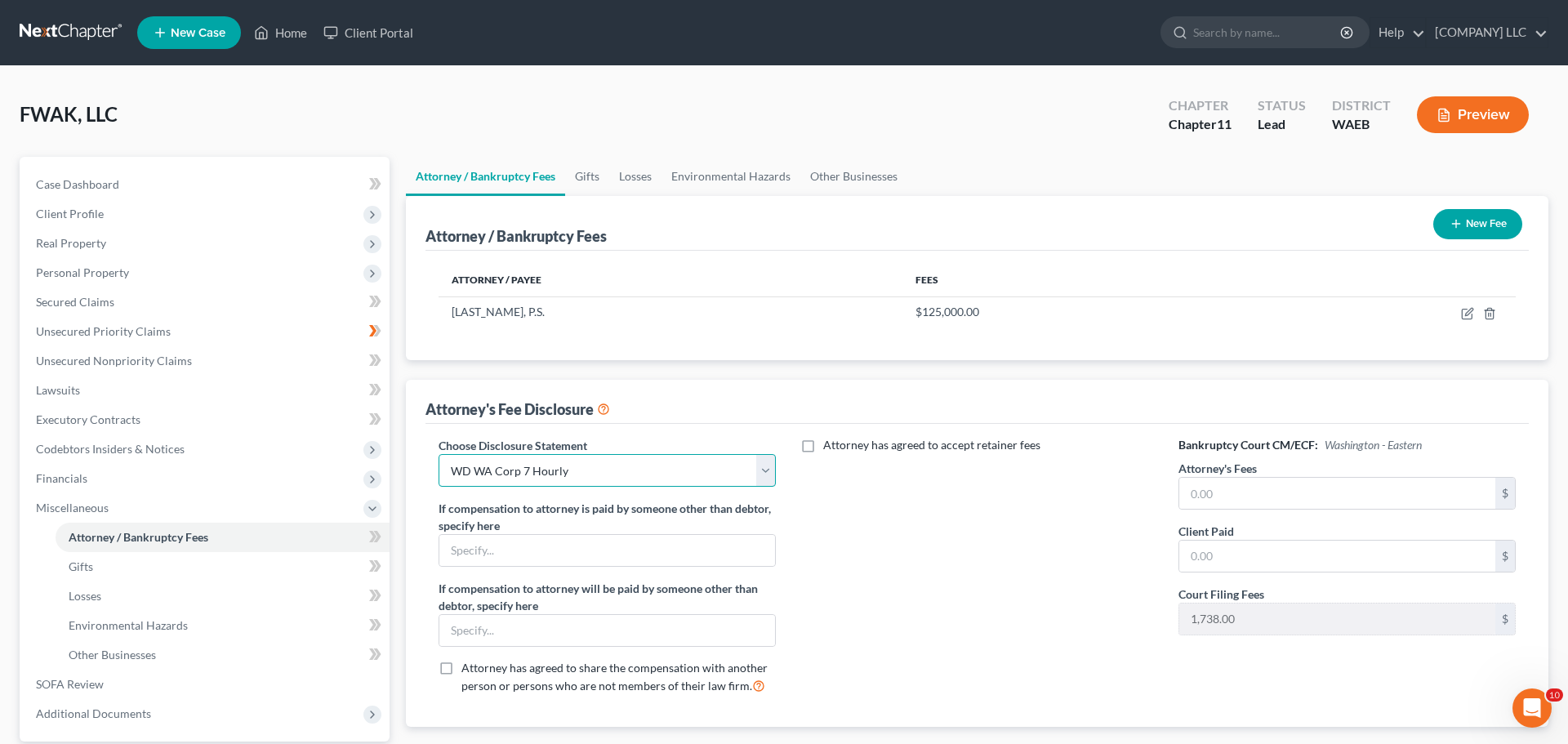 click on "Select OR Disclosure Statement WD WA Corp 7 Hourly" at bounding box center (607, 470) 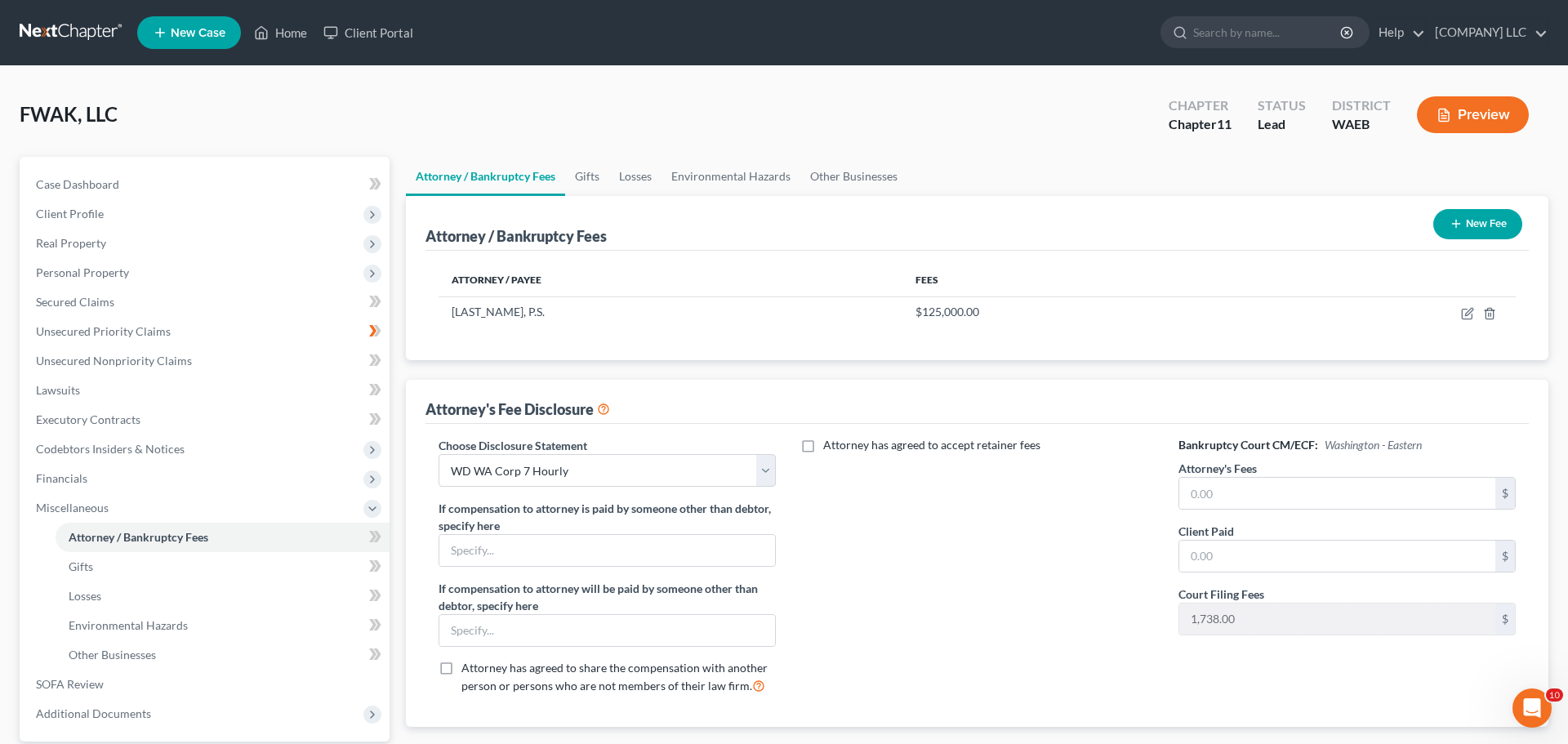 drag, startPoint x: 800, startPoint y: 348, endPoint x: 798, endPoint y: 359, distance: 11.18034 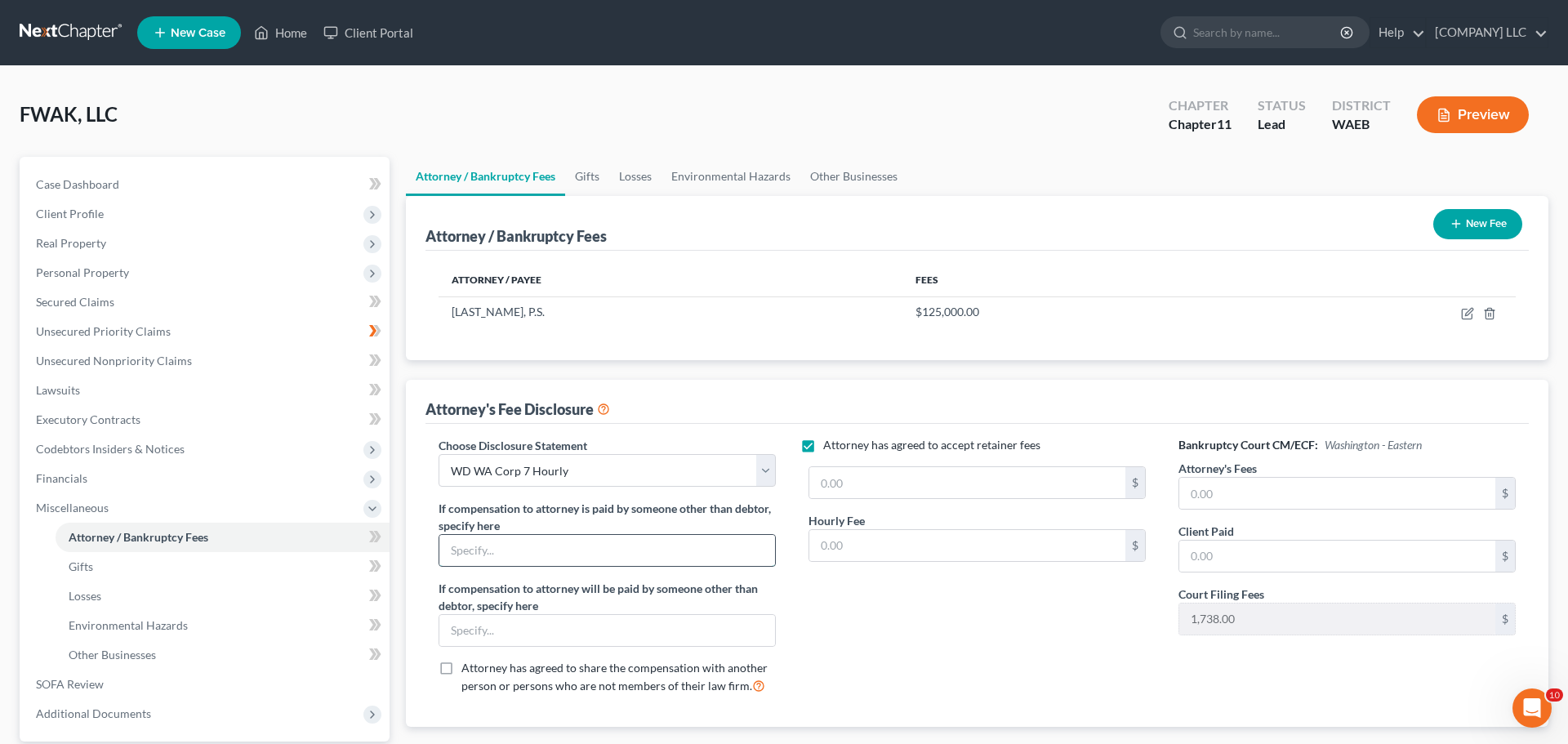 click at bounding box center [607, 550] 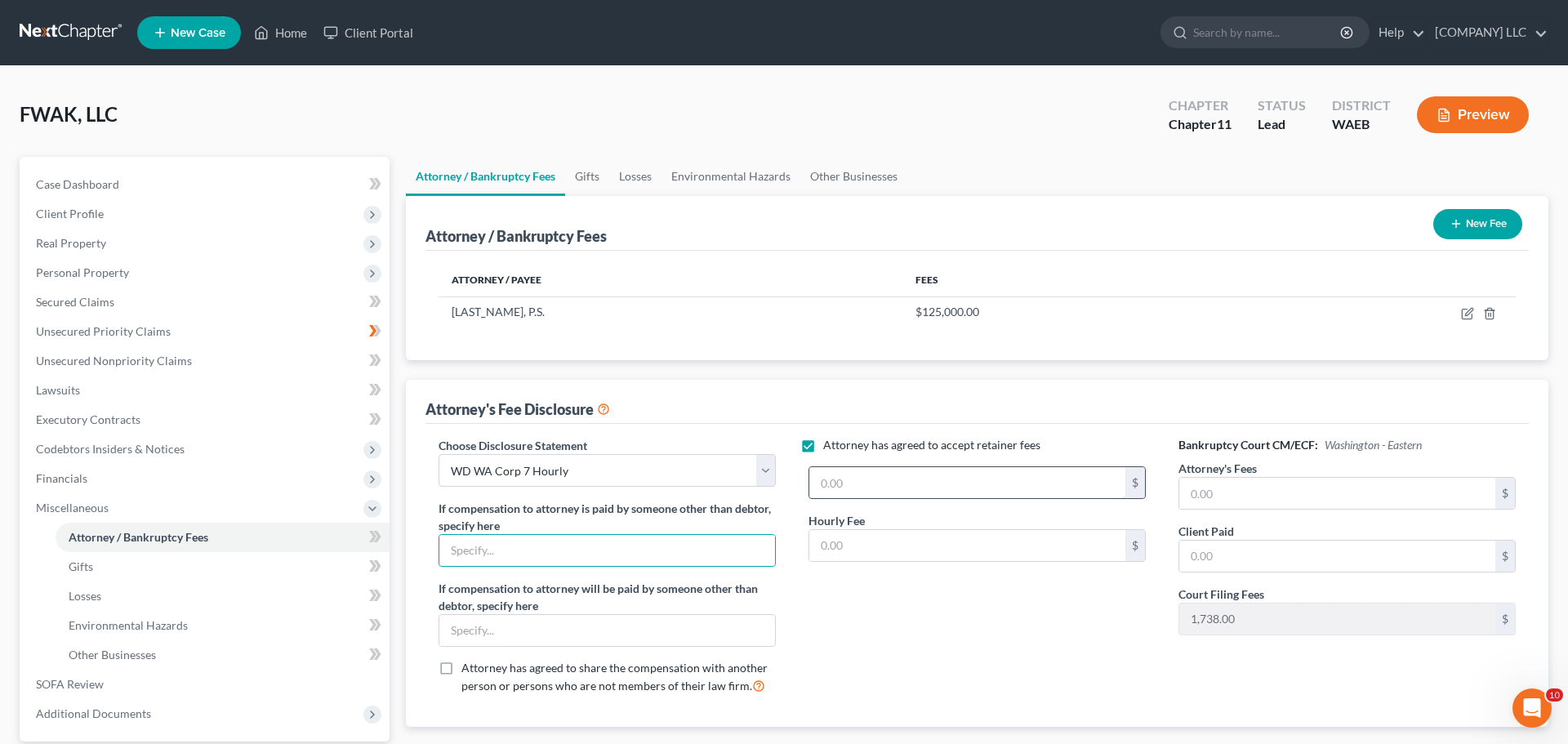 click at bounding box center (967, 483) 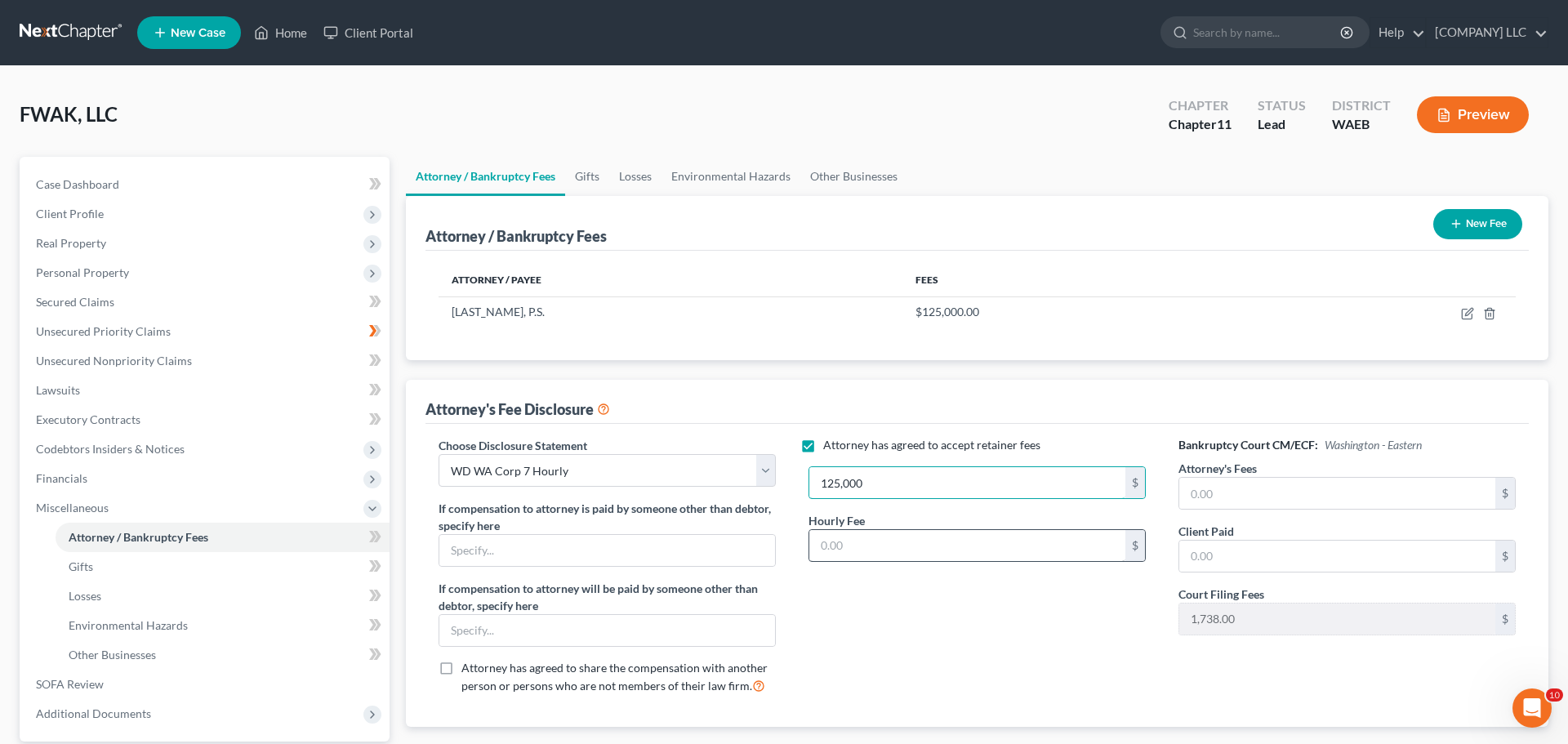 type on "125,000" 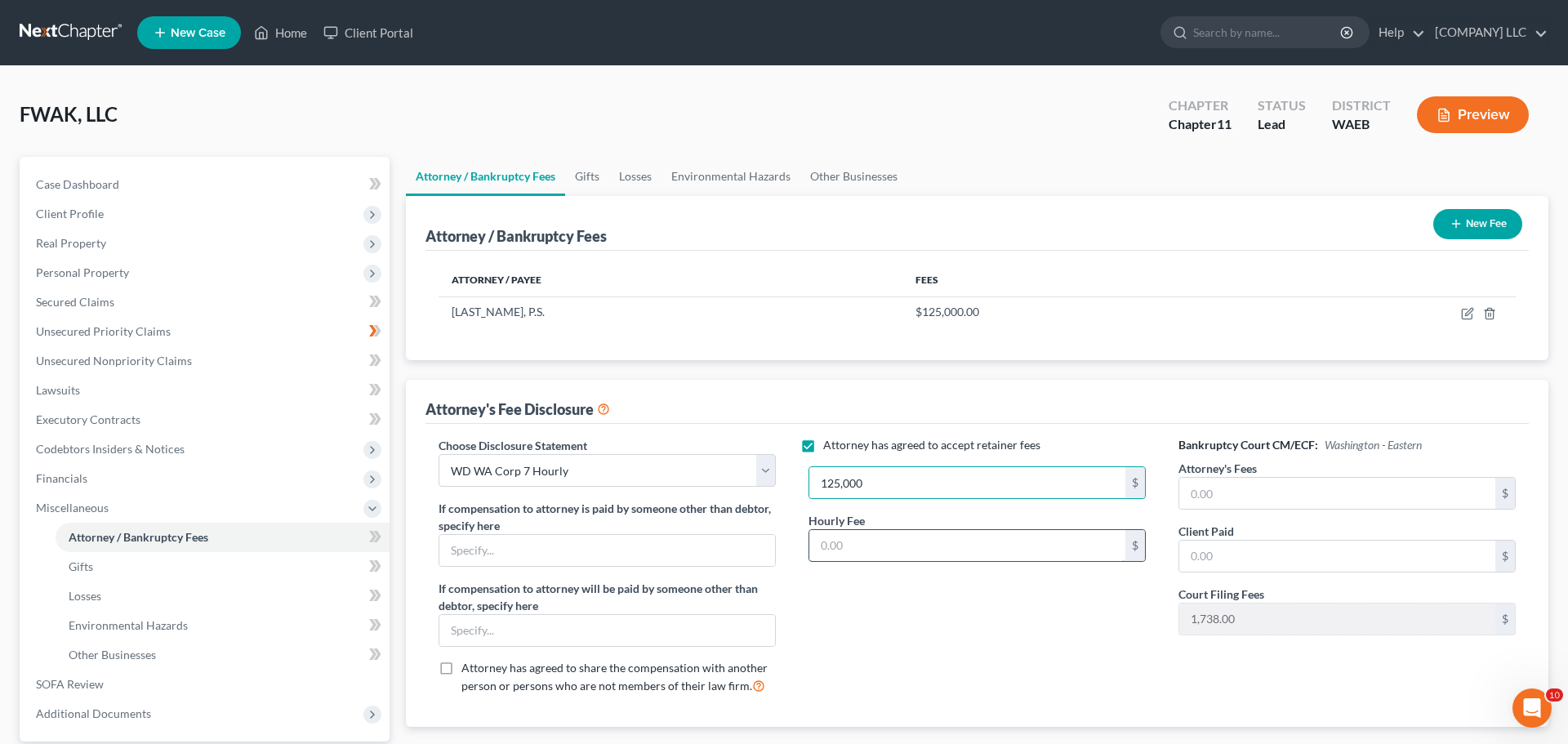 click at bounding box center [967, 546] 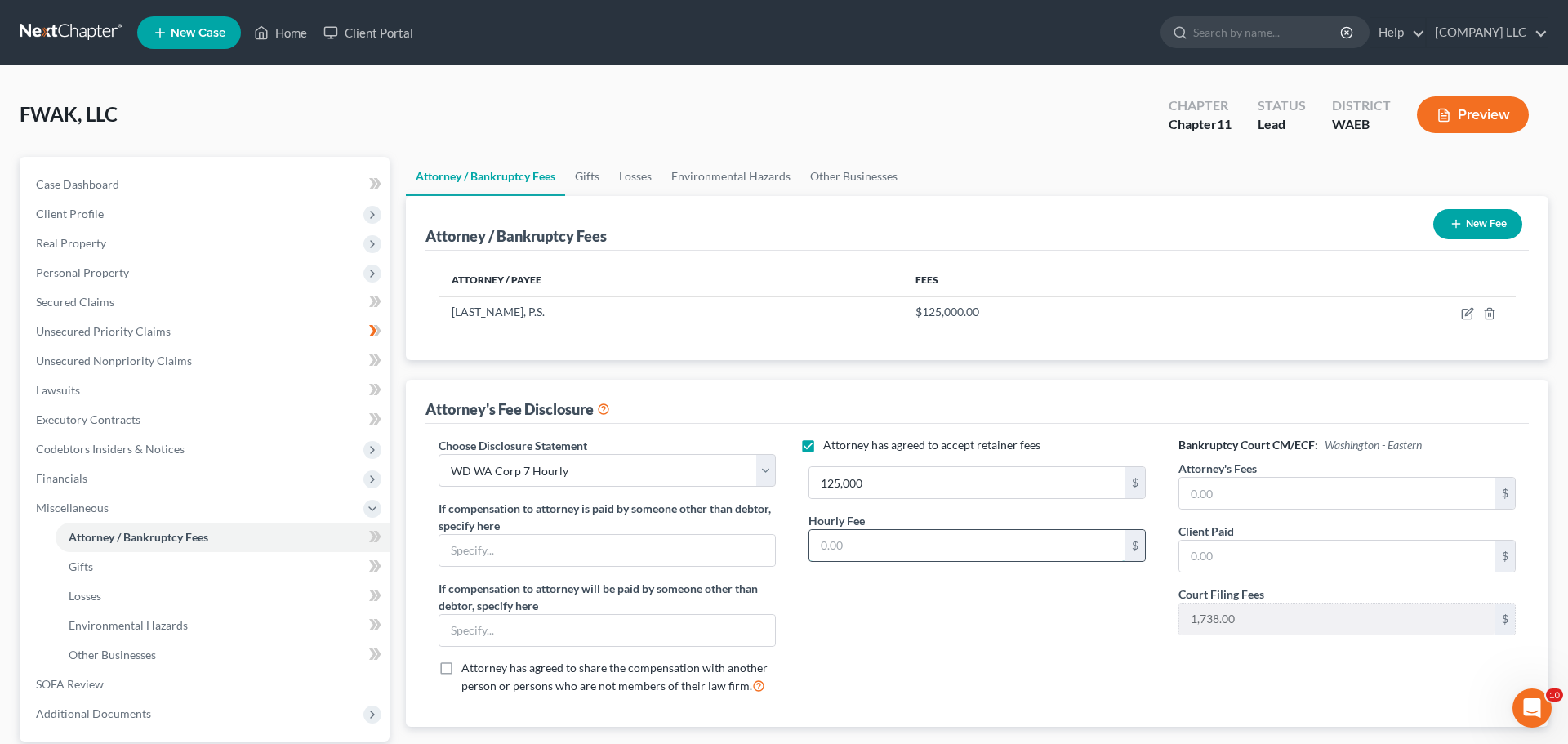 click at bounding box center [967, 546] 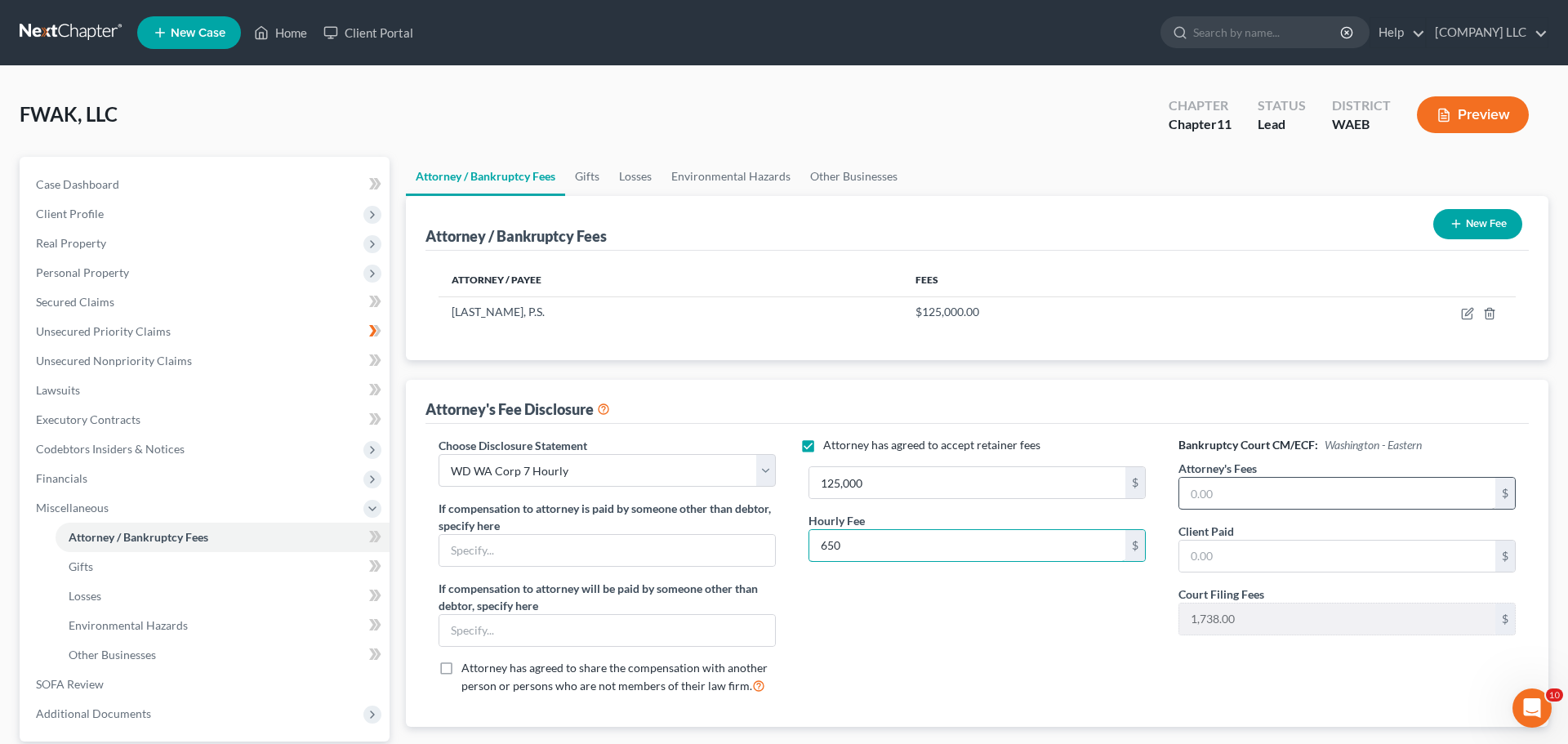 type on "650" 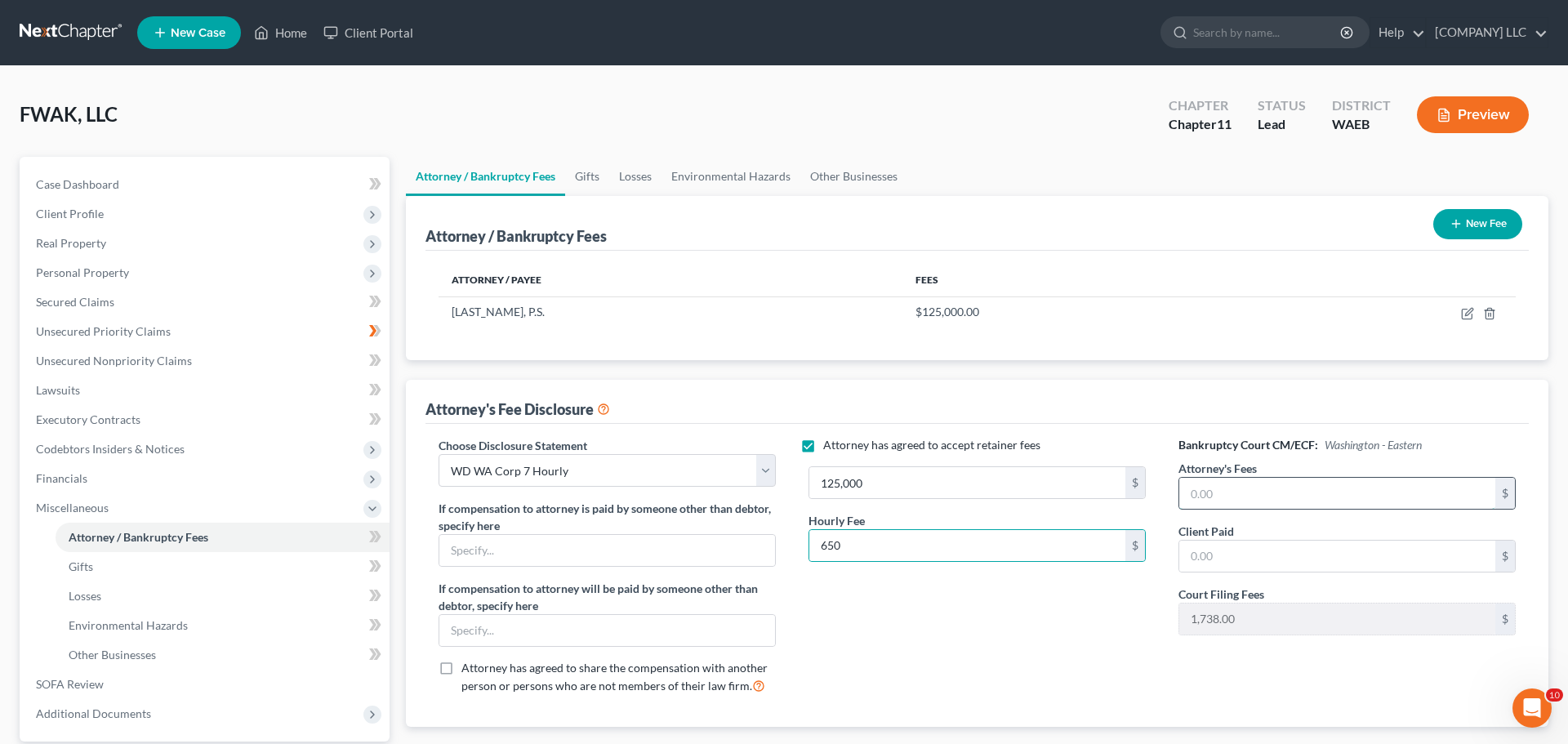 click at bounding box center (1337, 493) 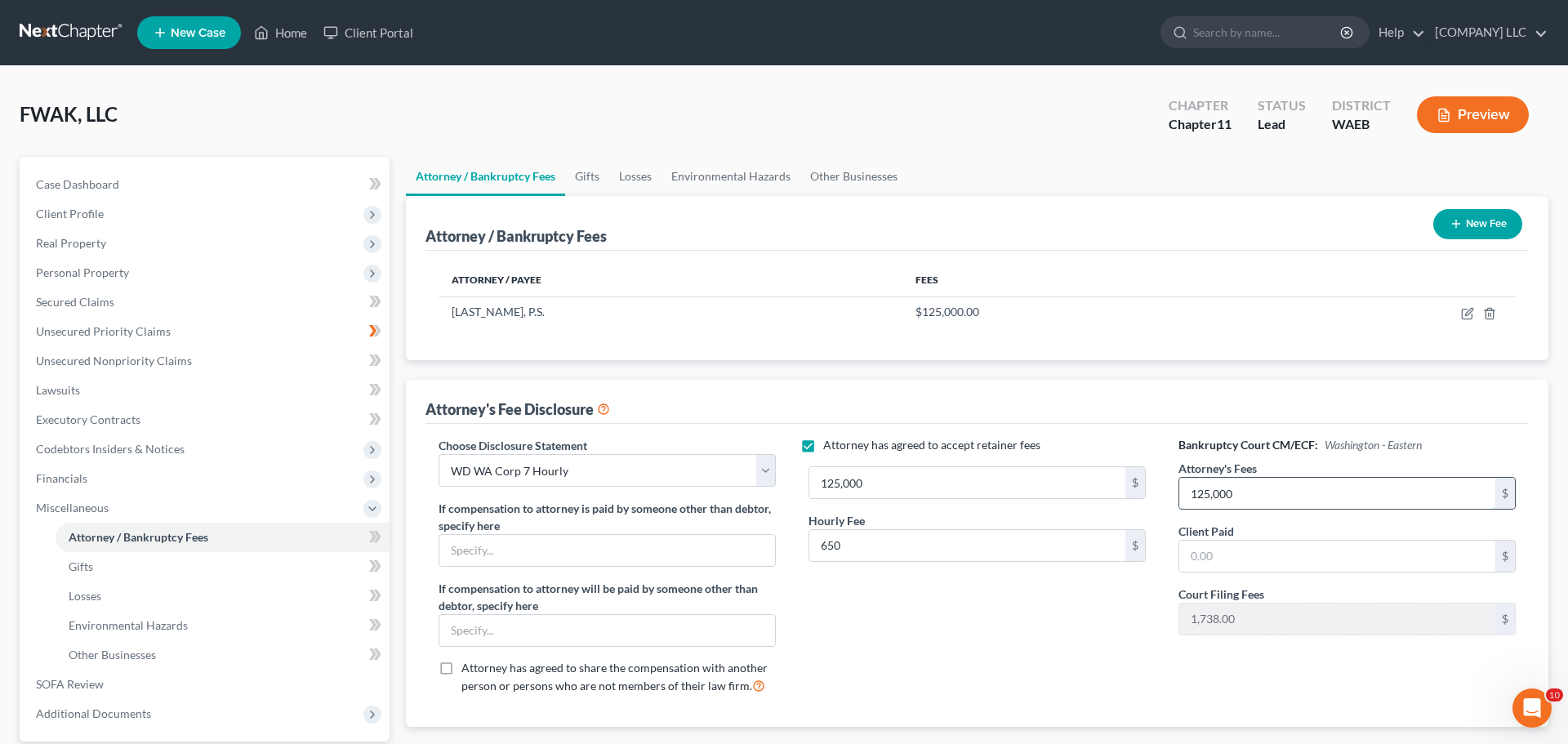 type on "125,000" 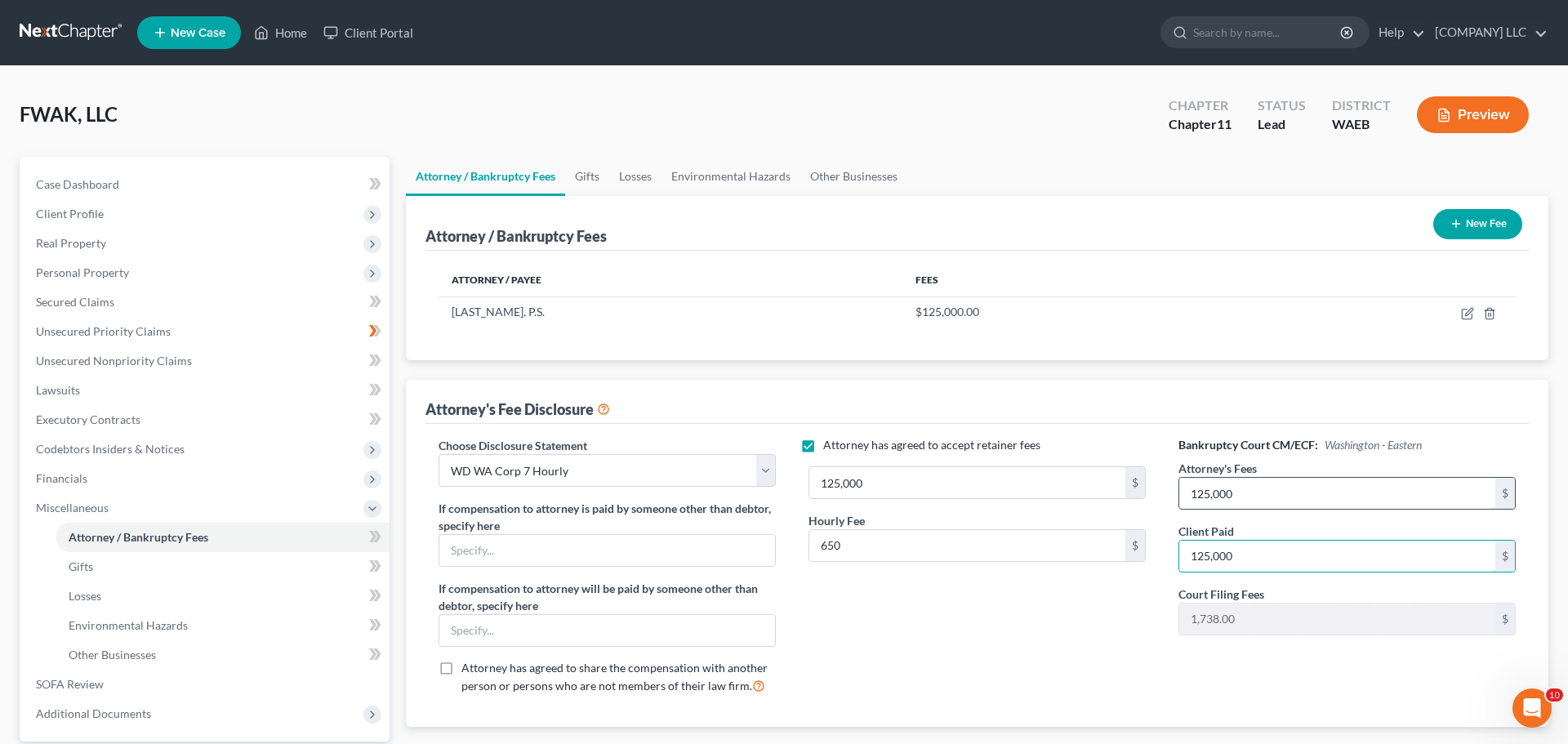 type on "125,000" 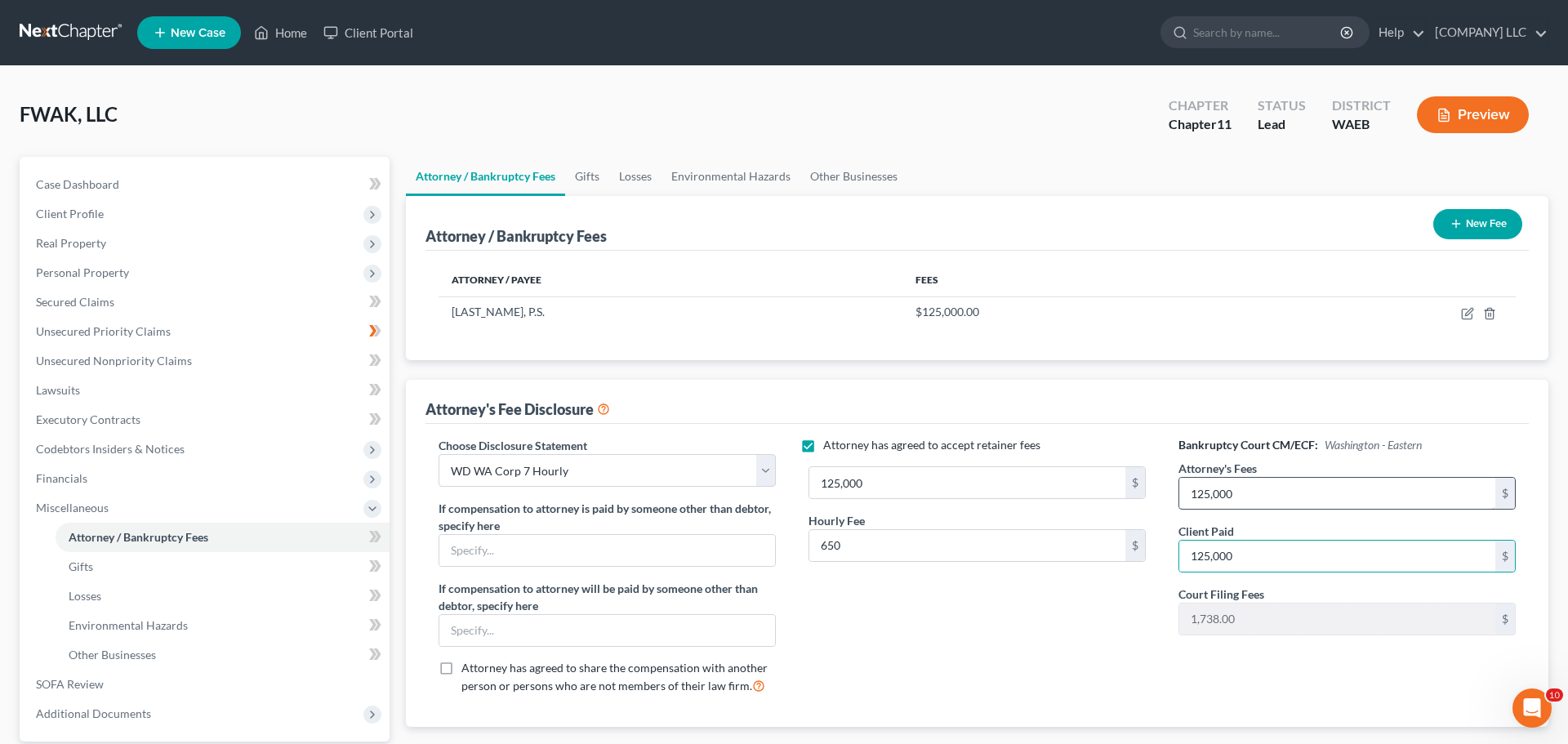 type 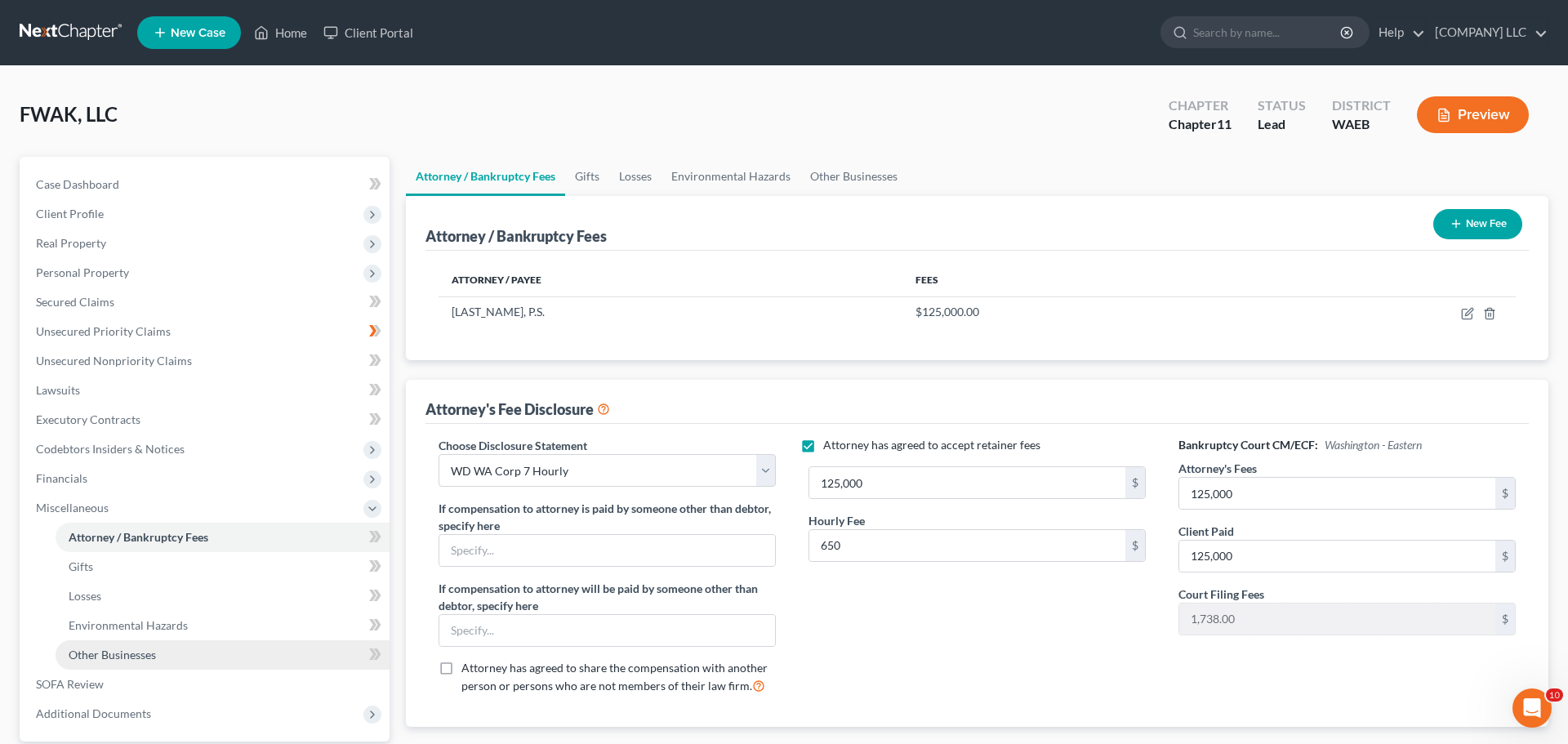 click on "Other Businesses" at bounding box center [112, 654] 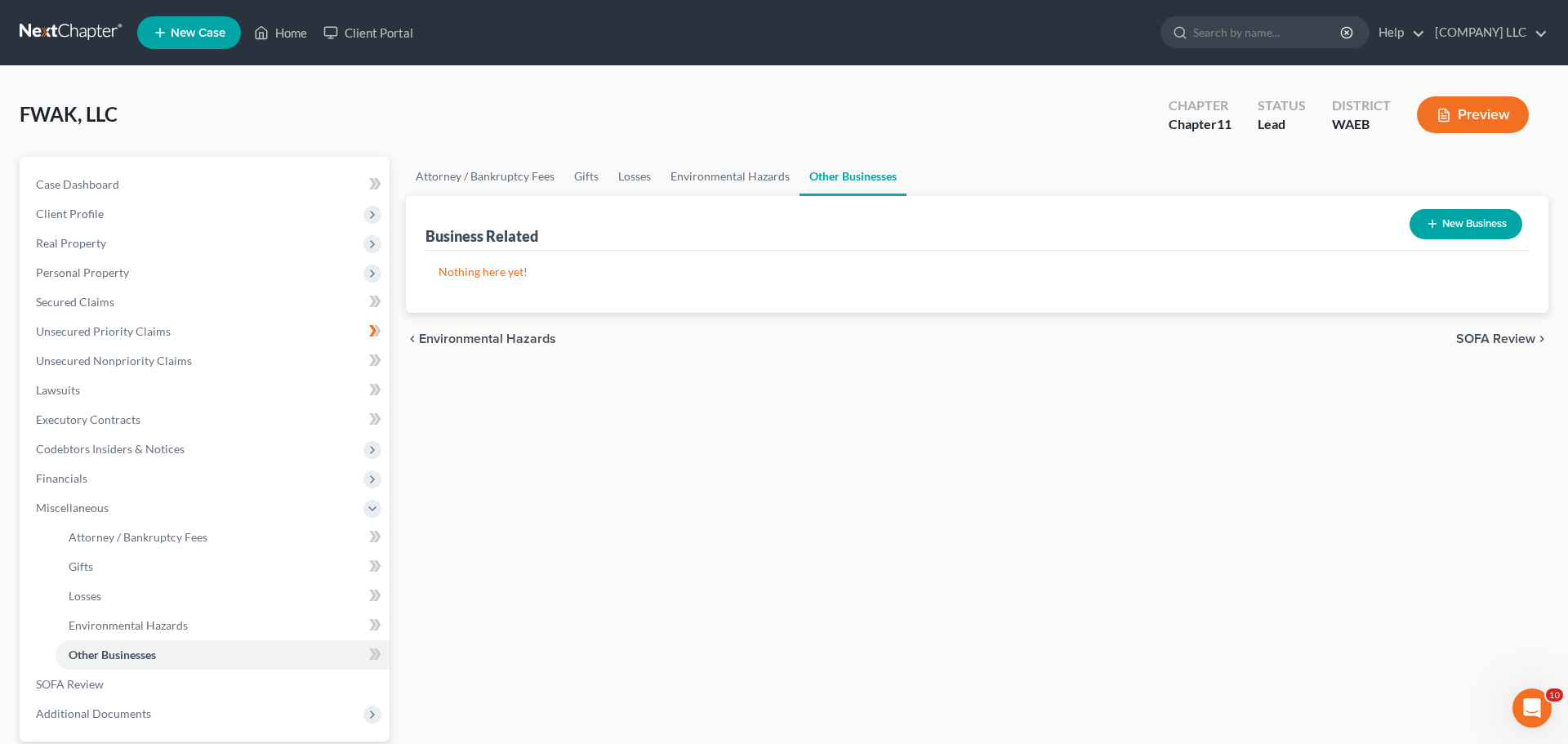 click on "New Business" at bounding box center (1466, 224) 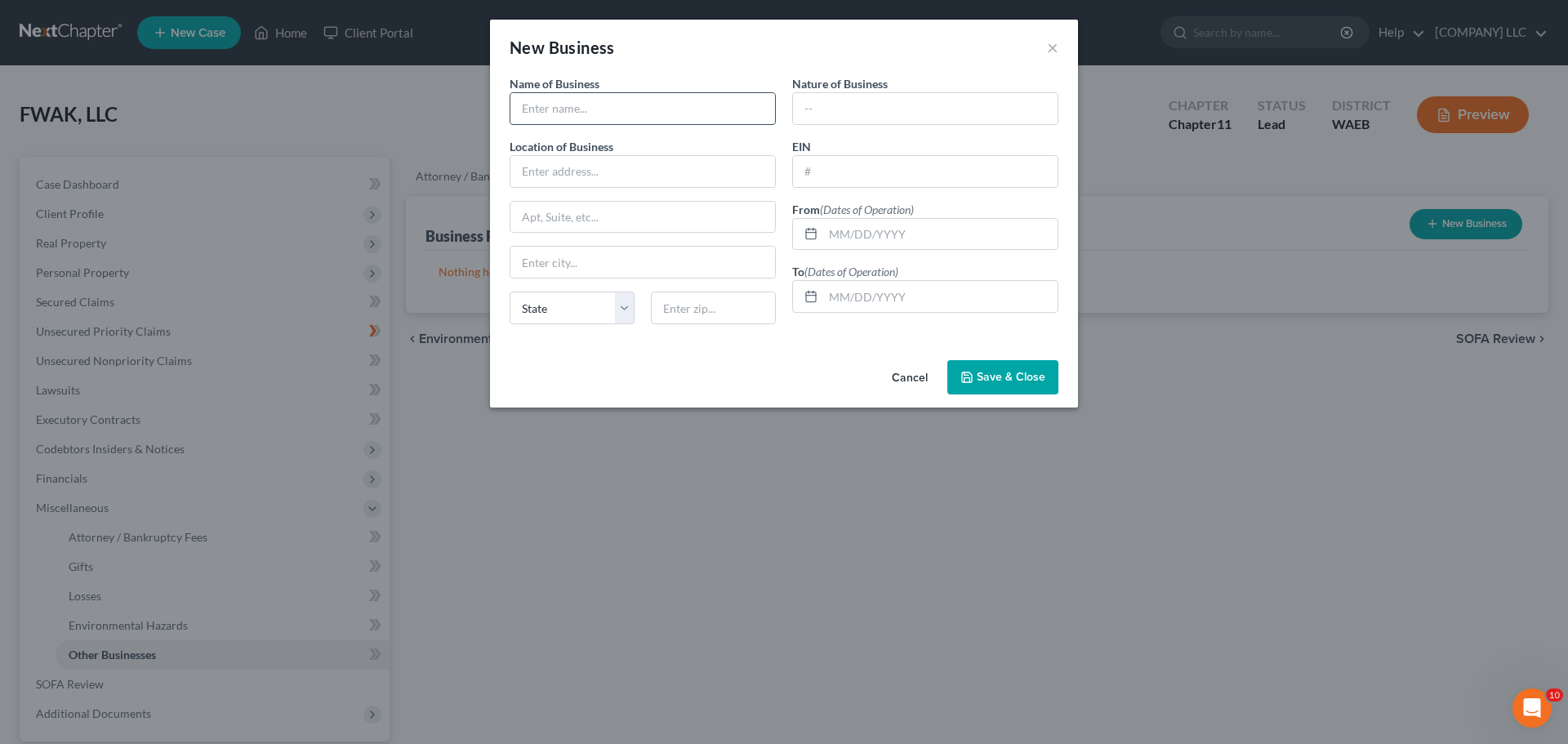 click at bounding box center (643, 109) 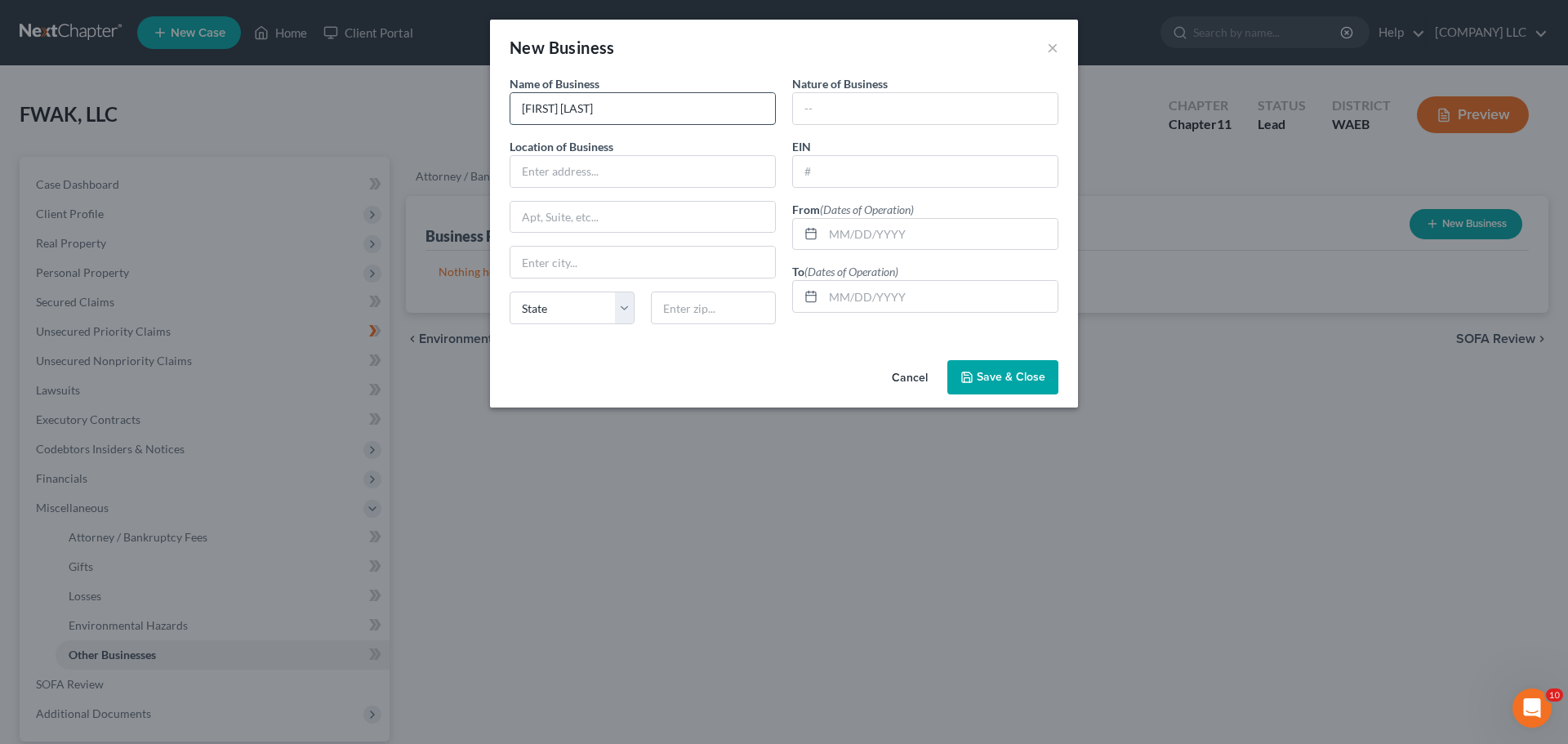 type on "Jack Rader" 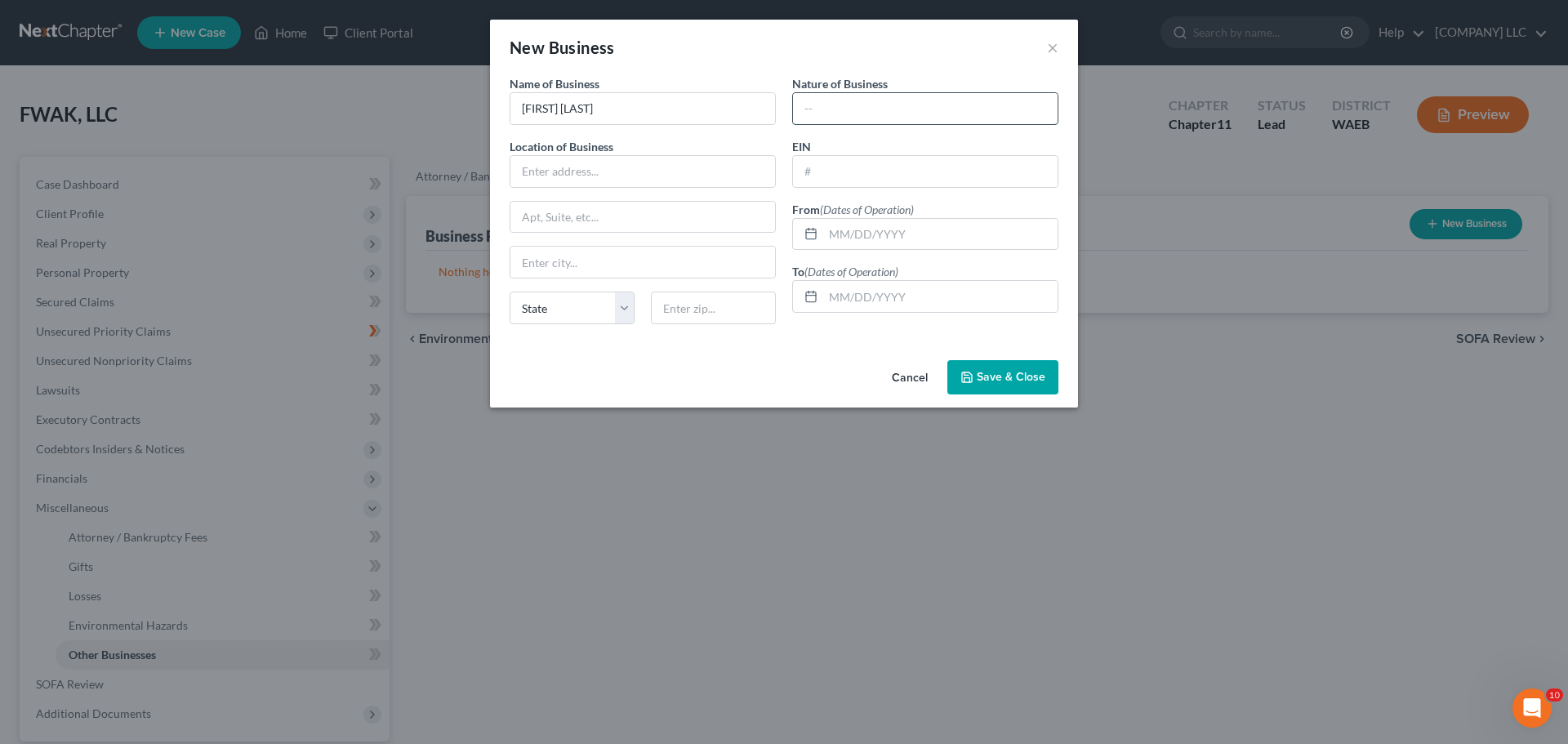 click at bounding box center (925, 109) 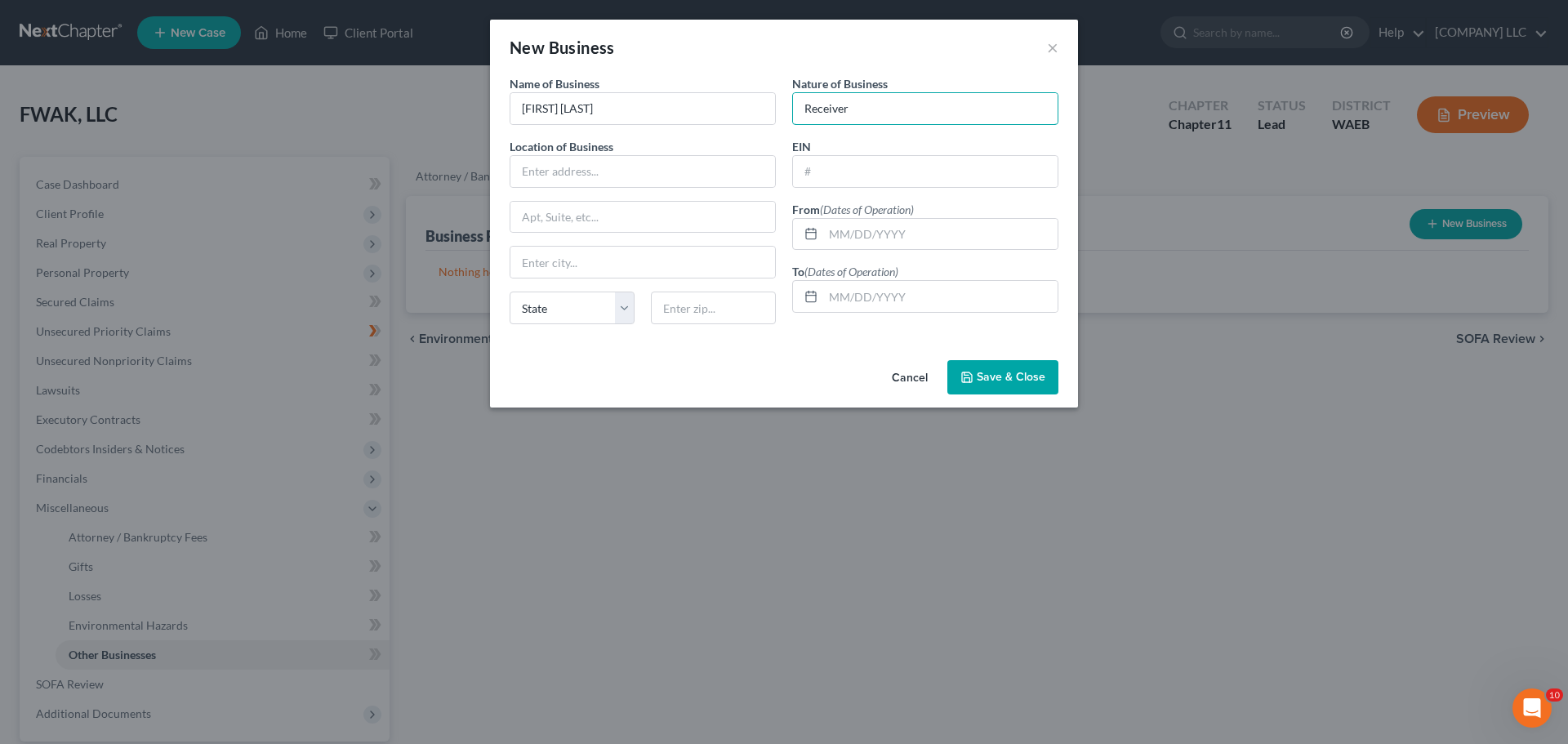 type on "Receiver" 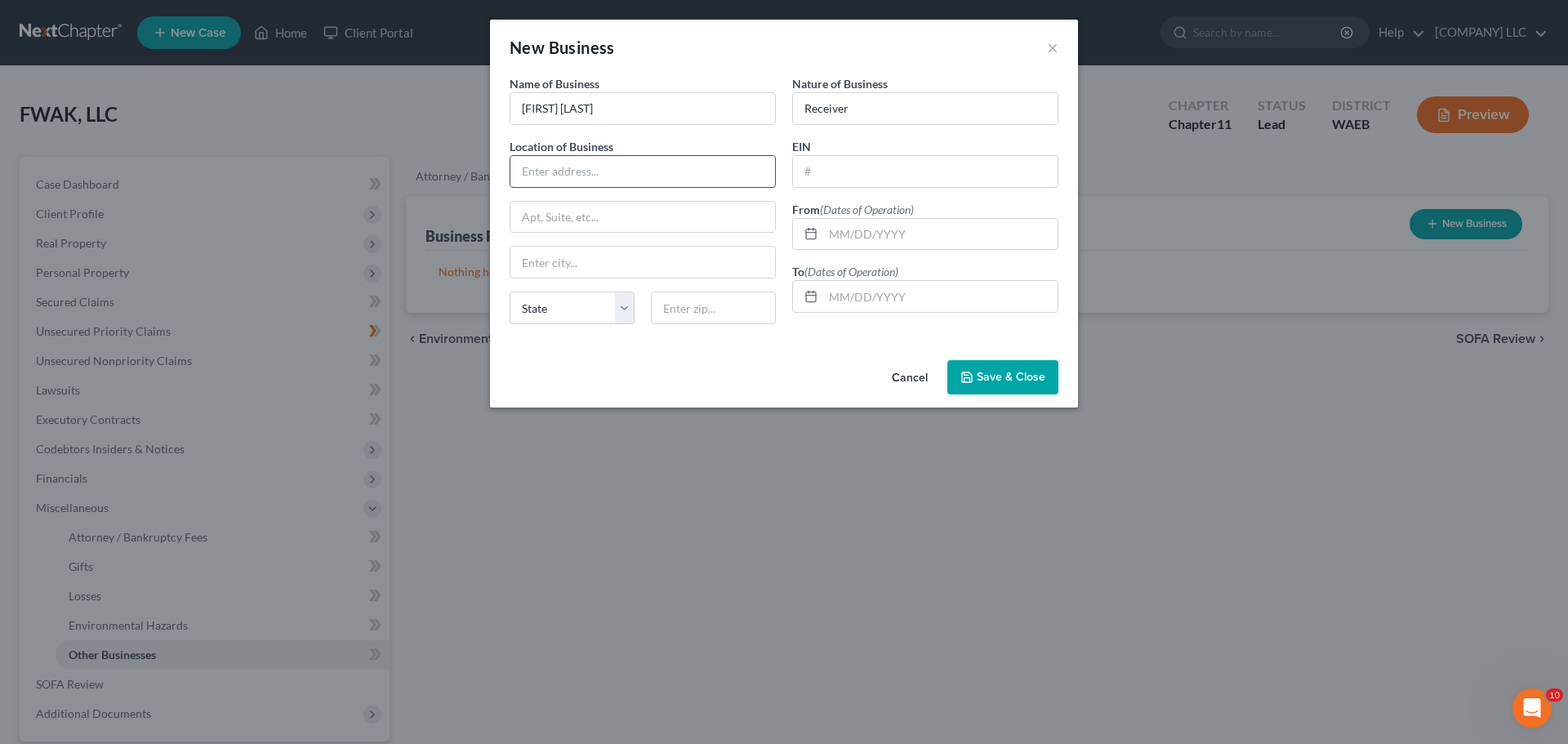 click at bounding box center [643, 172] 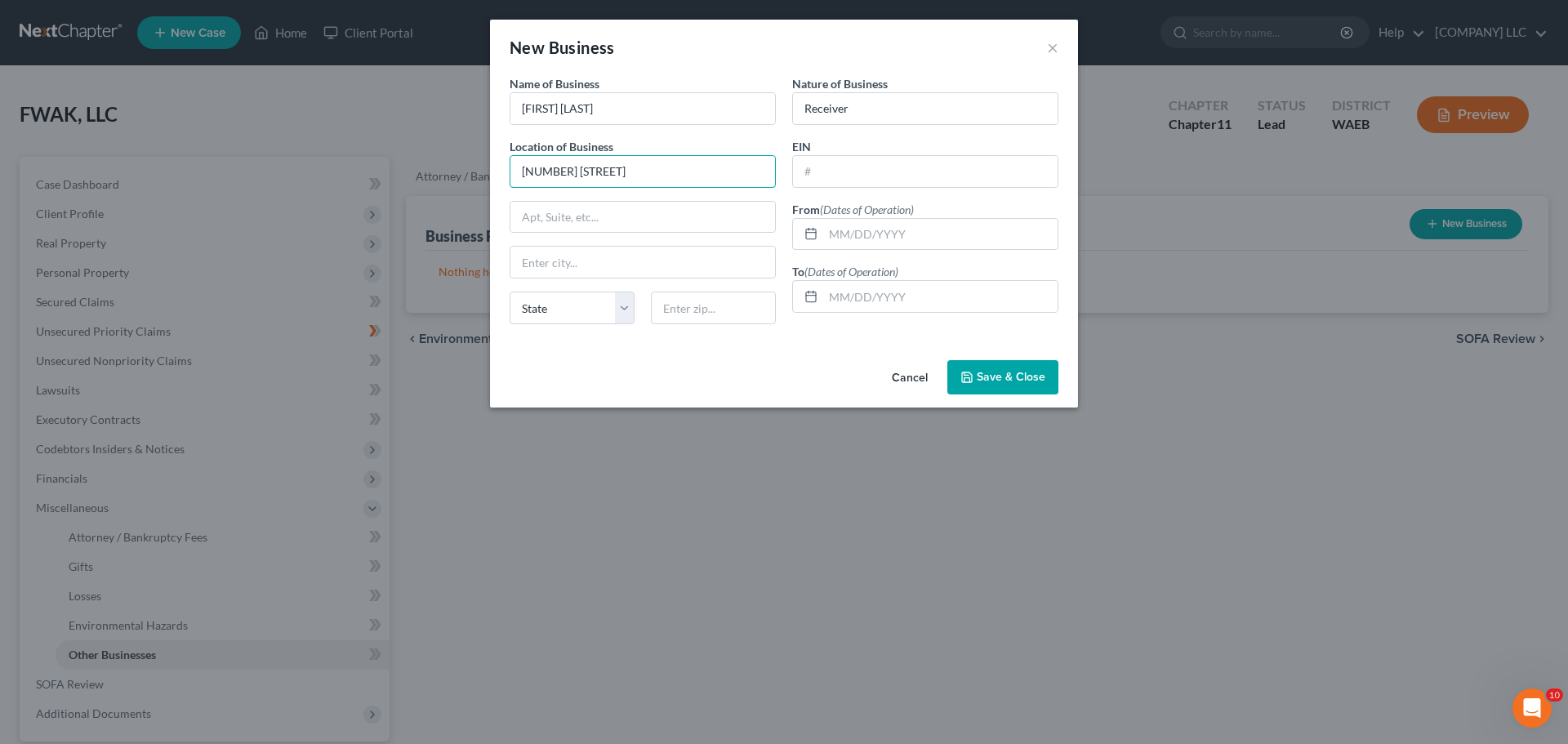 type on "925 Fourth Avenue" 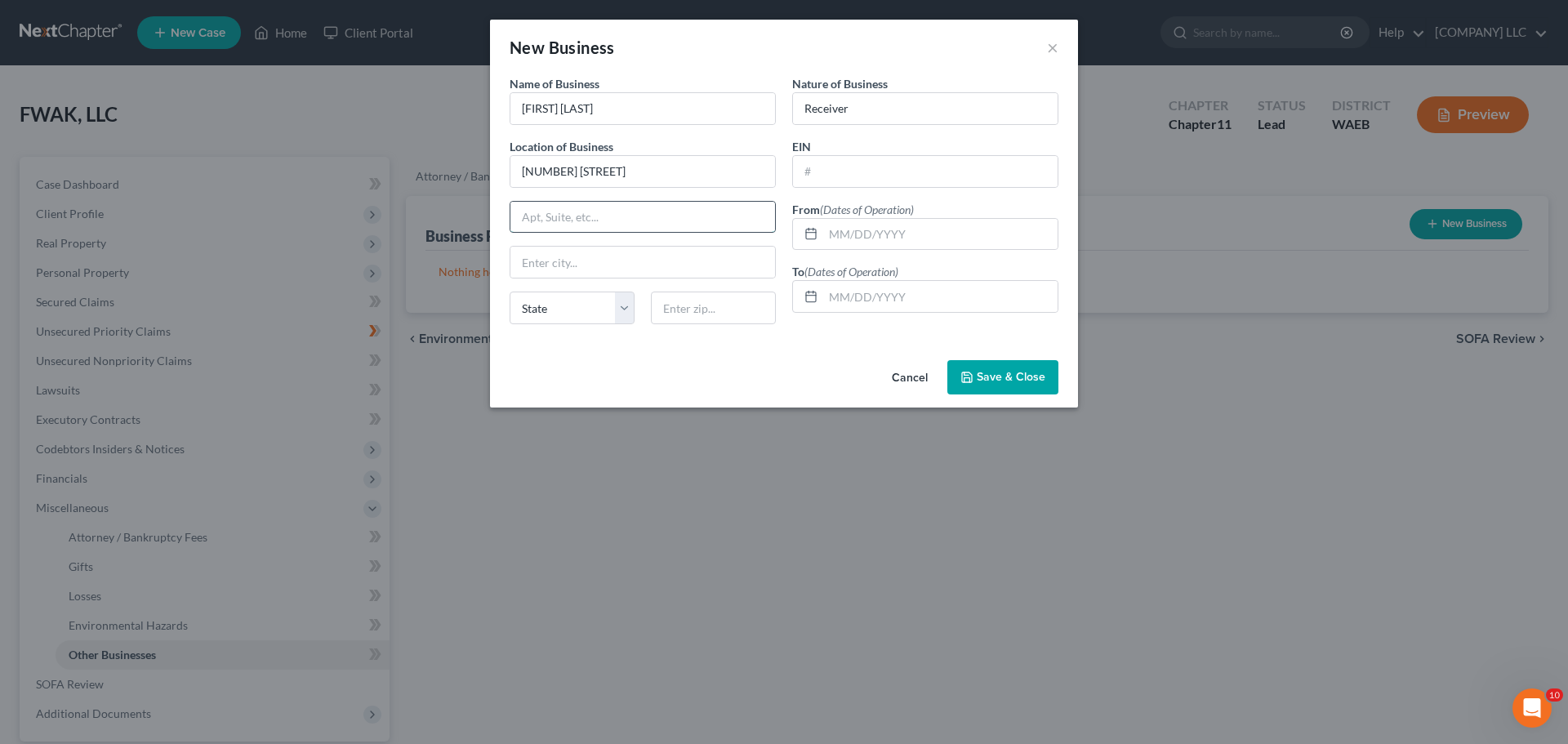 drag, startPoint x: 601, startPoint y: 161, endPoint x: 611, endPoint y: 161, distance: 10 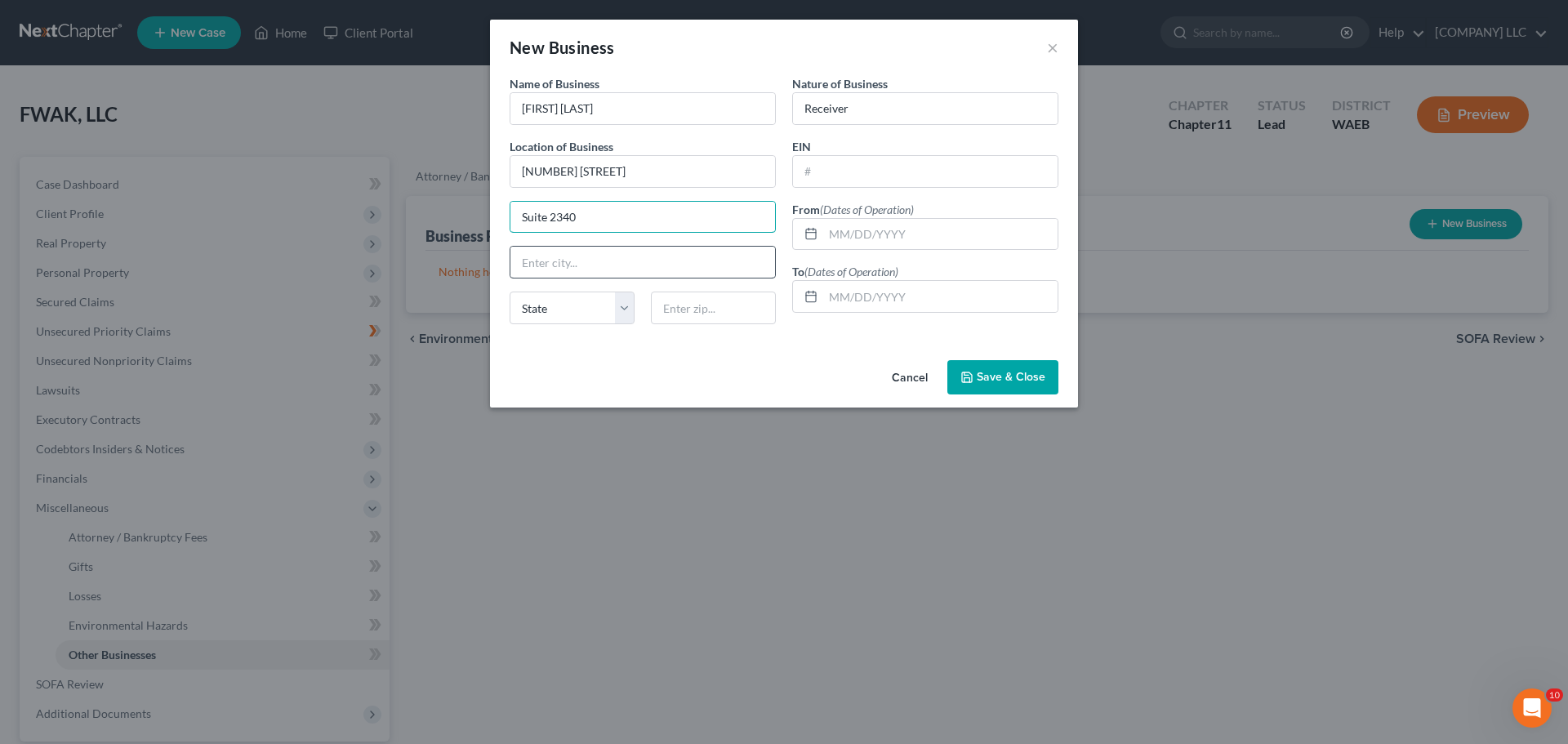 type on "Suite 2340" 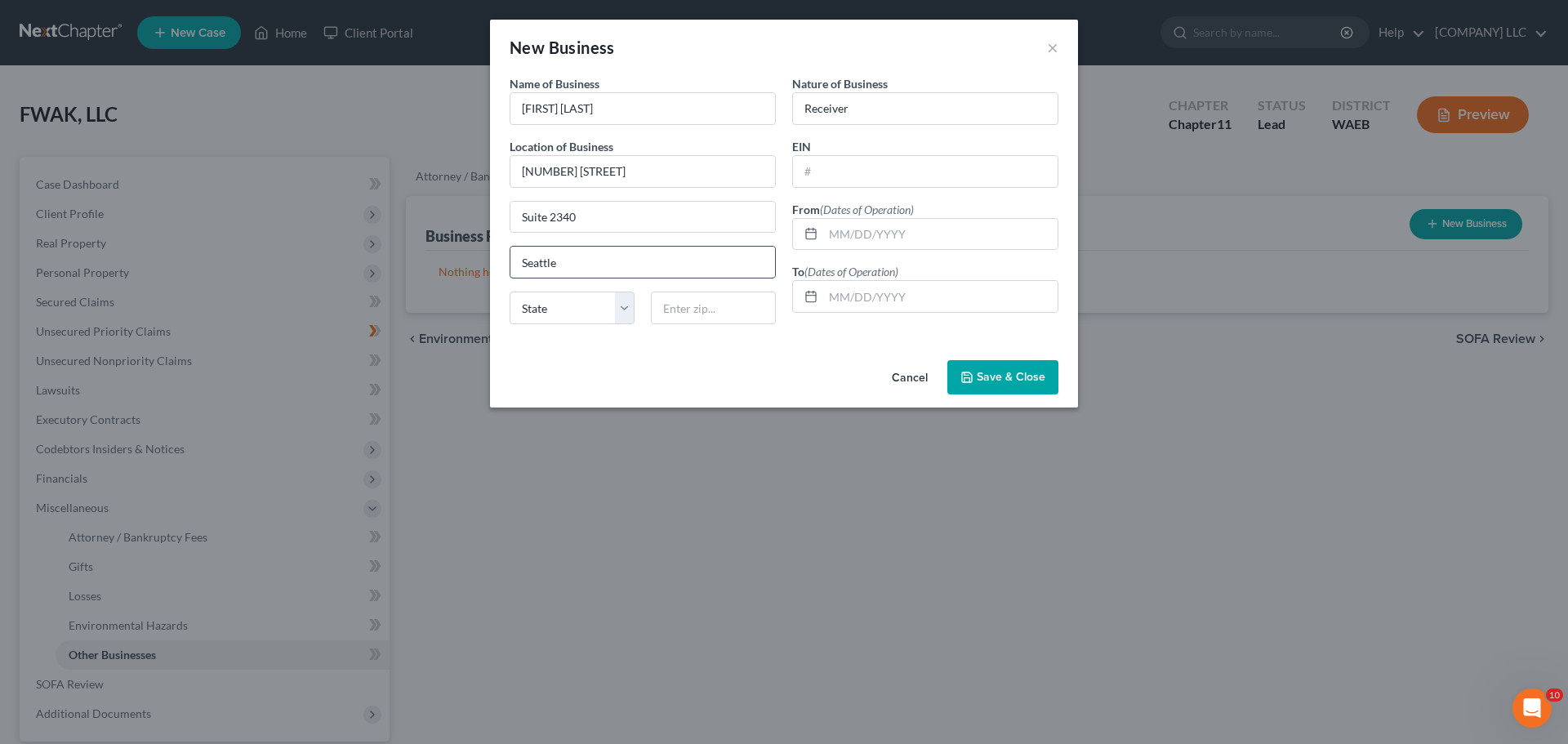 type on "Seattle" 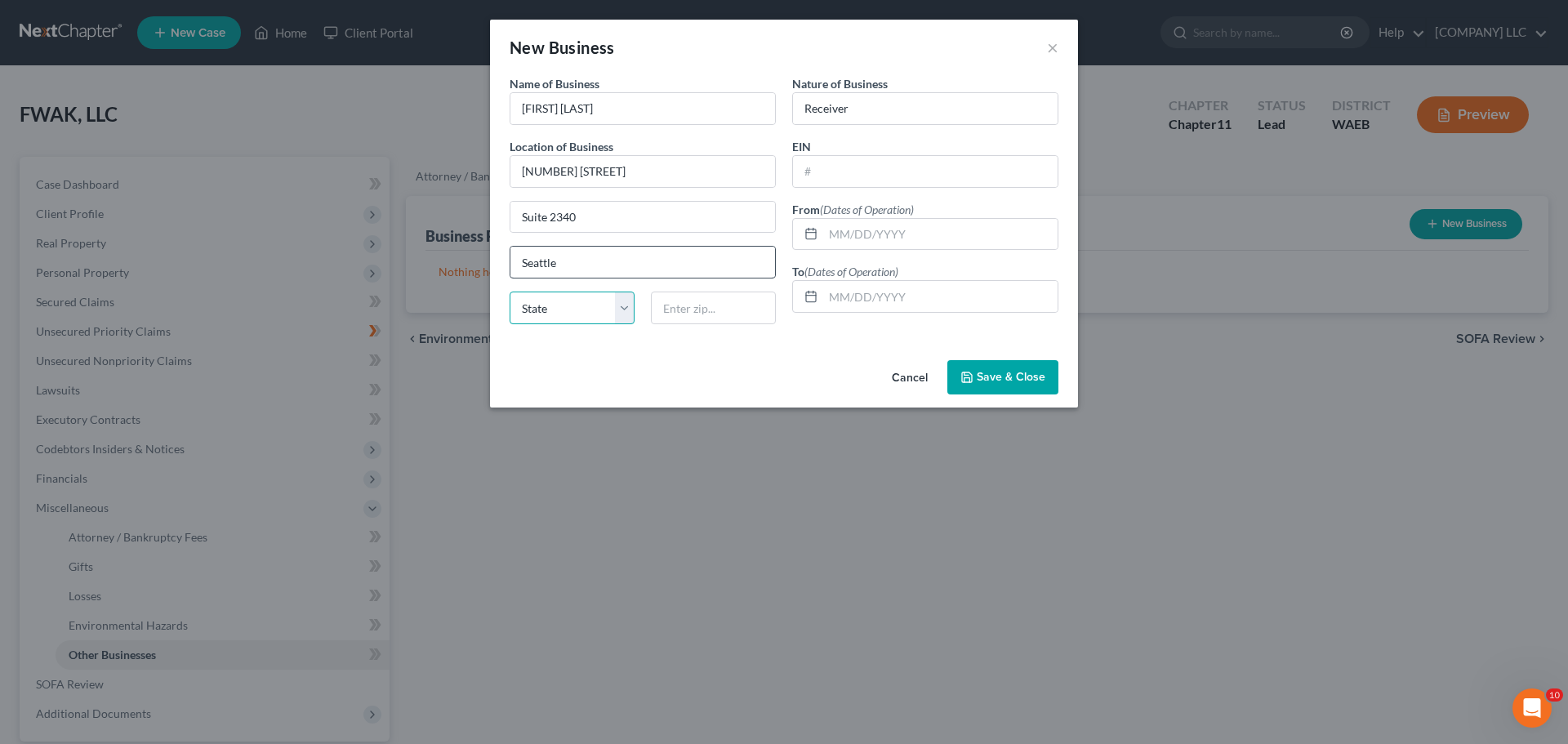 select on "50" 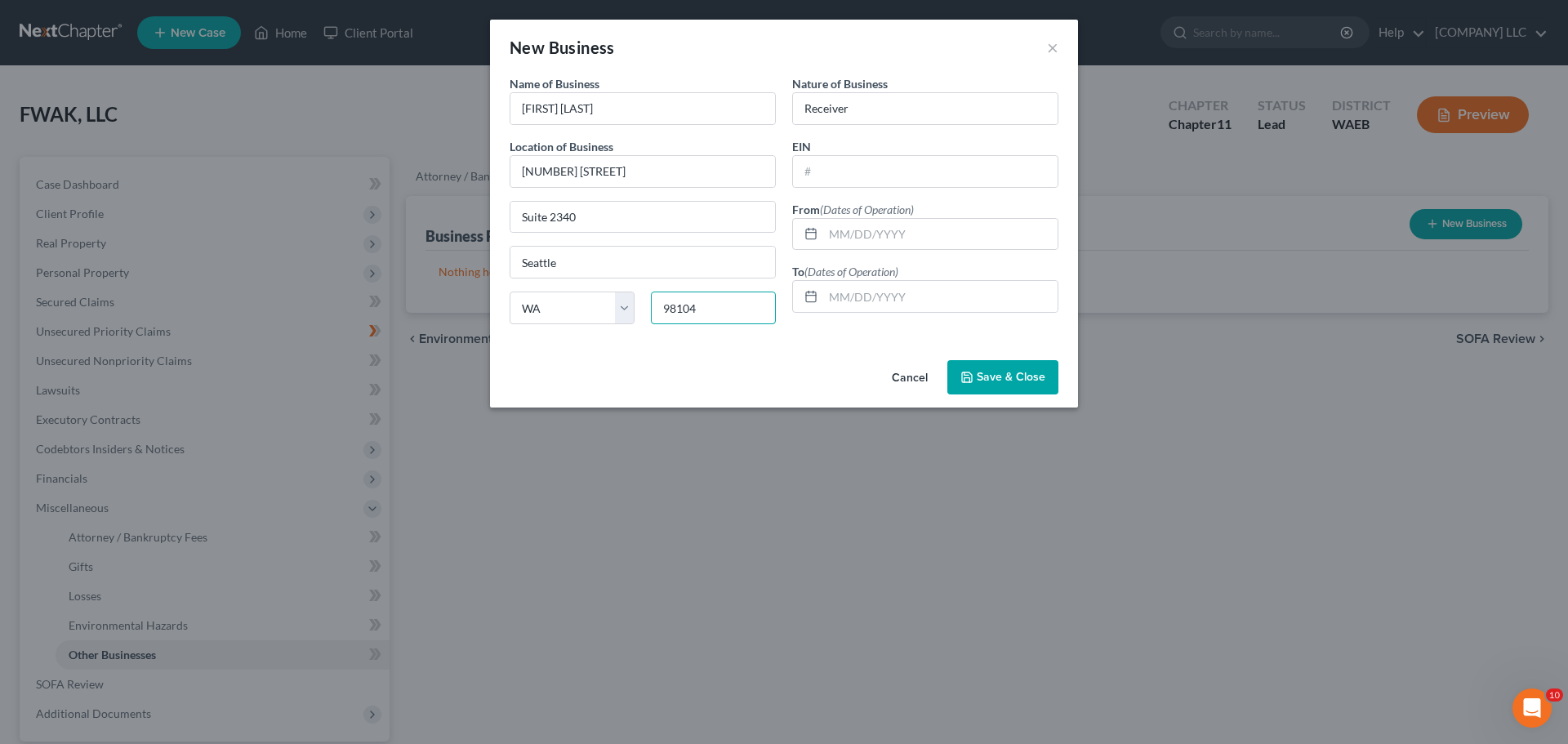 type on "98104" 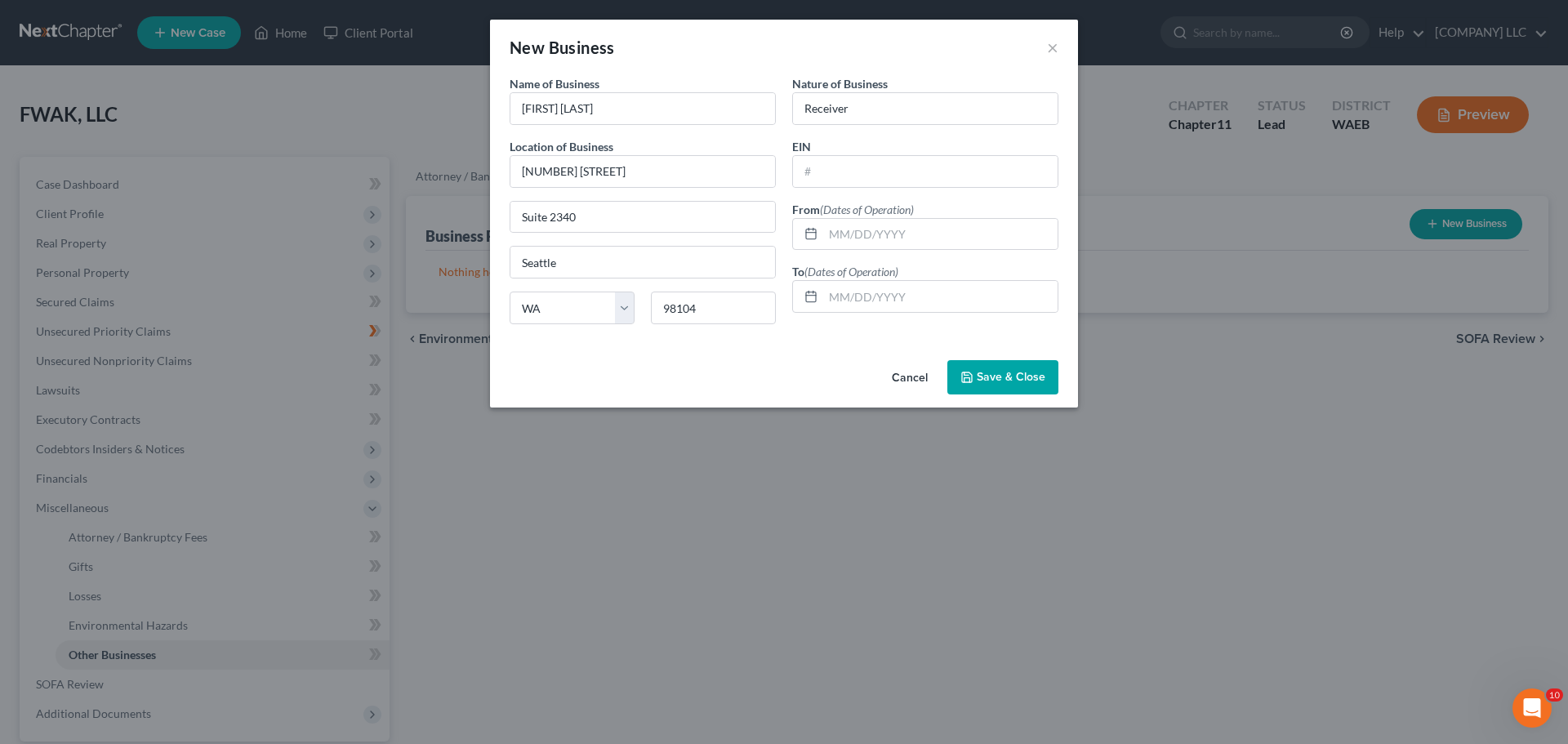 click on "Save & Close" at bounding box center [1003, 377] 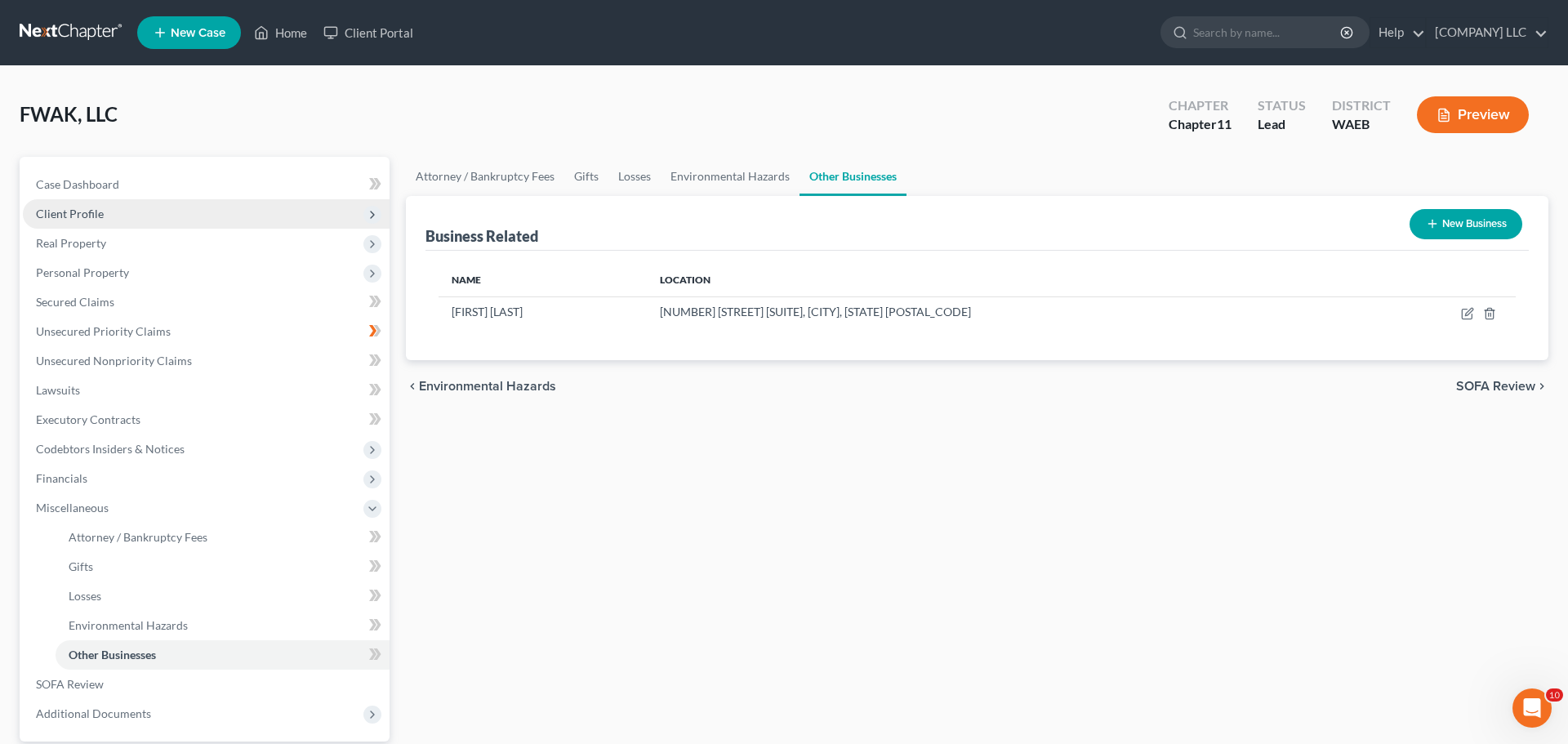 click on "Client Profile" at bounding box center (206, 214) 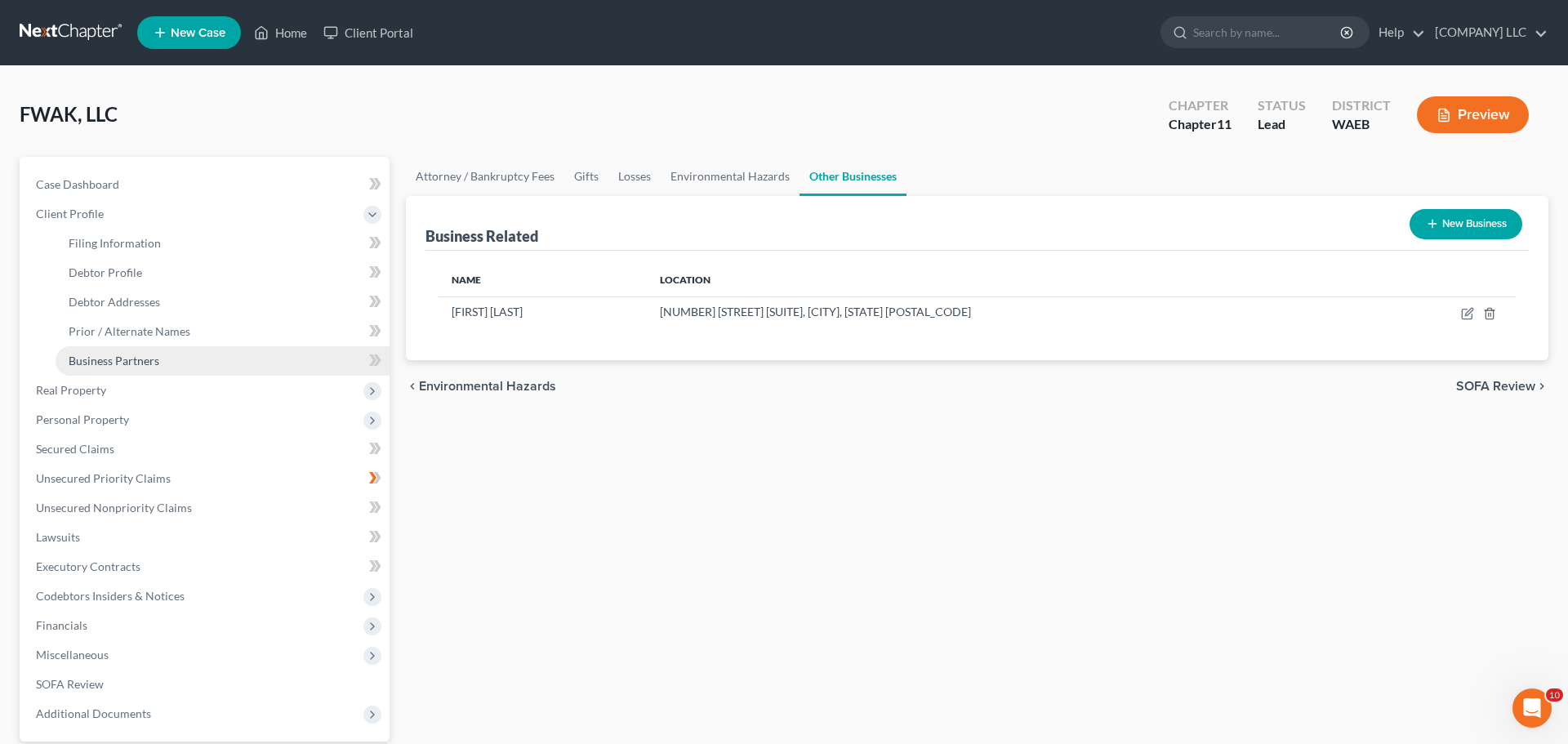 click on "Business Partners" at bounding box center [114, 360] 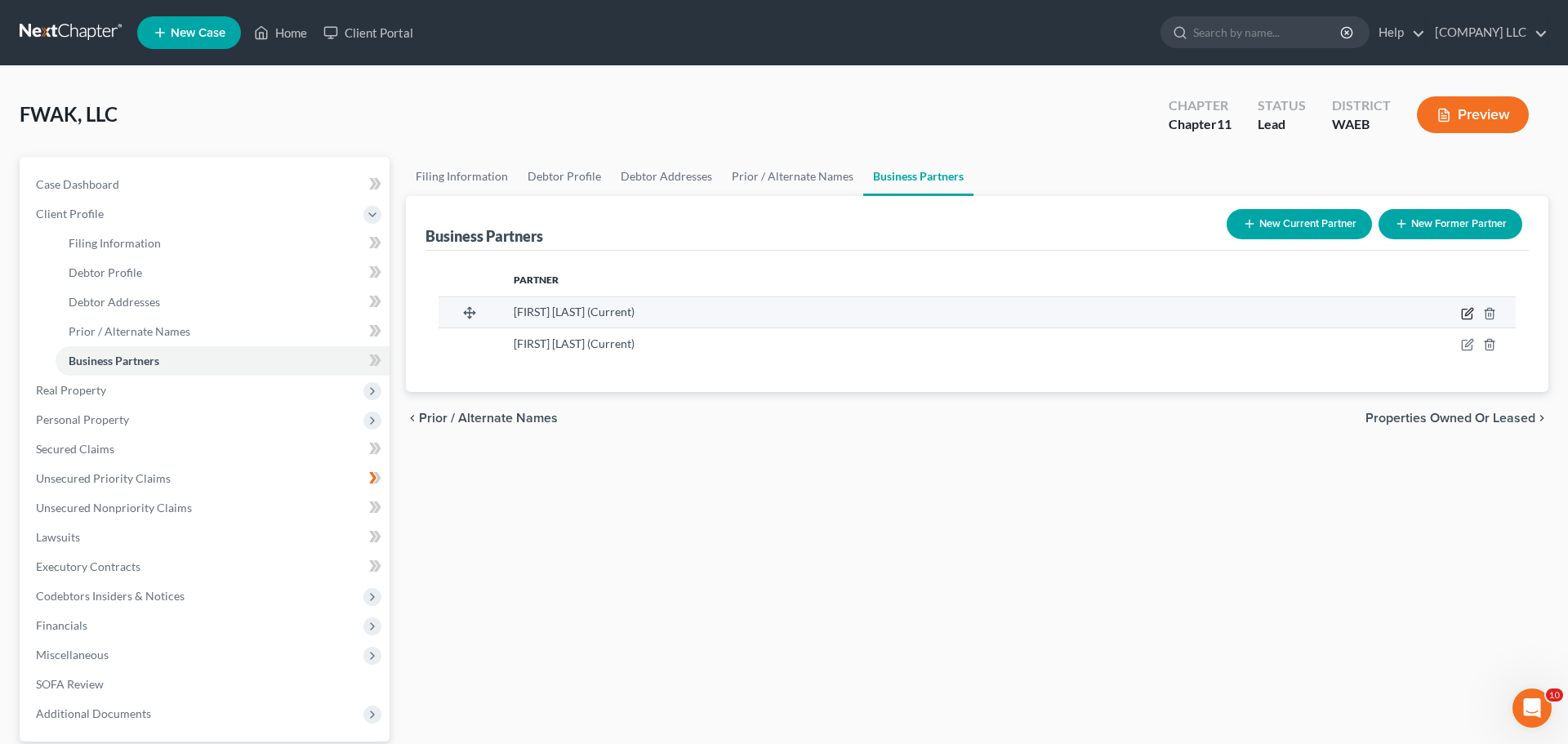 click 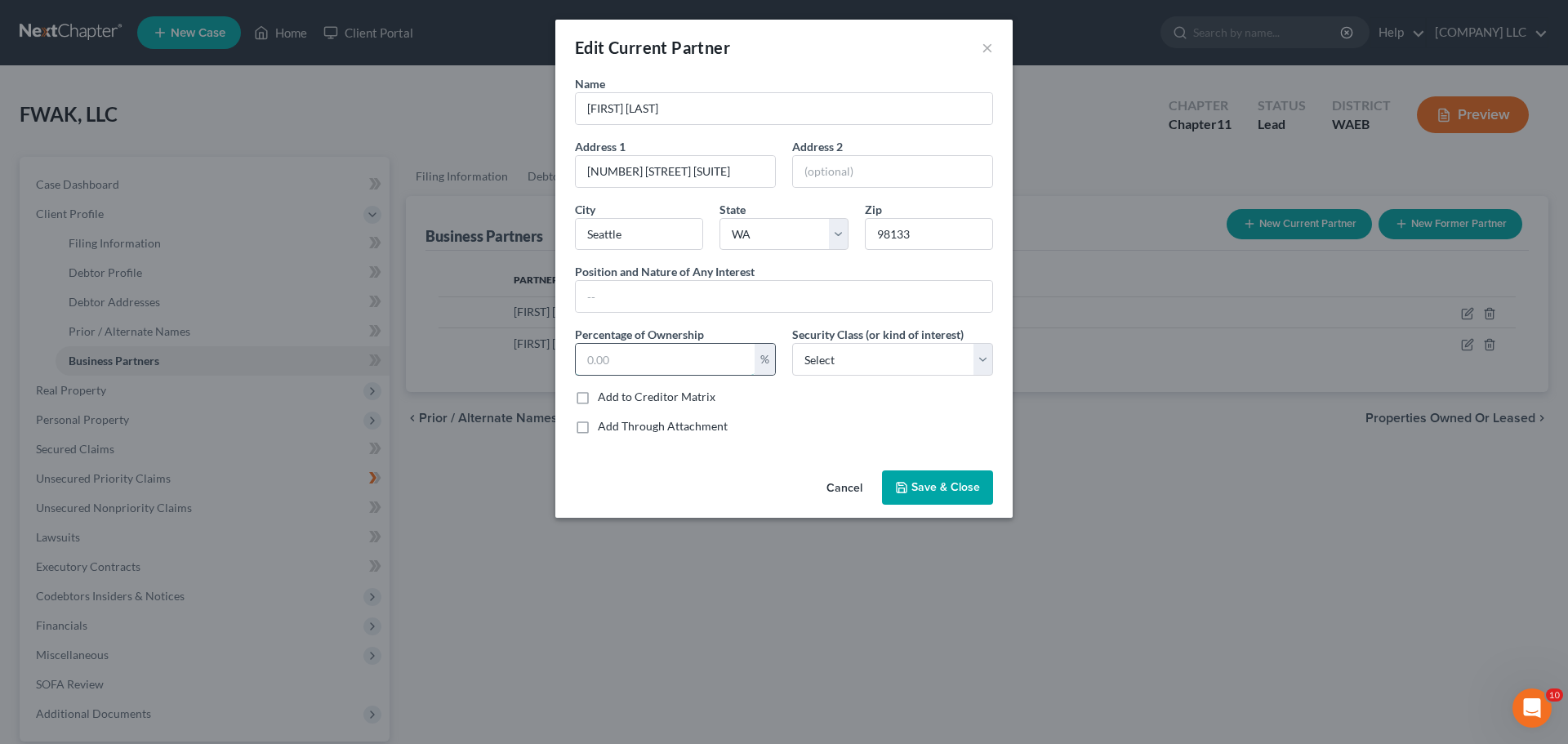 click at bounding box center (665, 359) 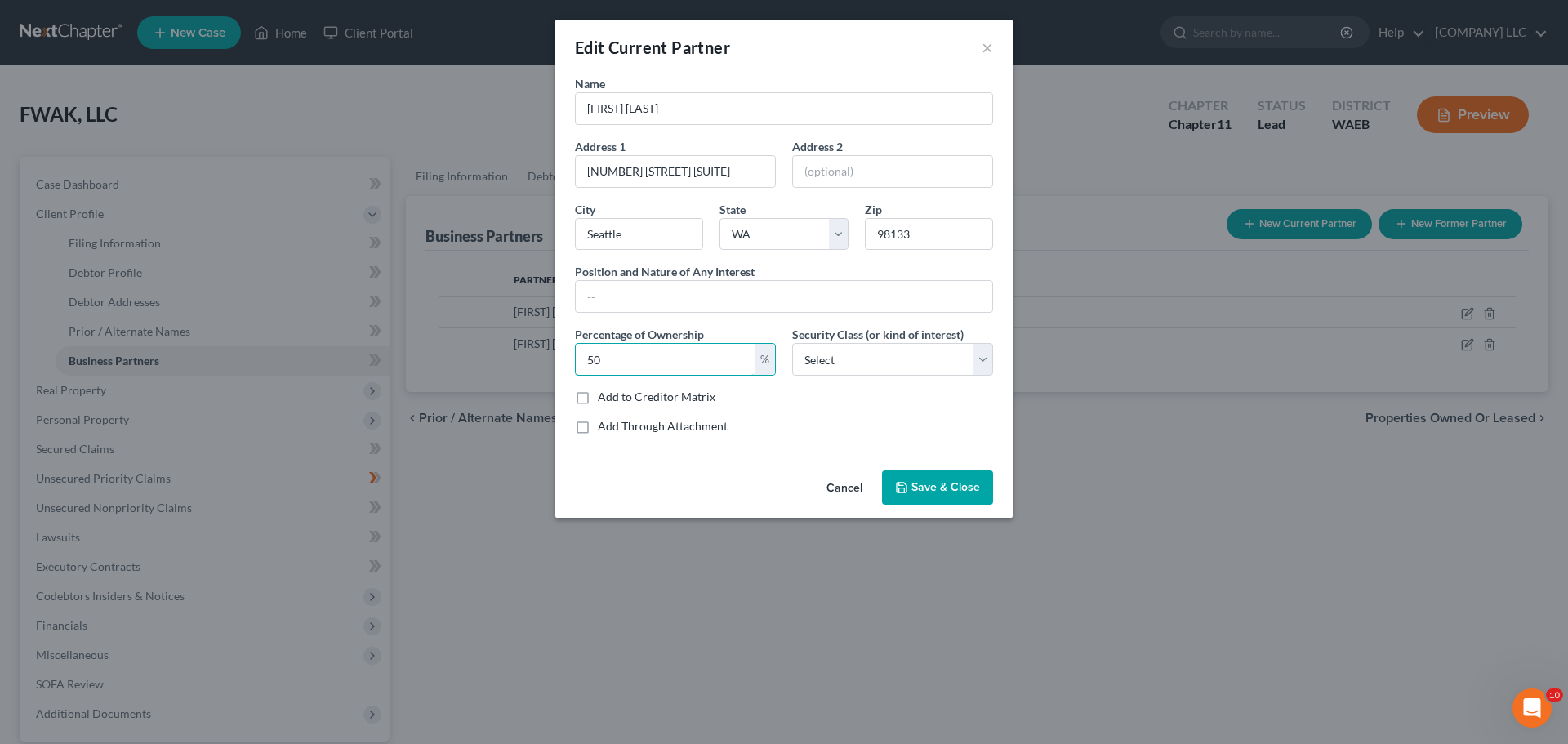 type on "50" 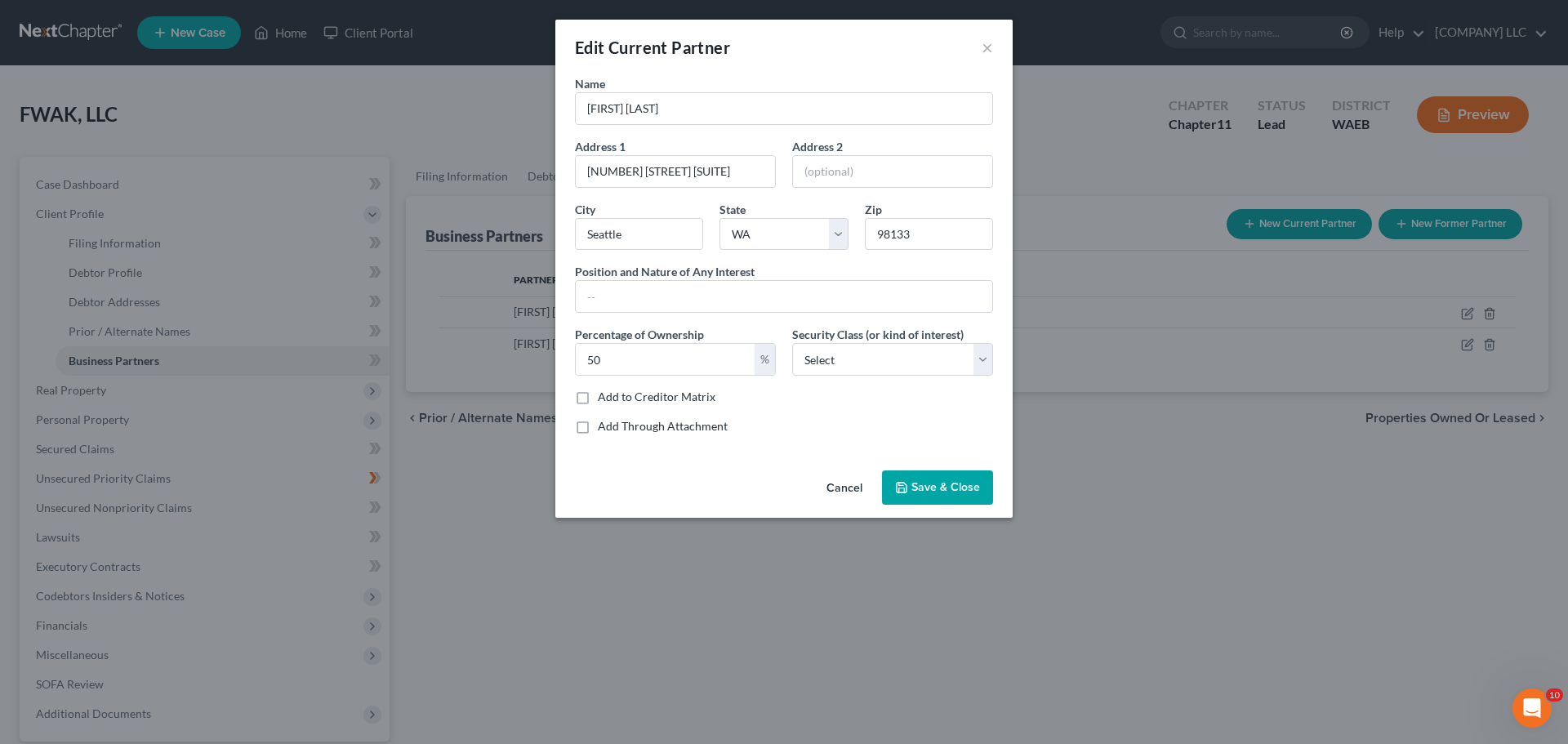 click on "Save & Close" at bounding box center [946, 487] 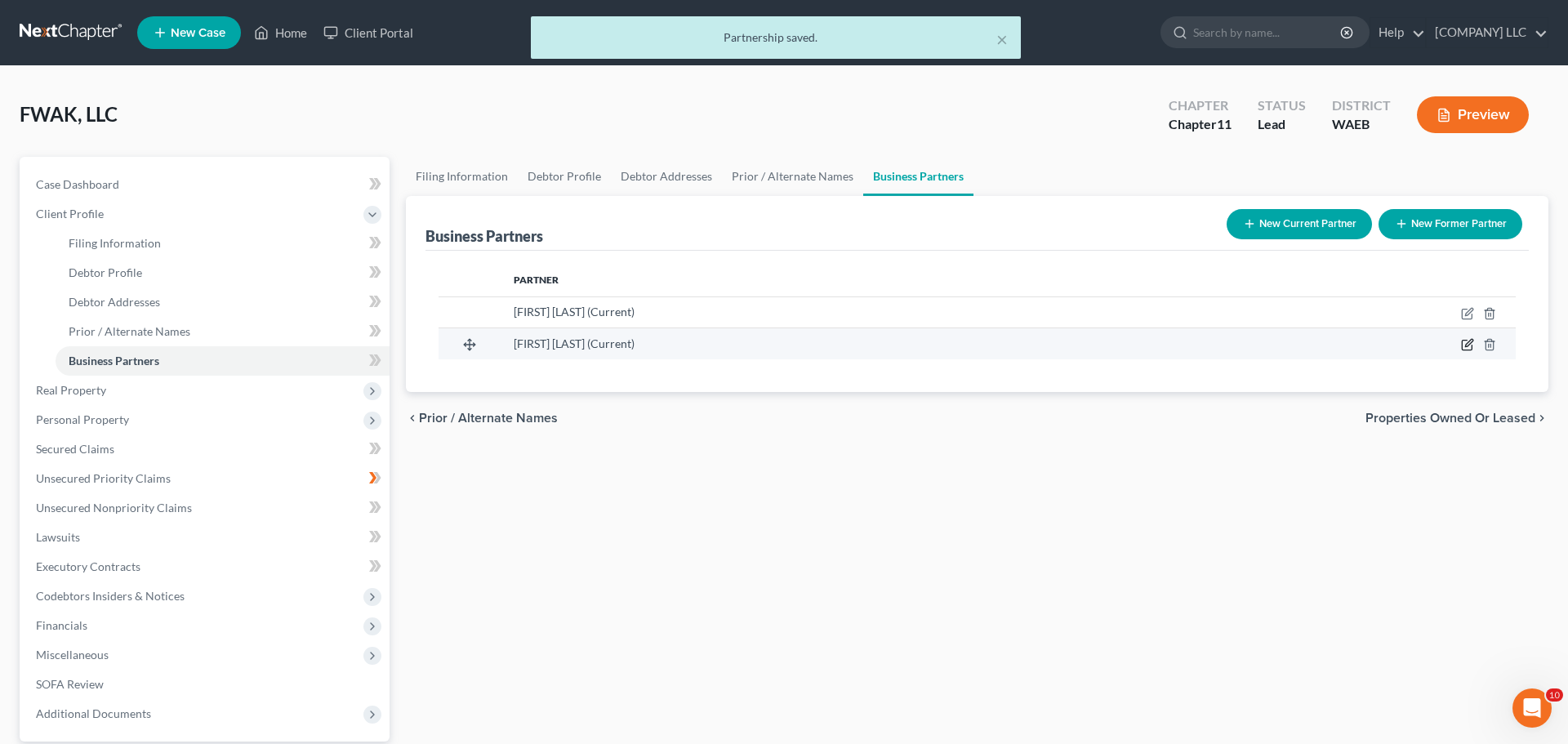 click 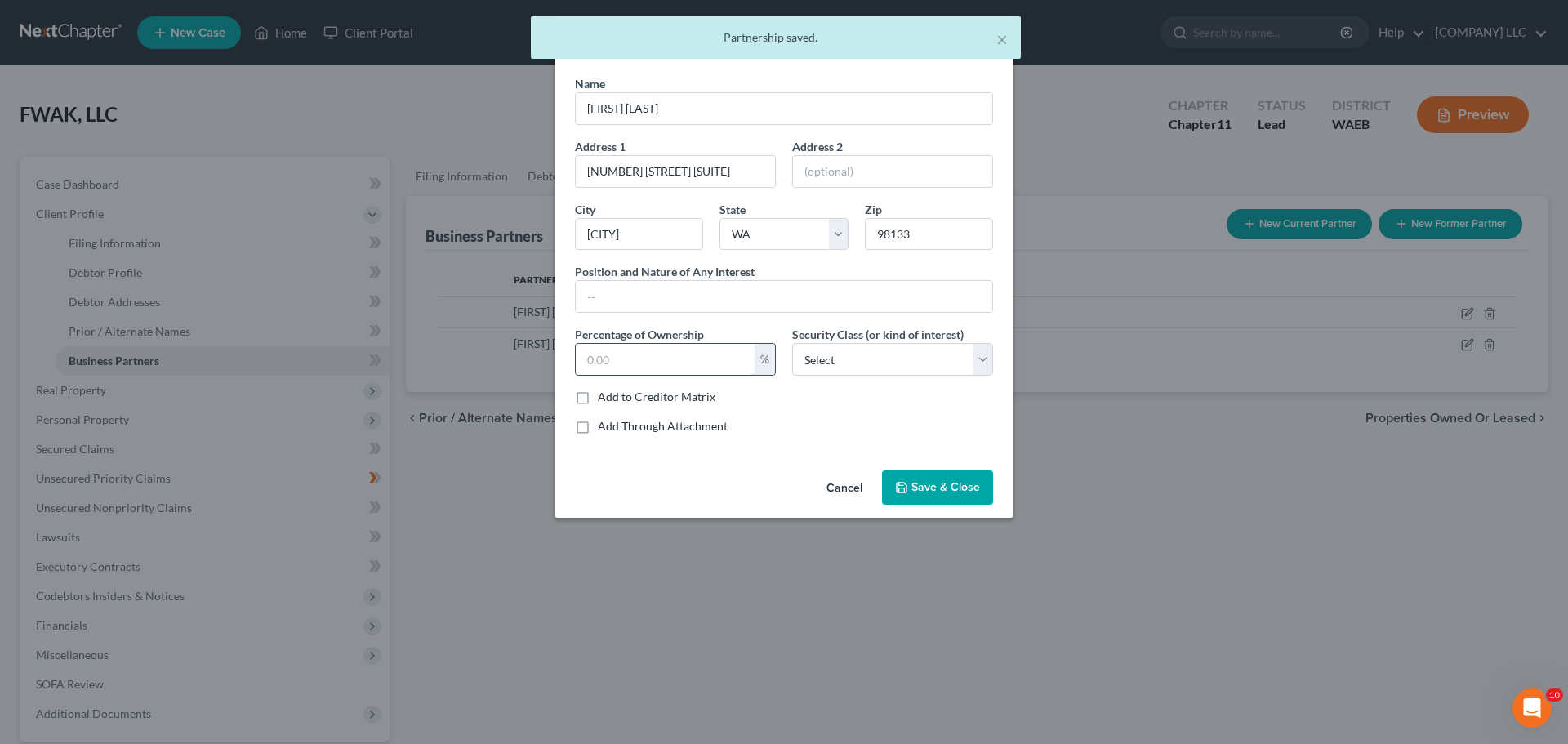drag, startPoint x: 635, startPoint y: 265, endPoint x: 693, endPoint y: 271, distance: 58.30952 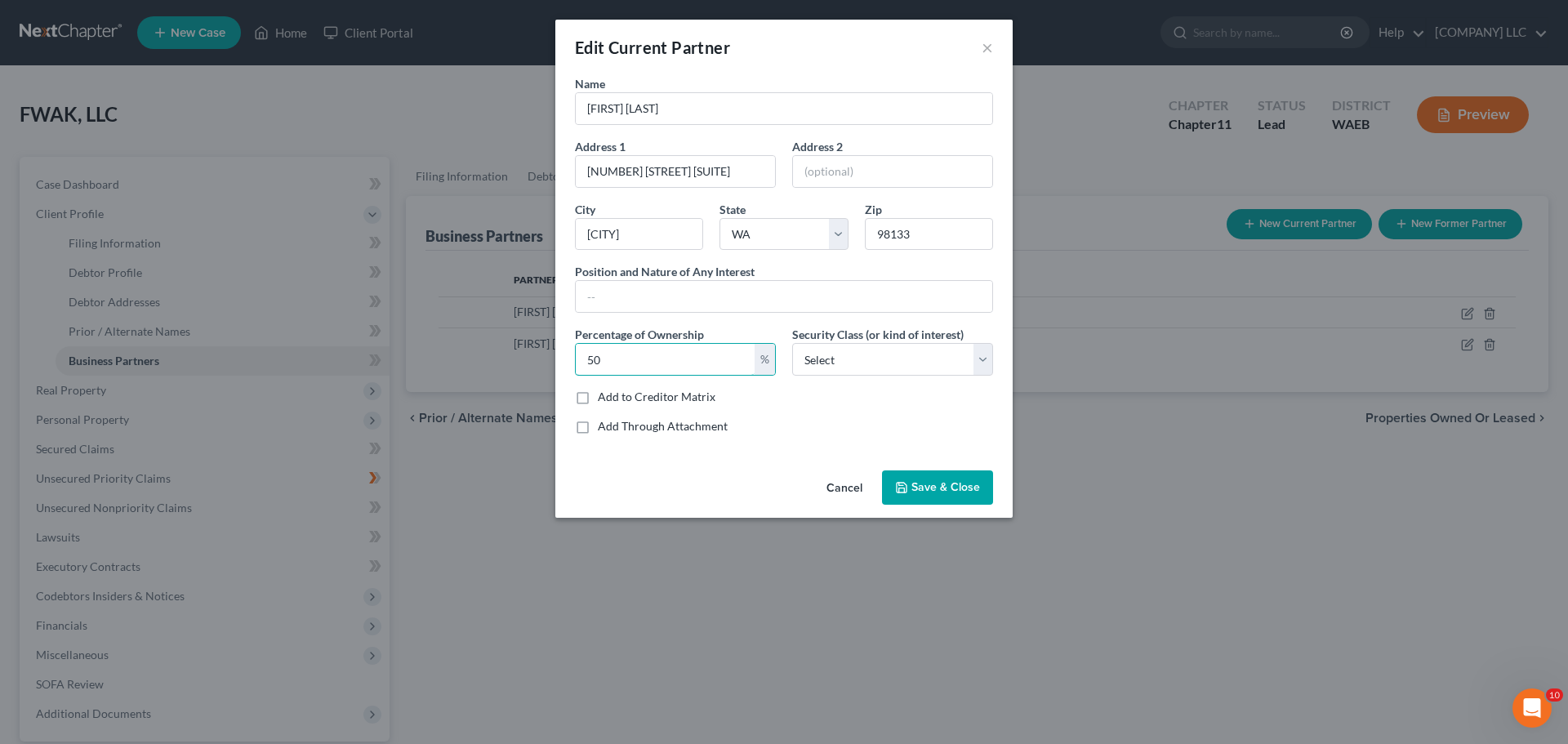type on "50" 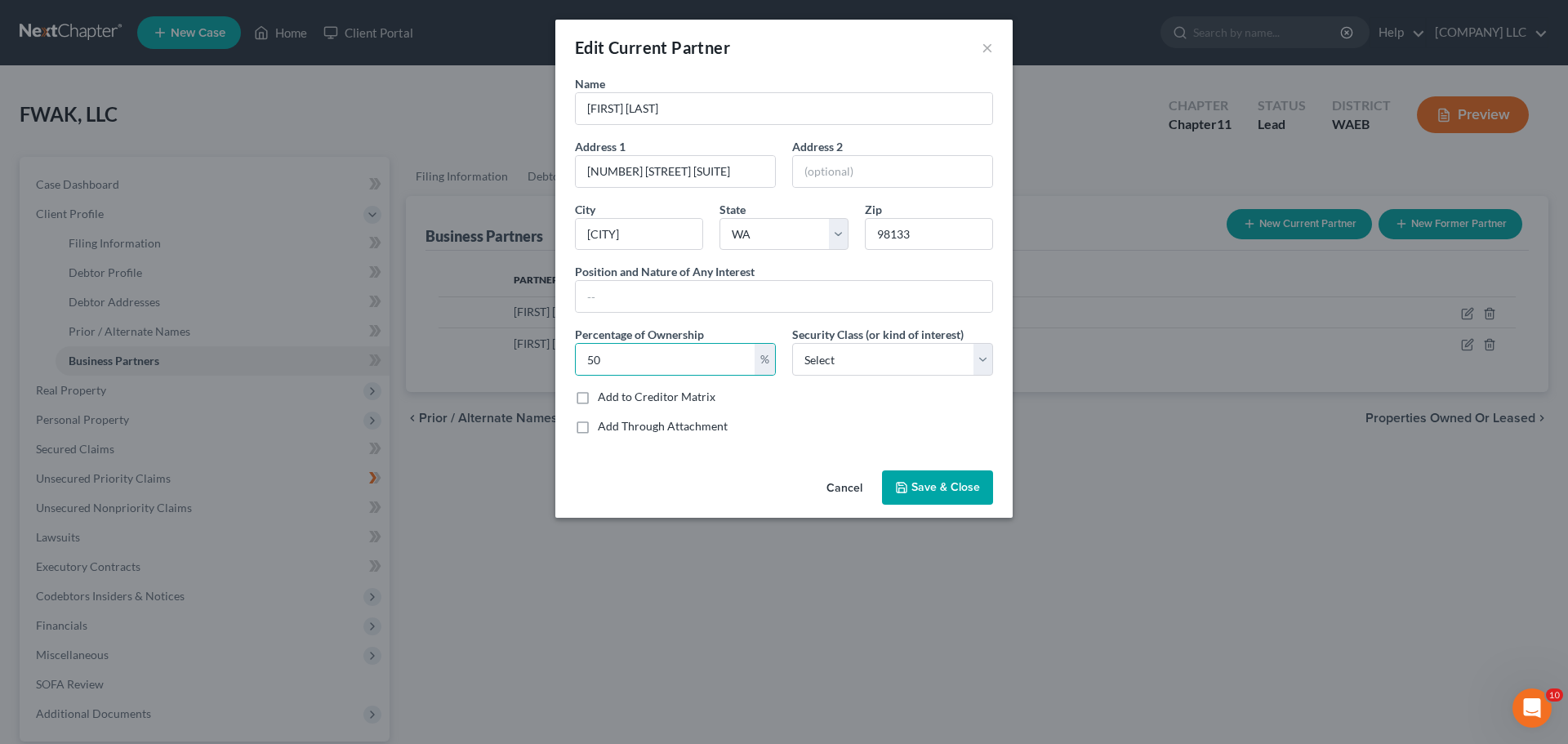 click on "Save & Close" at bounding box center (946, 487) 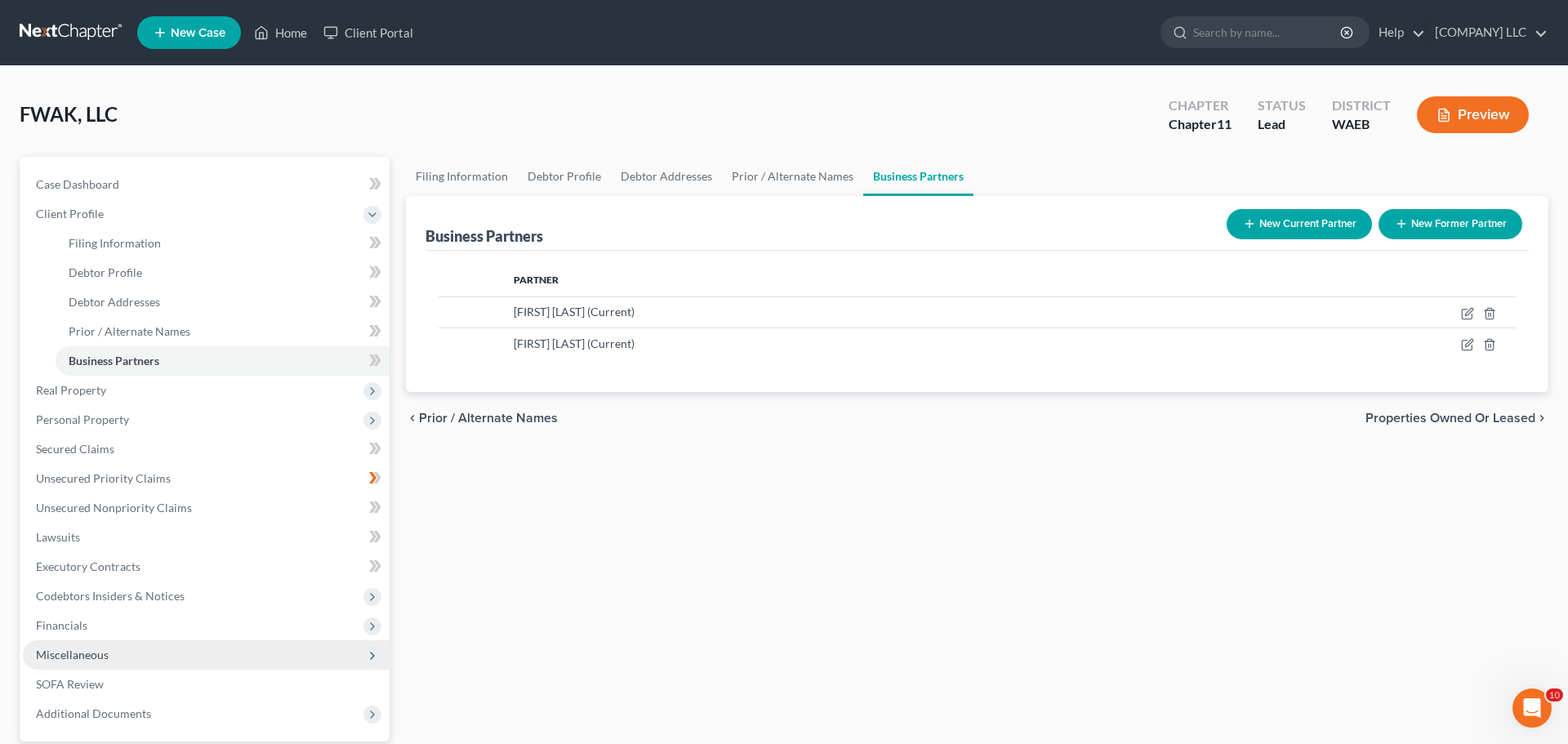 click on "Miscellaneous" at bounding box center (206, 655) 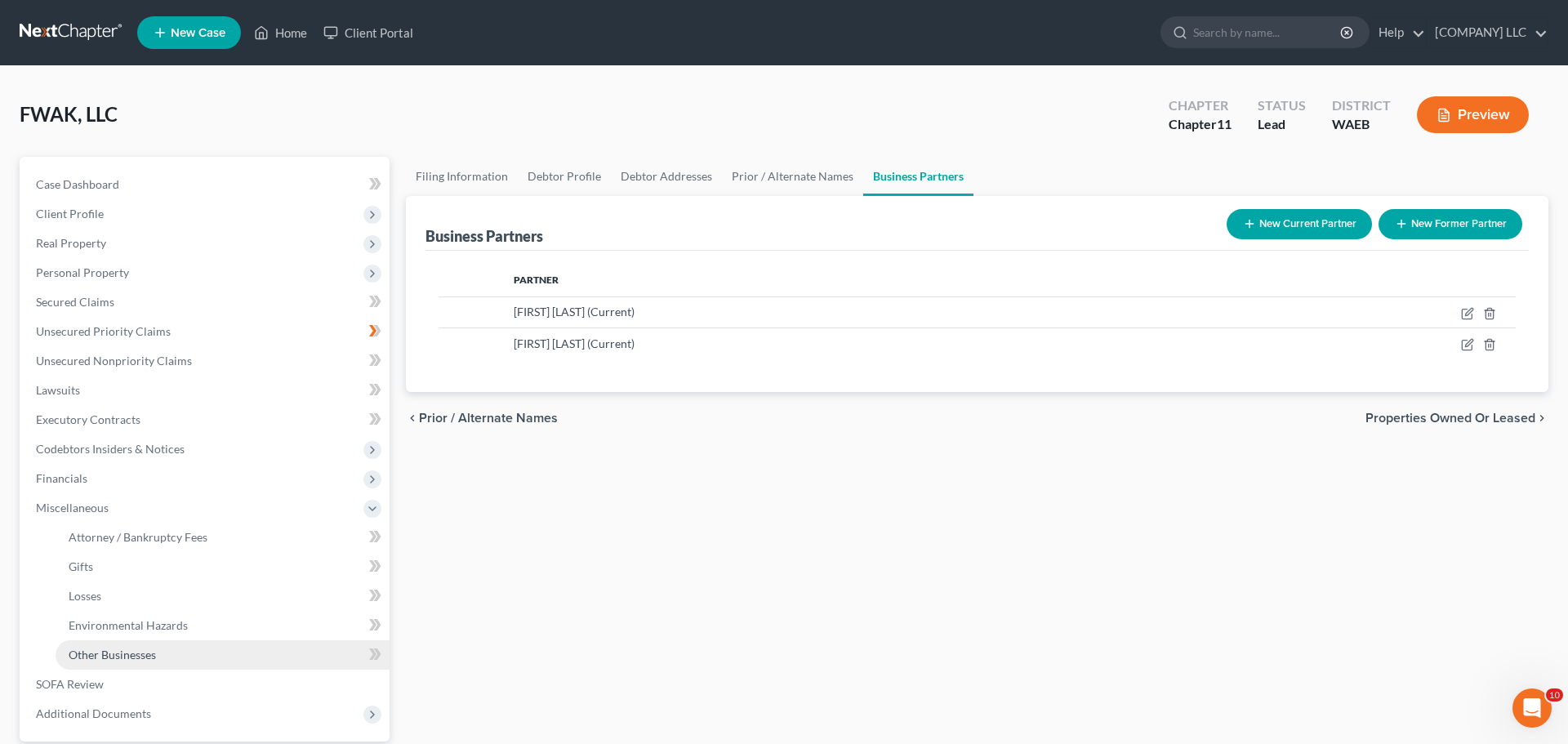 click on "Other Businesses" at bounding box center [112, 654] 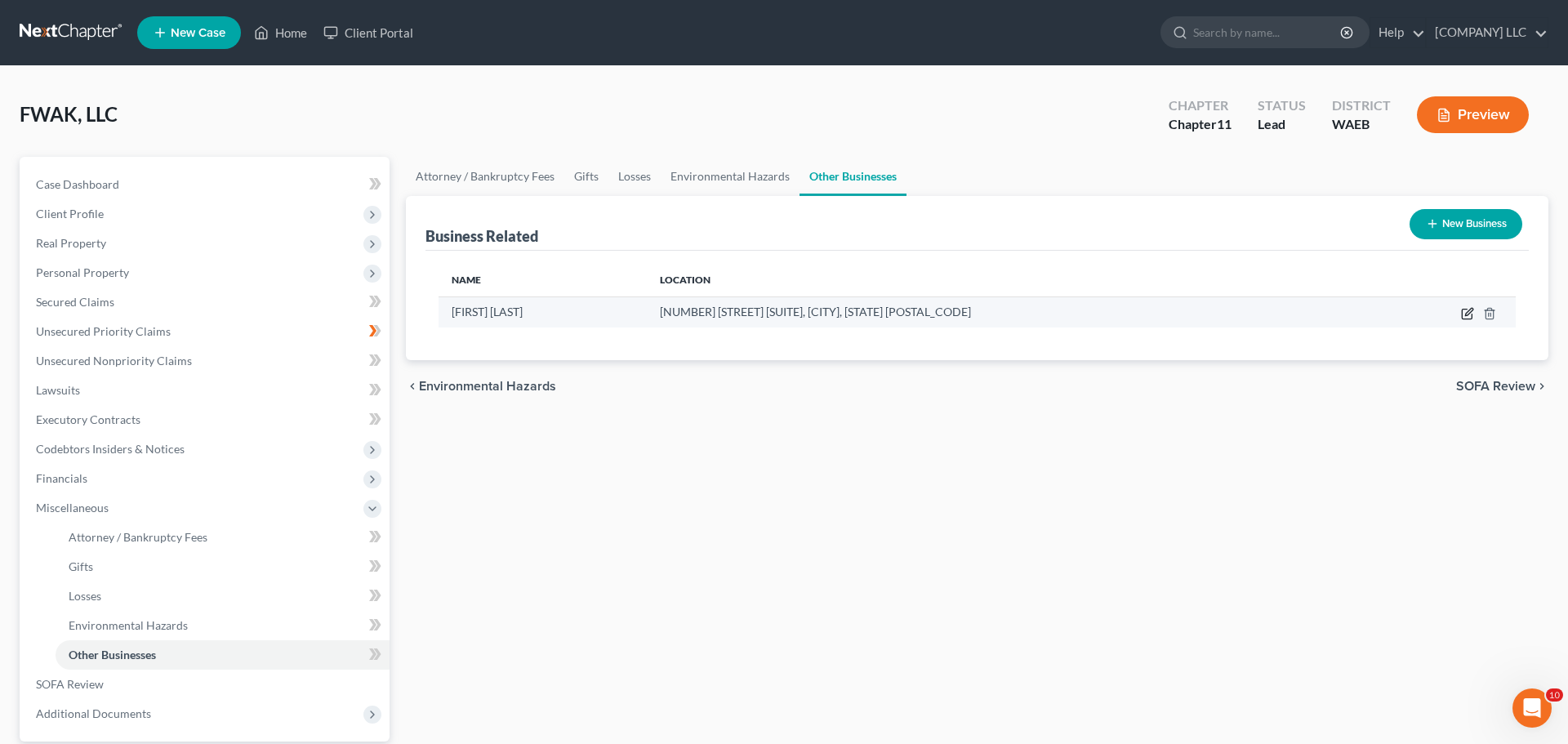 click 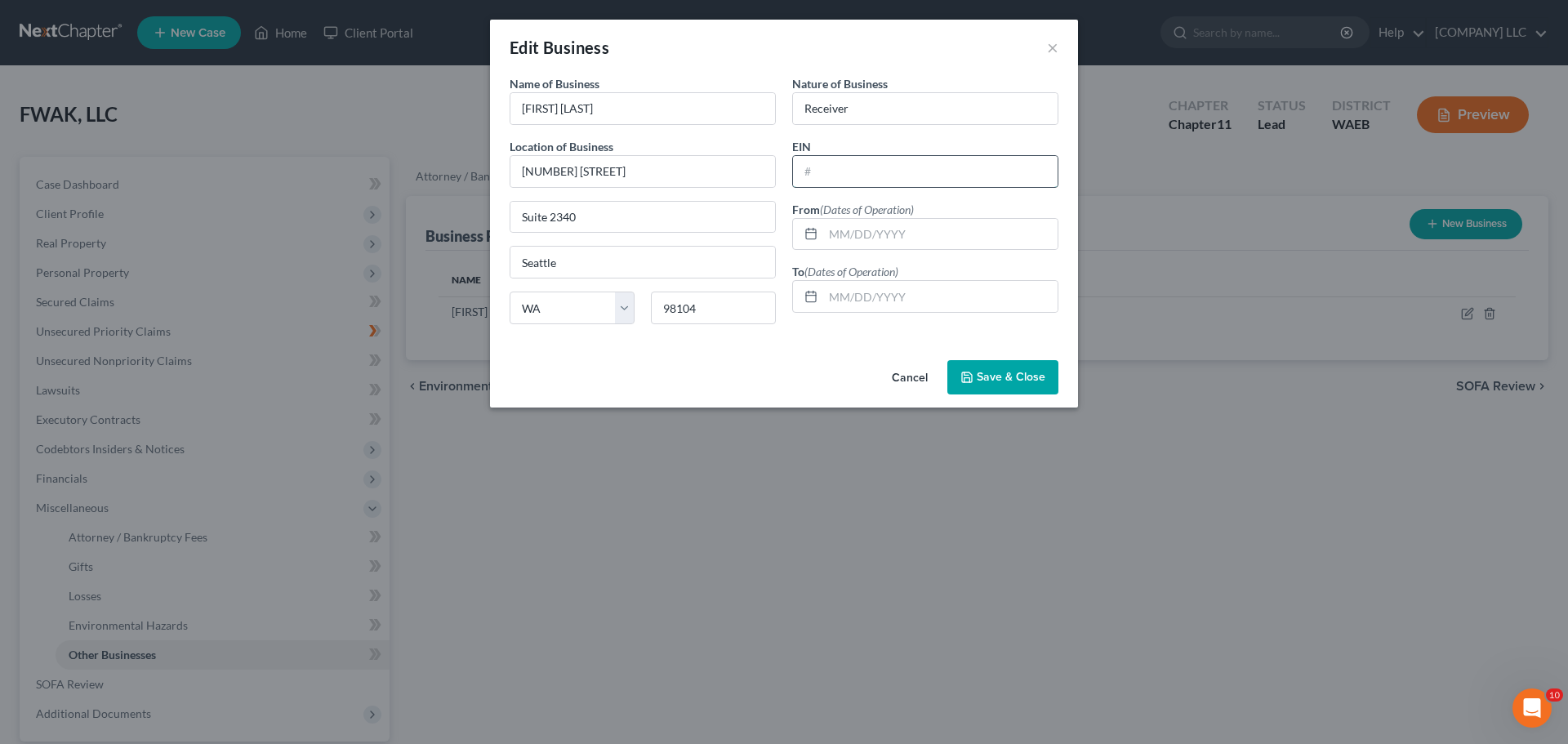 click at bounding box center [925, 172] 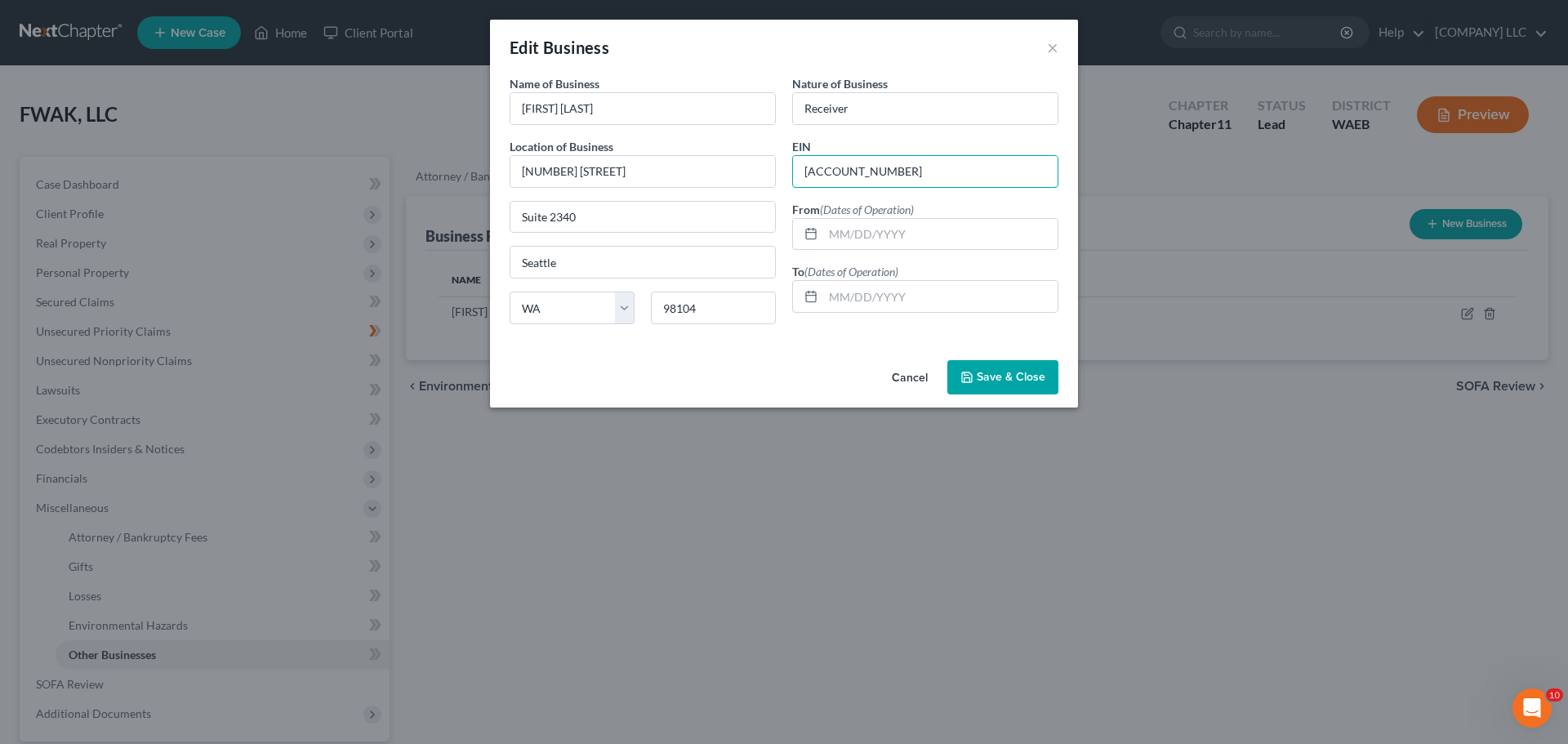 type on "60-2354031" 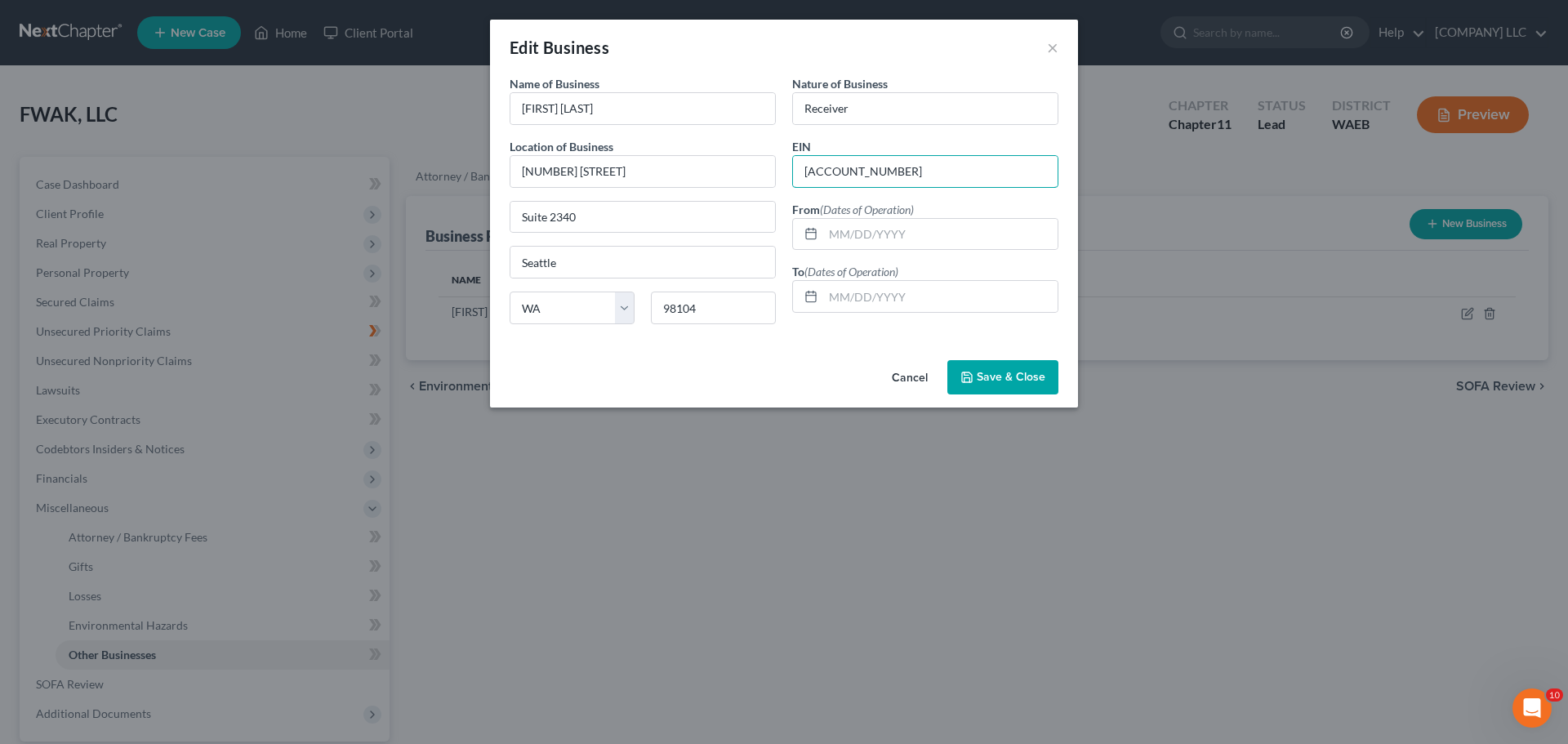 drag, startPoint x: 874, startPoint y: 129, endPoint x: 439, endPoint y: 138, distance: 435.0931 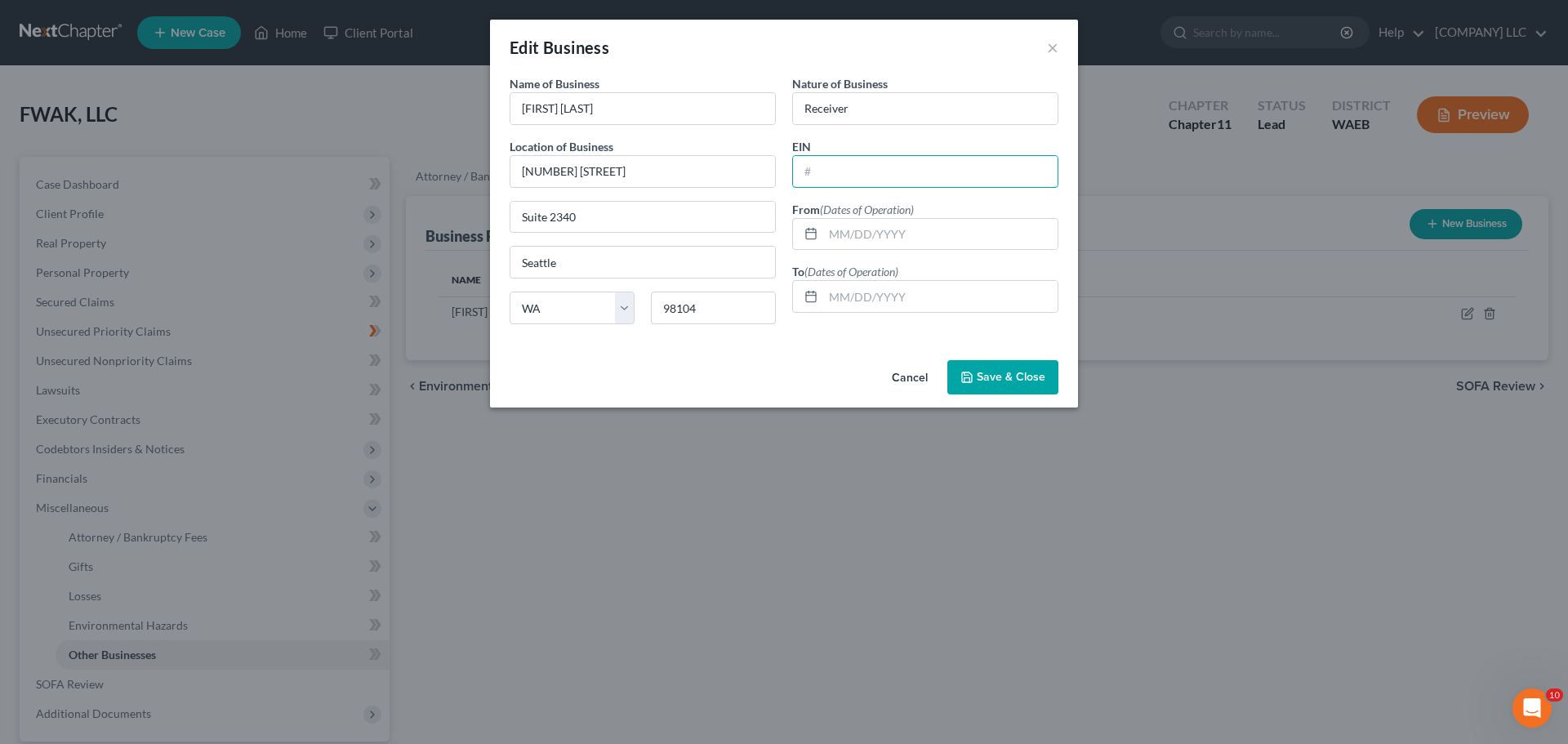 type 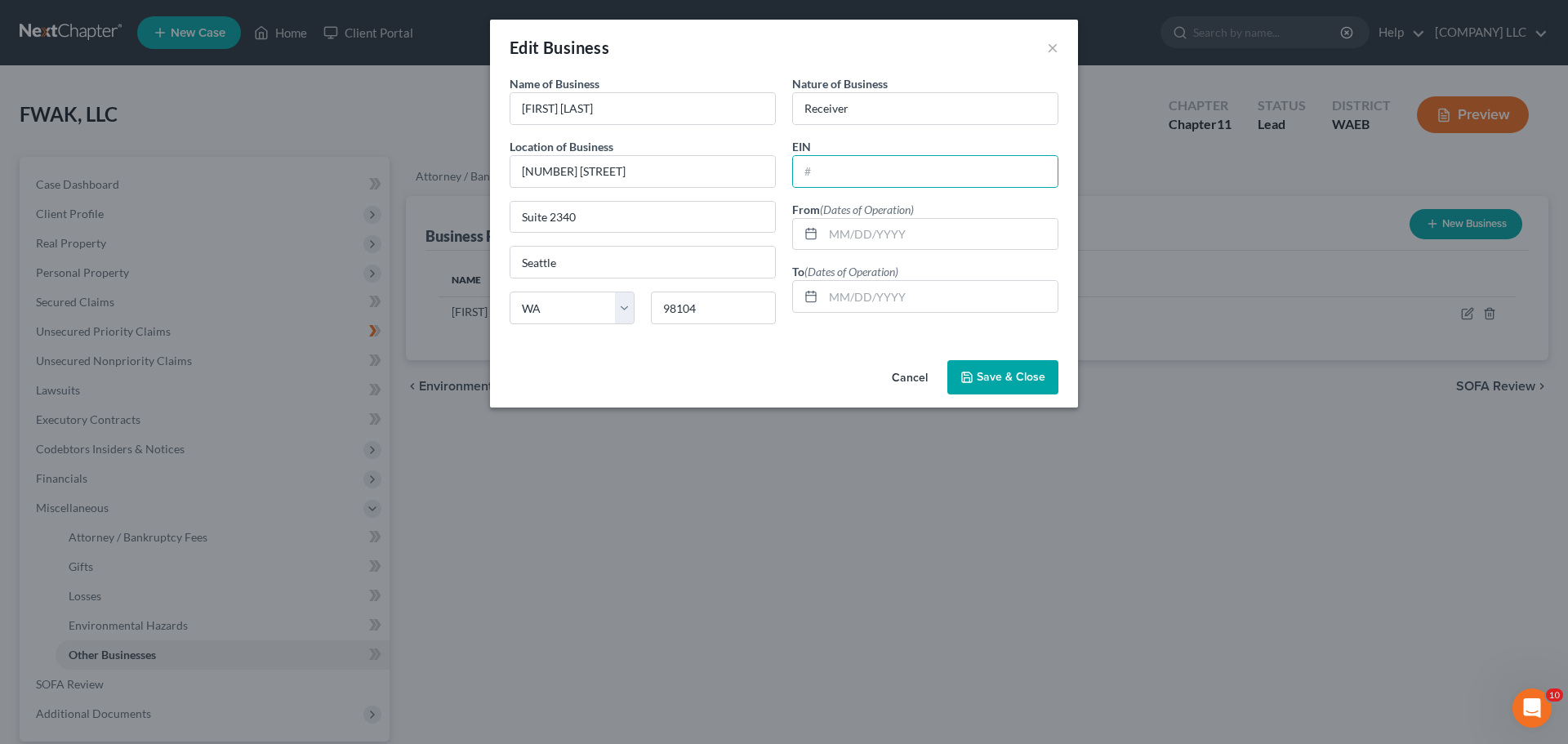 click on "Save & Close" at bounding box center [1011, 376] 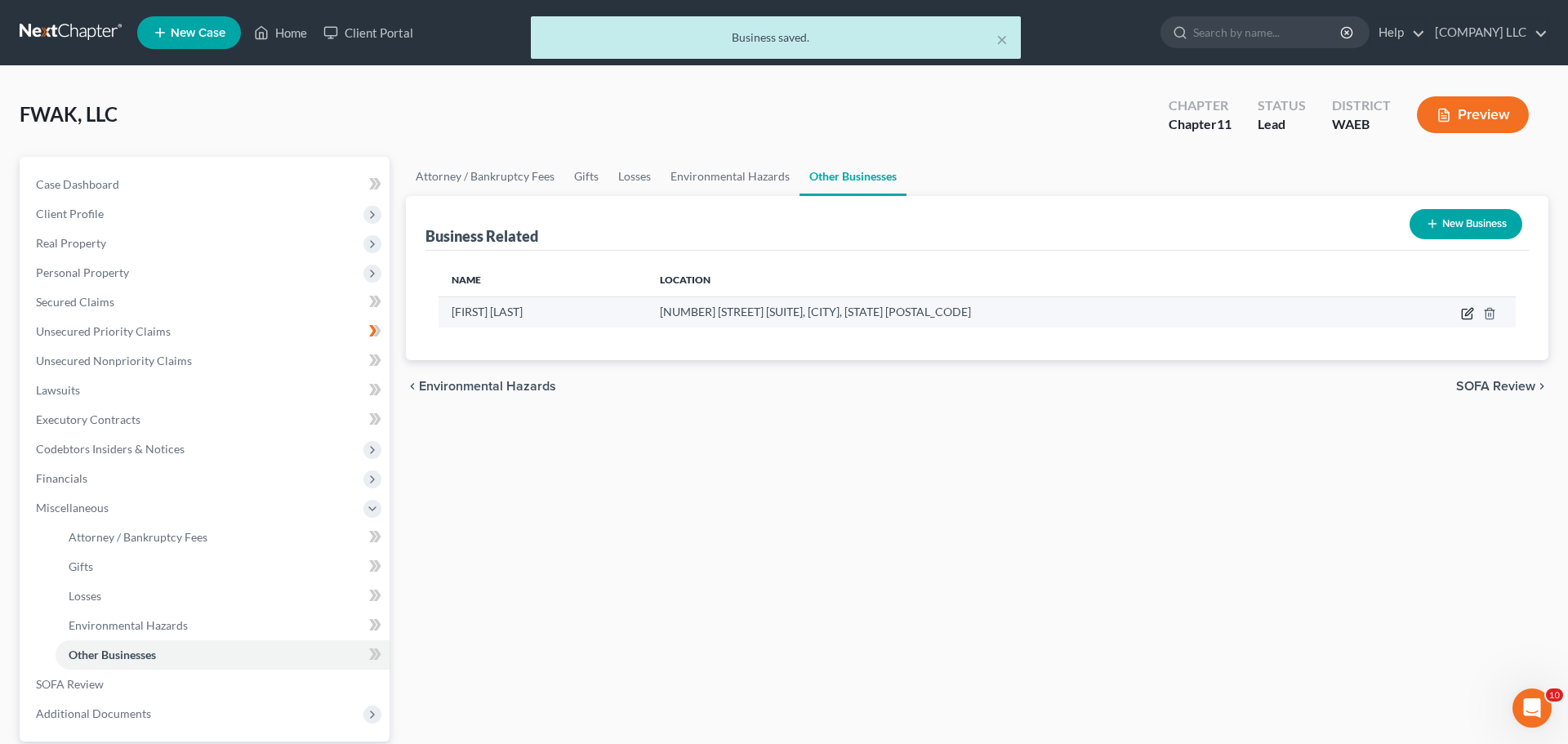 click 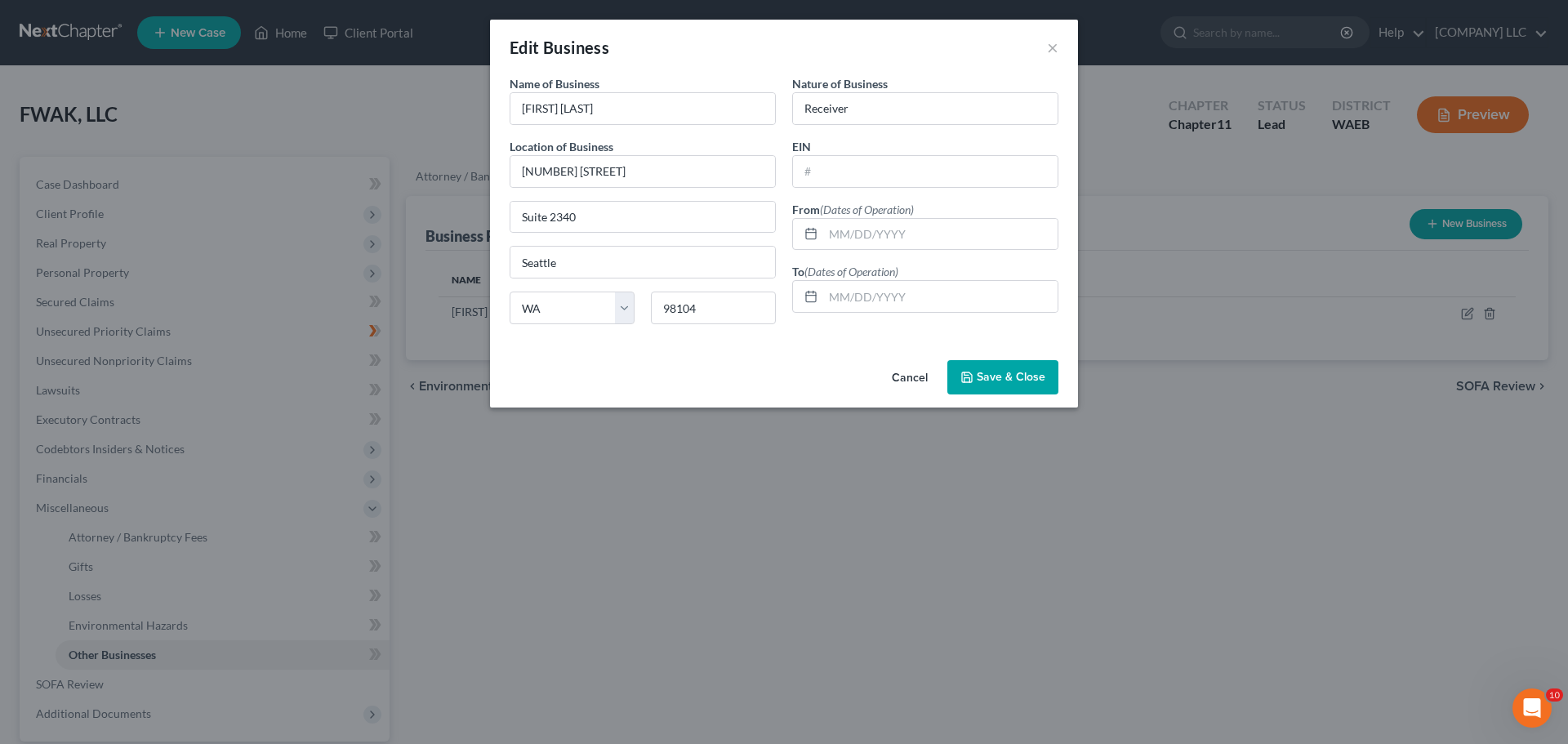 click on "Cancel" at bounding box center (910, 378) 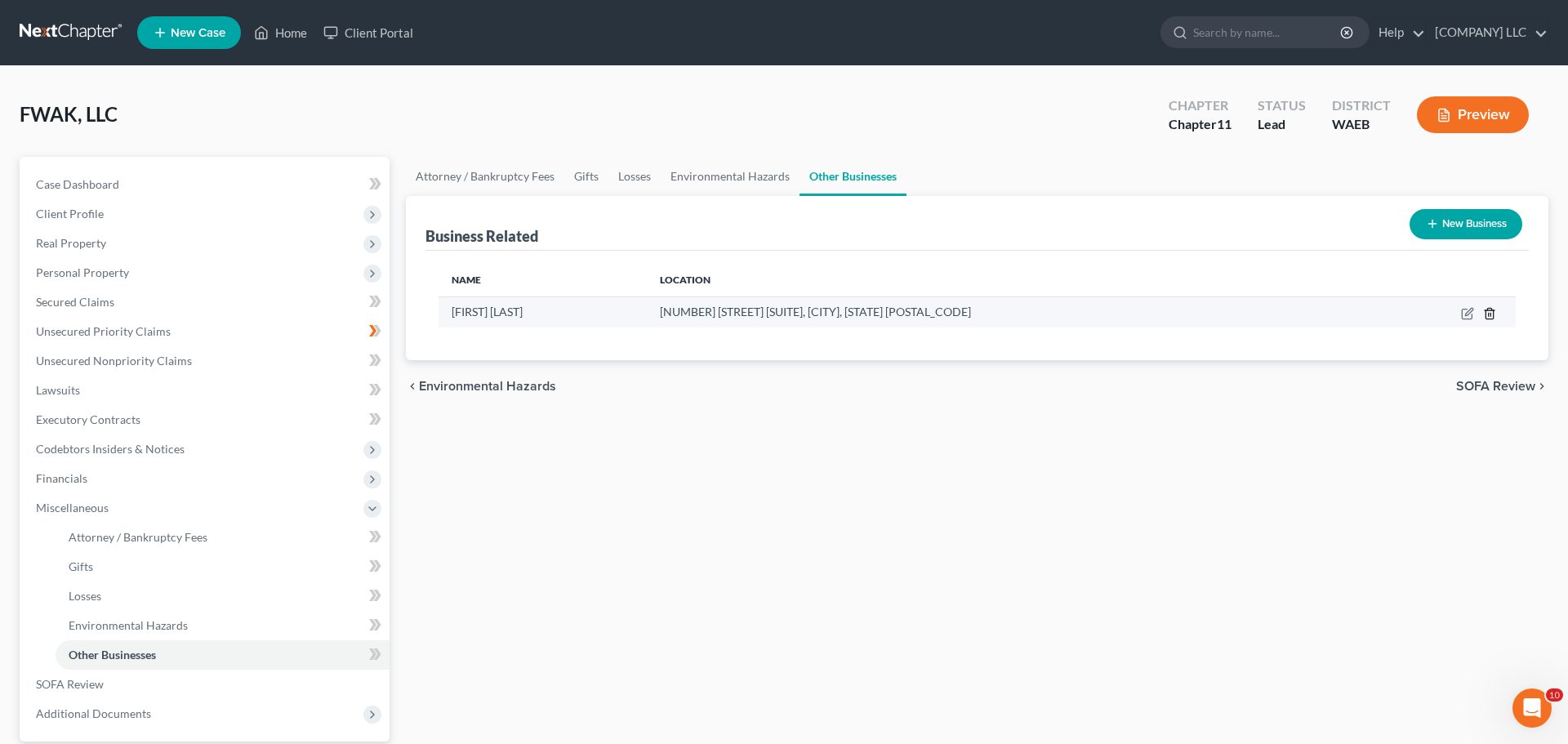 click 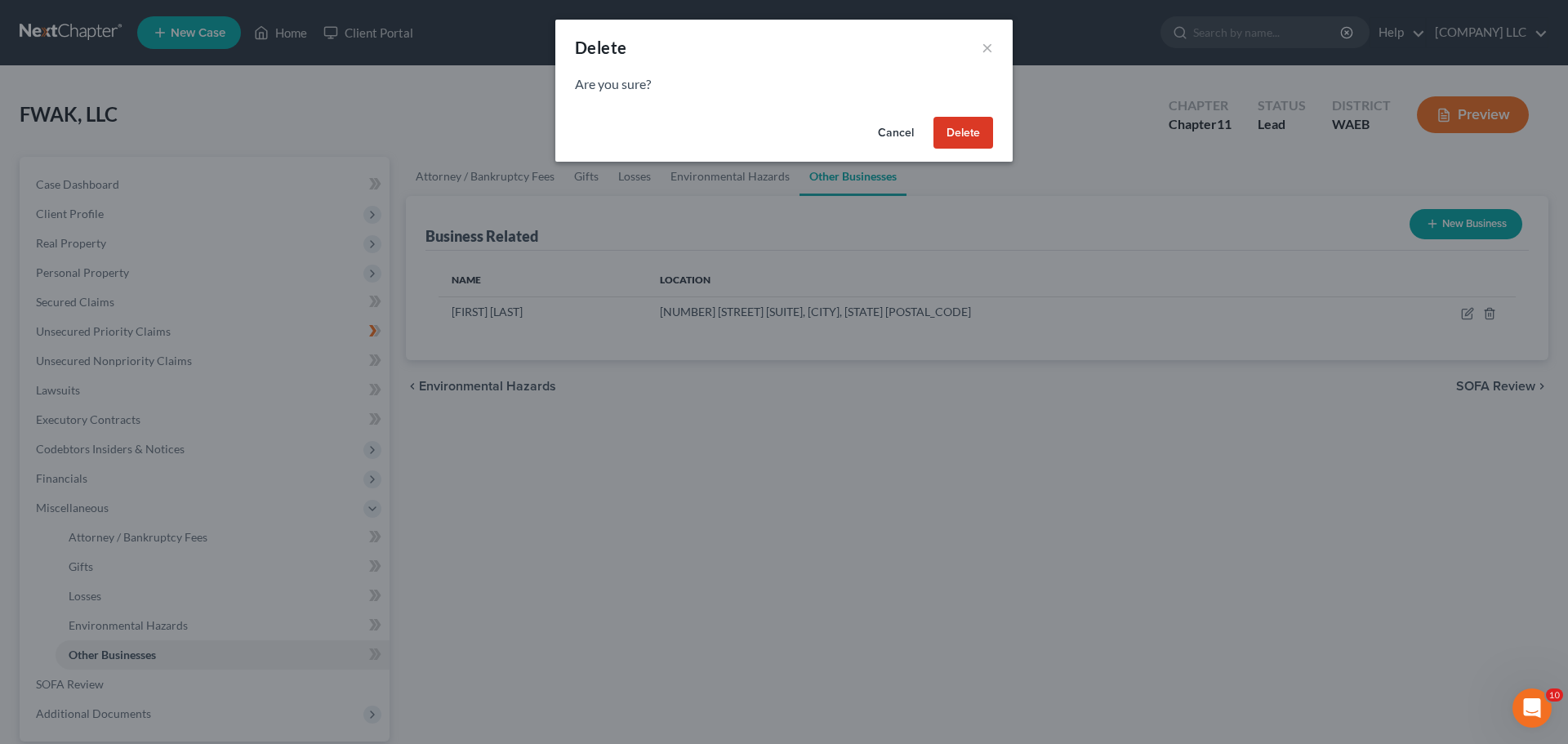 drag, startPoint x: 924, startPoint y: 96, endPoint x: 745, endPoint y: 227, distance: 221.81524 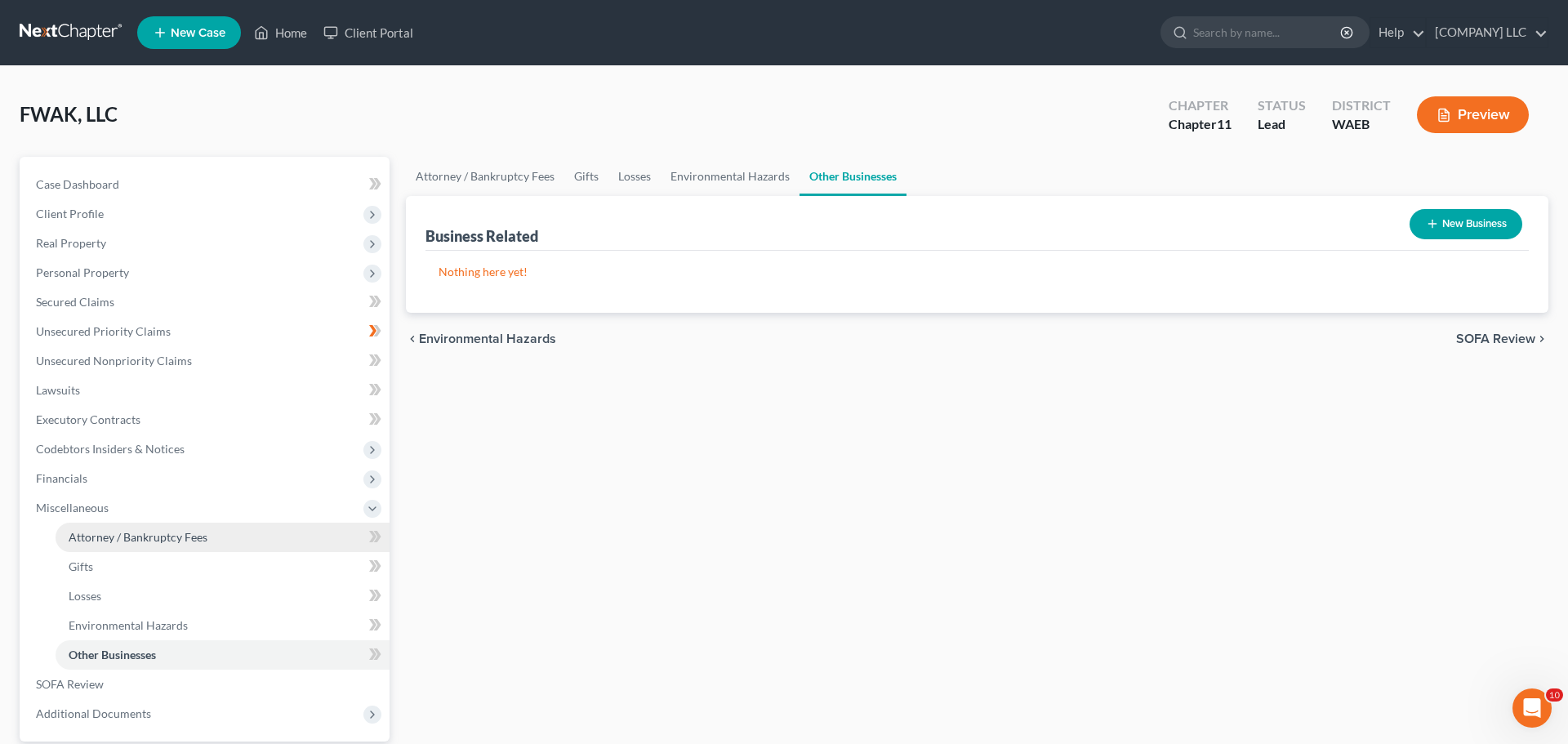 click on "Attorney / Bankruptcy Fees" at bounding box center (138, 537) 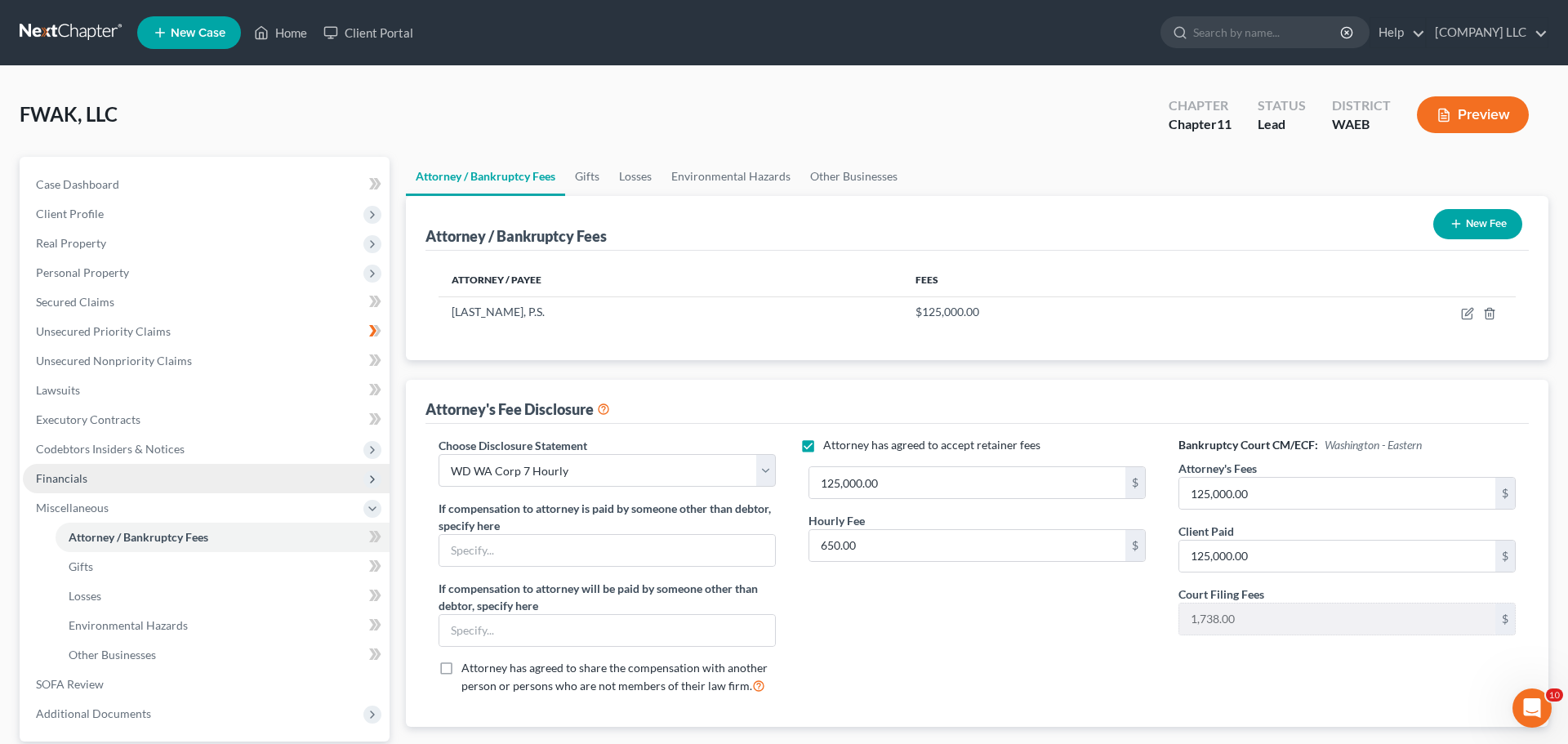 click on "Financials" at bounding box center [61, 478] 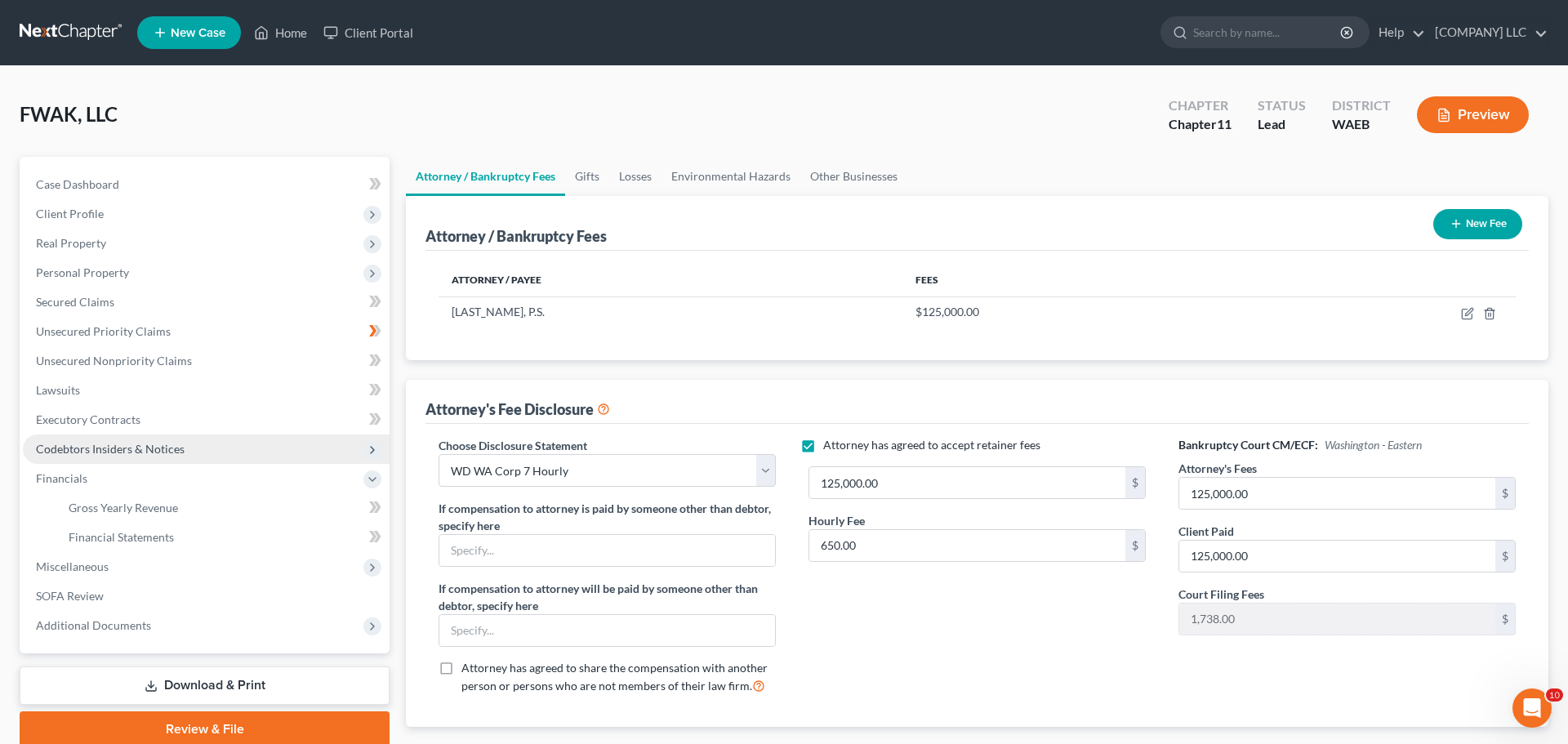 click on "Codebtors Insiders & Notices" at bounding box center [110, 448] 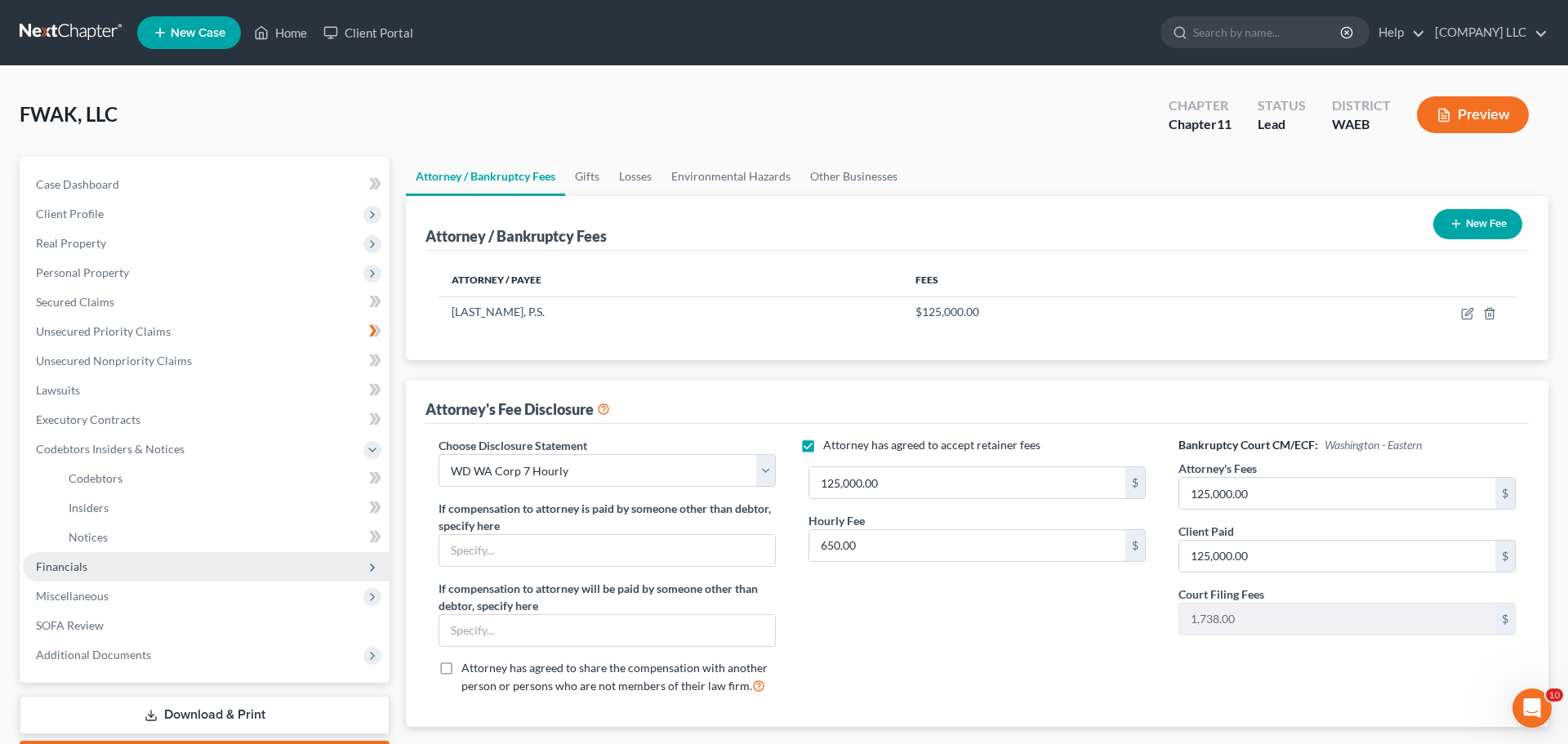 click on "Financials" at bounding box center [61, 566] 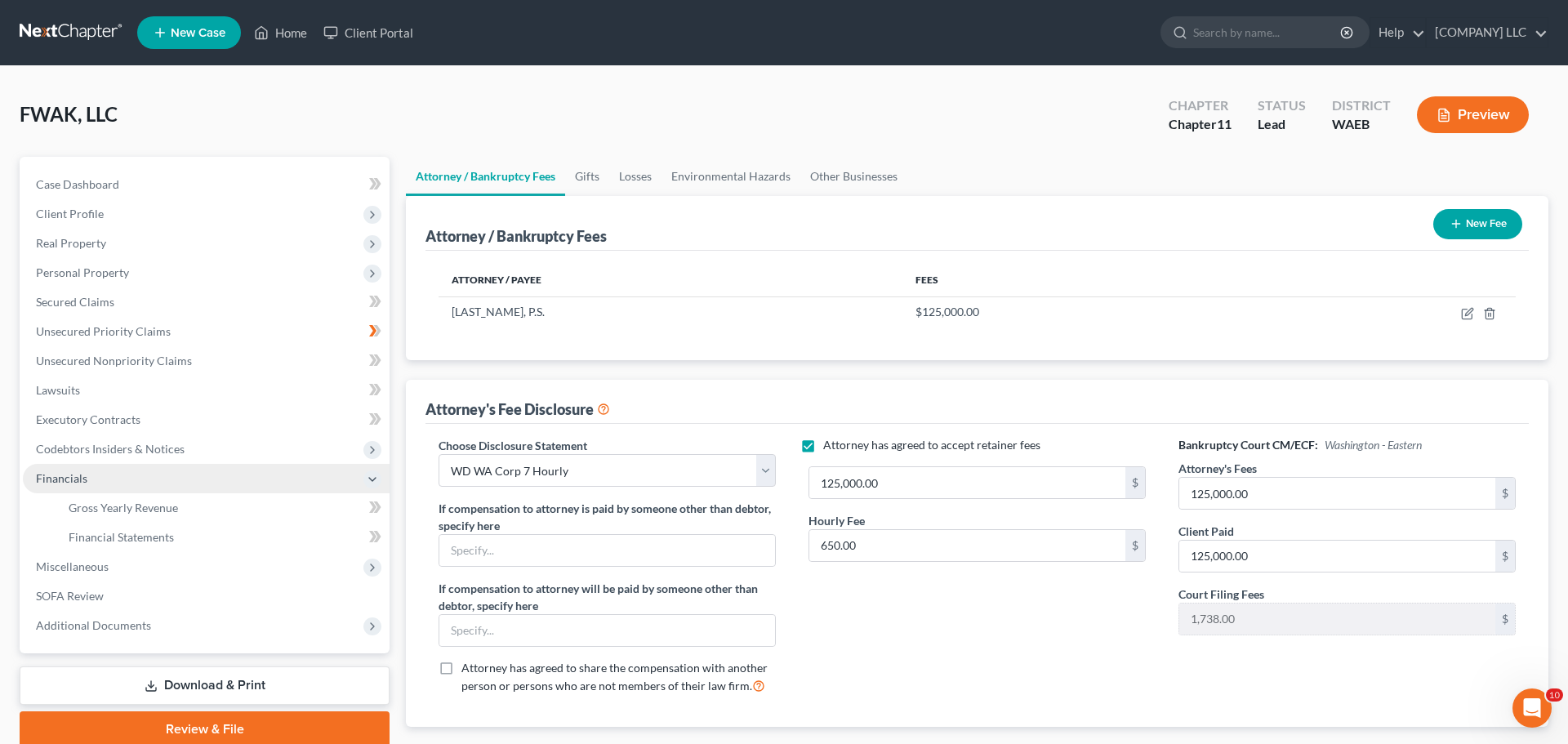click on "Miscellaneous" at bounding box center (72, 566) 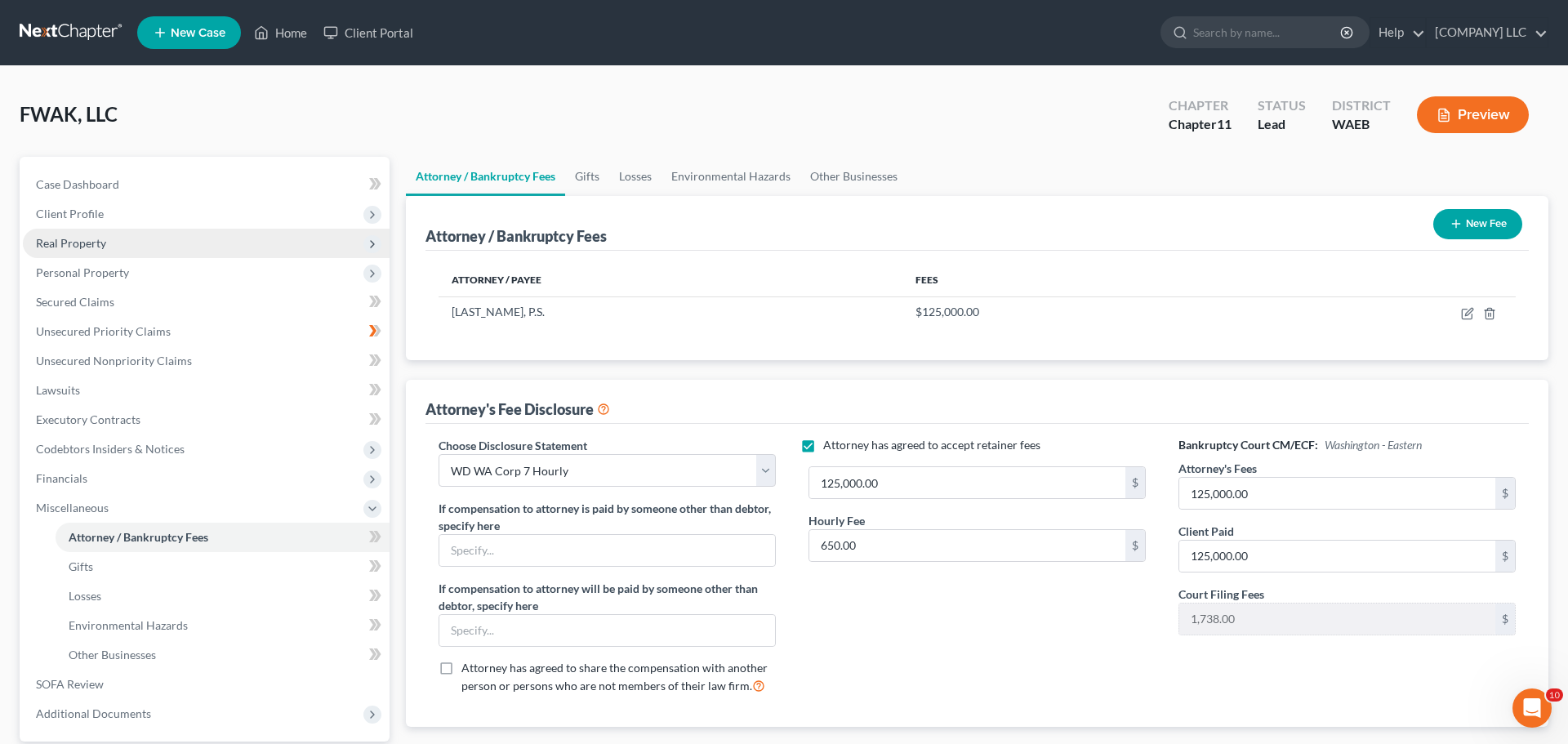 click on "Real Property" at bounding box center [71, 243] 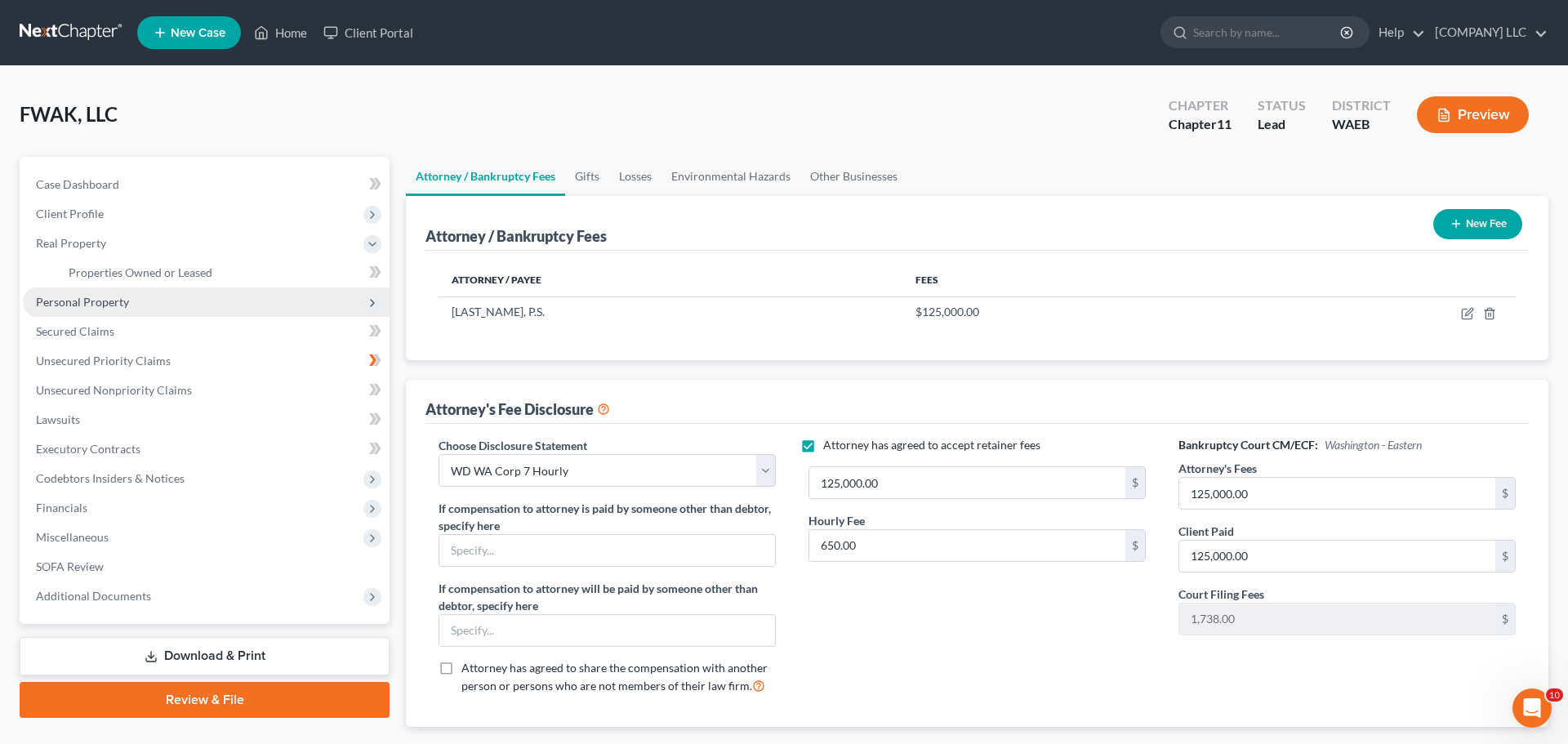click on "Personal Property" at bounding box center [82, 301] 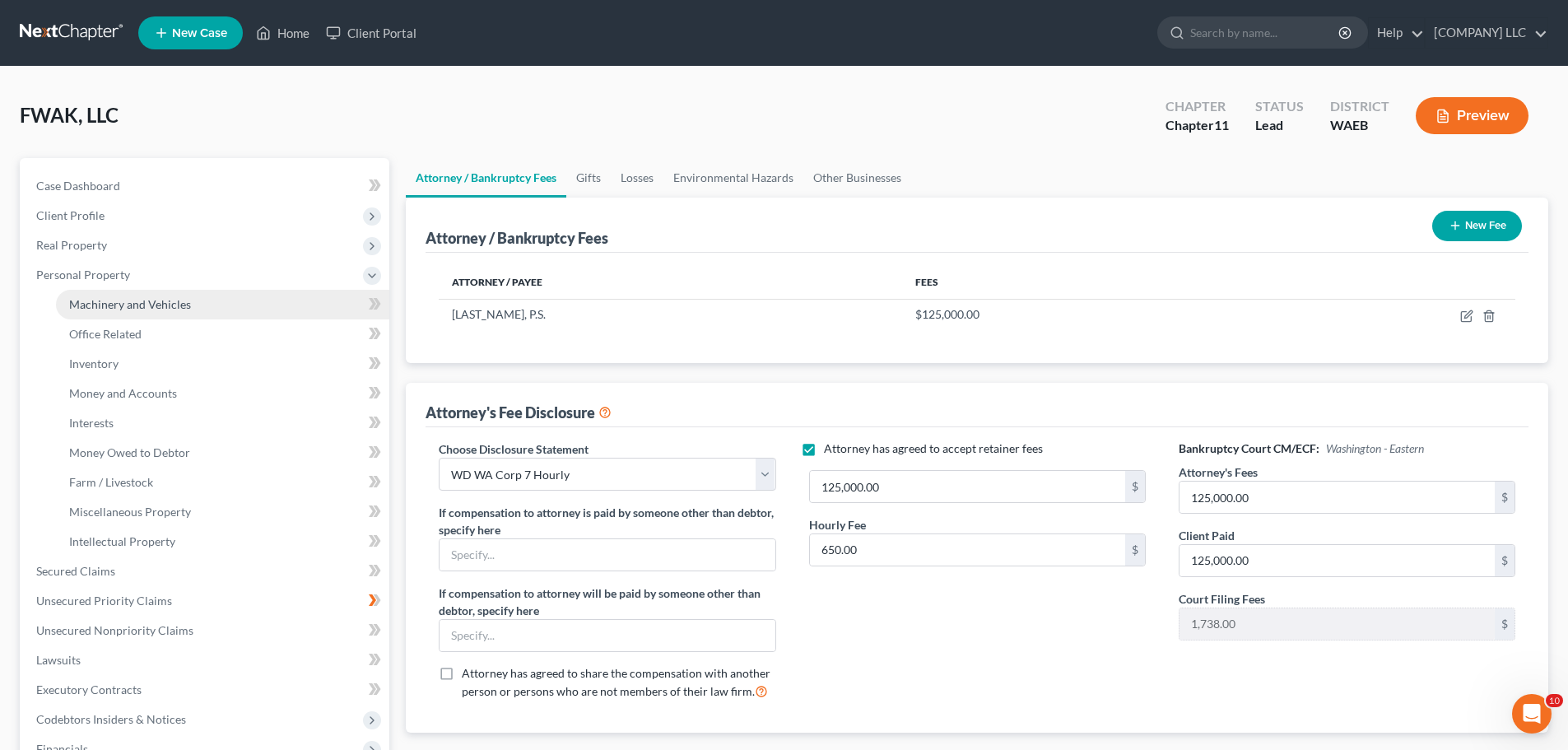 click on "Machinery and Vehicles" at bounding box center [130, 304] 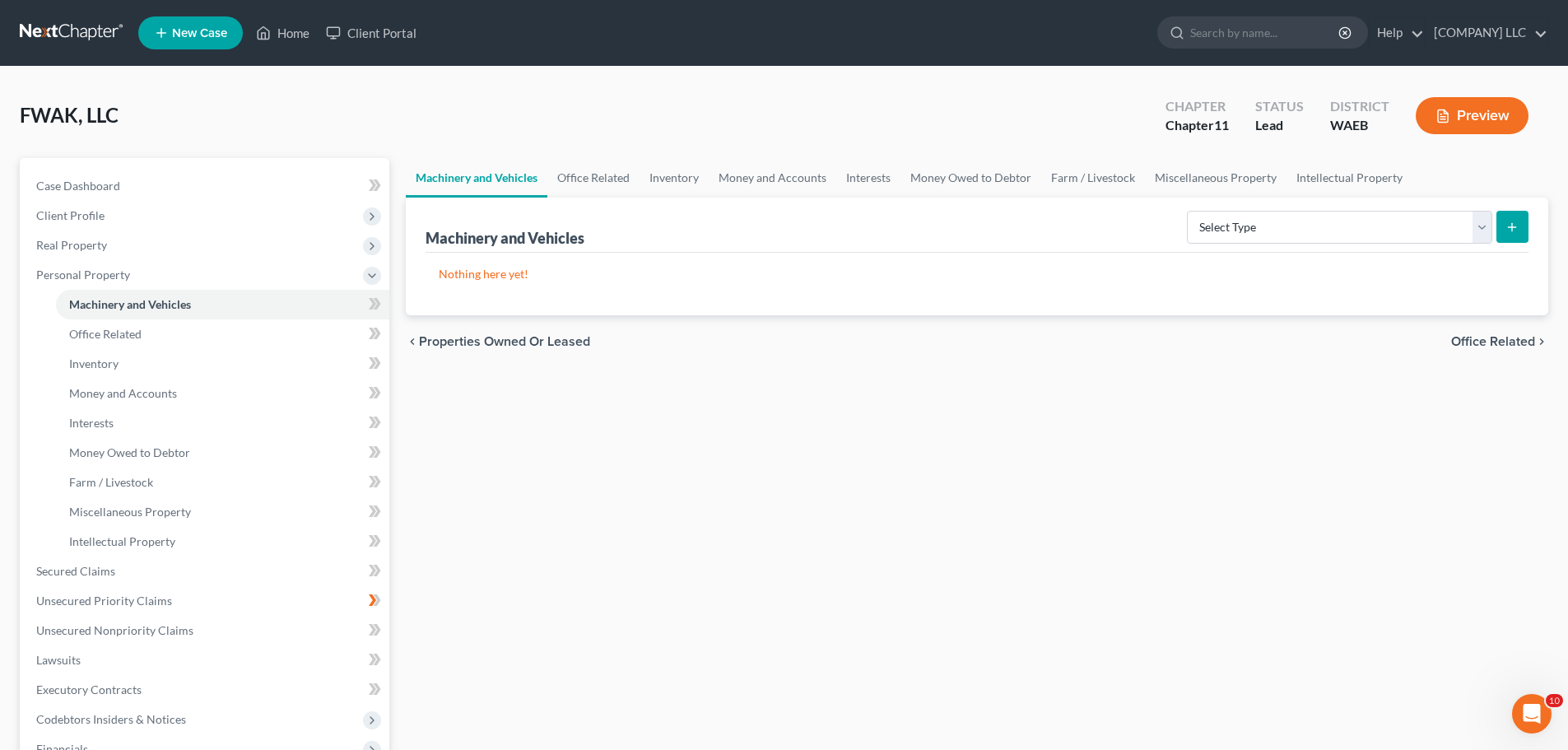 click on "Office Related" at bounding box center (1493, 342) 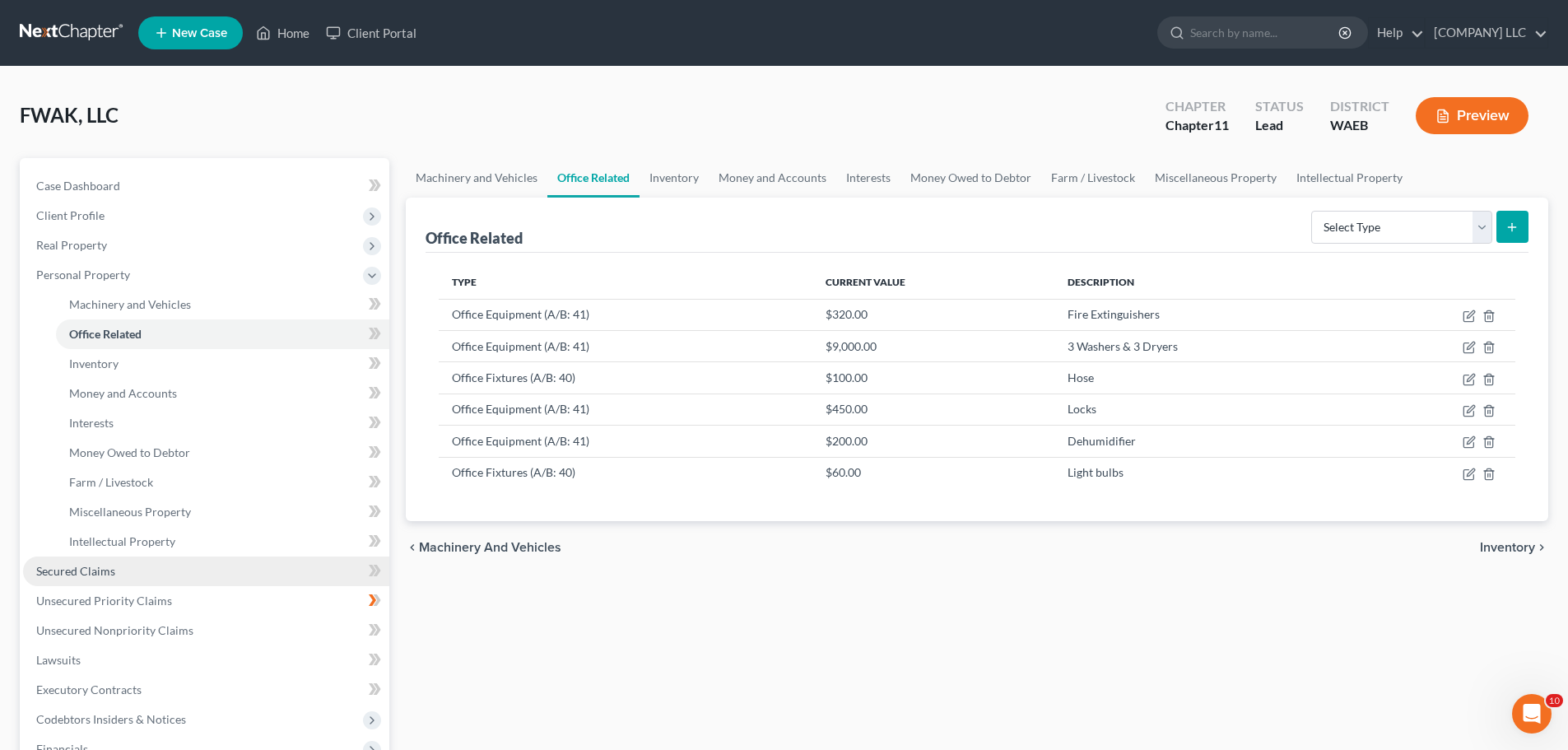 click on "Secured Claims" at bounding box center [76, 571] 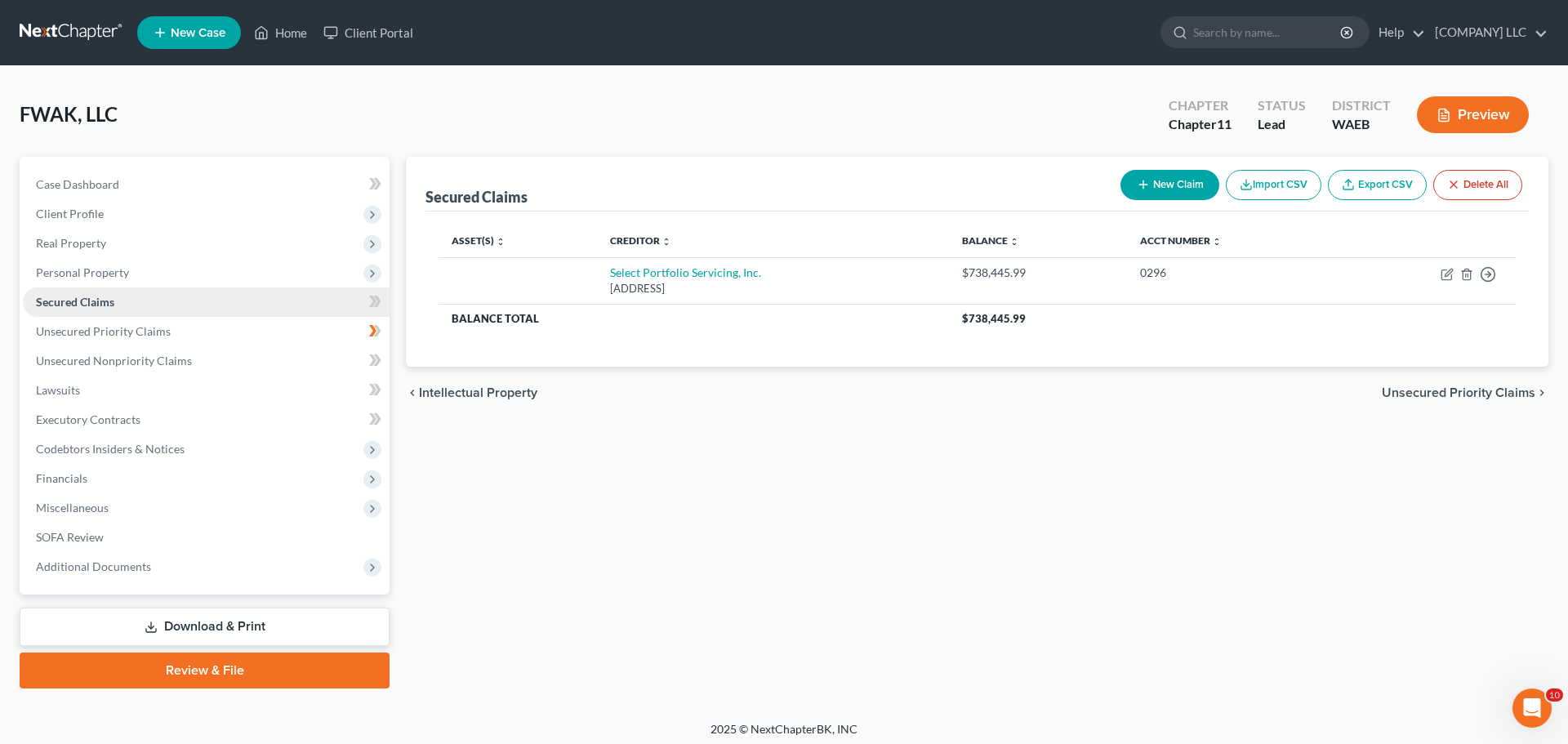 click on "Secured Claims" at bounding box center [75, 301] 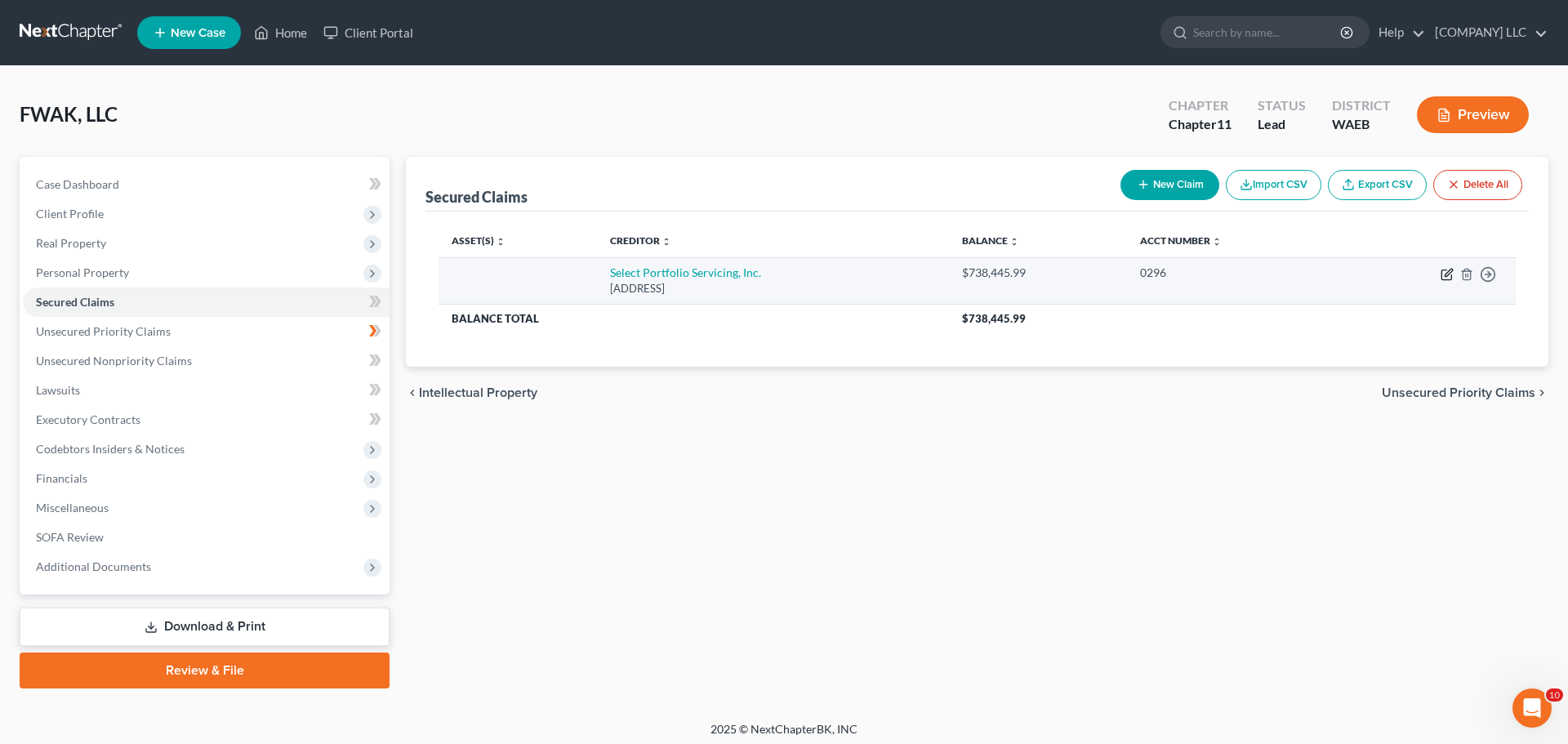 click 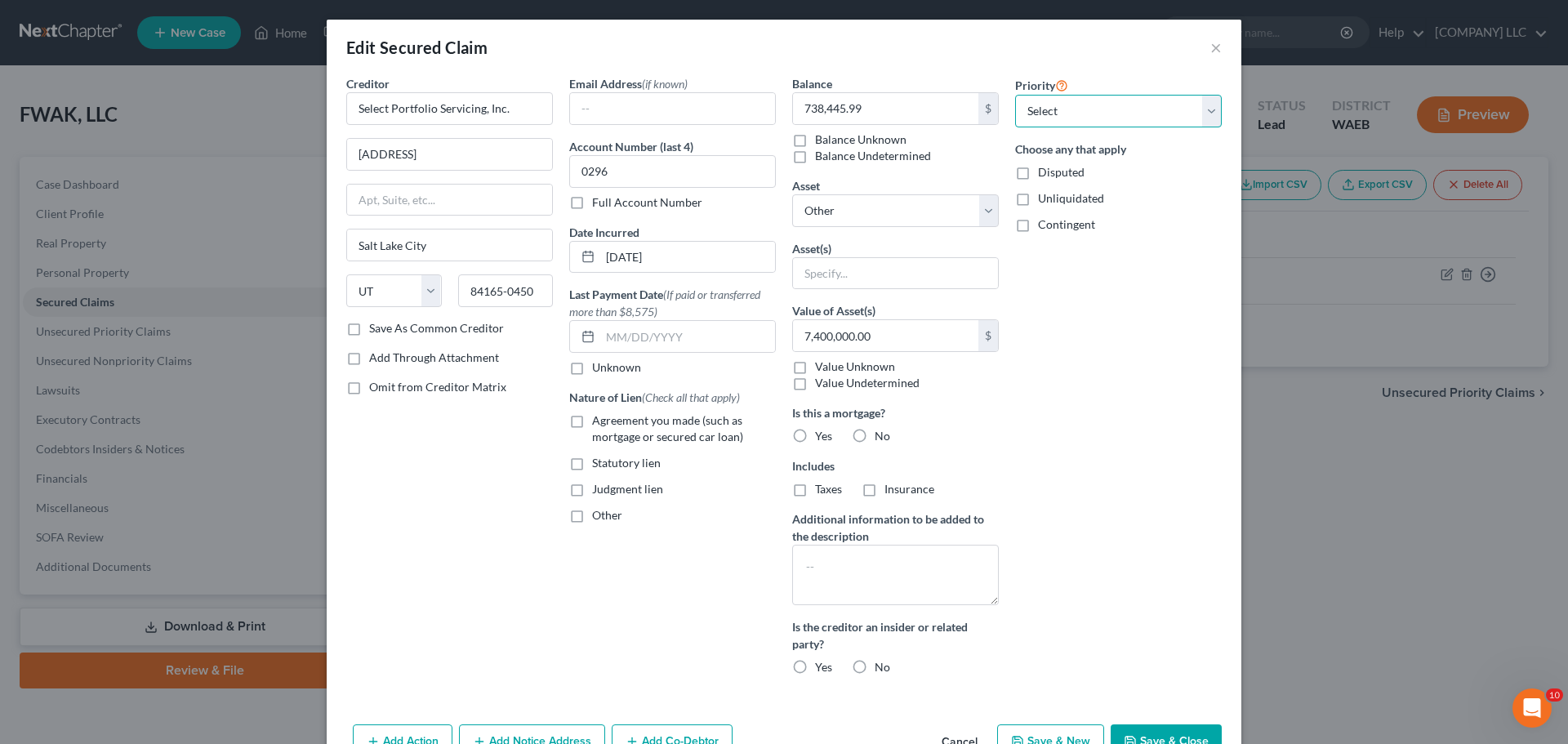 click on "Select 1st 2nd 3rd 4th 5th 6th 7th 8th 9th 10th 11th 12th 13th 14th 15th 16th 17th 18th 19th 20th 21th 22th 23th 24th 25th 26th 27th 28th 29th 30th" at bounding box center (1118, 111) 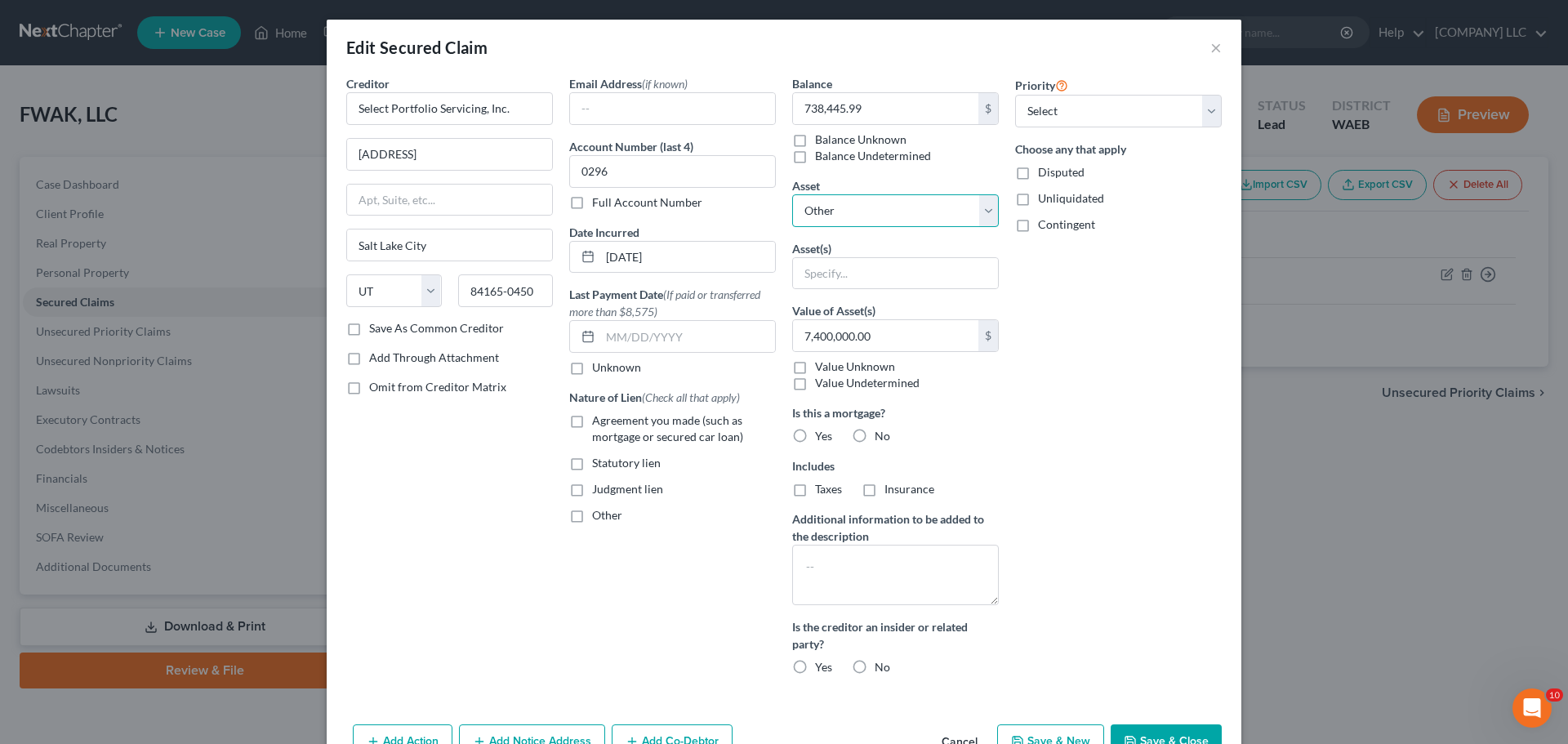 click on "Select Other Multiple Assets Fire Extinguishers - $320.0 3 Washers & 3 Dryers - $9000.0 Hose - $100.0 Locks - $450.0 Dehumidifier - $200.0 Light bulbs - $60.0 Security/Utility Deposits (Security Deposits or Prepayments) - $3000.0 Personal property - $113633.79 Real property - $7400000.0" at bounding box center (895, 211) 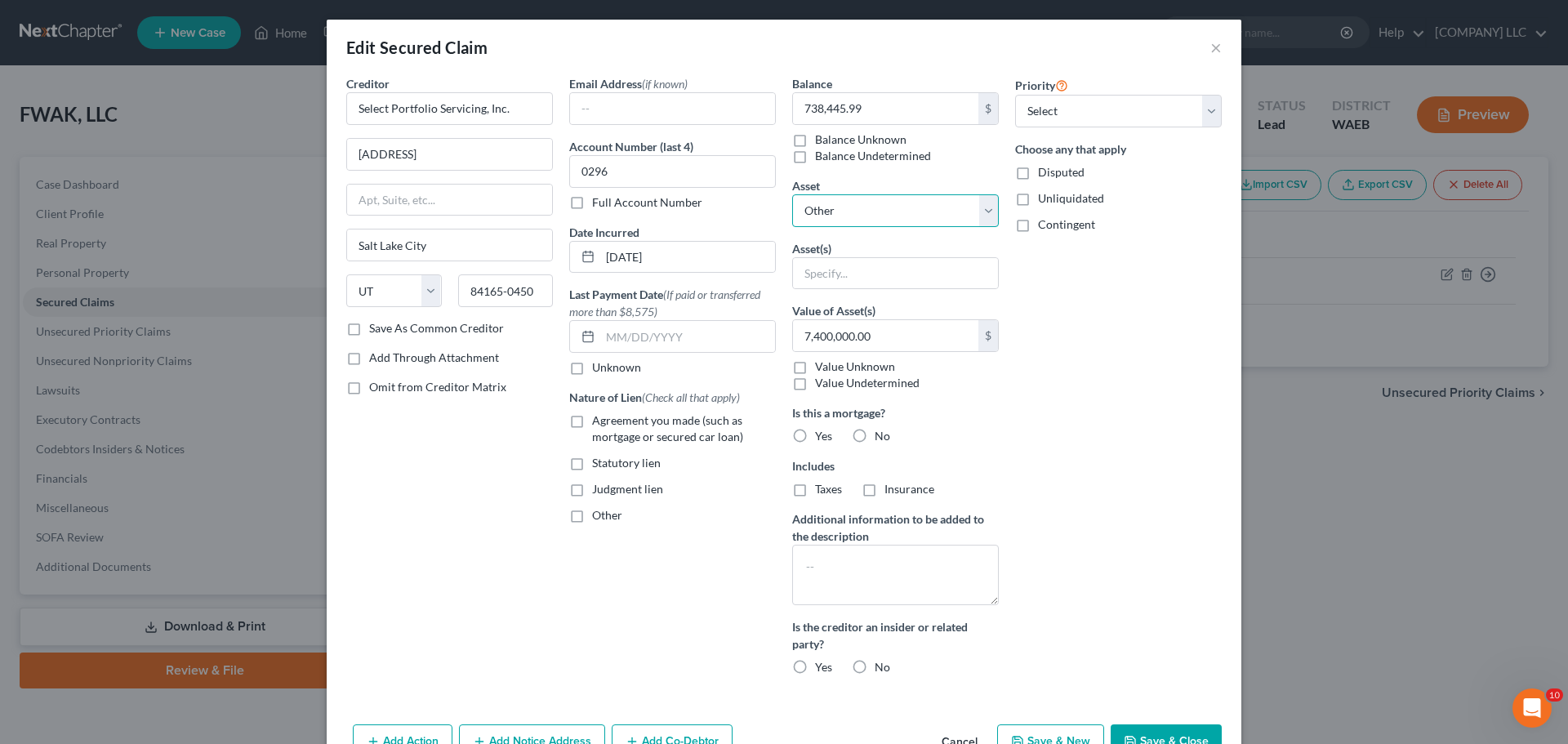click on "Select Other Multiple Assets Fire Extinguishers - $320.0 3 Washers & 3 Dryers - $9000.0 Hose - $100.0 Locks - $450.0 Dehumidifier - $200.0 Light bulbs - $60.0 Security/Utility Deposits (Security Deposits or Prepayments) - $3000.0 Personal property - $113633.79 Real property - $7400000.0" at bounding box center (895, 211) 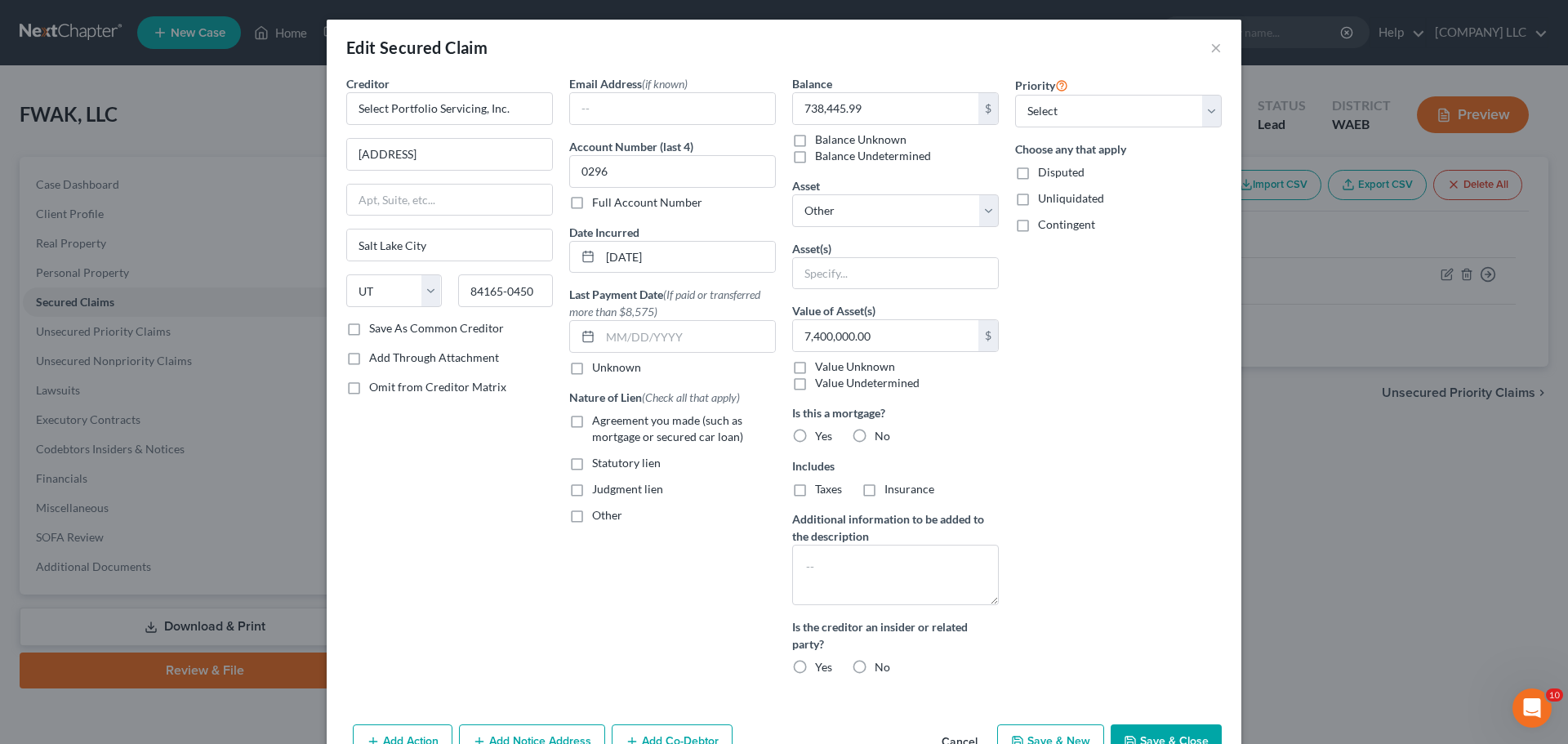 click on "Save & Close" at bounding box center (1166, 742) 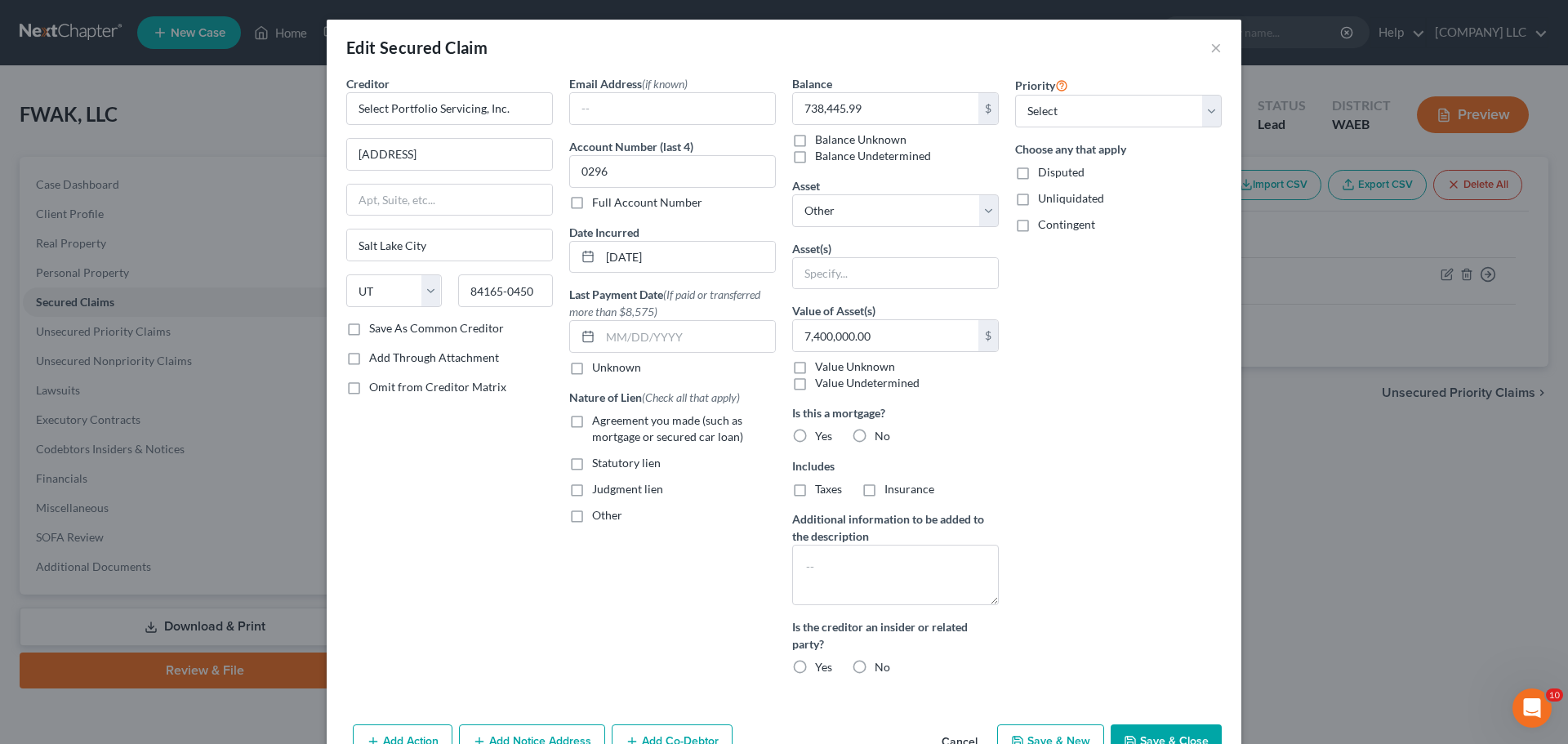 select 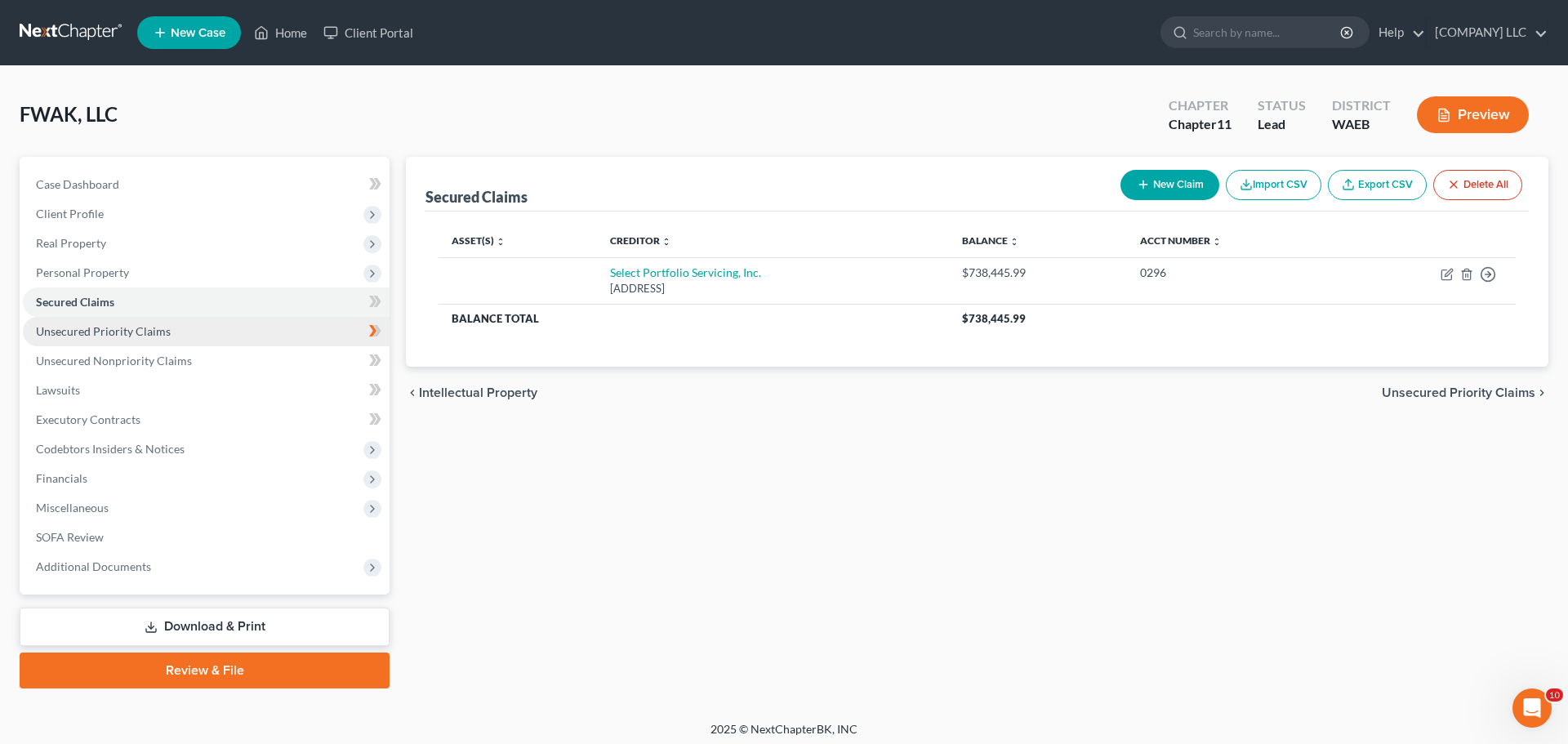click on "Unsecured Priority Claims" at bounding box center (206, 332) 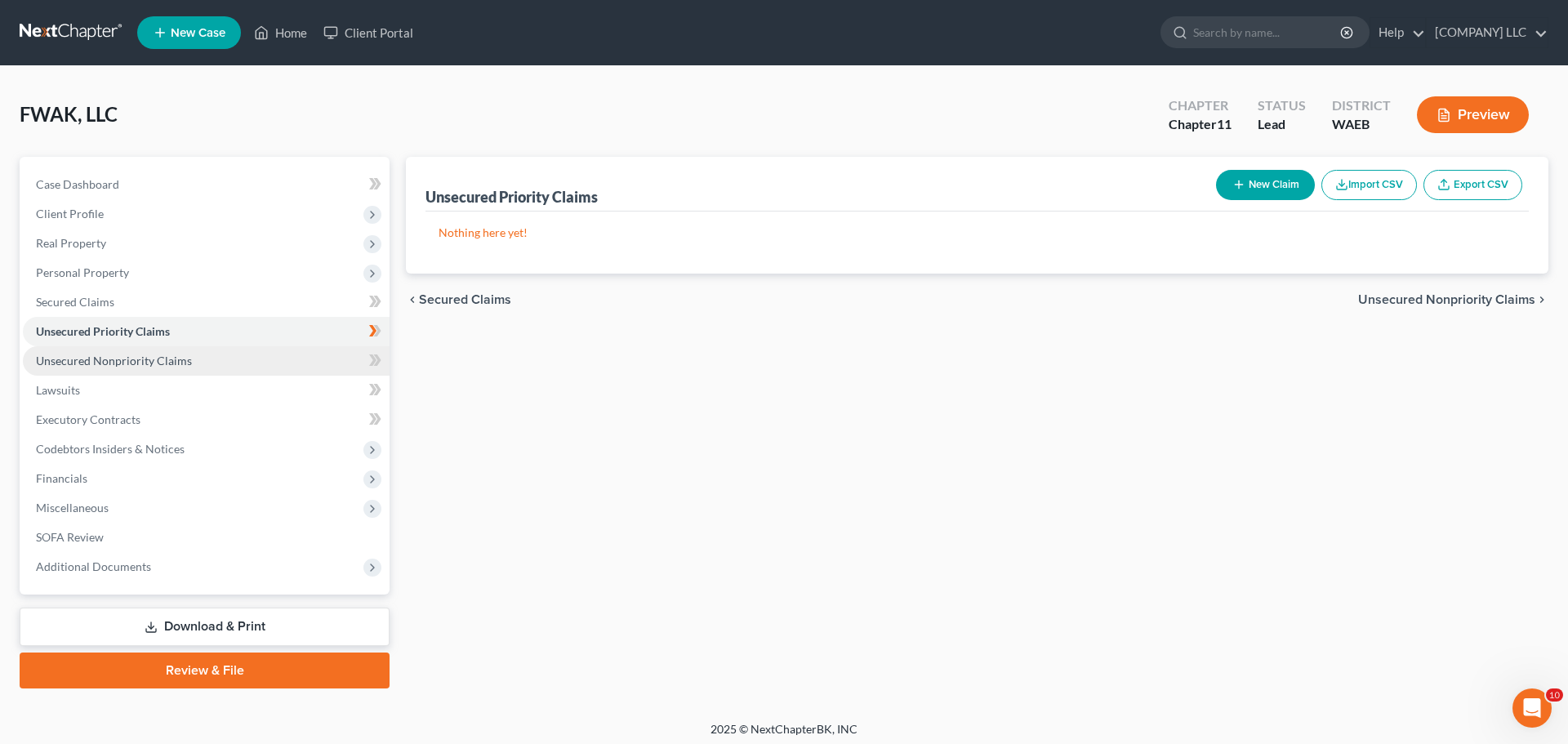 click on "Unsecured Nonpriority Claims" at bounding box center [114, 360] 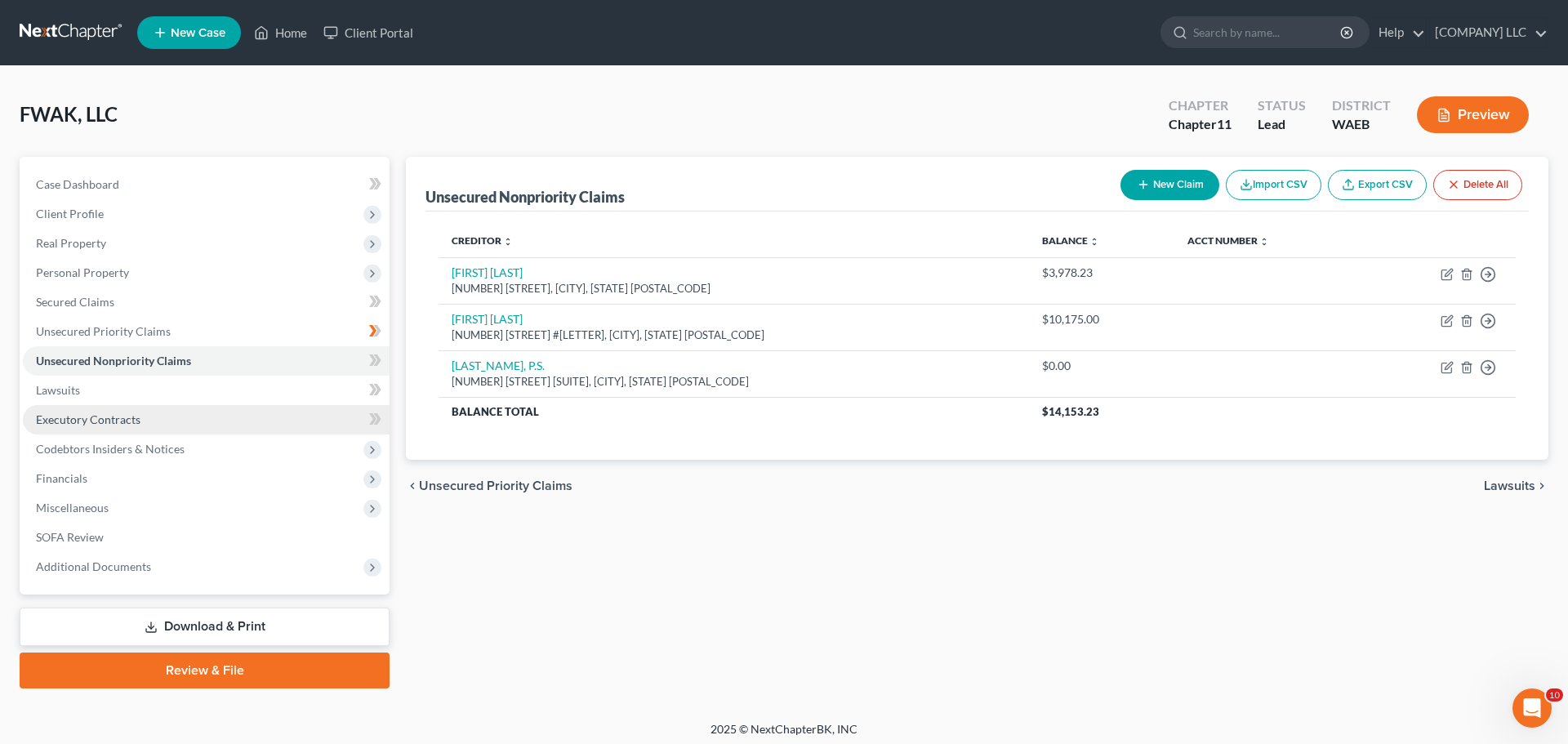 click on "Executory Contracts" at bounding box center (88, 419) 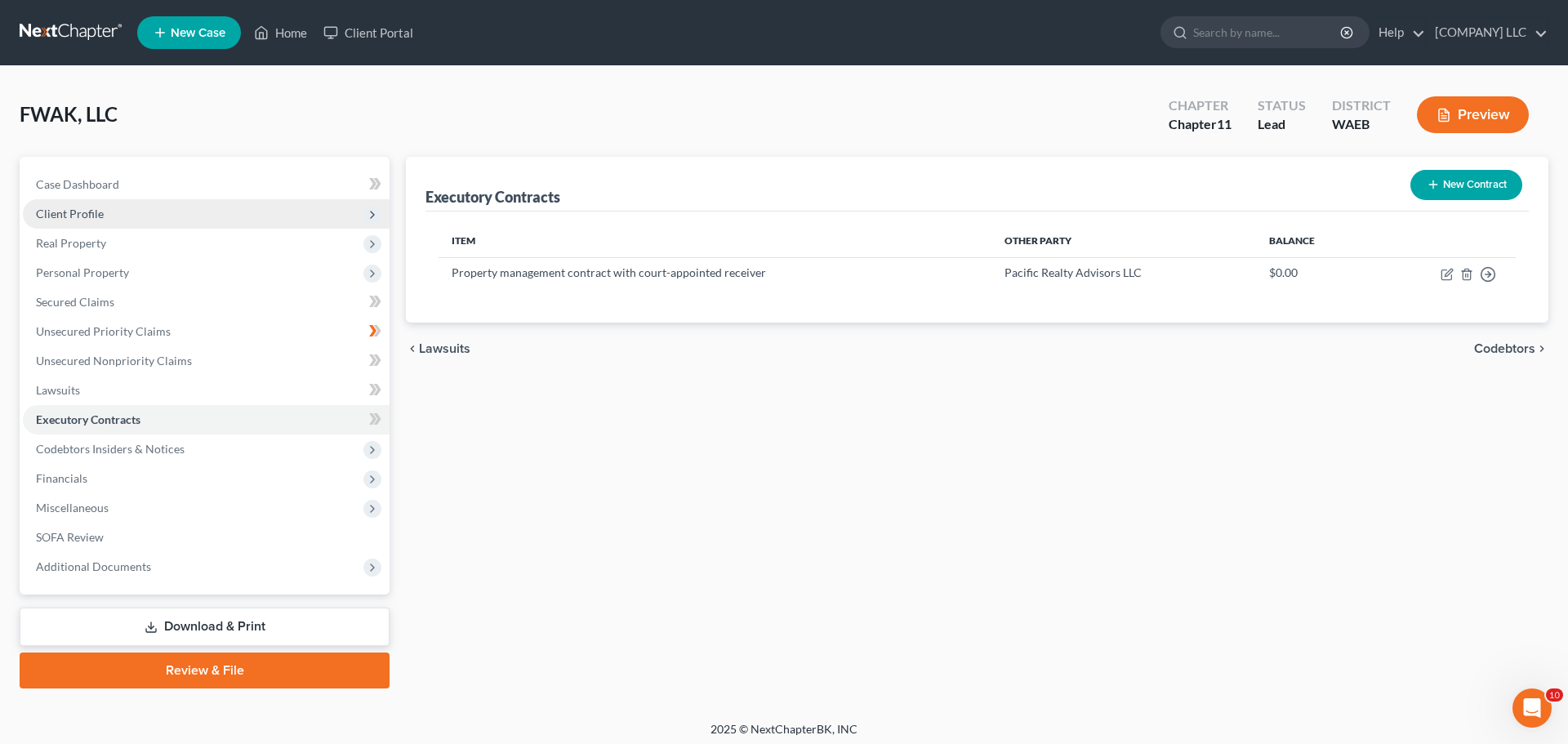 click on "Client Profile" at bounding box center [69, 213] 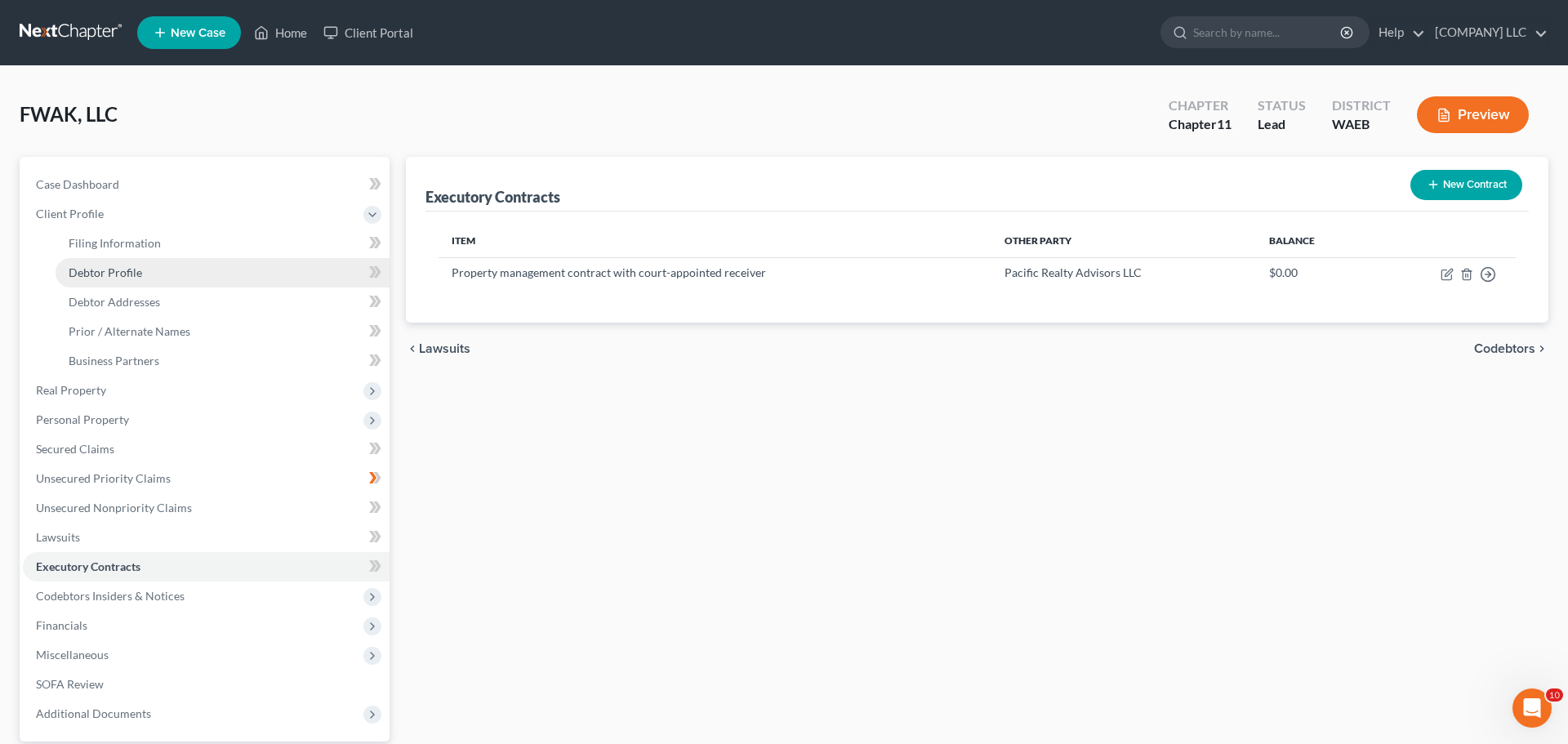 click on "Debtor Profile" at bounding box center [105, 272] 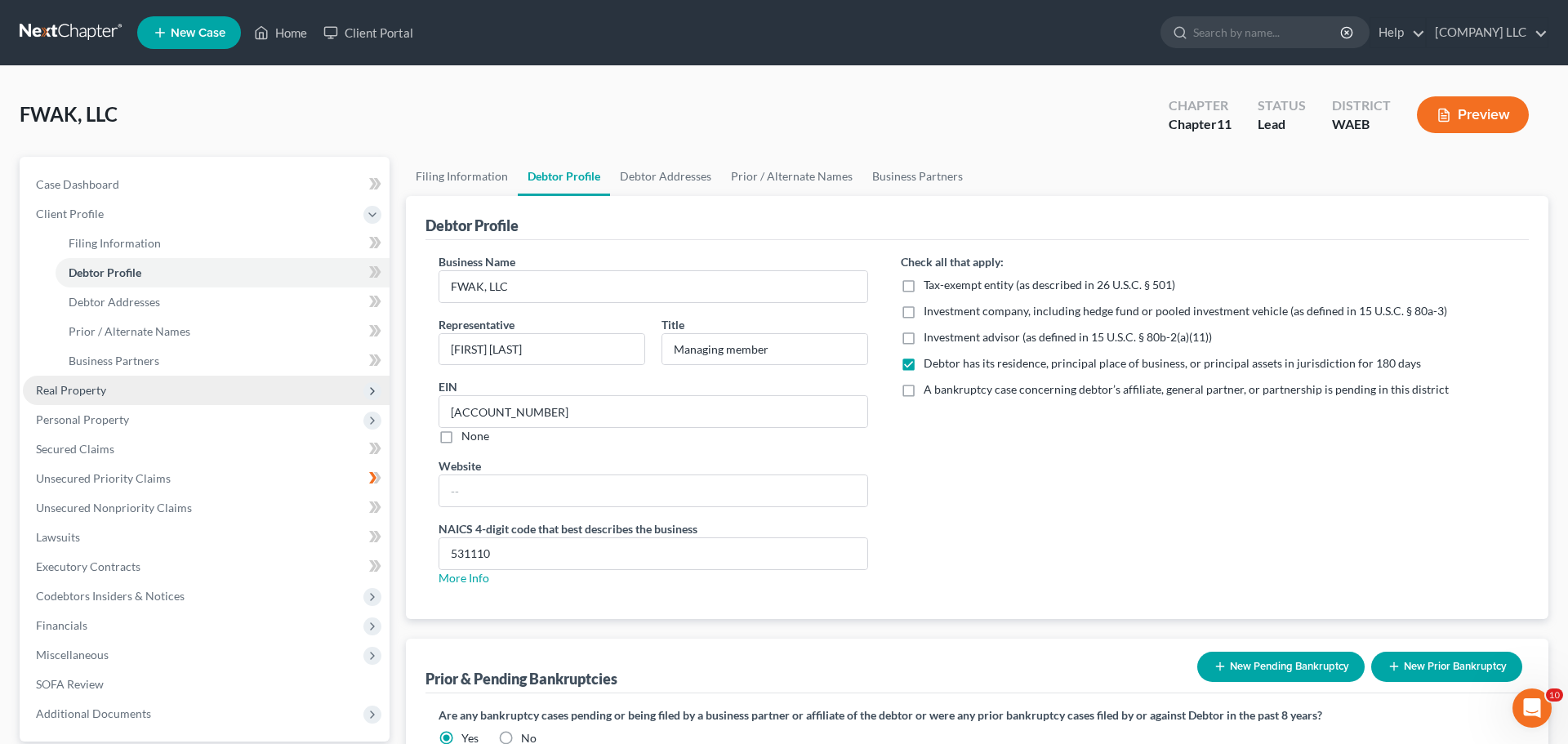 click on "Real Property" at bounding box center (71, 390) 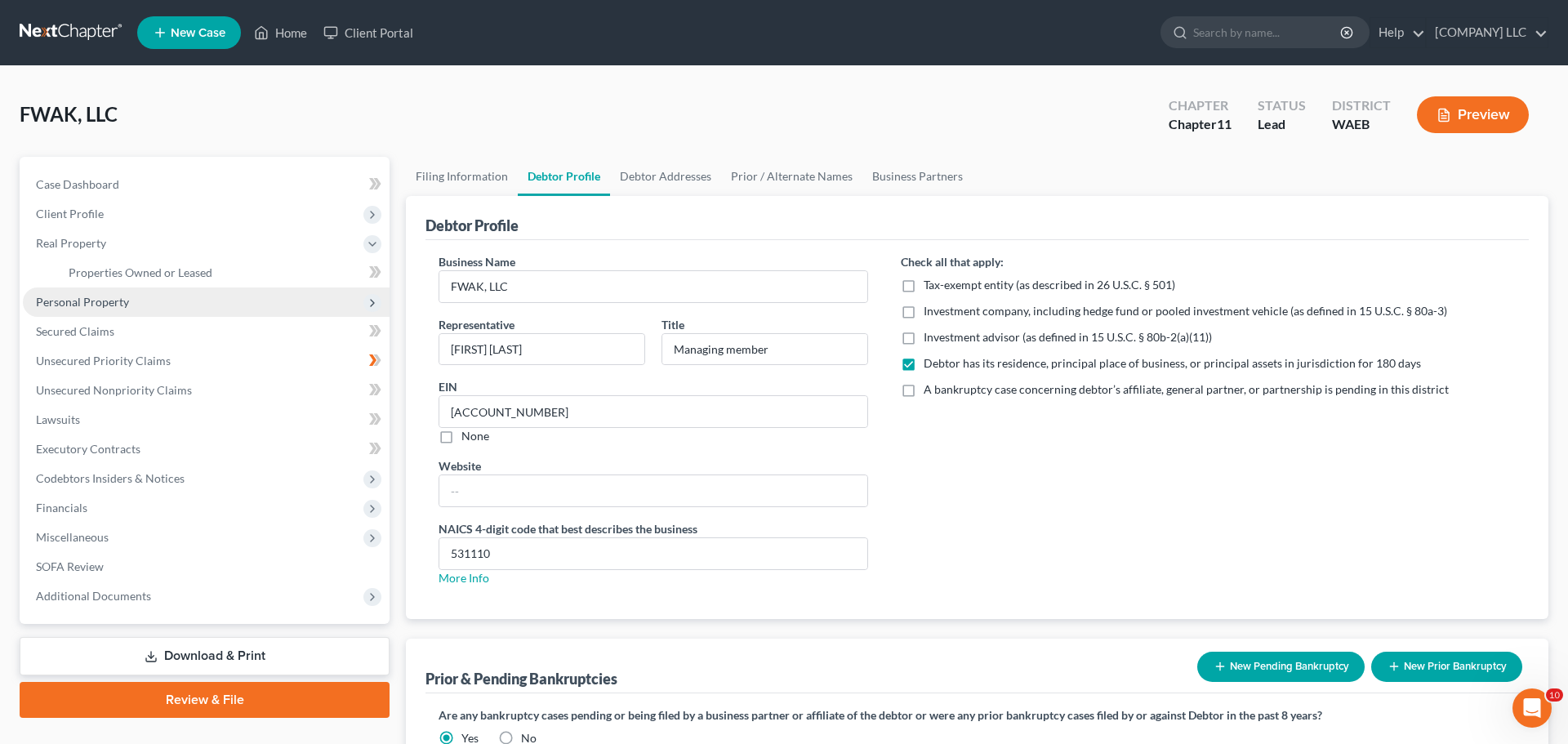 click on "Personal Property" at bounding box center [82, 301] 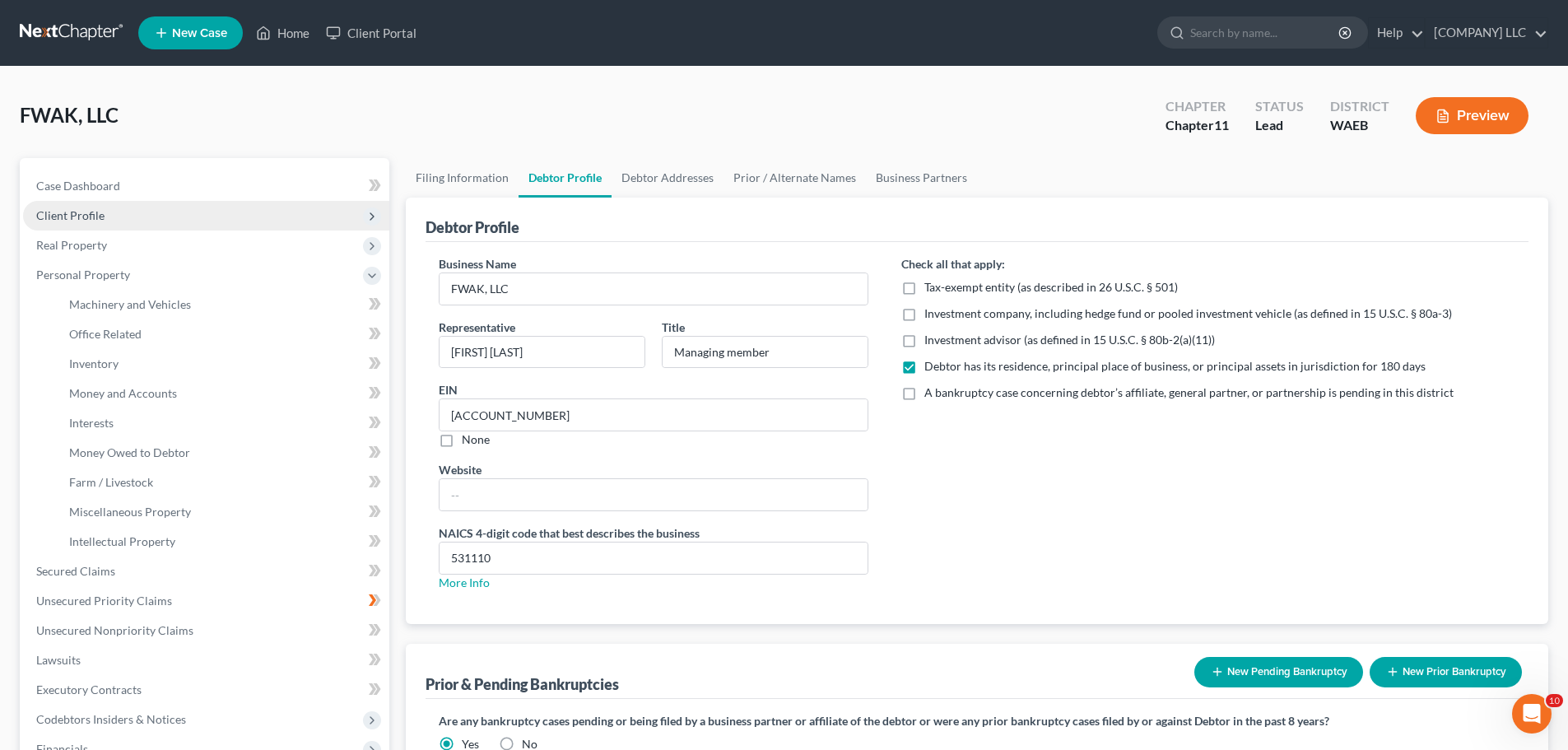 click on "Client Profile" at bounding box center [70, 215] 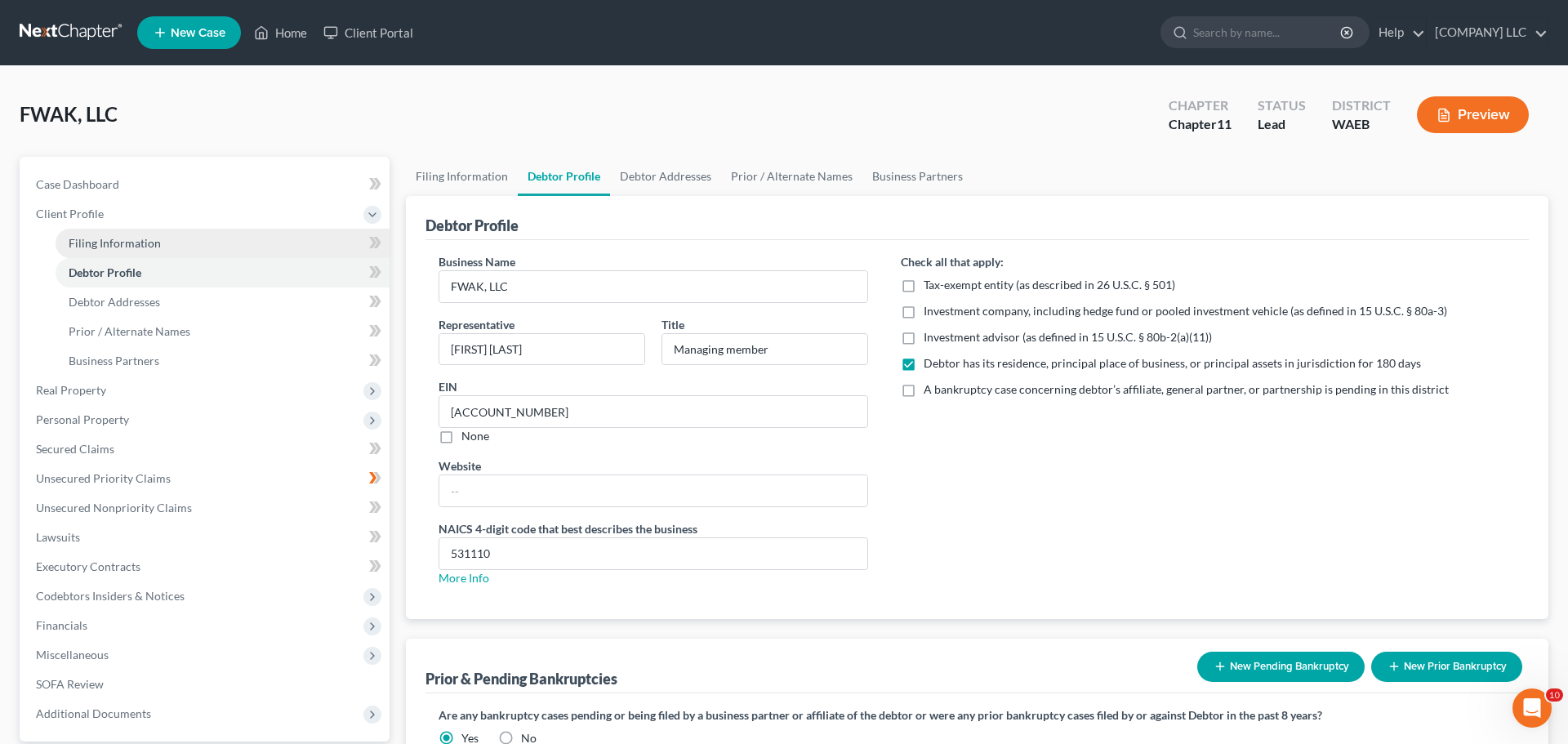 click on "Filing Information" at bounding box center [114, 243] 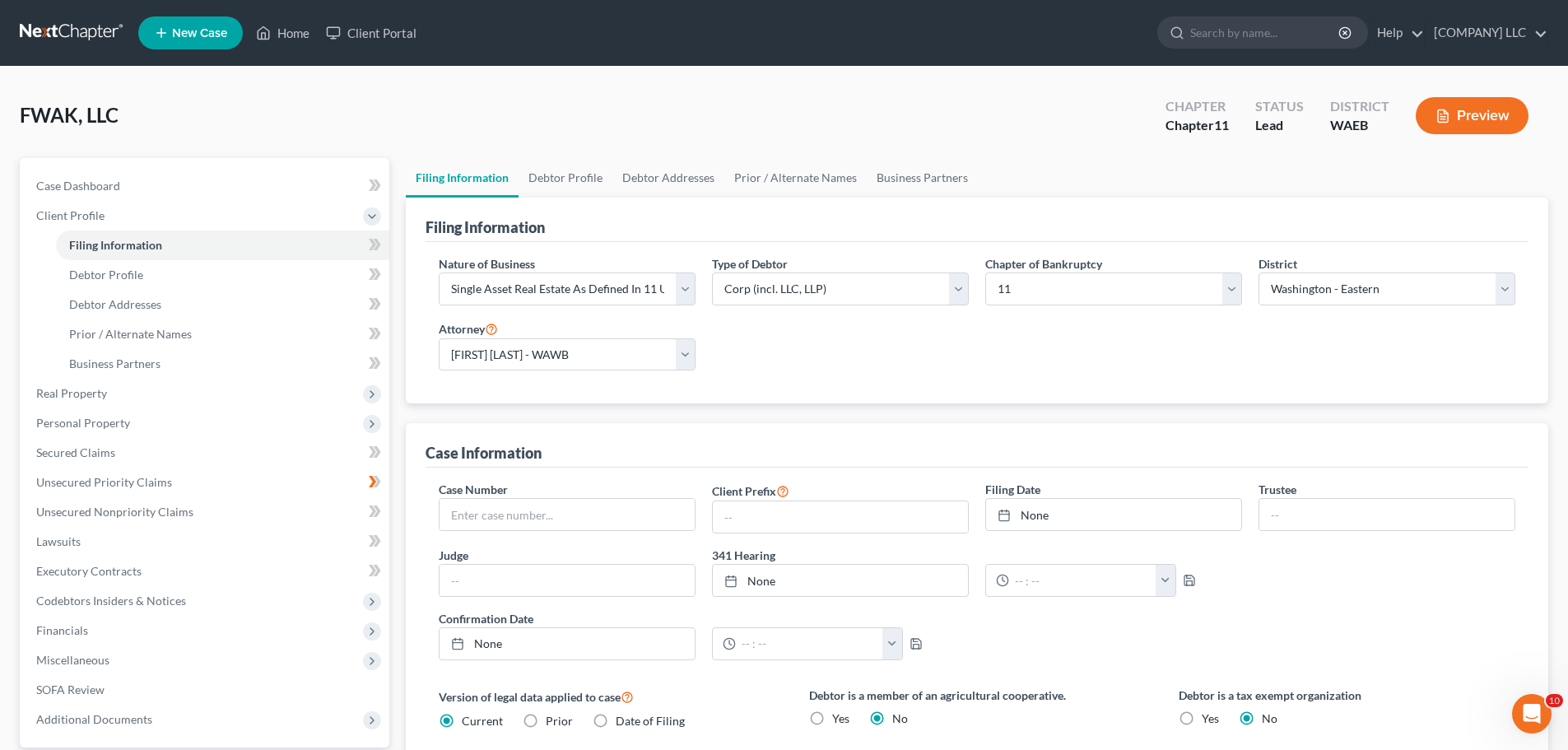 scroll, scrollTop: 230, scrollLeft: 0, axis: vertical 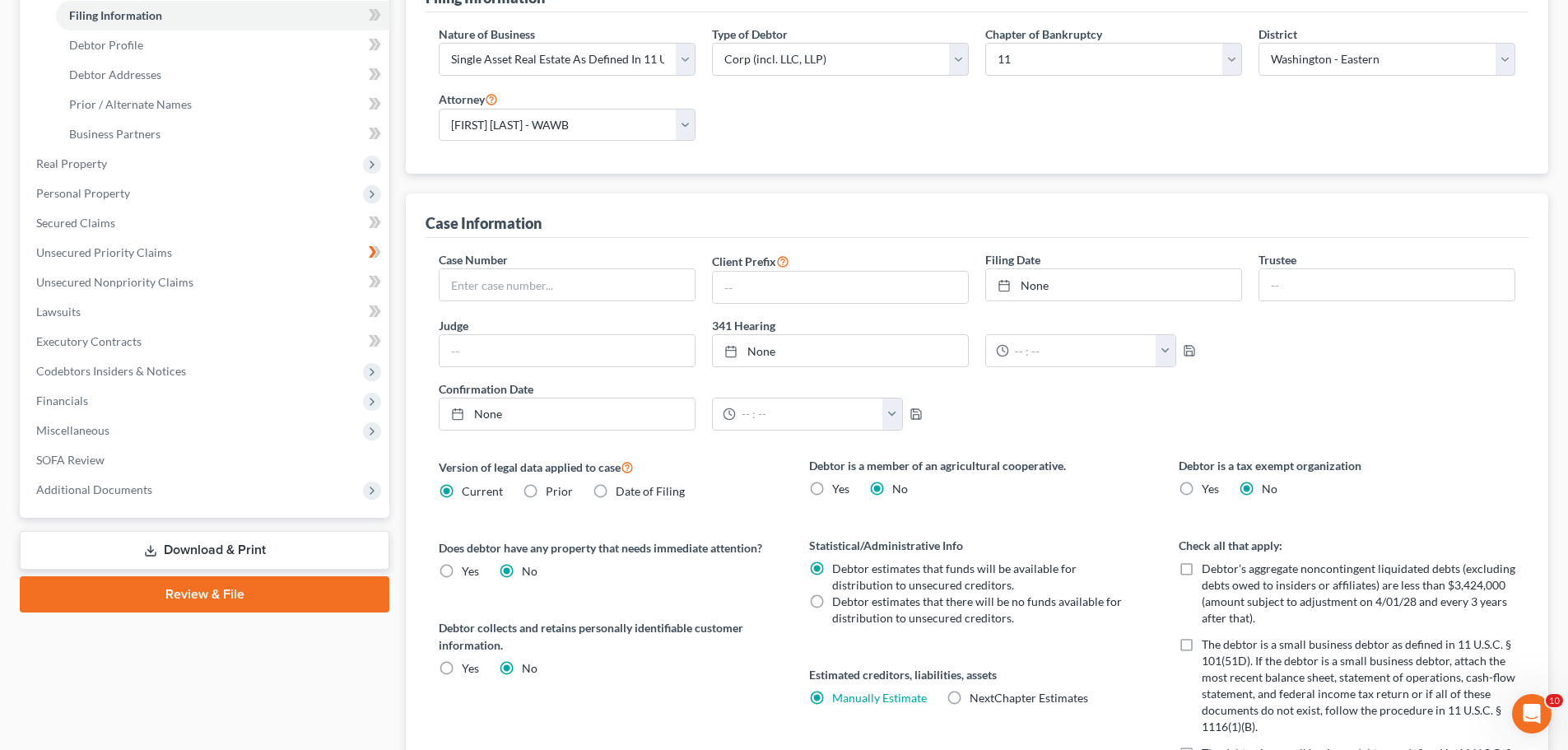 click on "Debtor Profile" at bounding box center (1494, 1067) 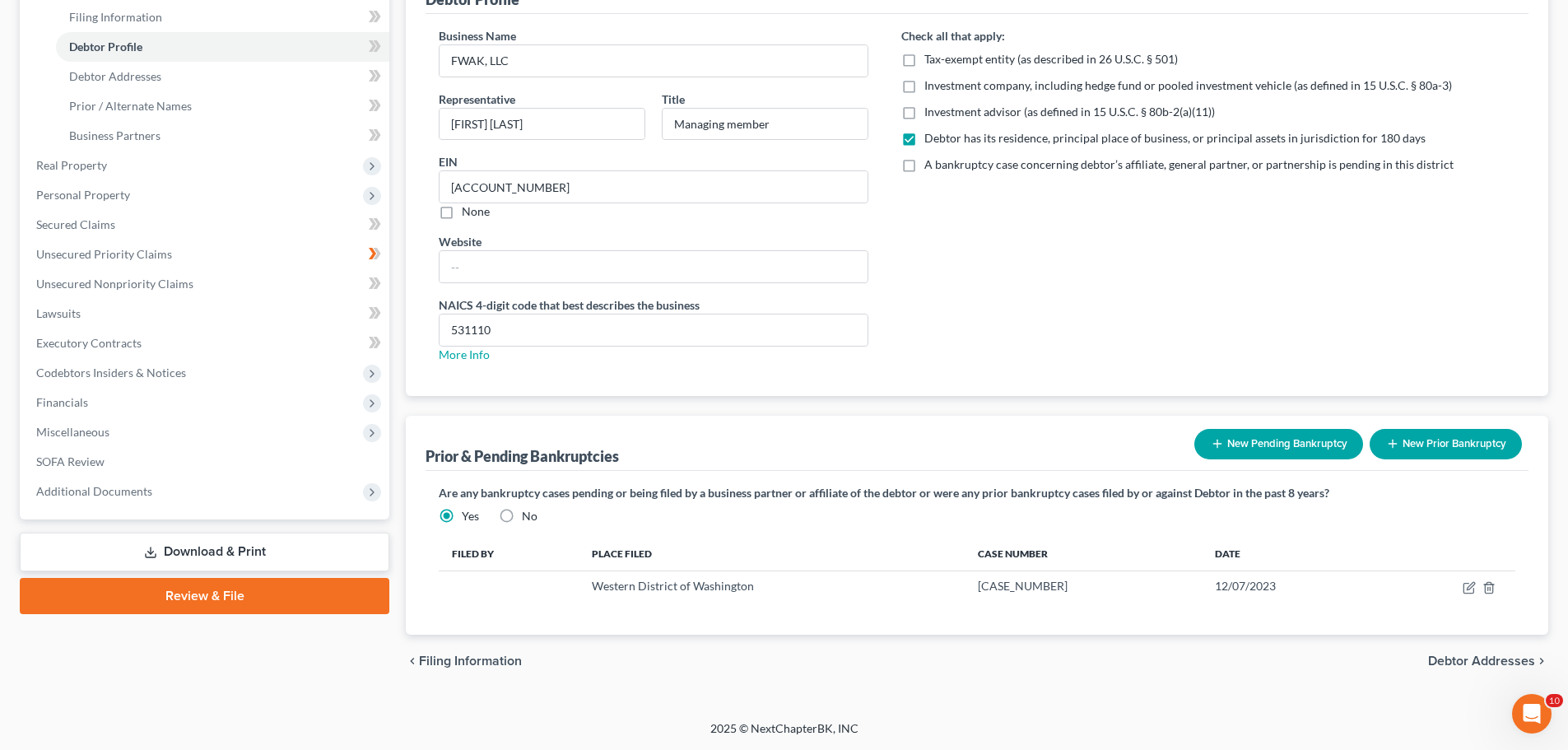 scroll, scrollTop: 0, scrollLeft: 0, axis: both 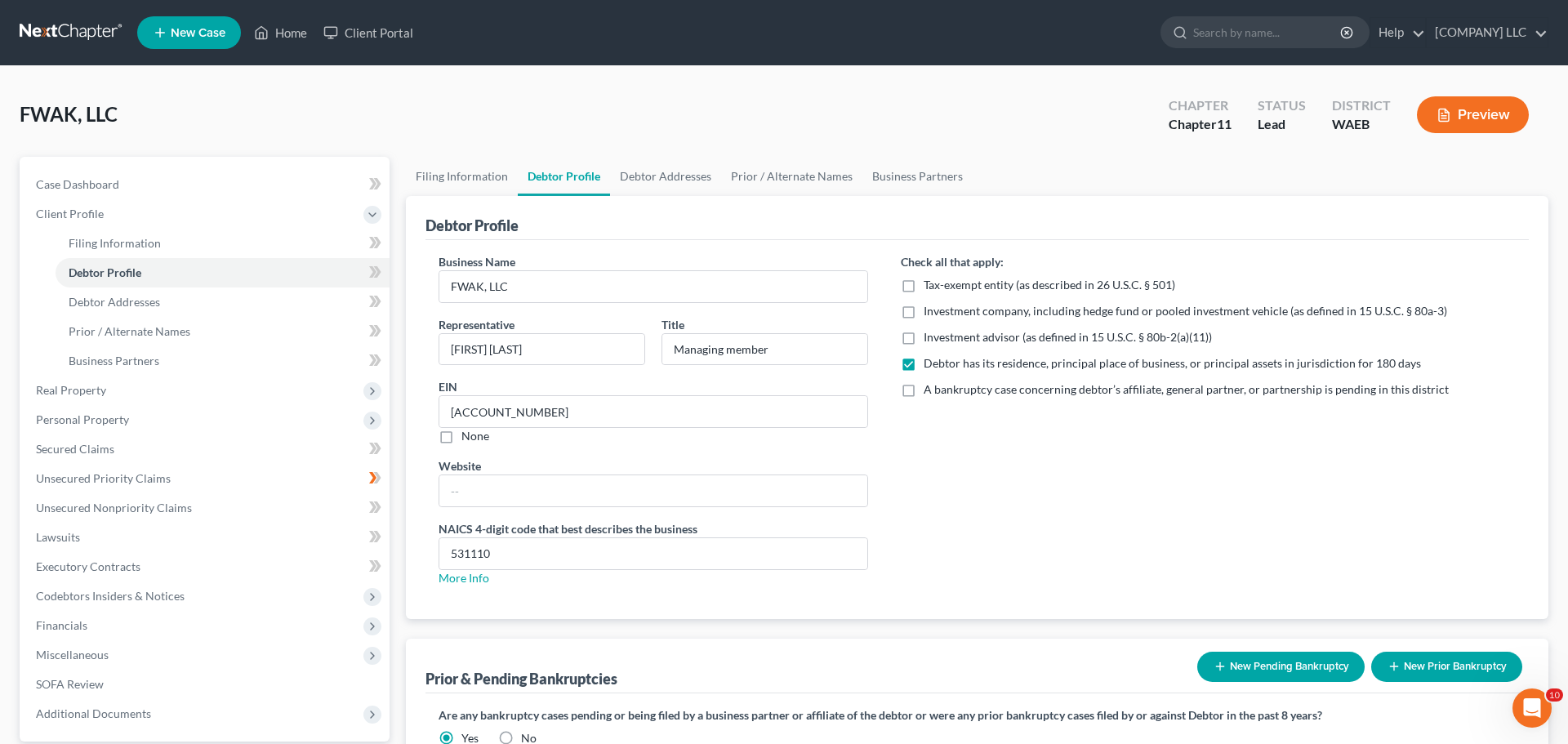 click on "Debtor Addresses" at bounding box center [1482, 882] 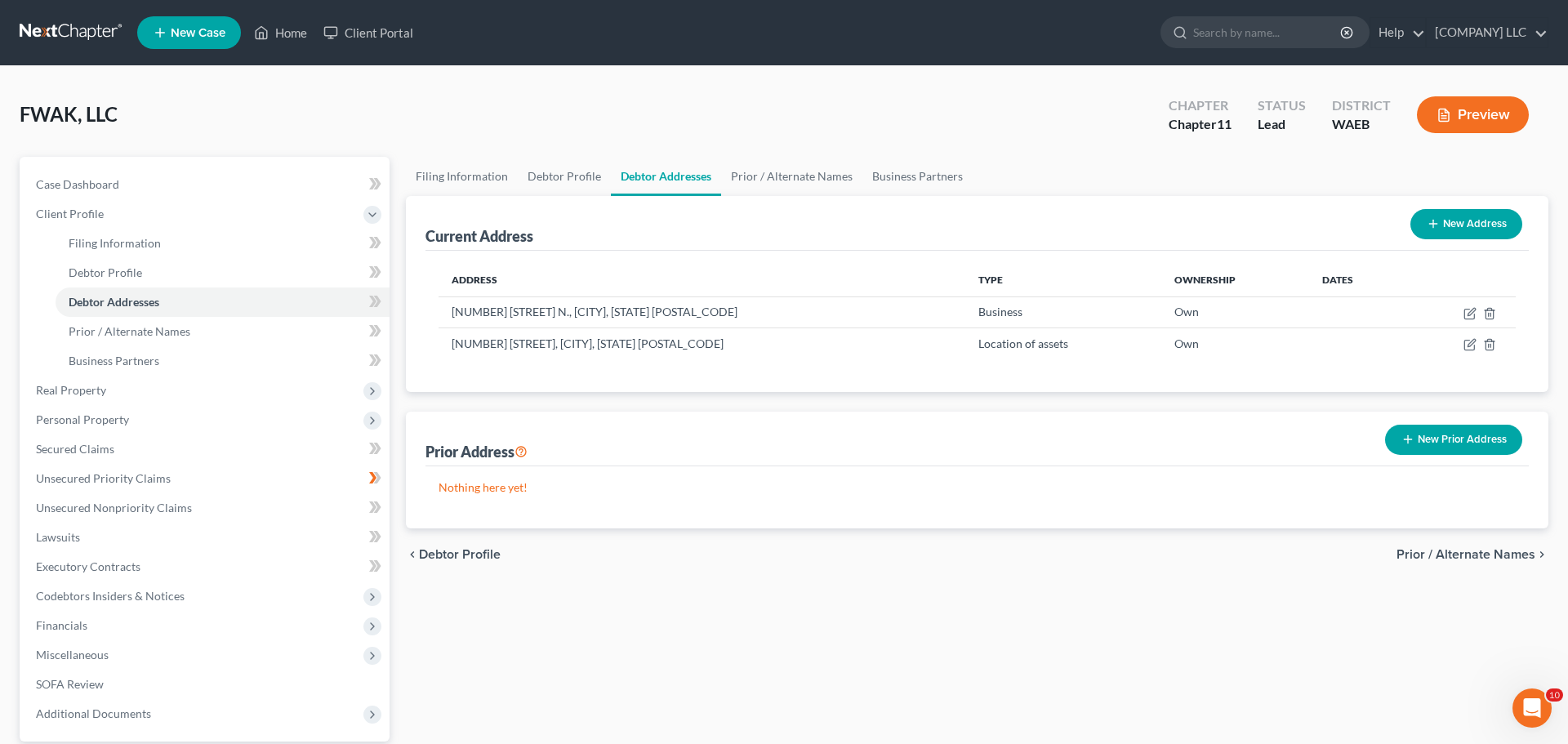 click on "Prior / Alternate Names" at bounding box center [1466, 555] 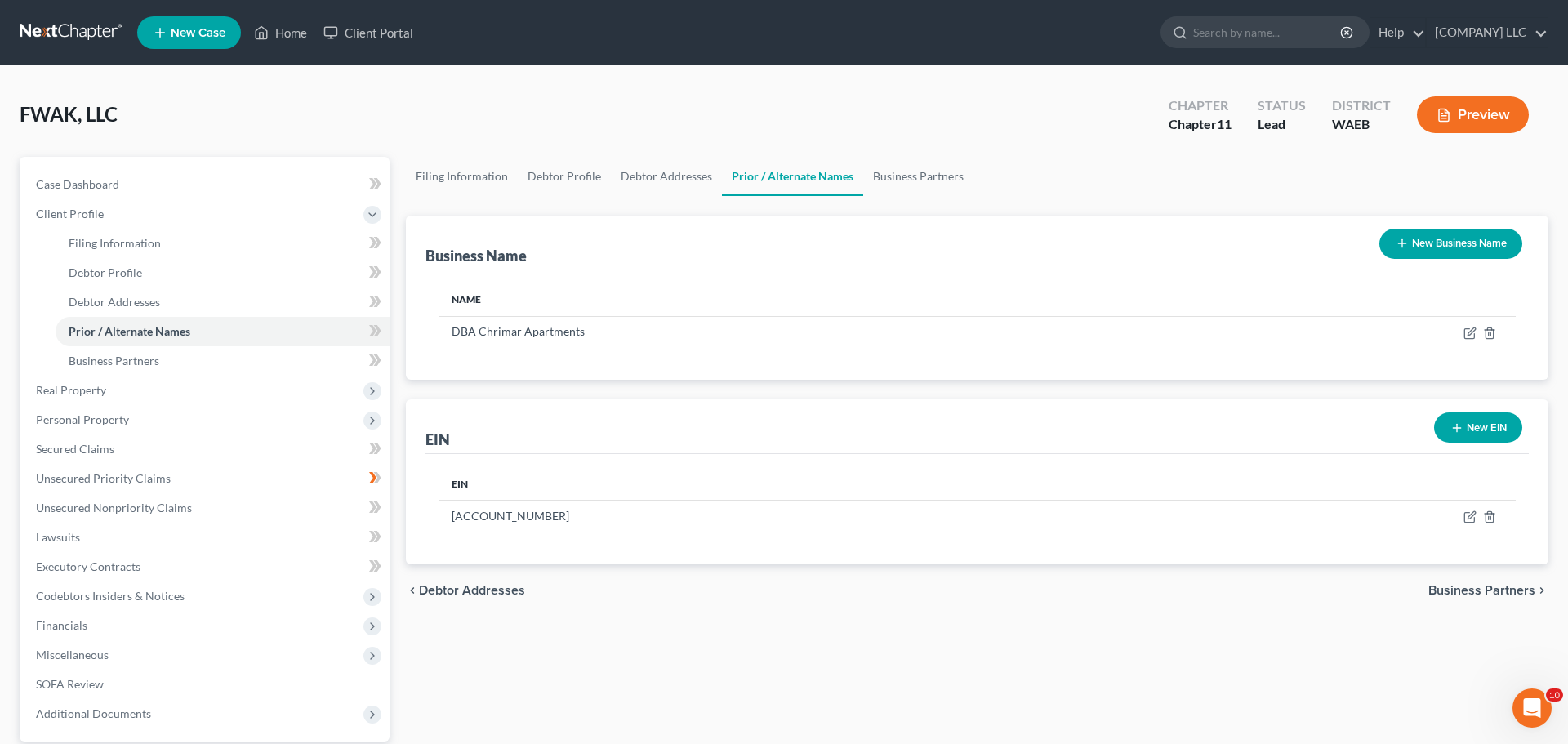 click on "Business Partners" at bounding box center [1481, 590] 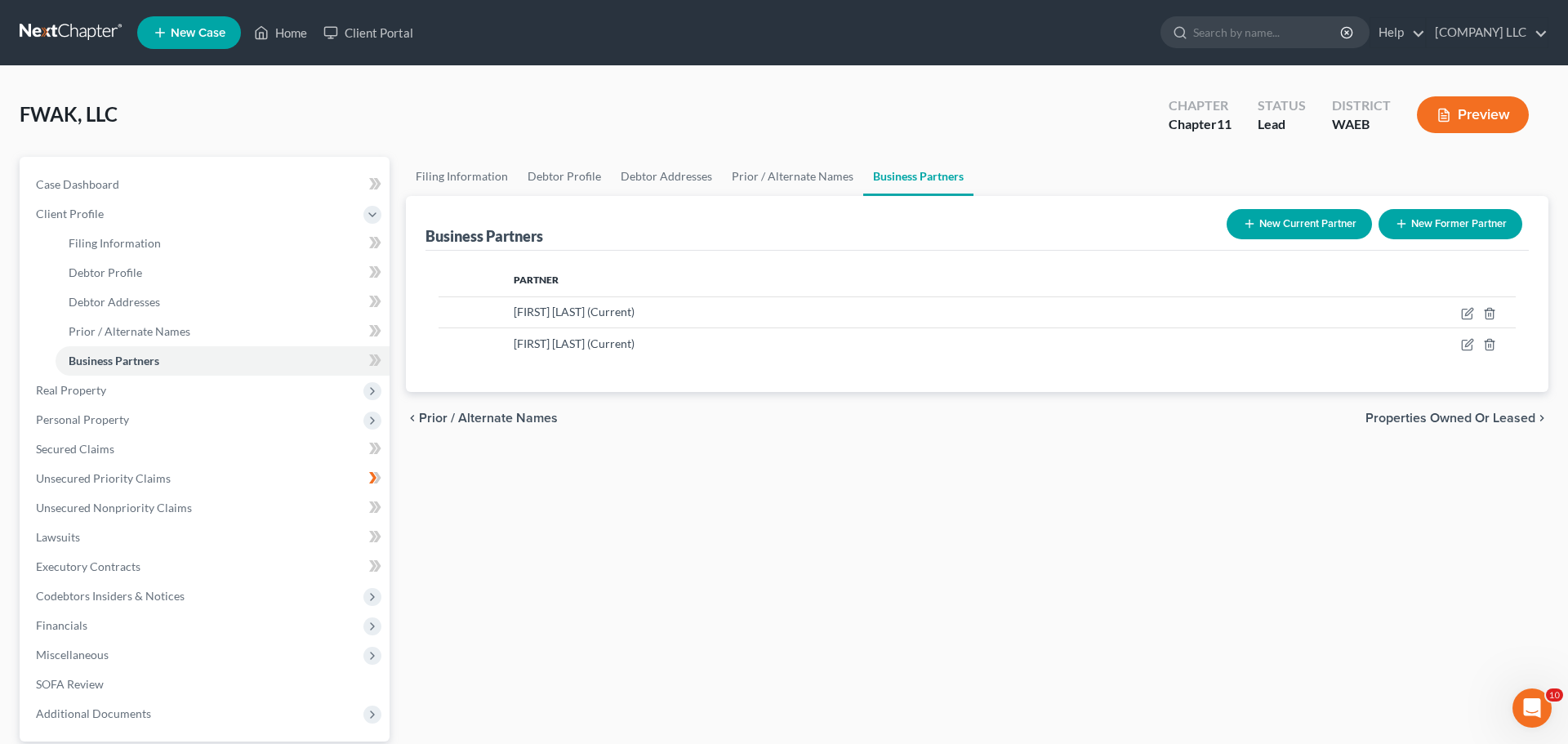 click on "Properties Owned or Leased" at bounding box center [1450, 418] 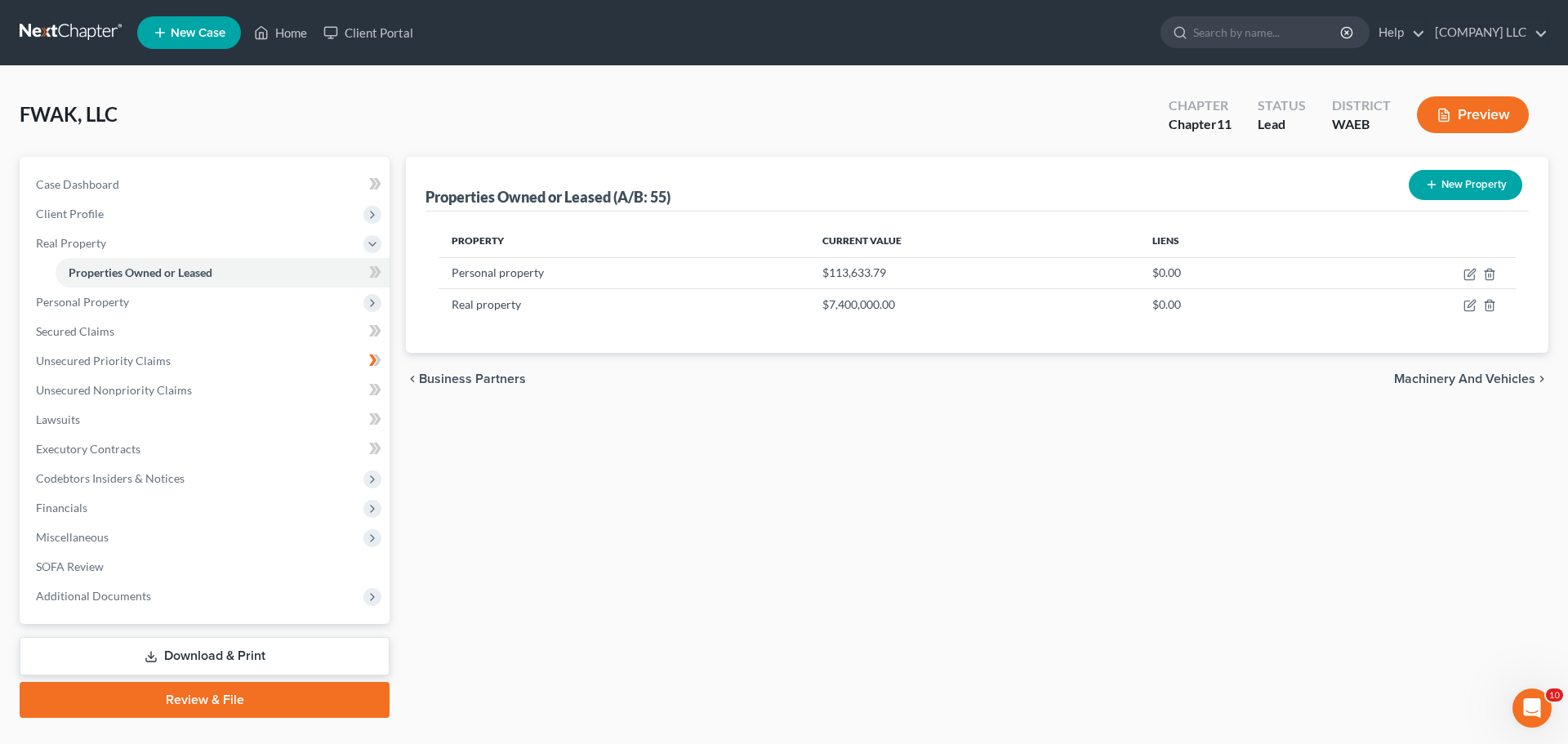 click on "Machinery and Vehicles" at bounding box center [1464, 379] 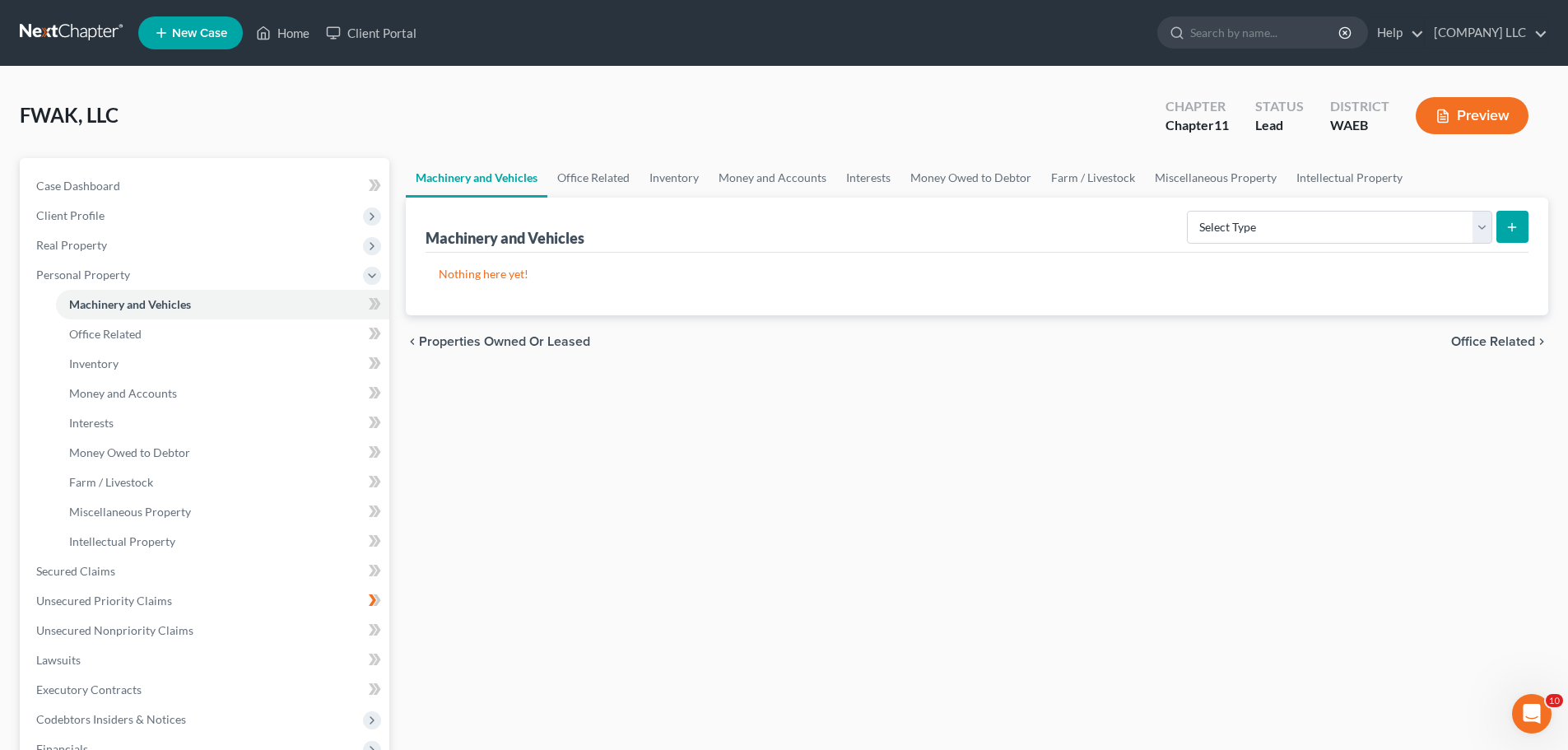 click on "Office Related" at bounding box center (1493, 342) 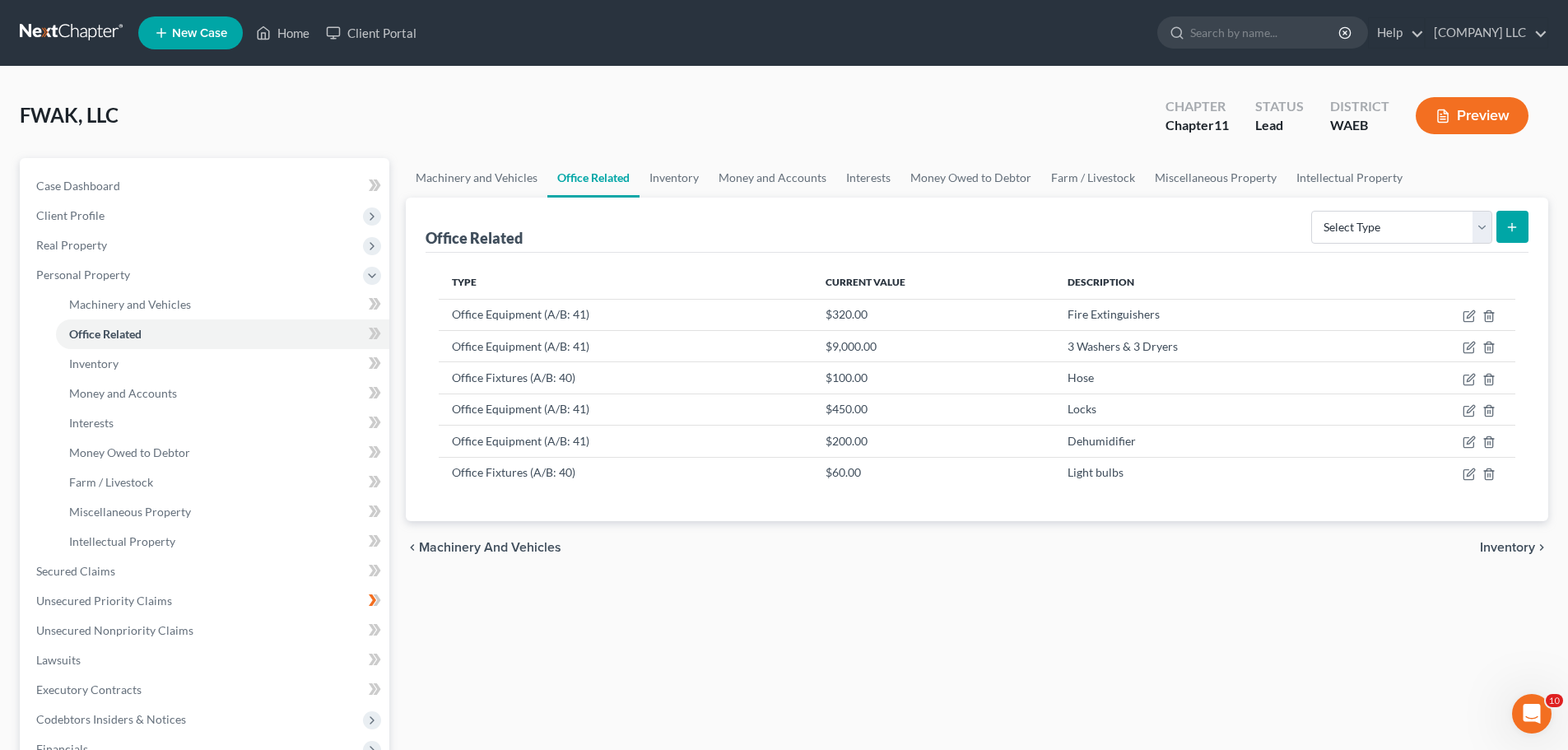 click on "Inventory" at bounding box center (1507, 547) 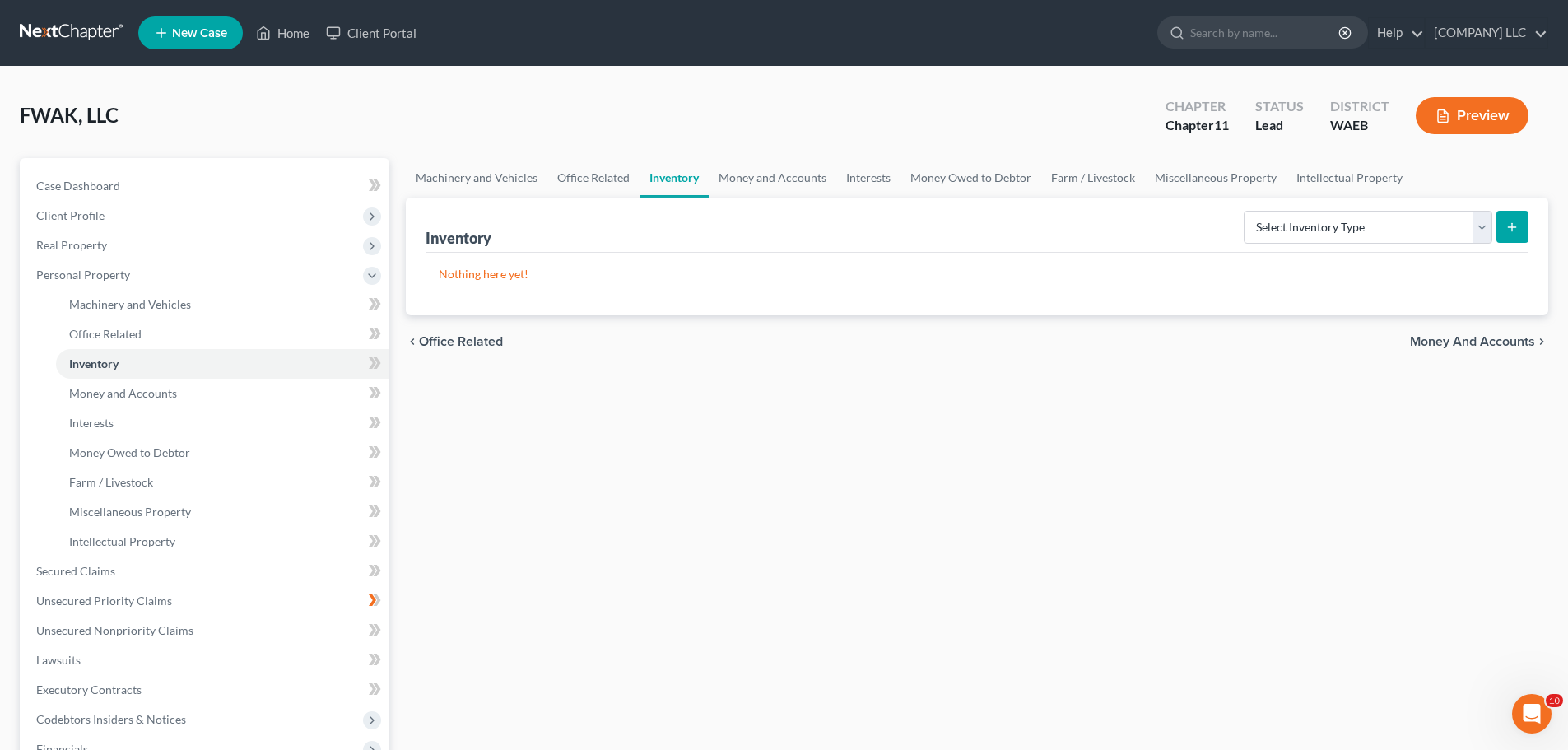 click on "Money and Accounts" at bounding box center (1473, 342) 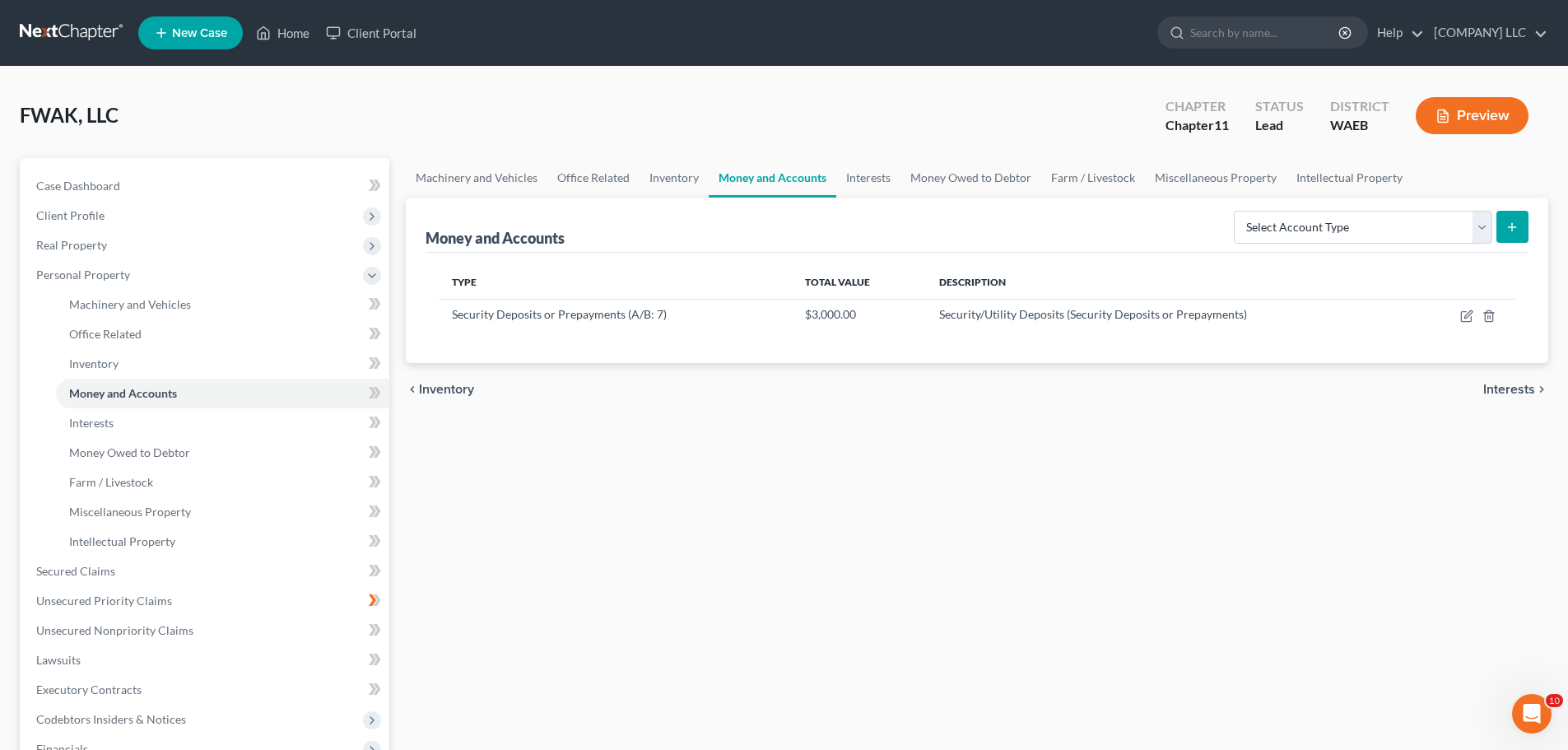 click on "Interests" at bounding box center [1509, 389] 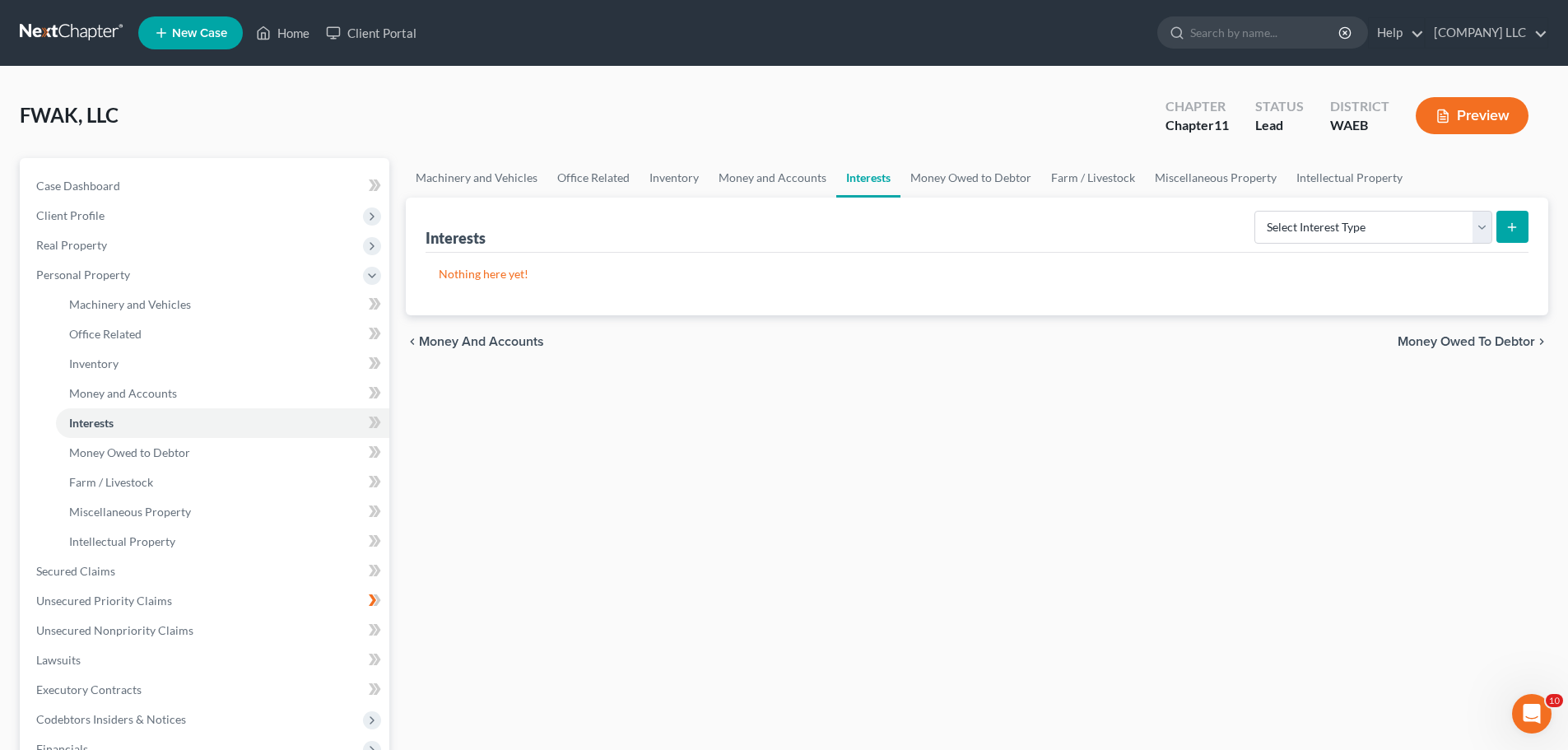 click on "chevron_left
Money and Accounts
Money Owed to Debtor
chevron_right" at bounding box center [977, 342] 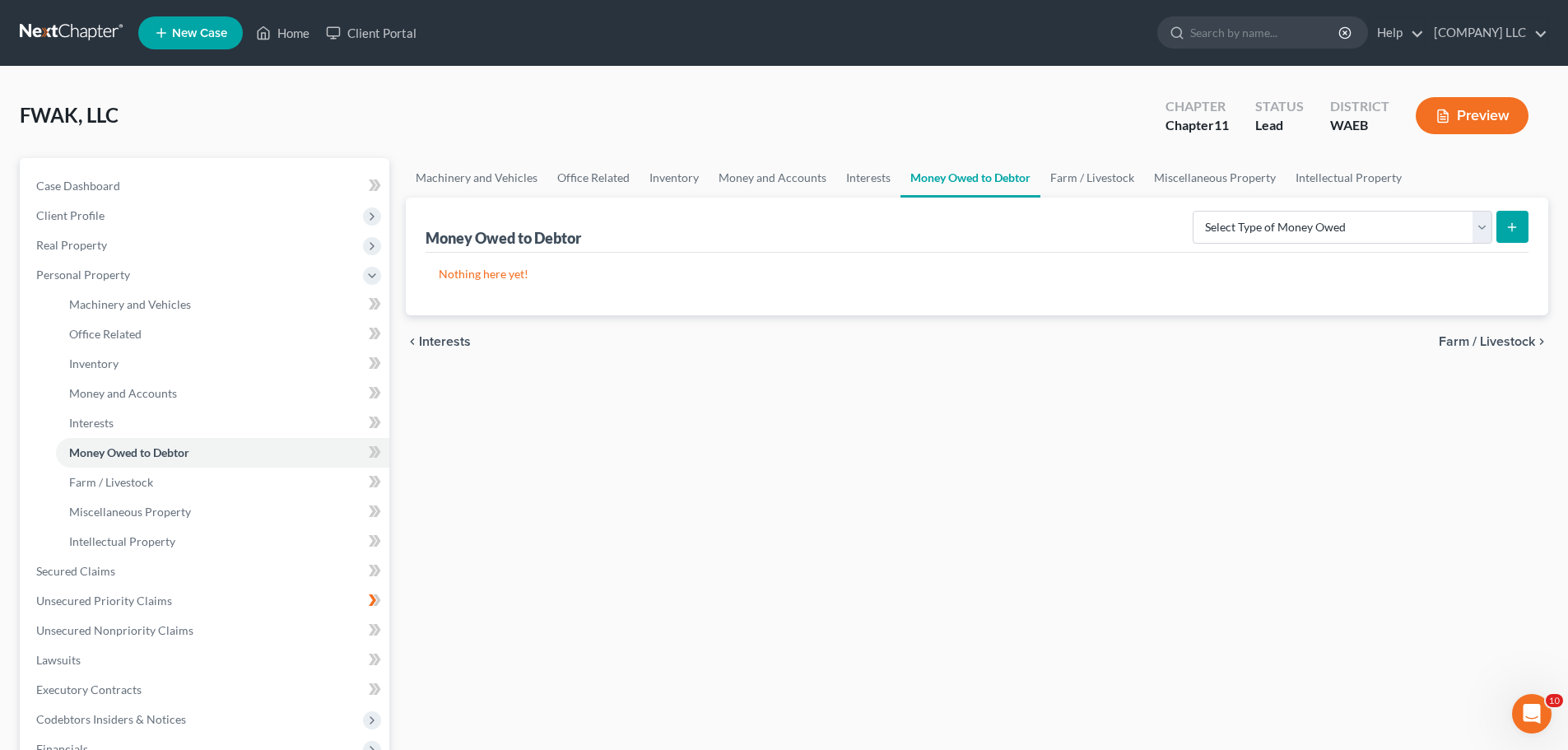 click on "Farm / Livestock" at bounding box center (1487, 342) 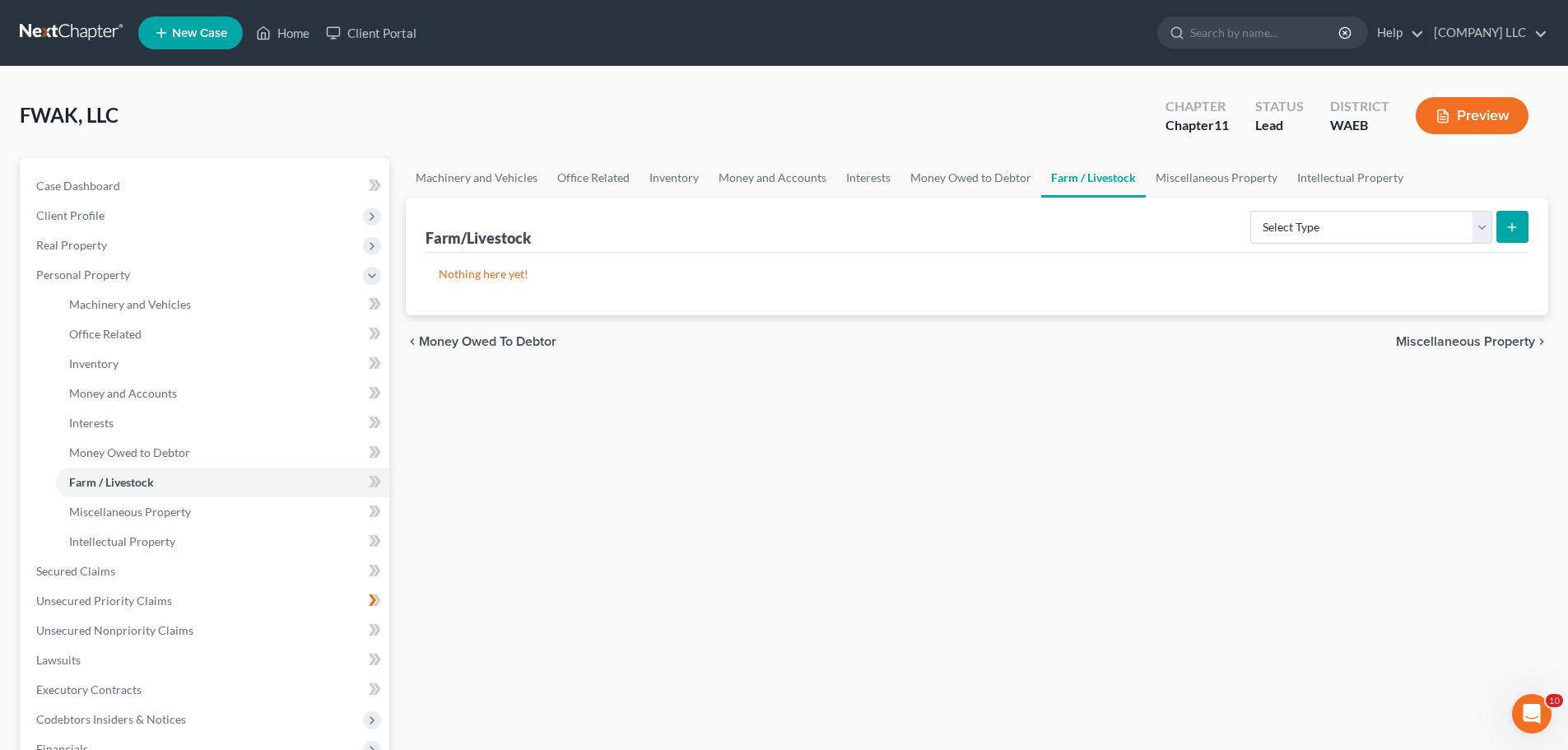 click on "Miscellaneous Property" at bounding box center (1465, 342) 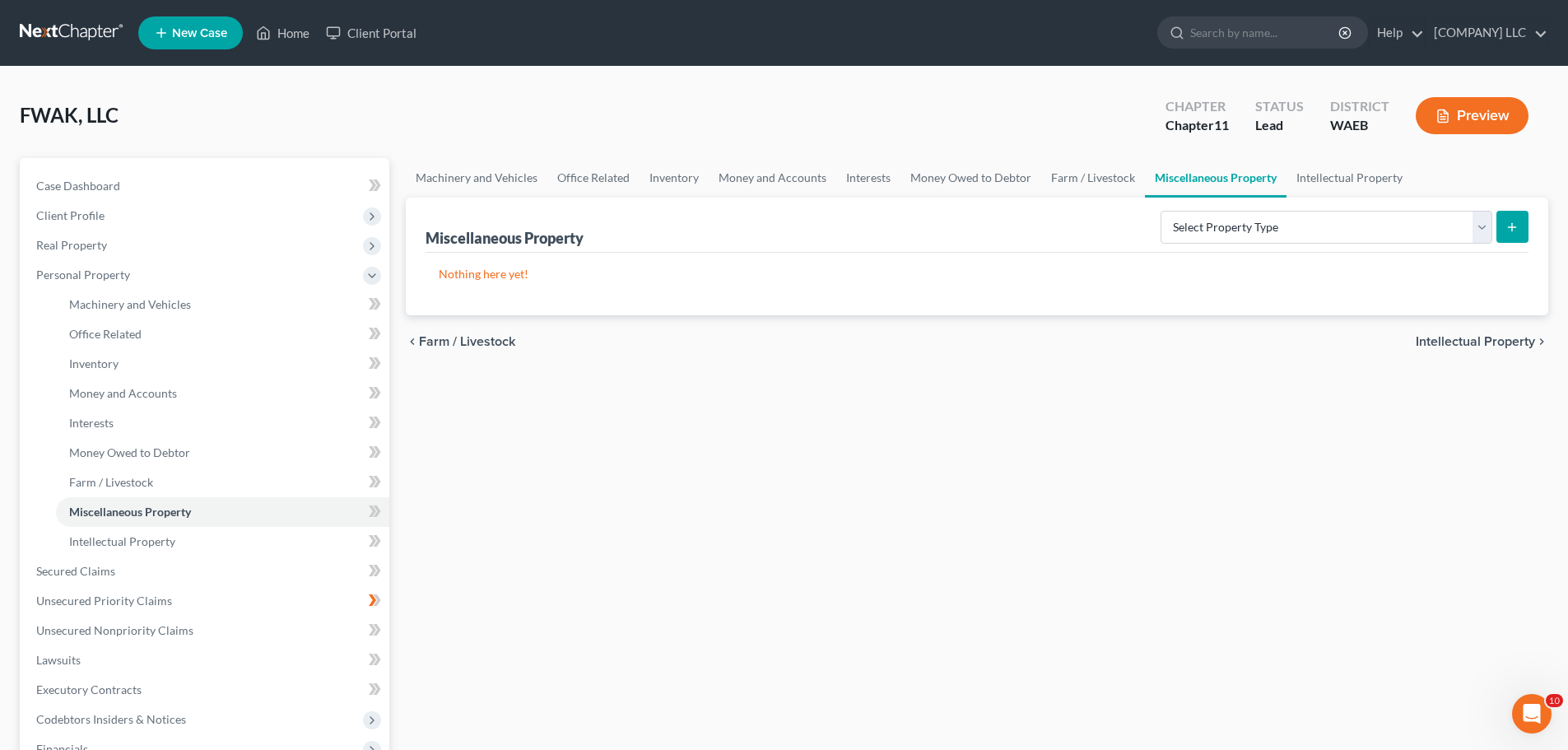 click on "Intellectual Property" at bounding box center (1475, 342) 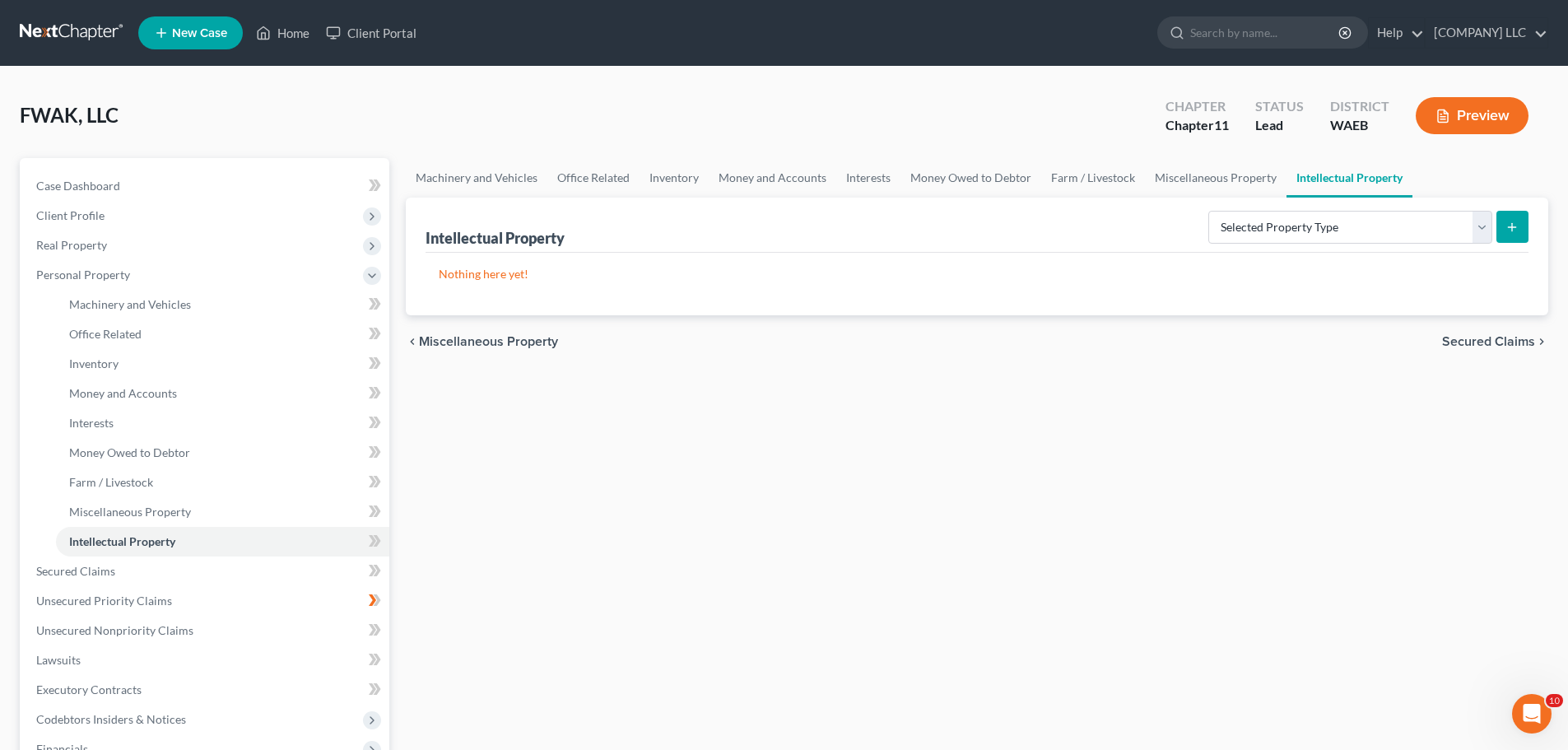 click on "Secured Claims" at bounding box center [1488, 342] 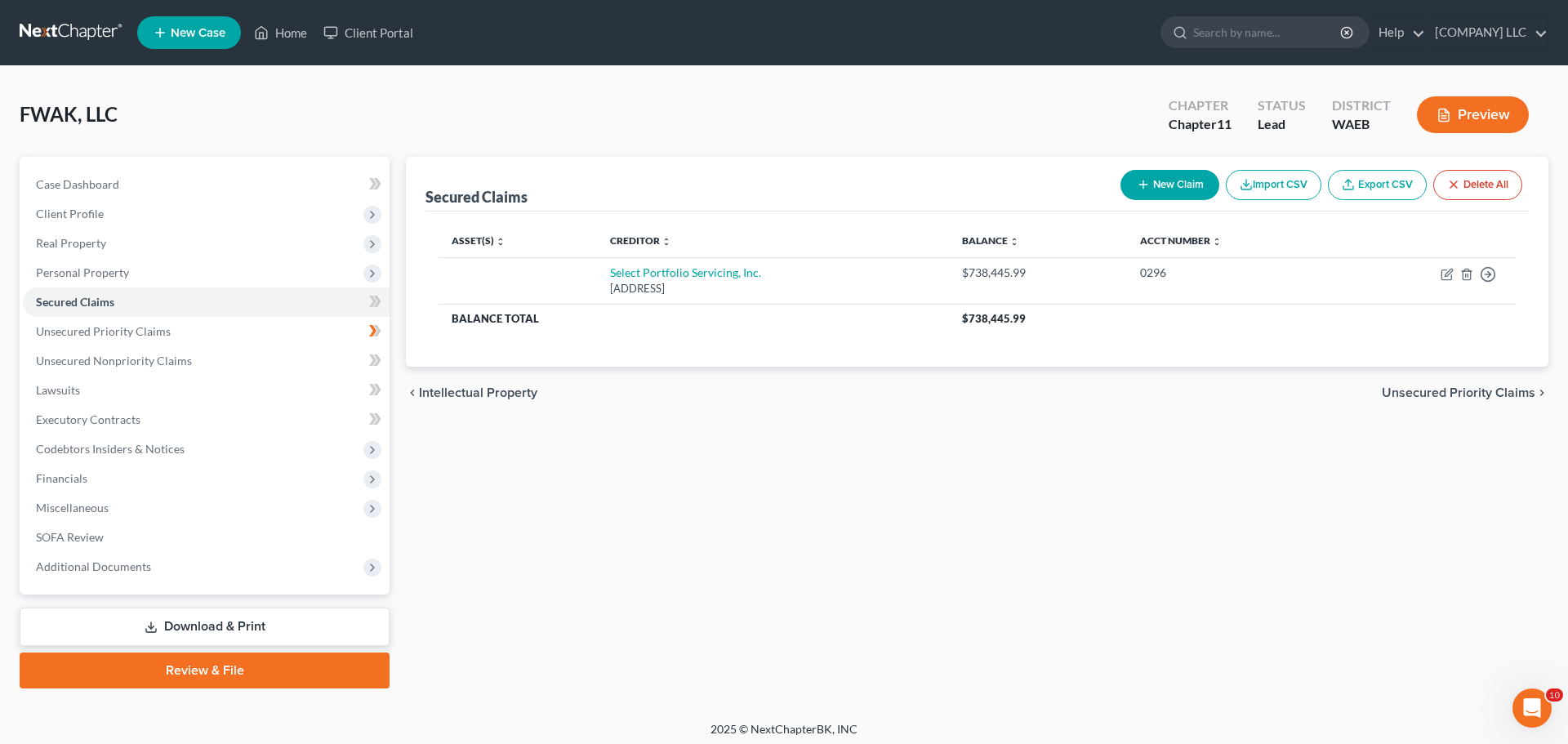 click on "Asset(s)  expand_more   expand_less   unfold_more Creditor  expand_more   expand_less   unfold_more Balance  expand_more   expand_less   unfold_more Acct Number  expand_more   expand_less   unfold_more Select Portfolio Servicing, Inc. P.O. Box 65450, Salt Lake City, UT 84165-0450 $738,445.99 0296 Move to E Move to F Move to G Move to Notice Only Balance Total $738,445.99" at bounding box center (977, 289) 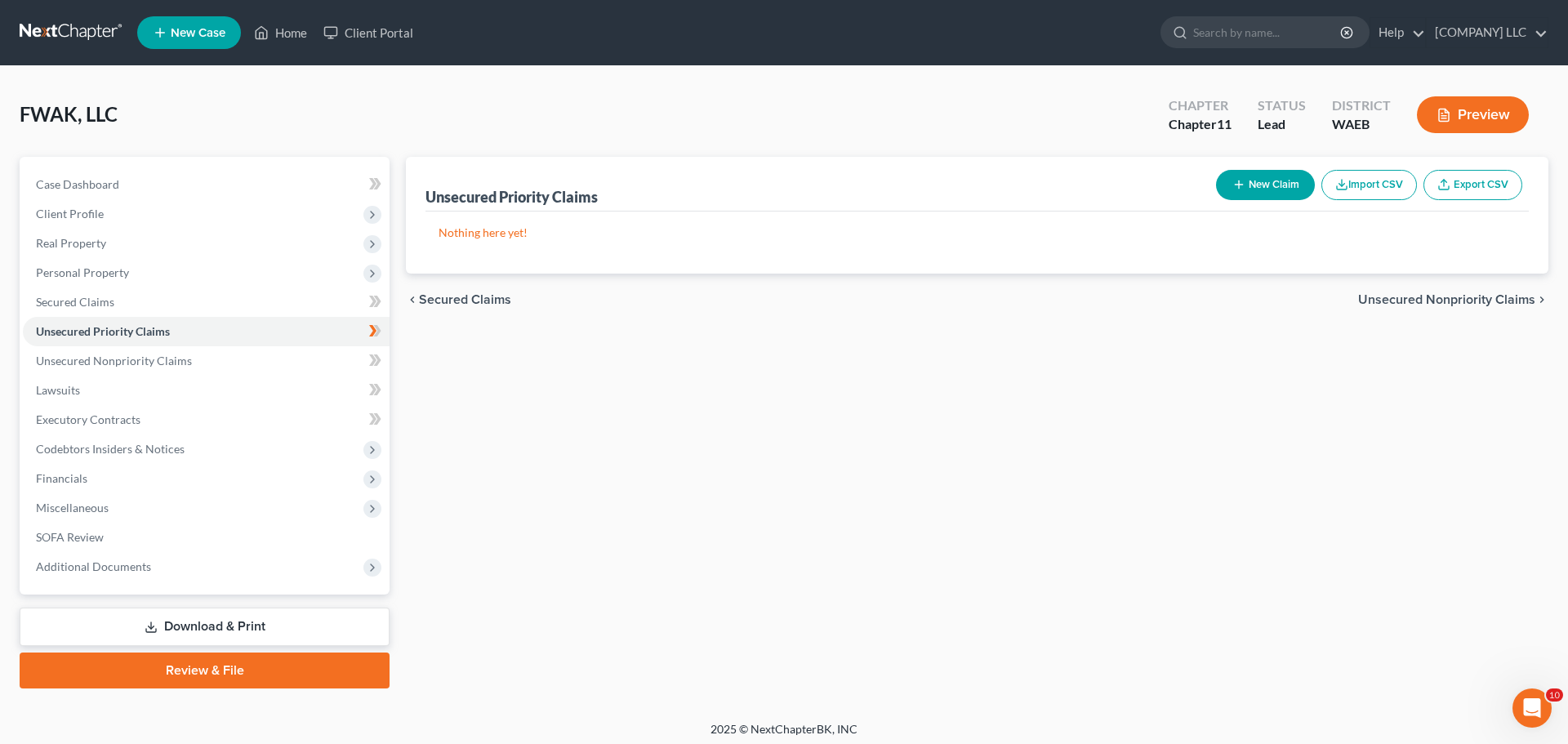 click on "Unsecured Nonpriority Claims" at bounding box center (1446, 300) 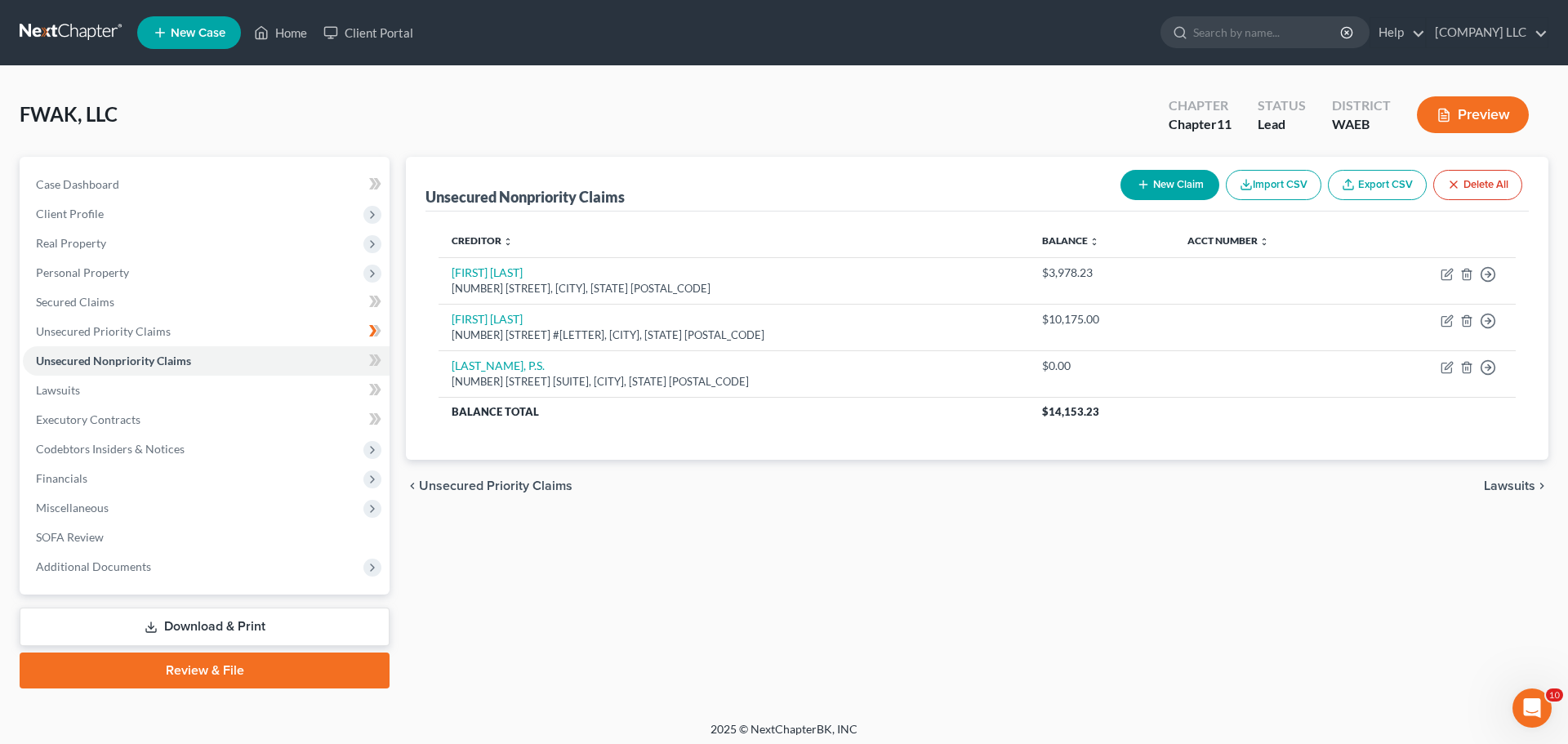 click on "Lawsuits" at bounding box center (1509, 486) 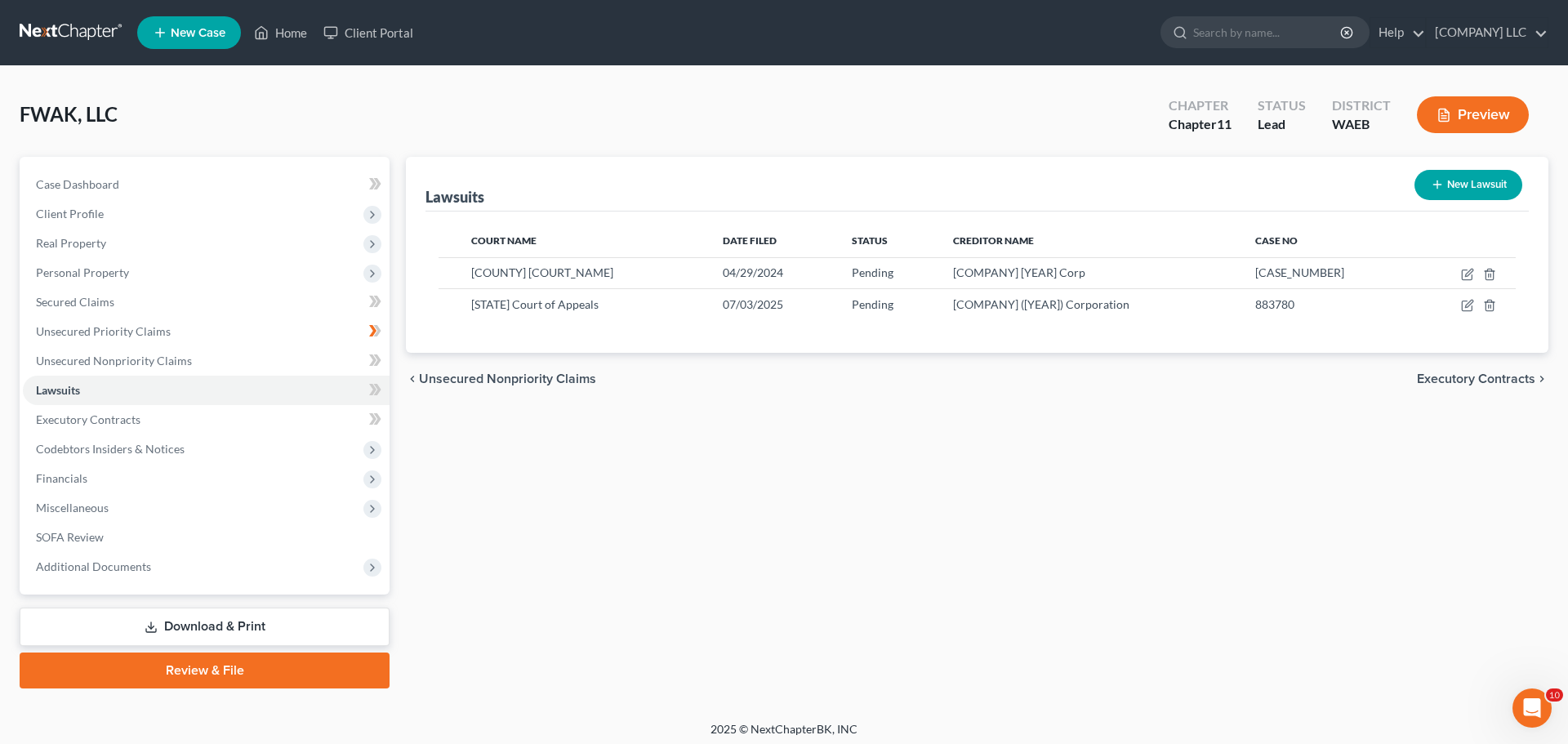 click on "Executory Contracts" at bounding box center (1476, 379) 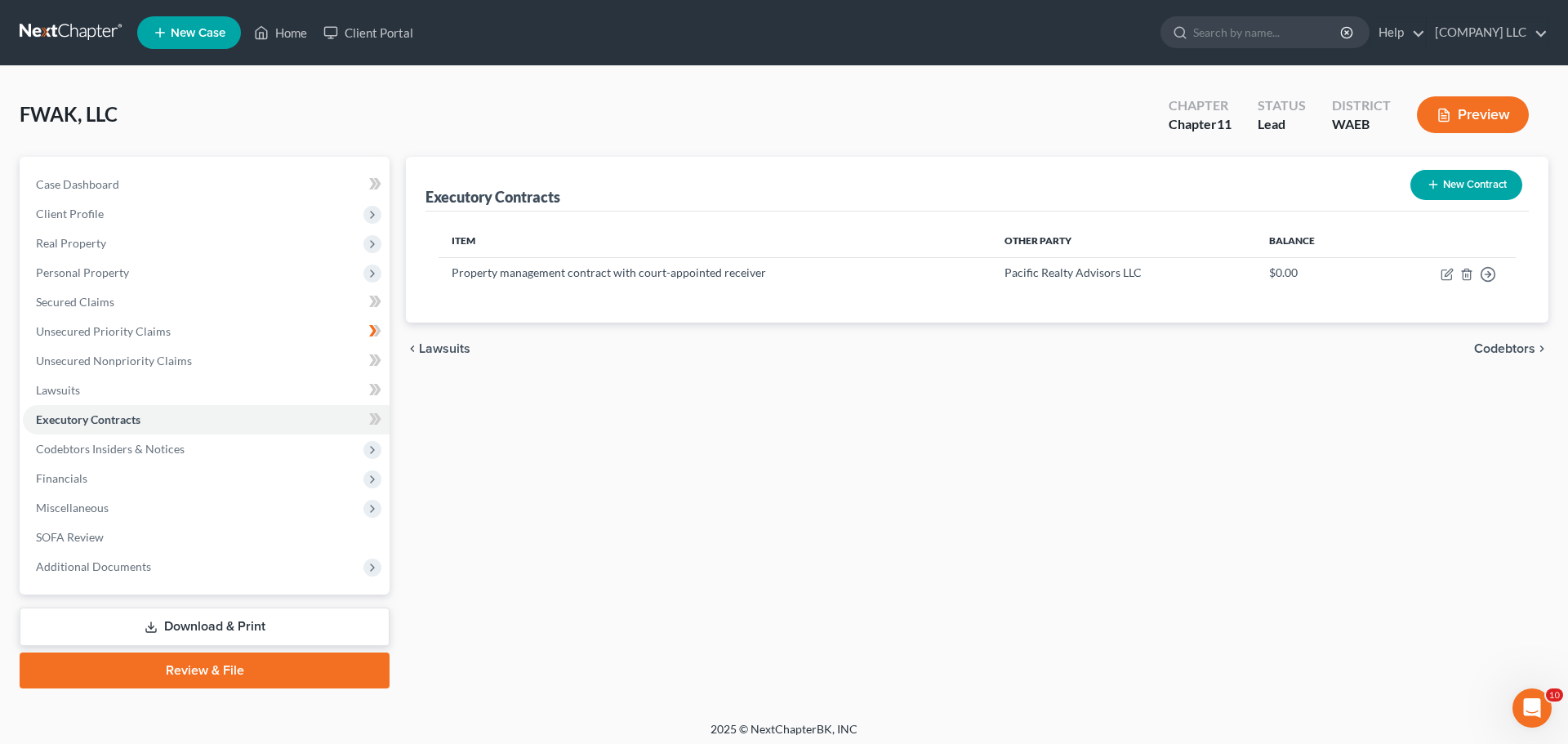 click on "Codebtors" at bounding box center [1504, 349] 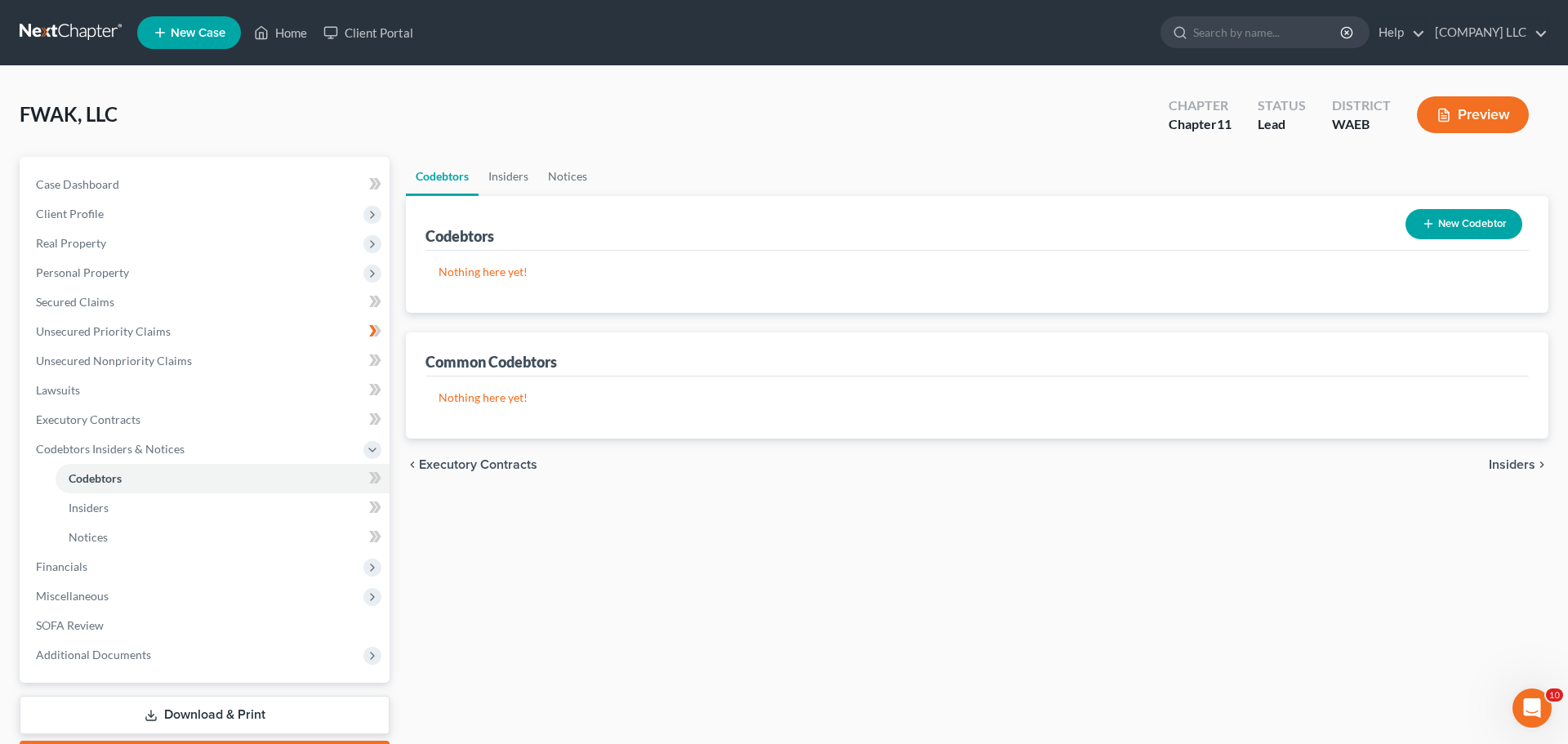 click 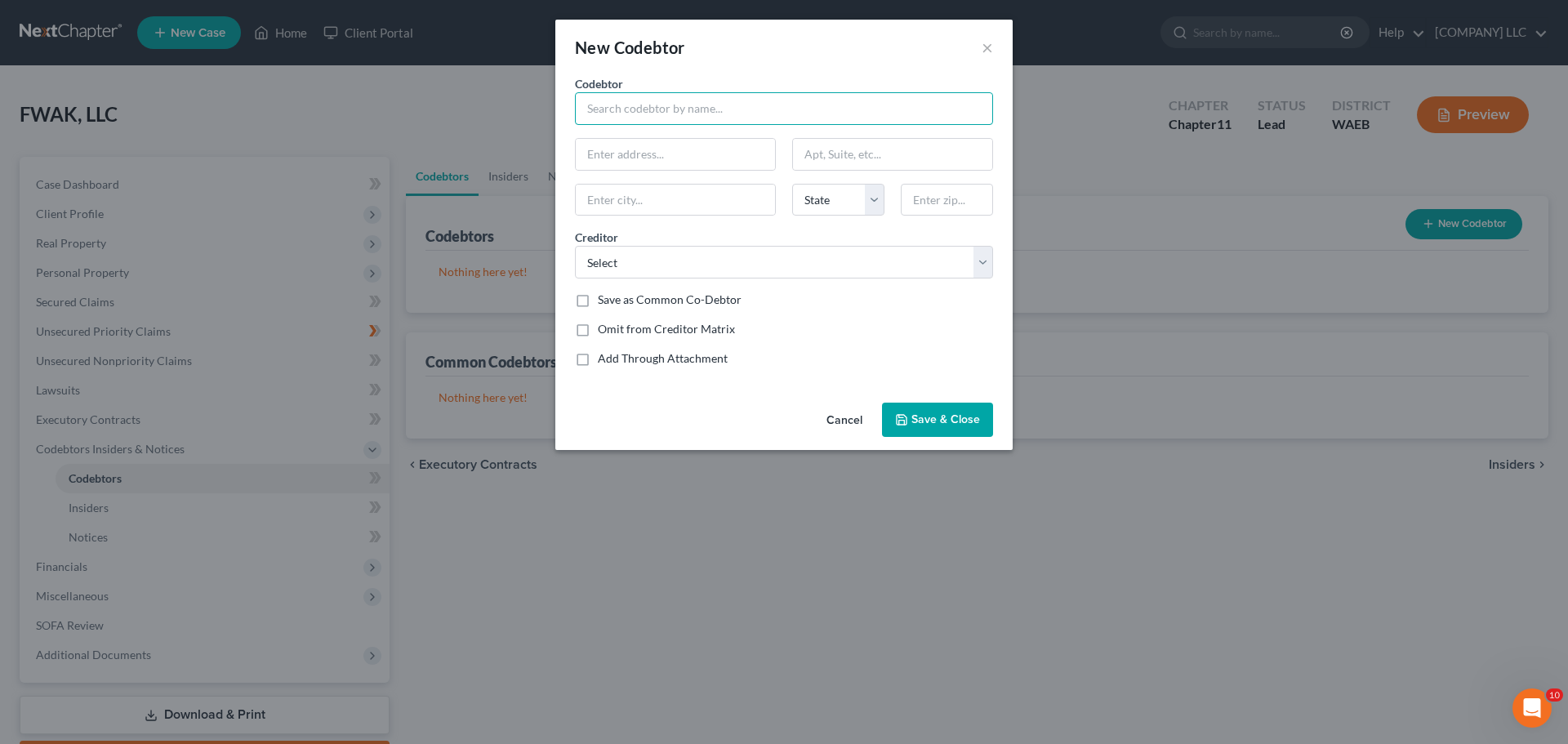 click at bounding box center (784, 109) 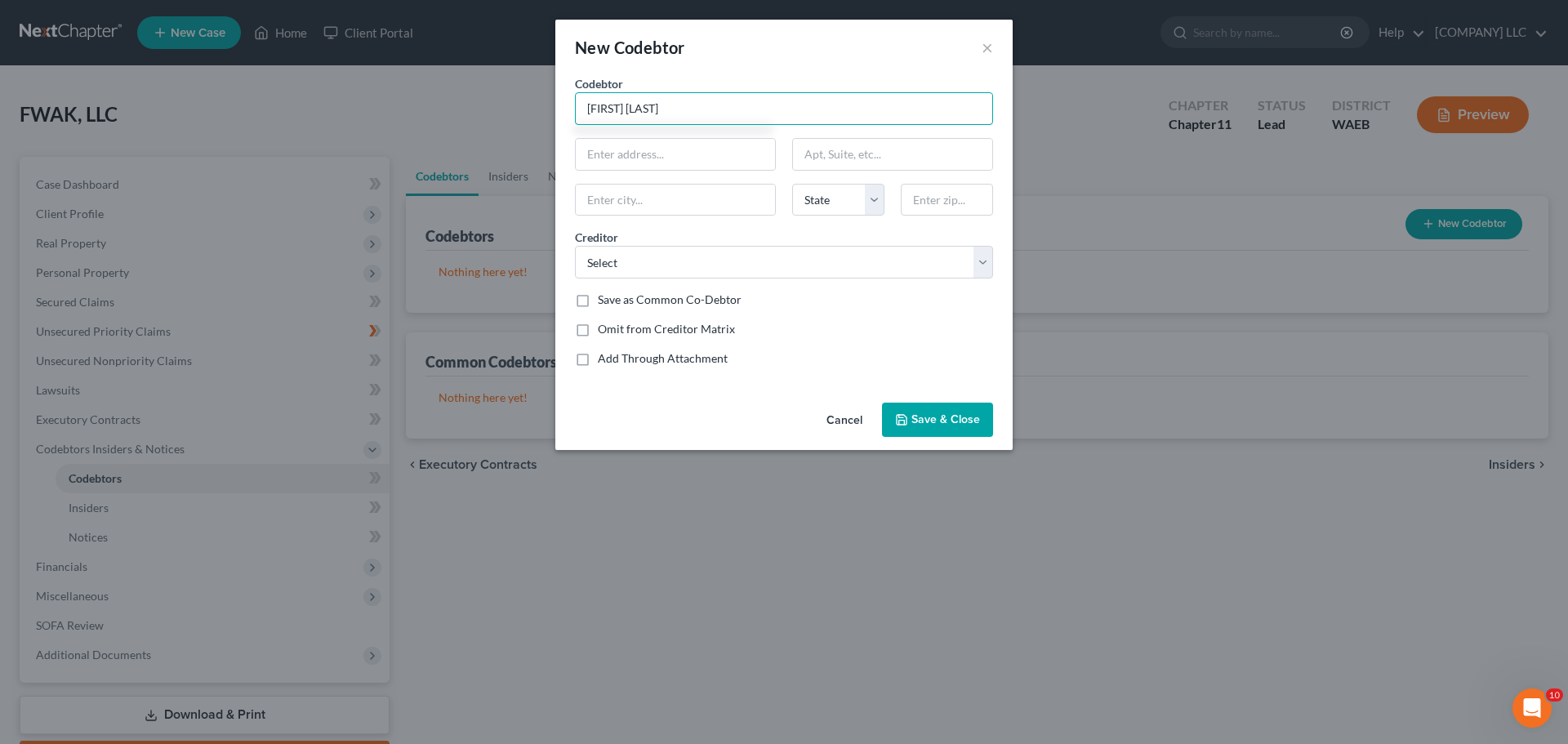 type on "Anne Marie Kreidler" 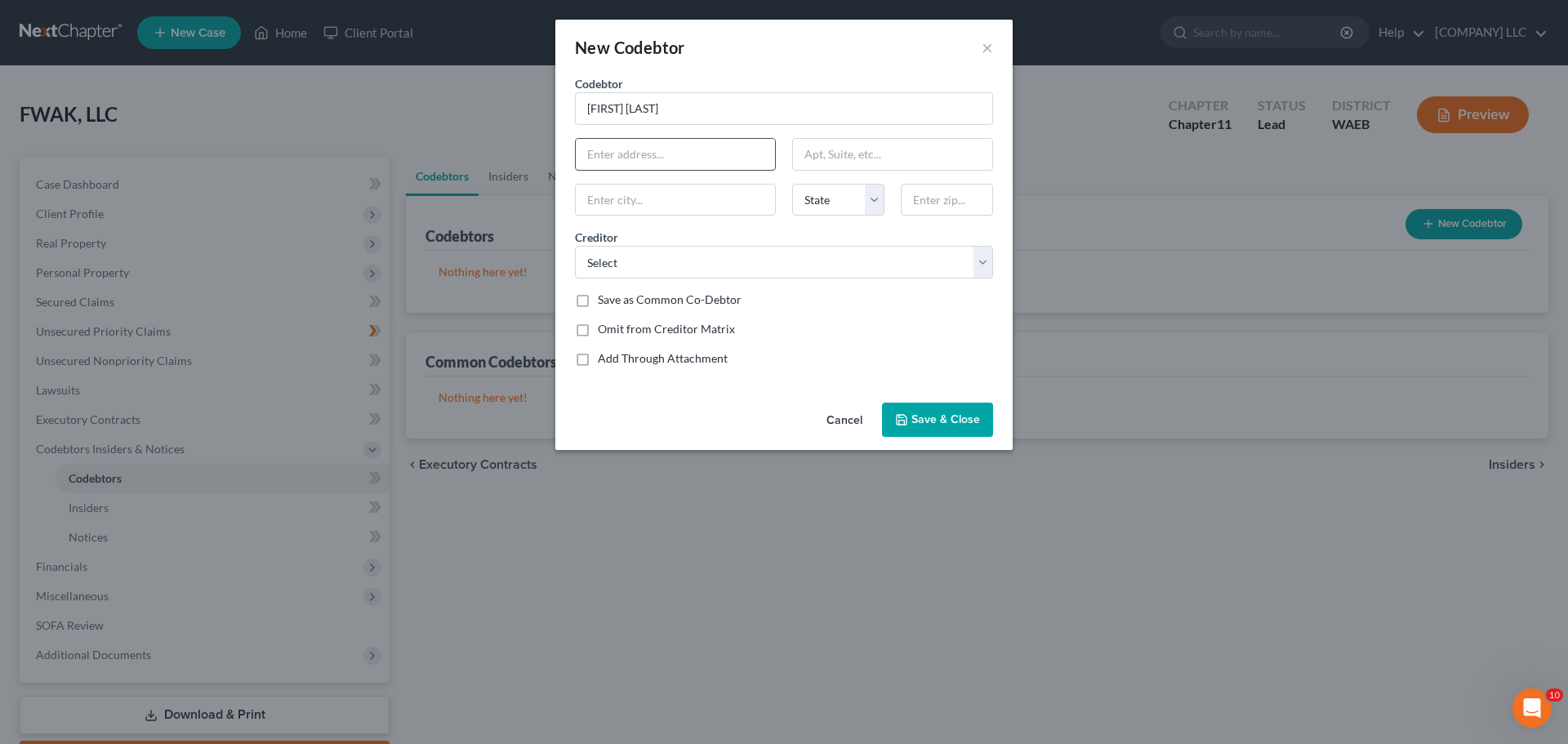 click at bounding box center [675, 154] 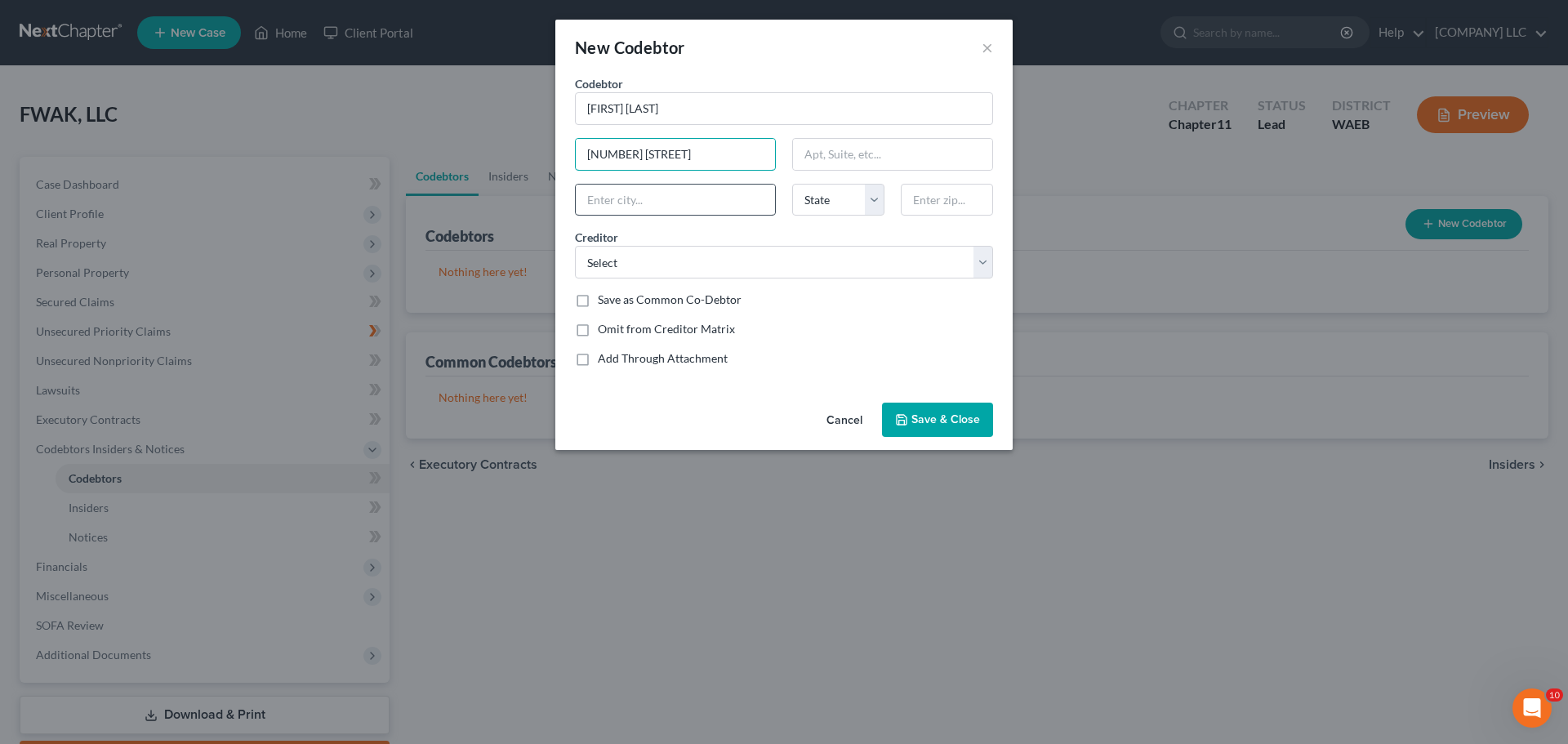 type on "19618 68th Ave West" 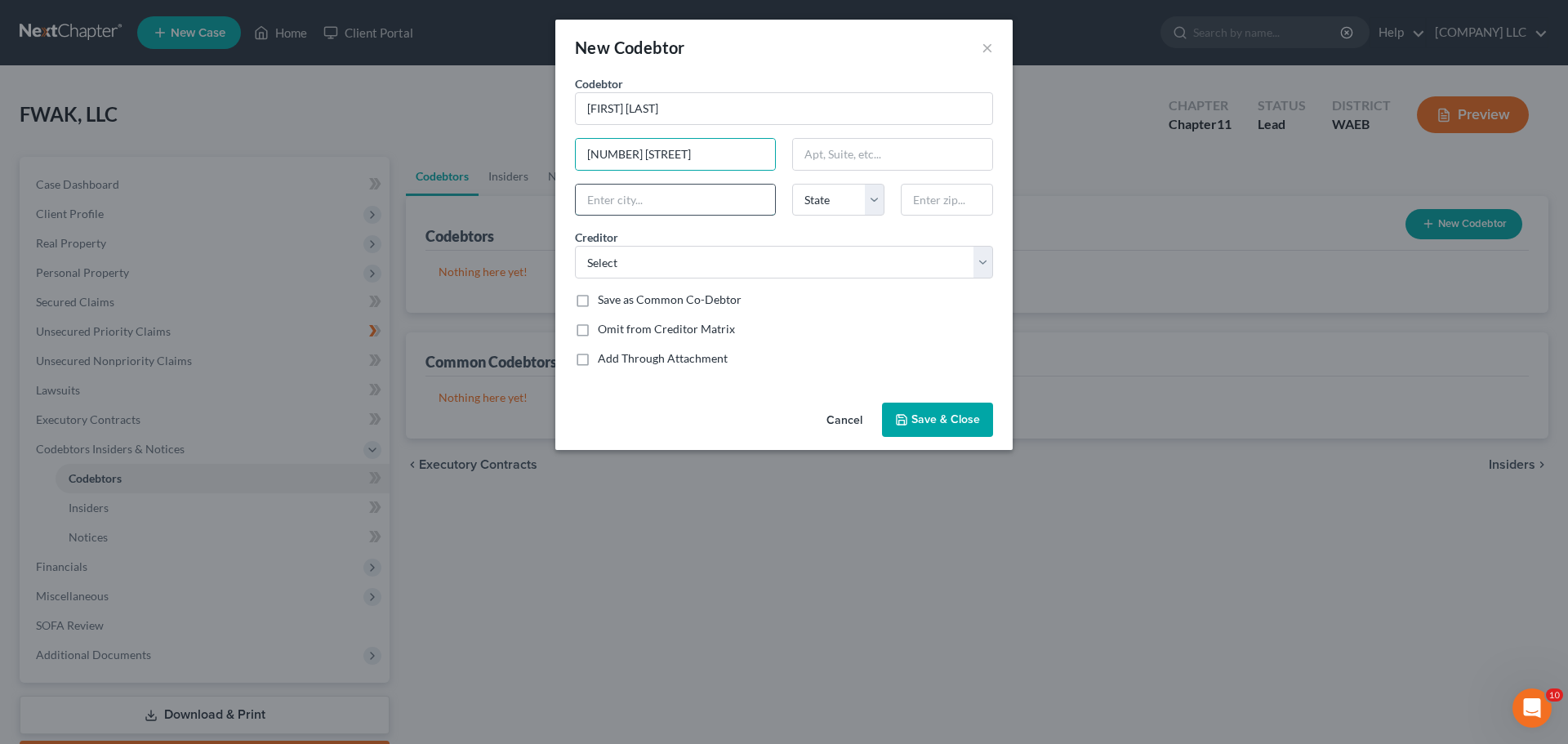 click at bounding box center [675, 200] 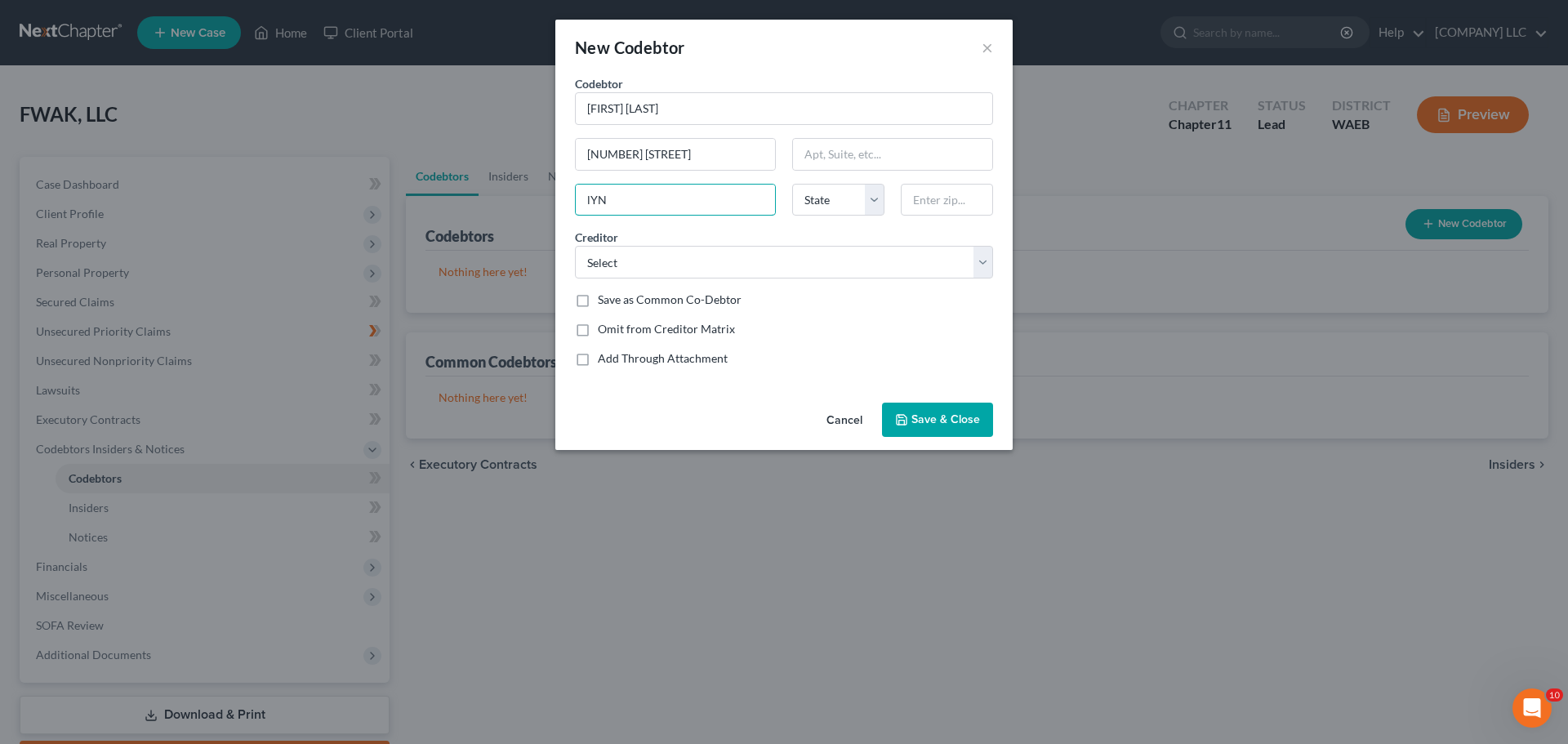 type on "Lynnwood" 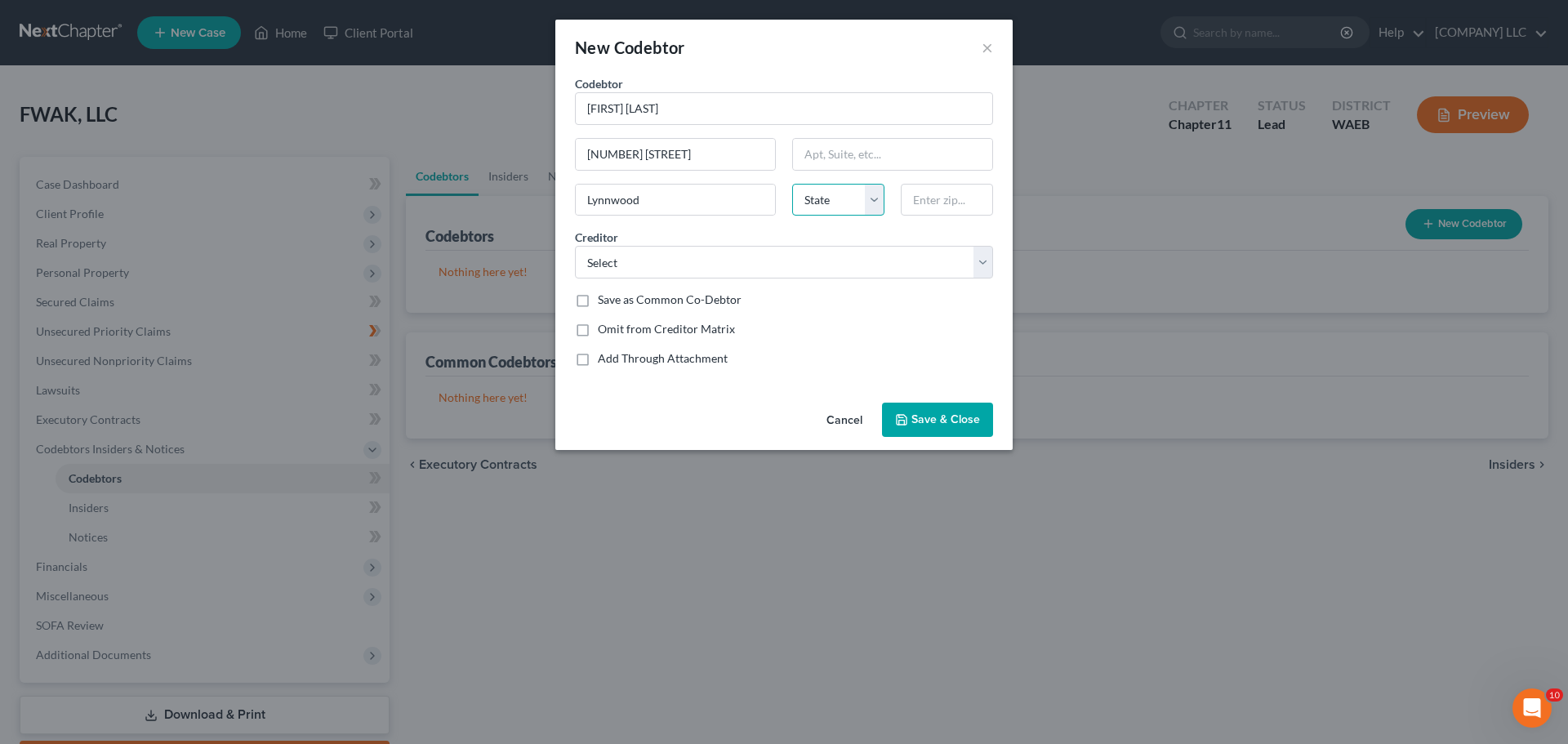 select on "50" 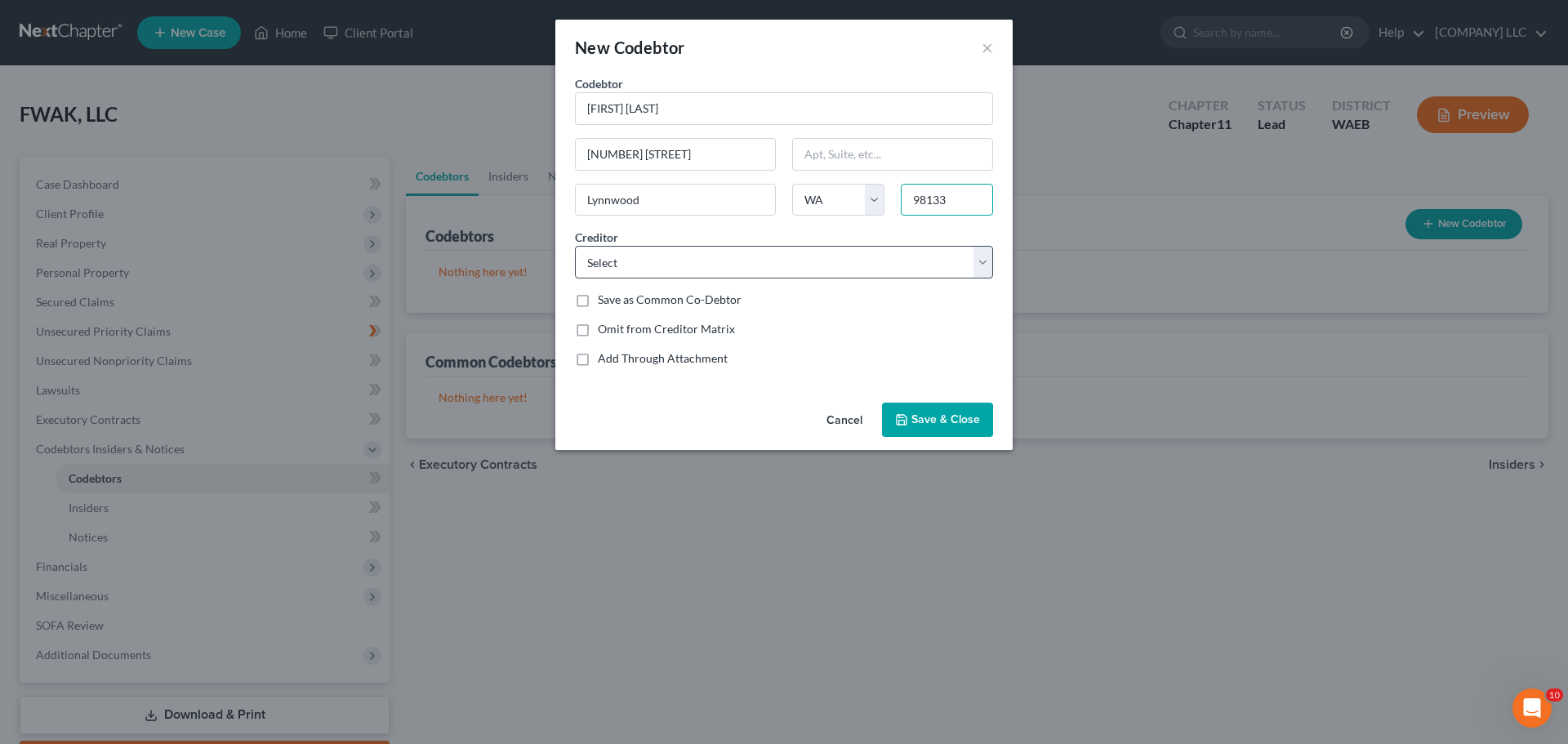 type on "98133" 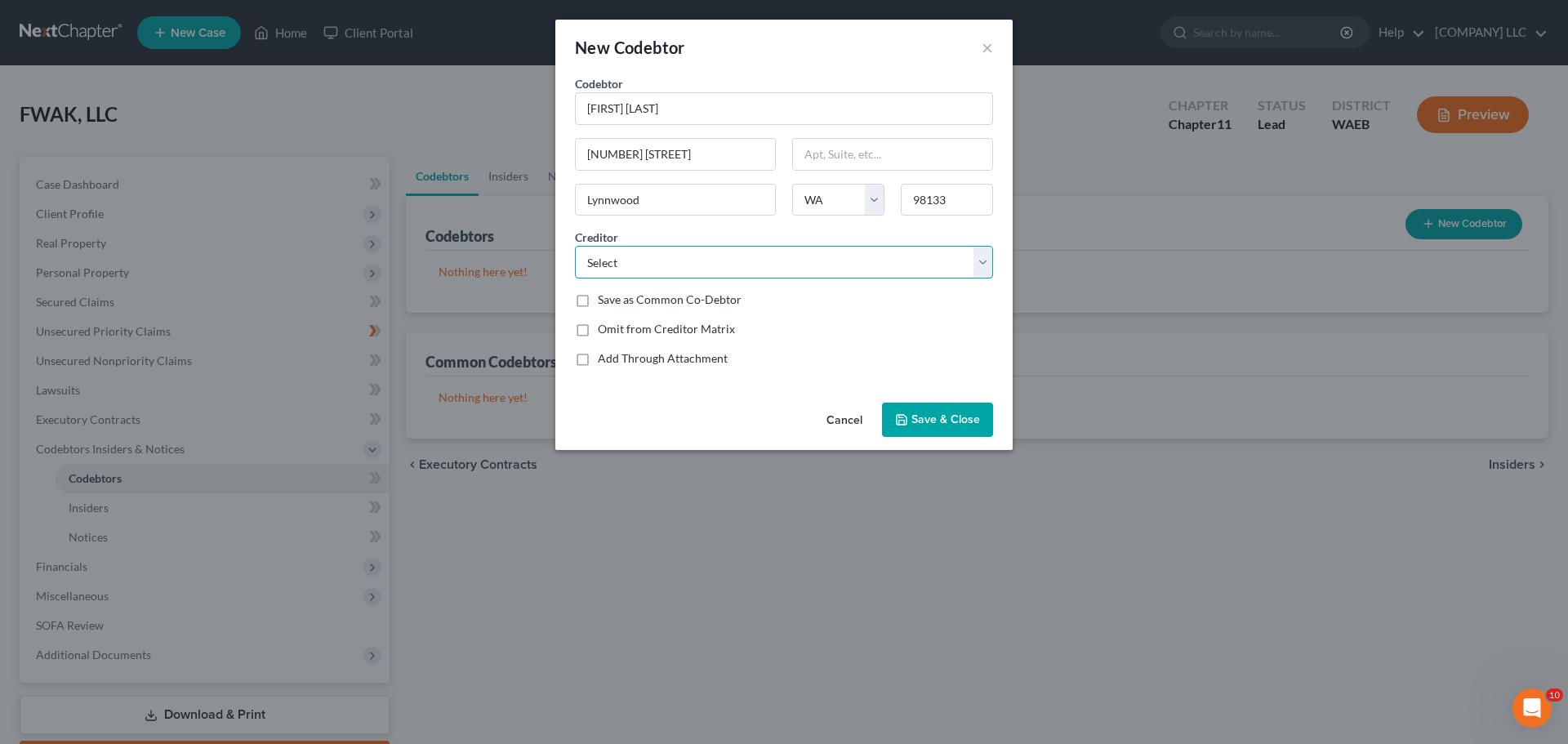 type on "Seattle" 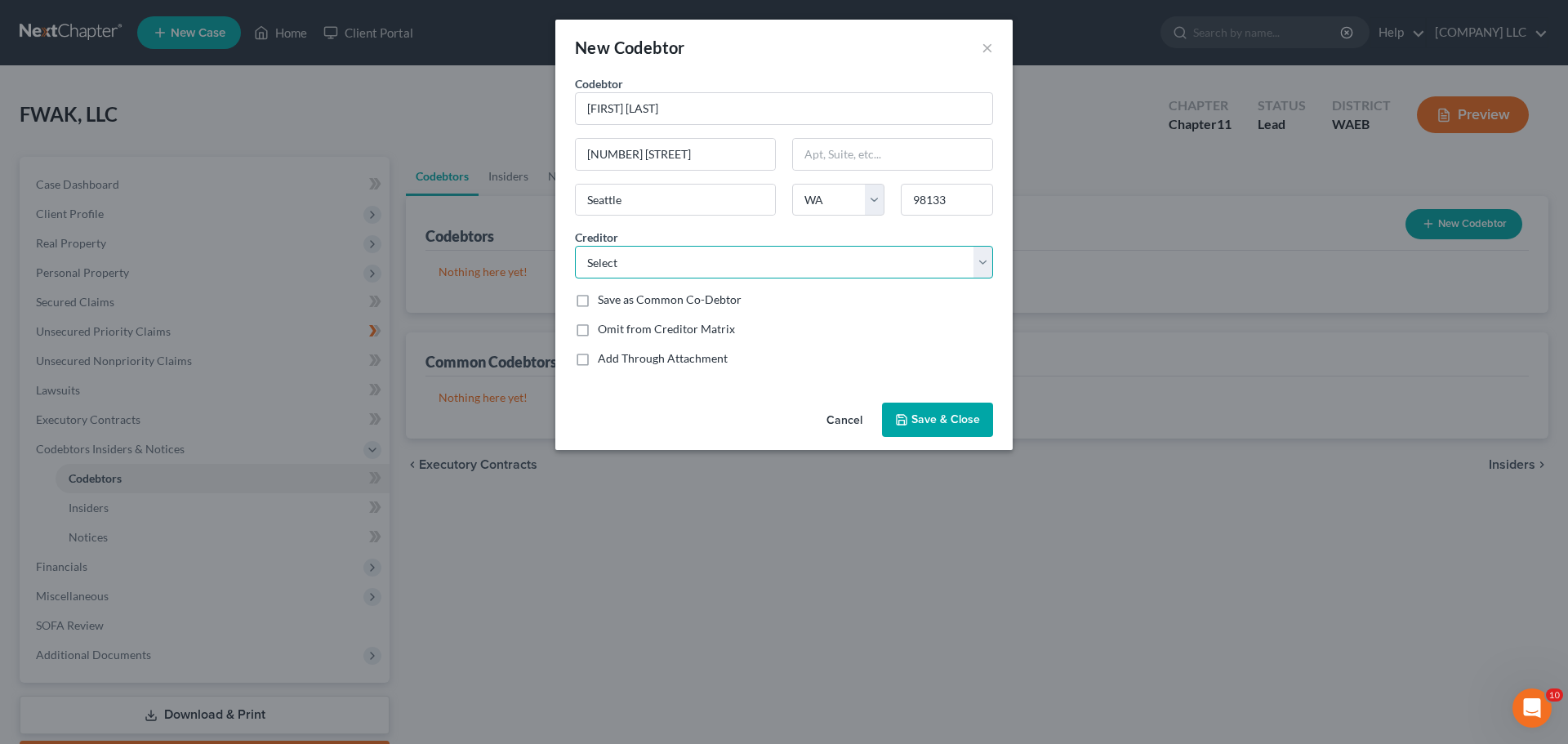 click on "Select Bob Swan Jonny Joel Landerholm, P.S. Select Portfolio Servicing, Inc." at bounding box center (784, 262) 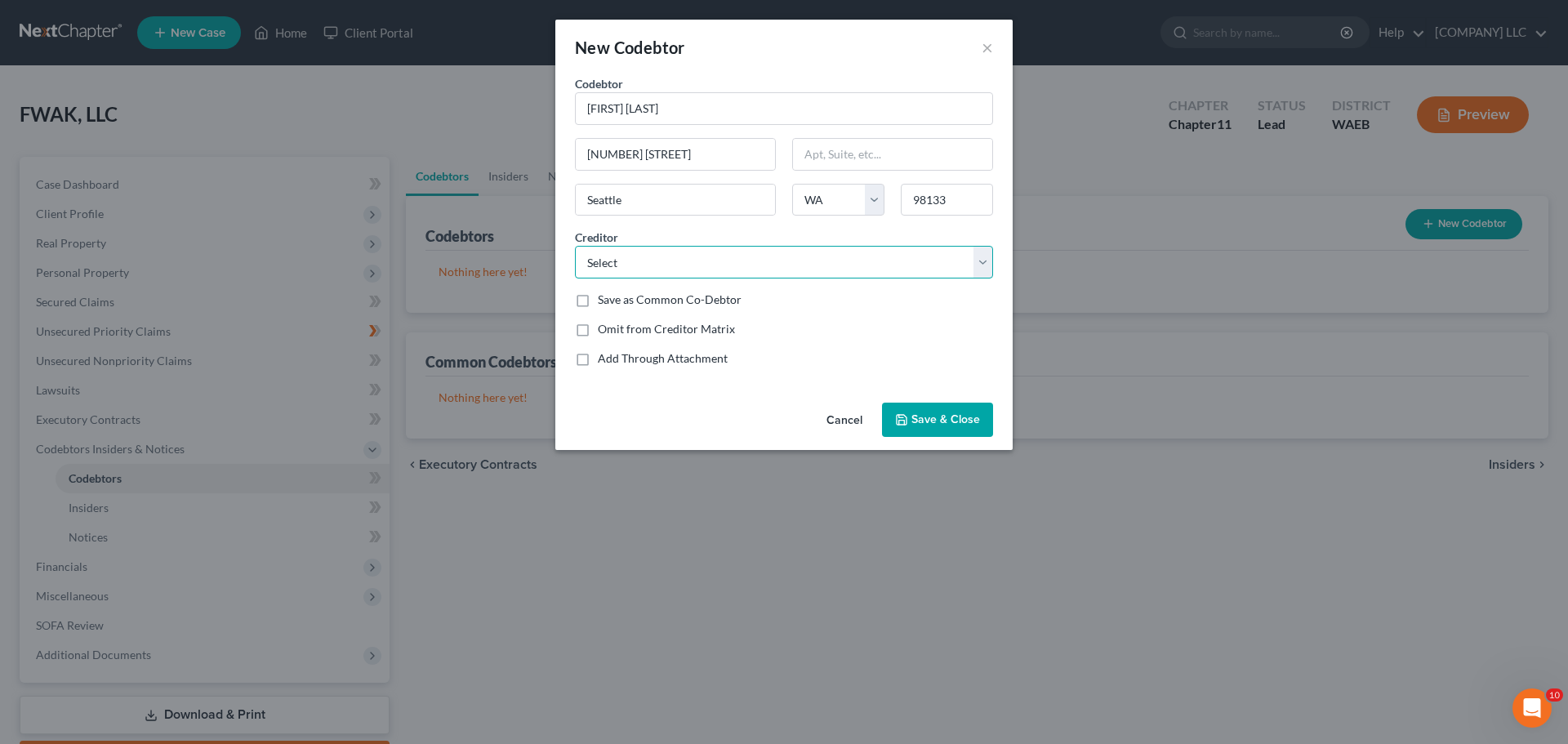 select on "2" 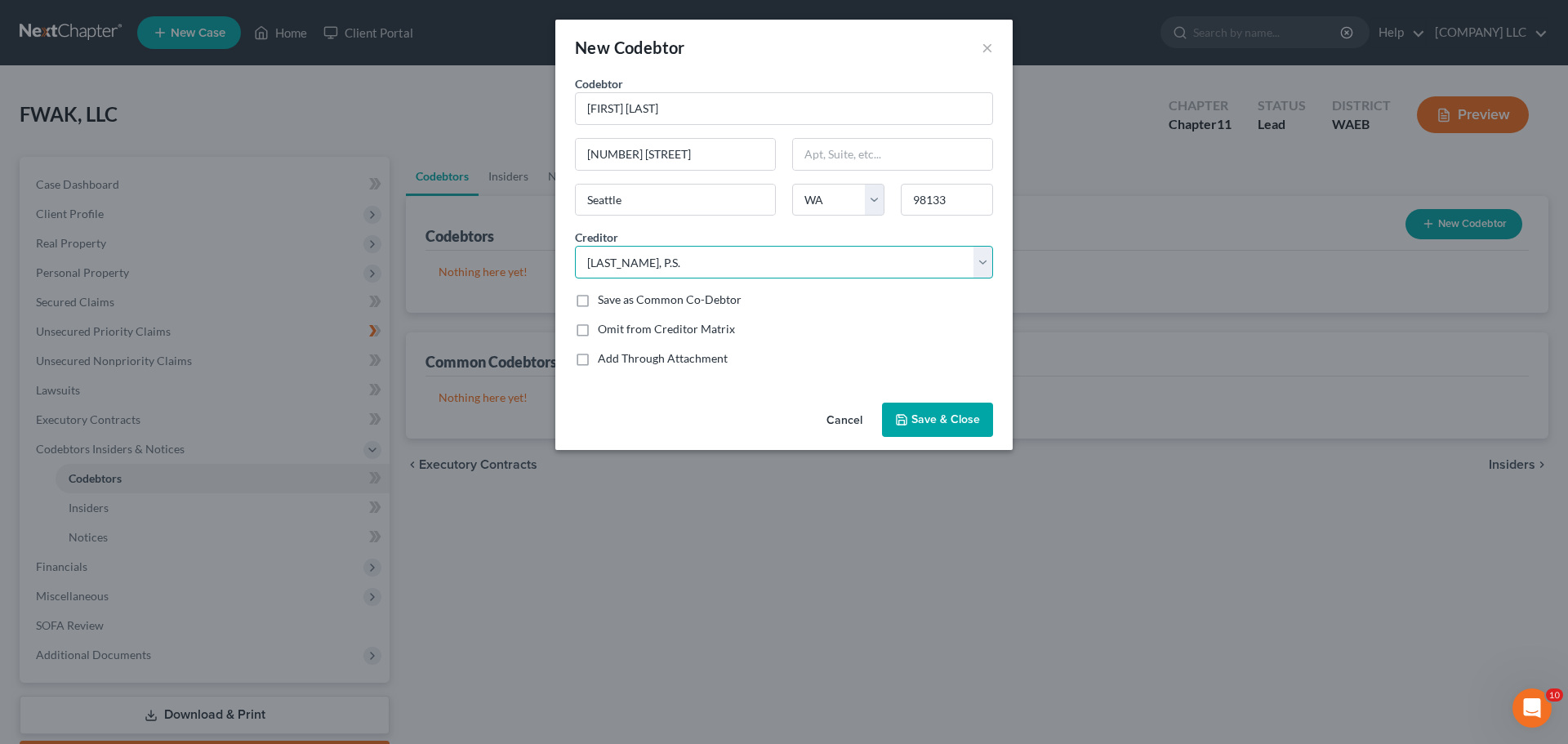 click on "Select Bob Swan Jonny Joel Landerholm, P.S. Select Portfolio Servicing, Inc." at bounding box center (784, 262) 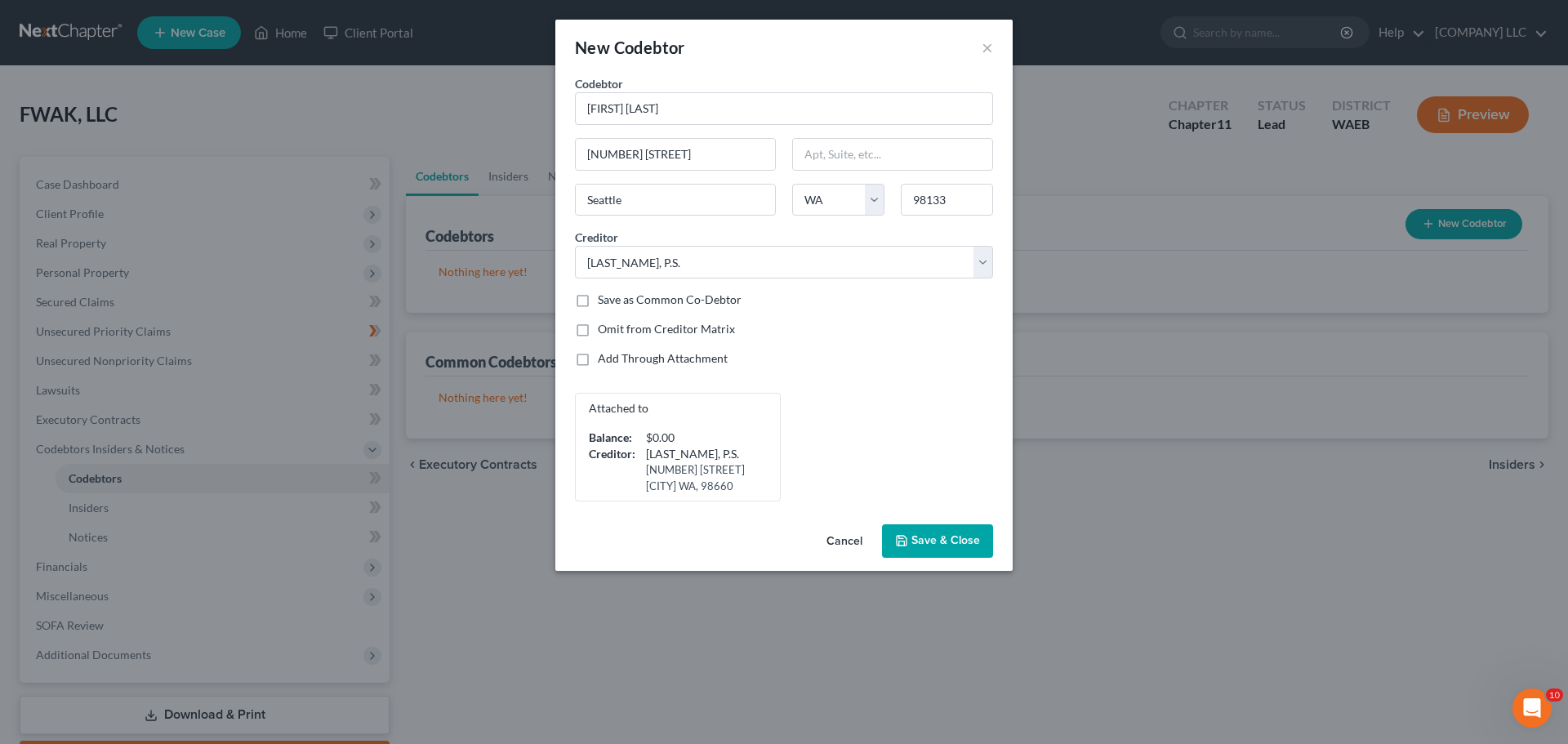 click on "Save & Close" at bounding box center (946, 541) 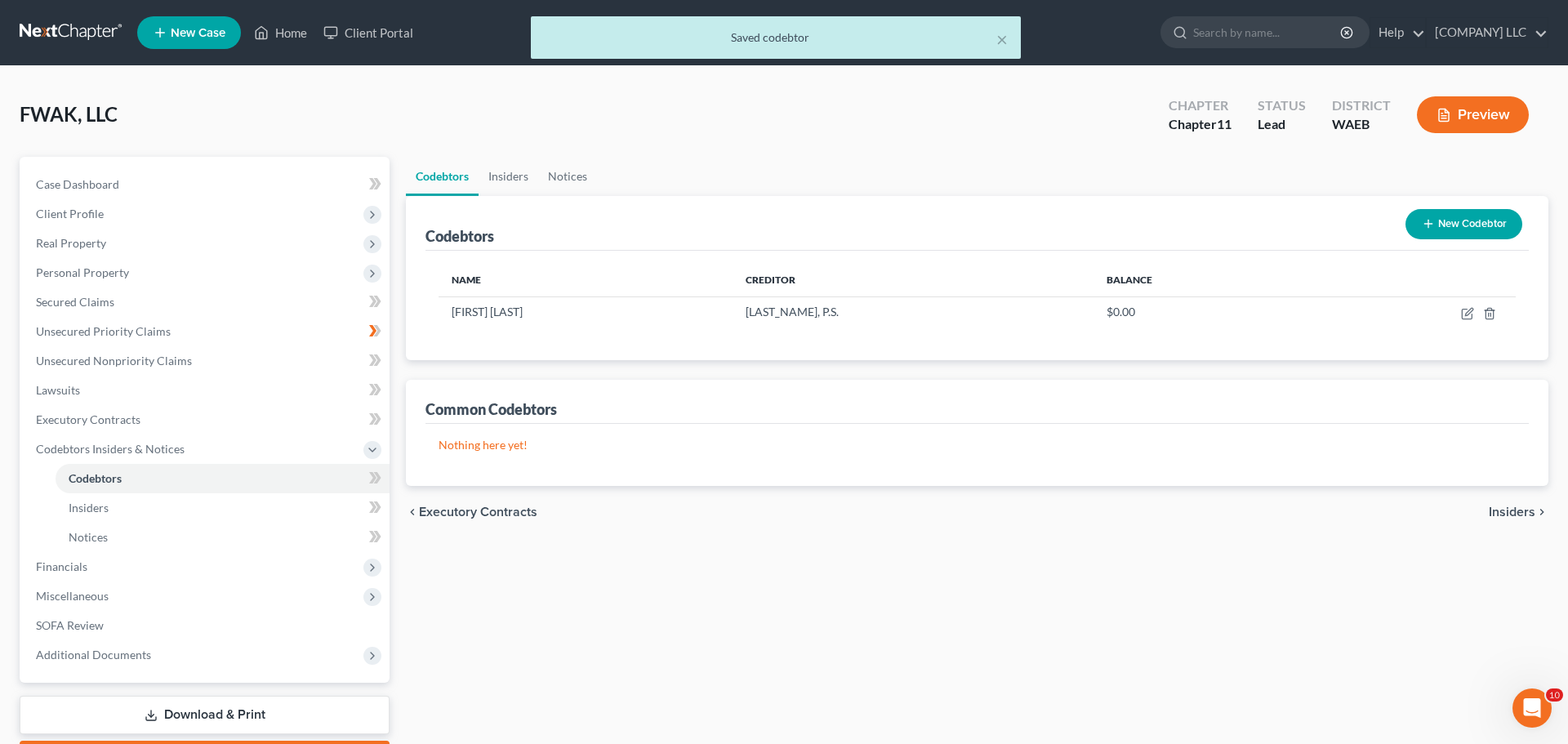 click on "New Codebtor" at bounding box center [1463, 224] 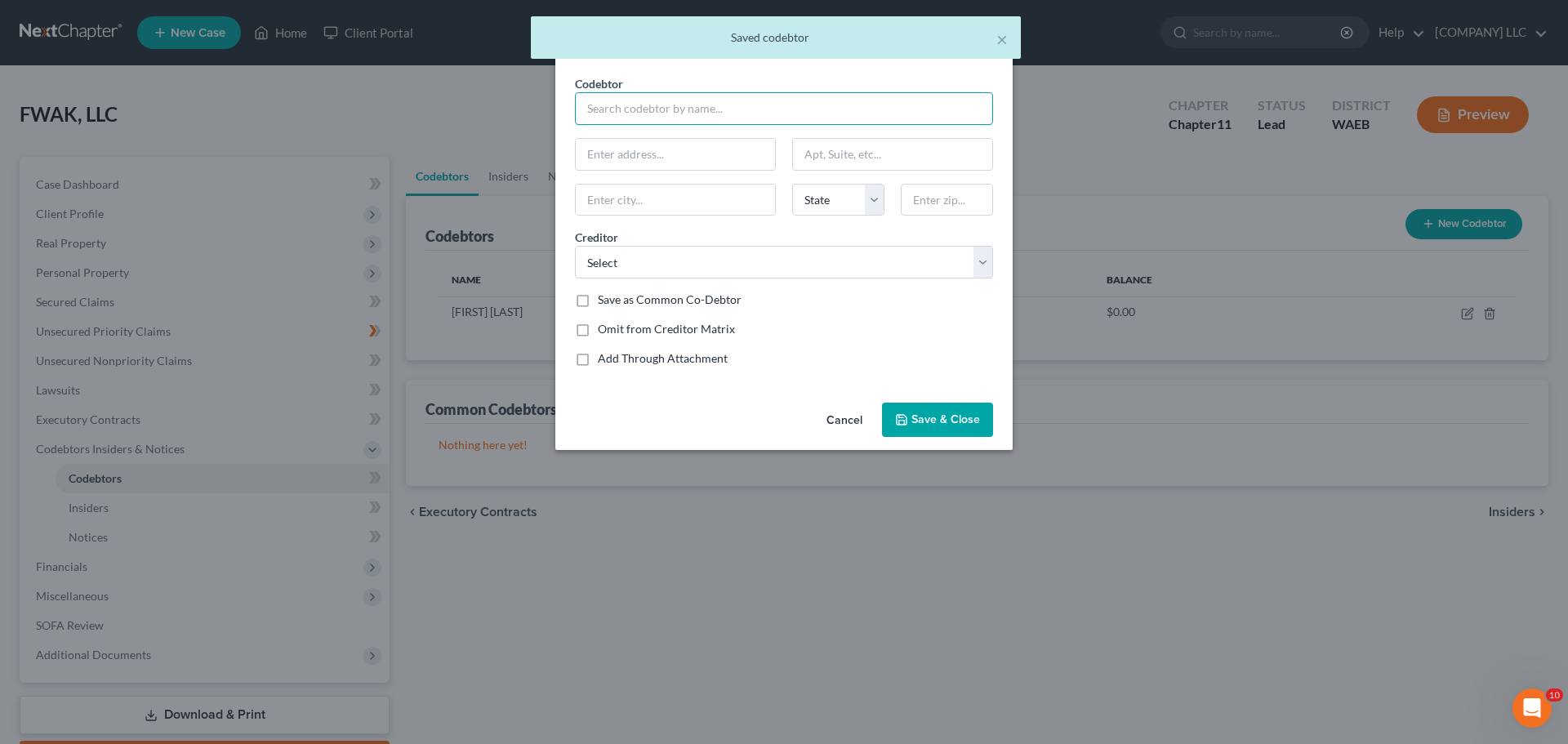click at bounding box center [784, 109] 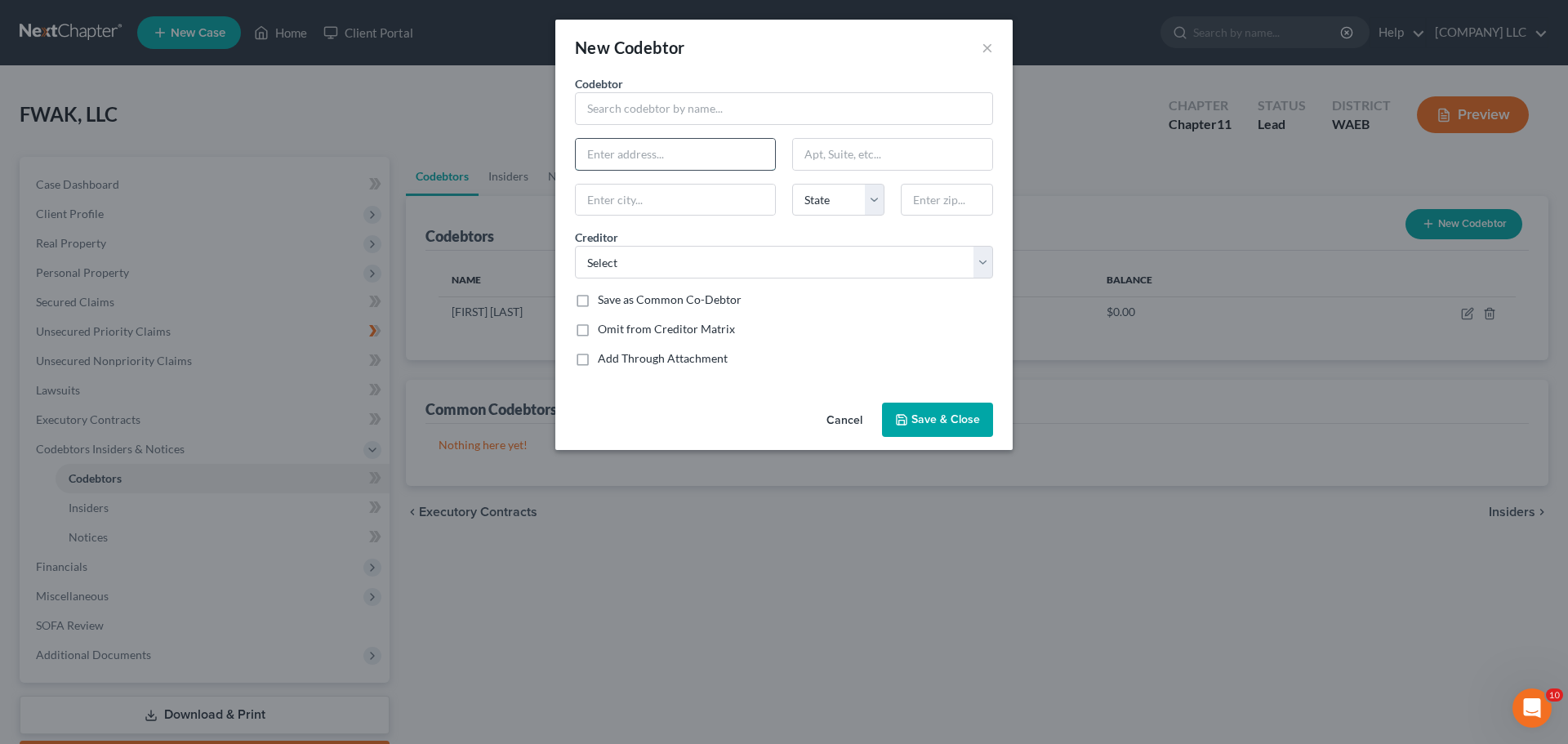 click at bounding box center (675, 154) 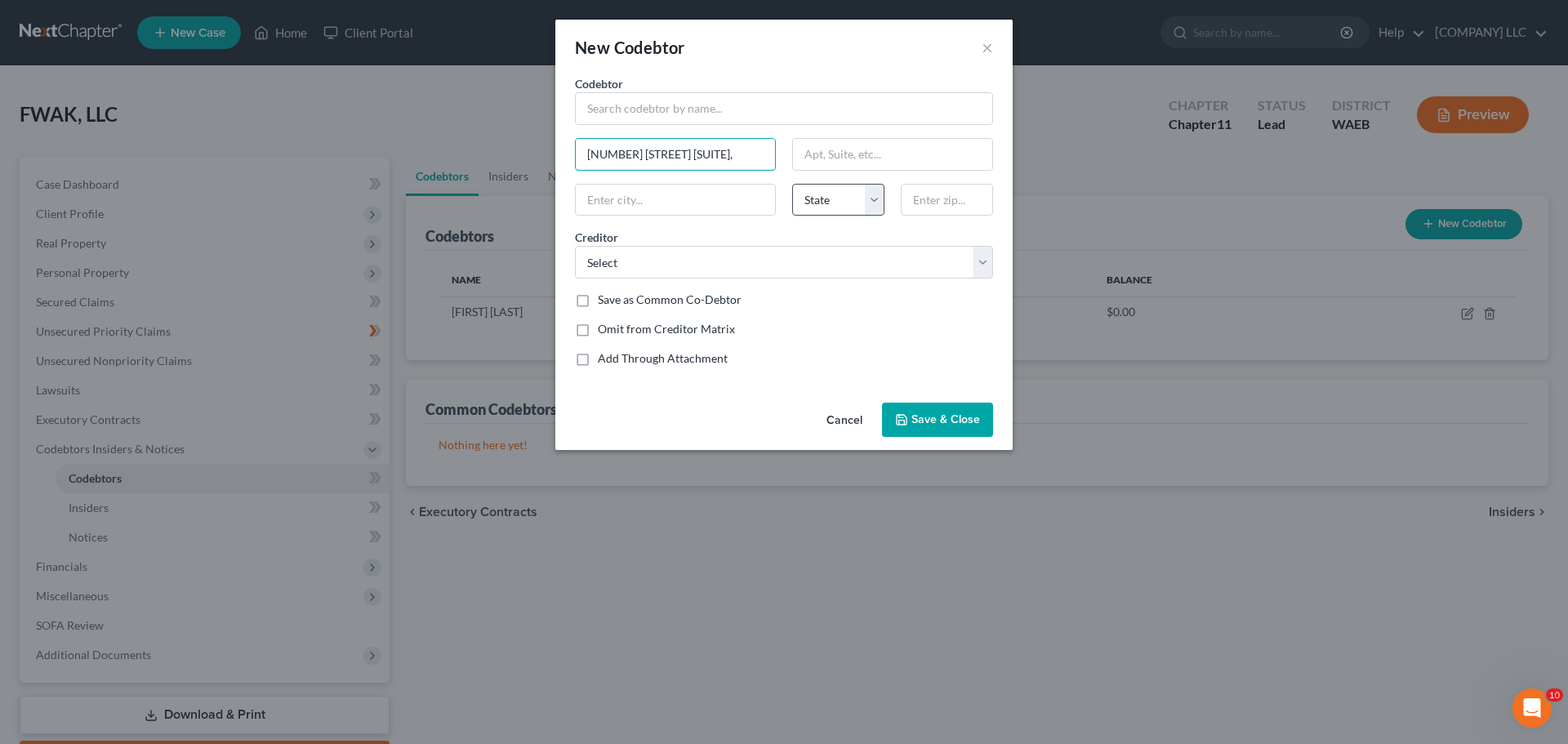 type on "19618 68th Ave West," 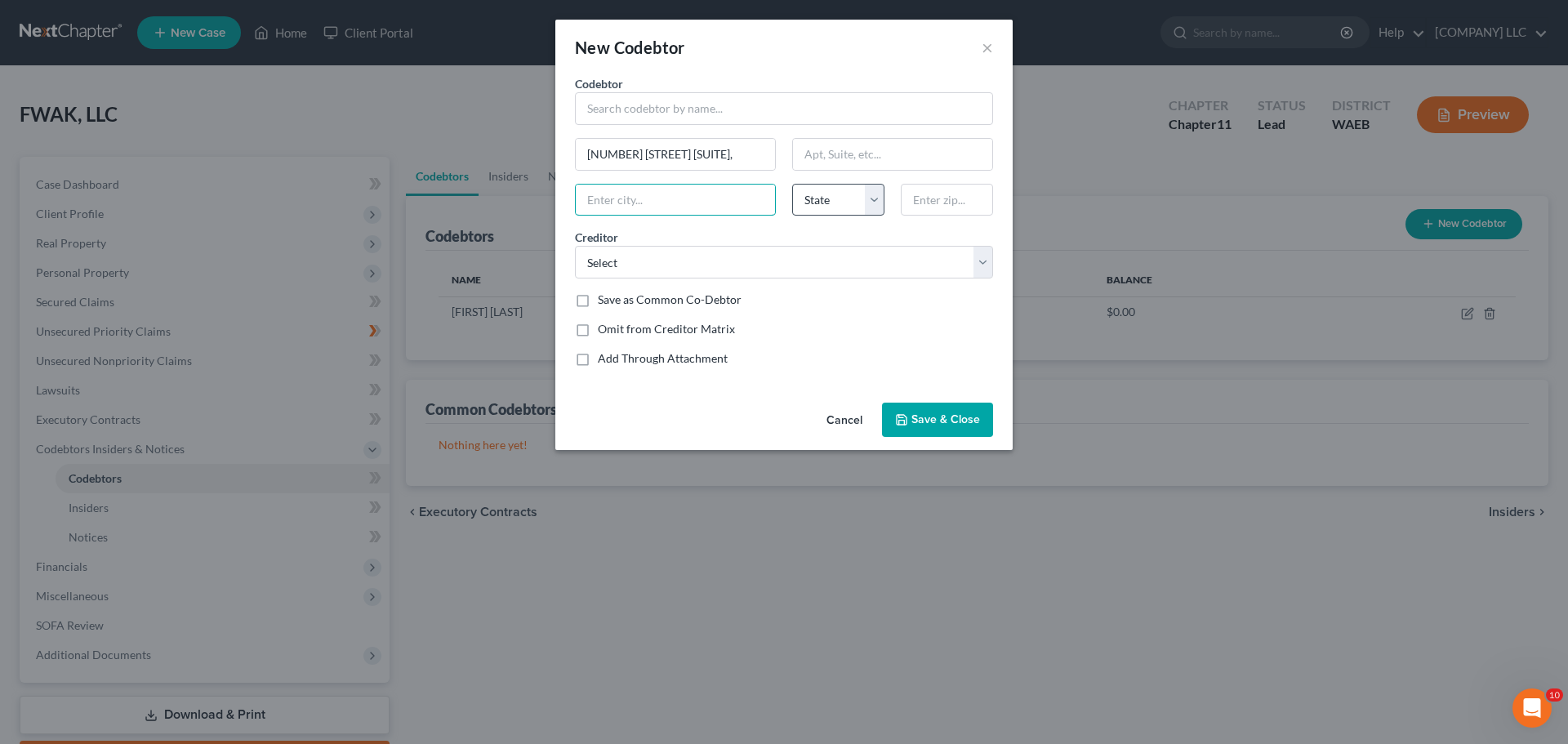 type on "P" 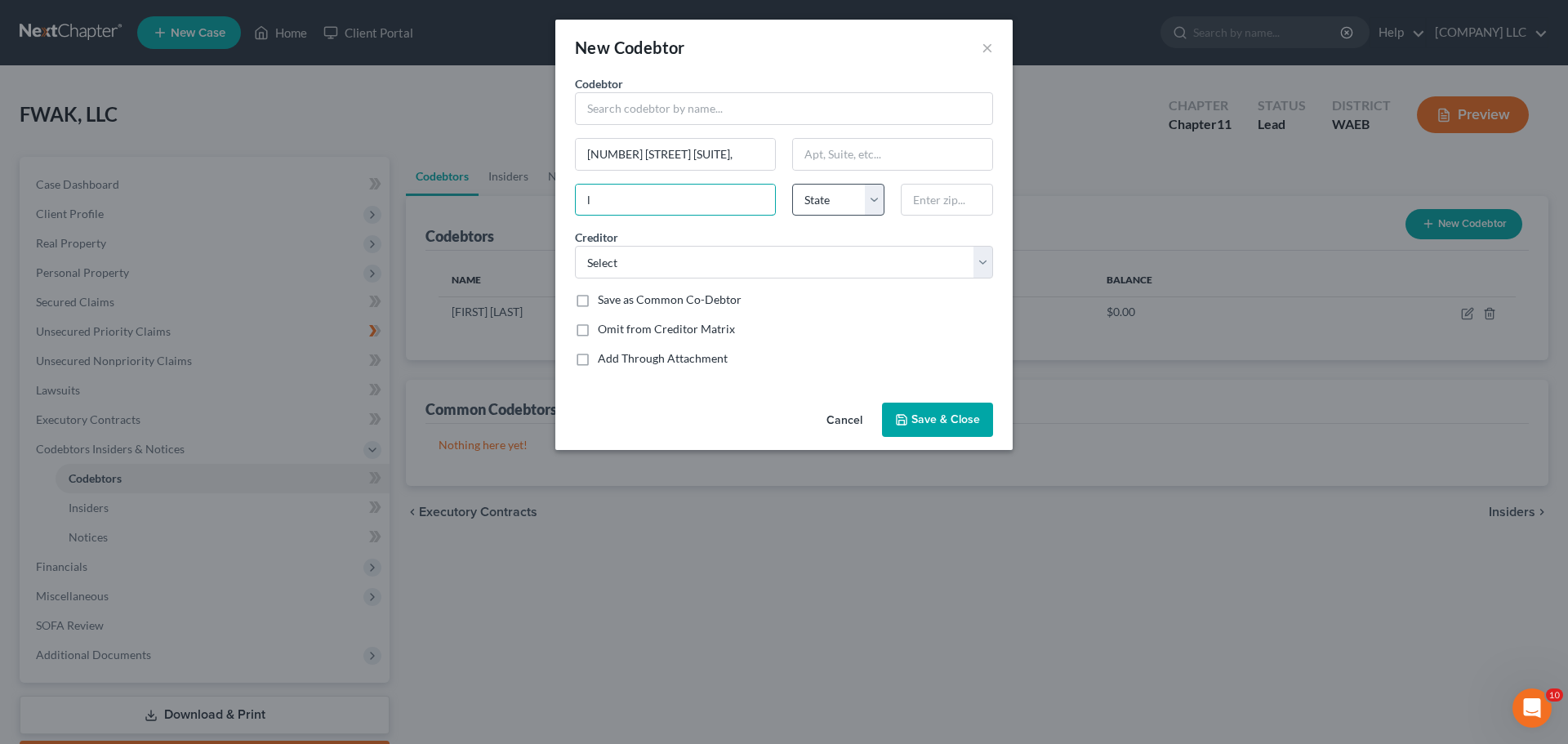 type on "Lynnwood" 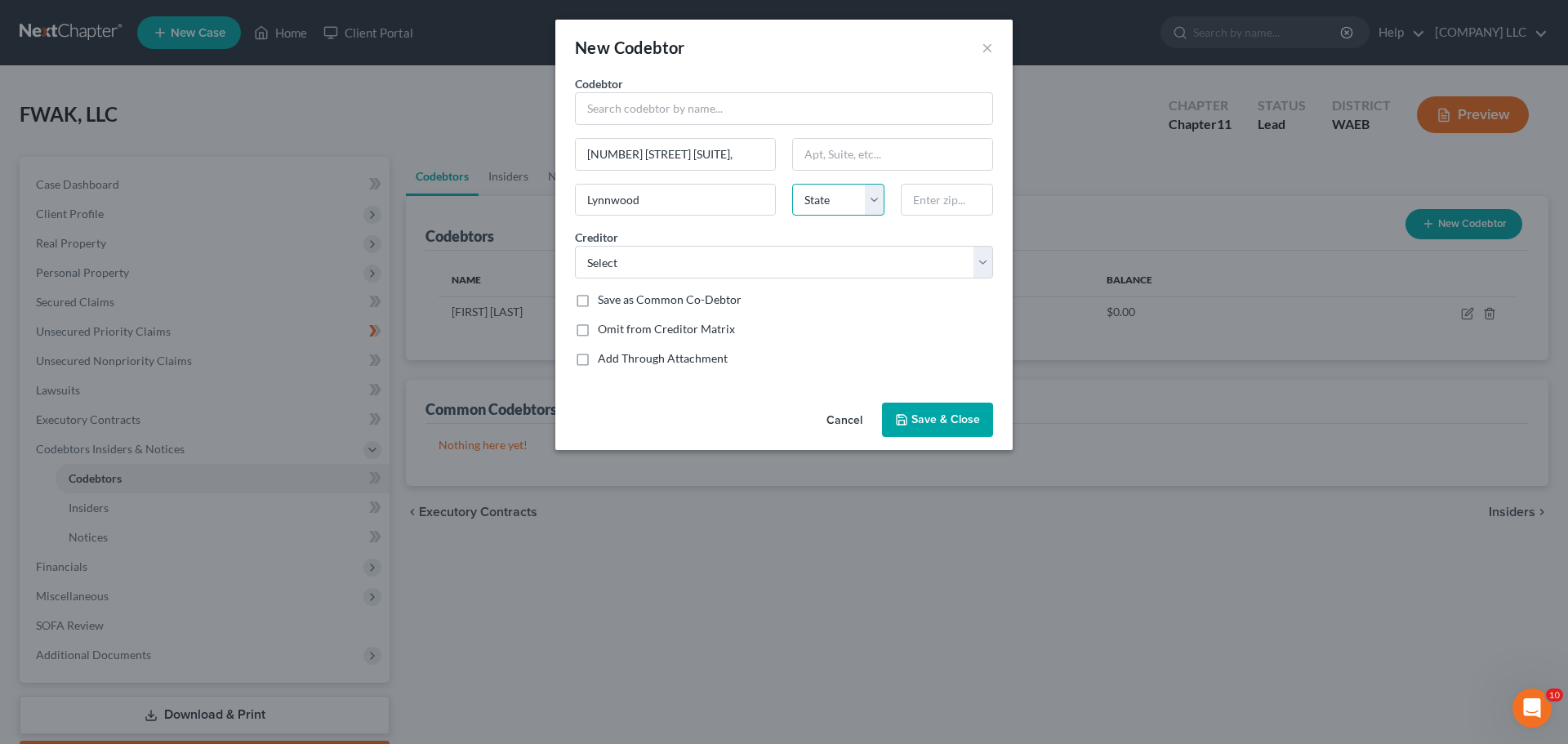 select on "50" 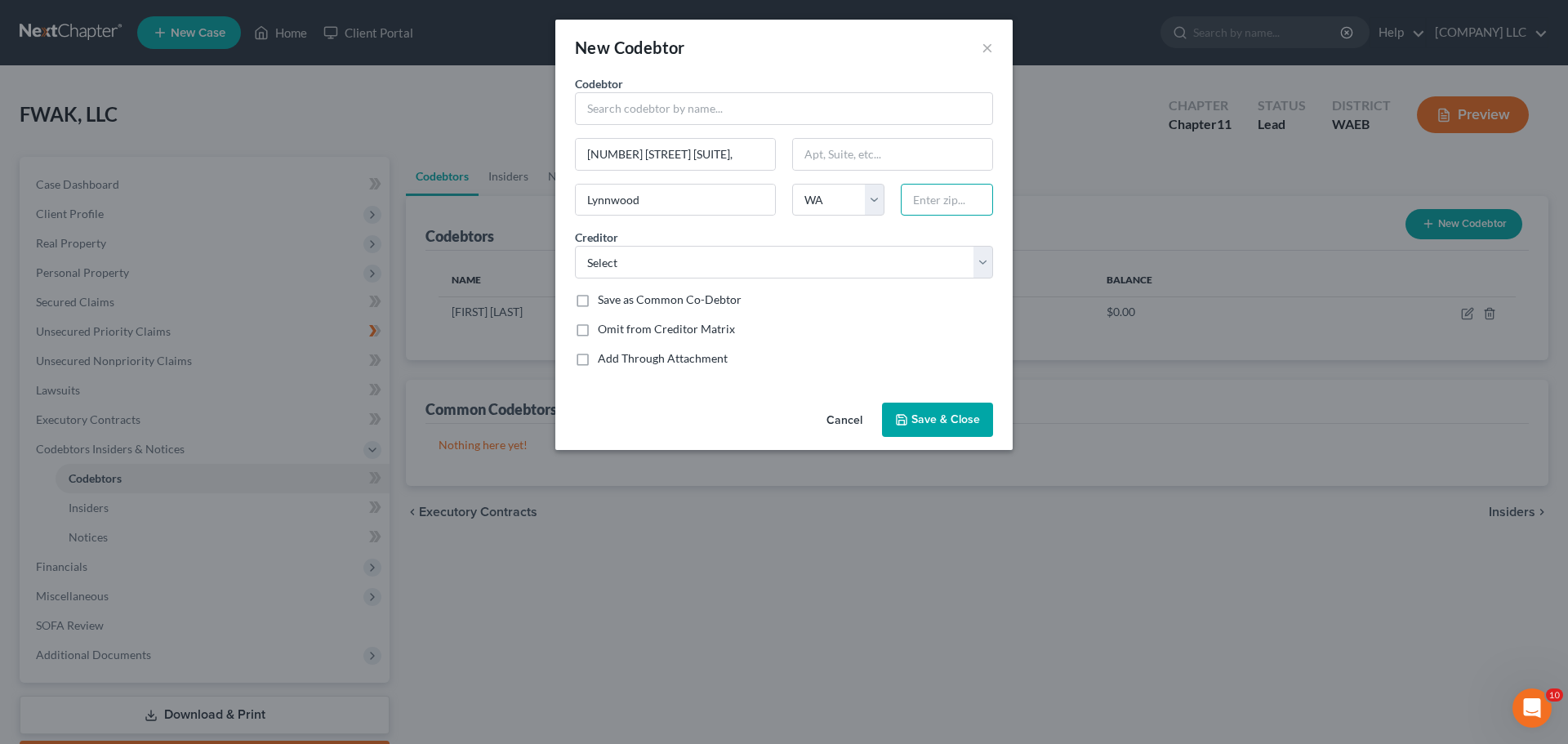click at bounding box center (947, 200) 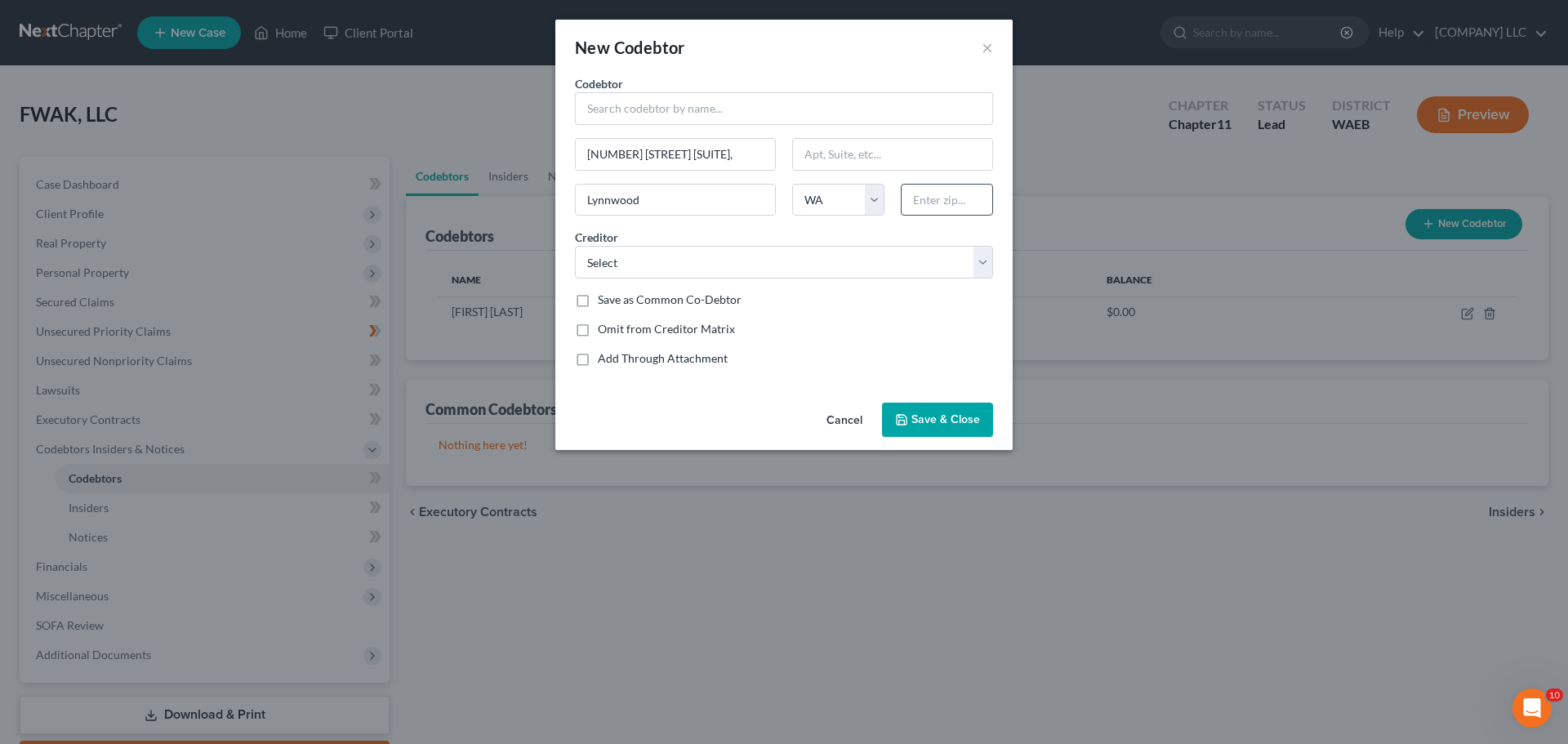 click on "Codebtor
*
Codebtor
*
19618 68th Ave West, Lynnwood State AL AK AR AZ CA CO CT DE DC FL GA GU HI ID IL IN IA KS KY LA ME MD MA MI MN MS MO MT NC ND NE NV NH NJ NM NY OH OK OR PA PR RI SC SD TN TX UT VI VA VT WA WV WI WY
Creditor
*
Select Bob Swan Jonny Joel Landerholm, P.S. Select Portfolio Servicing, Inc. Save as Common Co-Debtor Omit from Creditor Matrix Add Through Attachment" at bounding box center [784, 227] 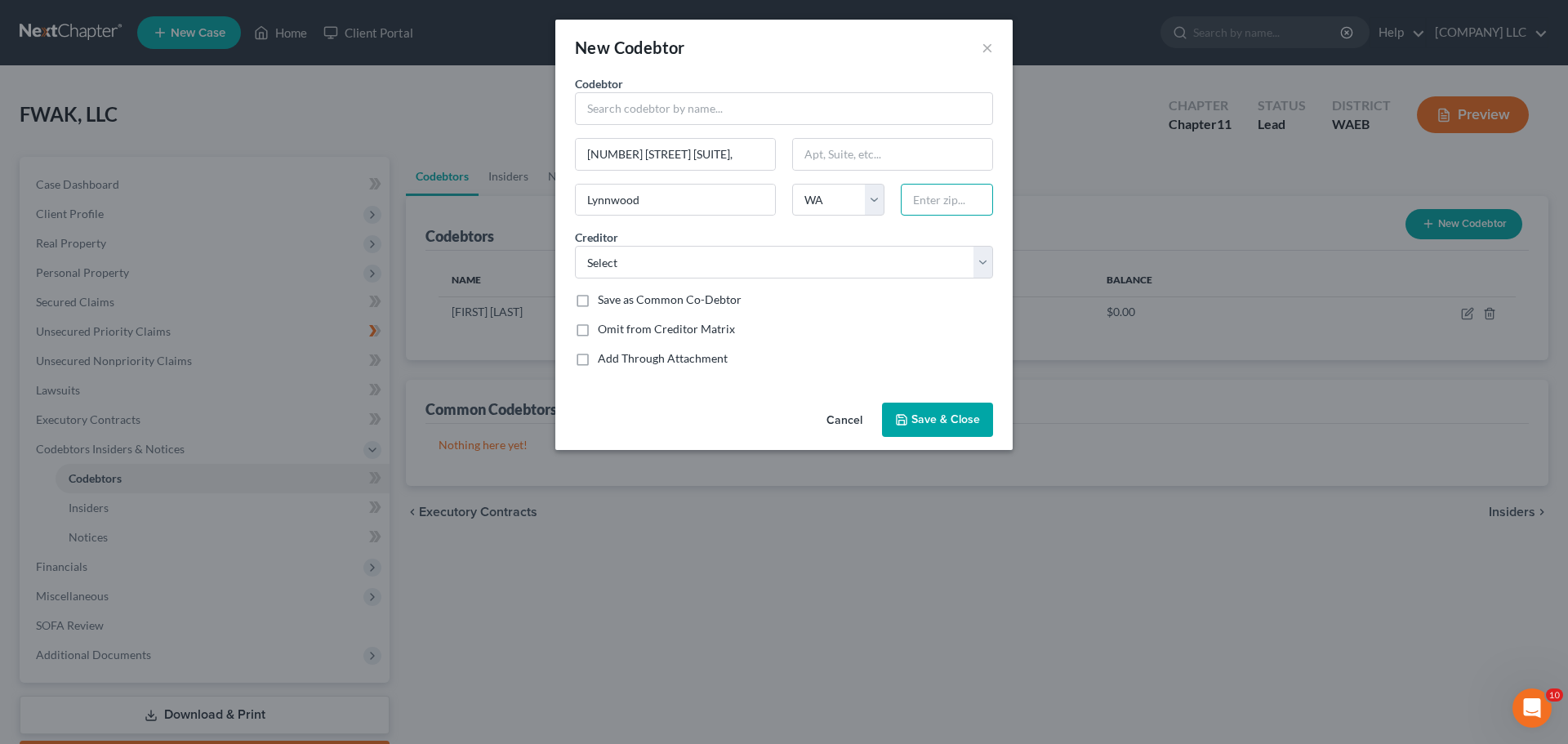 drag, startPoint x: 901, startPoint y: 152, endPoint x: 969, endPoint y: 145, distance: 68.35934 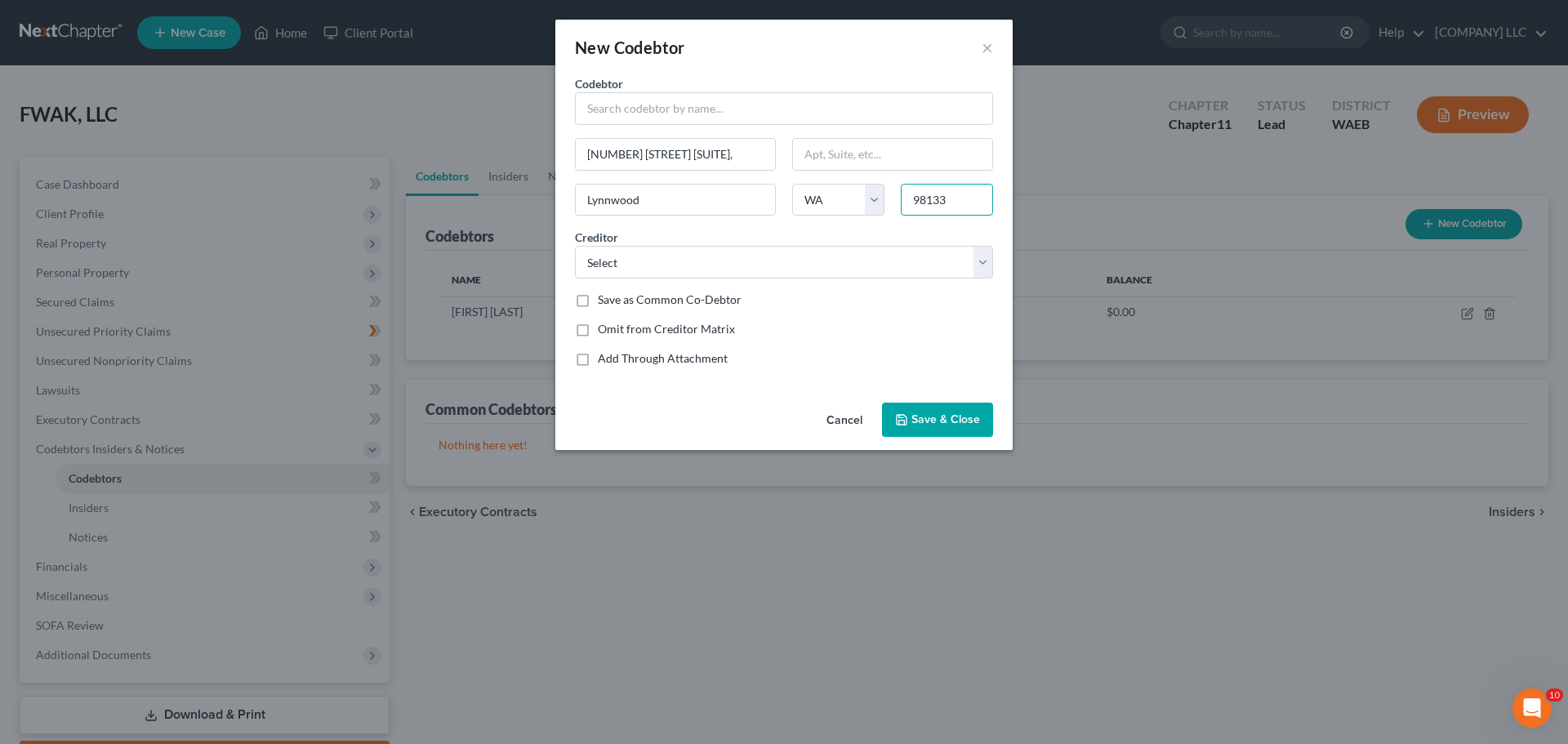 type on "98133" 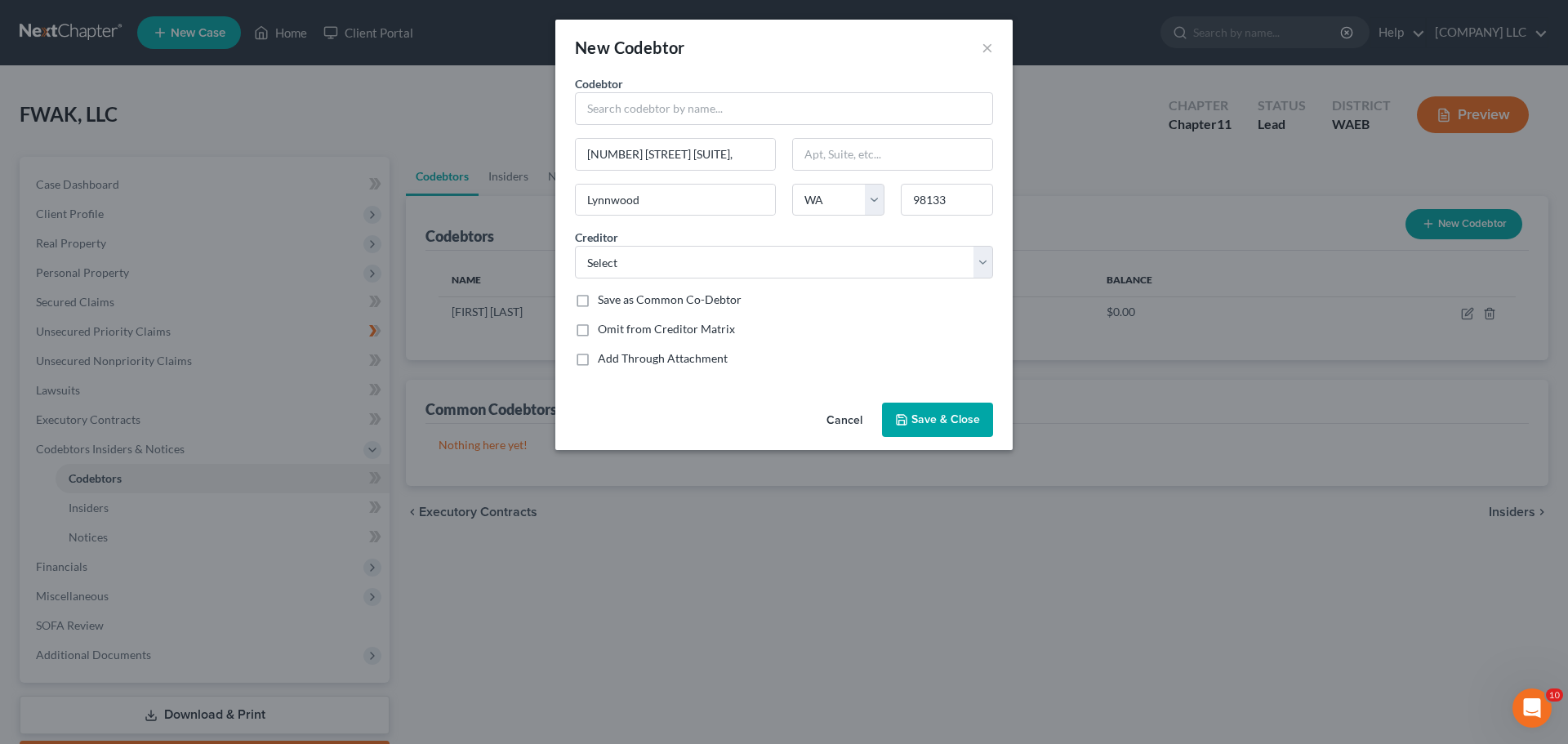 click on "Save & Close" at bounding box center [946, 419] 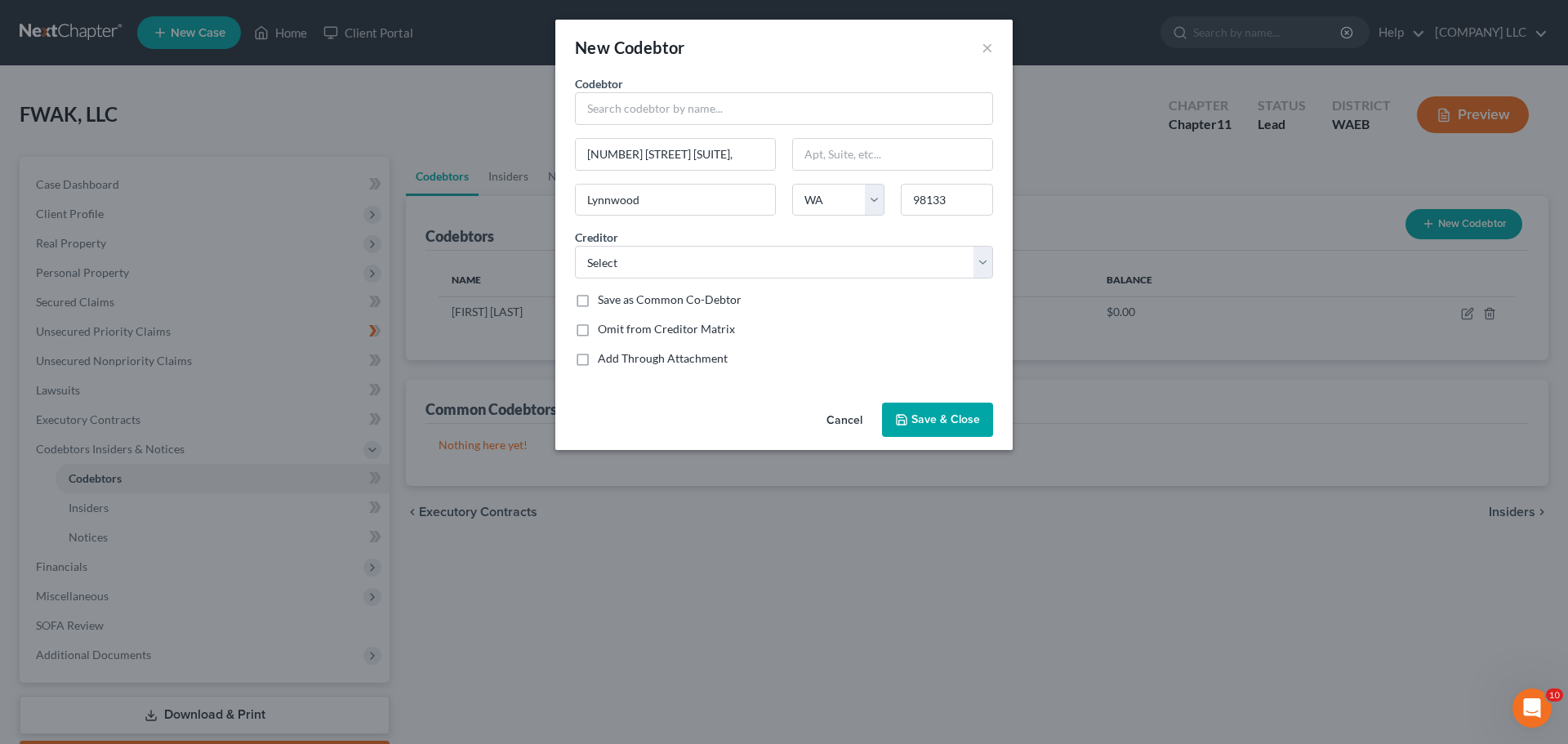 type on "Seattle" 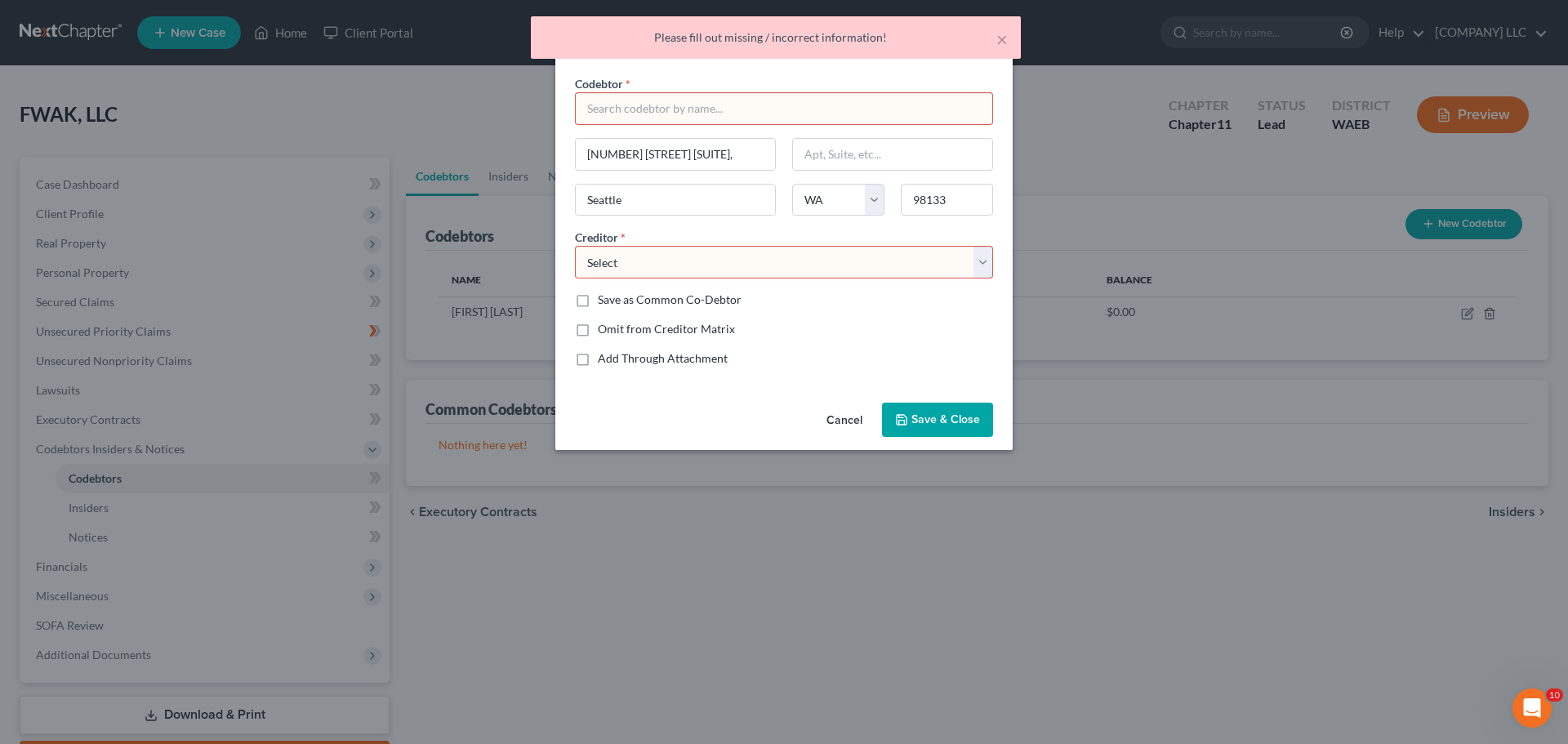 drag, startPoint x: 833, startPoint y: 320, endPoint x: 7, endPoint y: 302, distance: 826.1961 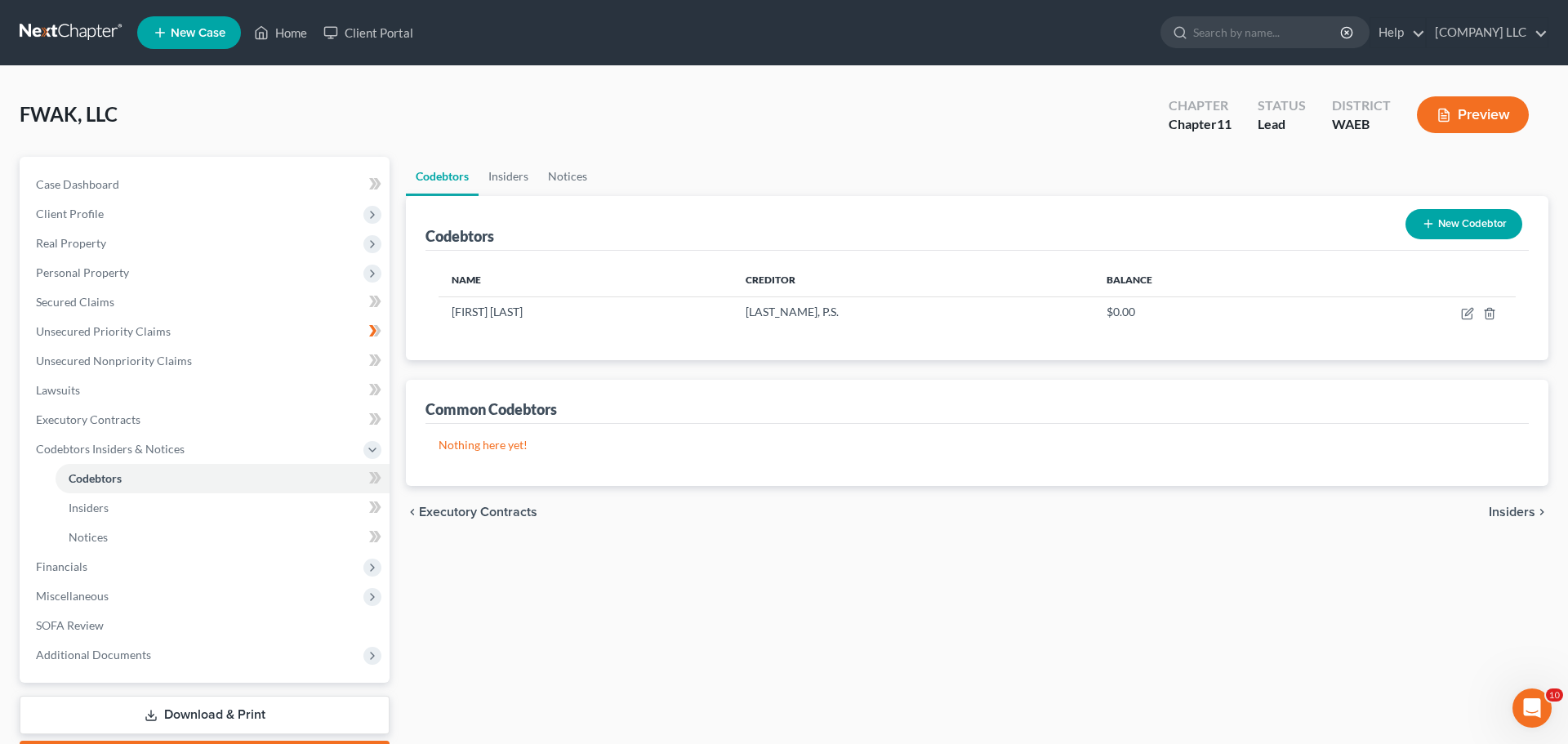 click on "New Codebtor" at bounding box center [1463, 224] 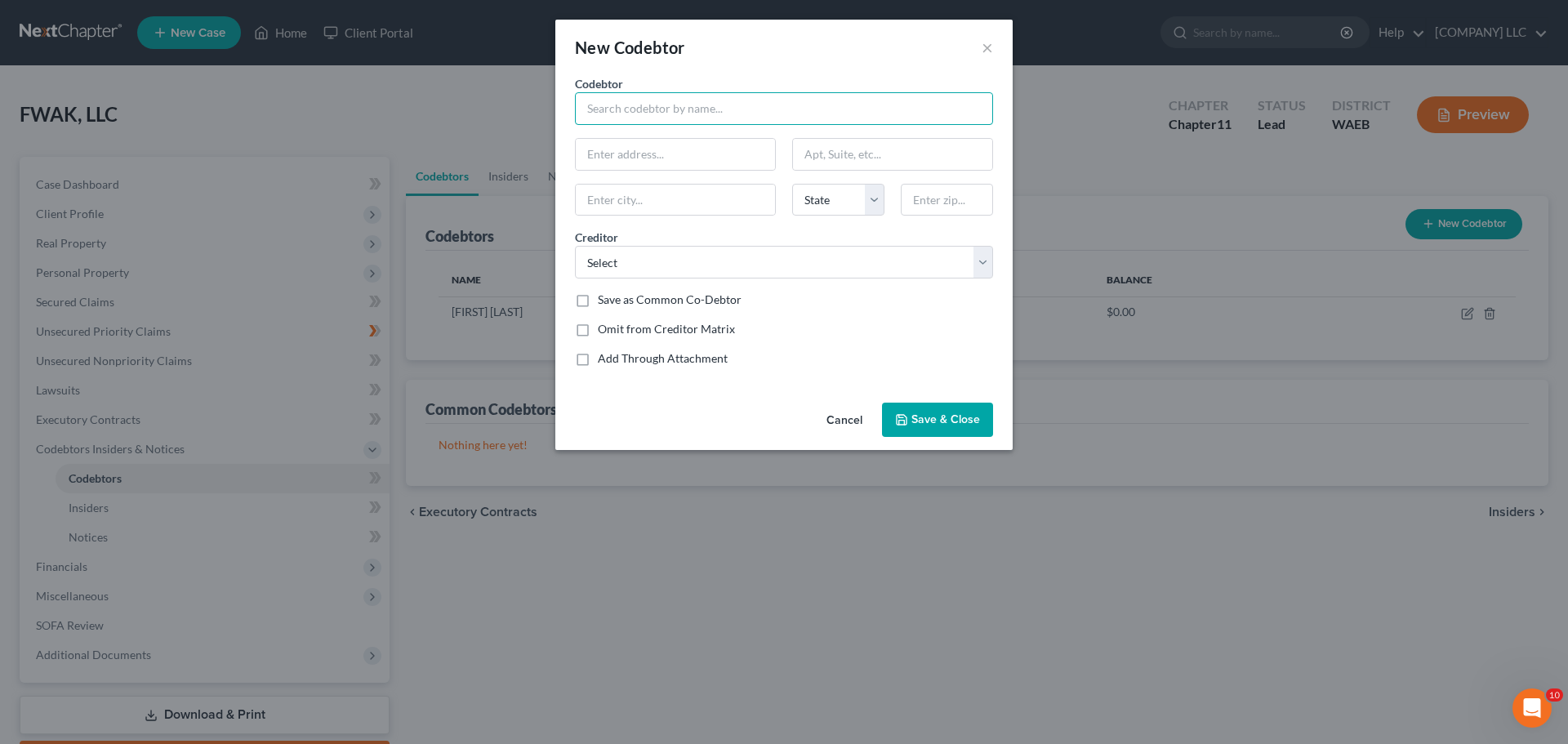 click at bounding box center (784, 109) 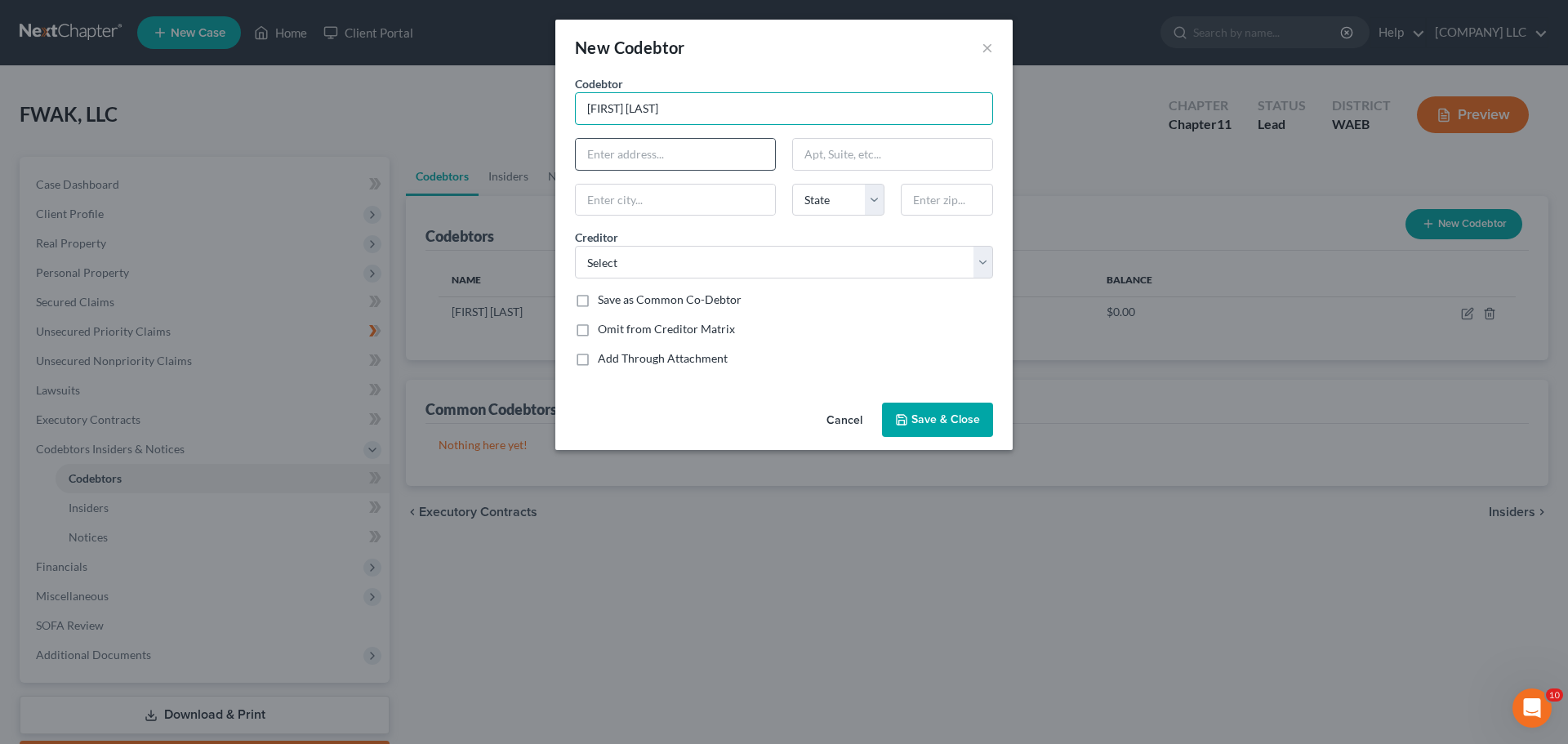 type on "Frederick Kreidler" 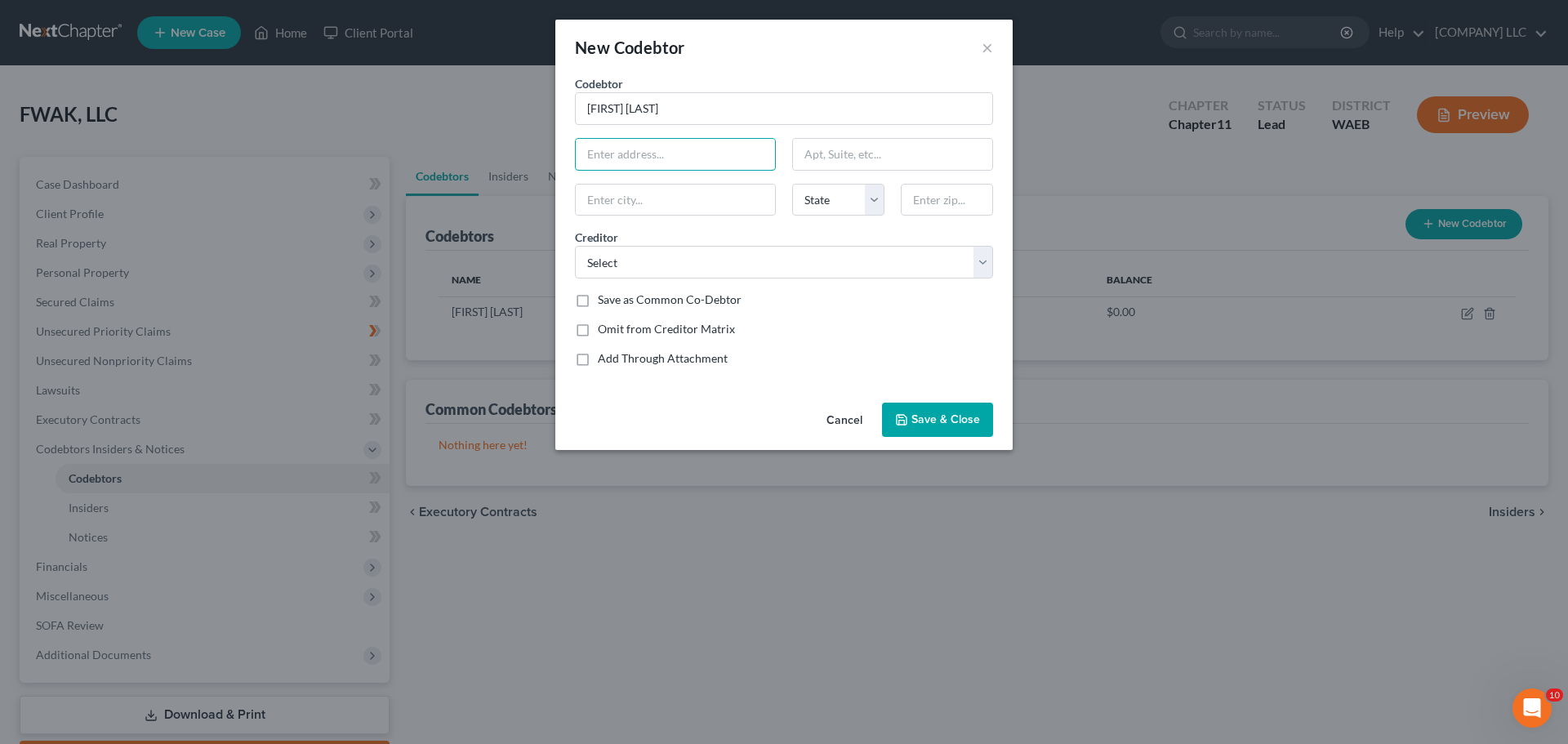 drag, startPoint x: 676, startPoint y: 116, endPoint x: 591, endPoint y: 174, distance: 102.90287 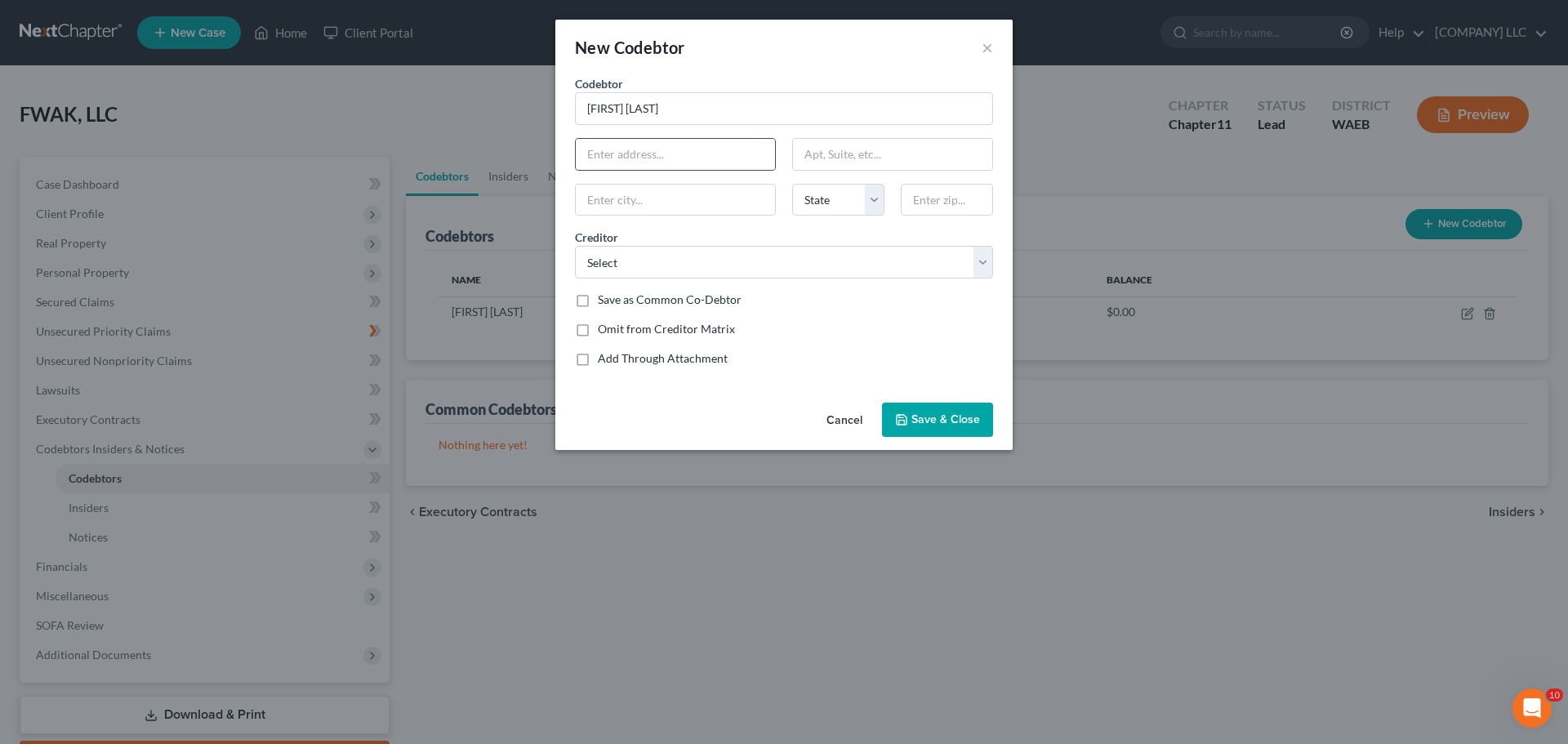 click at bounding box center (675, 154) 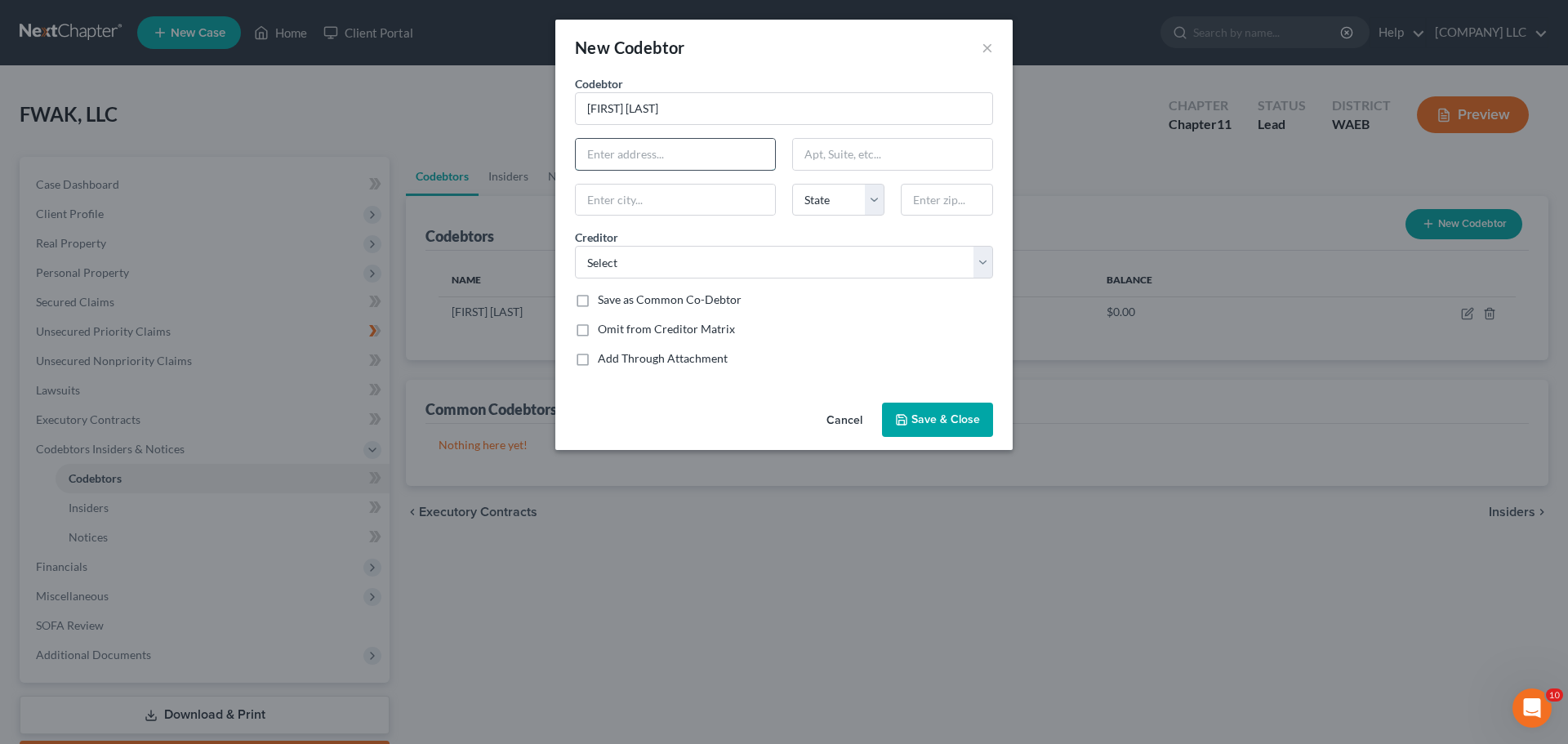 click at bounding box center (675, 154) 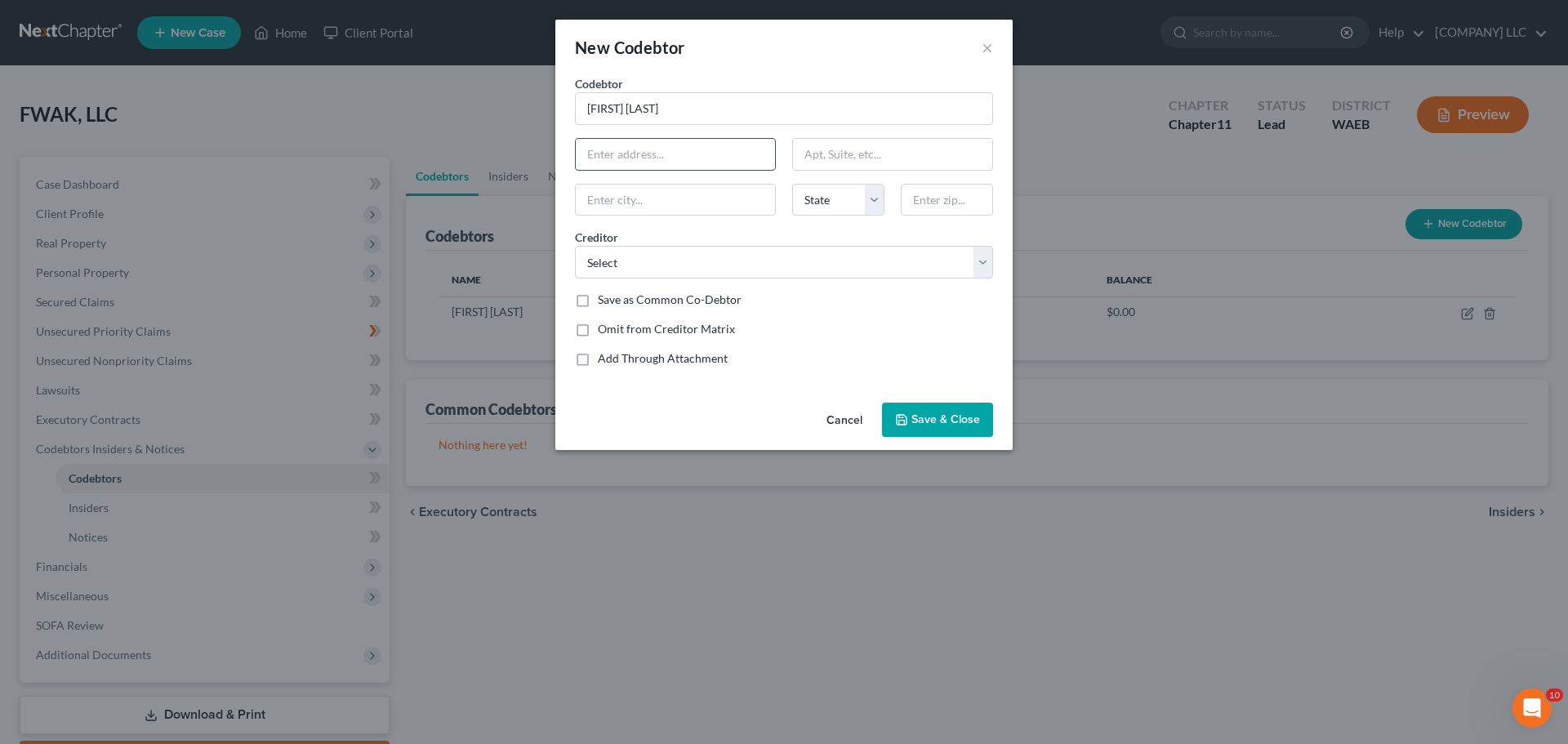 paste on "19005 Firlands Way N" 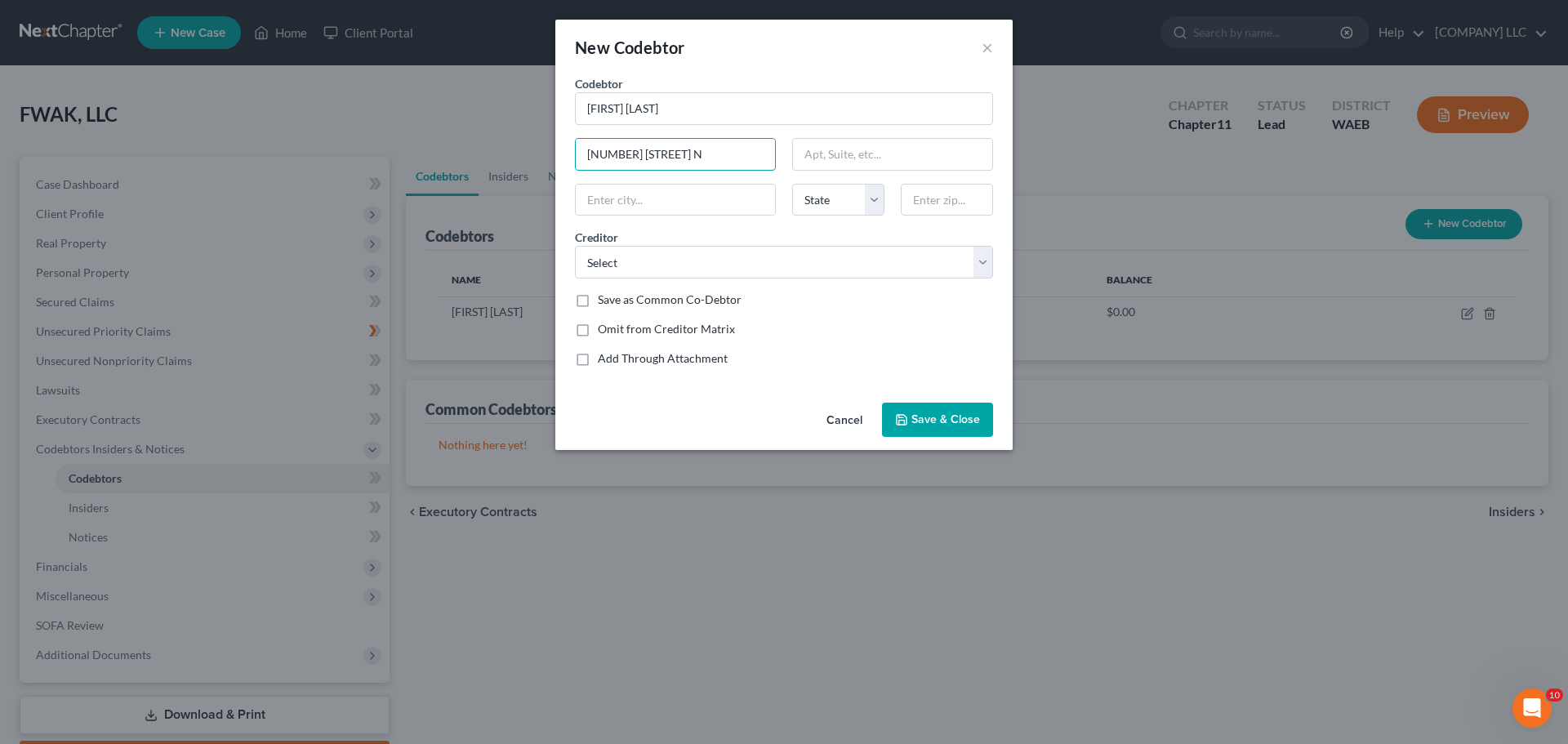 type on "19005 Firlands Way N." 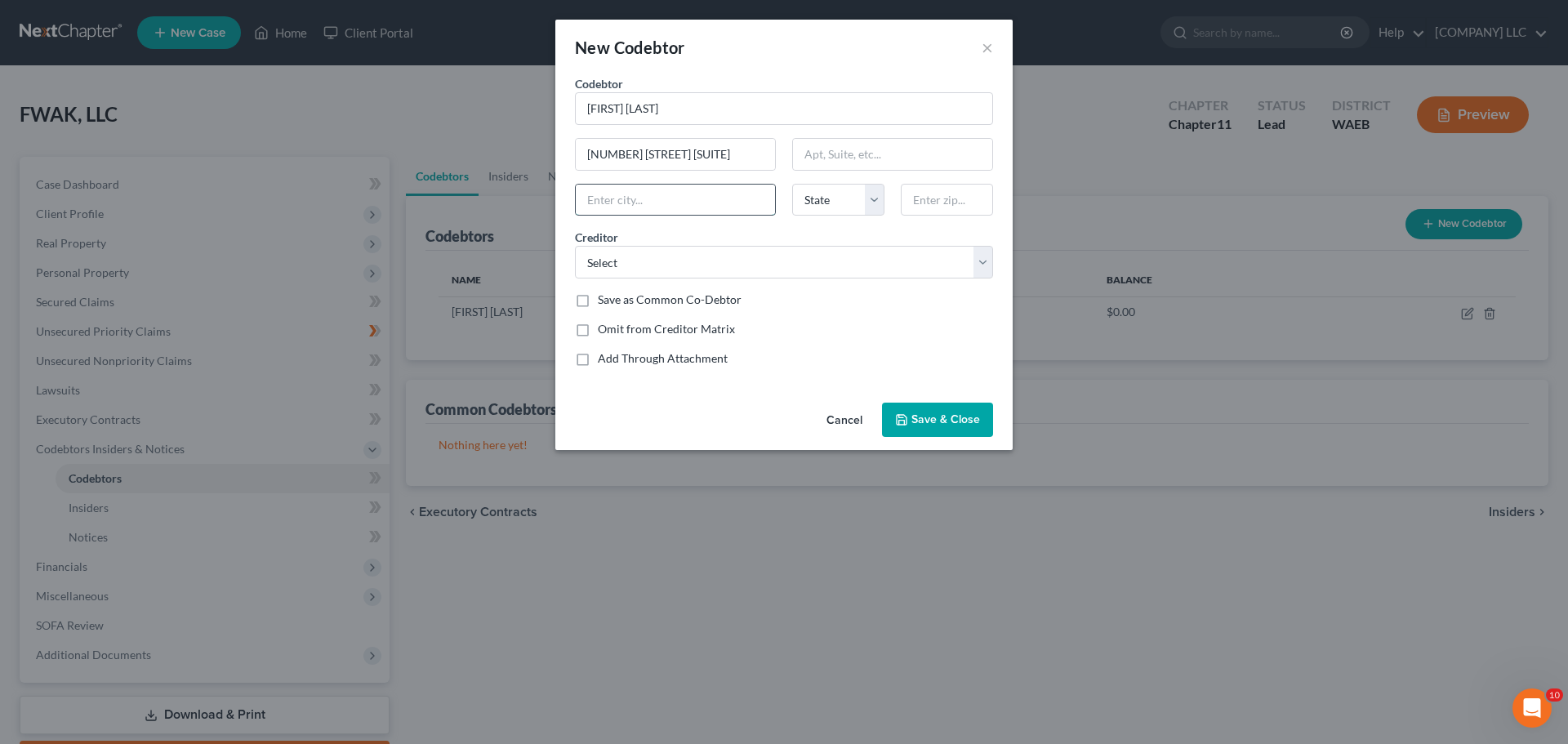 drag, startPoint x: 684, startPoint y: 151, endPoint x: 671, endPoint y: 161, distance: 16 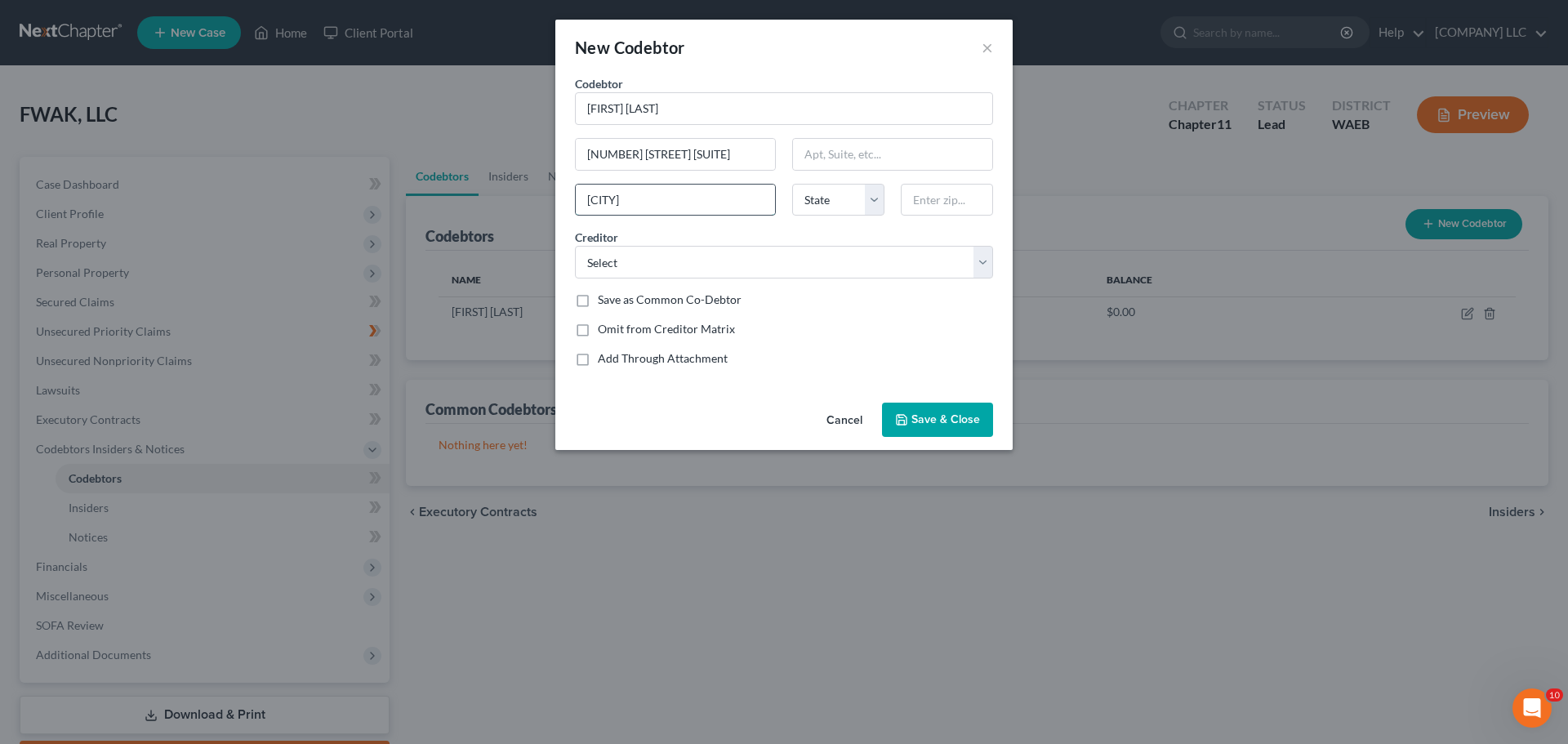 type on "Shoreline" 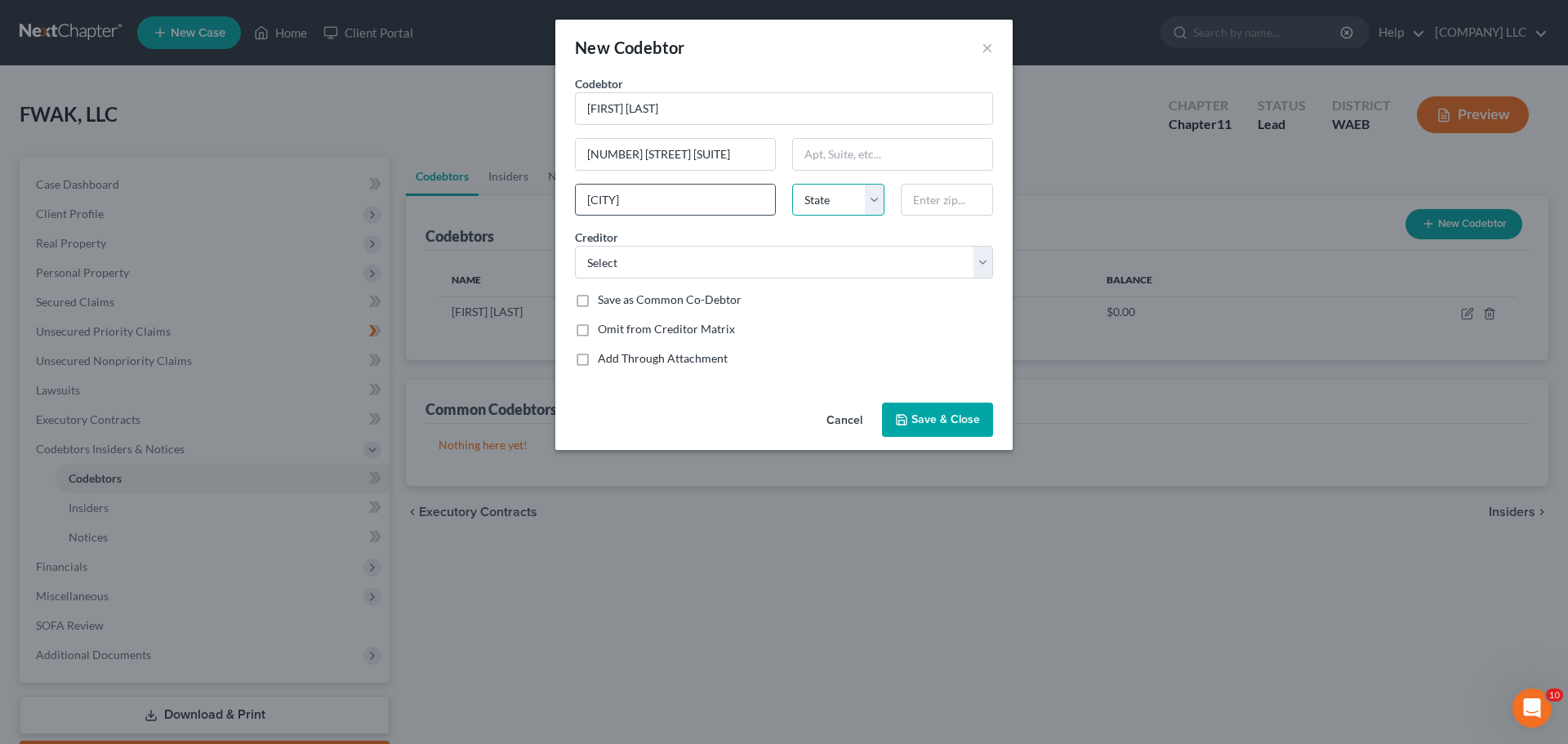 select on "50" 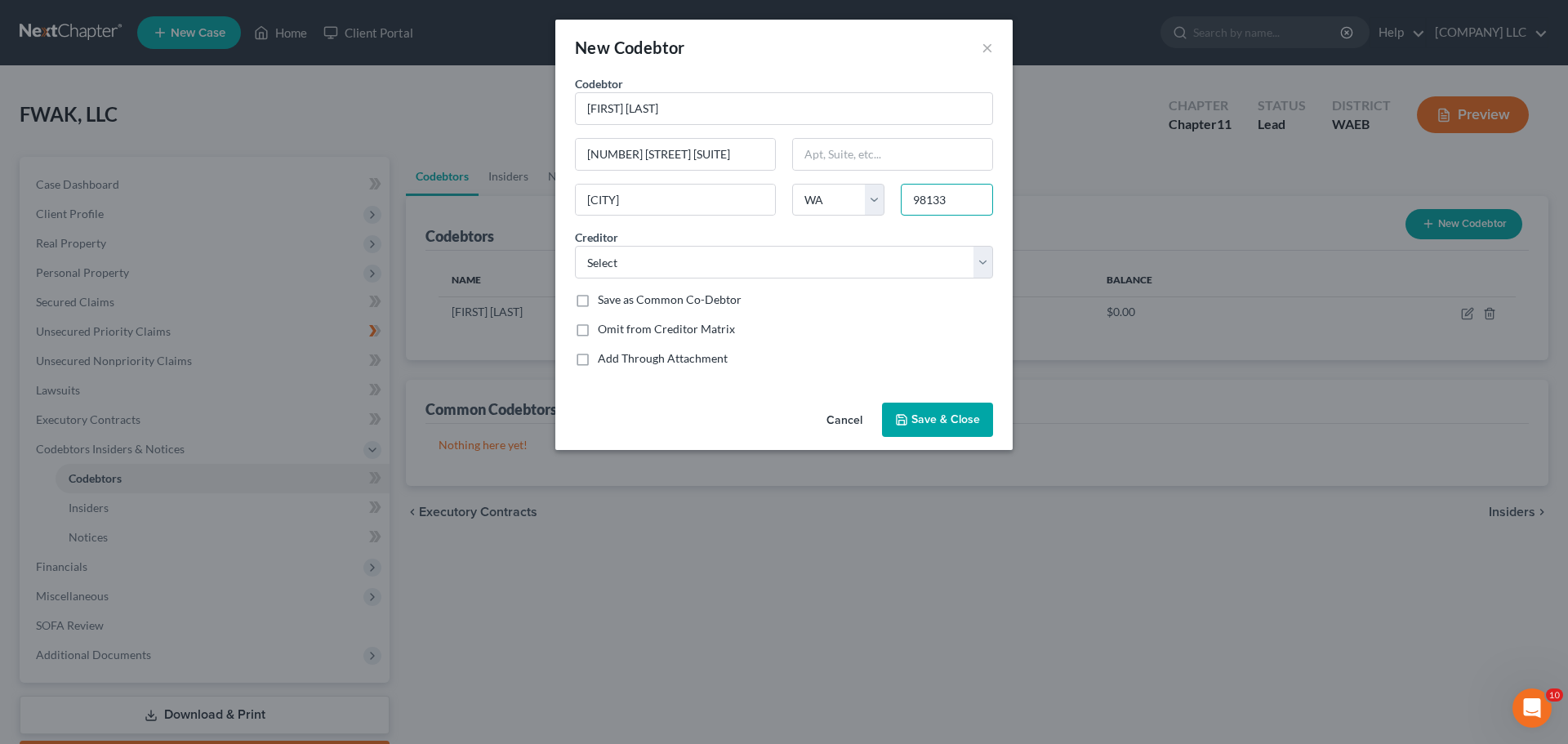 type on "98133" 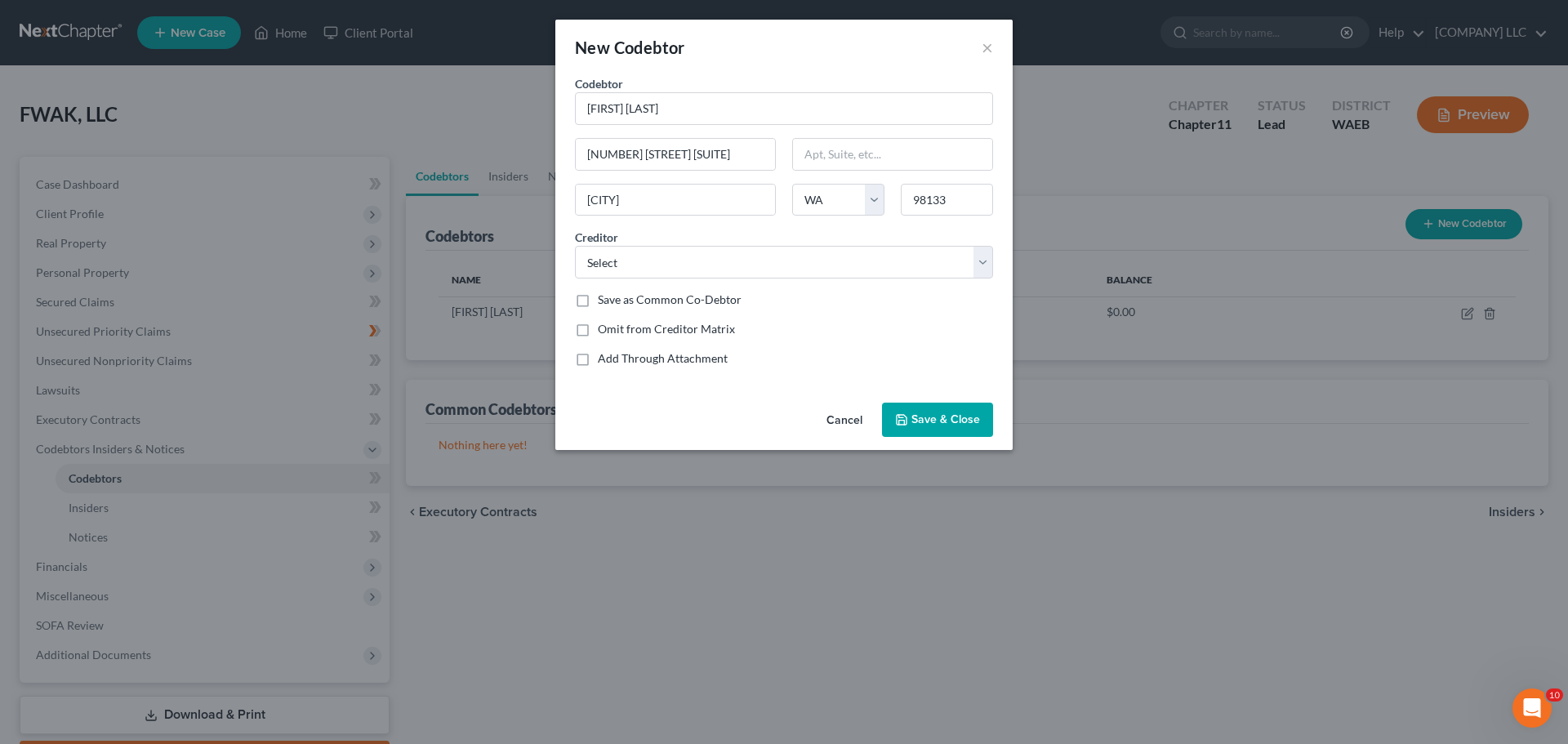 click on "Save & Close" at bounding box center [946, 419] 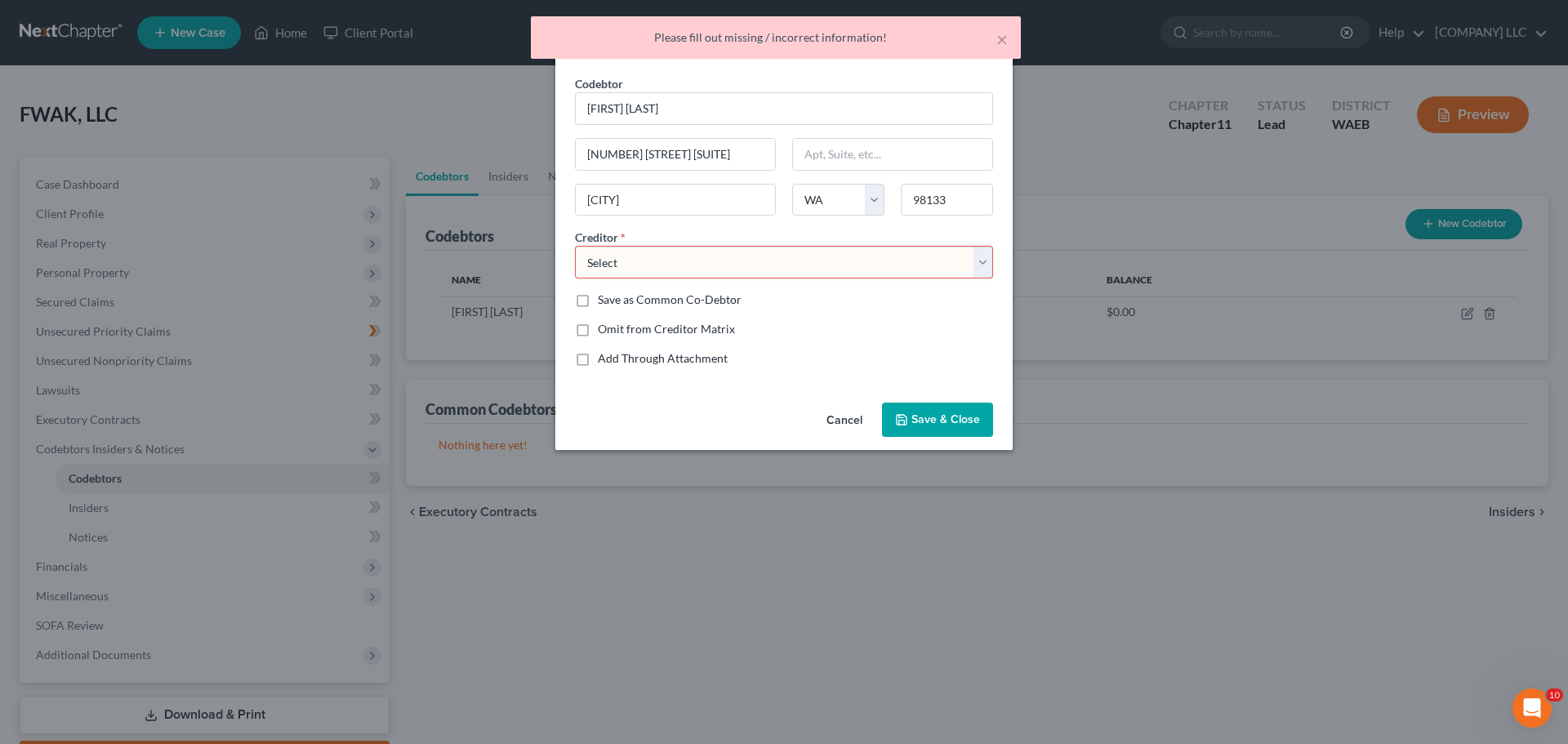 type on "Seattle" 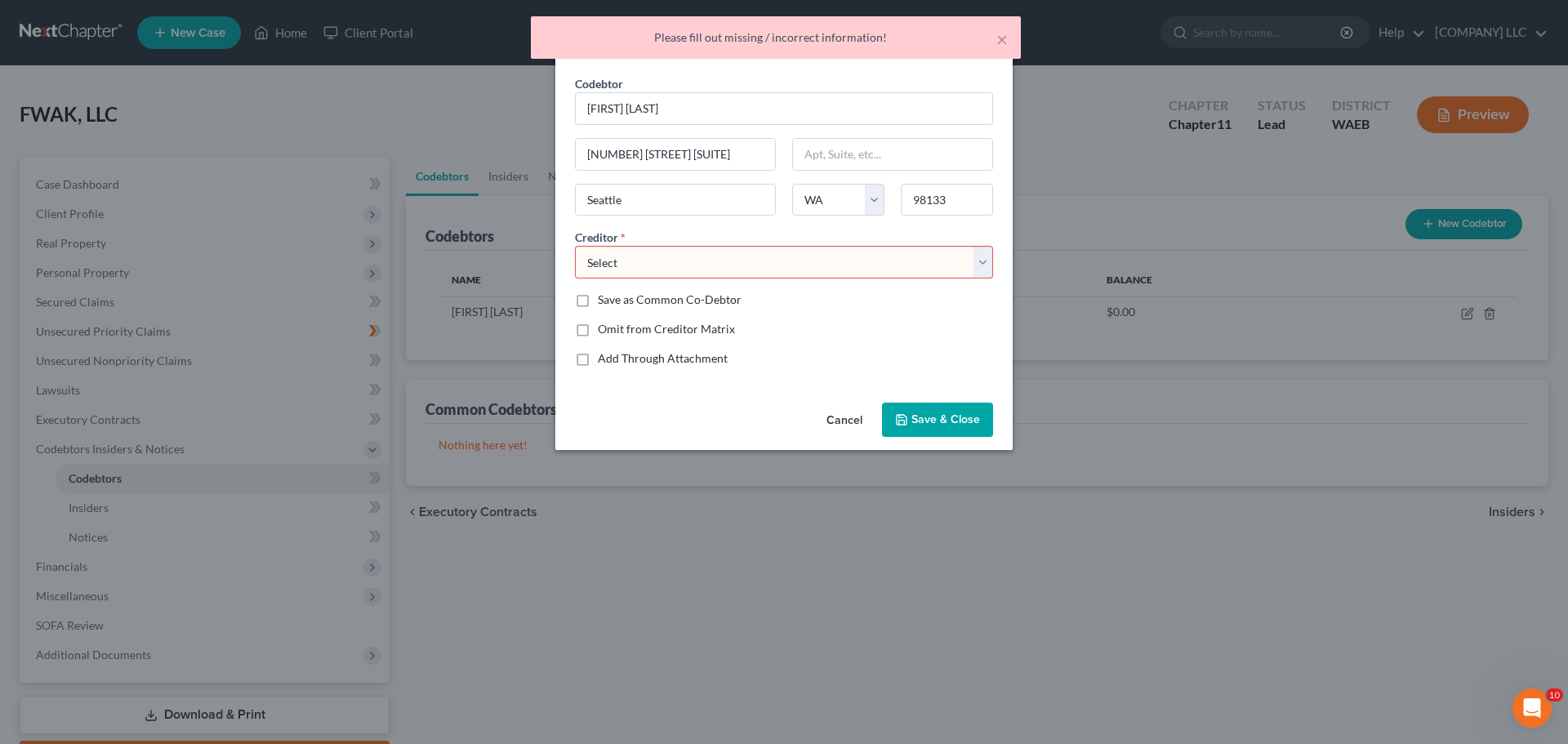 click on "Select Bob Swan Jonny Joel Landerholm, P.S. Select Portfolio Servicing, Inc." at bounding box center (784, 262) 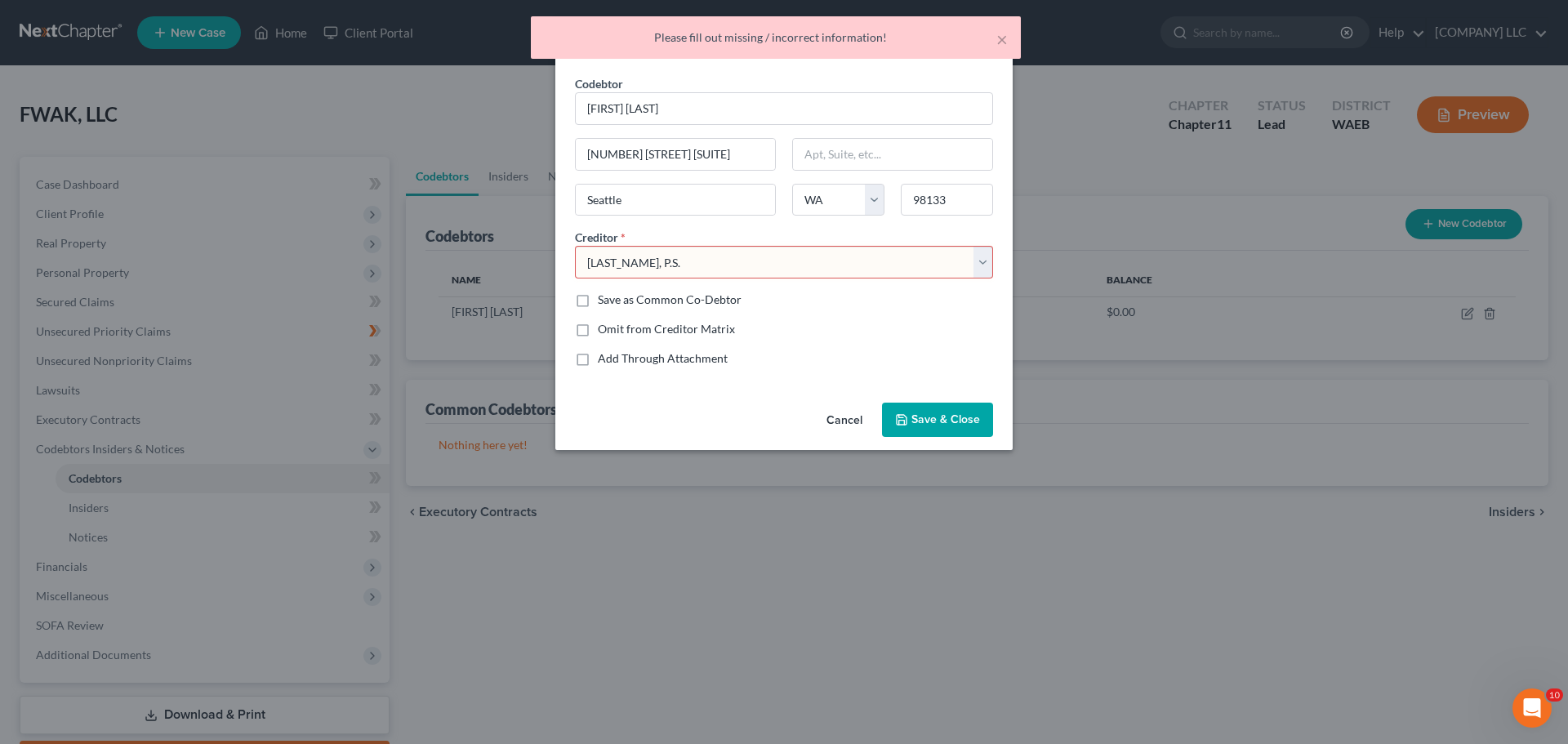 click on "Select Bob Swan Jonny Joel Landerholm, P.S. Select Portfolio Servicing, Inc." at bounding box center (784, 262) 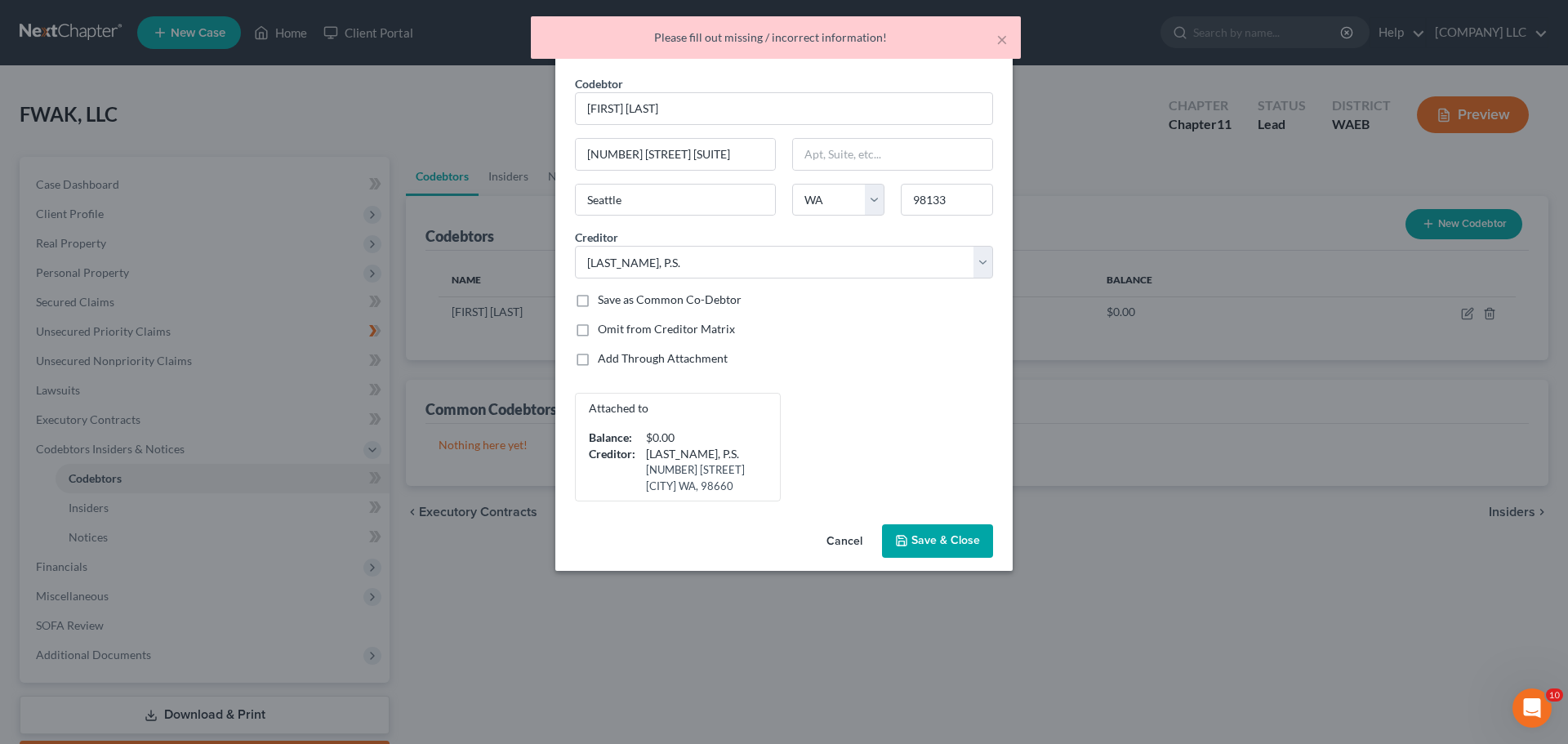 drag, startPoint x: 899, startPoint y: 327, endPoint x: 912, endPoint y: 379, distance: 53.60037 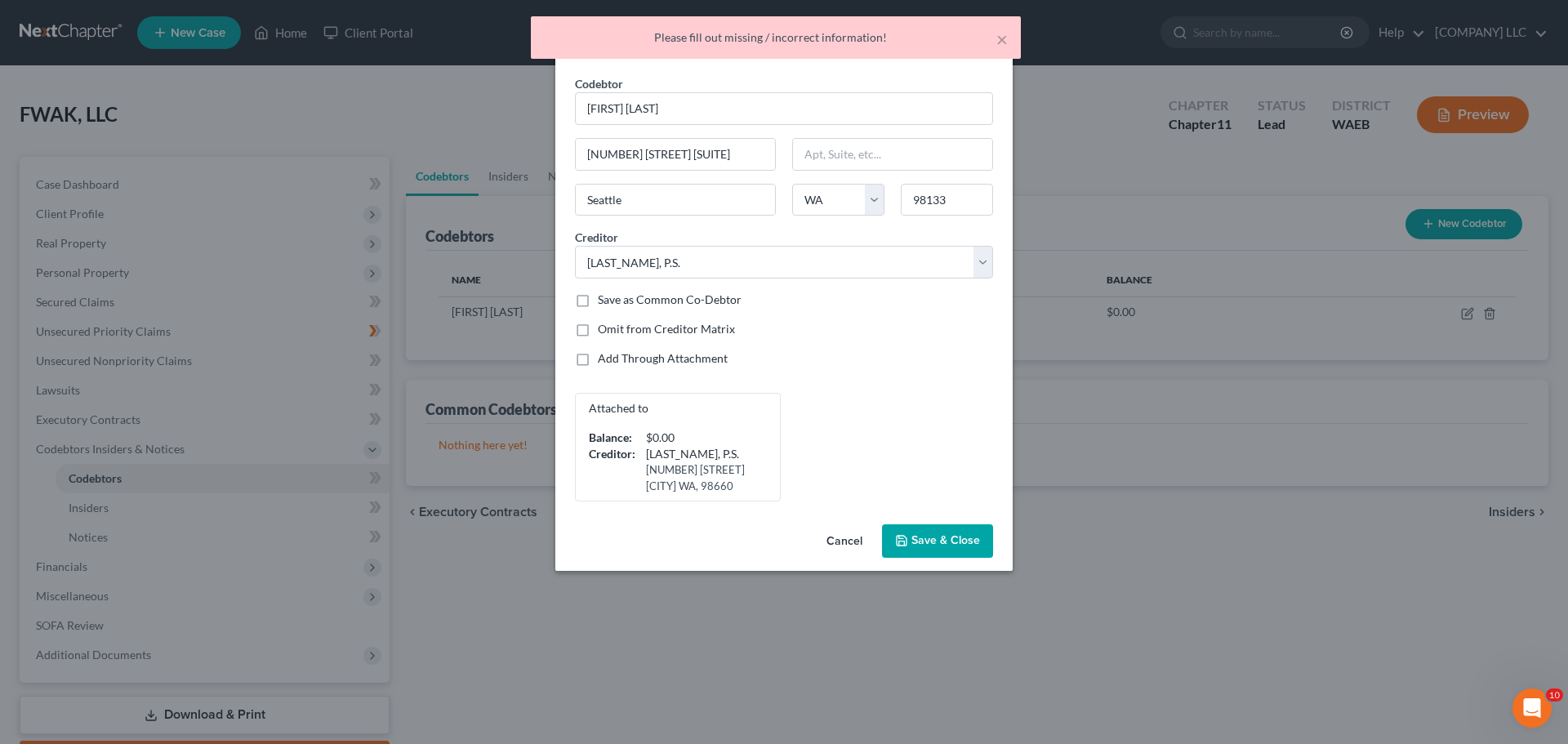 click on "Save & Close" at bounding box center [938, 541] 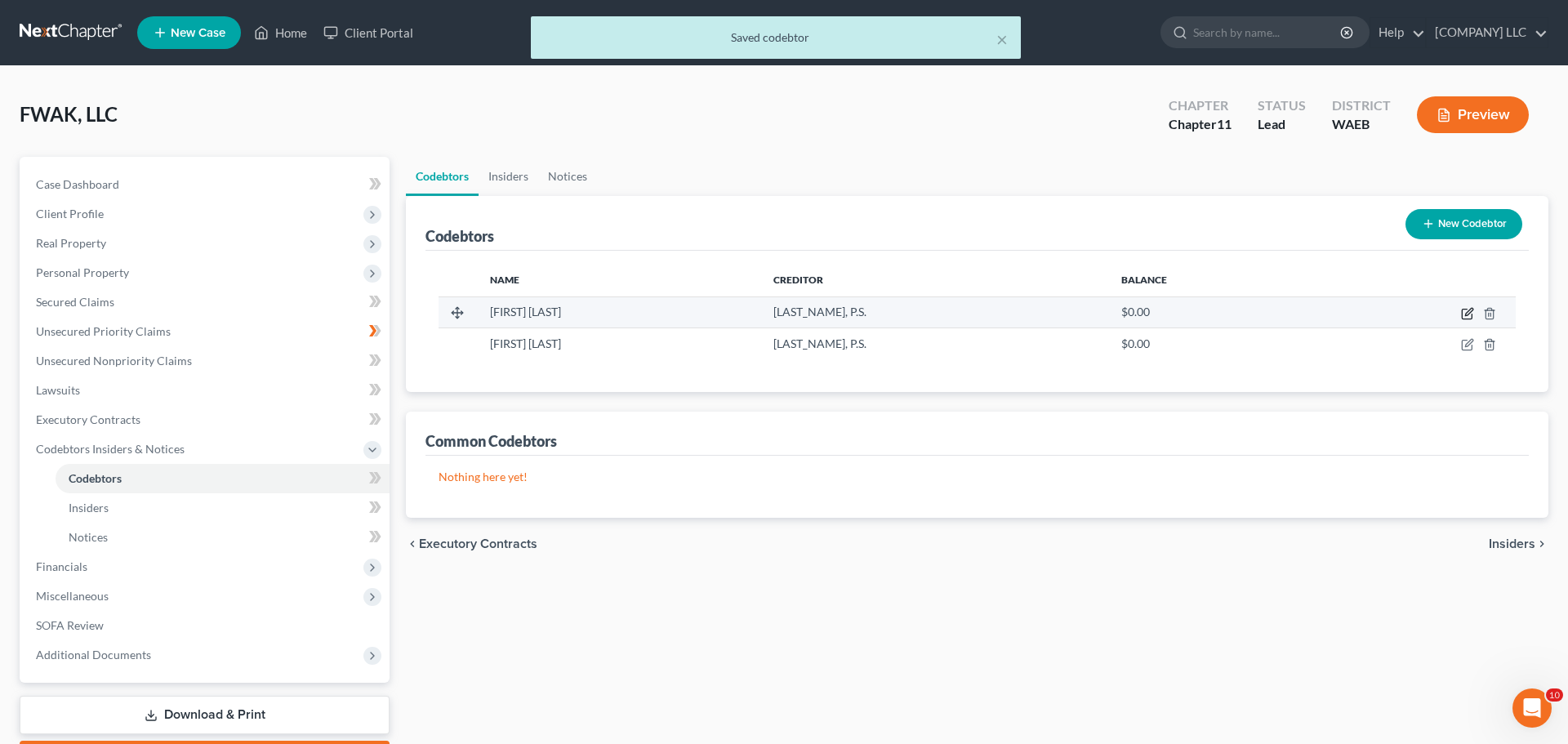click 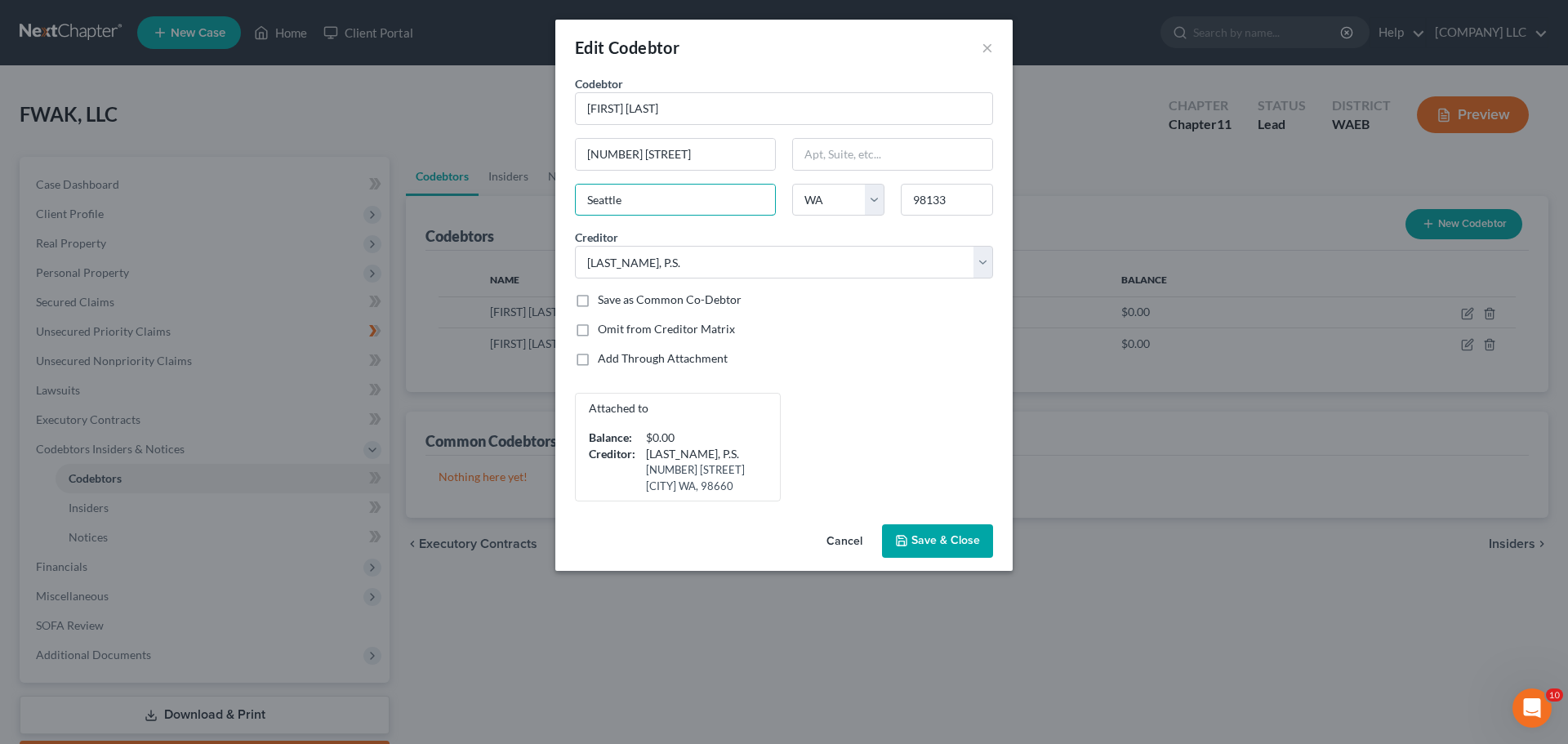 drag, startPoint x: 681, startPoint y: 145, endPoint x: 127, endPoint y: 161, distance: 554.231 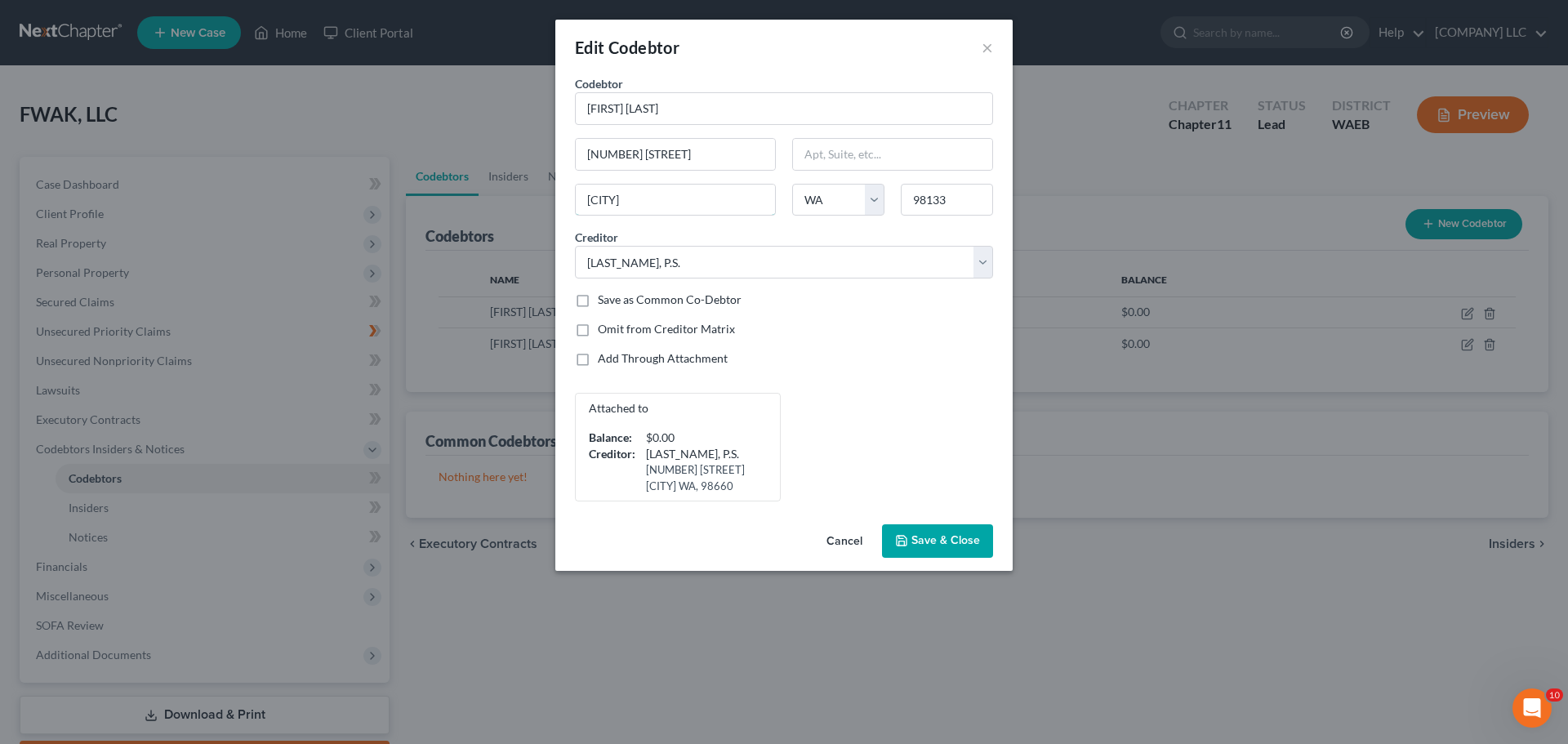 drag, startPoint x: 639, startPoint y: 150, endPoint x: 694, endPoint y: 100, distance: 74.33034 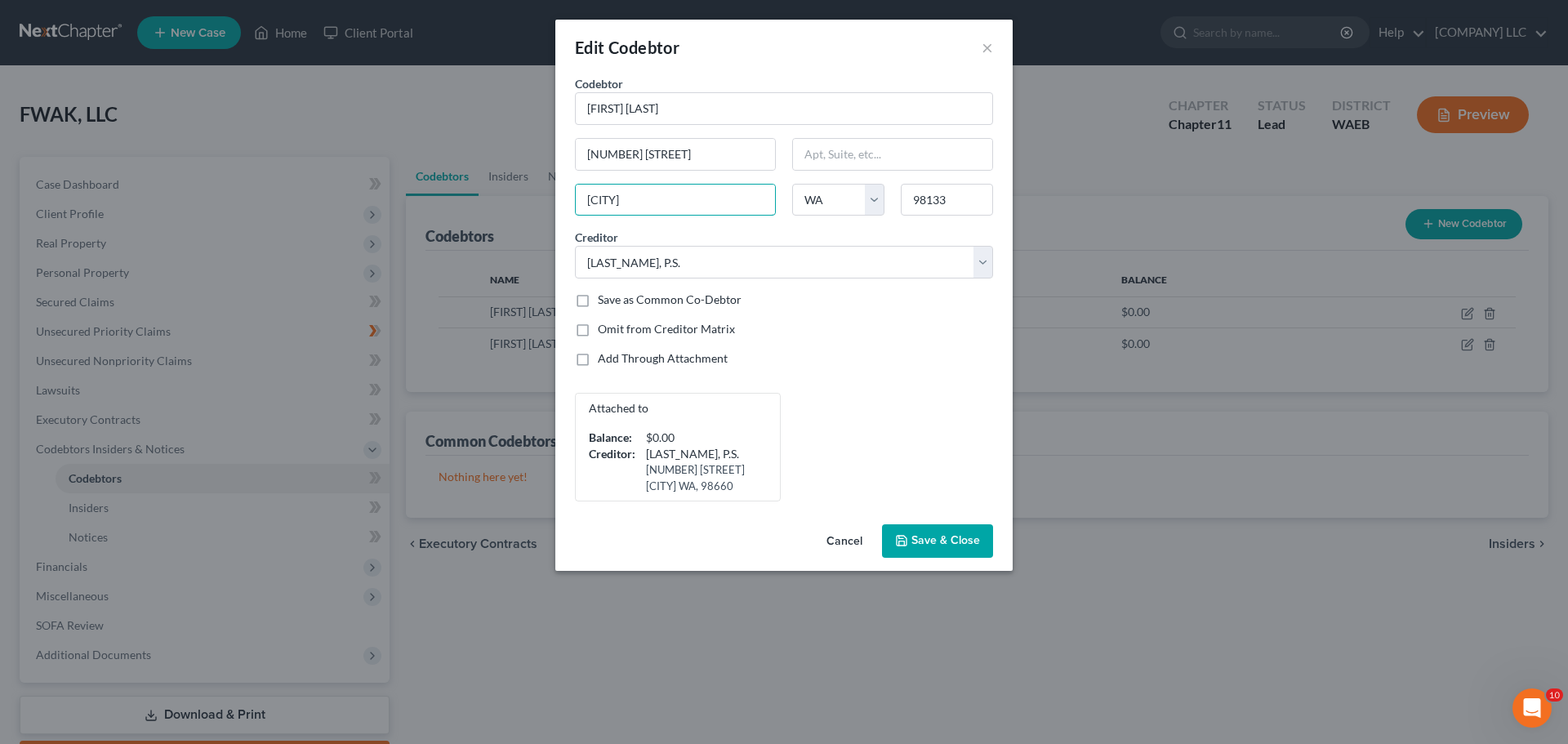 type on "Shoreline" 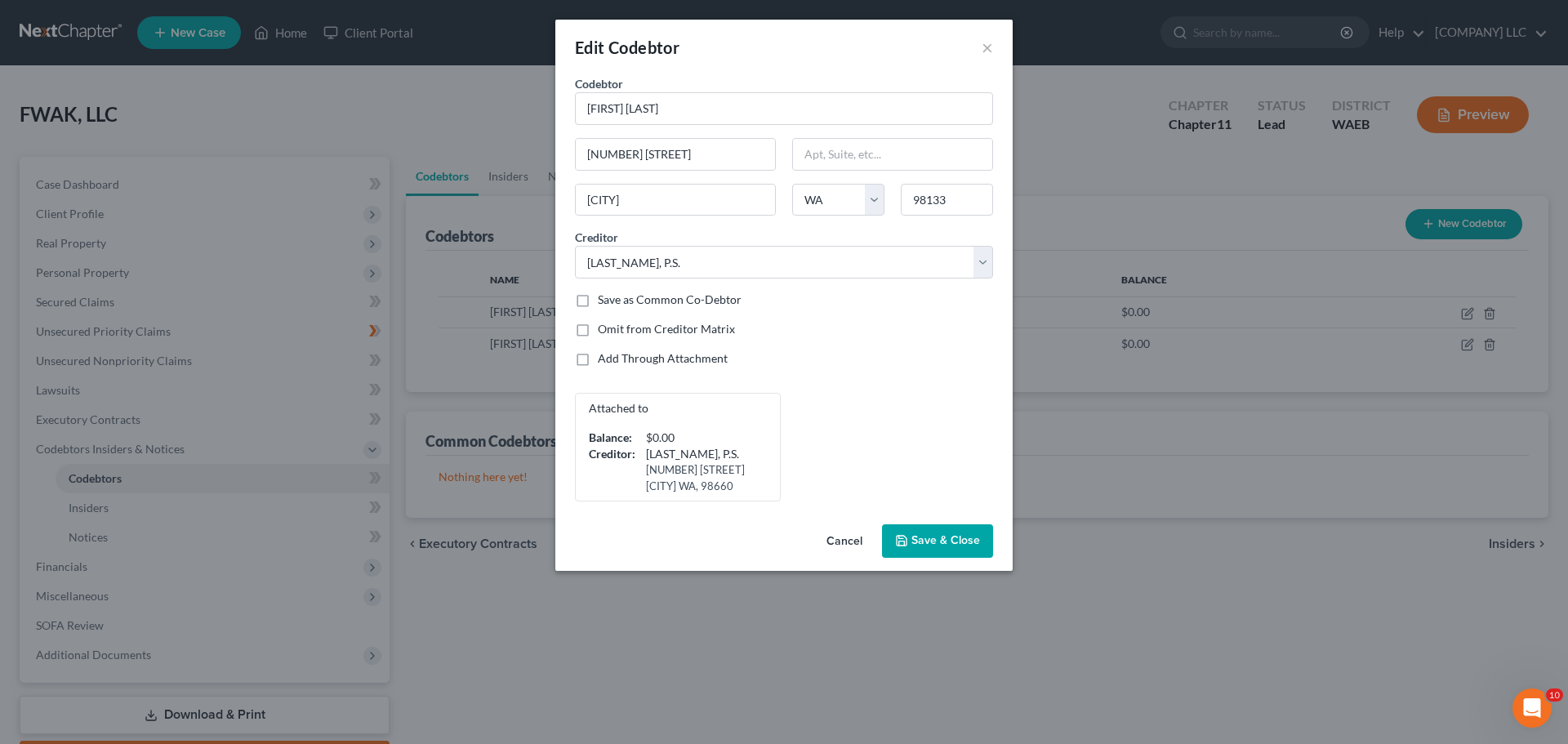 click on "Save & Close" at bounding box center (938, 541) 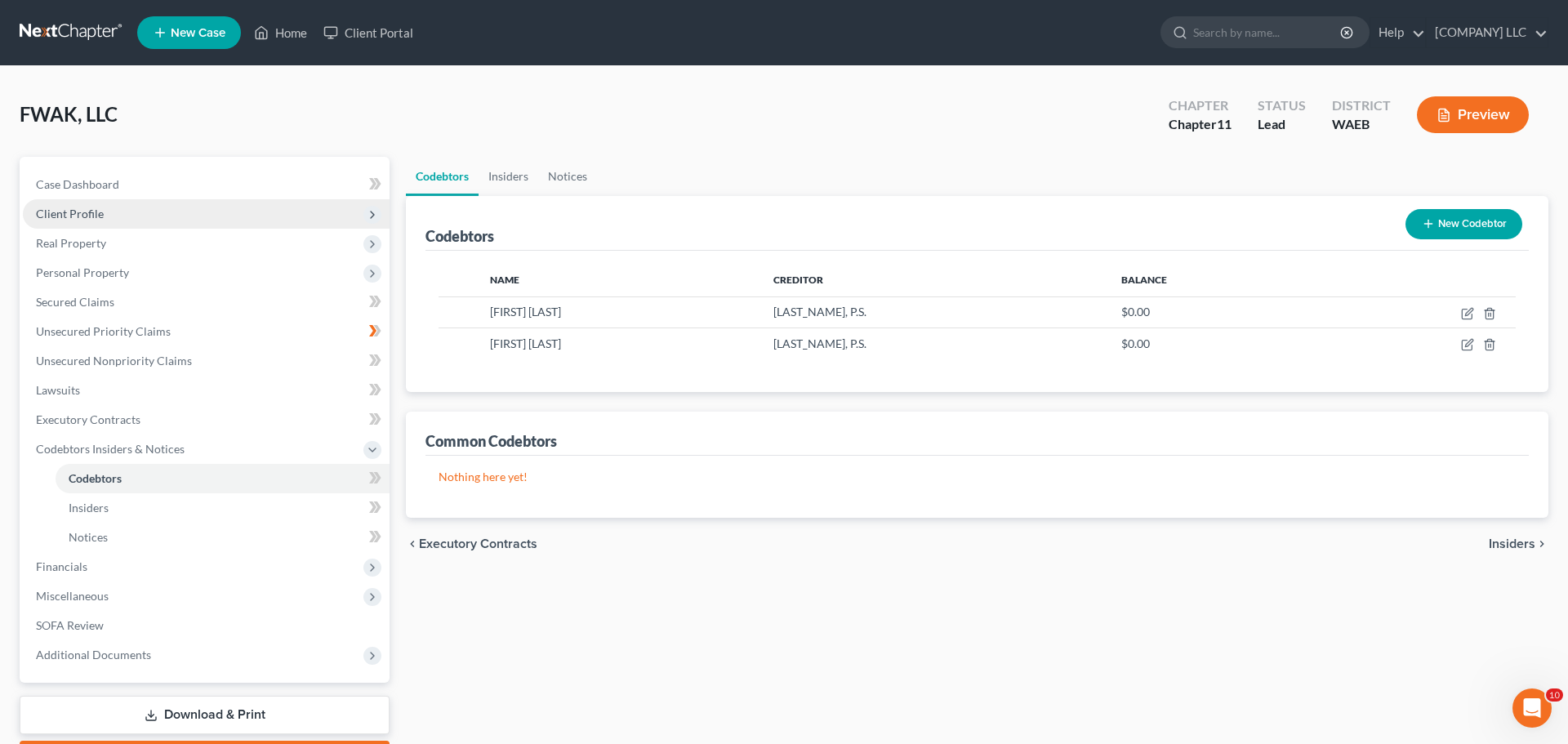 click on "Client Profile" at bounding box center [206, 214] 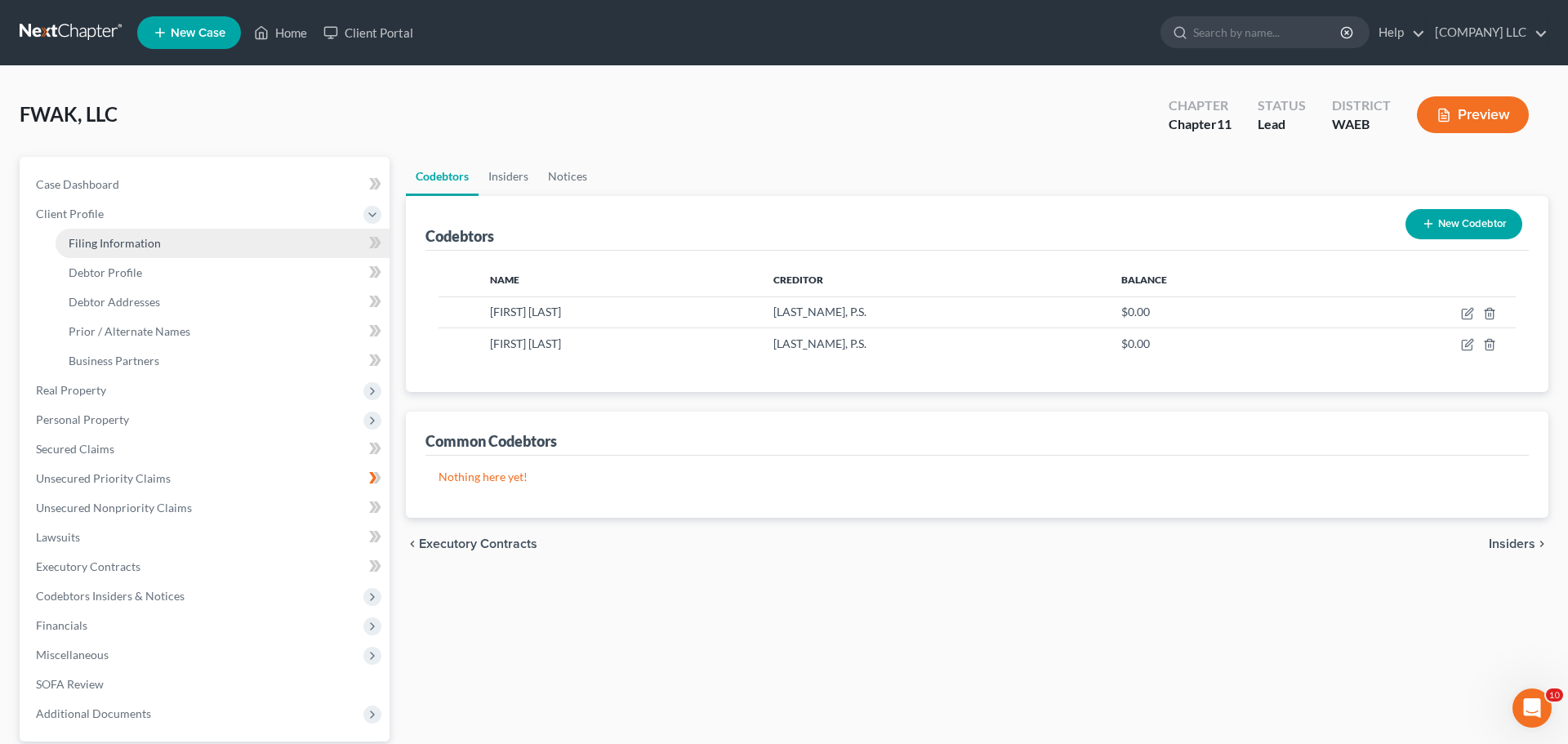 click on "Filing Information" at bounding box center [114, 243] 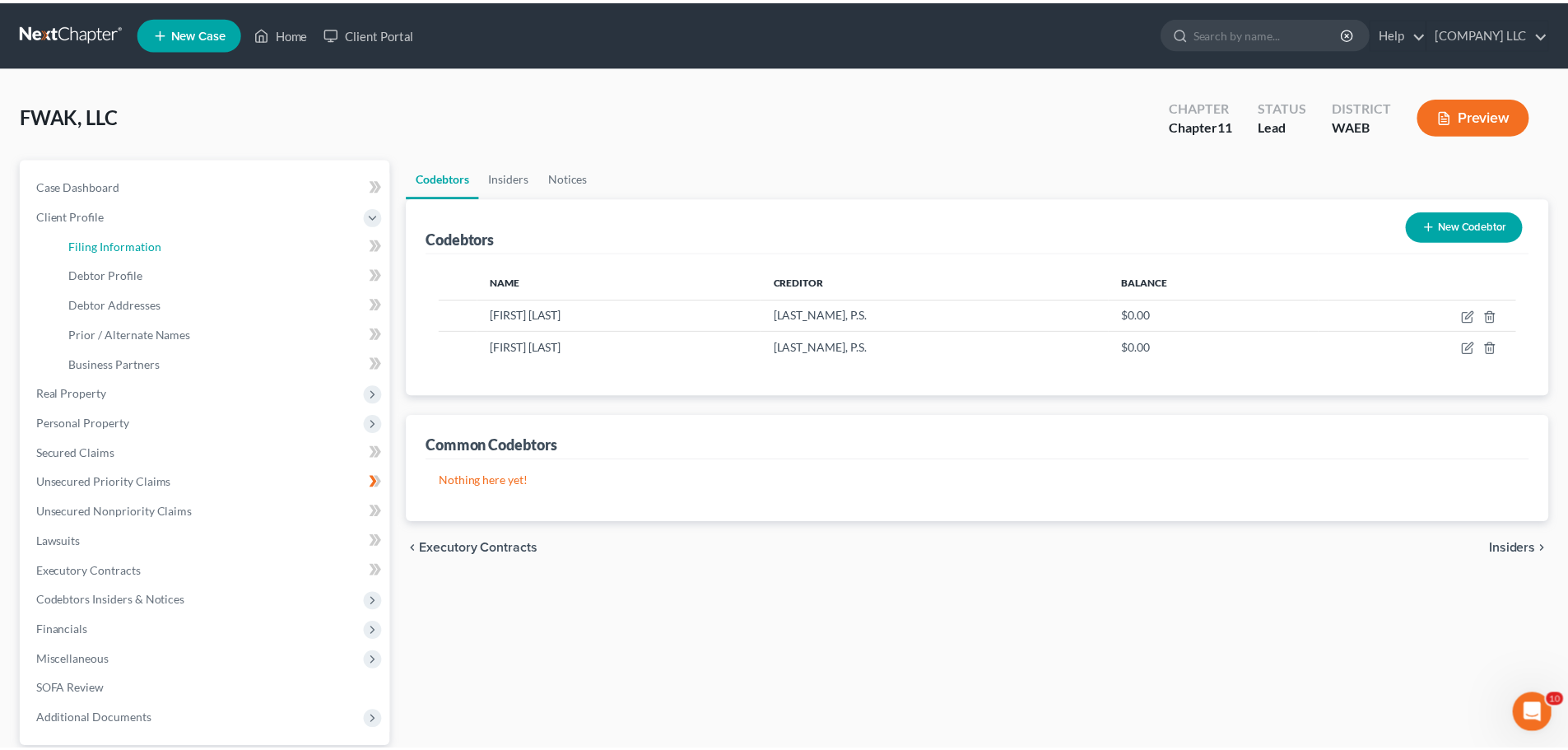 select on "5" 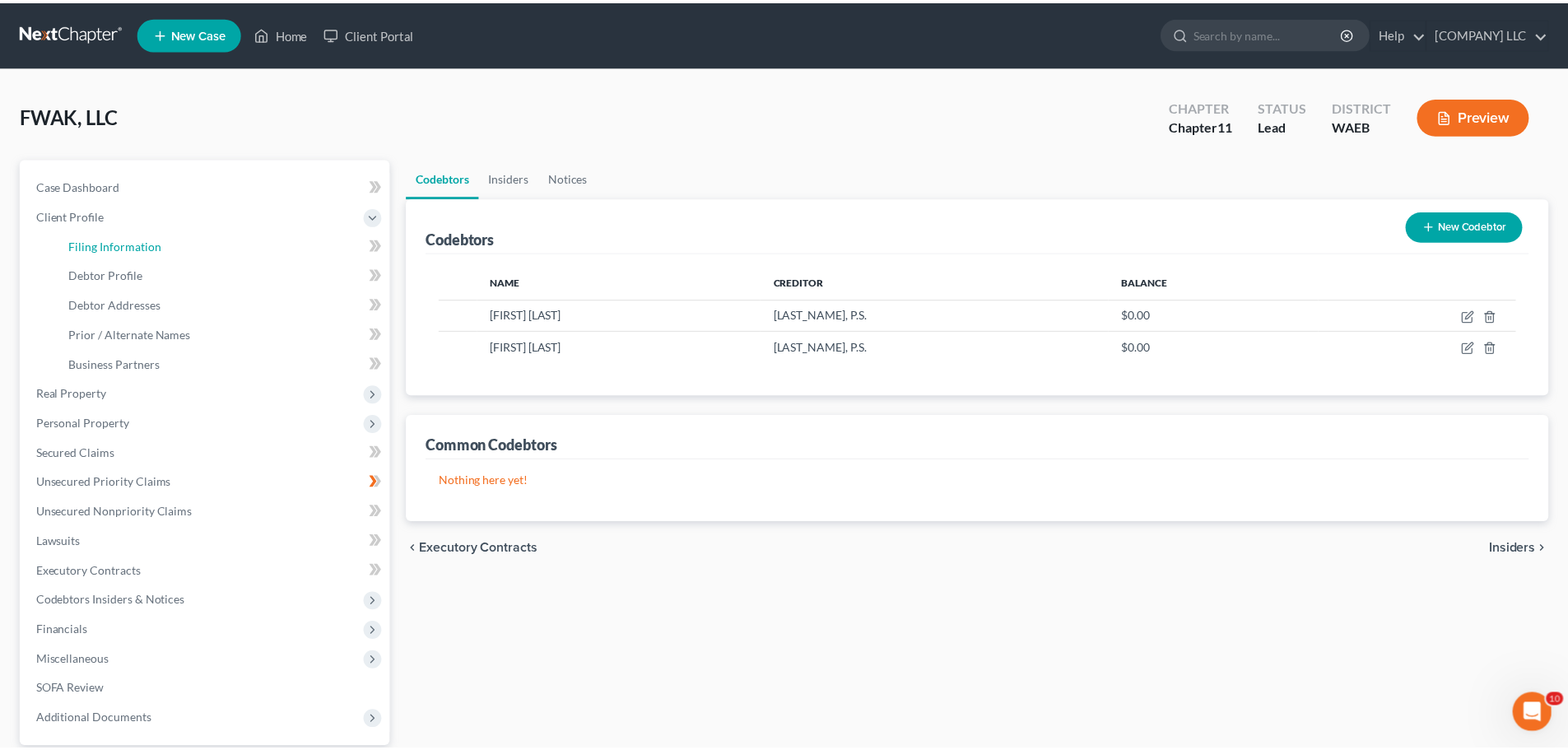 select on "1" 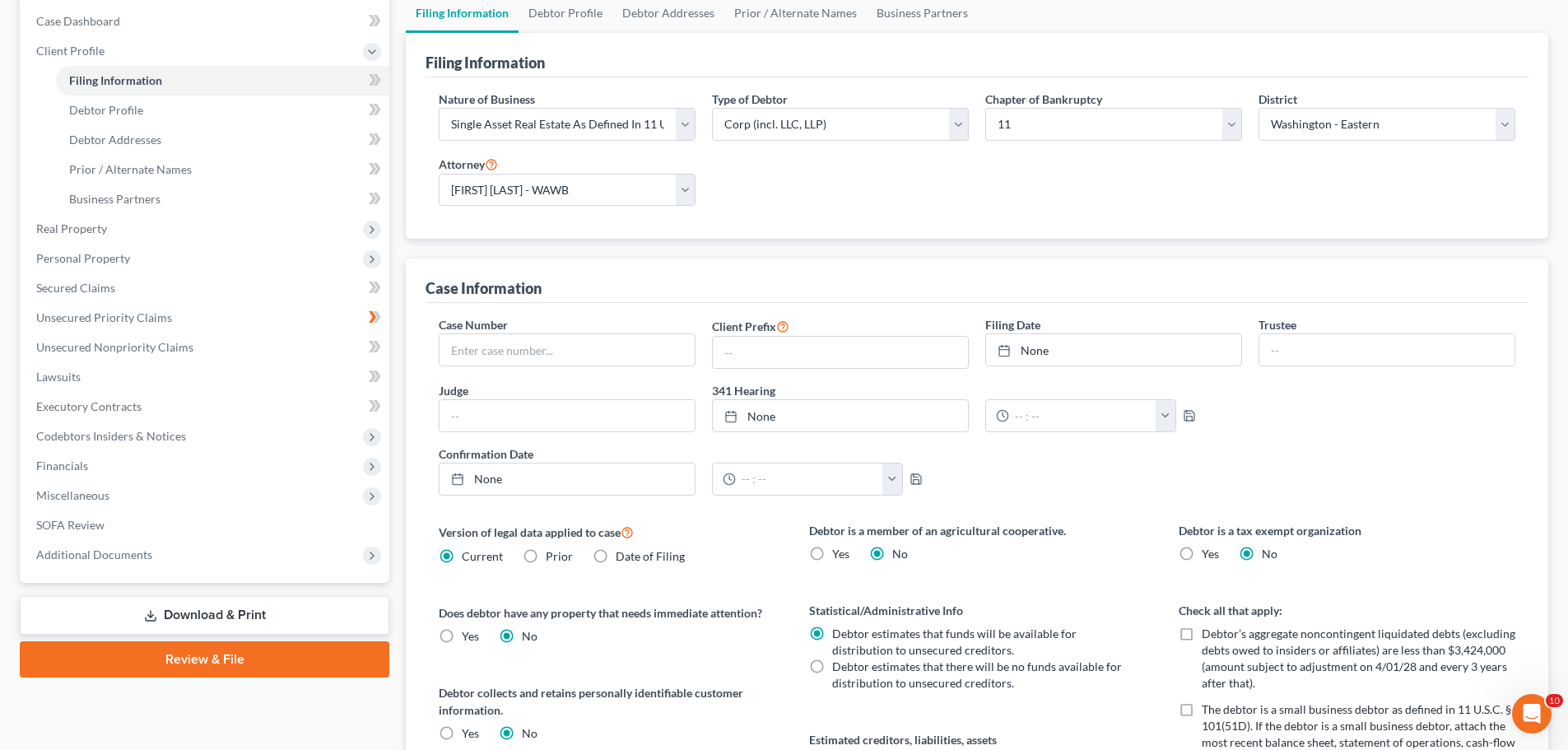 scroll, scrollTop: 230, scrollLeft: 0, axis: vertical 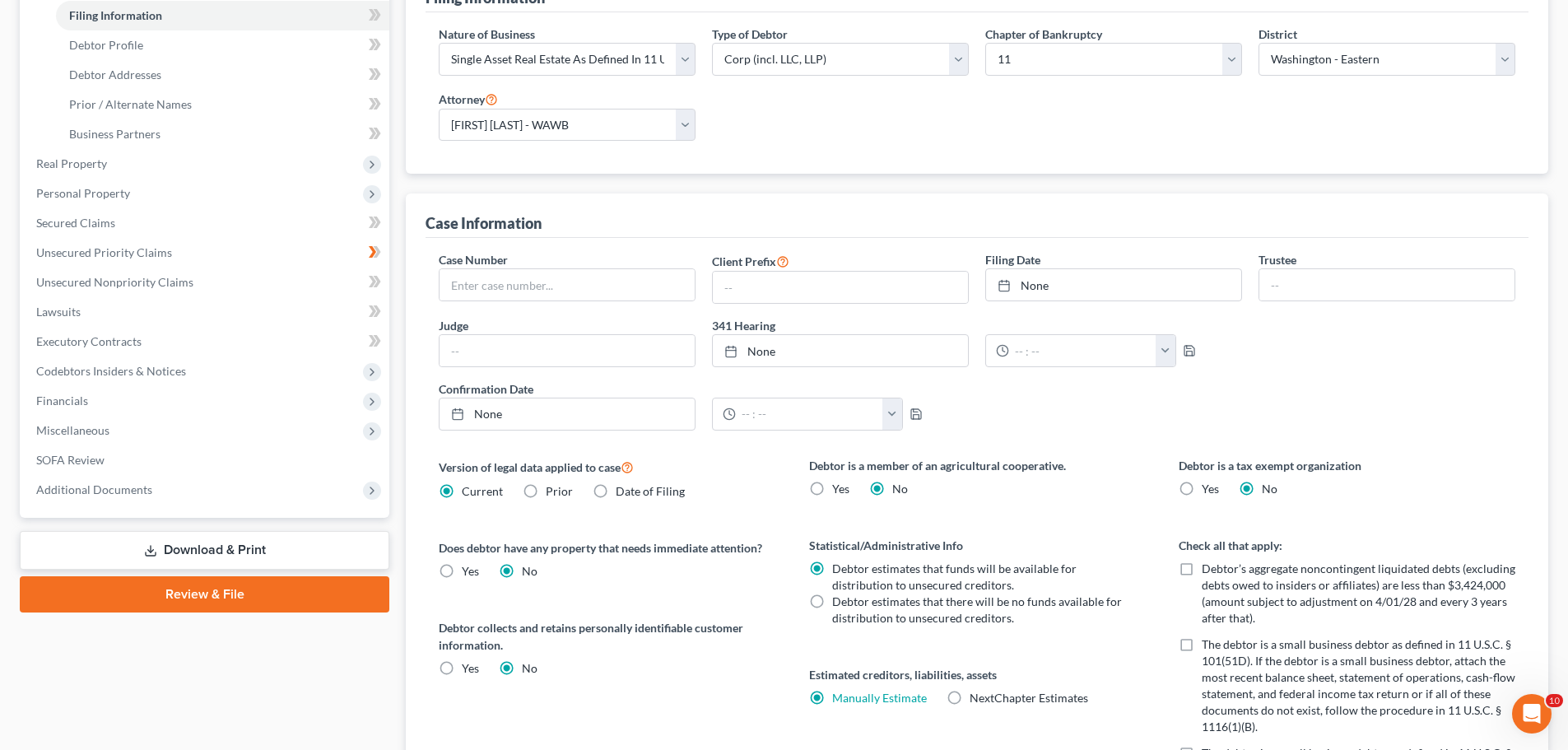 click on "Debtor Profile" at bounding box center [1494, 1067] 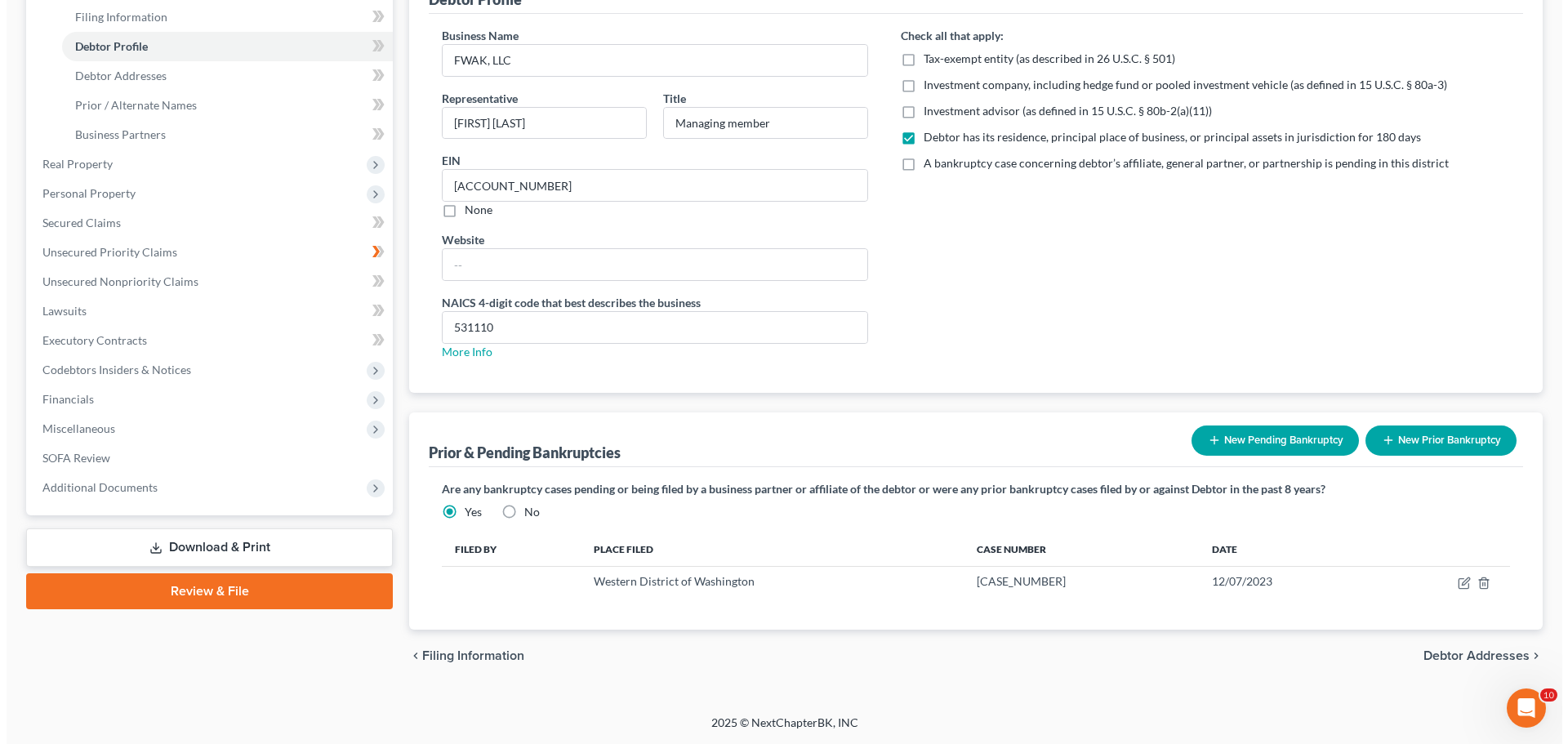 scroll, scrollTop: 0, scrollLeft: 0, axis: both 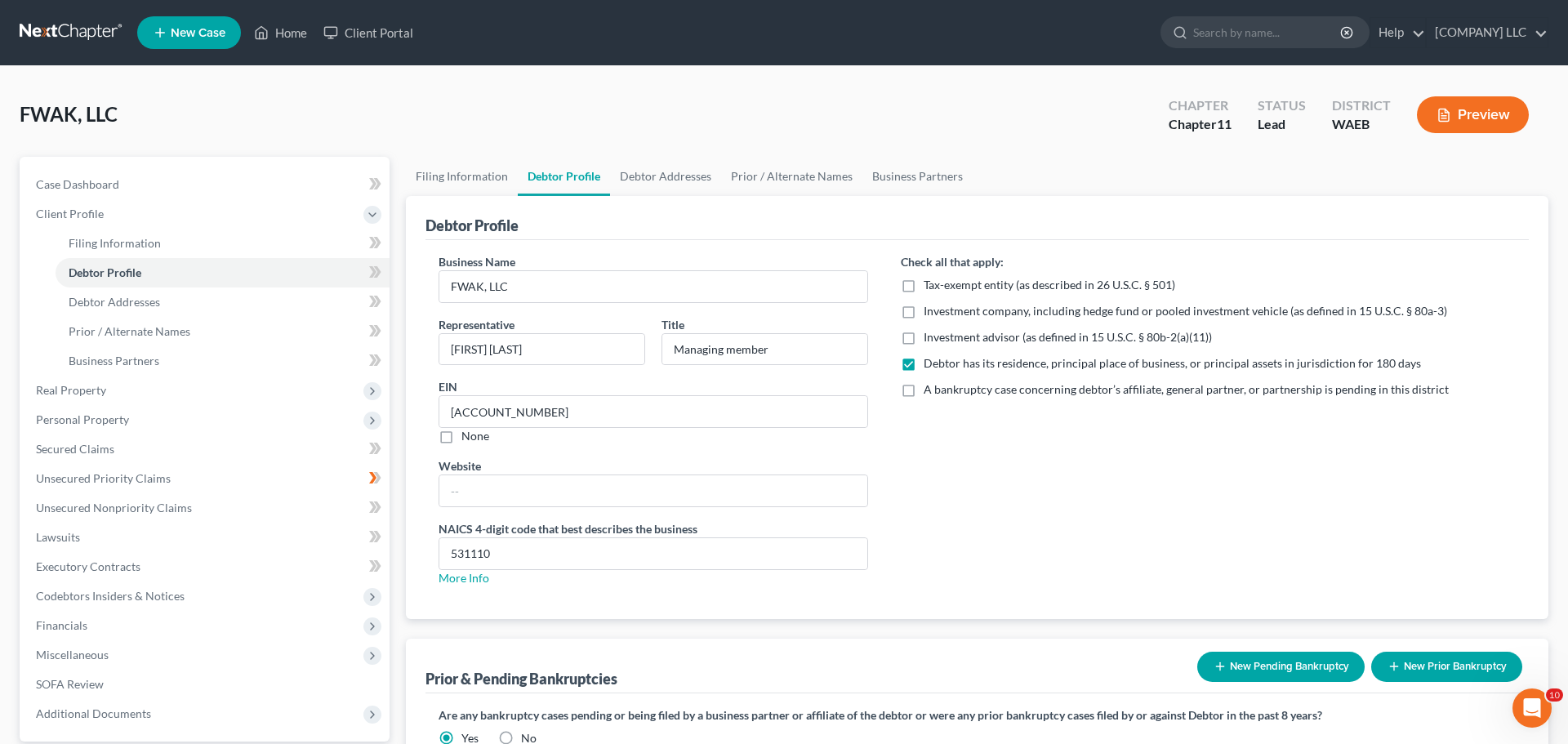 click on "Preview" at bounding box center [1472, 114] 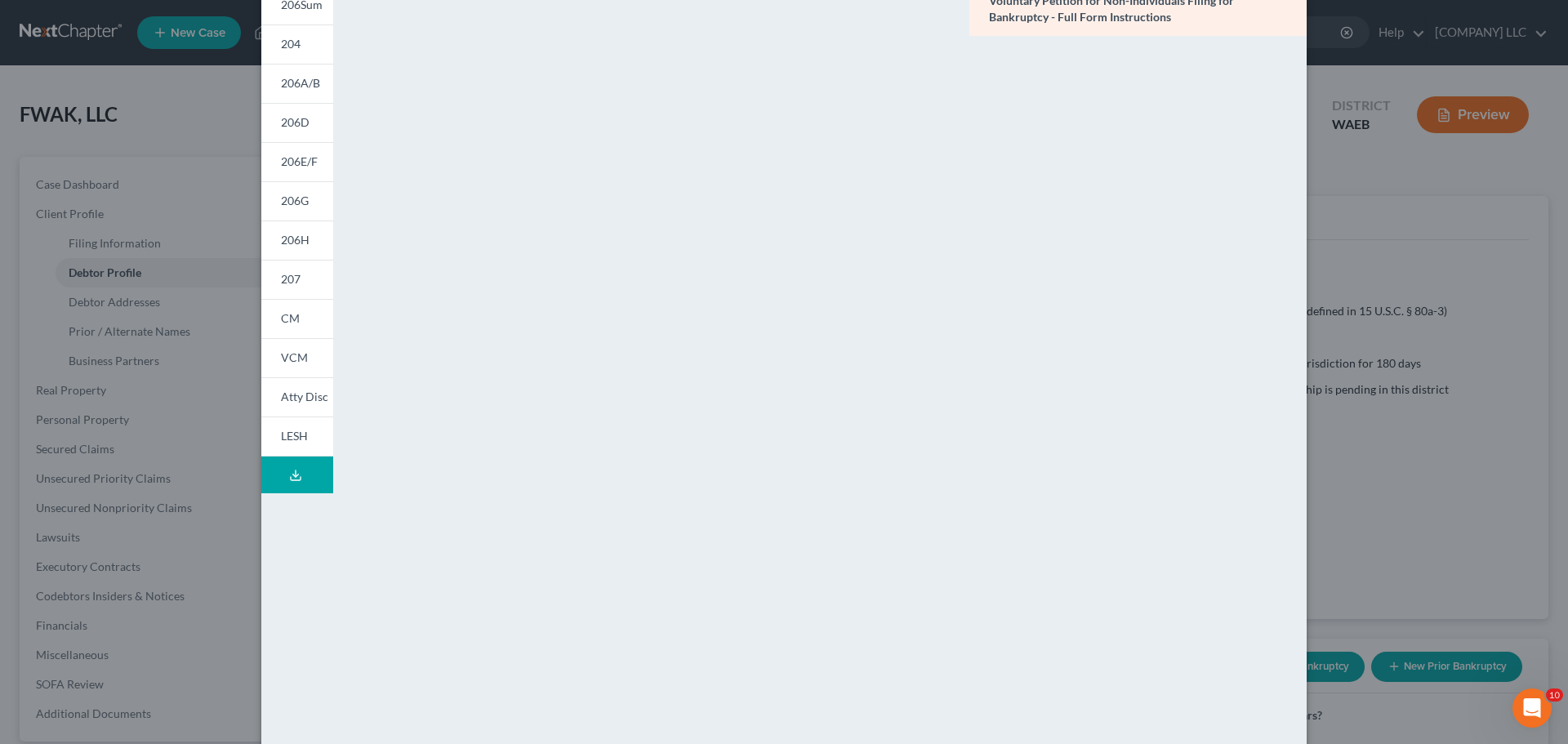scroll, scrollTop: 0, scrollLeft: 0, axis: both 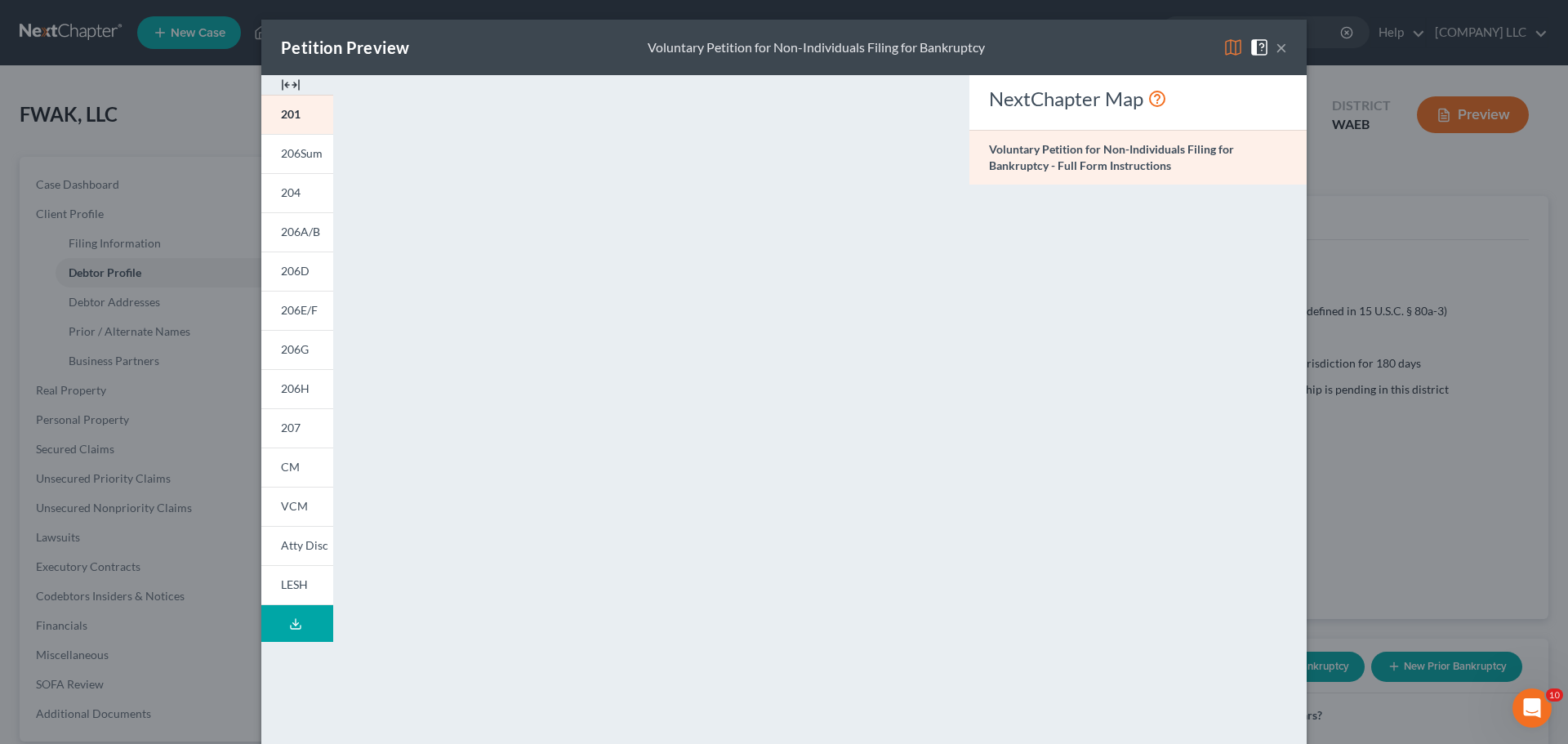 click 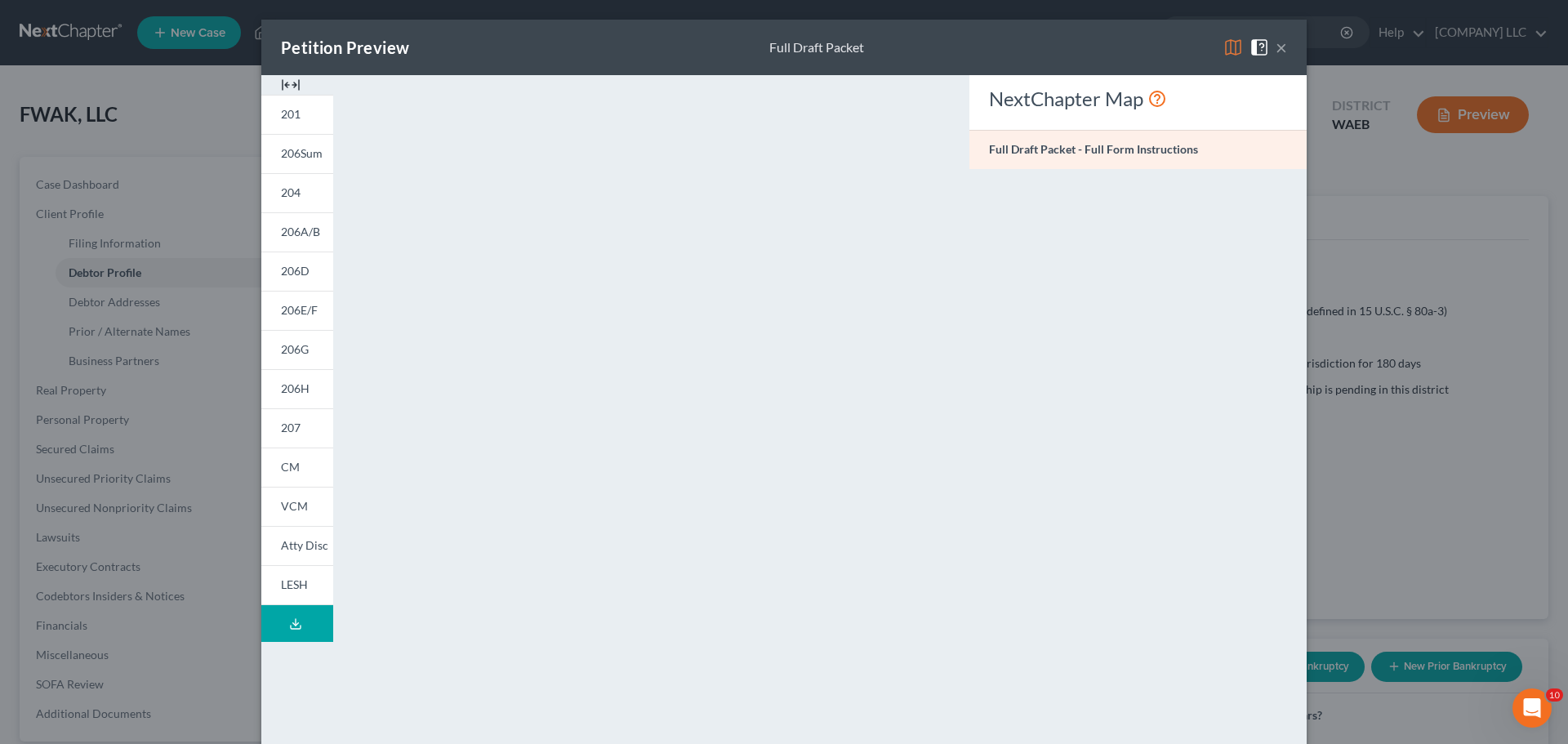 click on "×" at bounding box center (1281, 47) 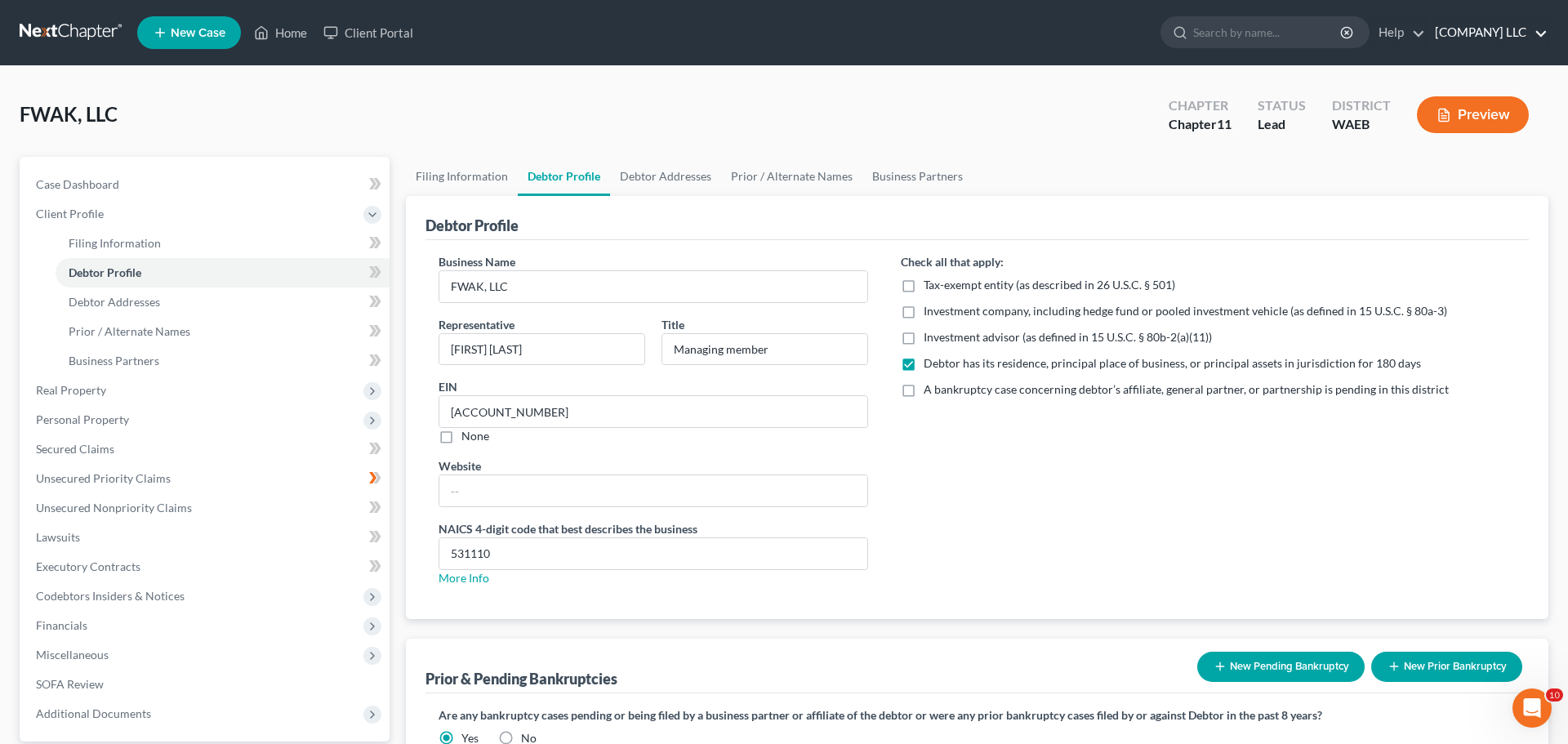 click on "FIELD JERGER LLC" at bounding box center [1487, 33] 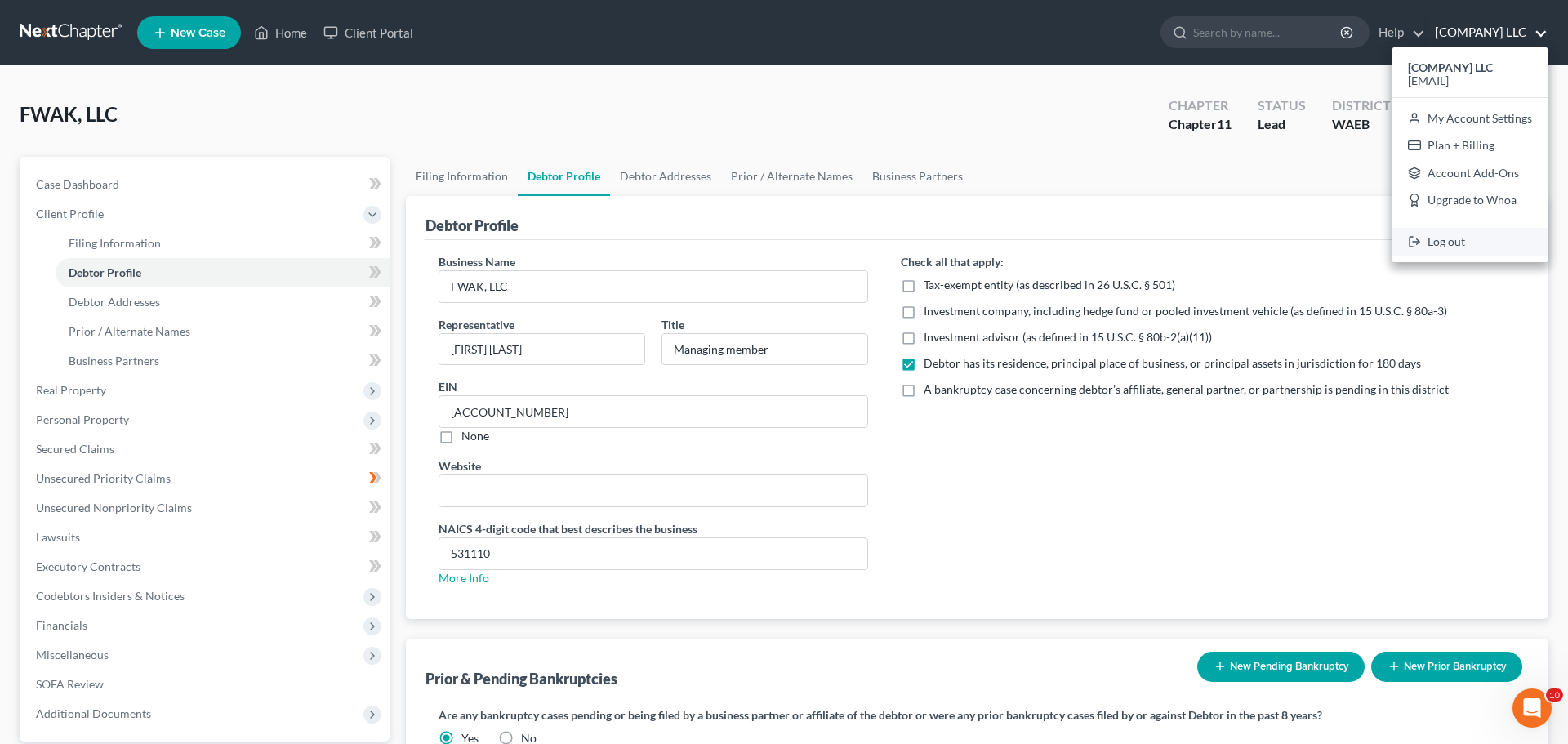 click on "Log out" at bounding box center (1470, 242) 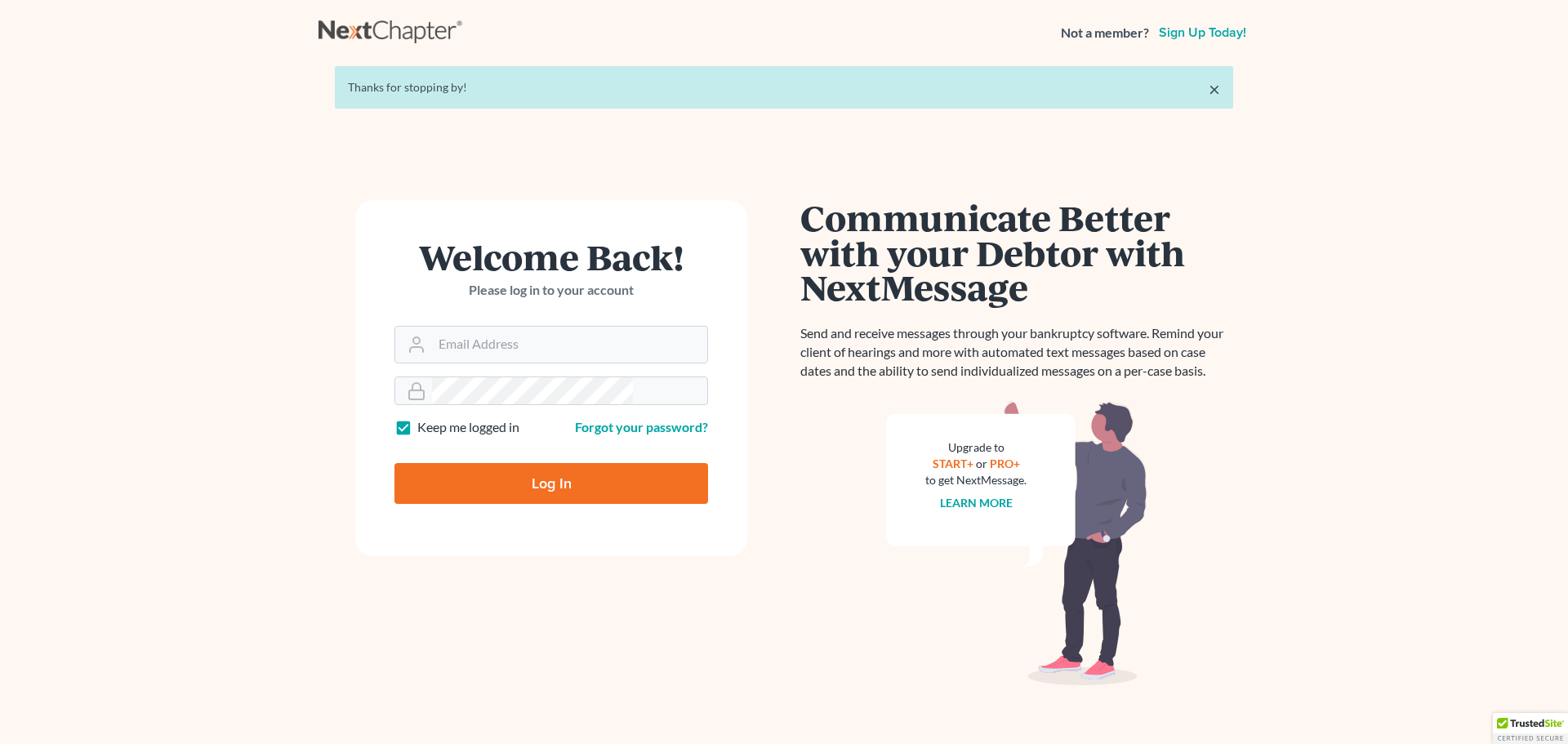 scroll, scrollTop: 0, scrollLeft: 0, axis: both 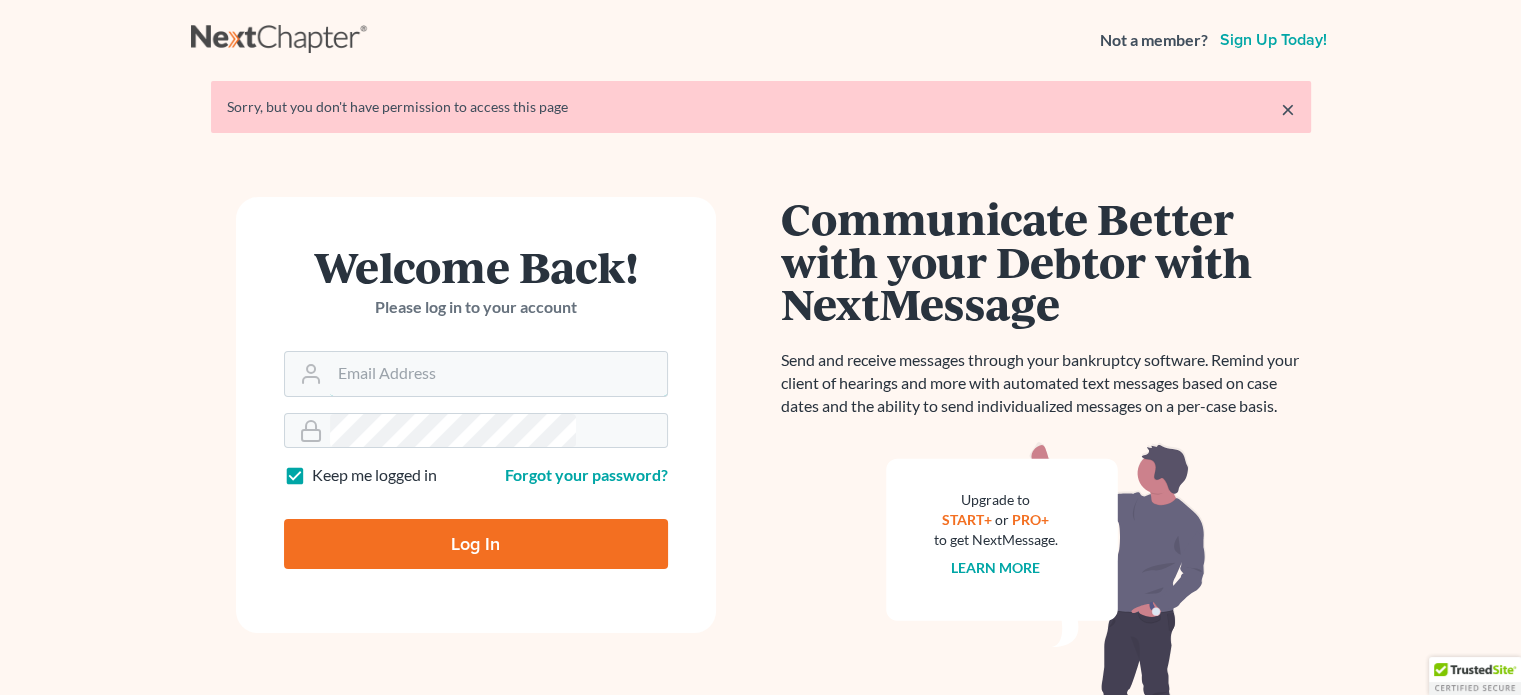 type on "[USERNAME]@[DOMAIN].com" 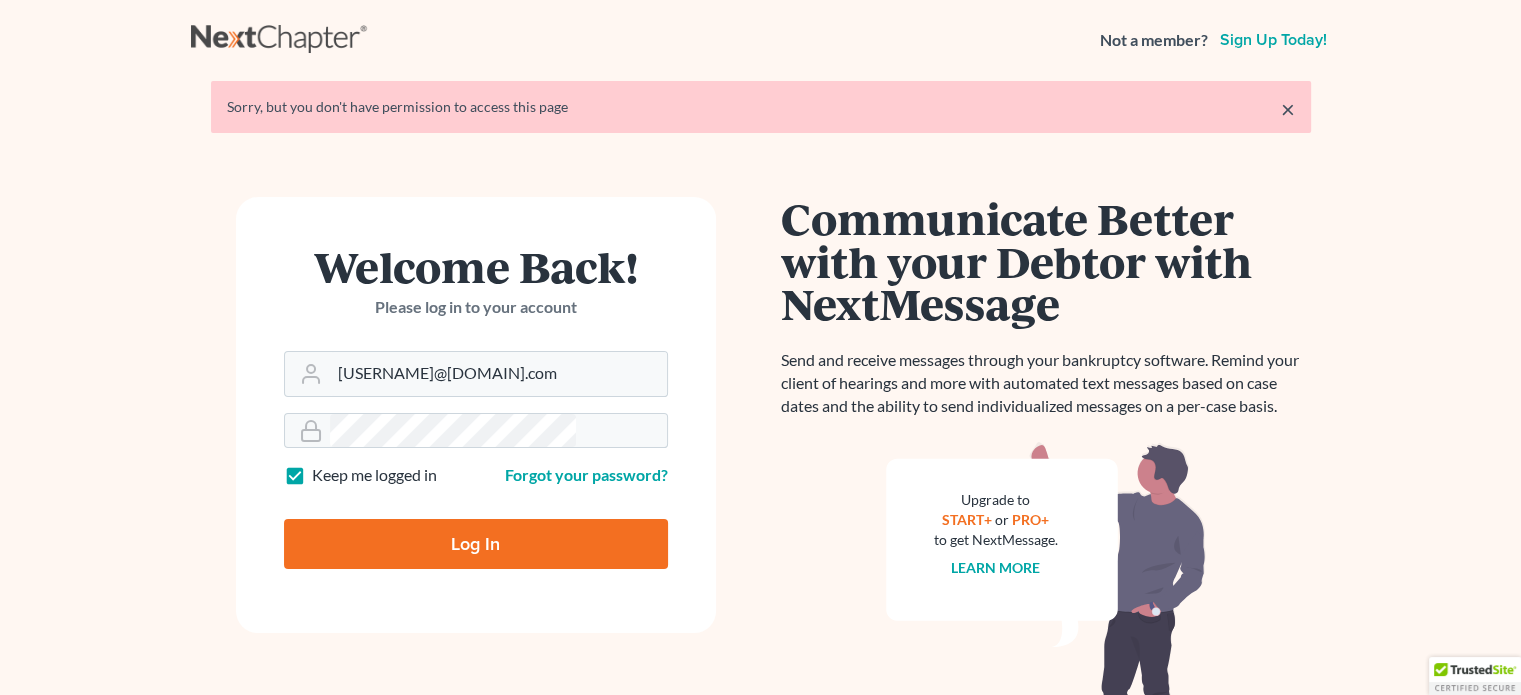 click on "Log In" at bounding box center [476, 544] 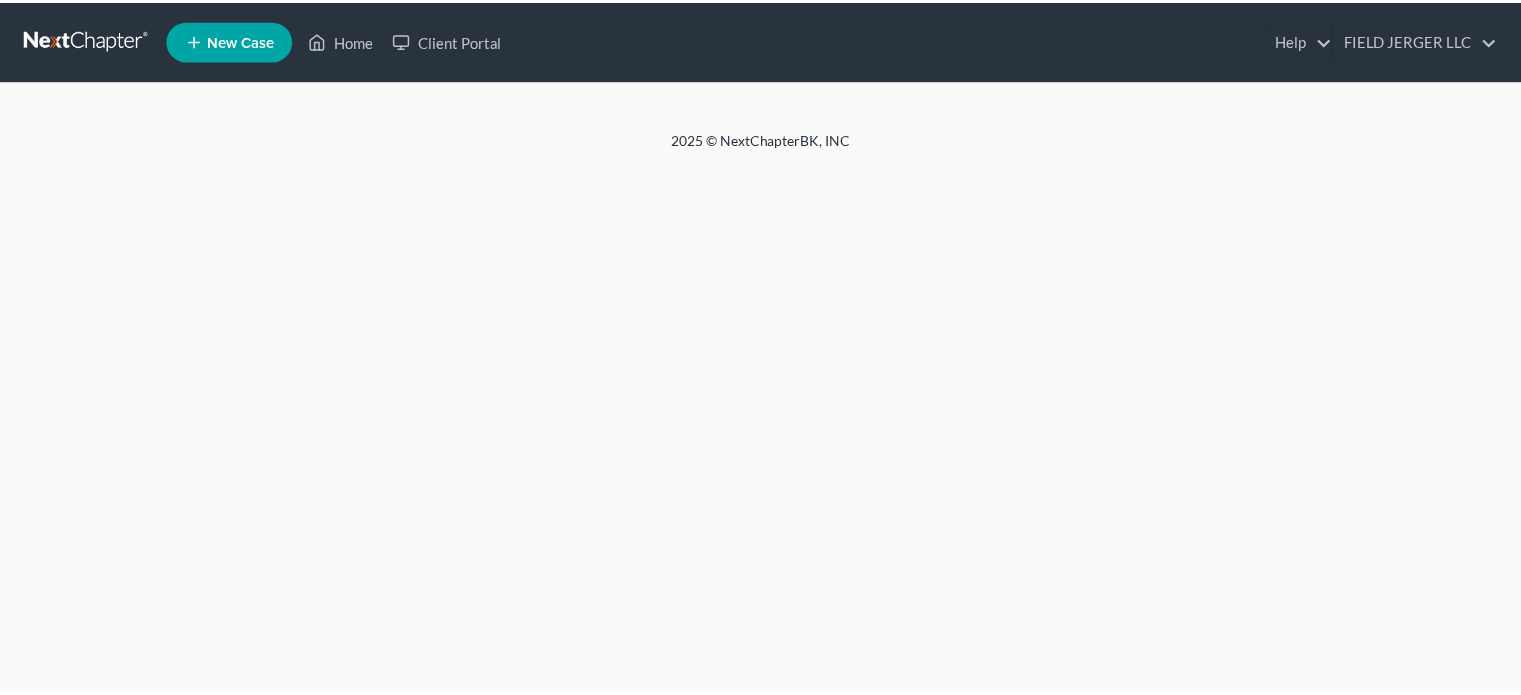 scroll, scrollTop: 0, scrollLeft: 0, axis: both 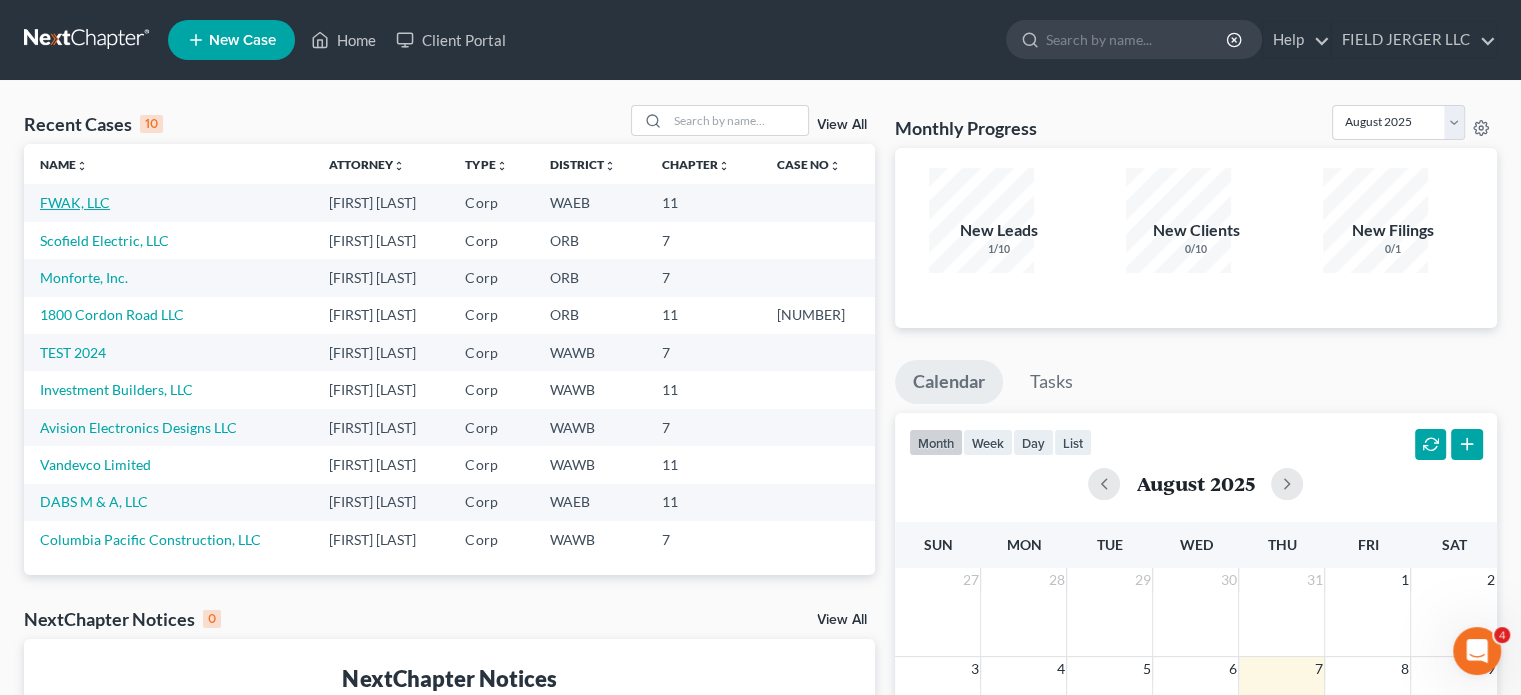 drag, startPoint x: 61, startPoint y: 156, endPoint x: 48, endPoint y: 159, distance: 13.341664 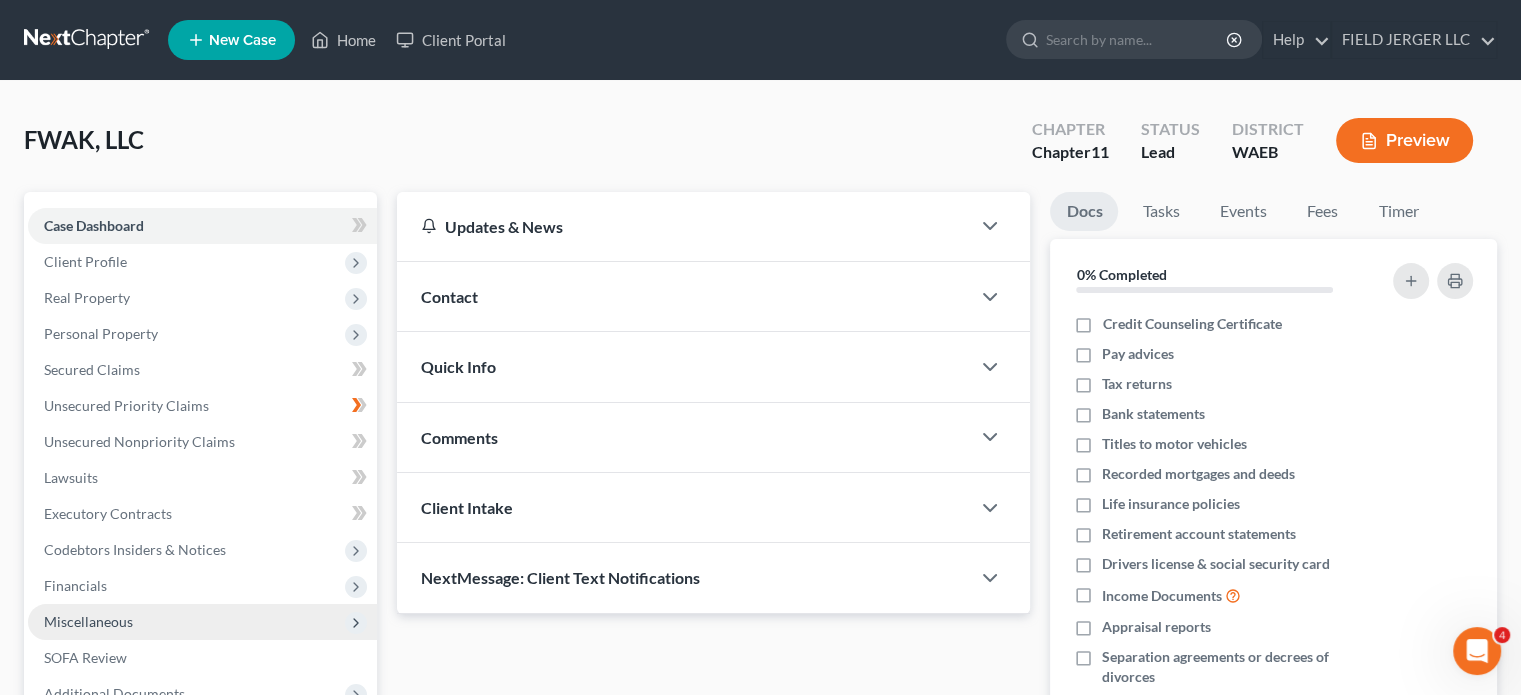 click on "Miscellaneous" at bounding box center (88, 621) 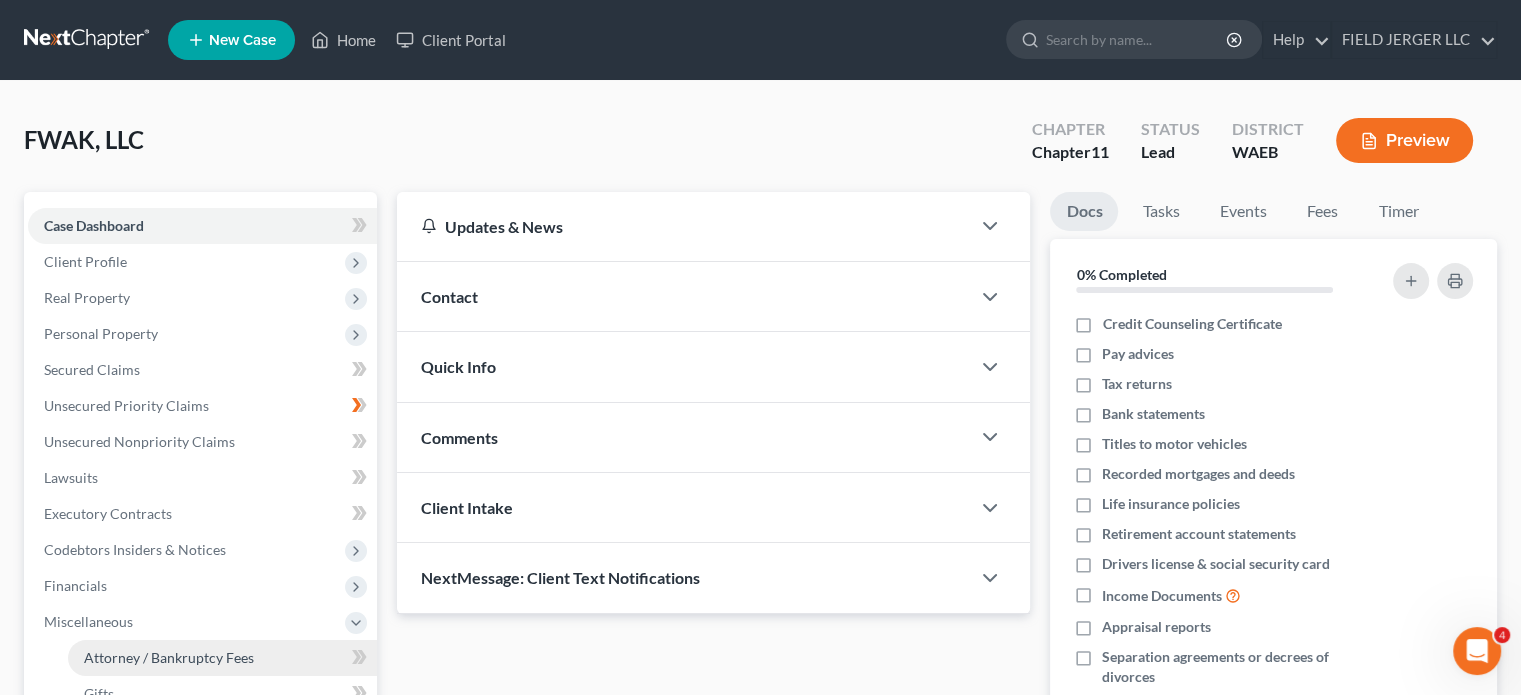 click on "Attorney / Bankruptcy Fees" at bounding box center [169, 657] 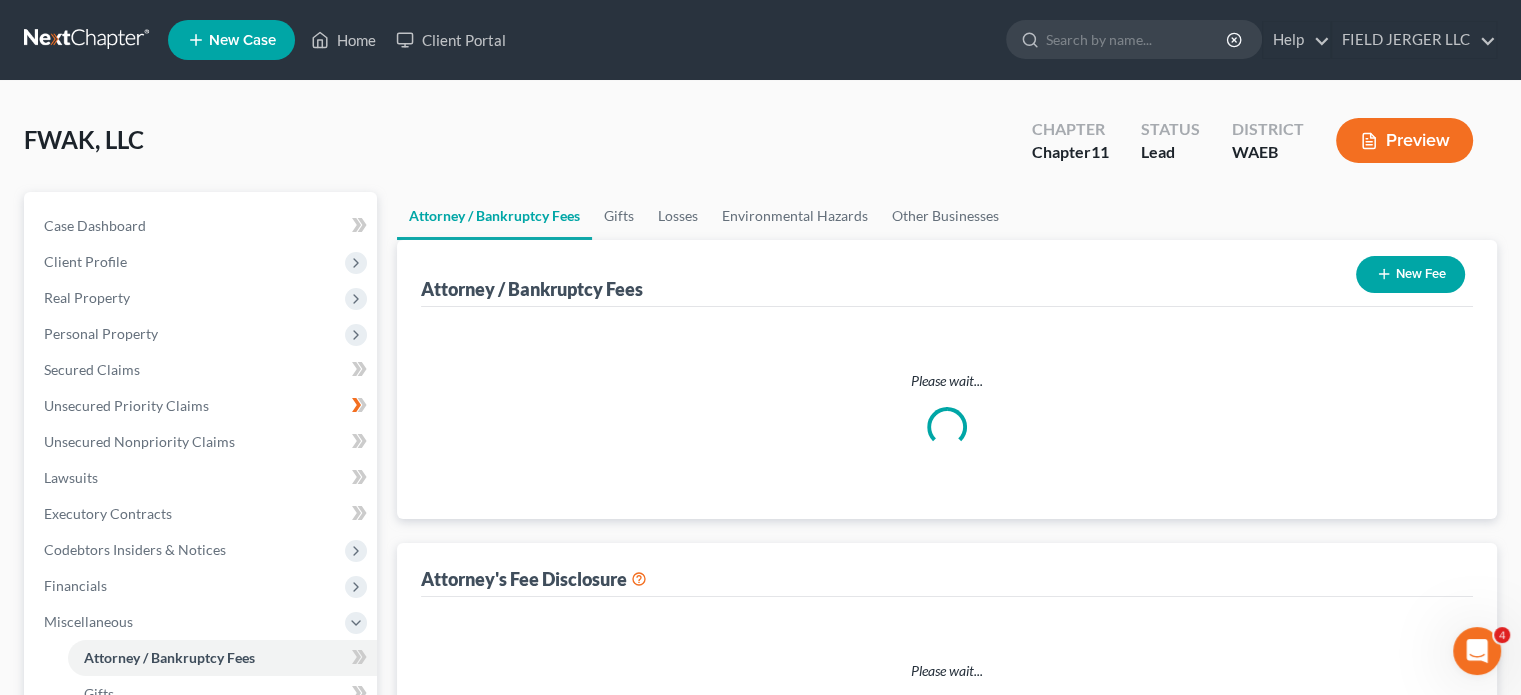 select on "1" 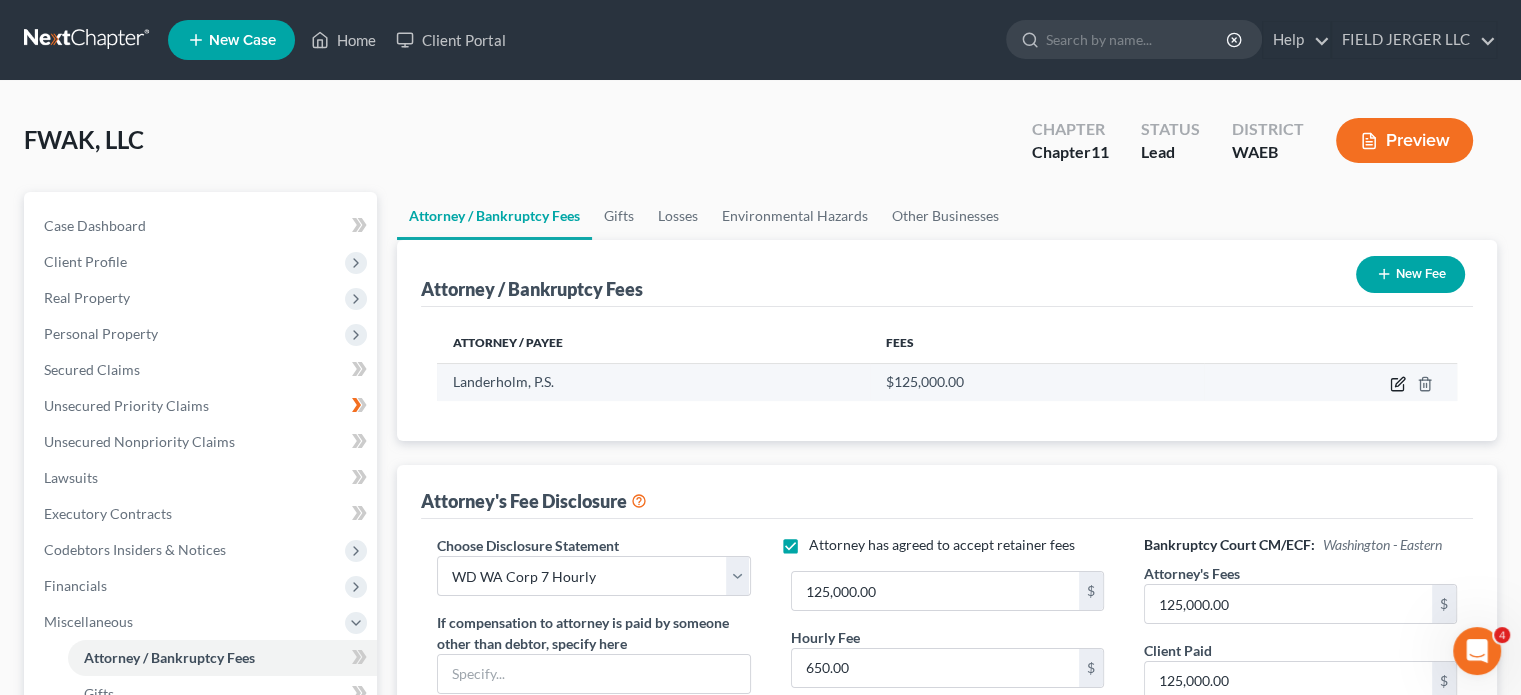 click 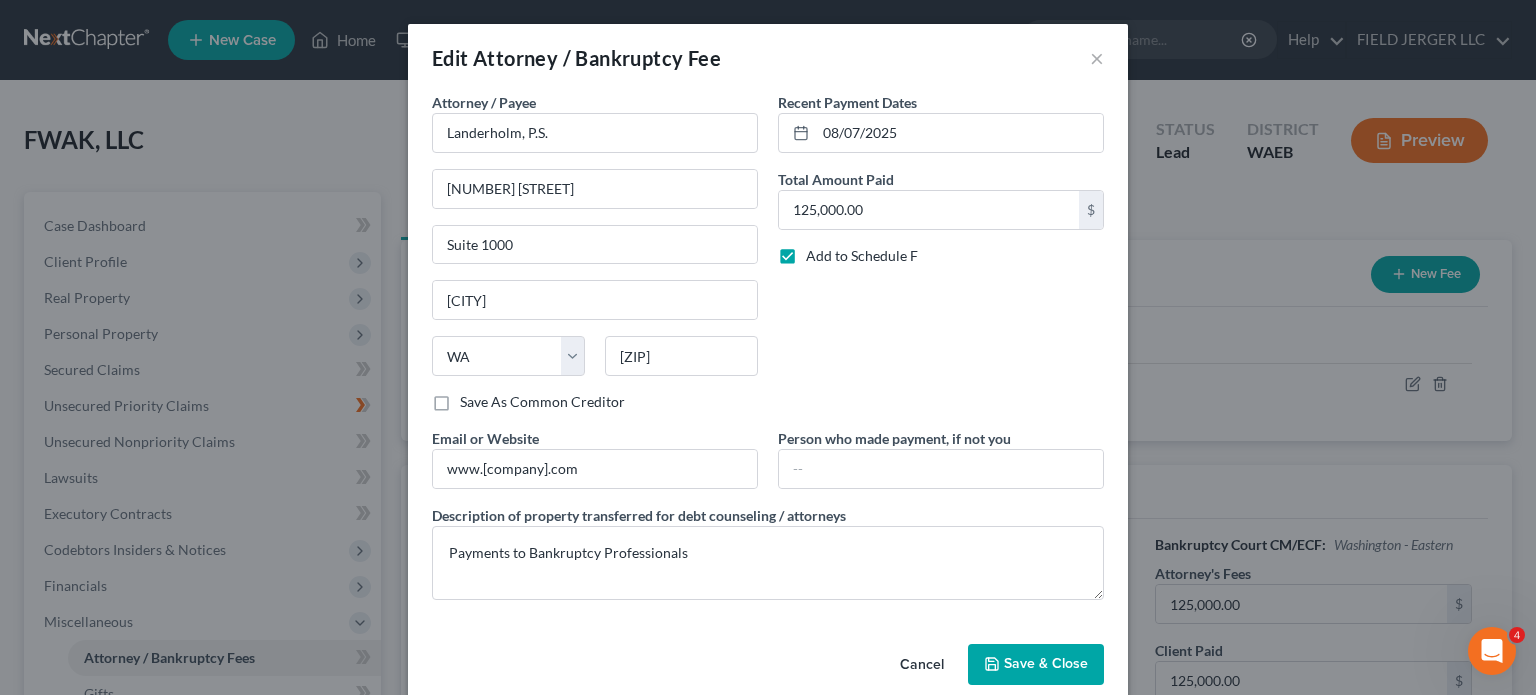 click on "Add to Schedule F" at bounding box center (862, 256) 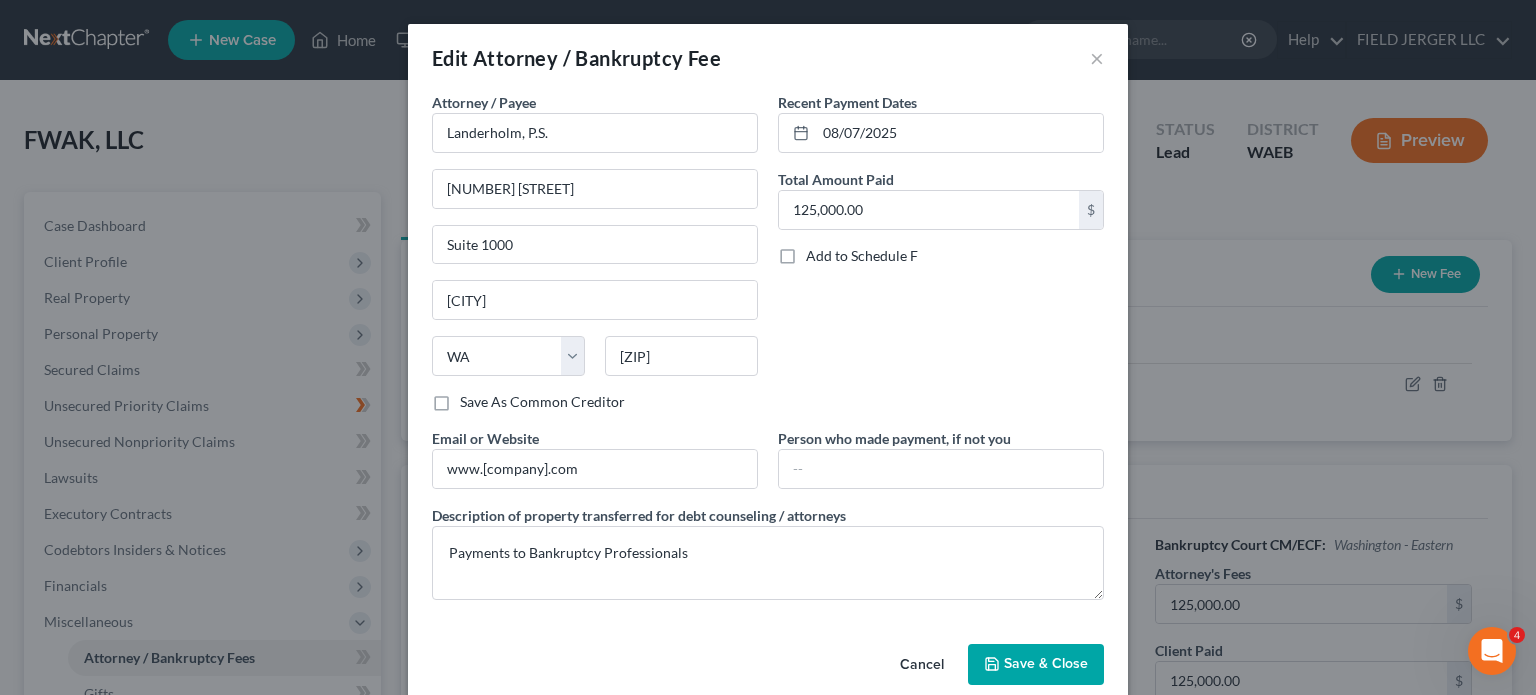 click on "Save & Close" at bounding box center (1046, 664) 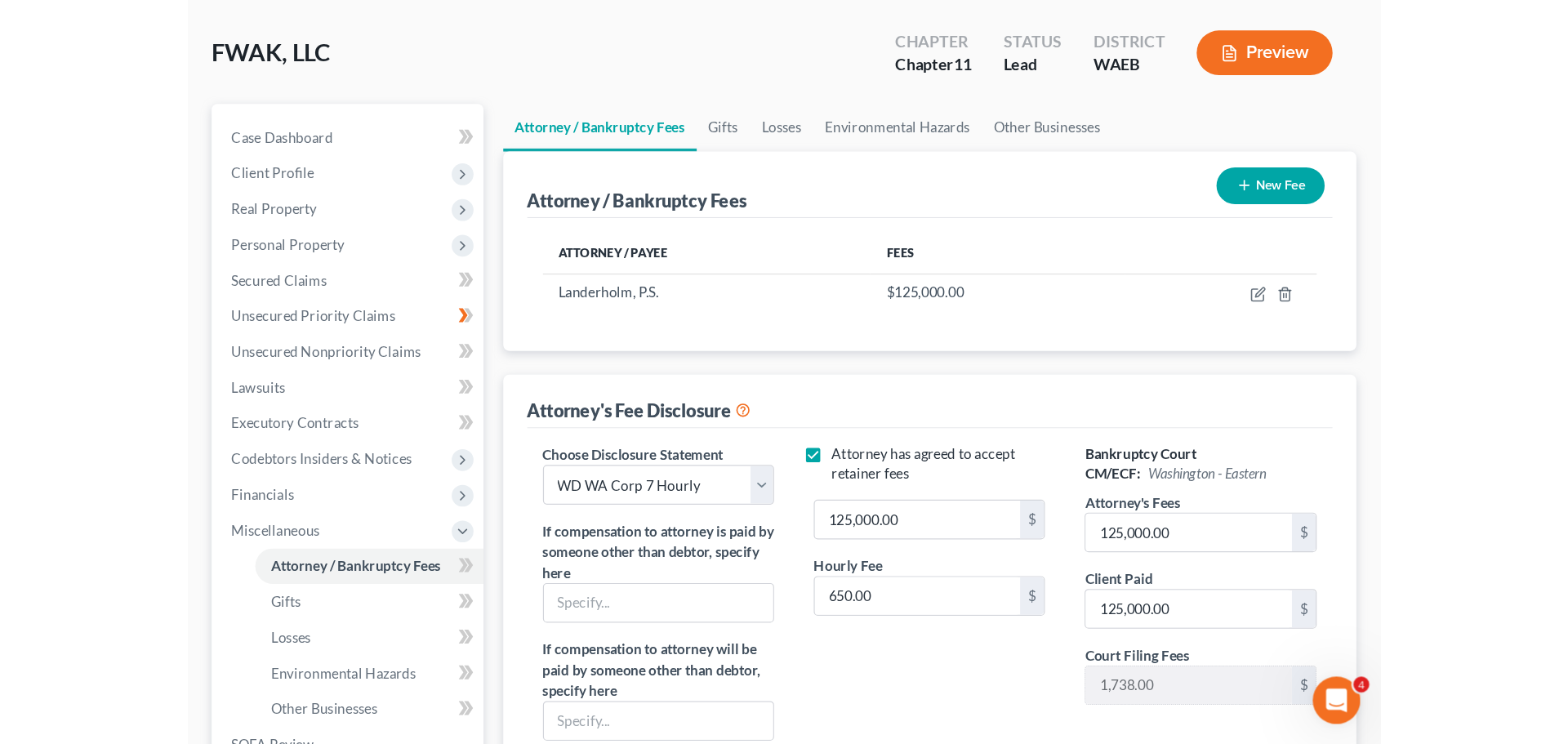 scroll, scrollTop: 0, scrollLeft: 0, axis: both 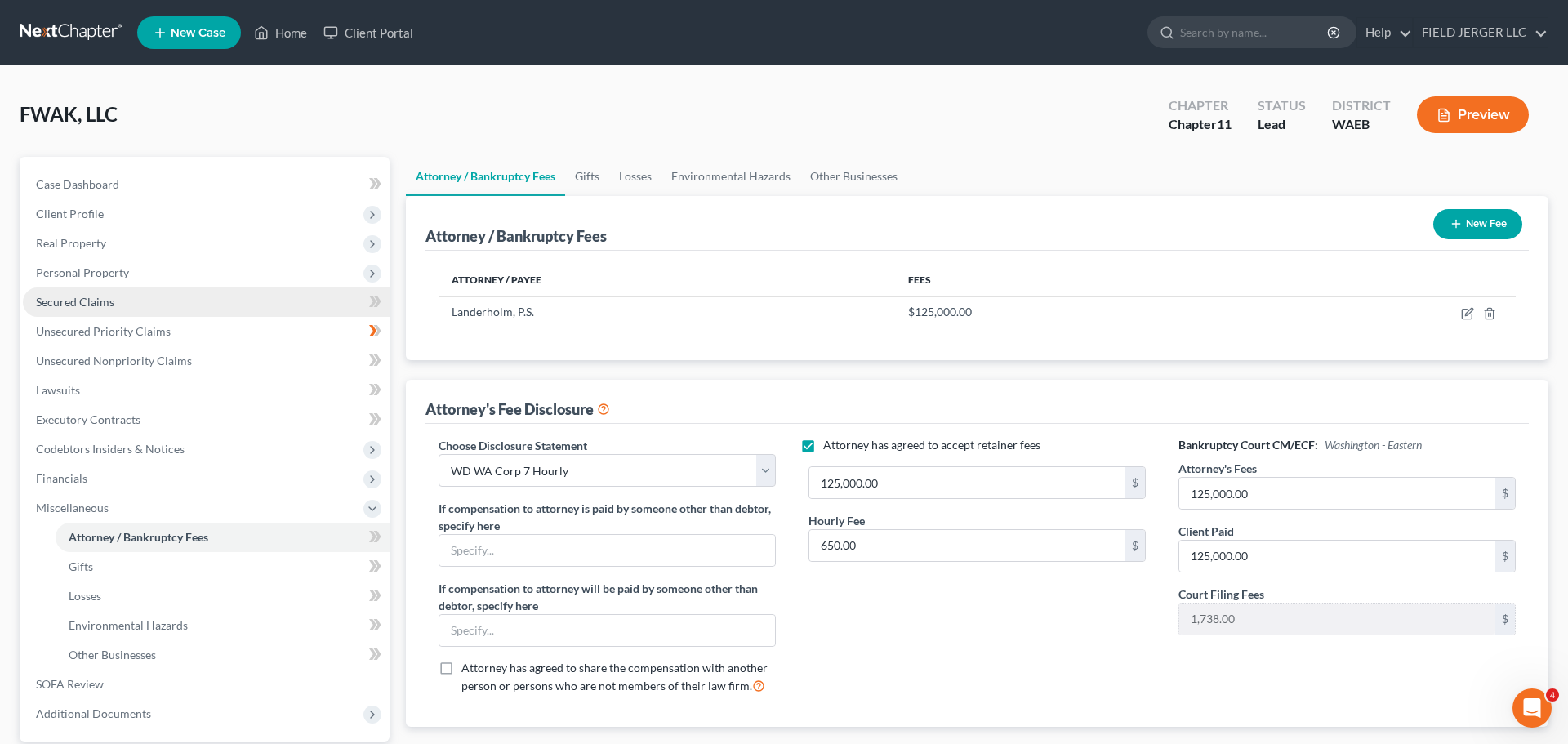 click on "Secured Claims" at bounding box center (75, 301) 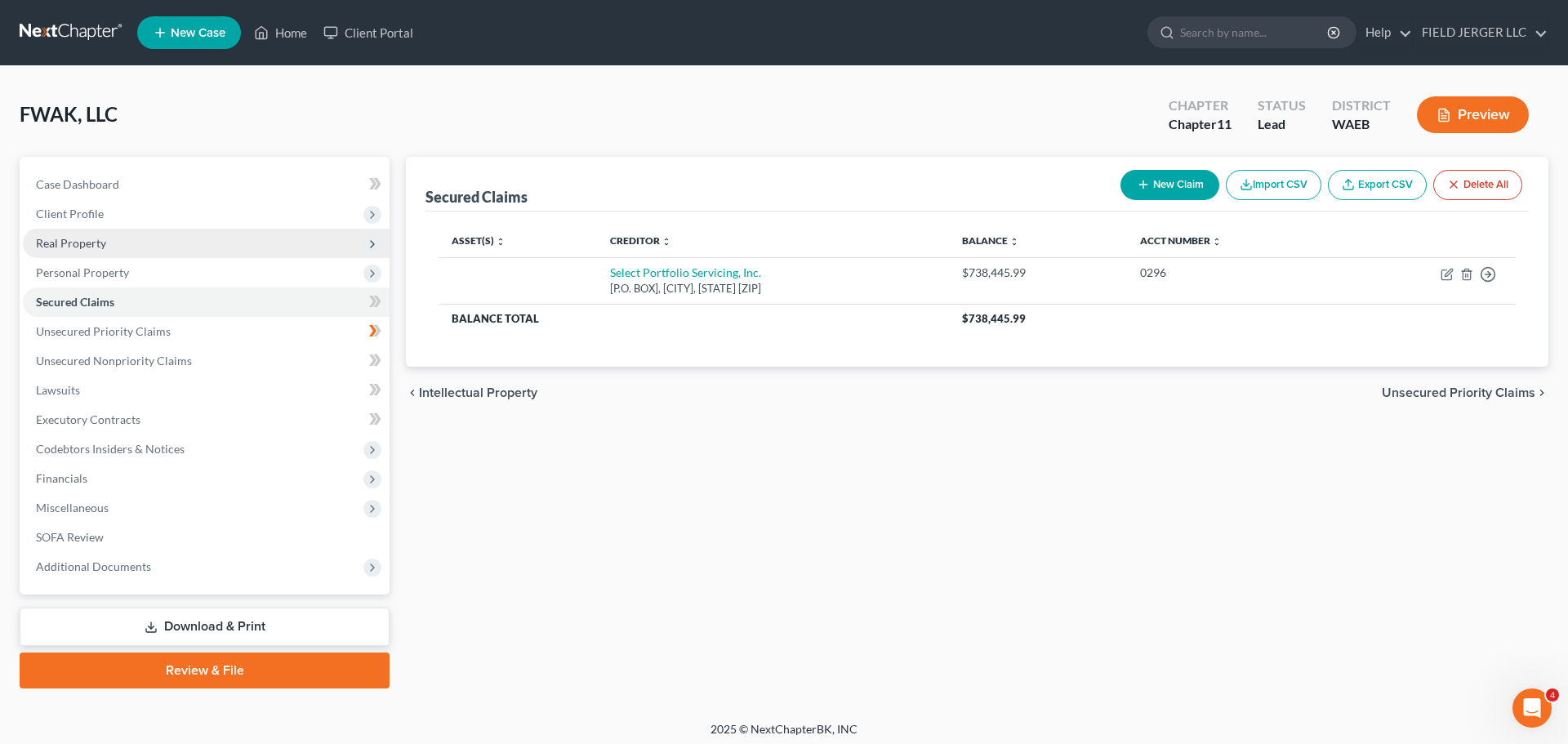 click on "Real Property" at bounding box center [71, 243] 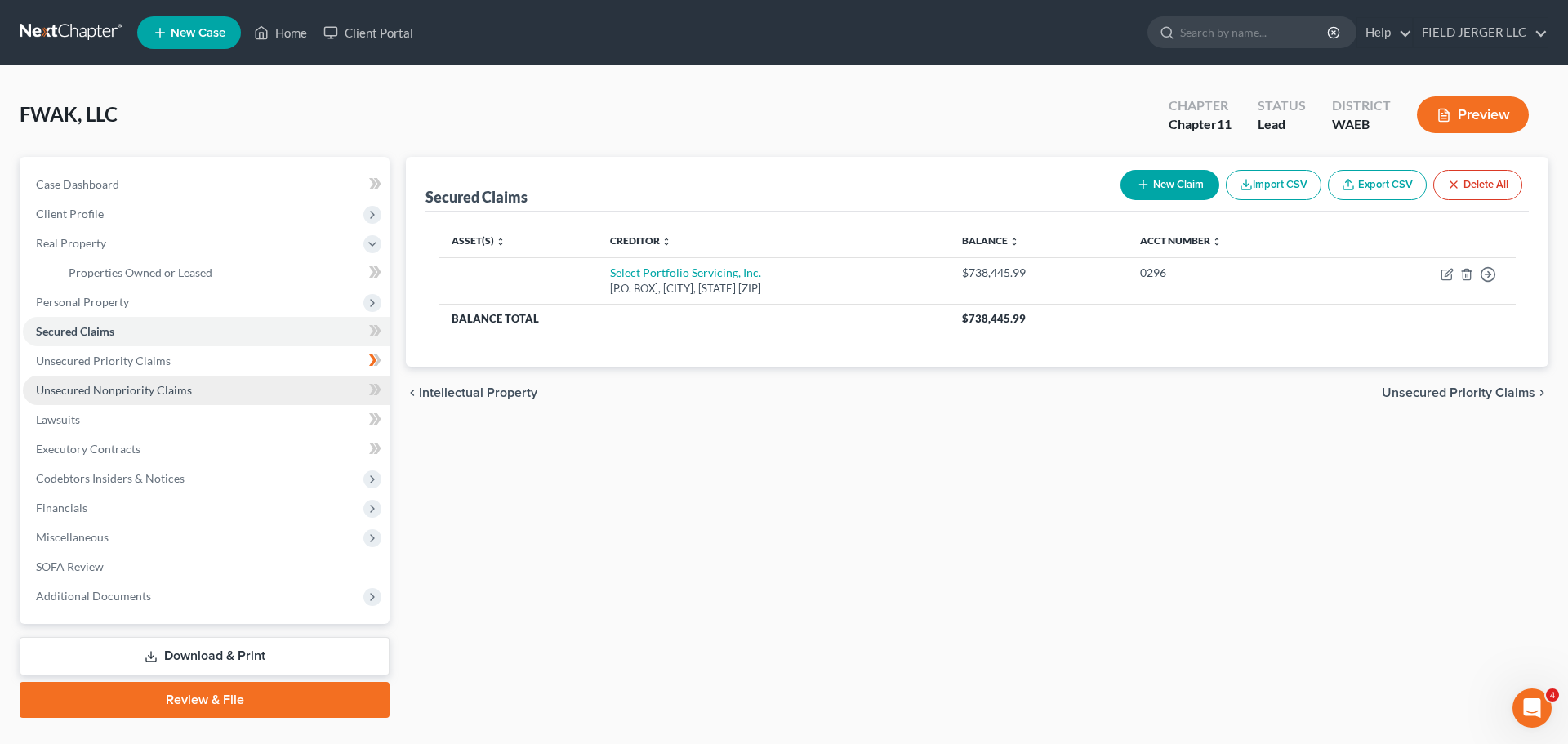 click on "Unsecured Nonpriority Claims" at bounding box center [206, 390] 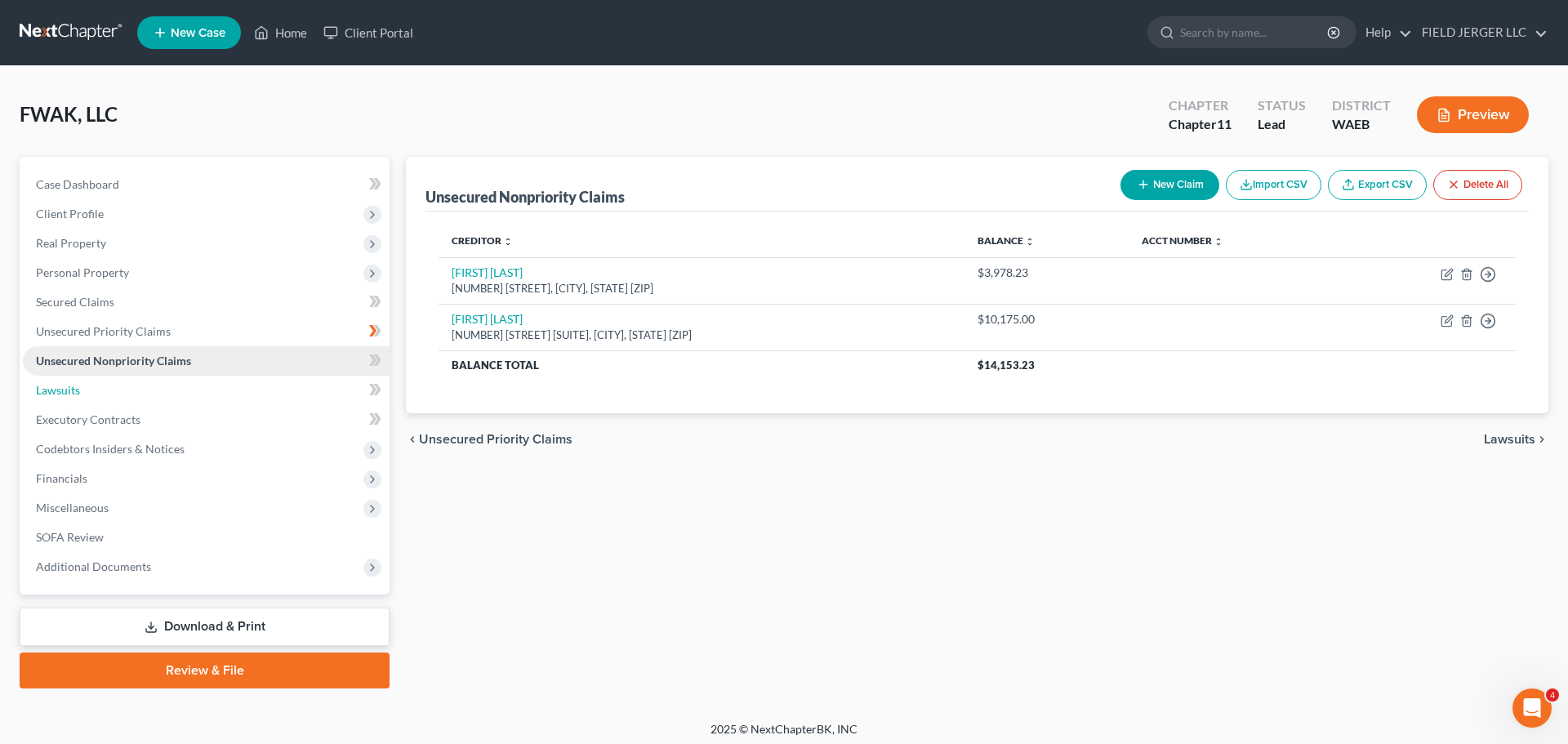 click on "Lawsuits" at bounding box center [206, 390] 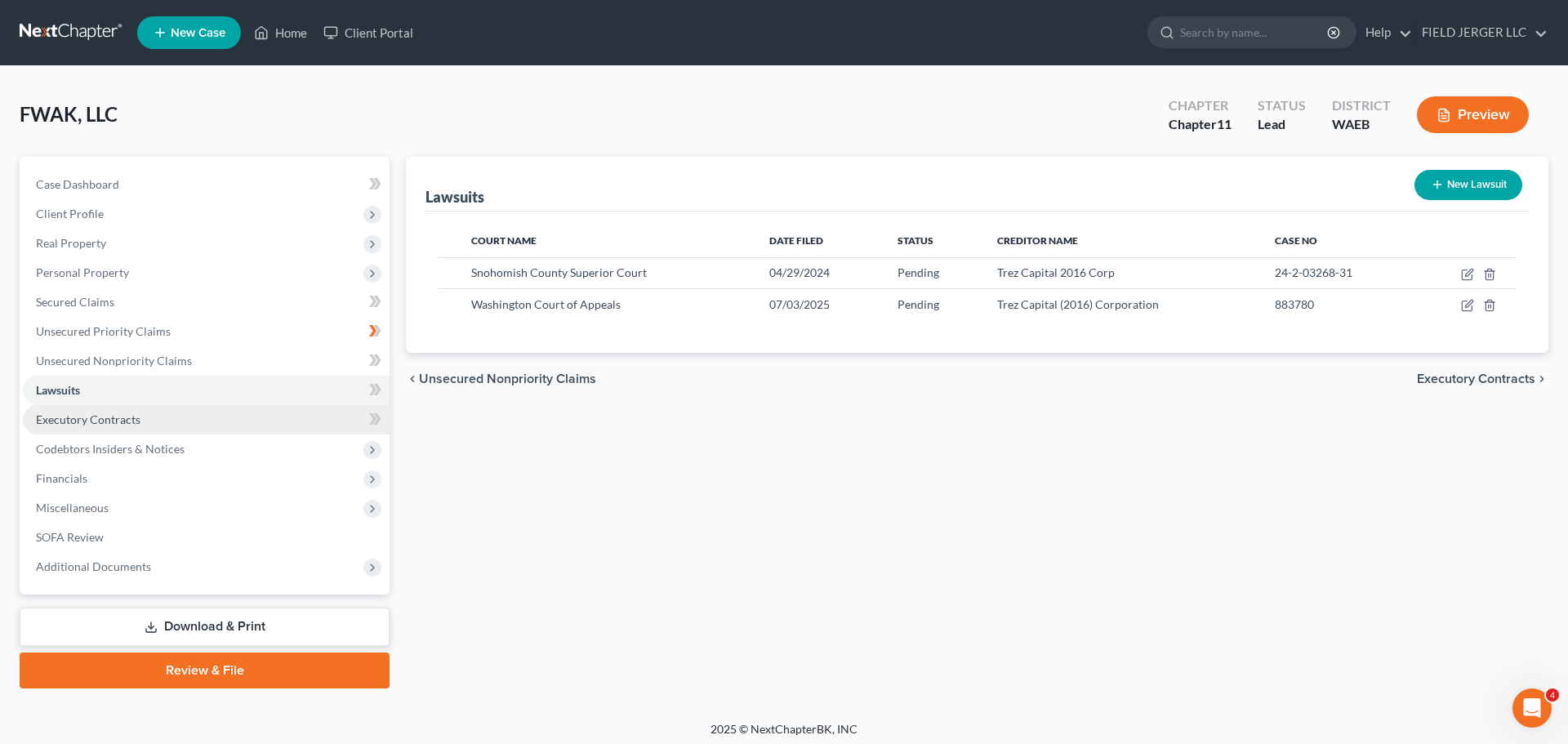 click on "Executory Contracts" at bounding box center (88, 419) 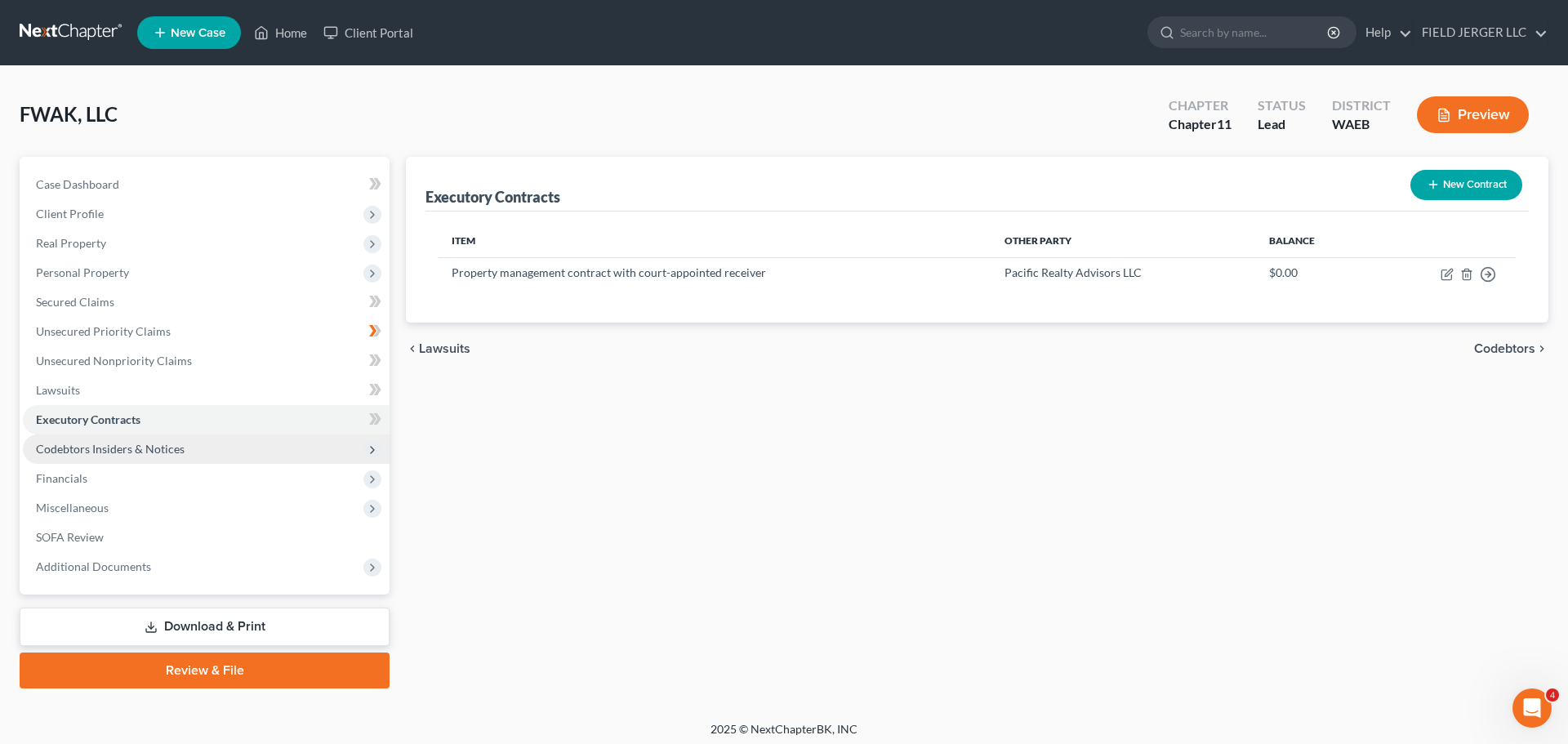 click on "Codebtors Insiders & Notices" at bounding box center (110, 448) 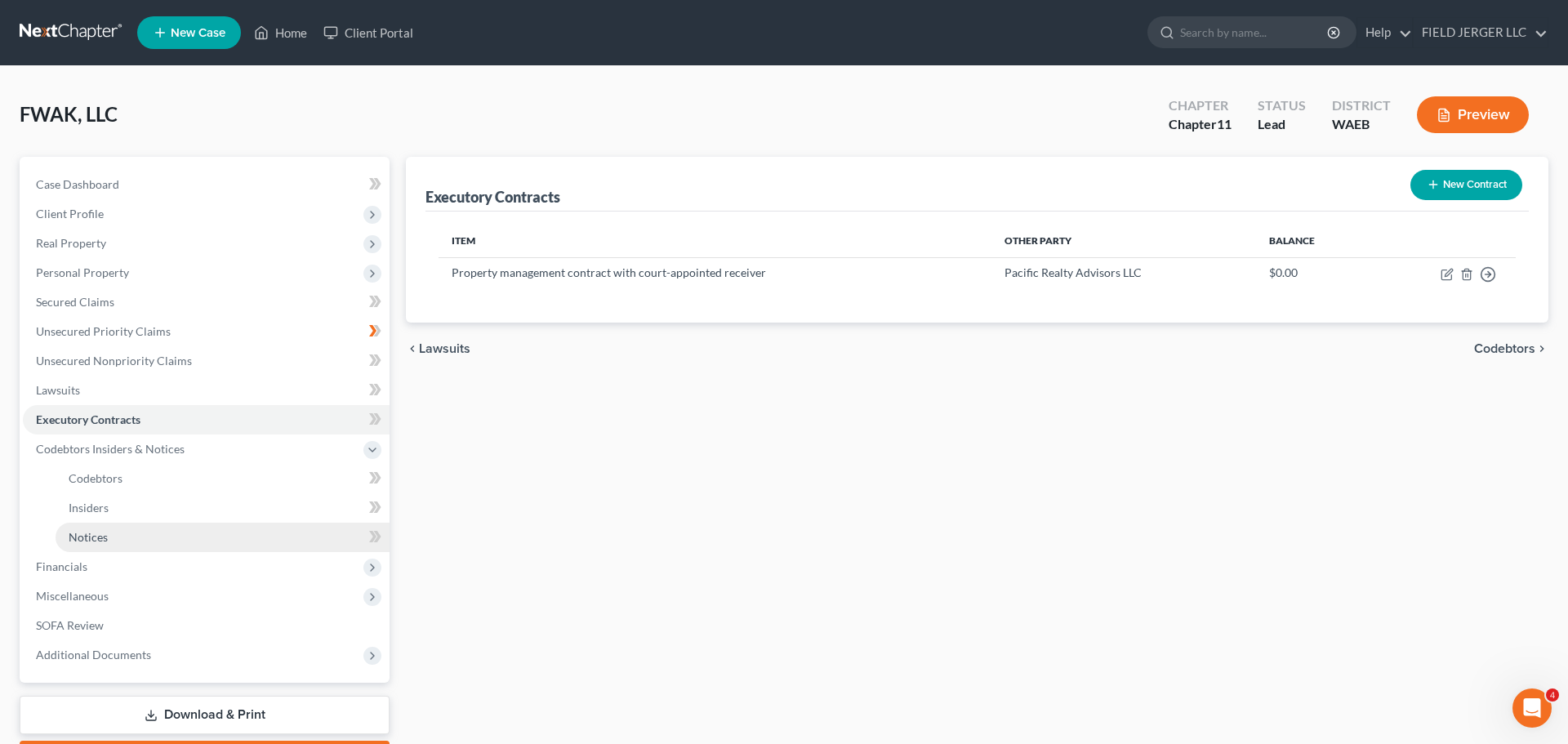 click on "Notices" at bounding box center [222, 537] 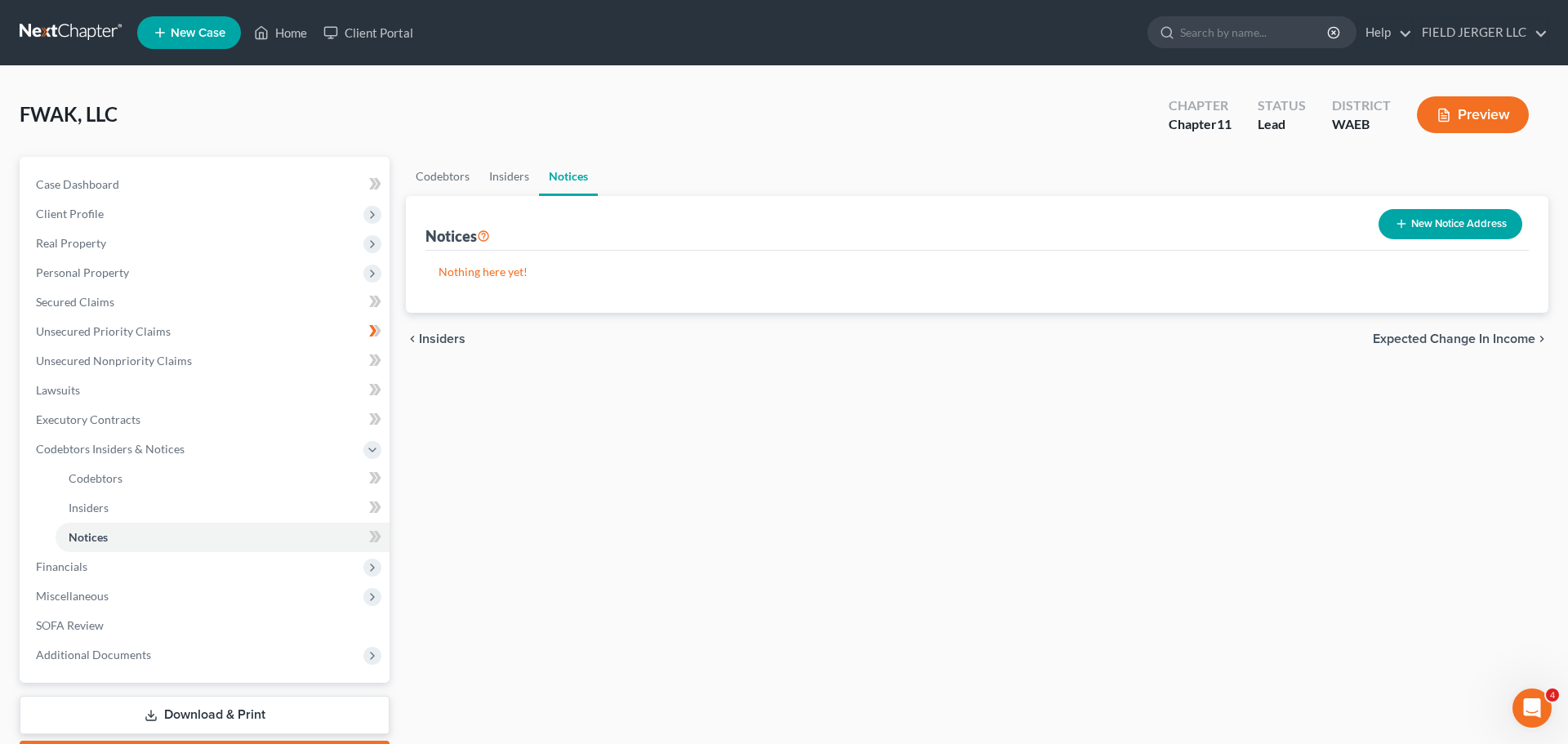 click on "New Notice Address" at bounding box center (1450, 224) 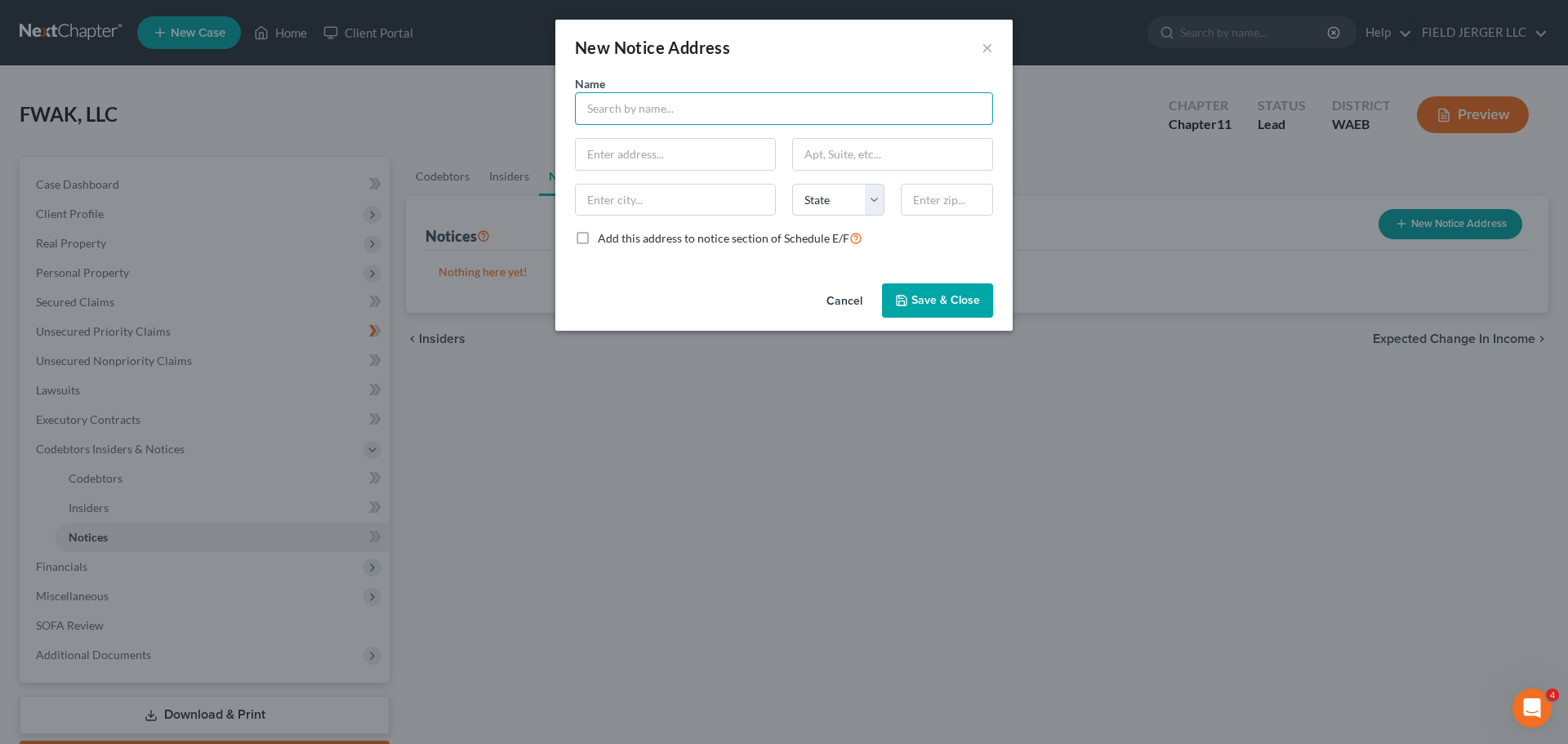 click at bounding box center (784, 109) 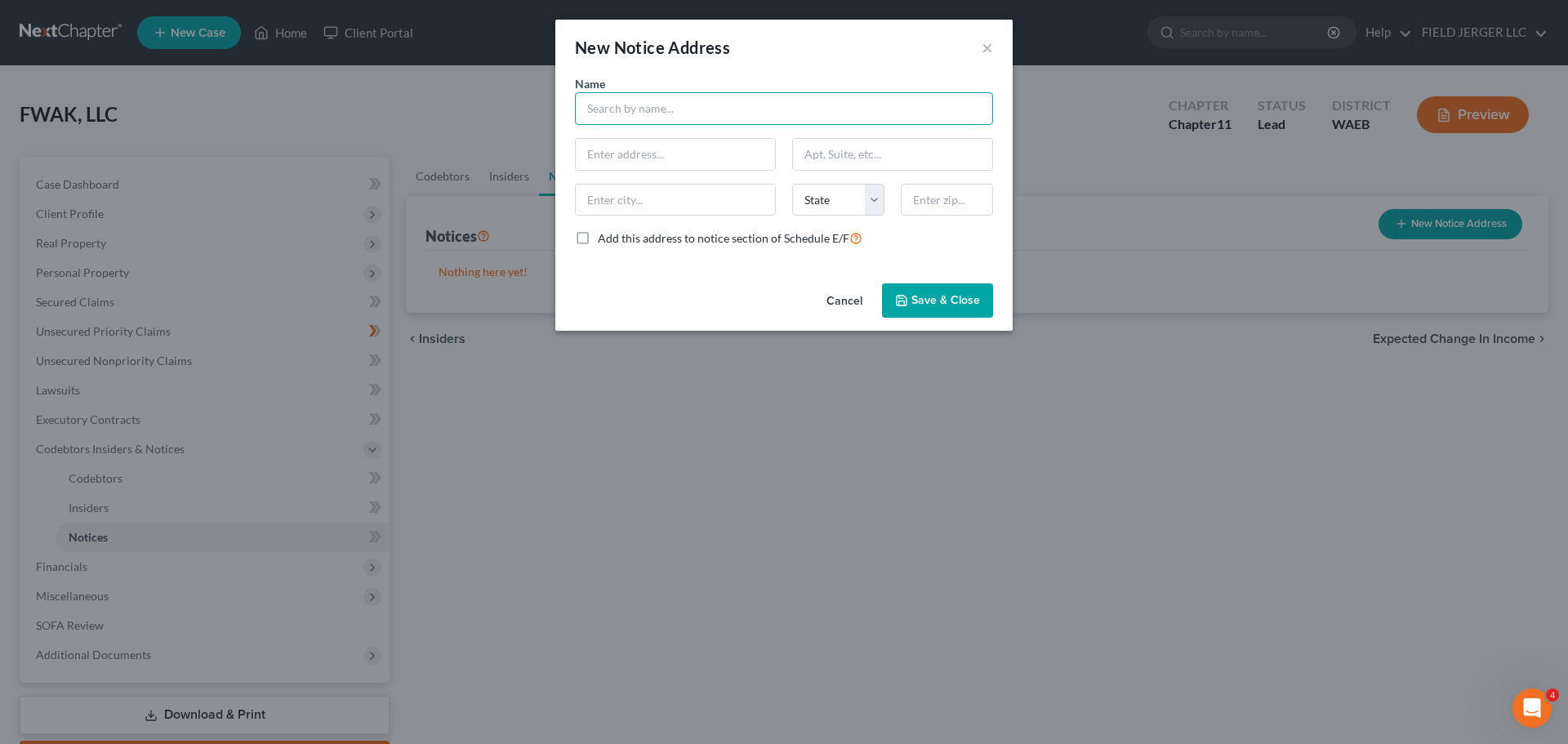 click at bounding box center [784, 109] 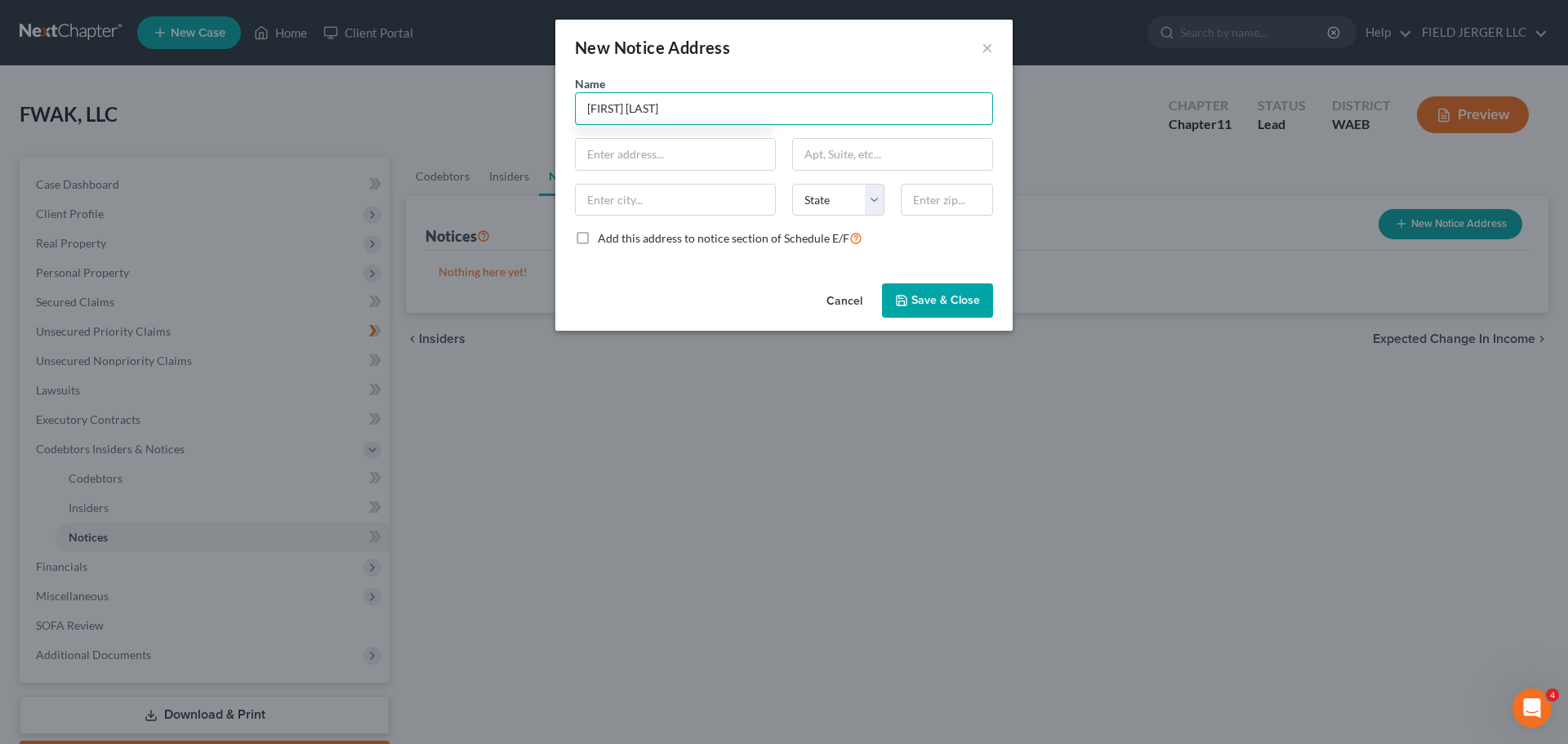 type on "Deborah Crabbe" 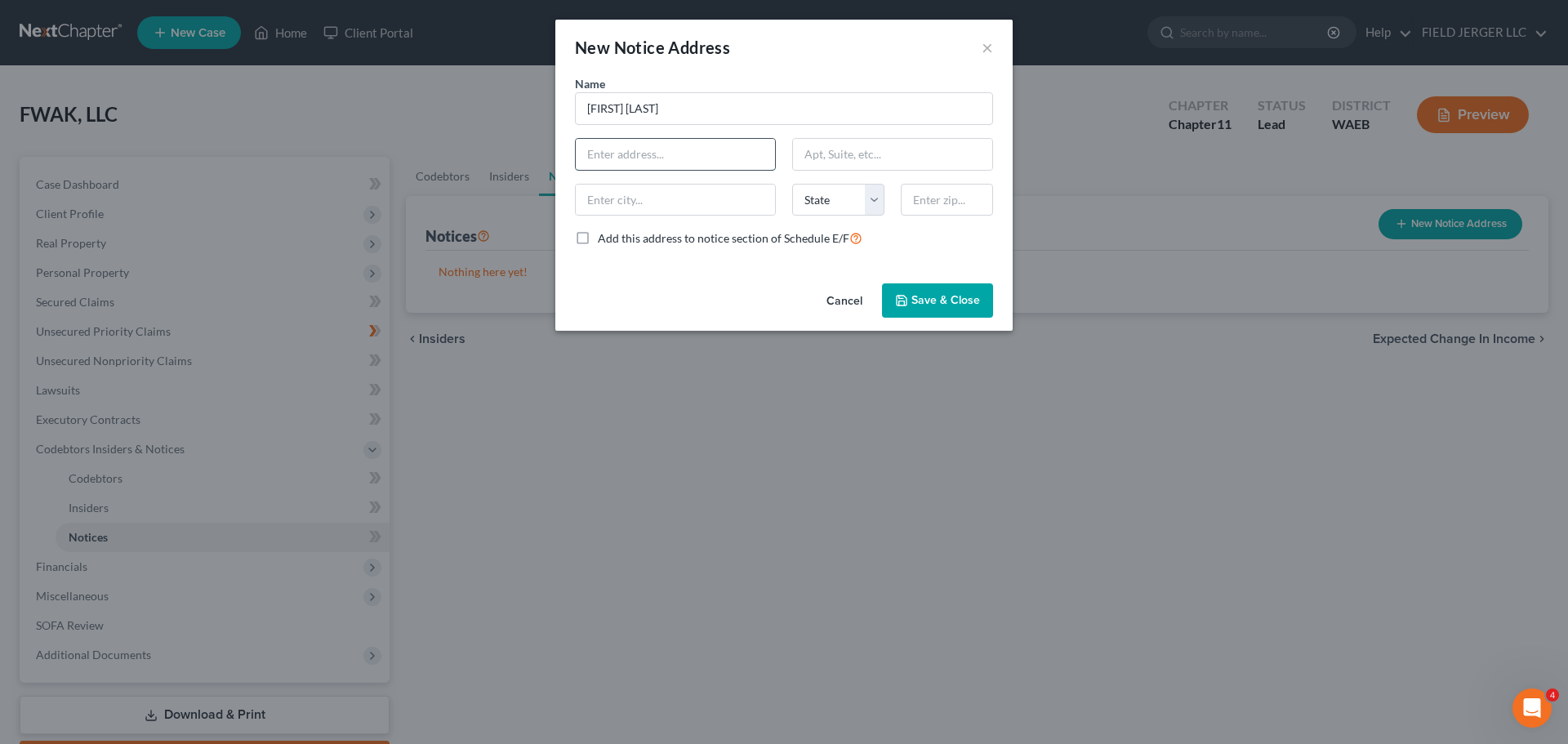 click at bounding box center (675, 154) 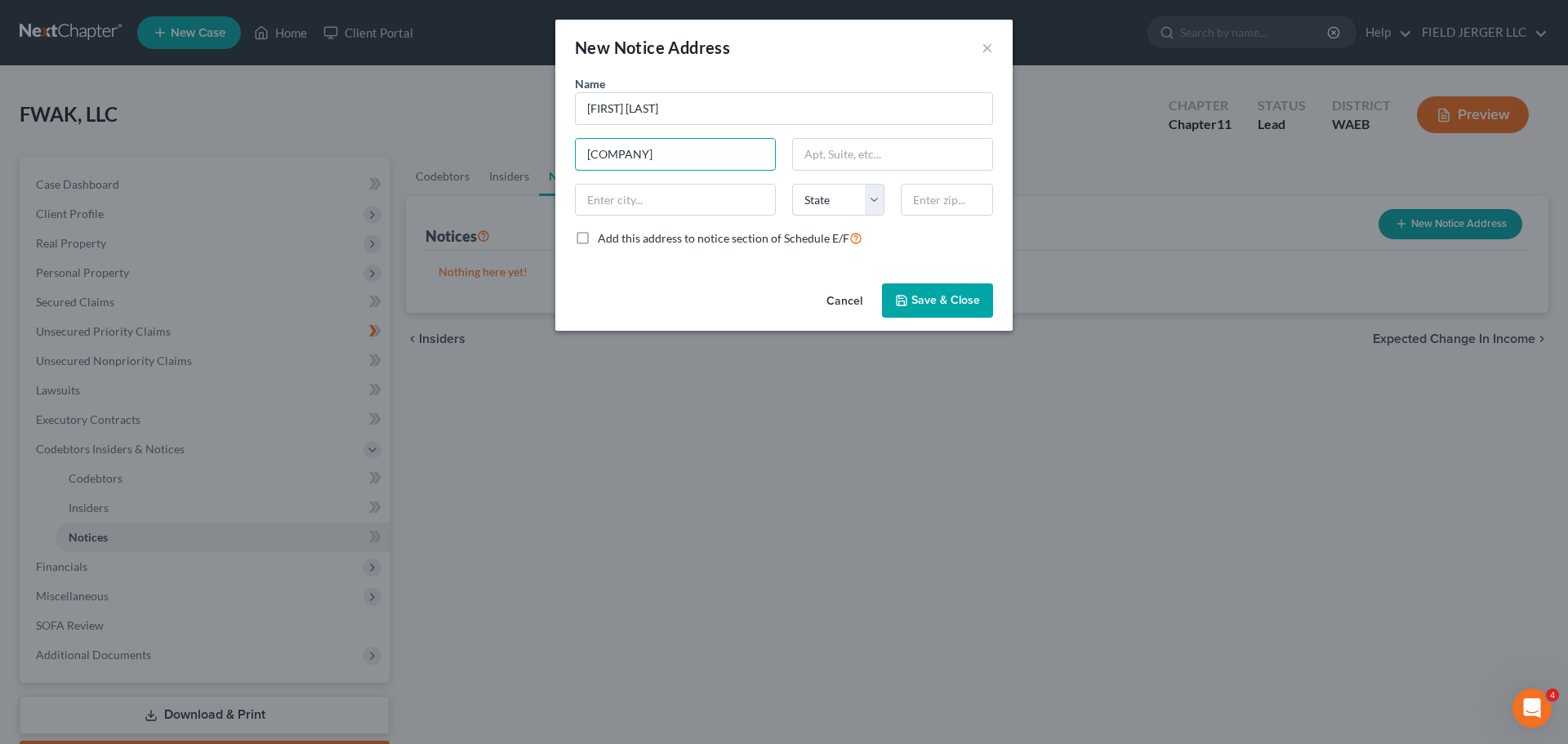 type on "Foster Garvey" 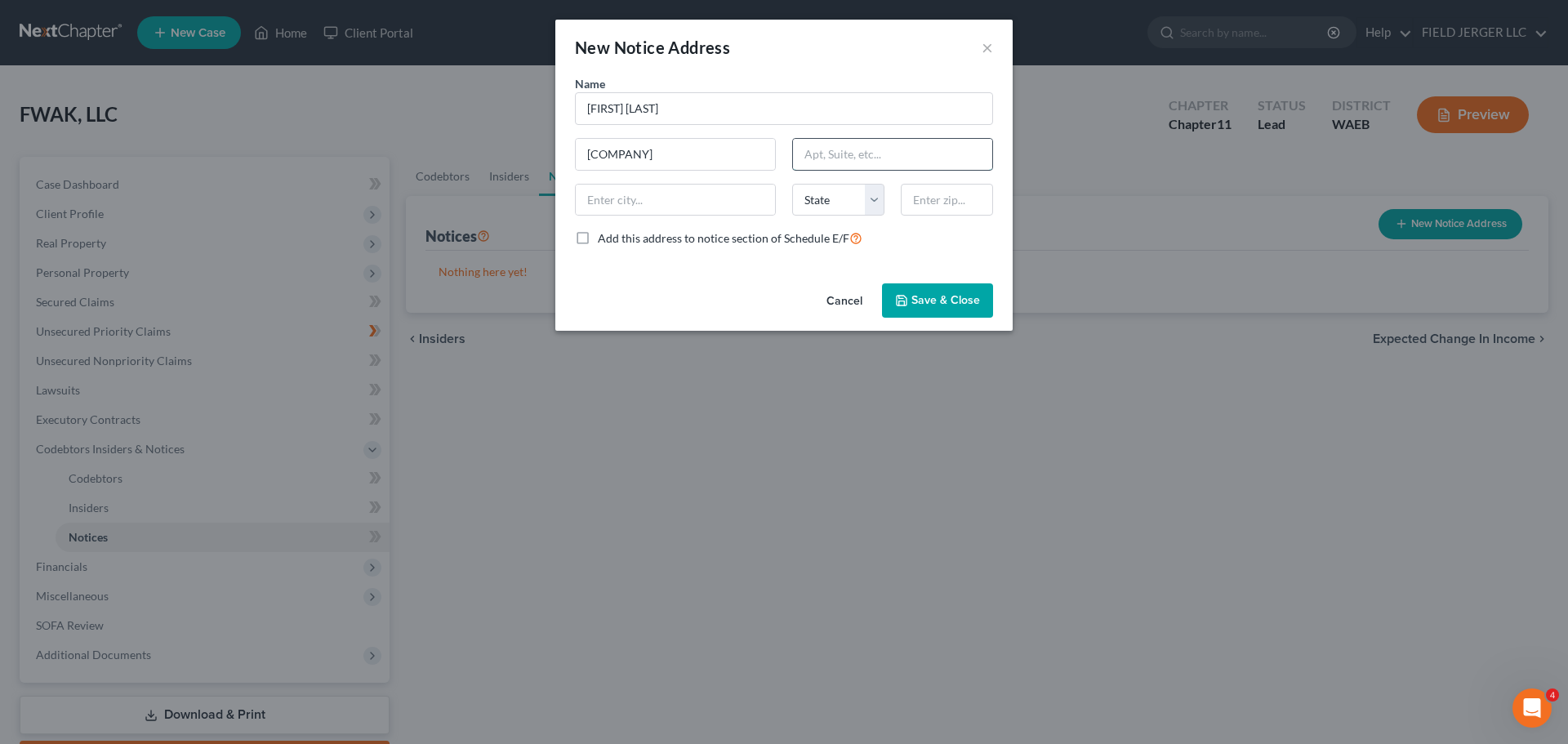 click at bounding box center (893, 154) 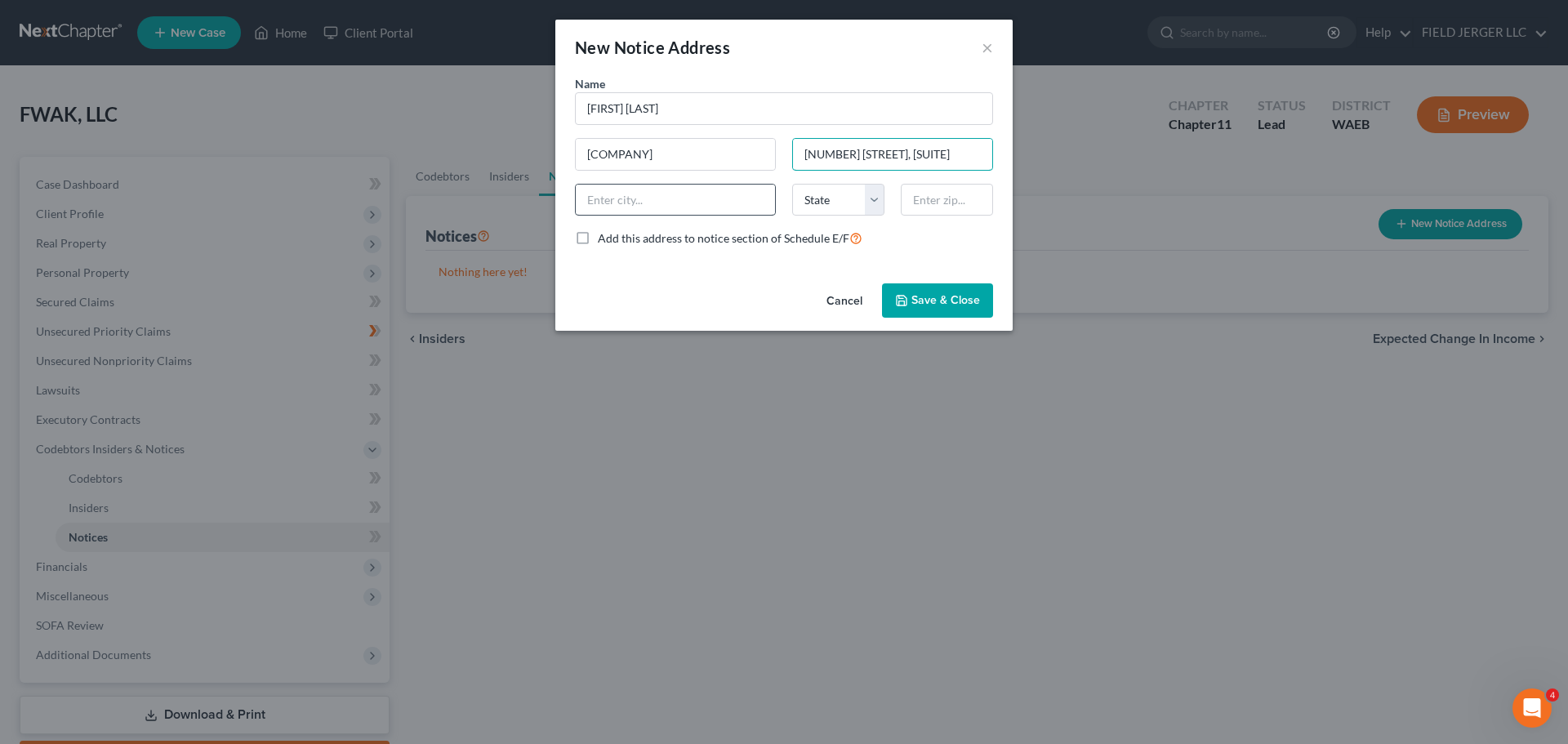 type on "1111 Third Avenue, Suite 3000" 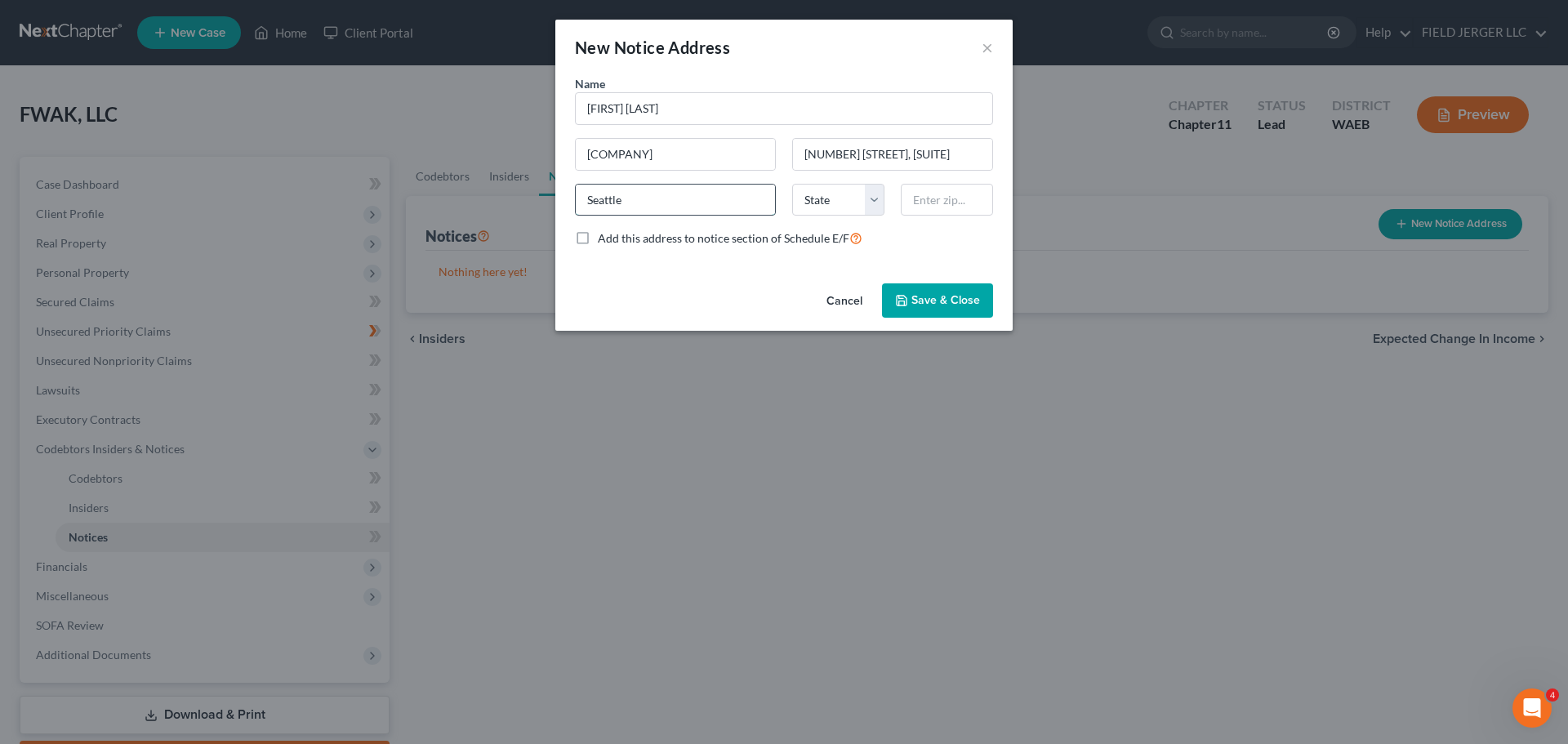 type on "Seattle" 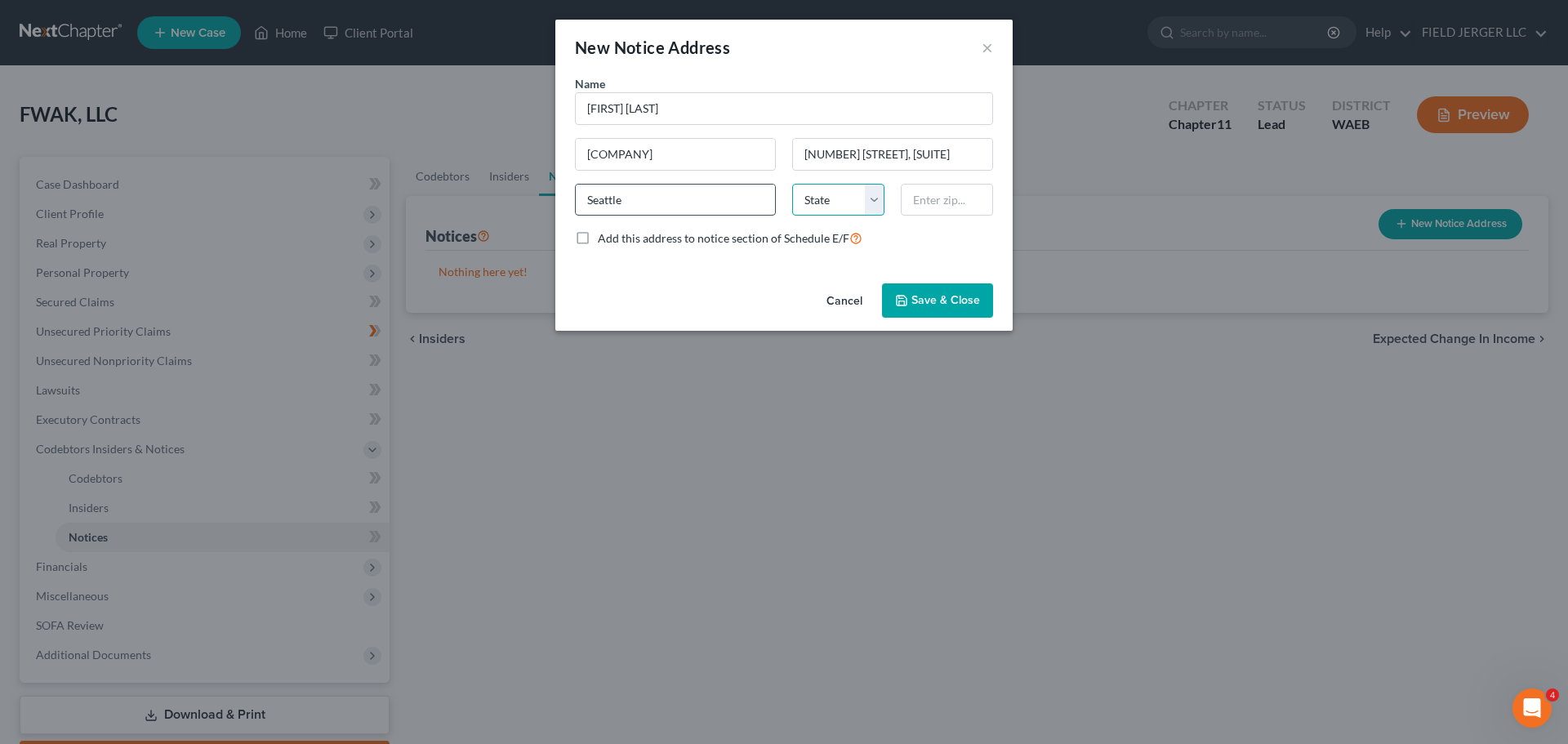 select on "50" 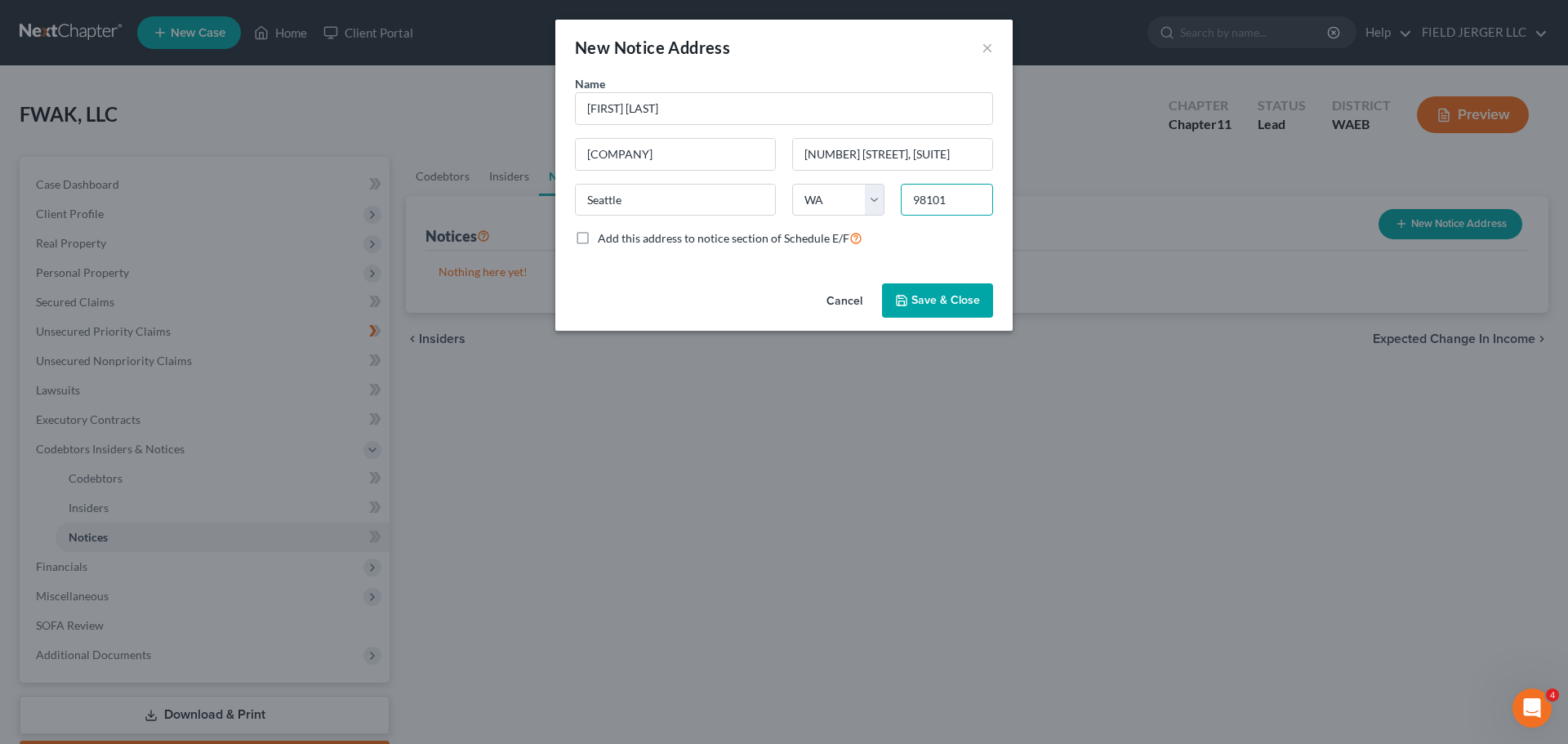 type on "98101" 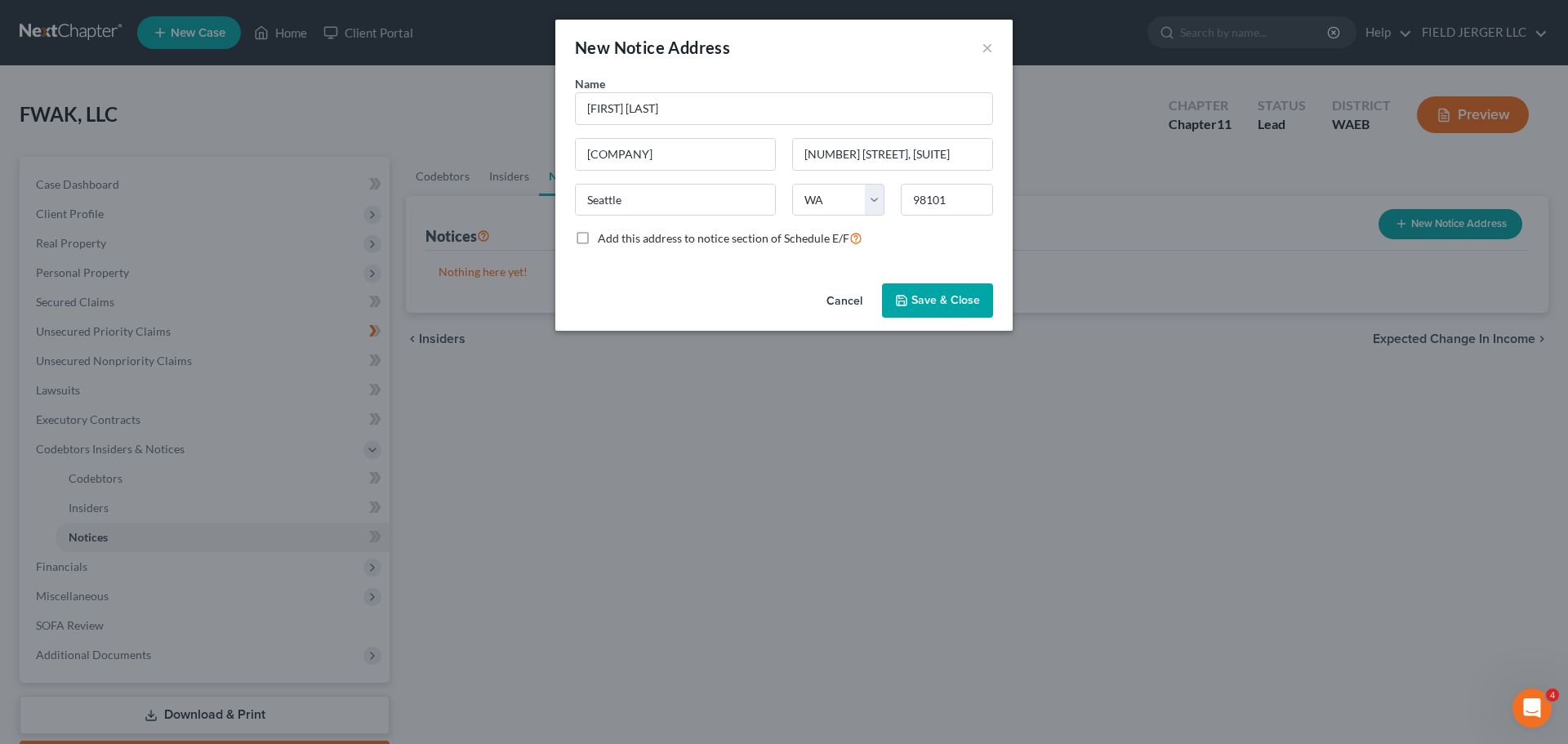 click on "Save & Close" at bounding box center [946, 300] 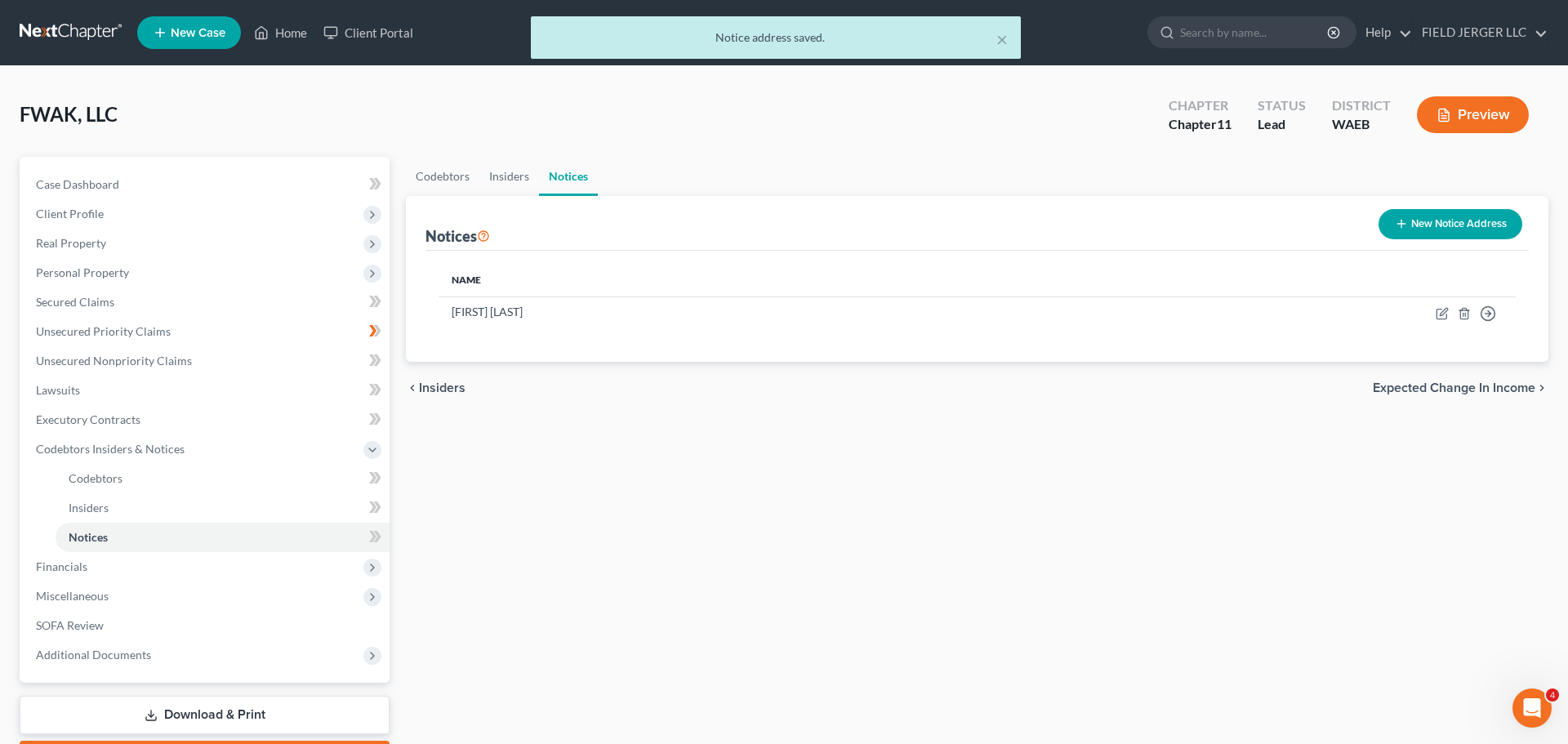 click on "New Notice Address" at bounding box center [1450, 224] 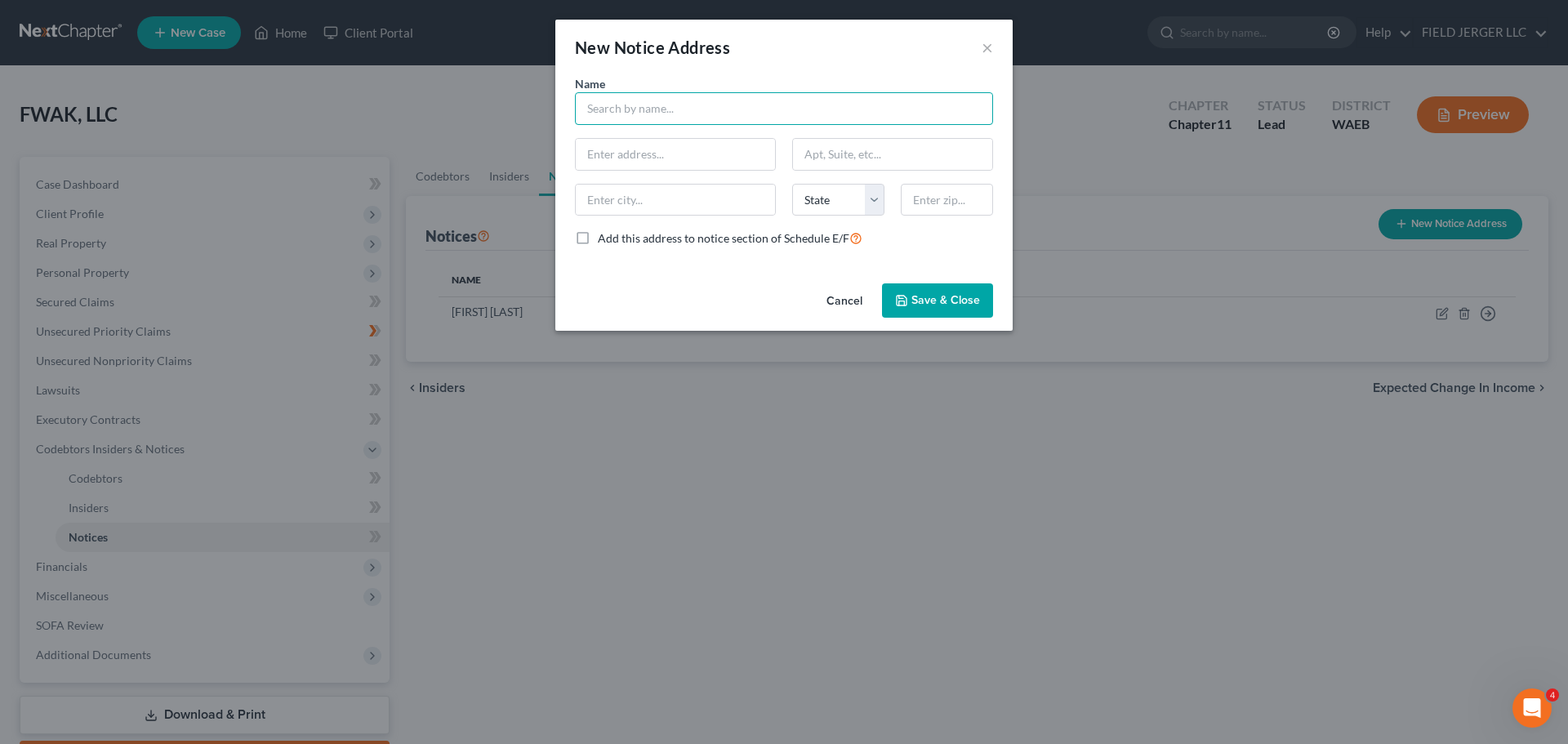 click at bounding box center [784, 109] 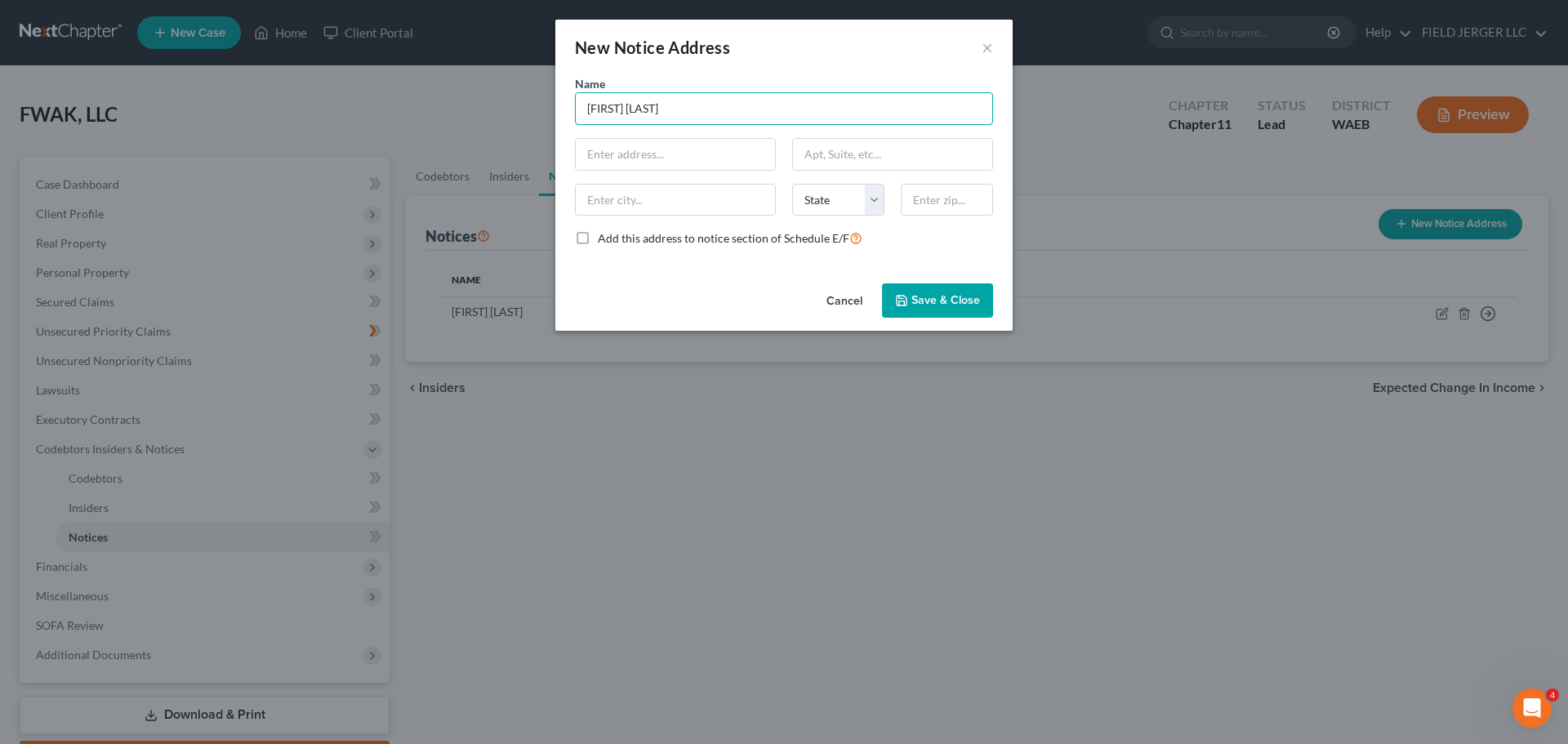 type on "Amy E. Hatch" 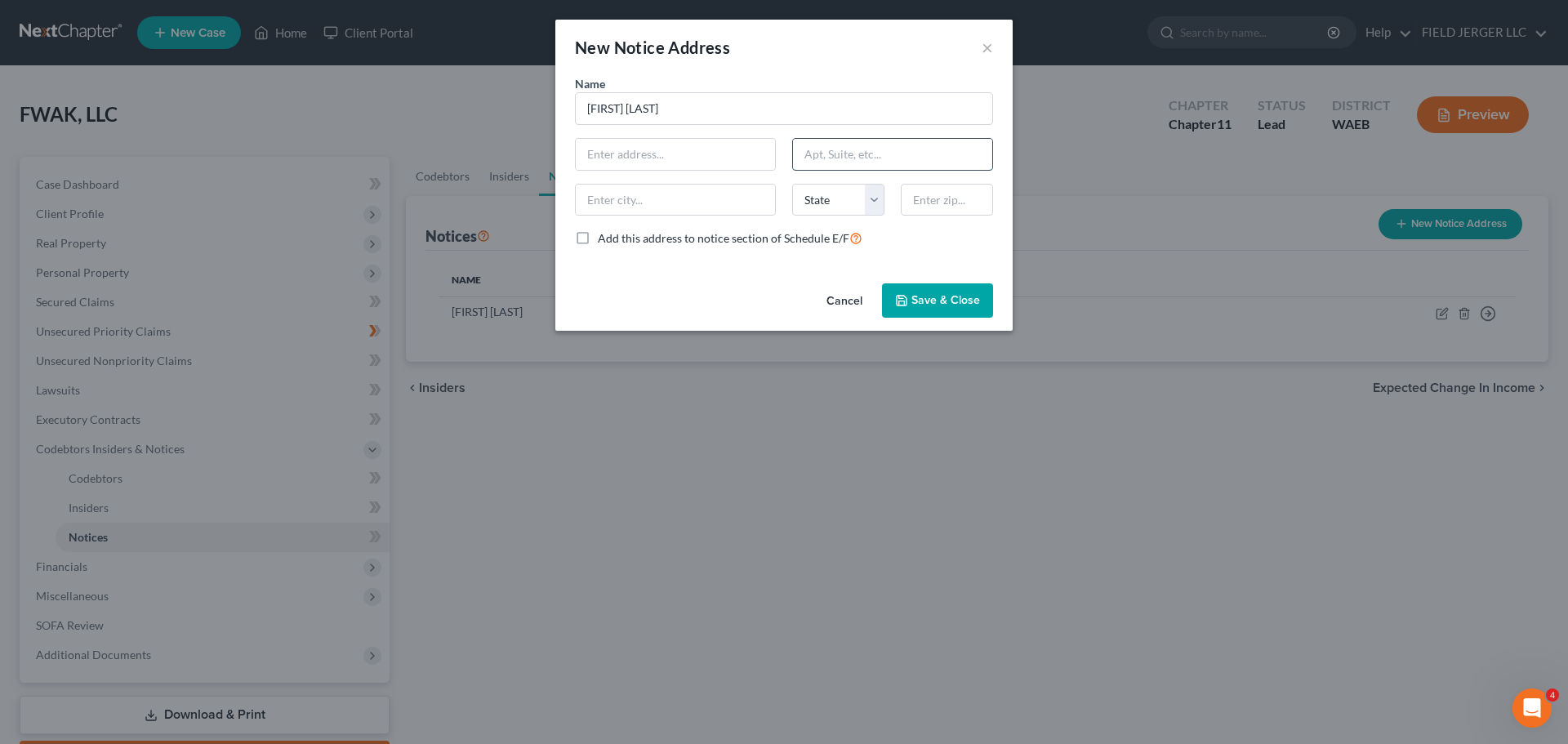 click at bounding box center (893, 154) 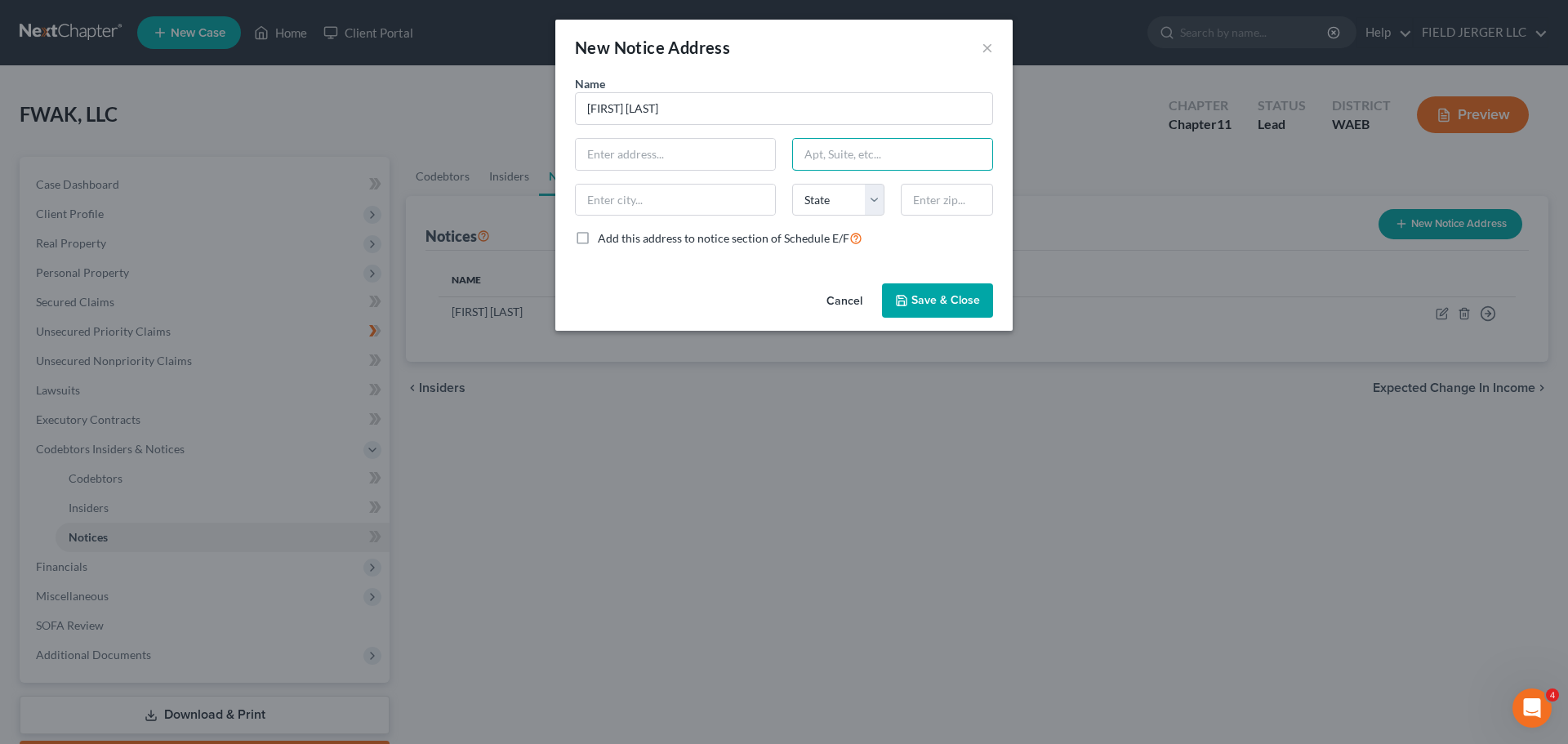 paste on "900 W. 48th Place, Suite 900" 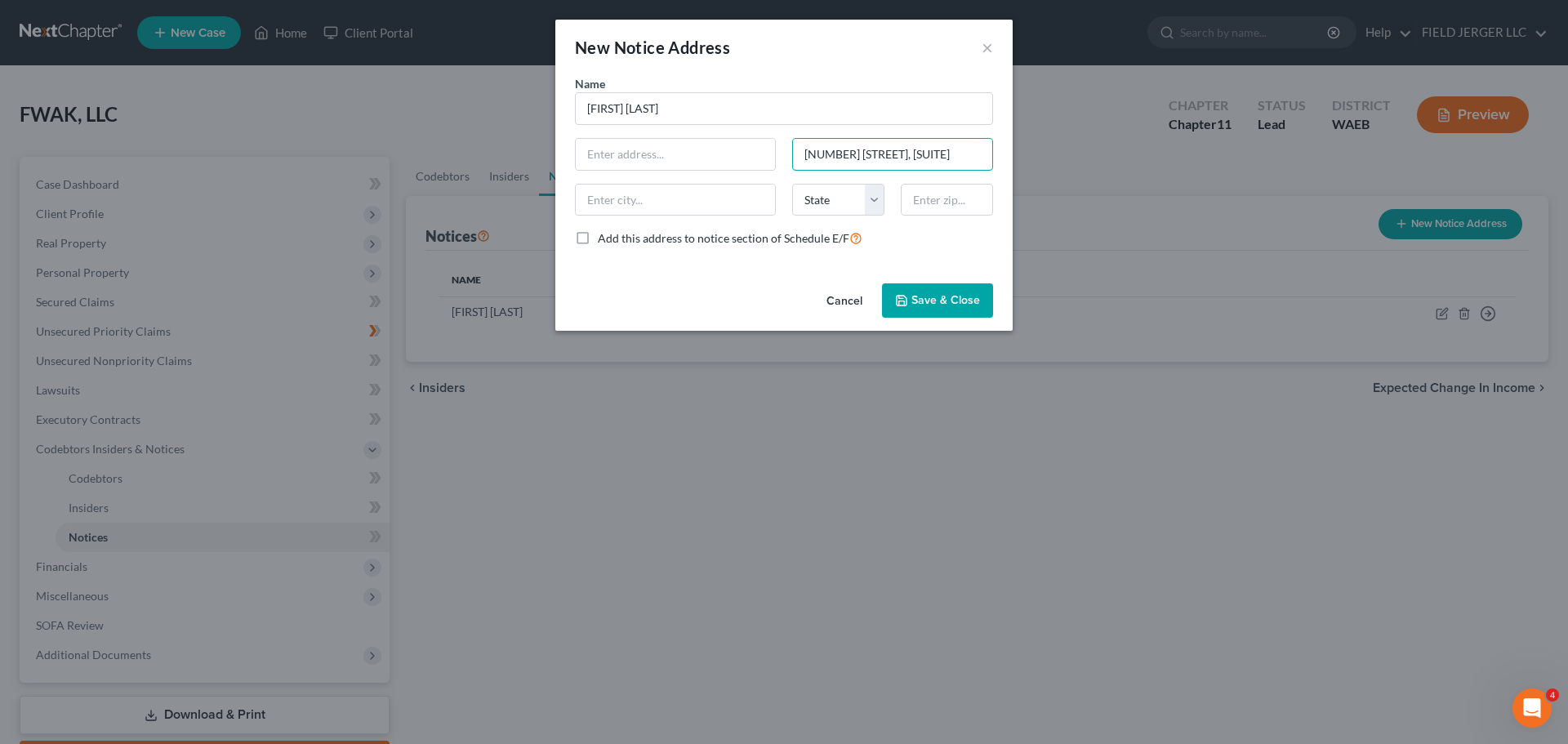 type on "900 W. 48th Place, Suite 900" 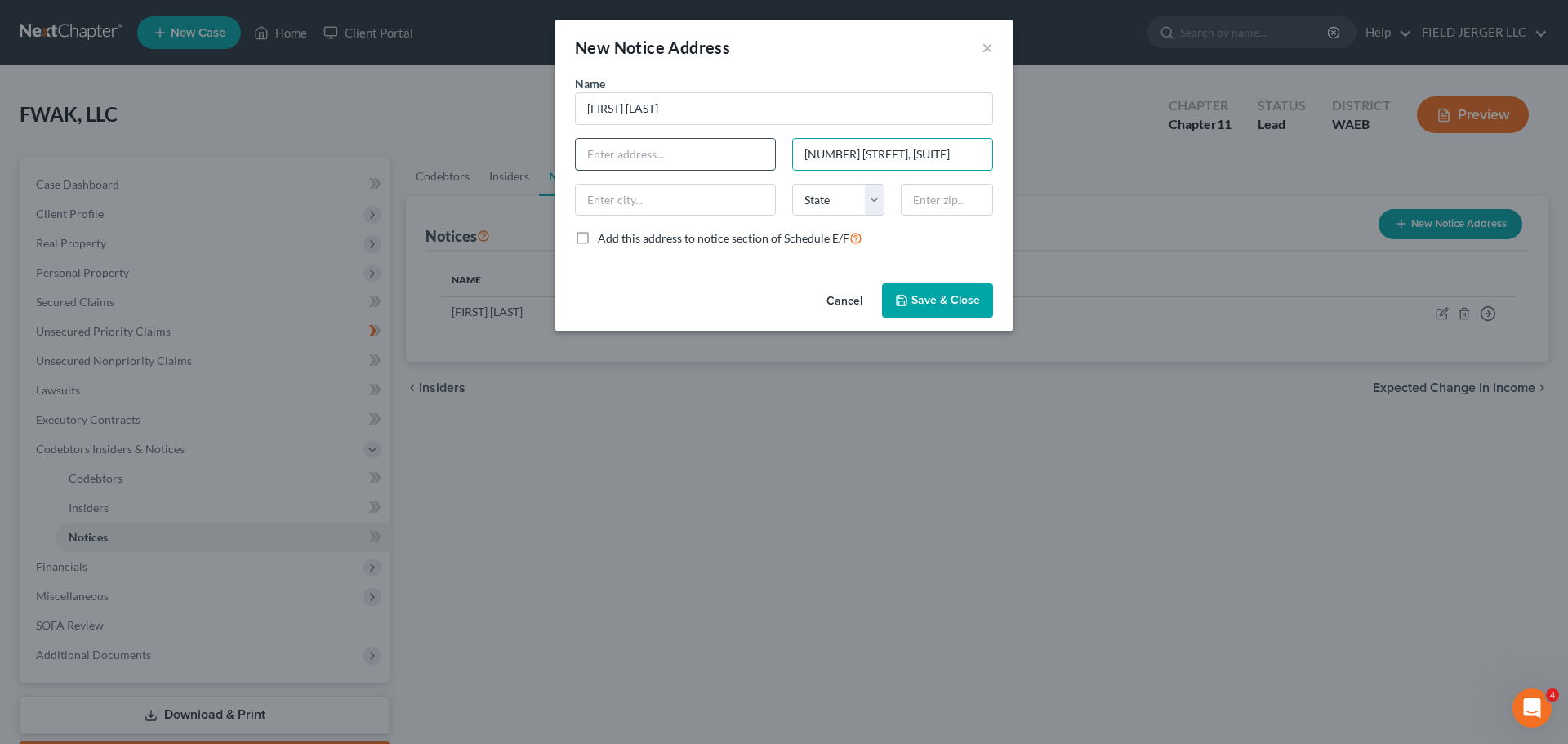 click at bounding box center (675, 154) 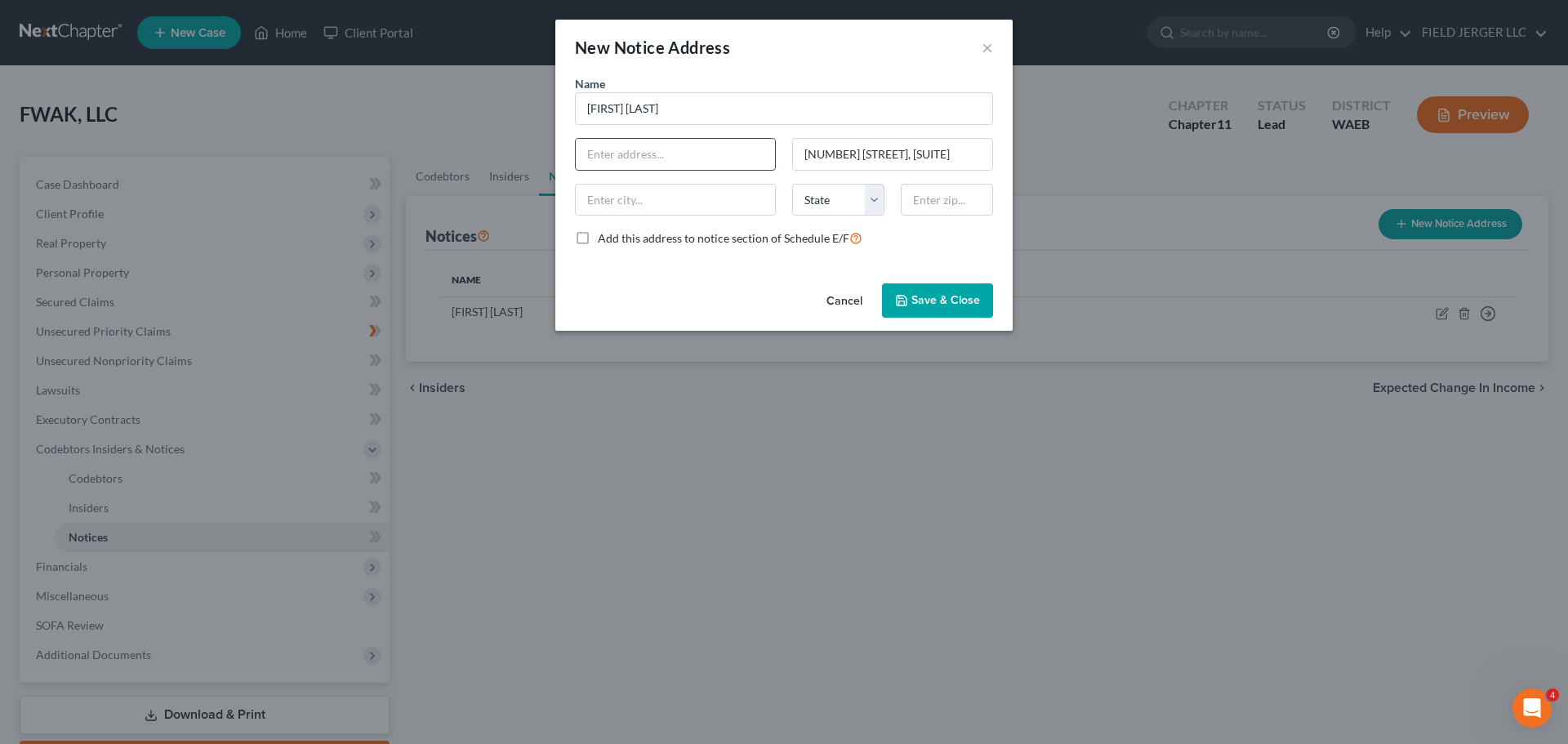 paste on "Polsinelli PC" 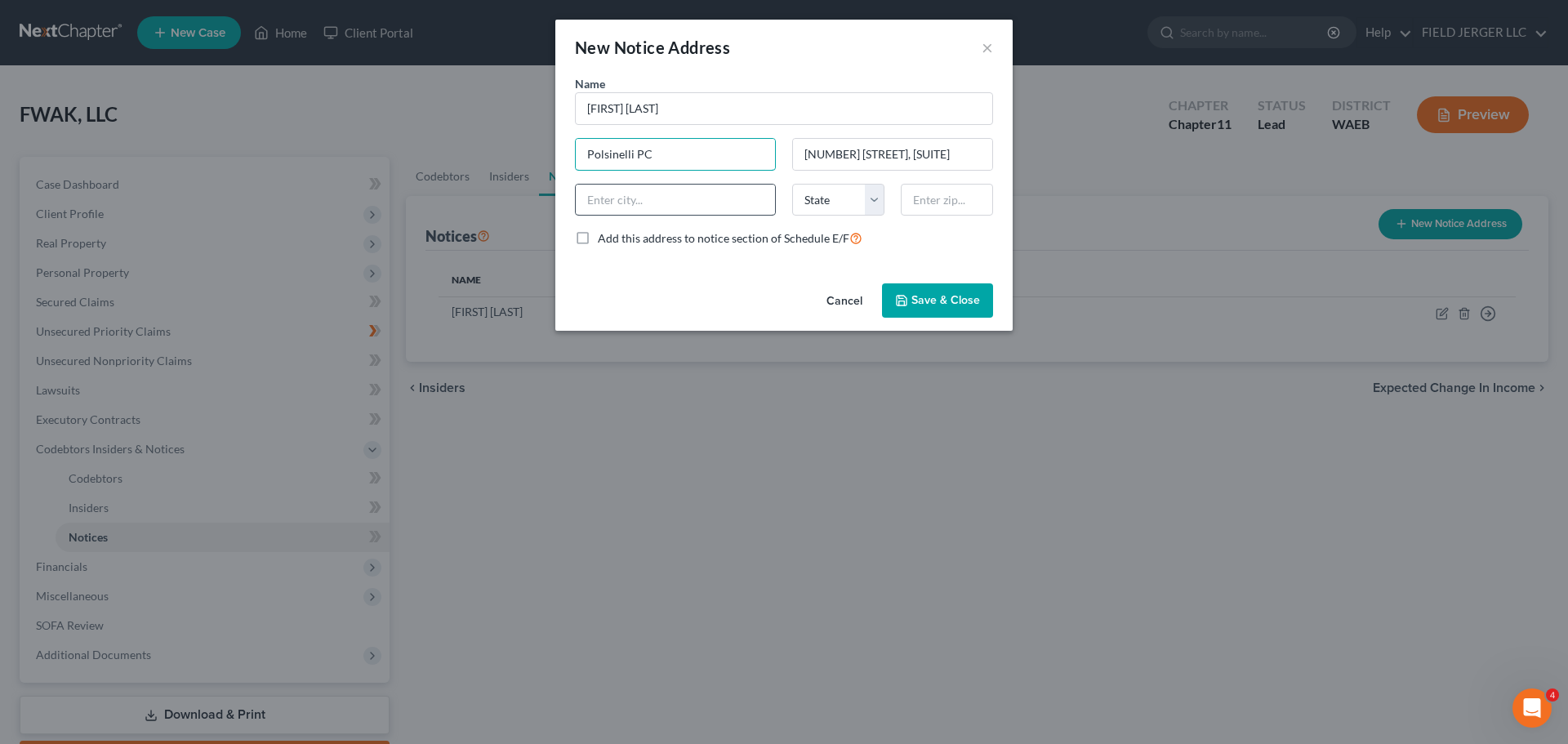 type on "Polsinelli PC" 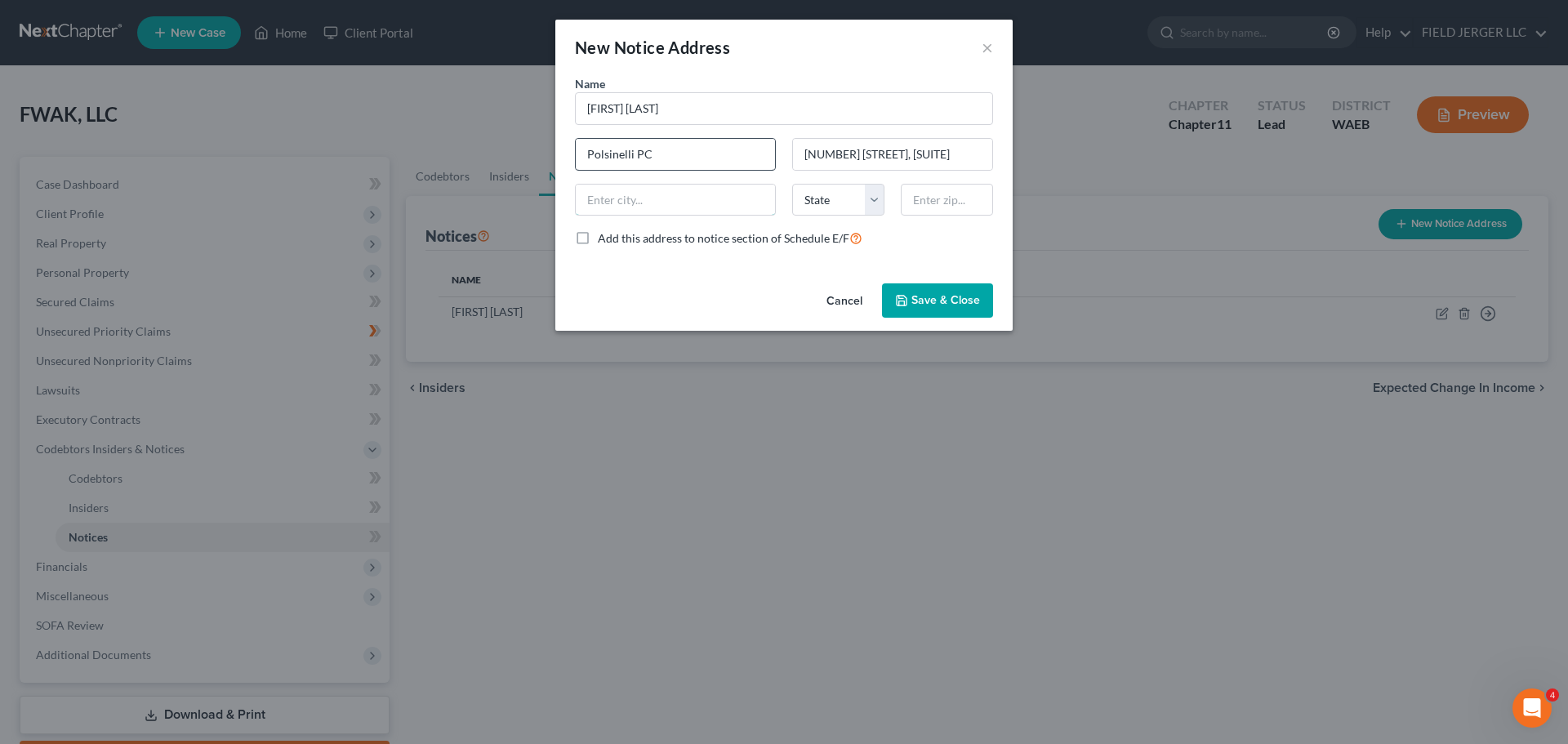 drag, startPoint x: 663, startPoint y: 150, endPoint x: 681, endPoint y: 120, distance: 34.985711 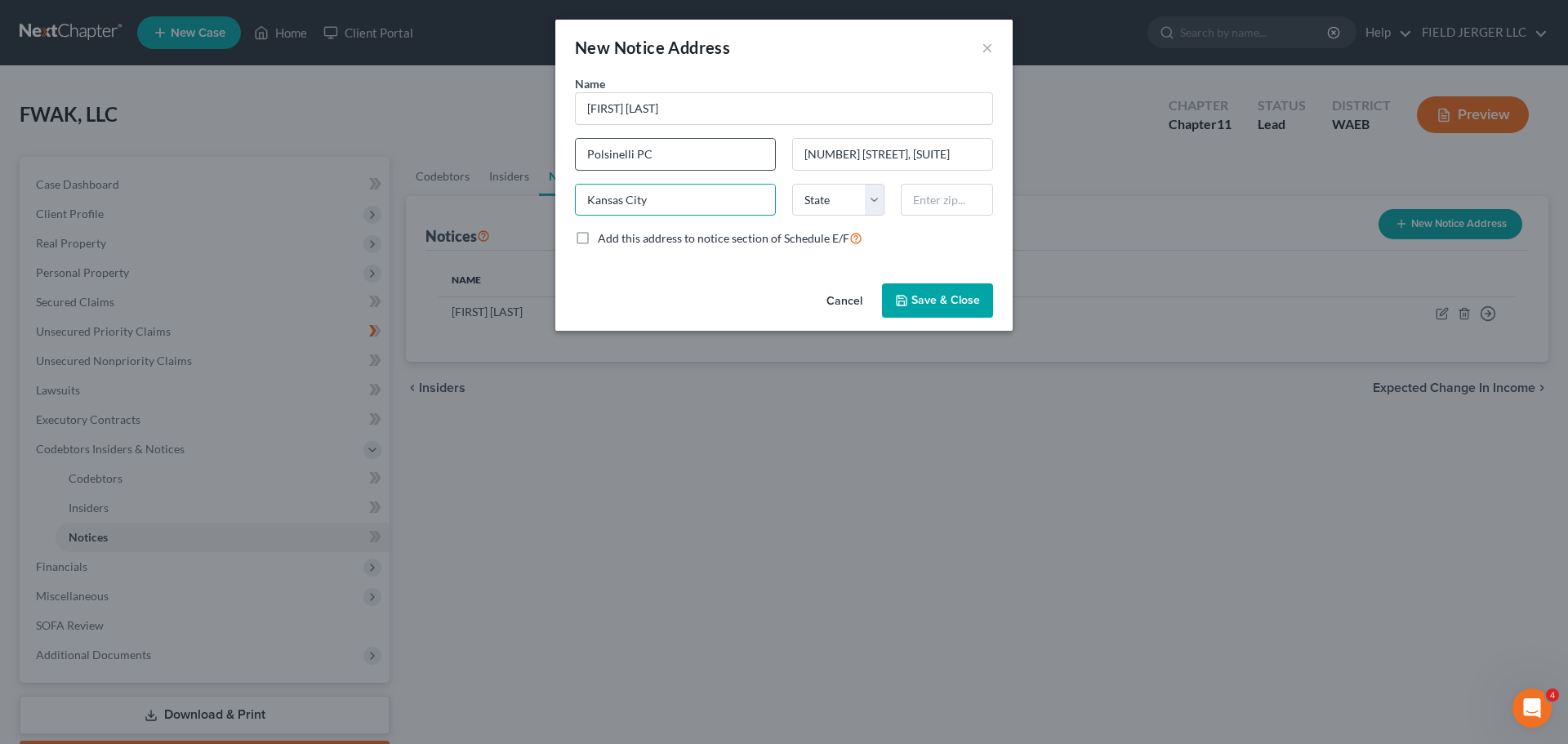 type on "Kansas City" 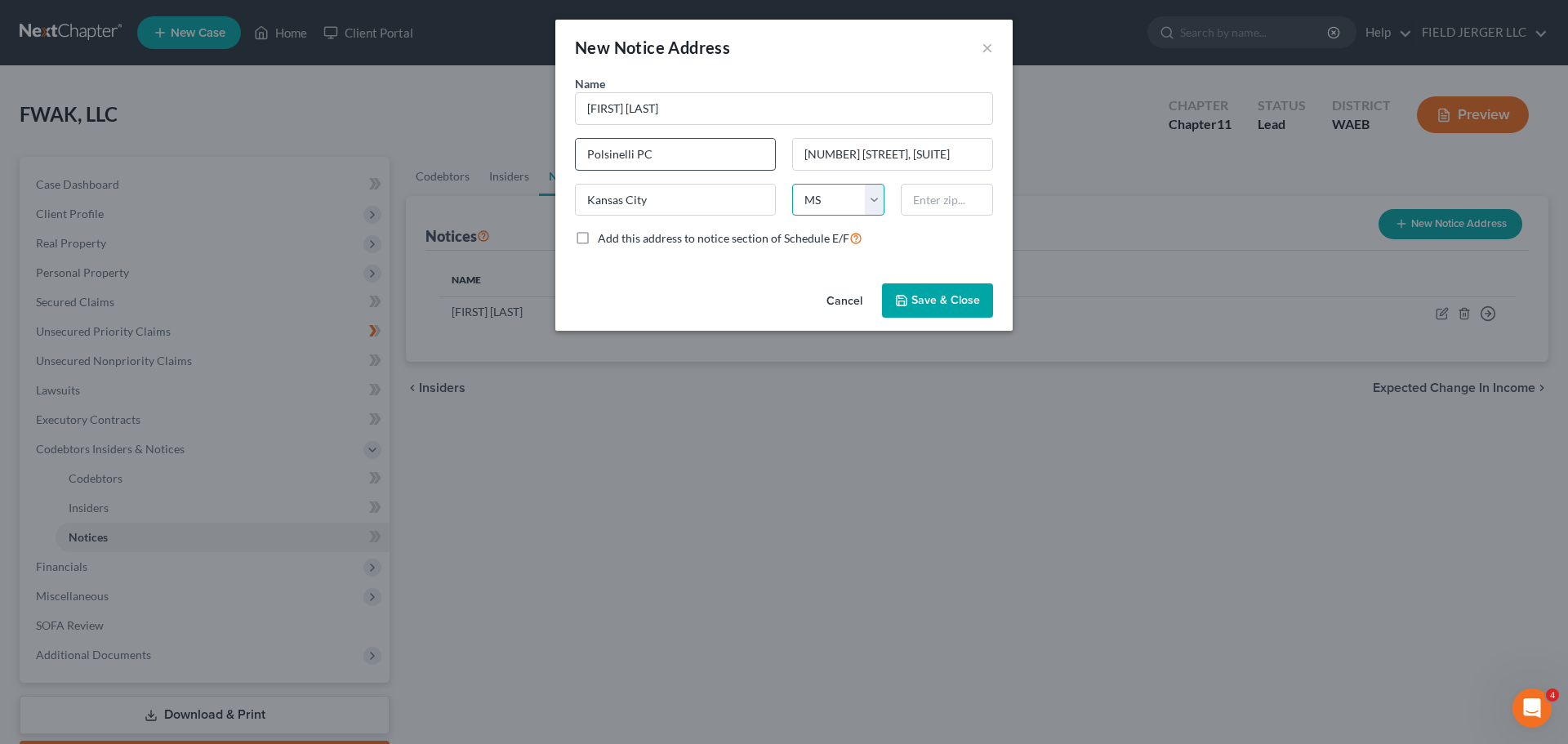 select on "26" 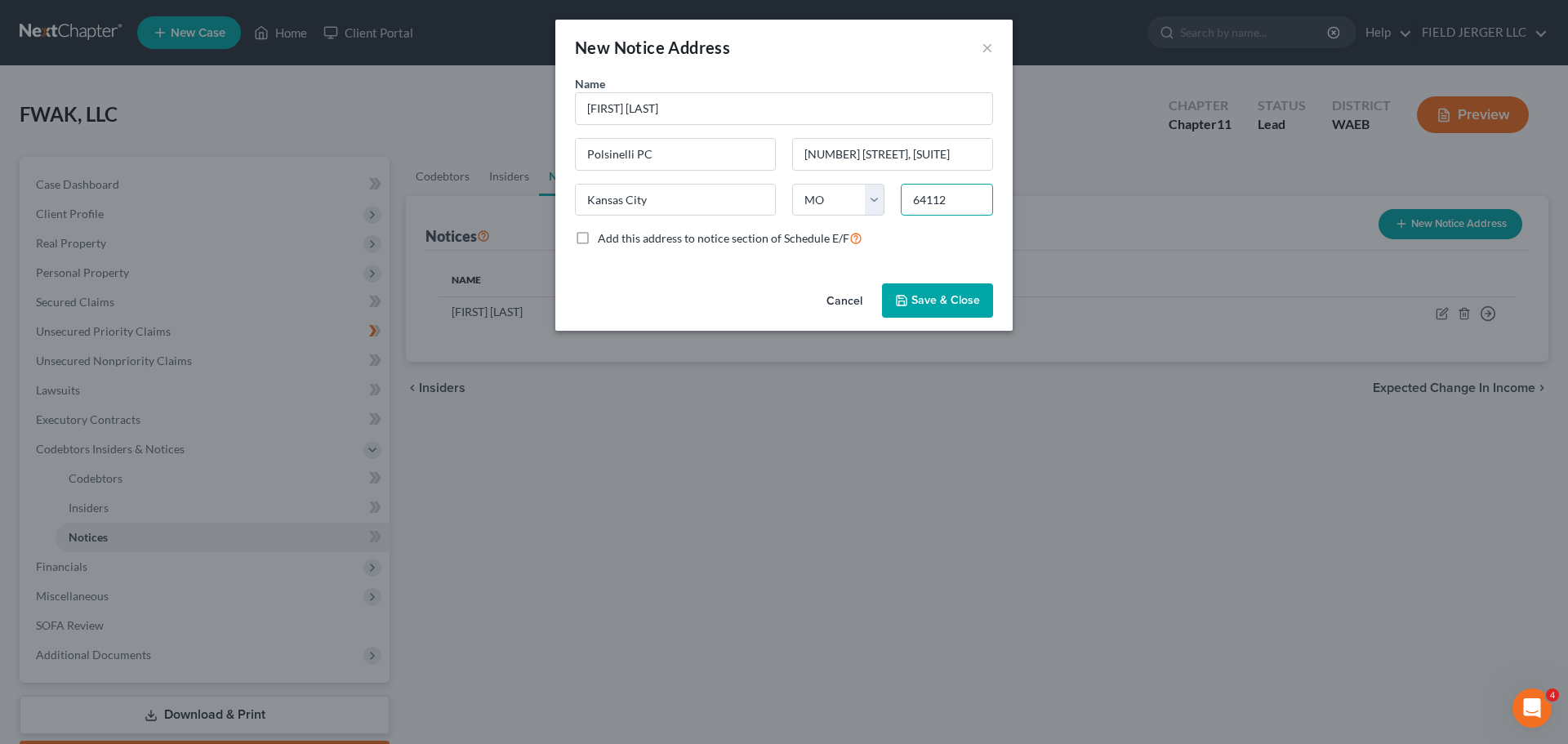 type on "64112" 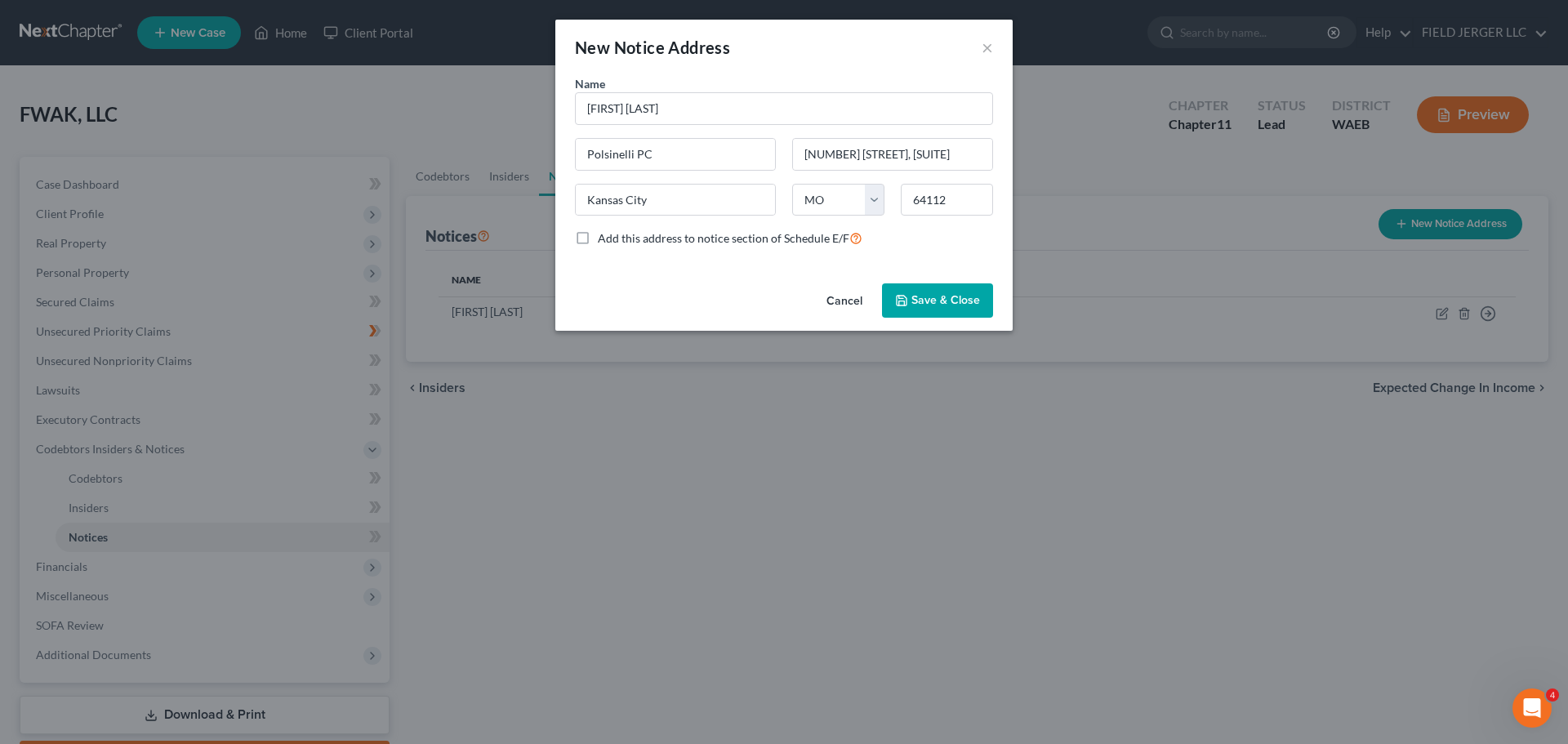 click on "Save & Close" at bounding box center [946, 300] 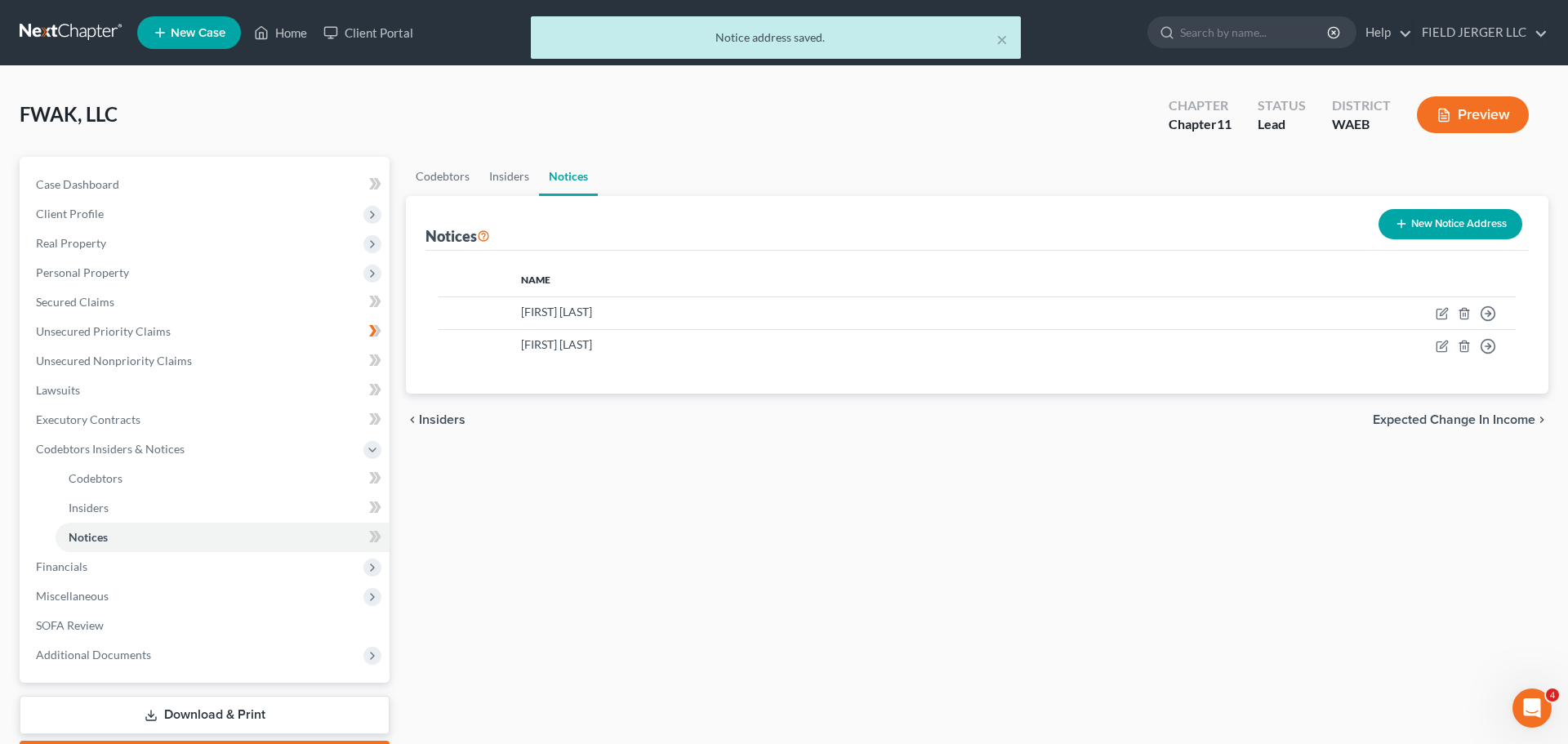 click on "New Notice Address" at bounding box center (1450, 224) 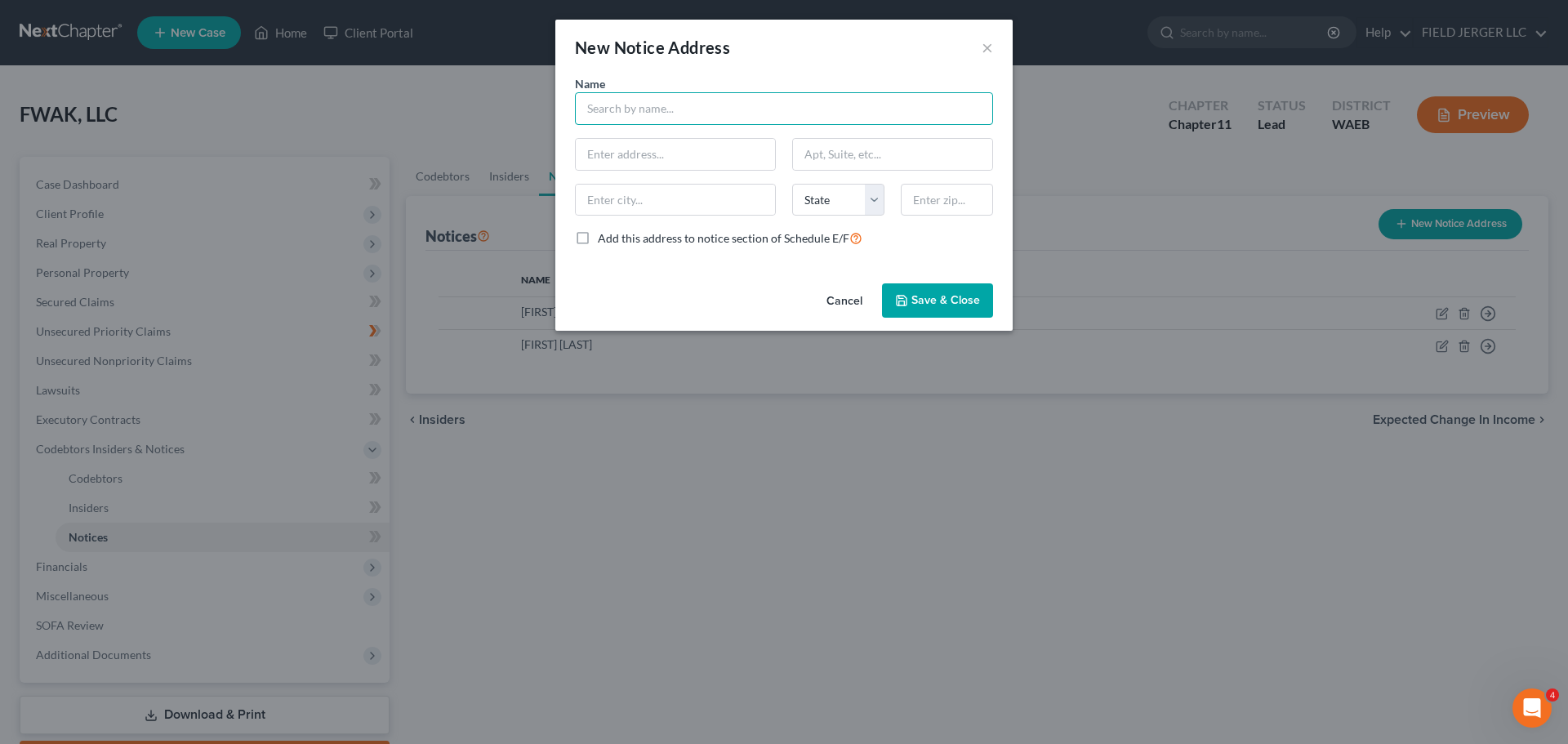 click at bounding box center (784, 109) 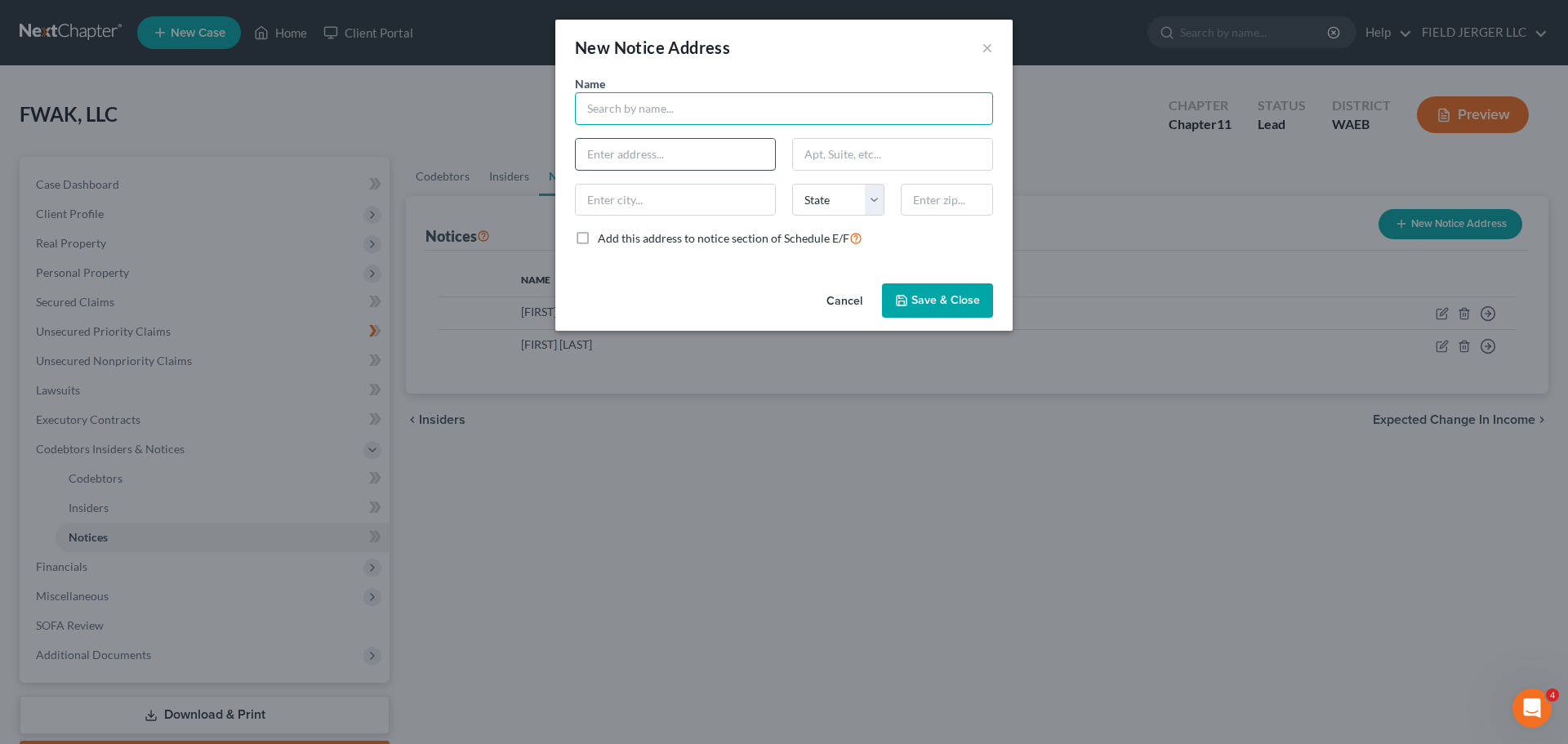 paste on "SPS" 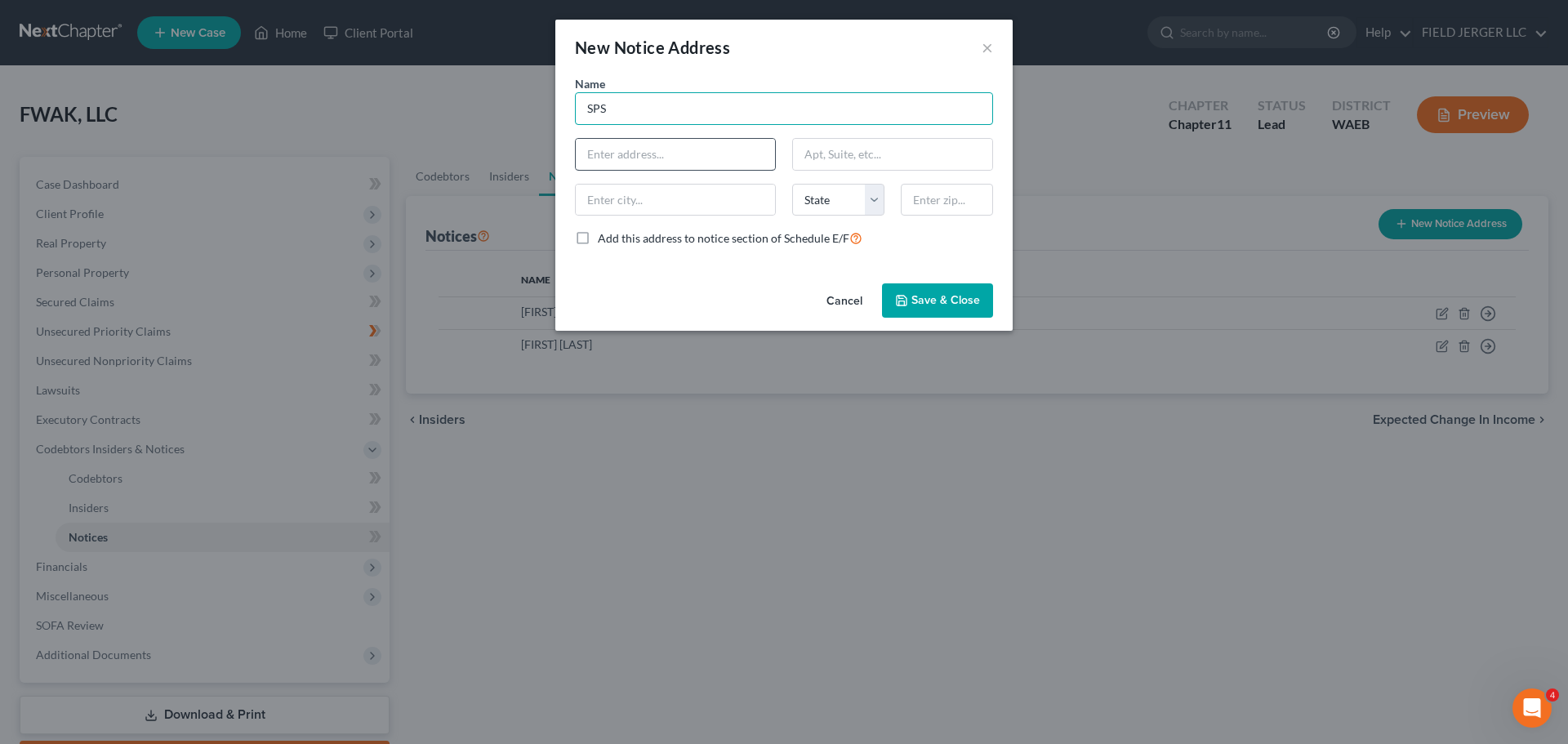 type on "SPS" 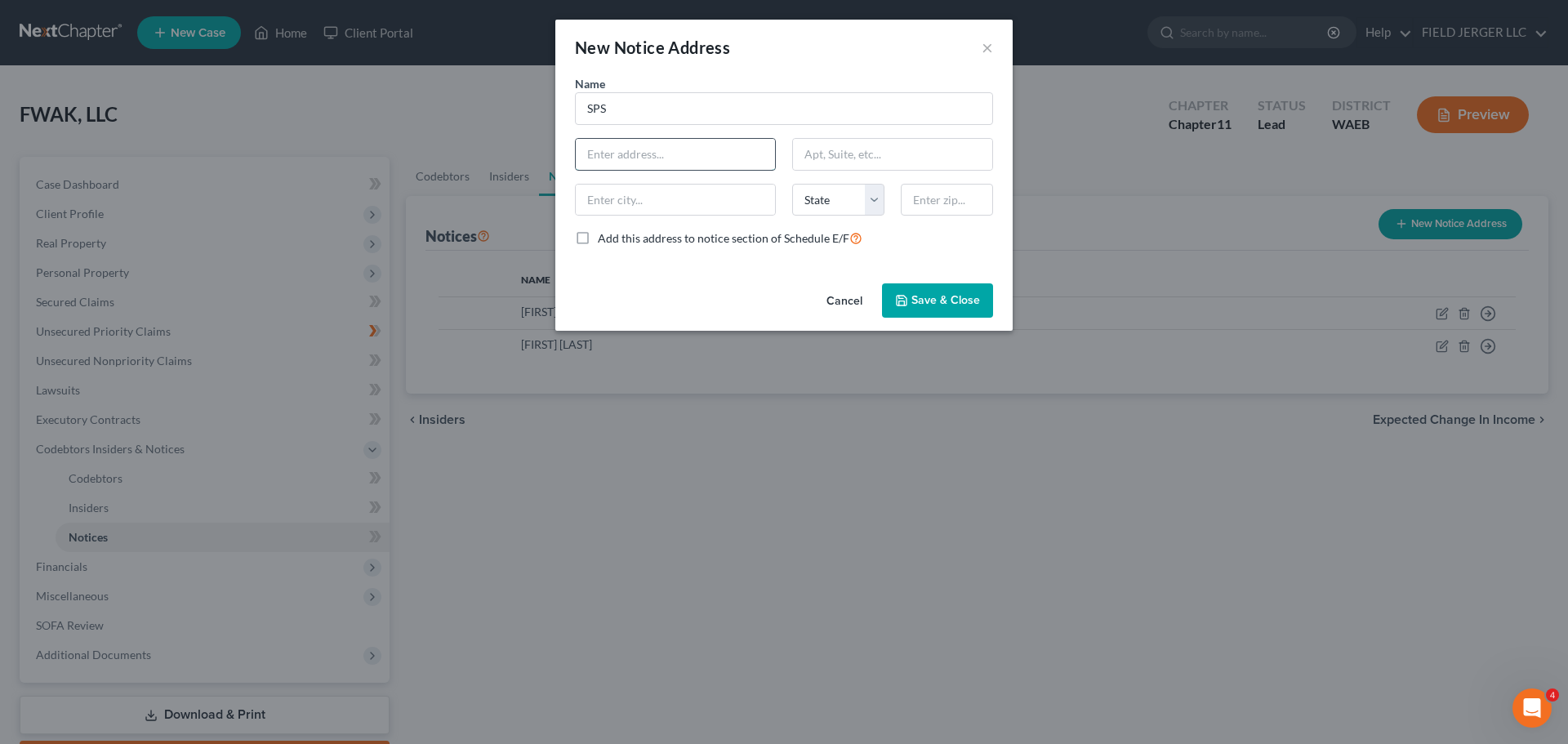 drag, startPoint x: 655, startPoint y: 117, endPoint x: 547, endPoint y: 142, distance: 110.8558 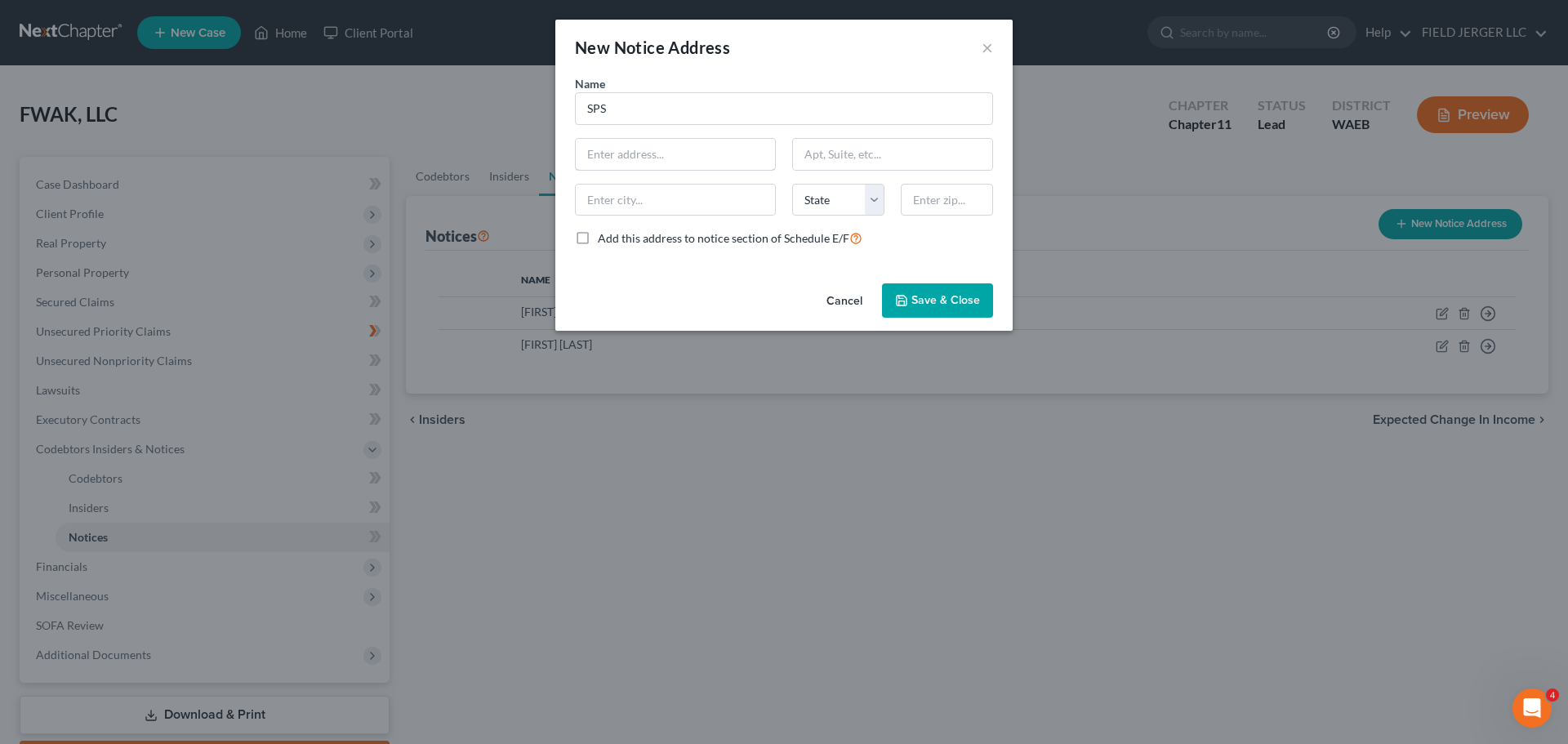 click at bounding box center [675, 154] 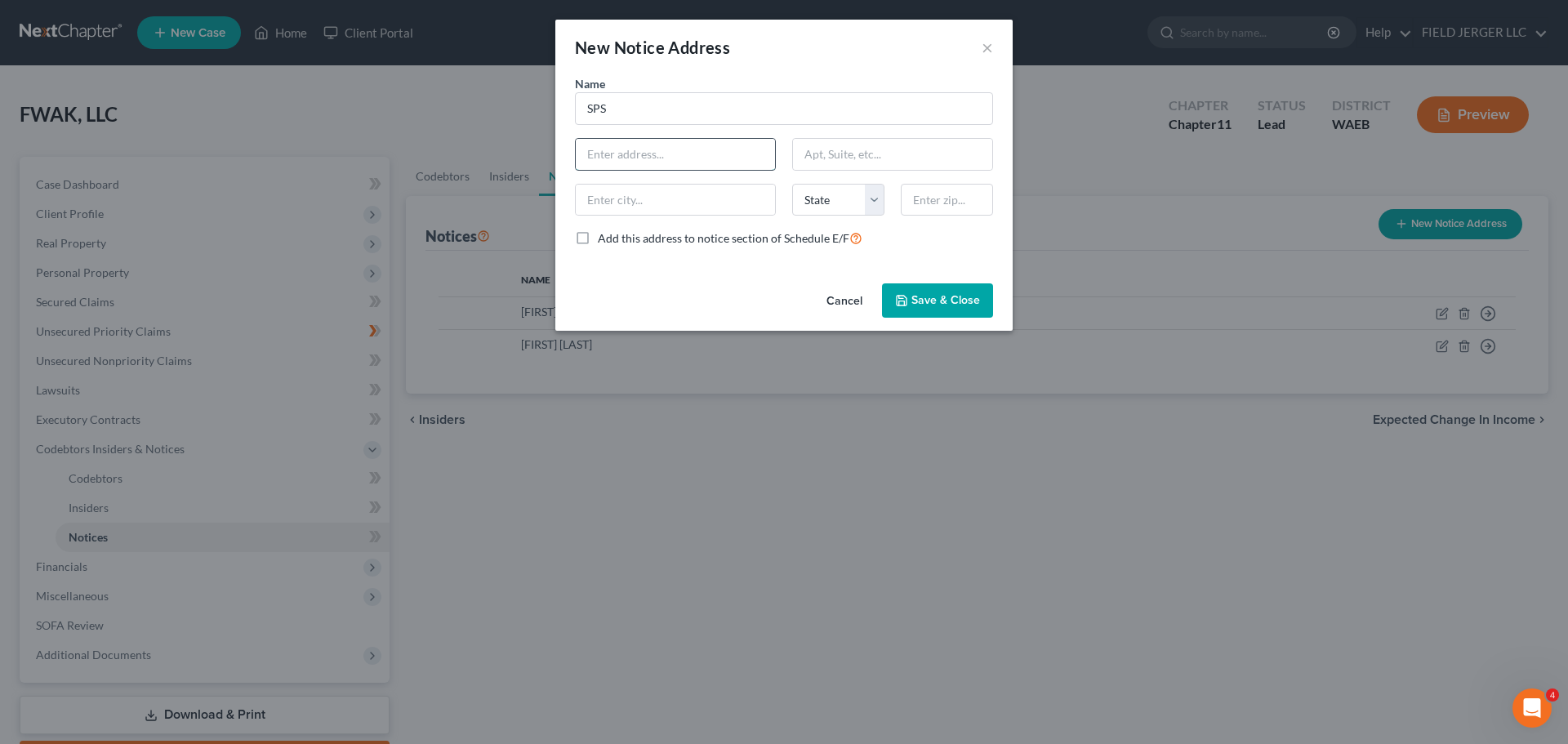 click at bounding box center (675, 154) 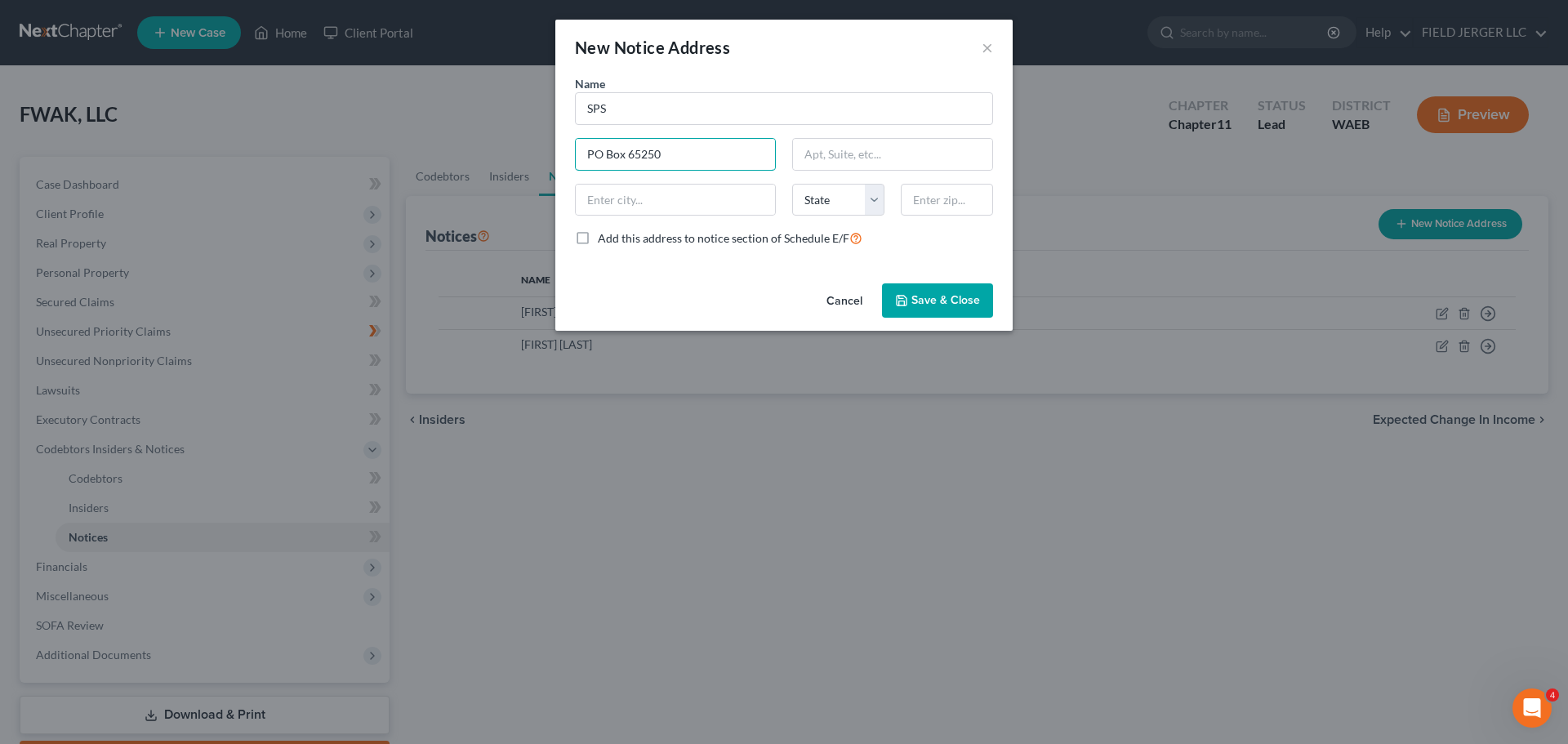 type on "PO Box 65250" 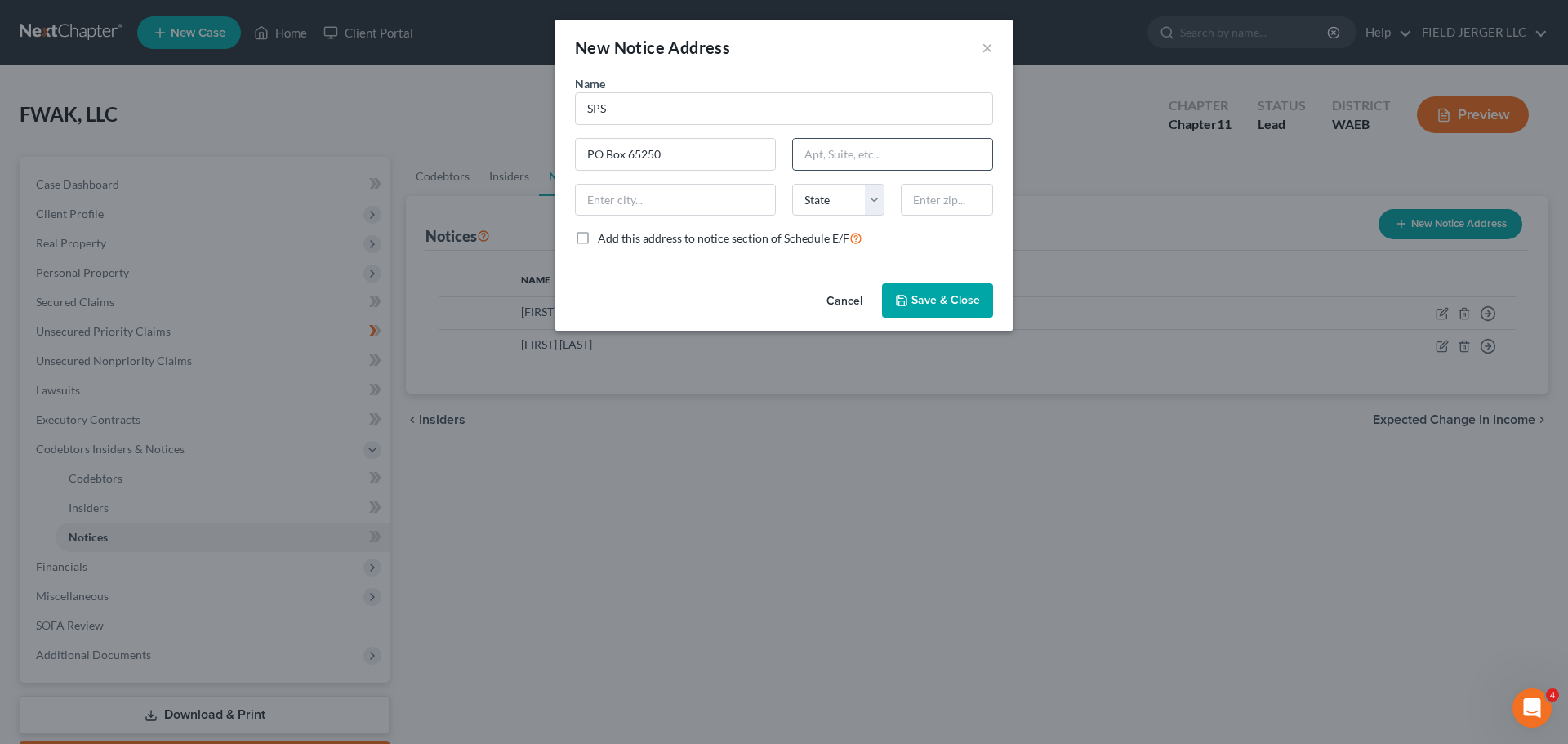 click at bounding box center [893, 154] 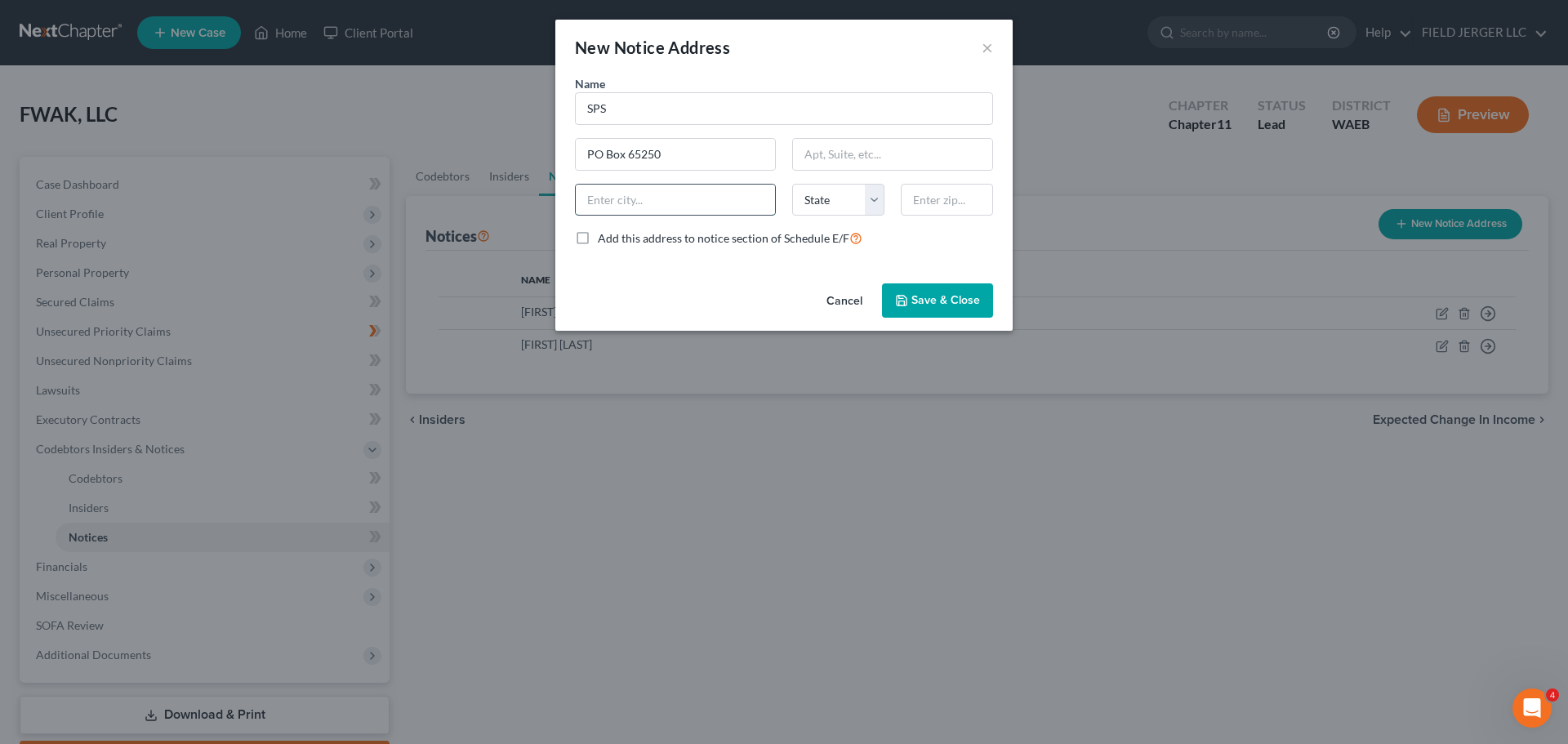 click at bounding box center [675, 200] 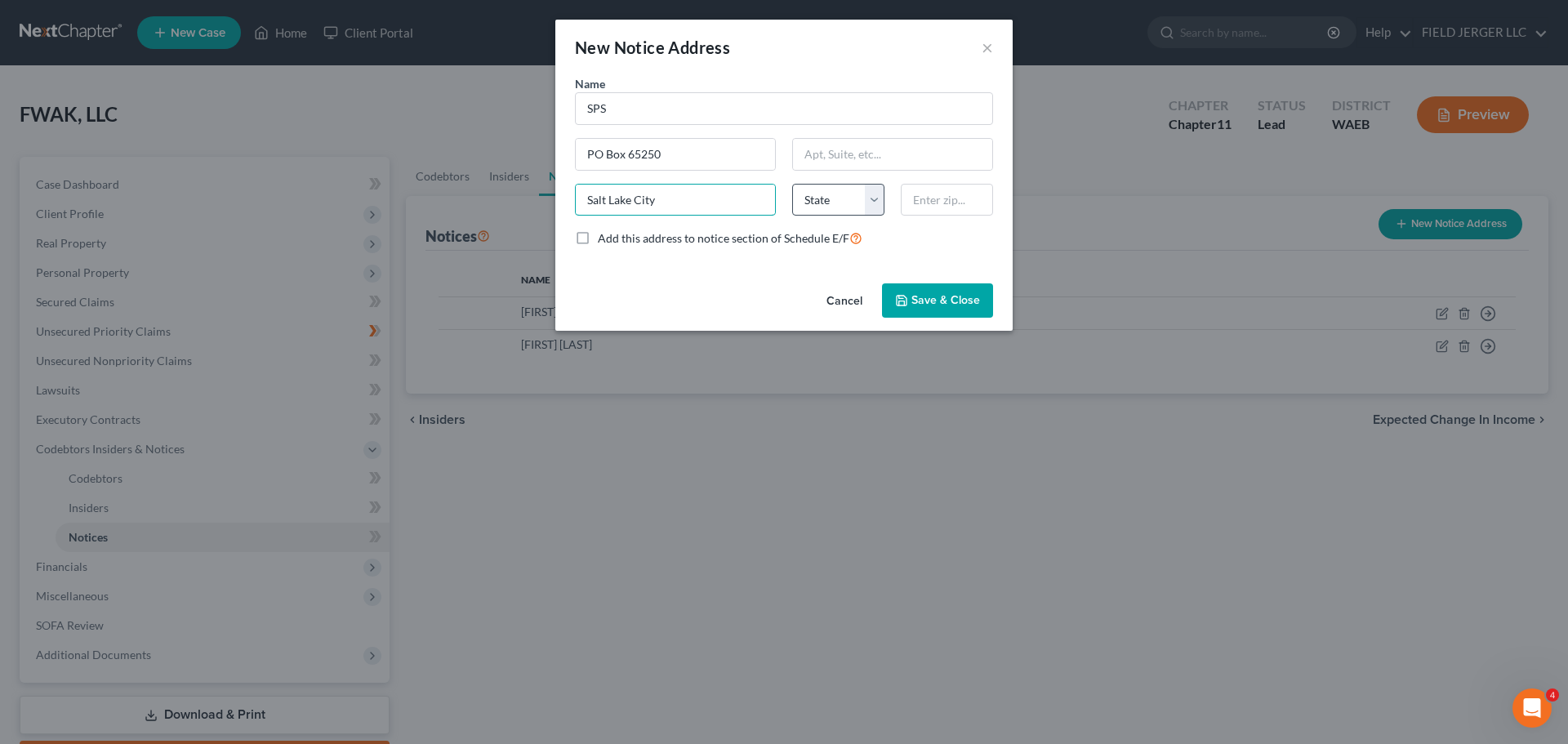 type on "Salt Lake City" 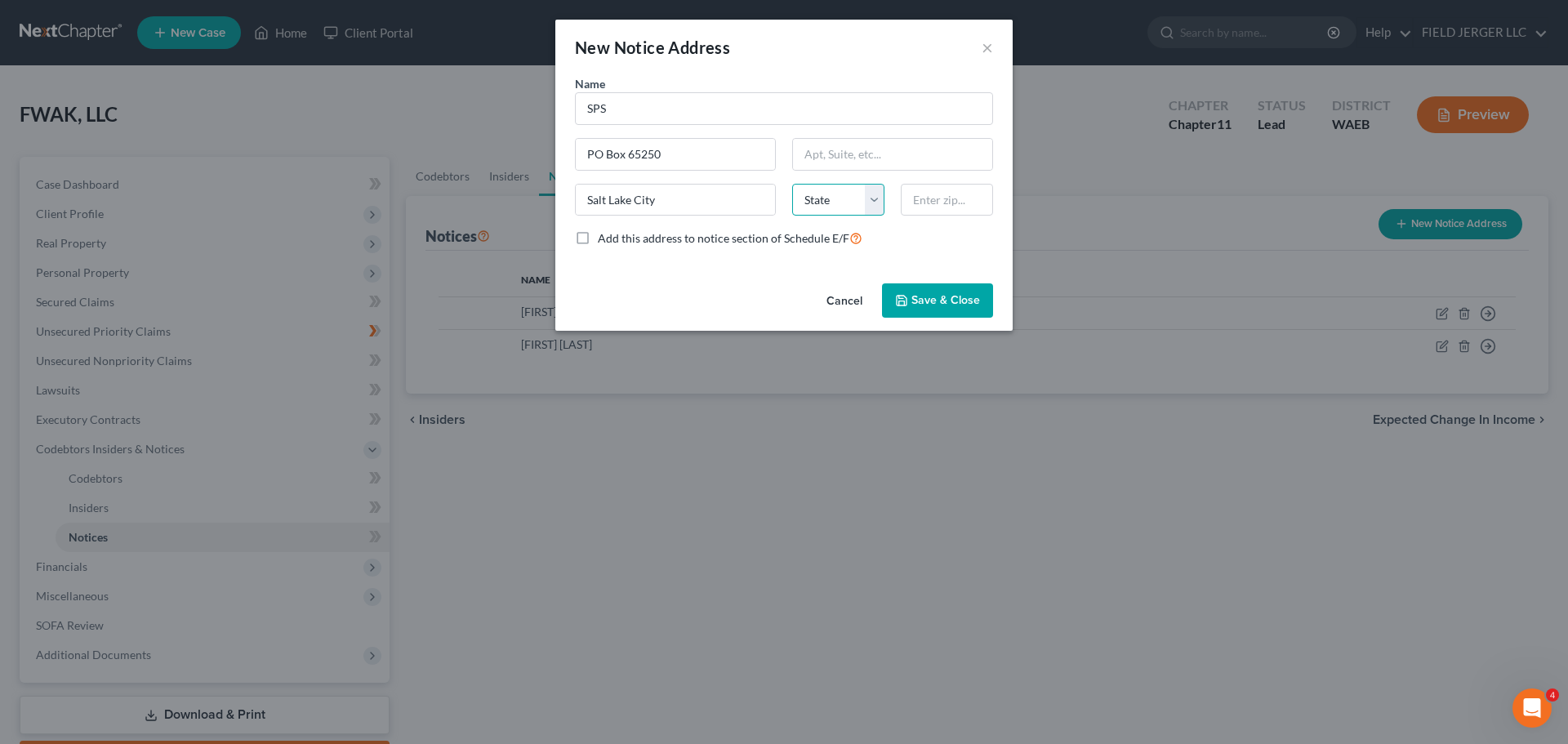 select on "46" 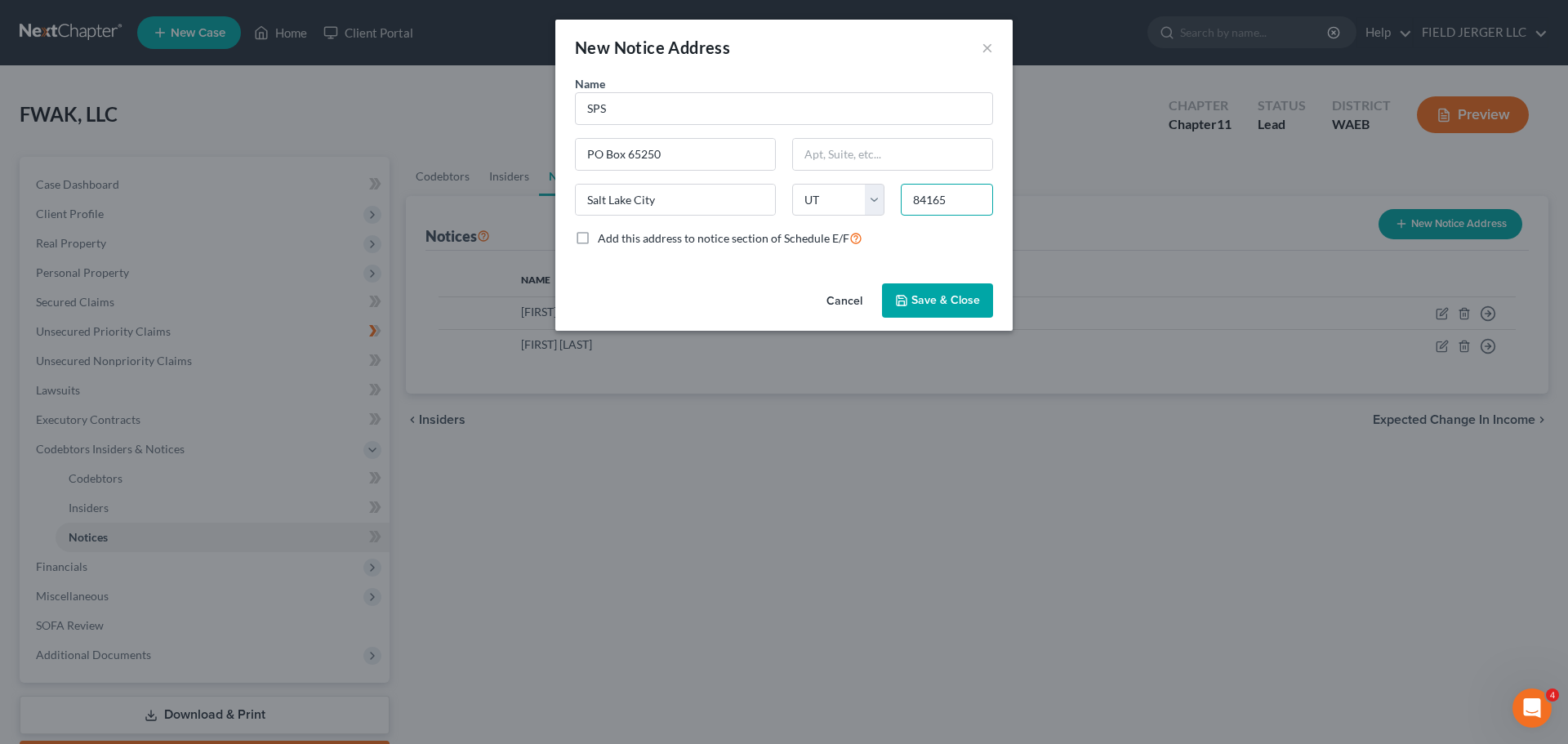 type on "84165" 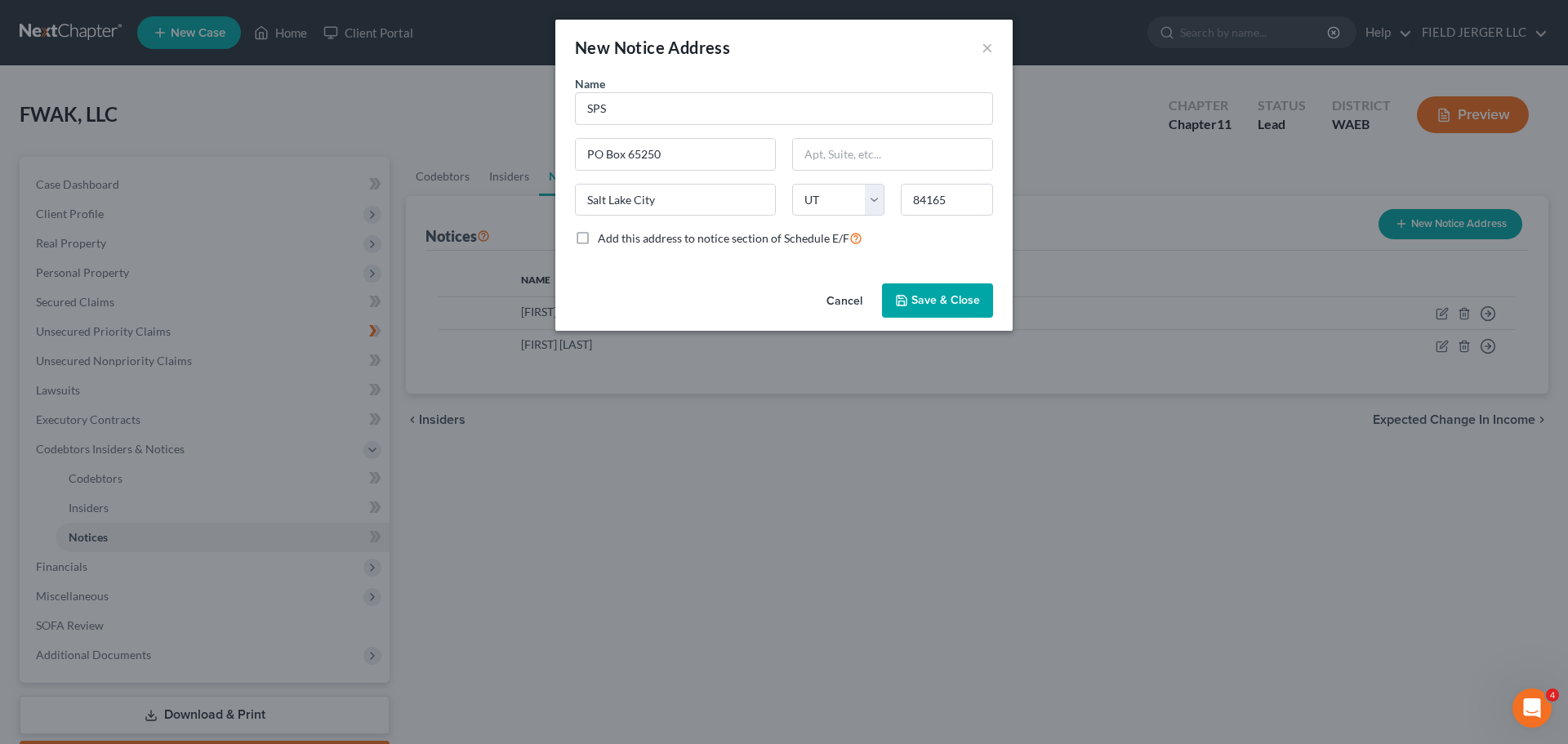click on "Save & Close" at bounding box center (946, 300) 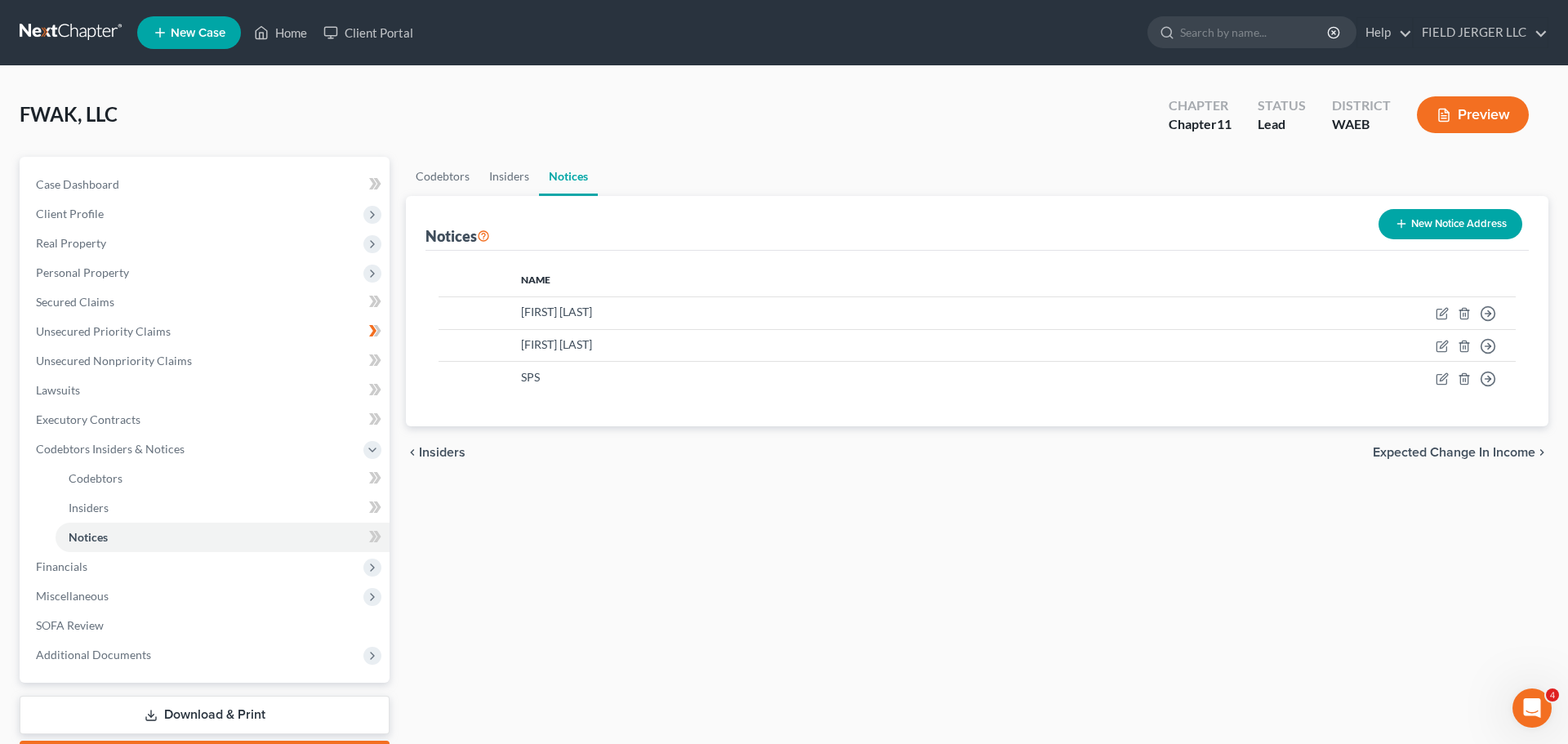 click on "Preview" at bounding box center (1472, 114) 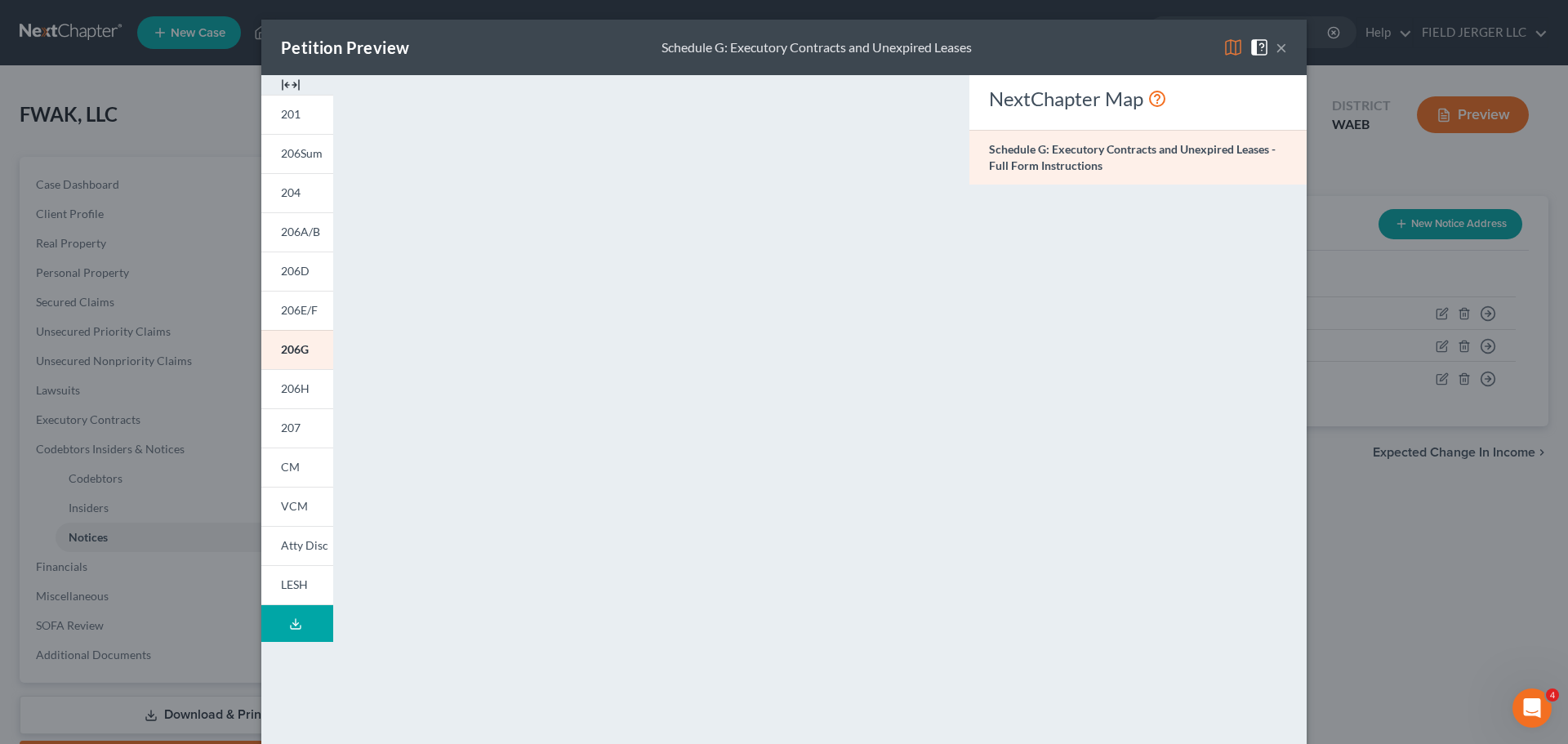 click 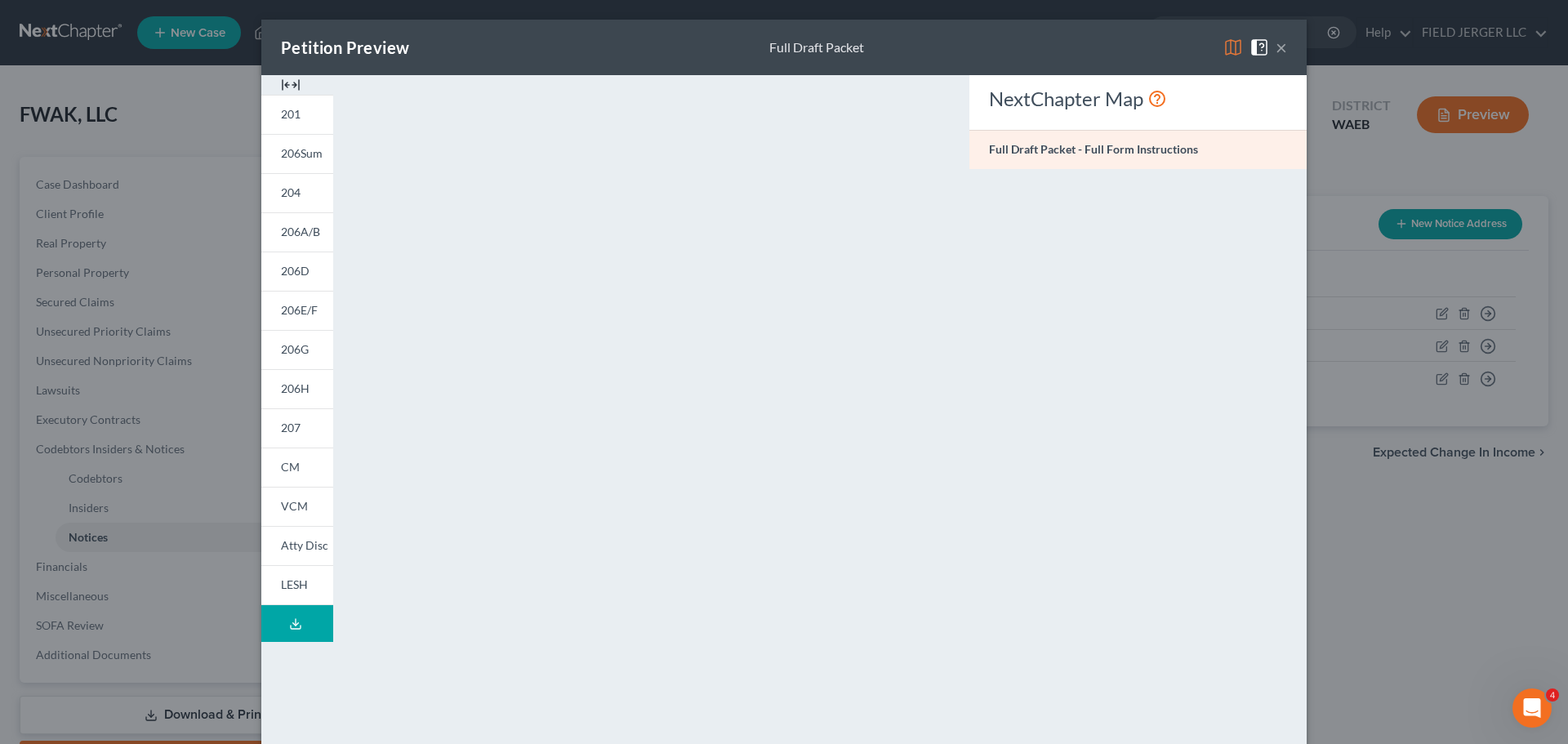 click on "Petition Preview Full Draft Packet ×" at bounding box center [784, 47] 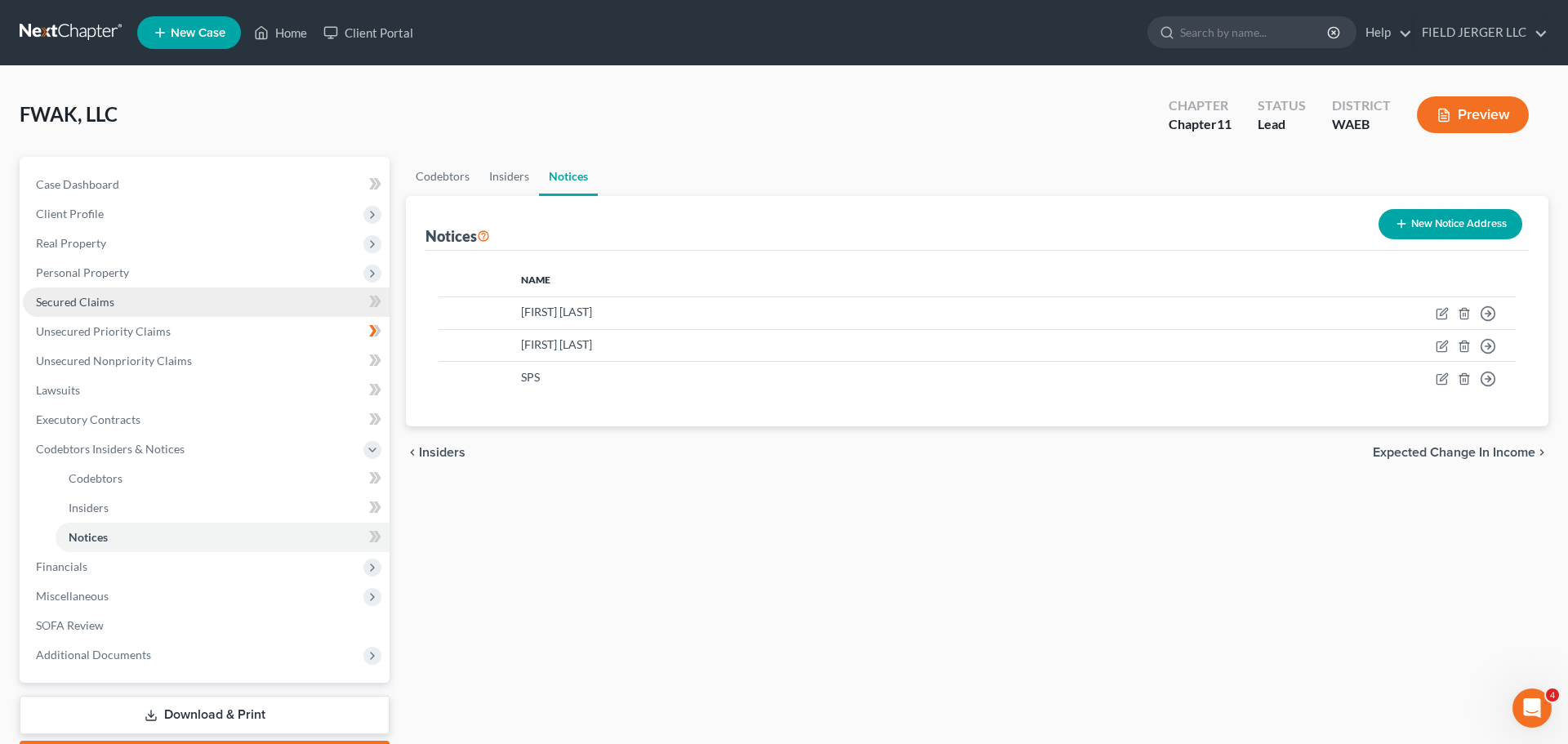 click on "Secured Claims" at bounding box center (75, 301) 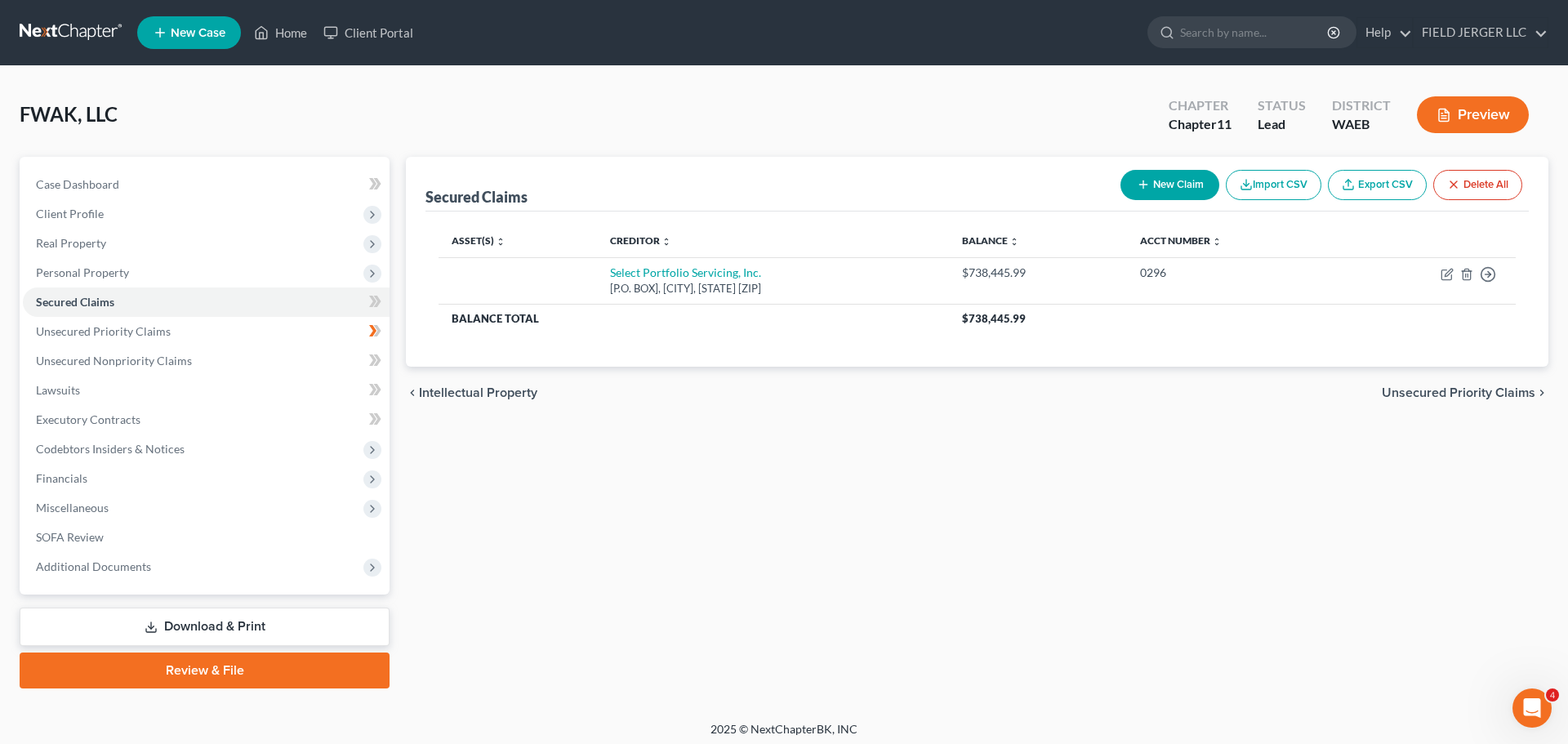 click on "New Claim" at bounding box center [1169, 185] 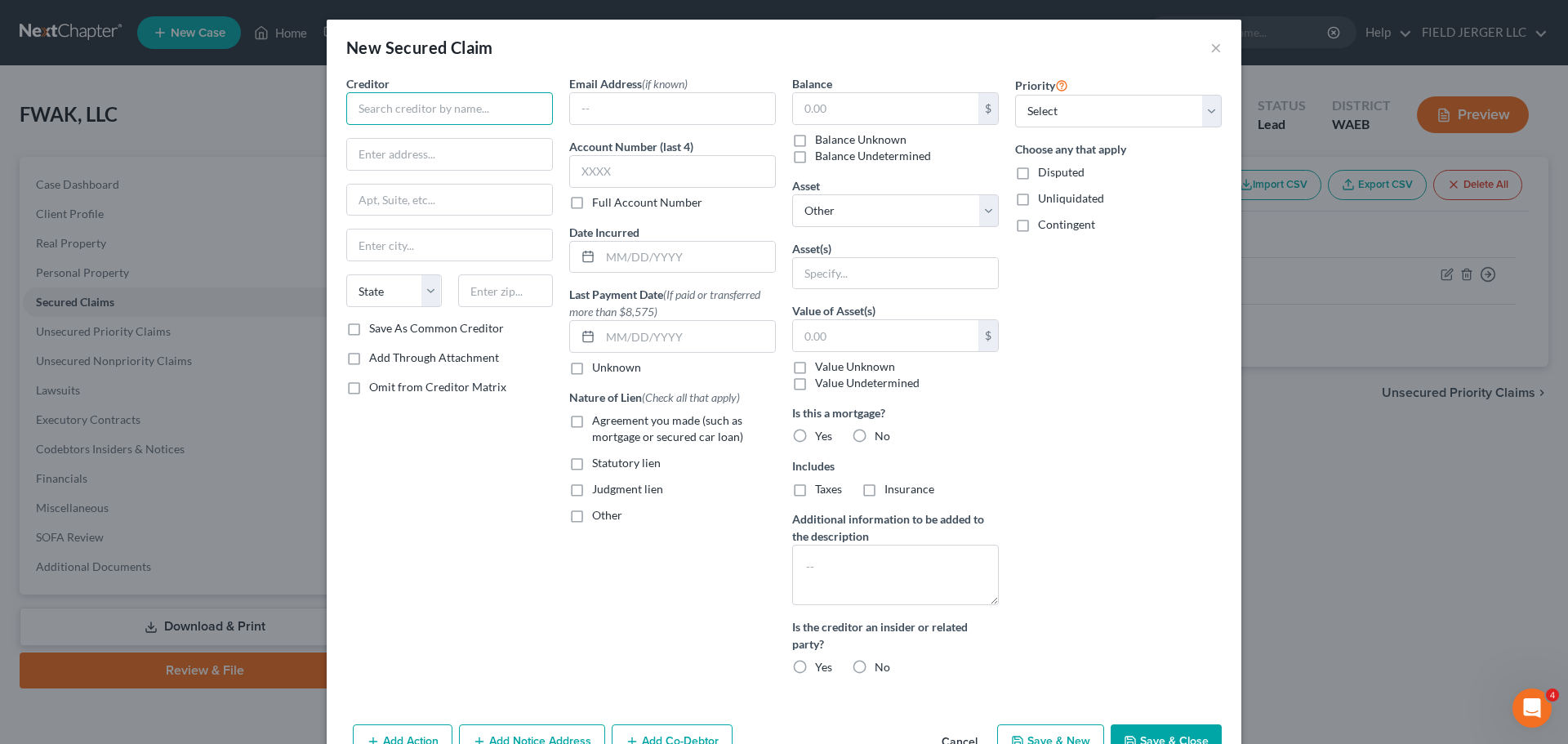 click at bounding box center [449, 109] 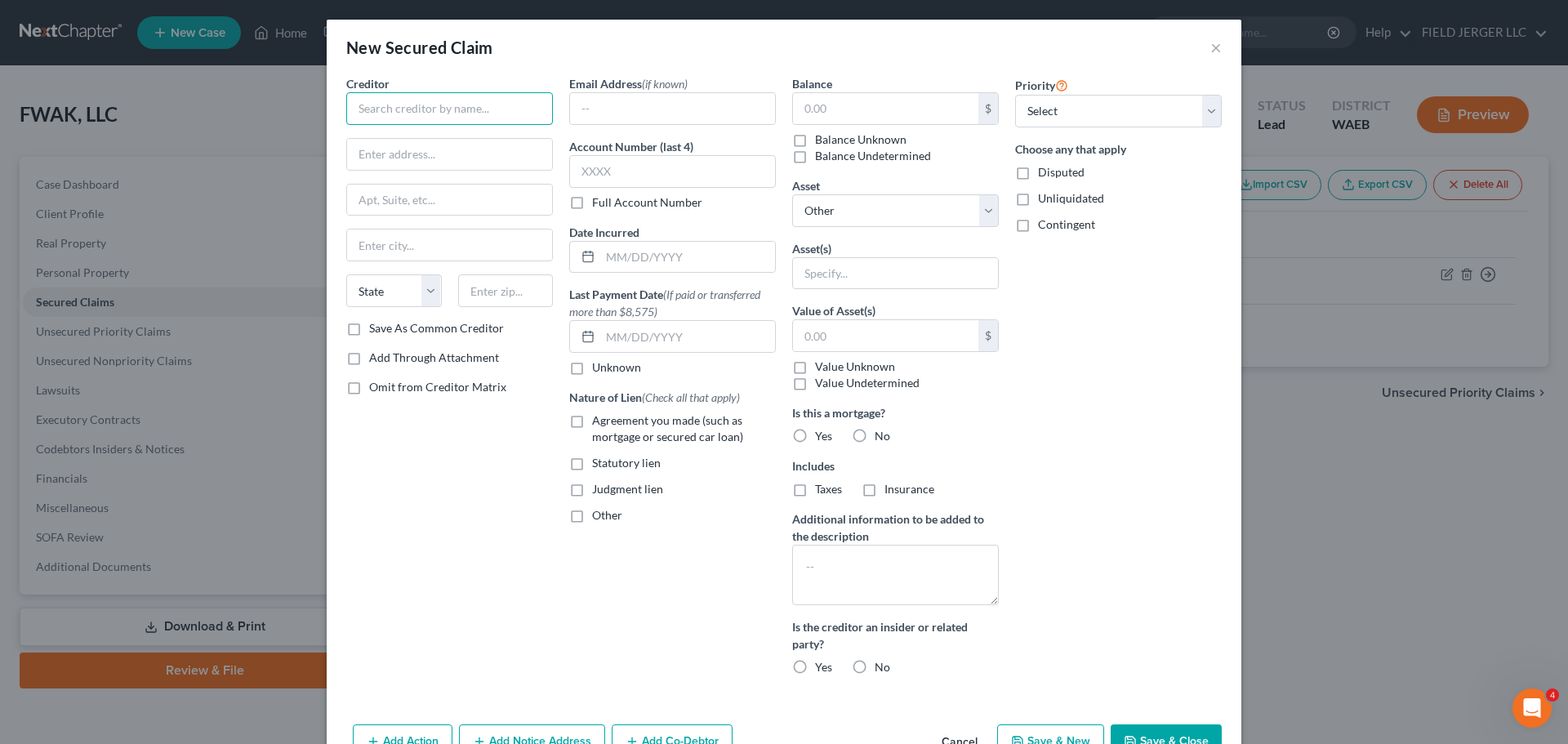 click at bounding box center (449, 109) 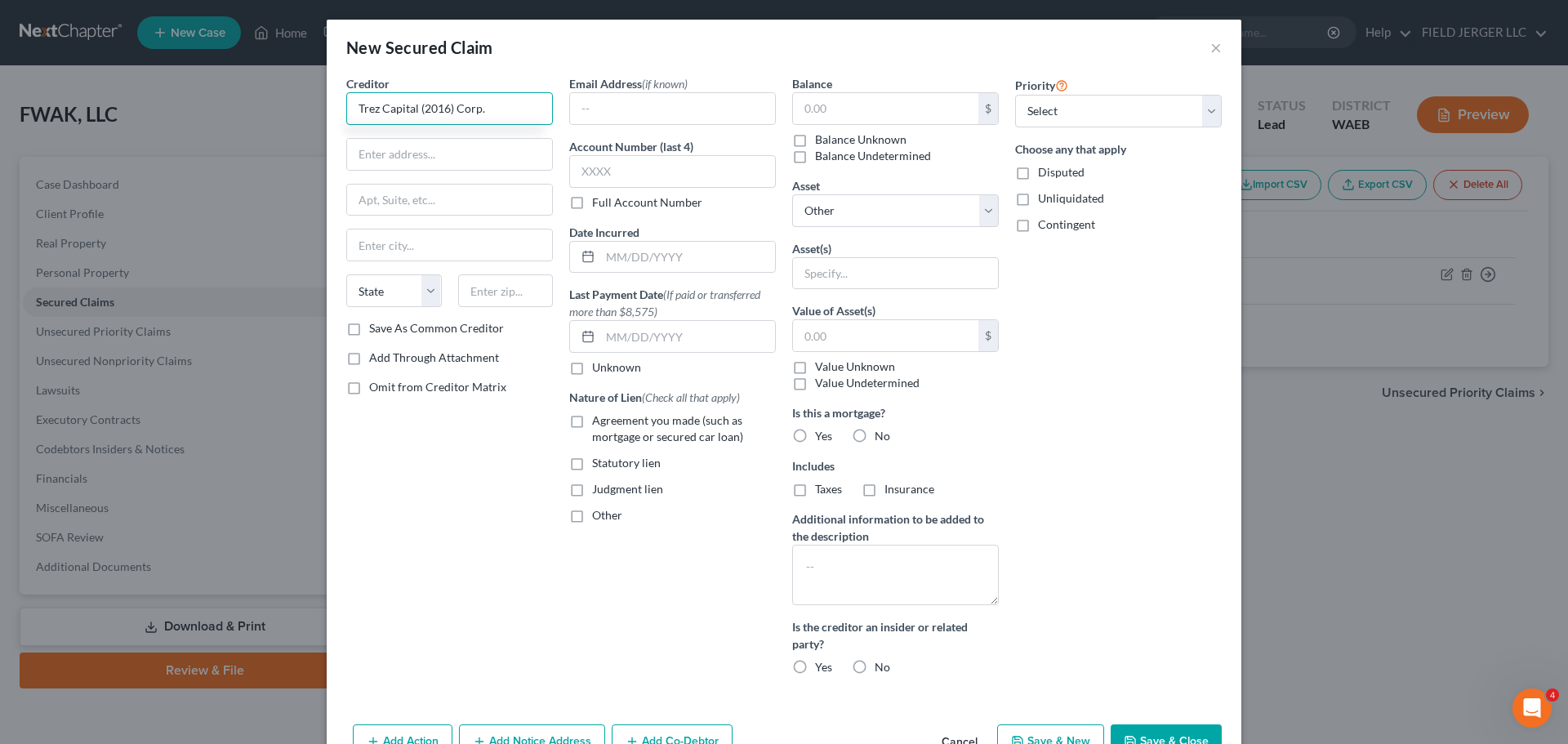 type on "Trez Capital (2016) Corp." 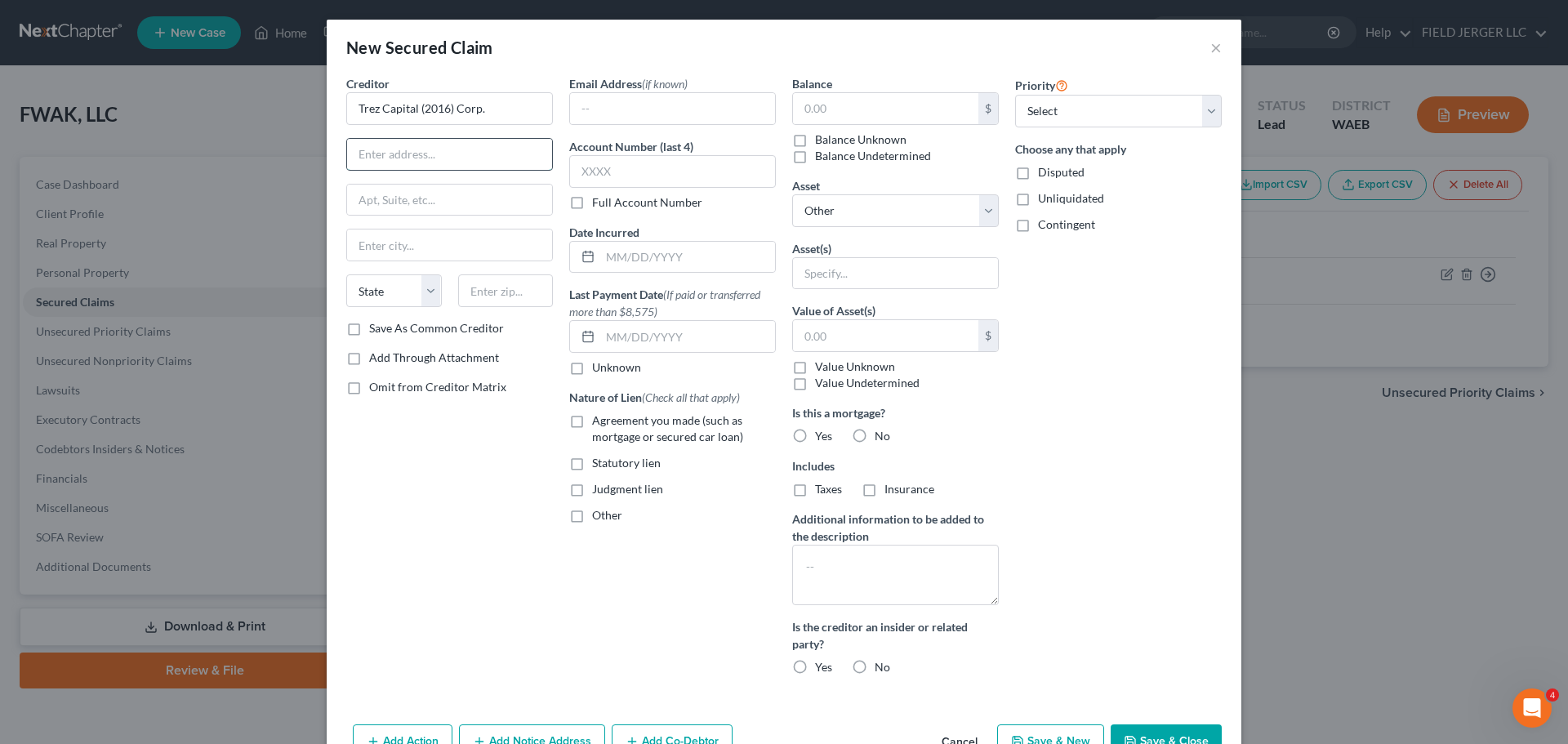 click at bounding box center (449, 154) 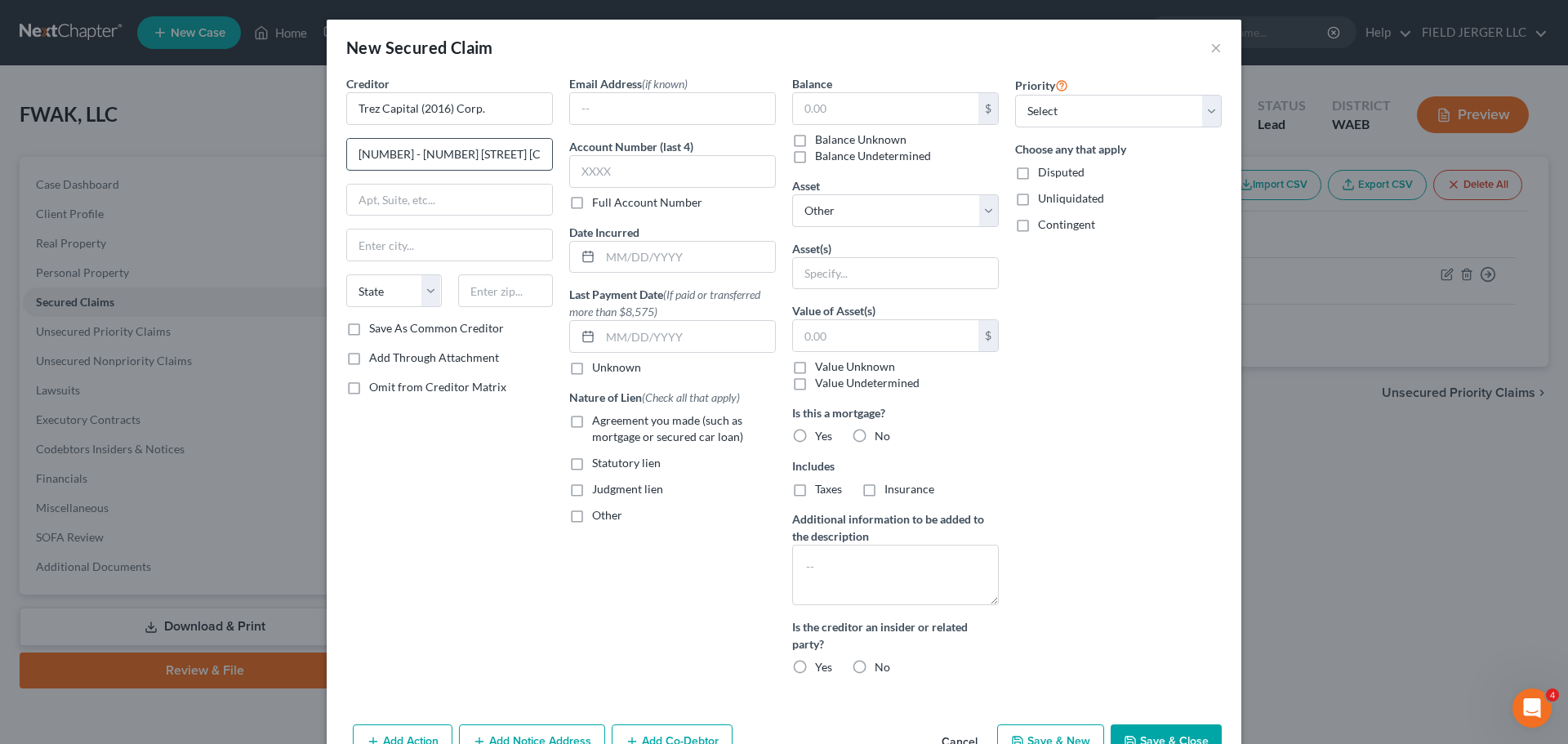scroll, scrollTop: 0, scrollLeft: 69, axis: horizontal 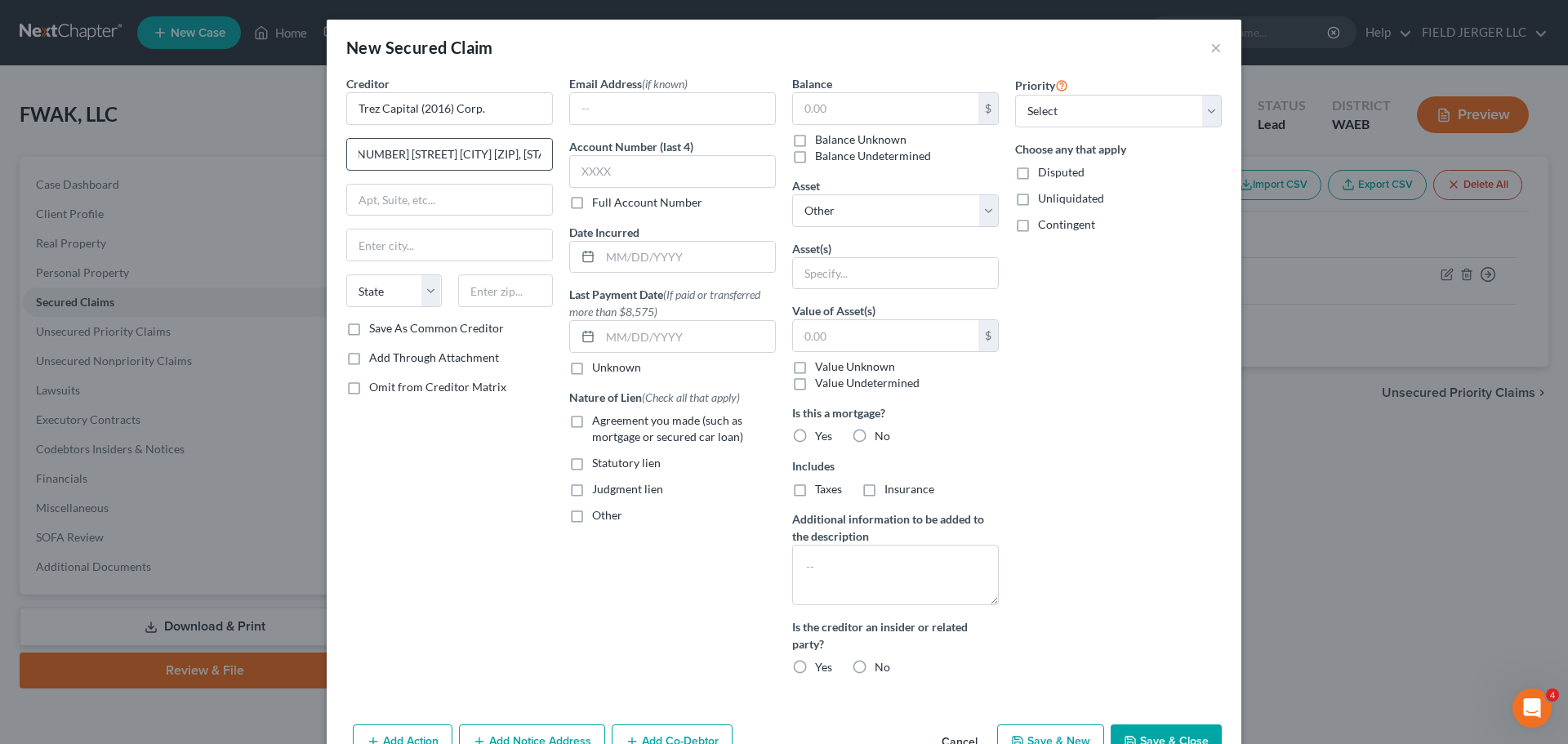 drag, startPoint x: 499, startPoint y: 116, endPoint x: 607, endPoint y: 116, distance: 108 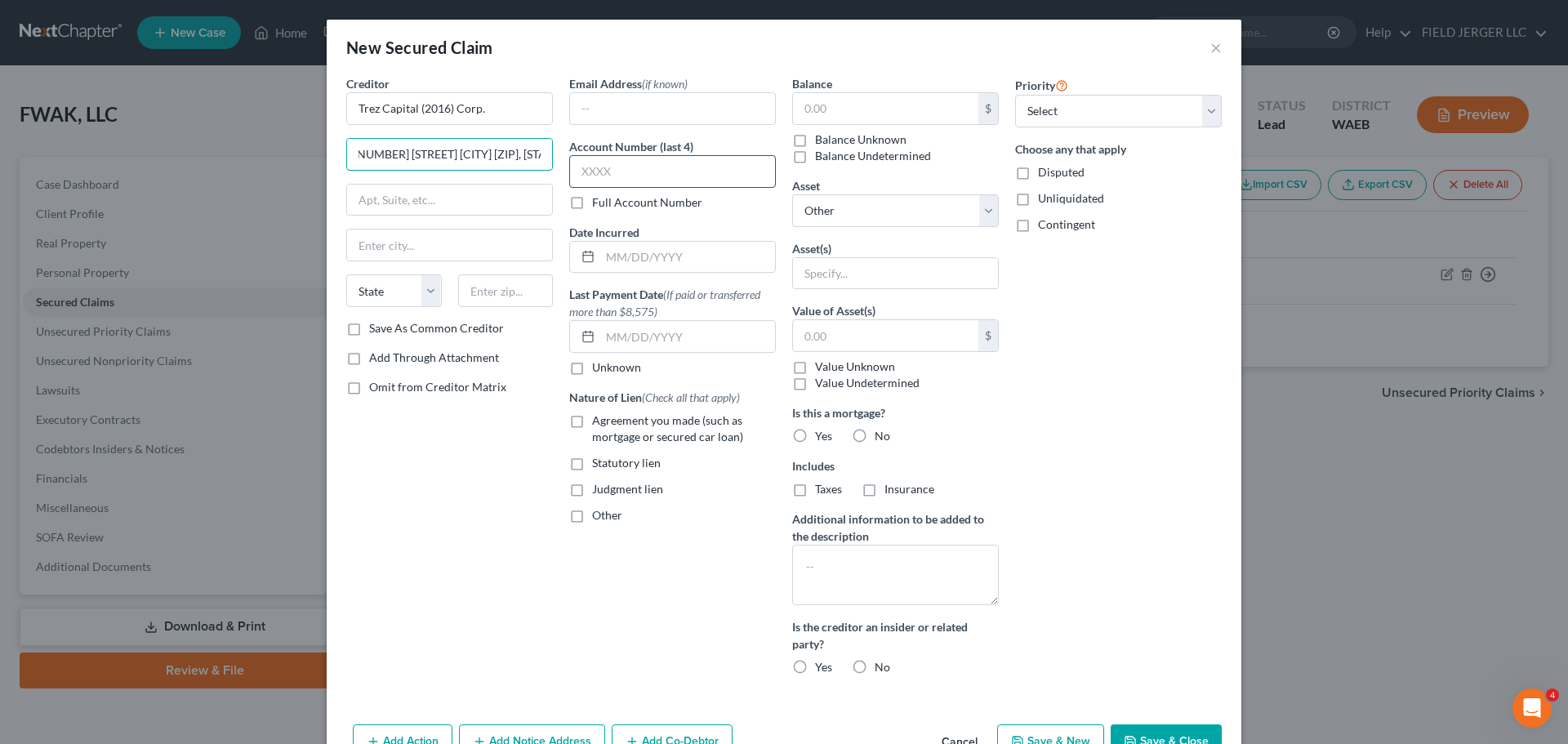 drag, startPoint x: 497, startPoint y: 116, endPoint x: 658, endPoint y: 117, distance: 161.00311 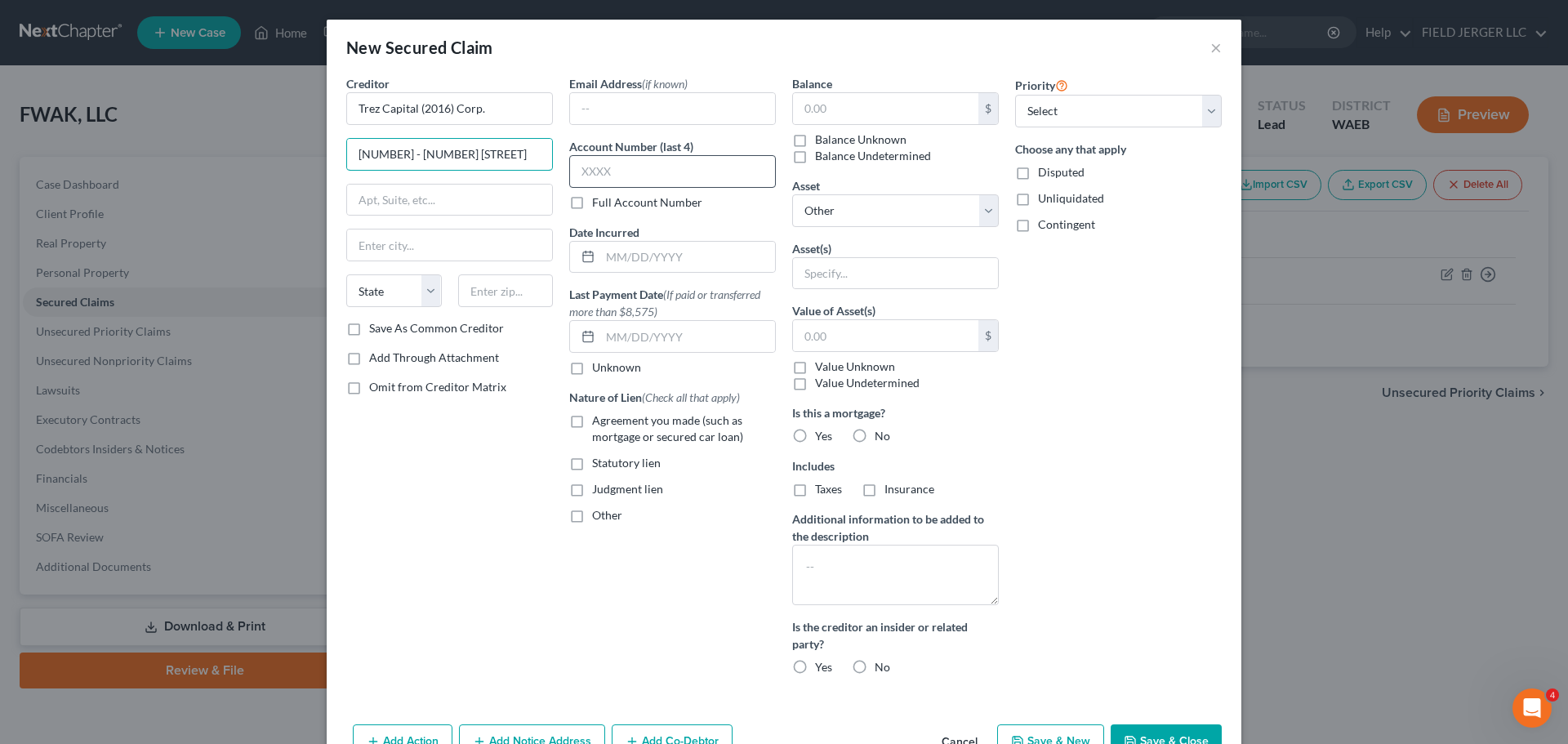 scroll, scrollTop: 0, scrollLeft: 0, axis: both 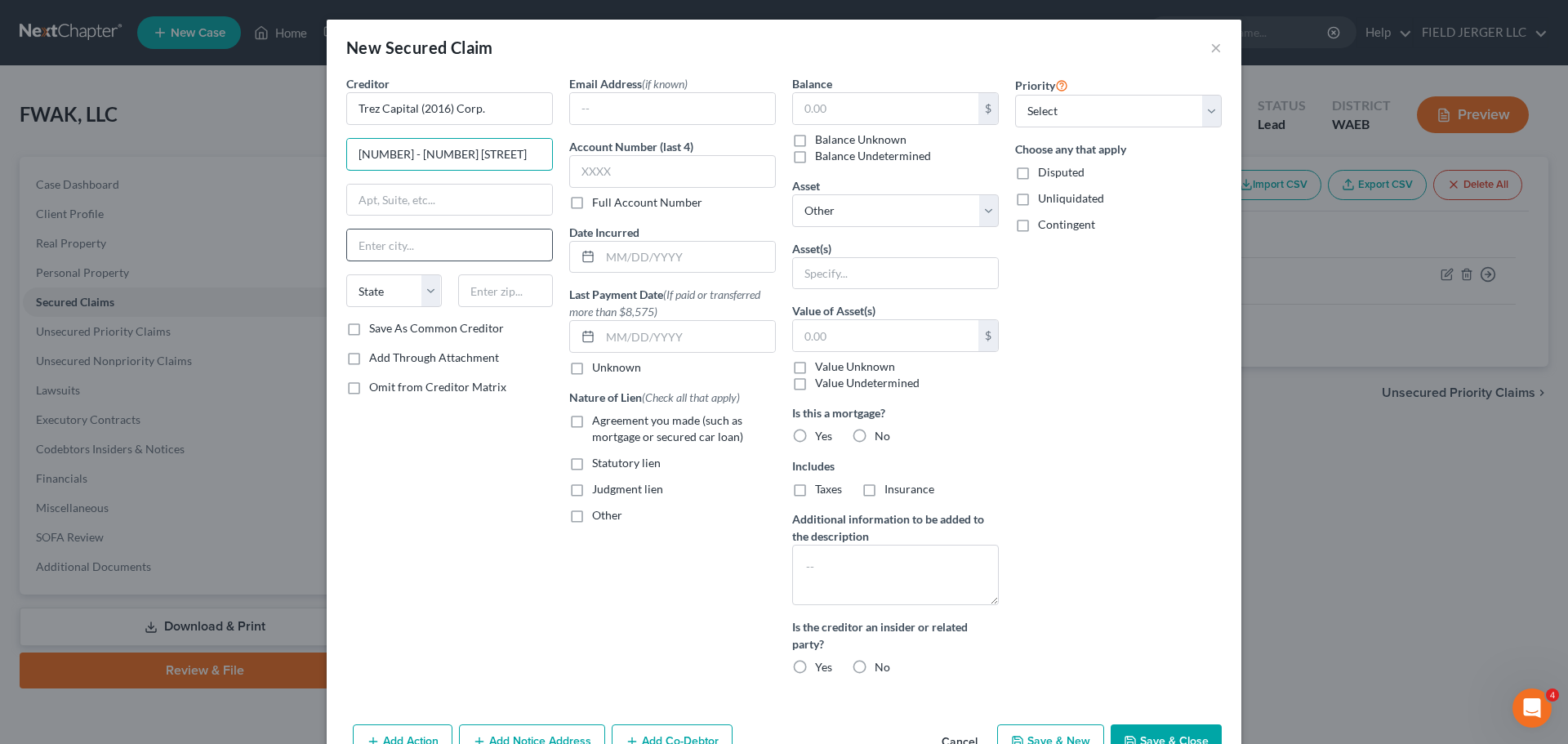 type on "1700 - 745 THURLOW ST." 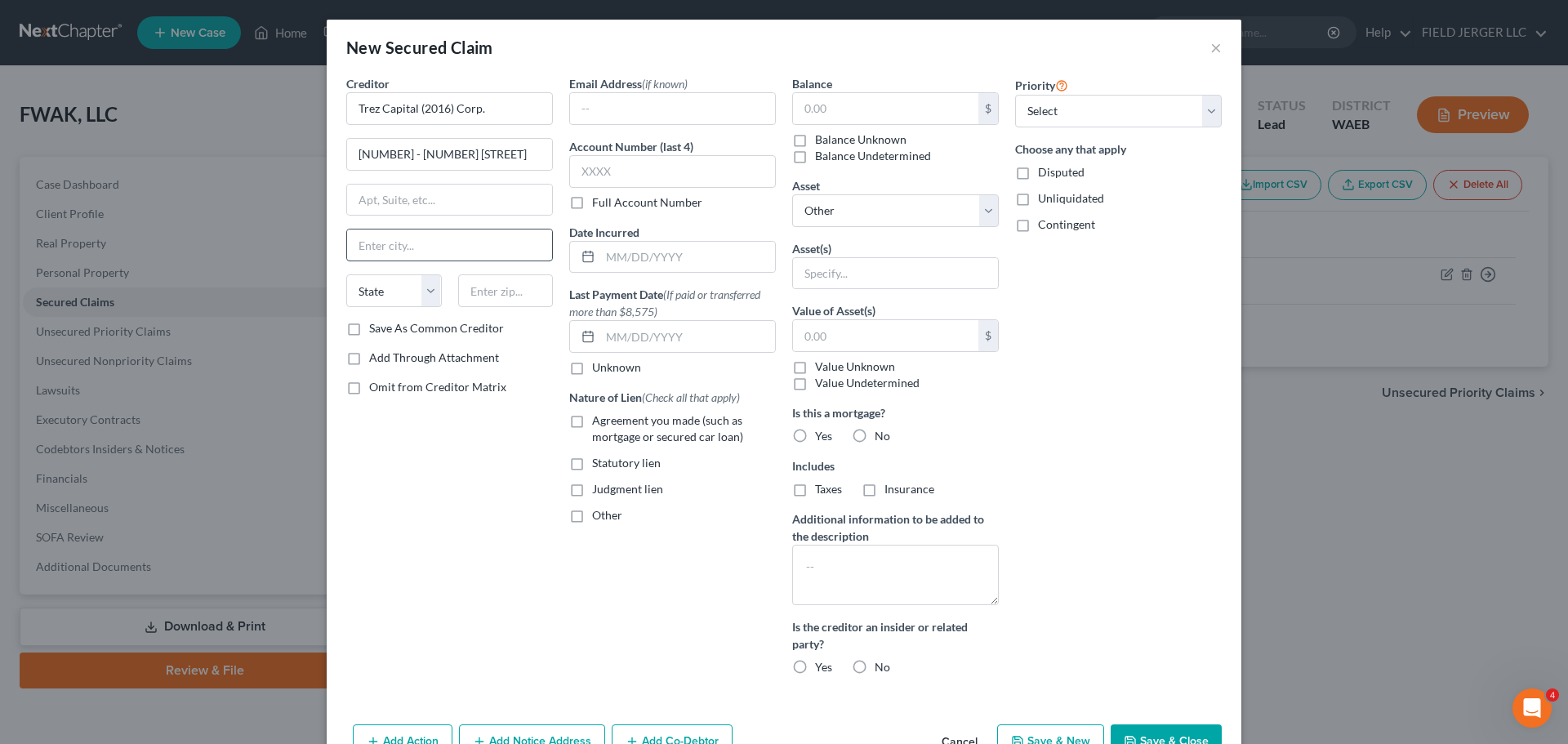 click at bounding box center (449, 245) 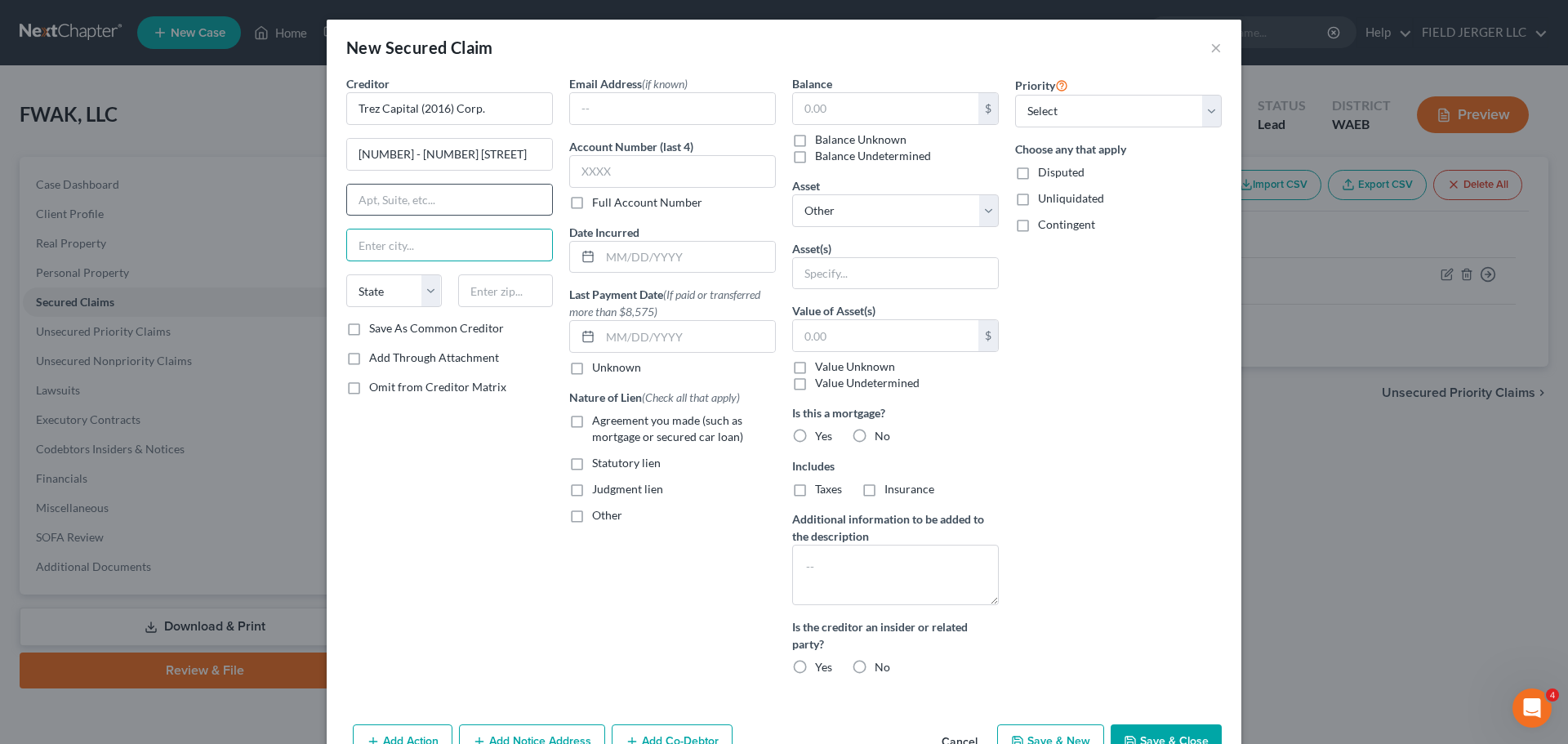 paste on "VANCOUVER V6E 0C5, BC" 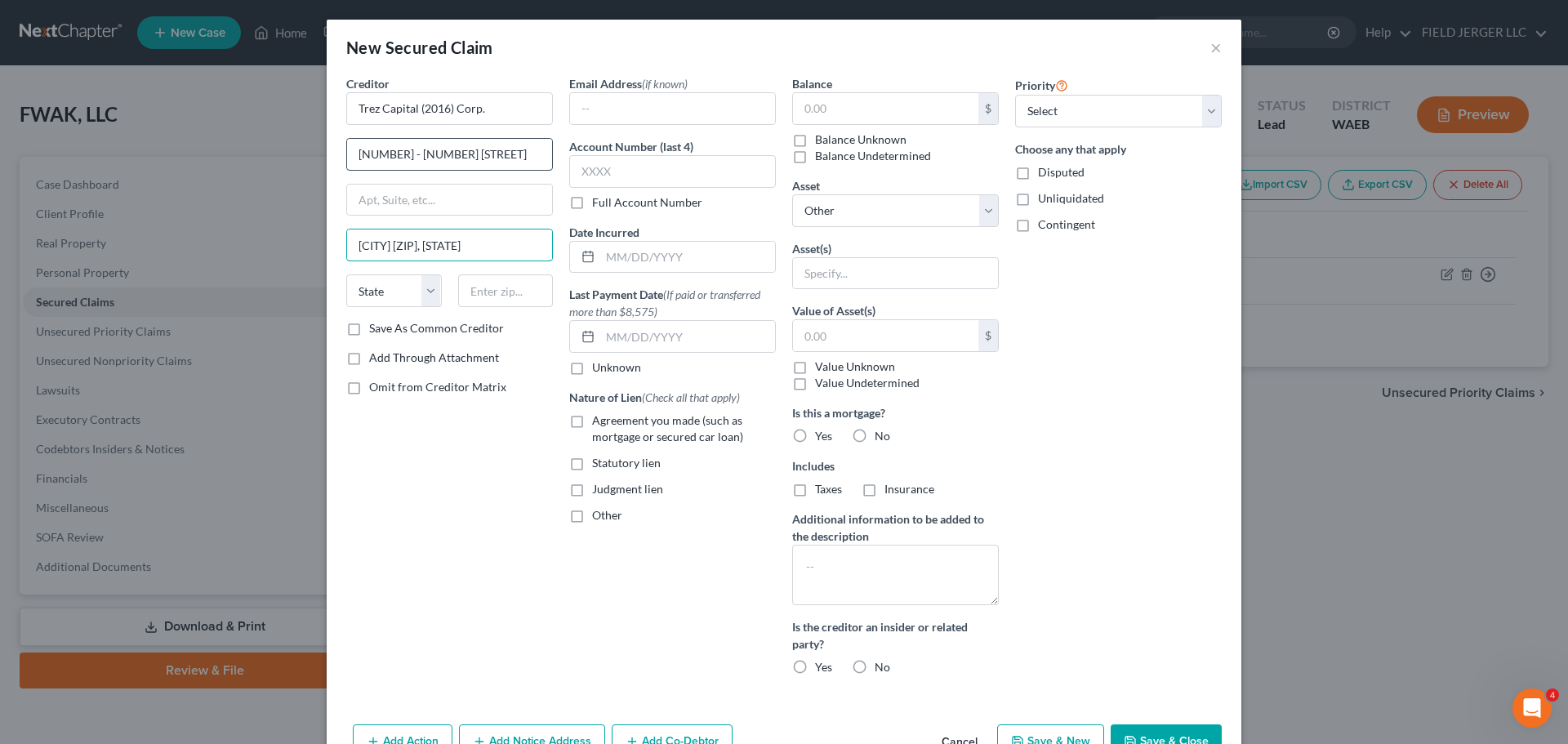 type on "VANCOUVER V6E 0C5, BC" 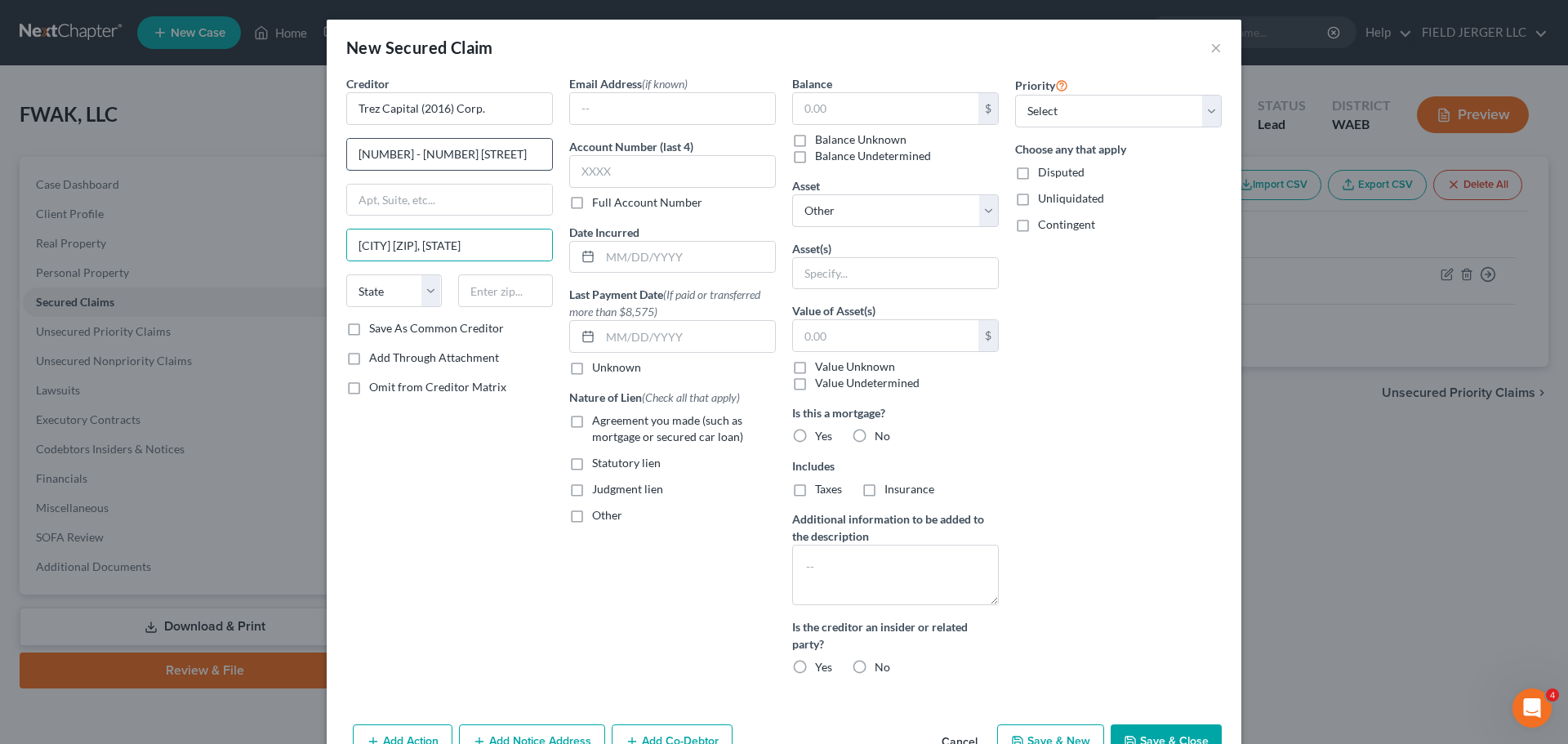 click on "1700 - 745 THURLOW ST." at bounding box center (449, 154) 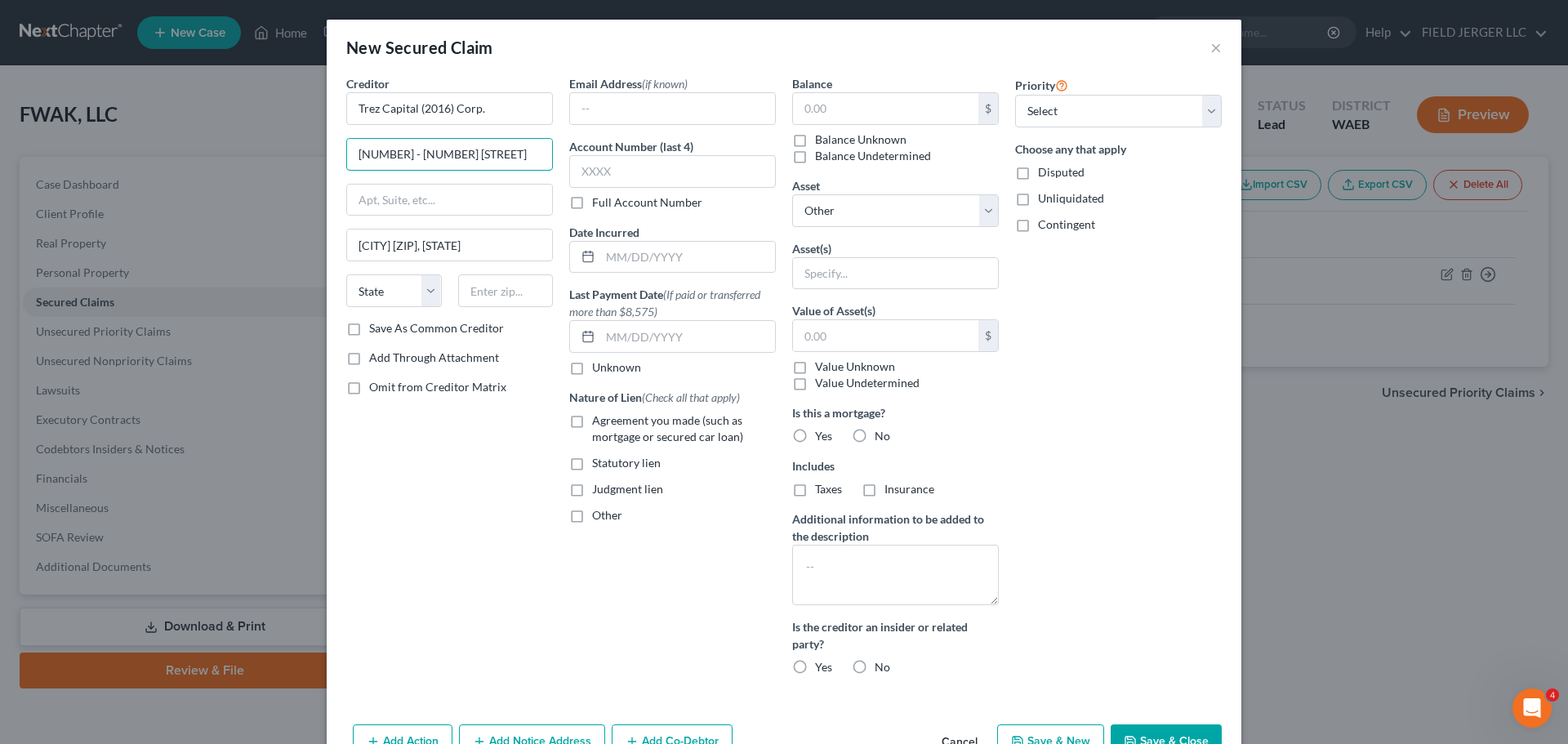 scroll, scrollTop: 0, scrollLeft: 0, axis: both 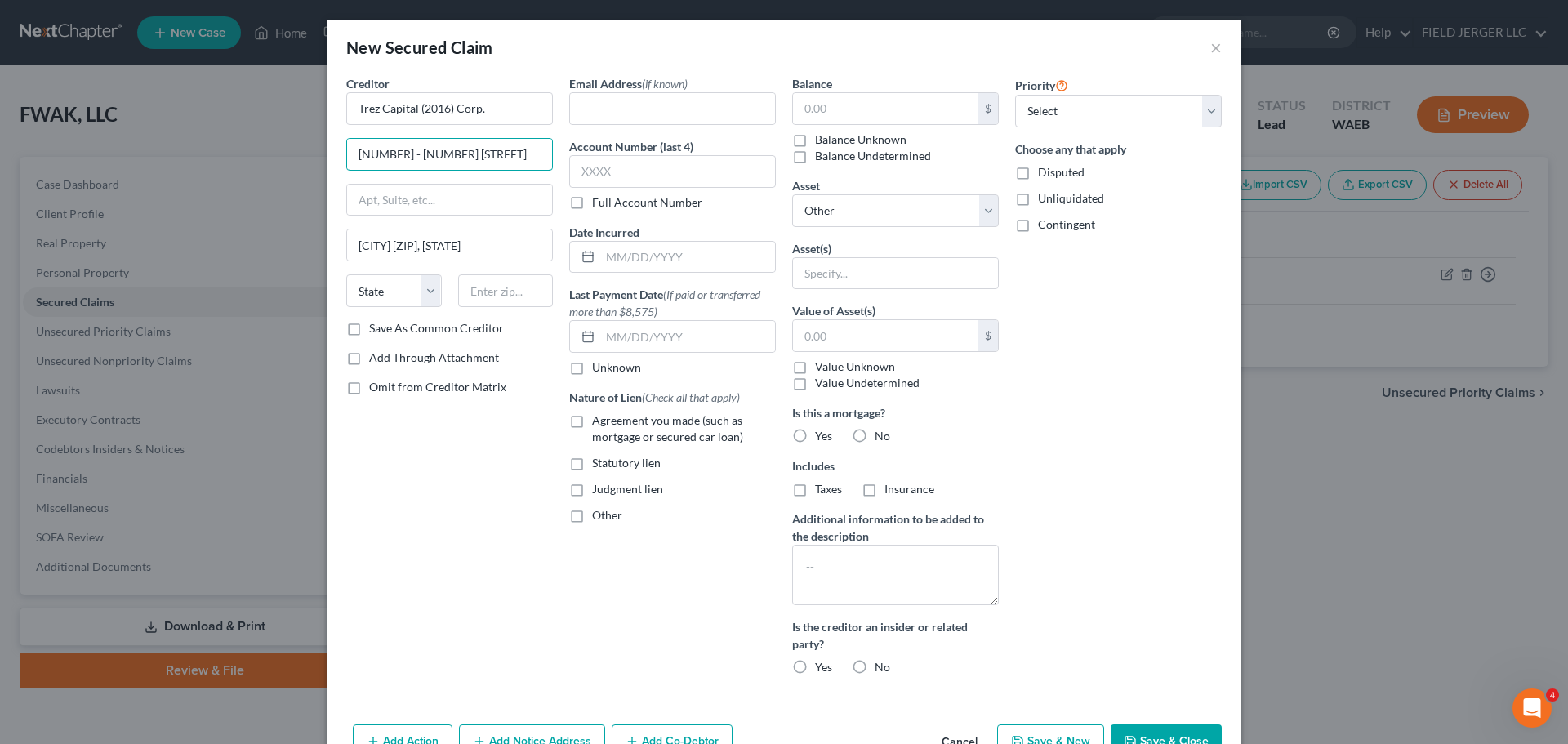 type on "1700 - 745 Thurlow St." 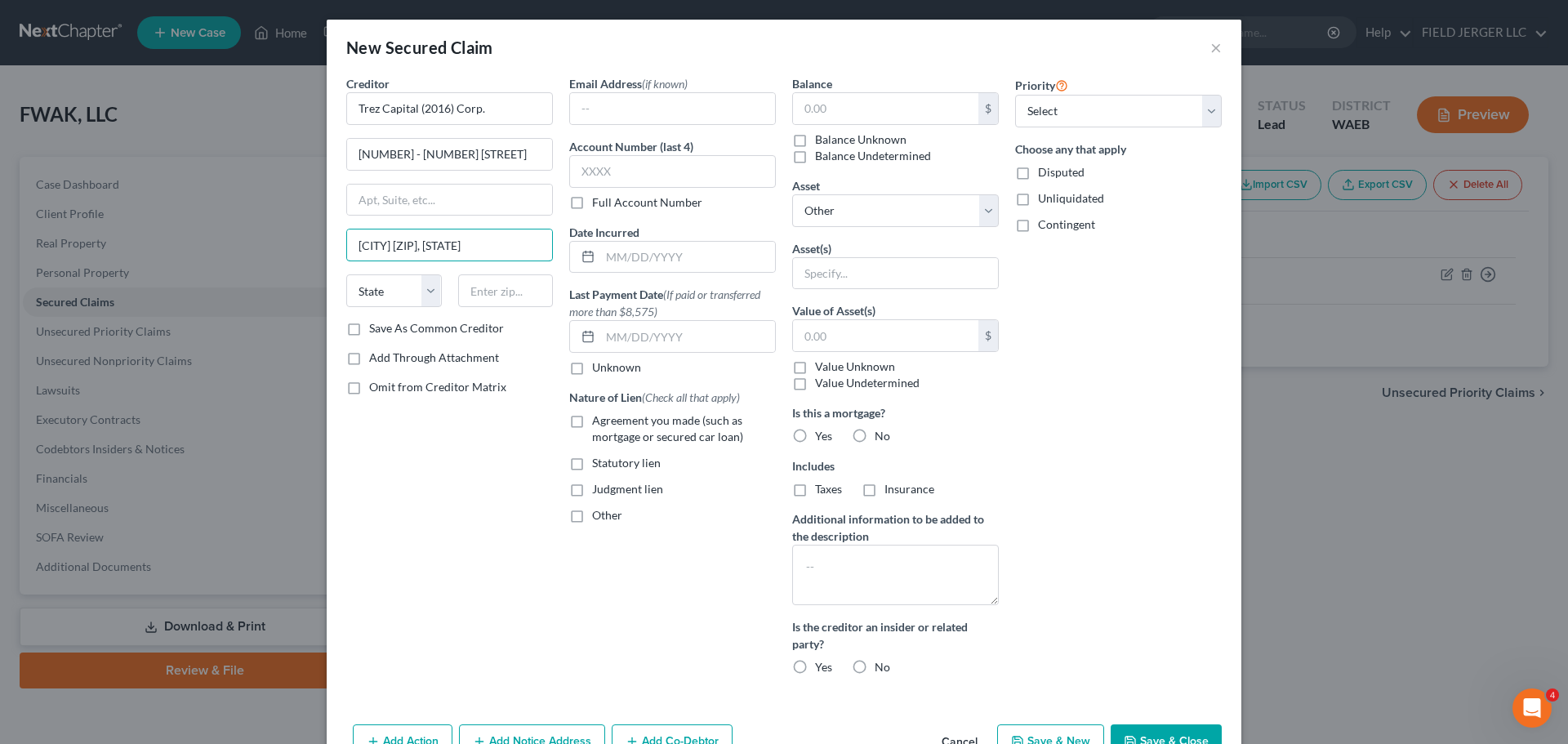 drag, startPoint x: 518, startPoint y: 182, endPoint x: 167, endPoint y: 189, distance: 351.0698 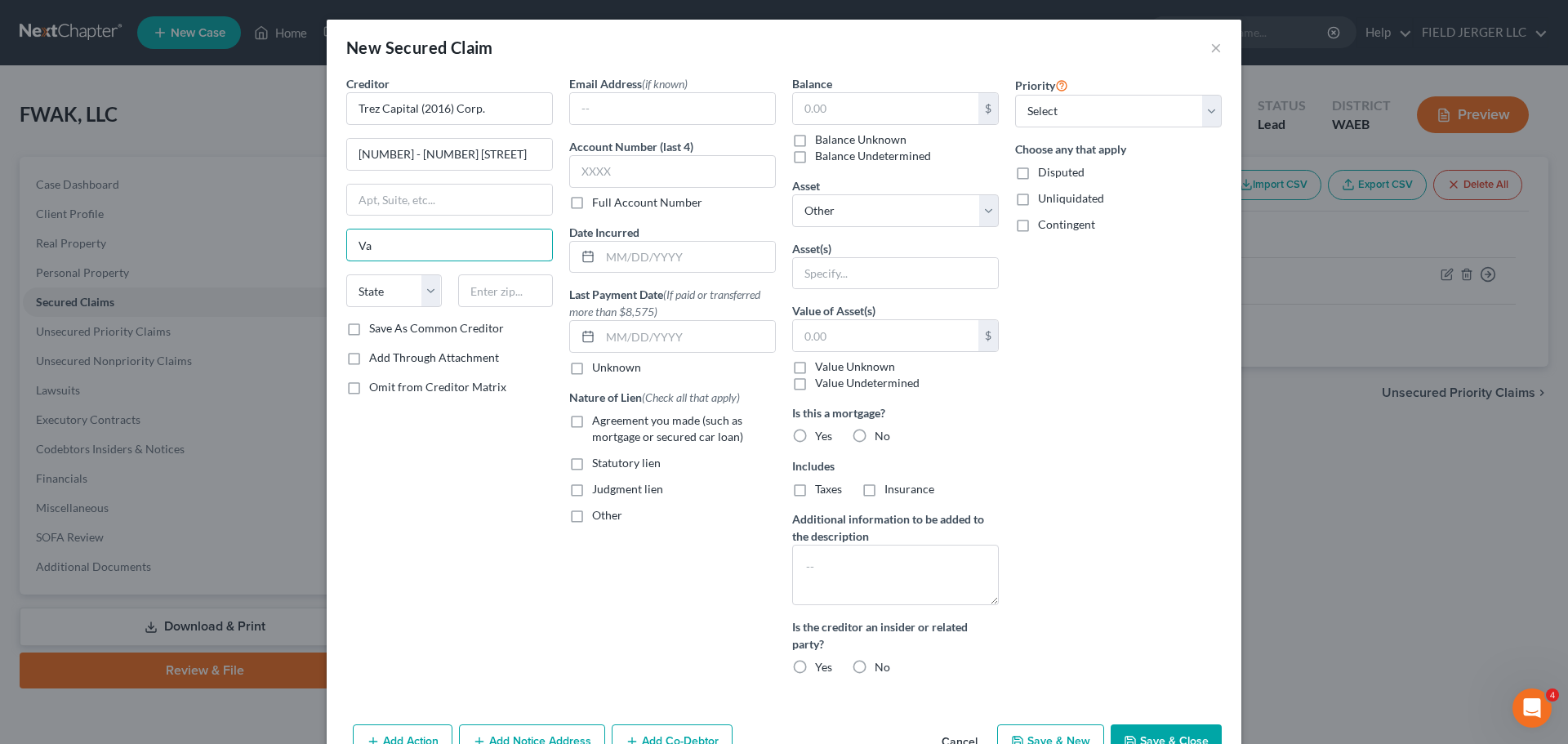 type on "V" 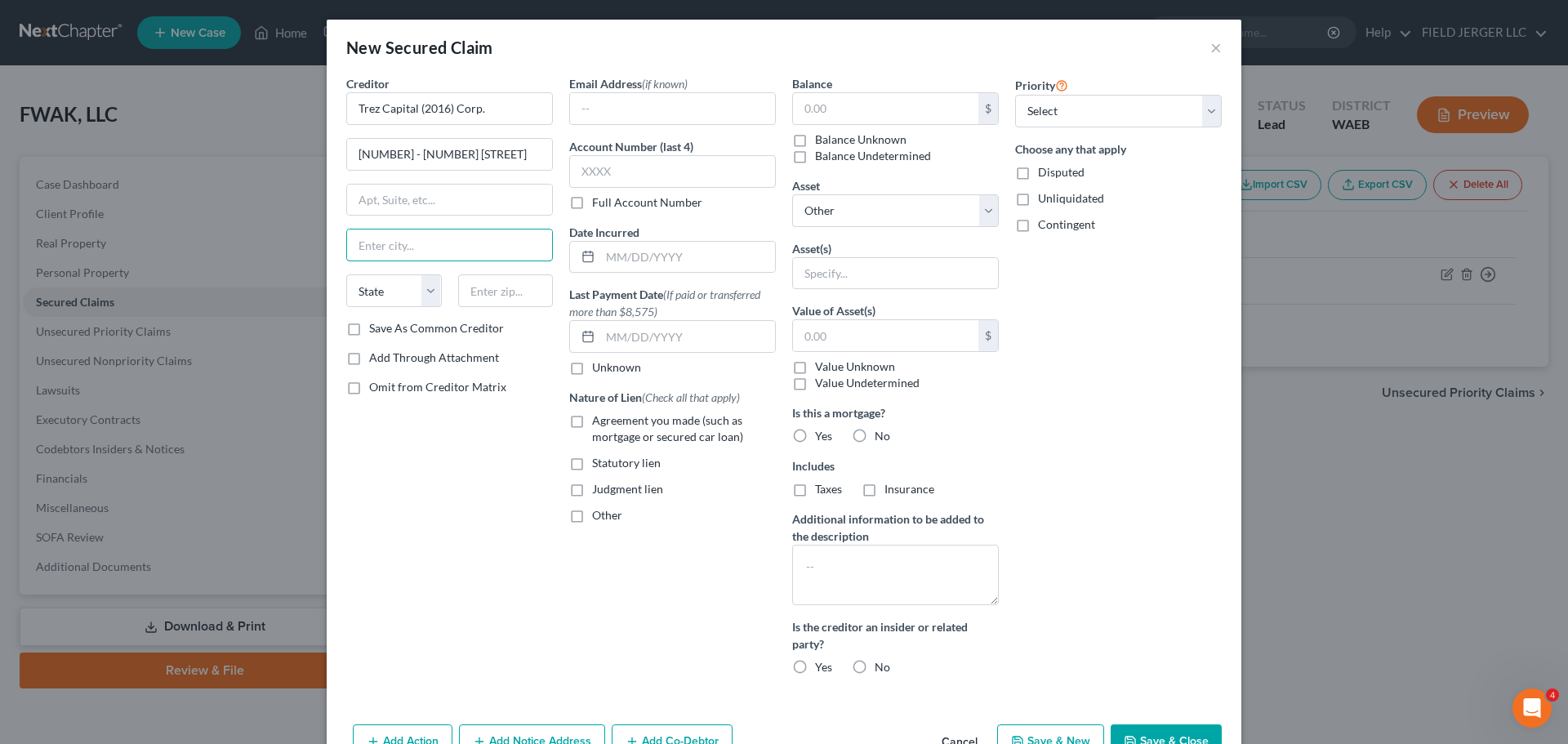 paste on "VANCOUVER V6E 0C5, BC" 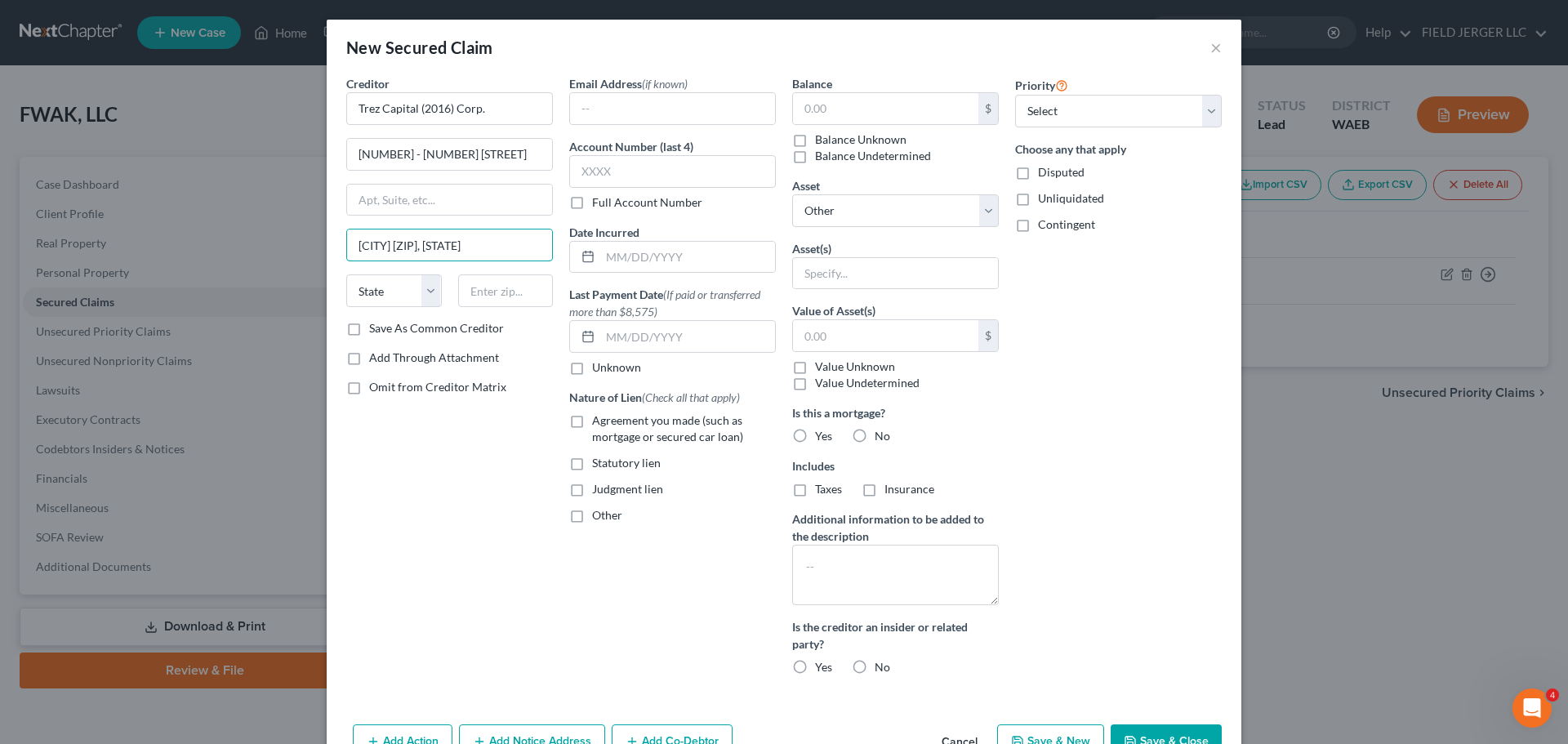 type on "Vancouver V6E 0C5, BC" 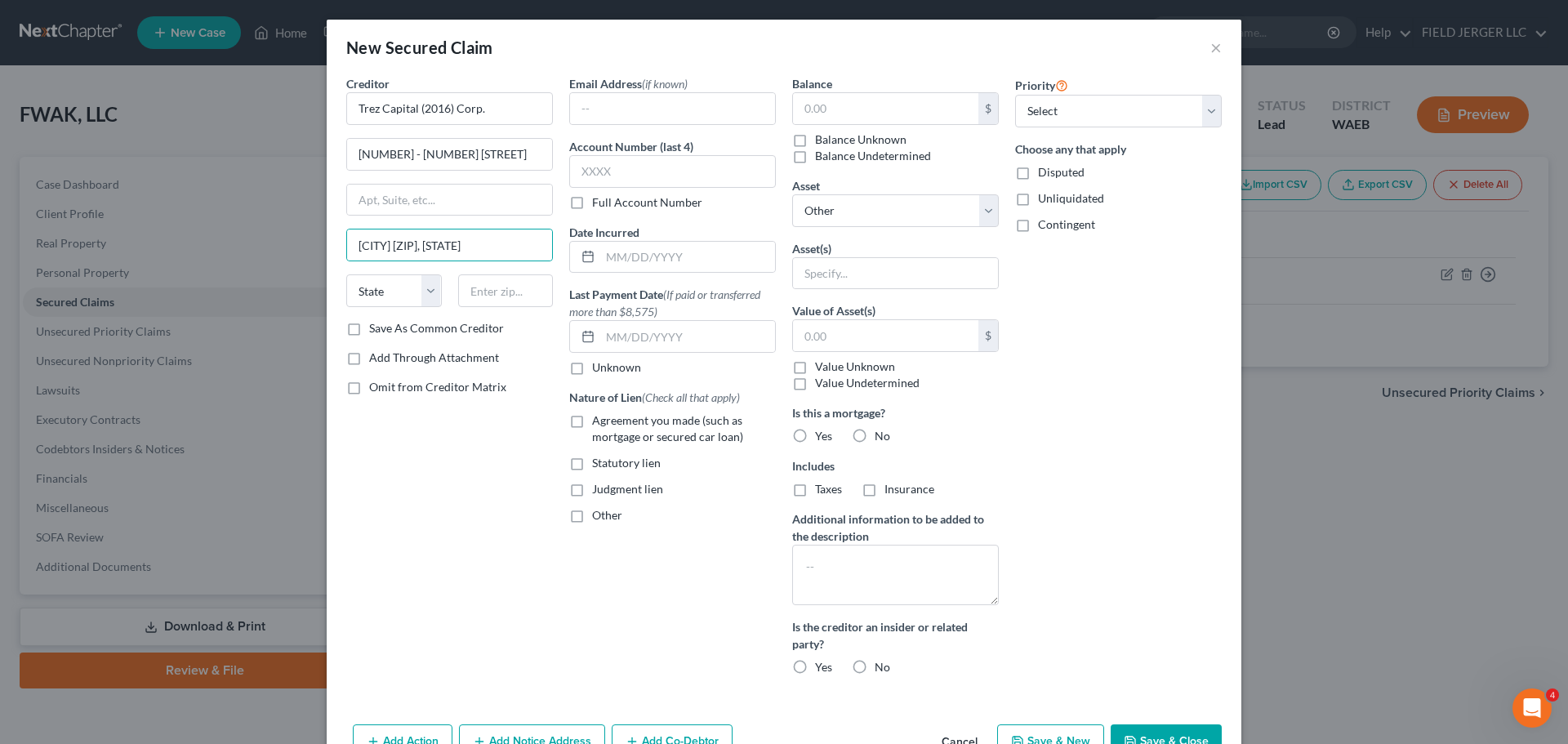 click on "Save & Close" at bounding box center (1166, 742) 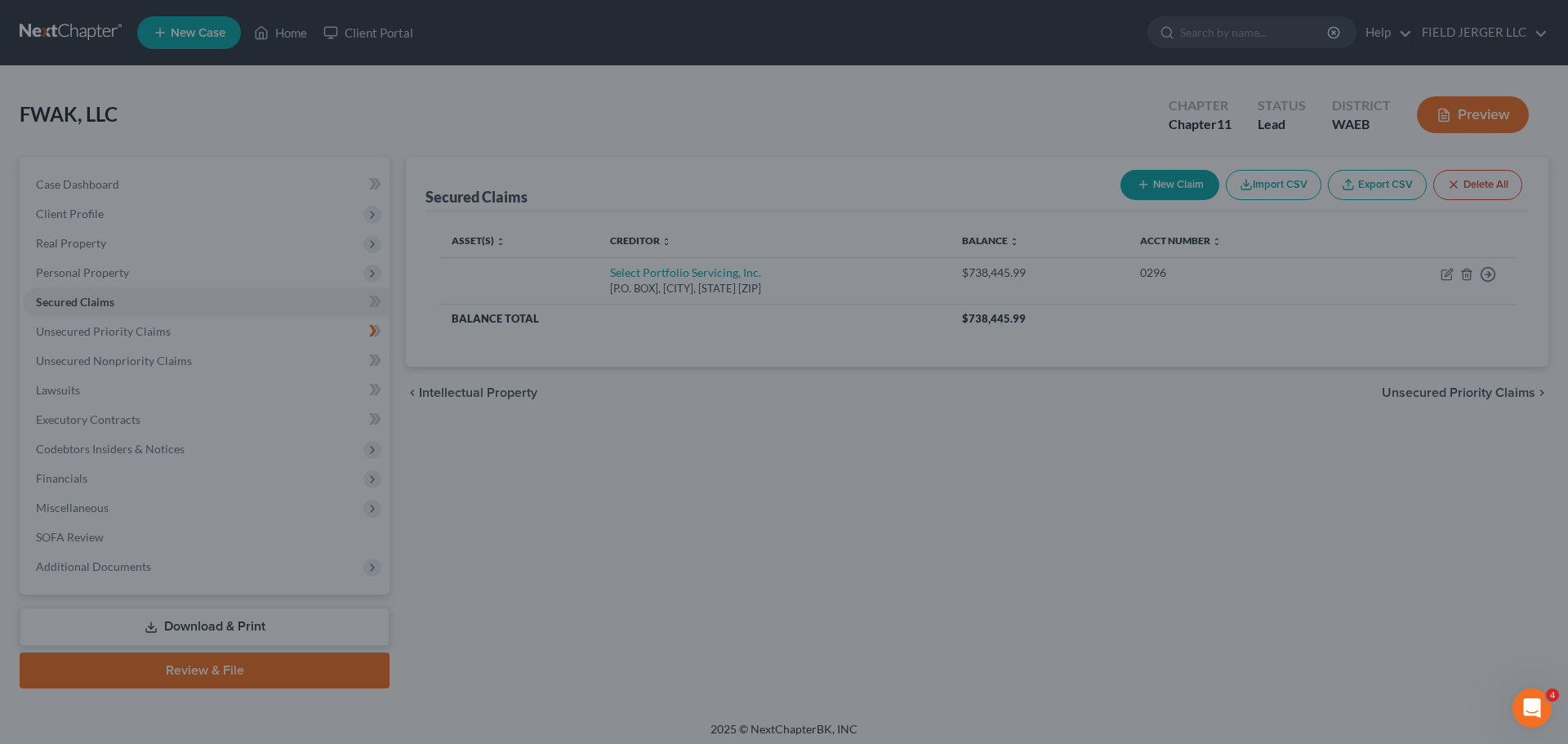select 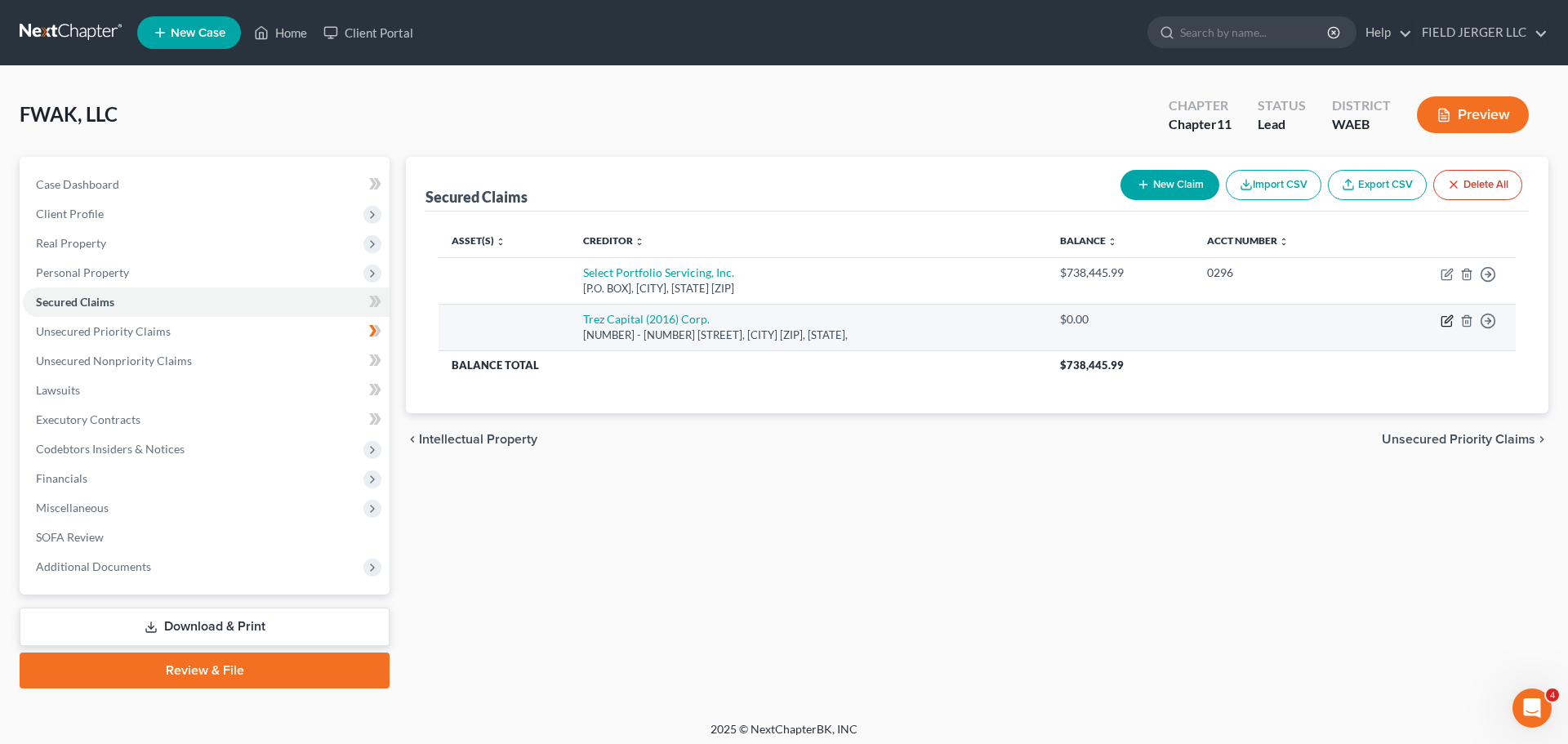click 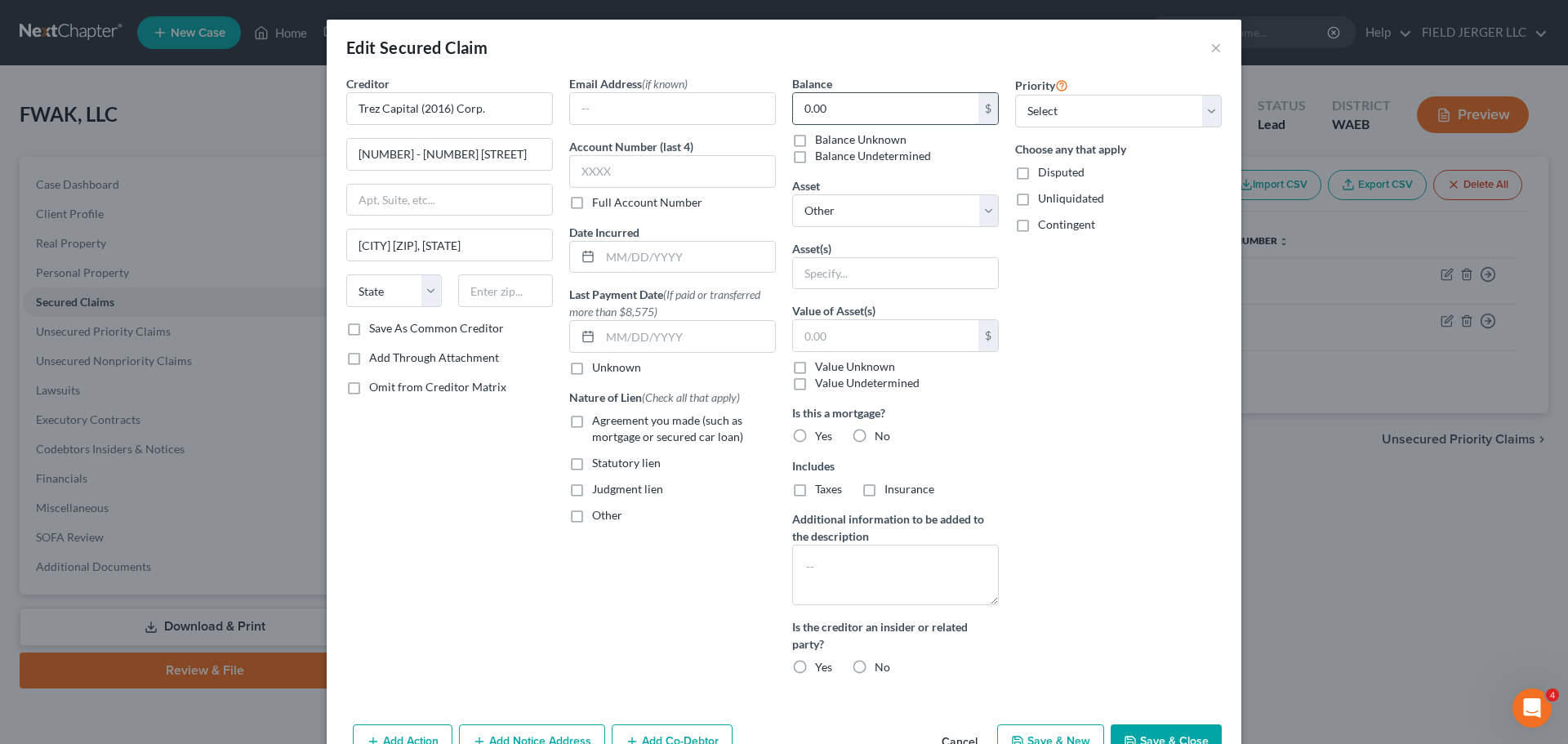 click on "0.00" at bounding box center [885, 109] 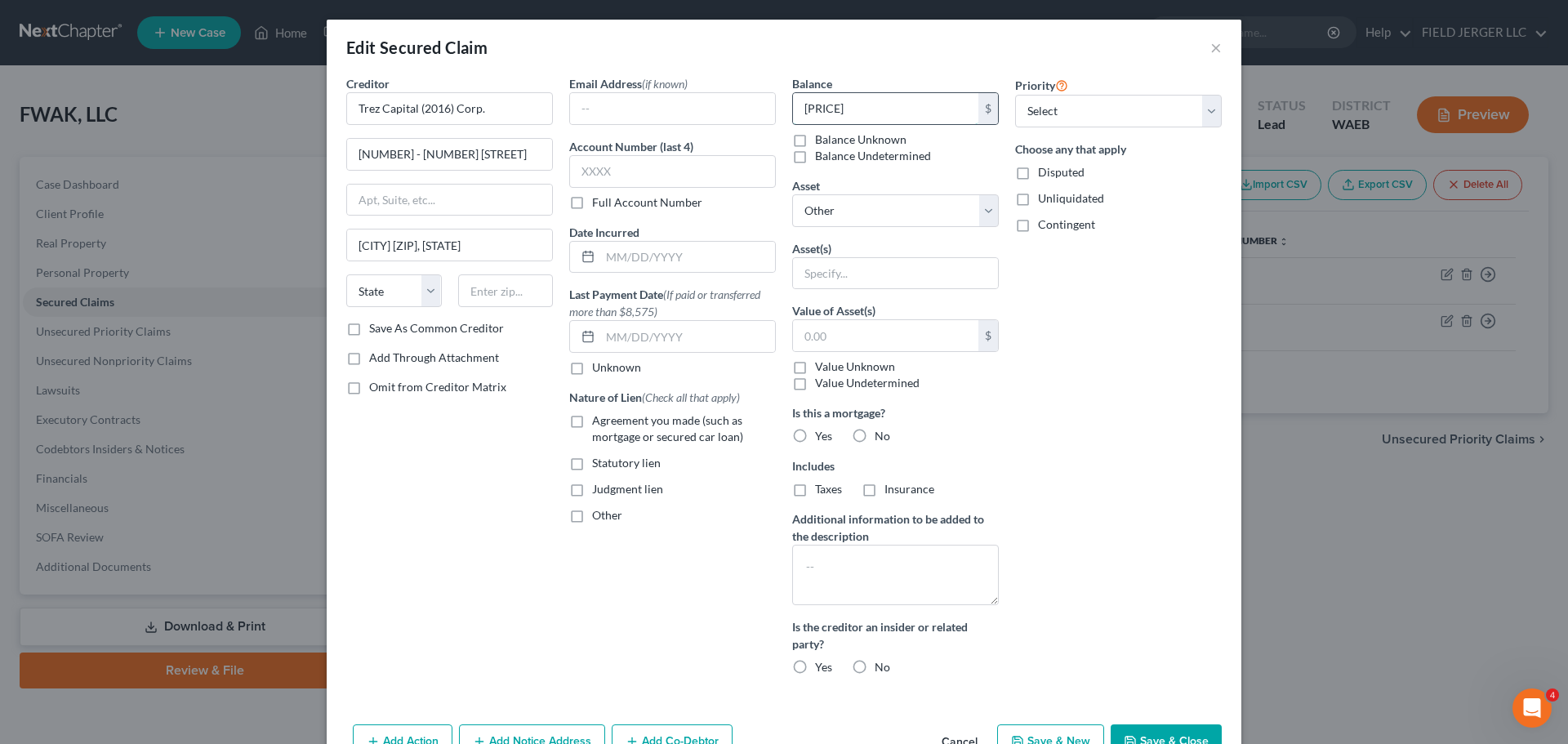 type on "24,000,000" 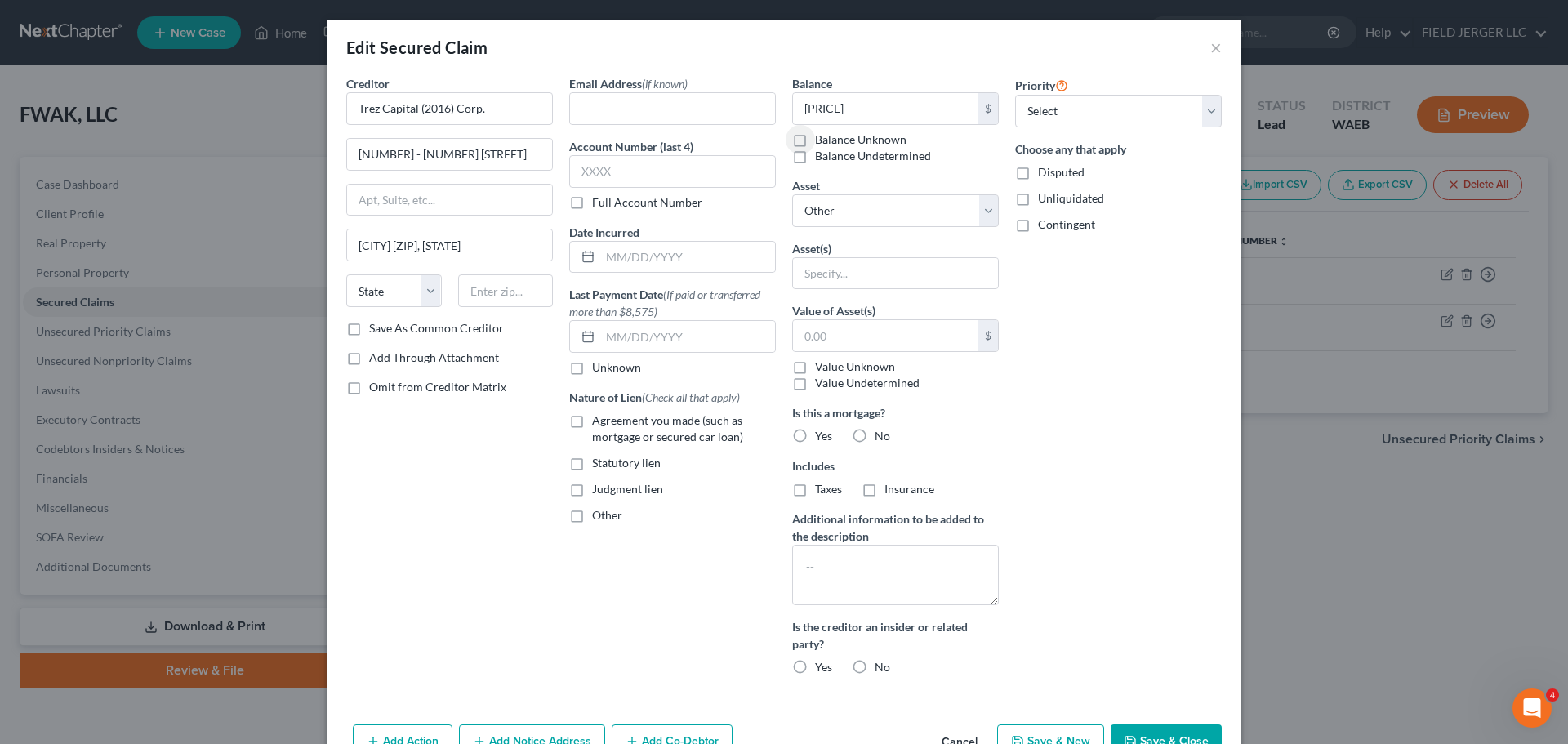 click on "Save & Close" at bounding box center [1166, 742] 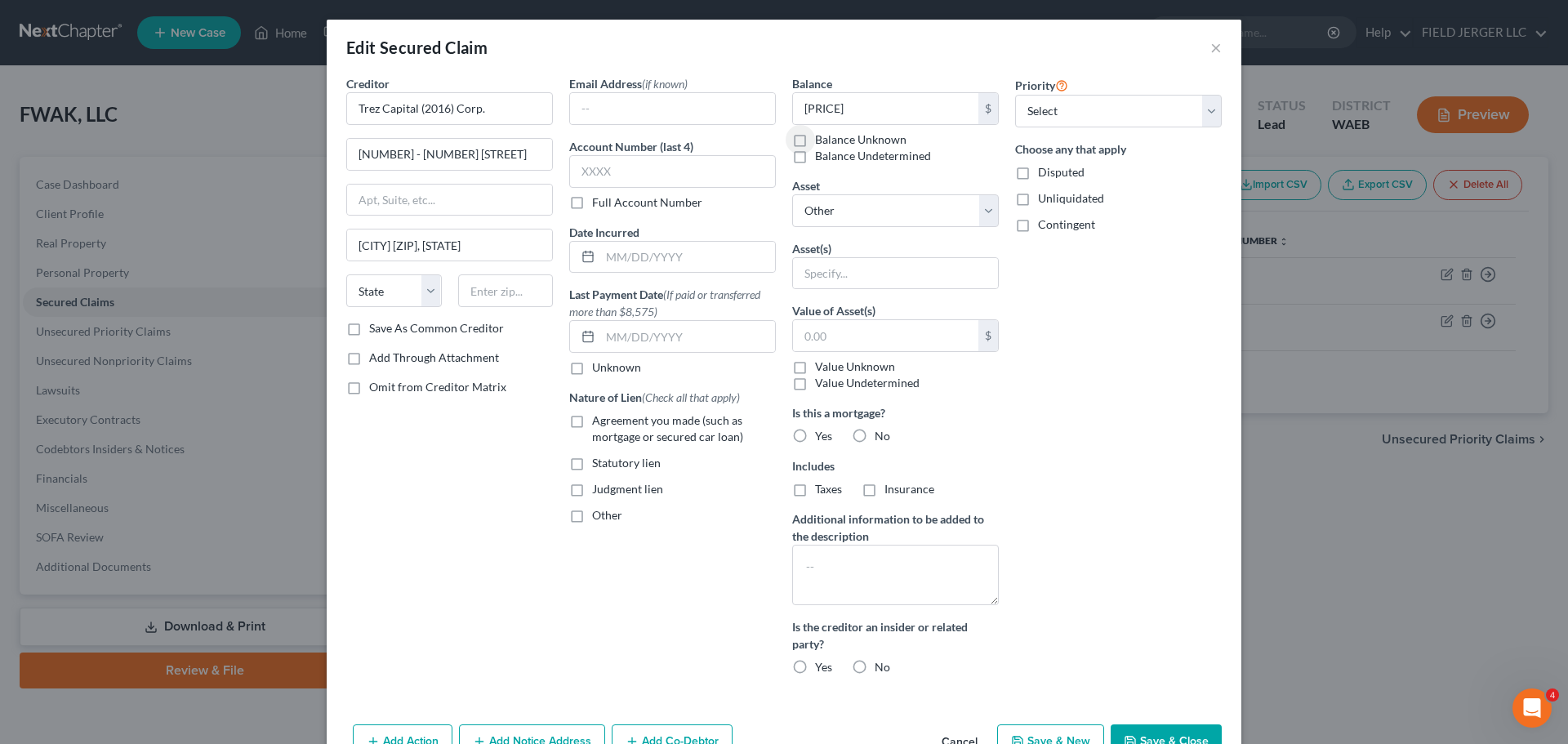 select 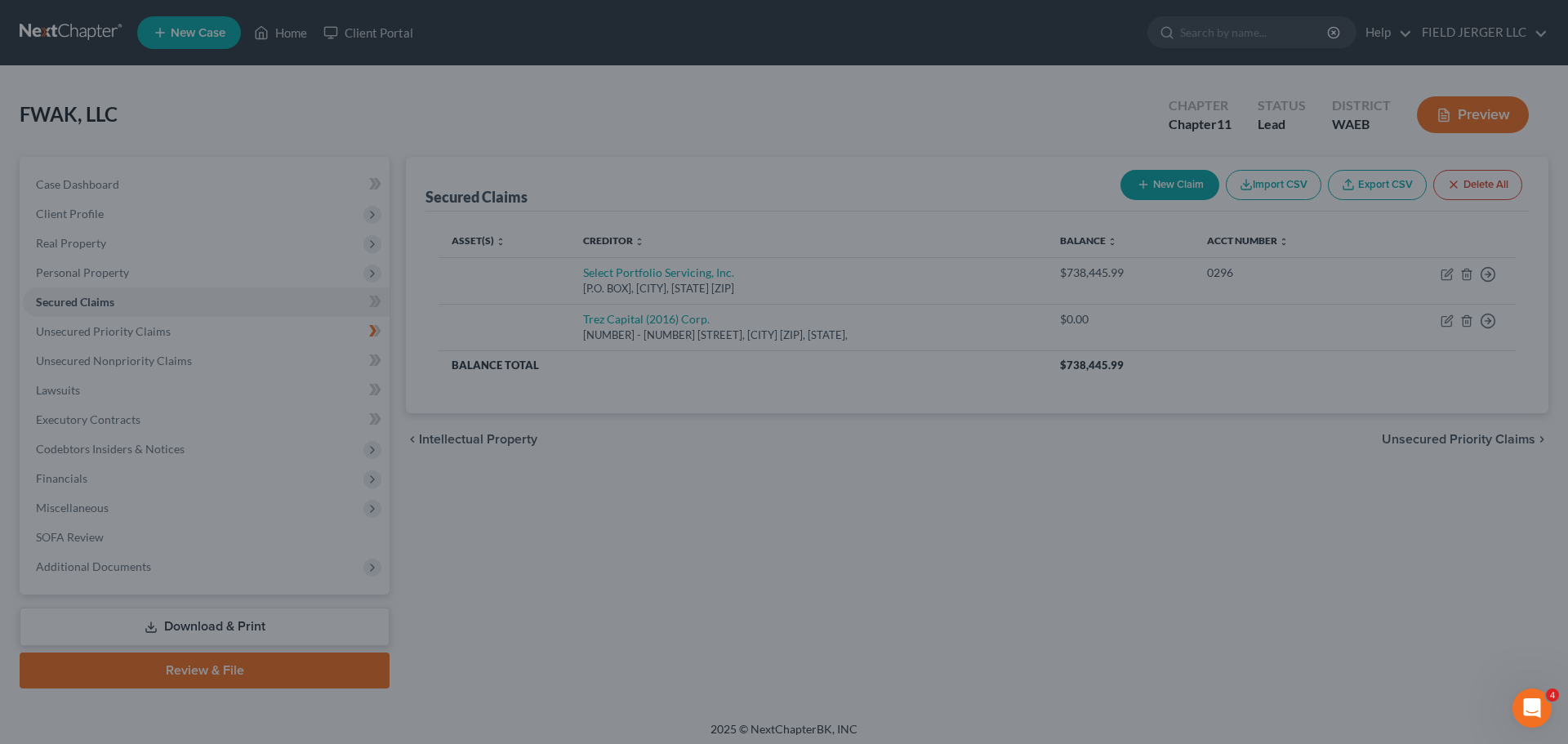 type on "24,000,000.00" 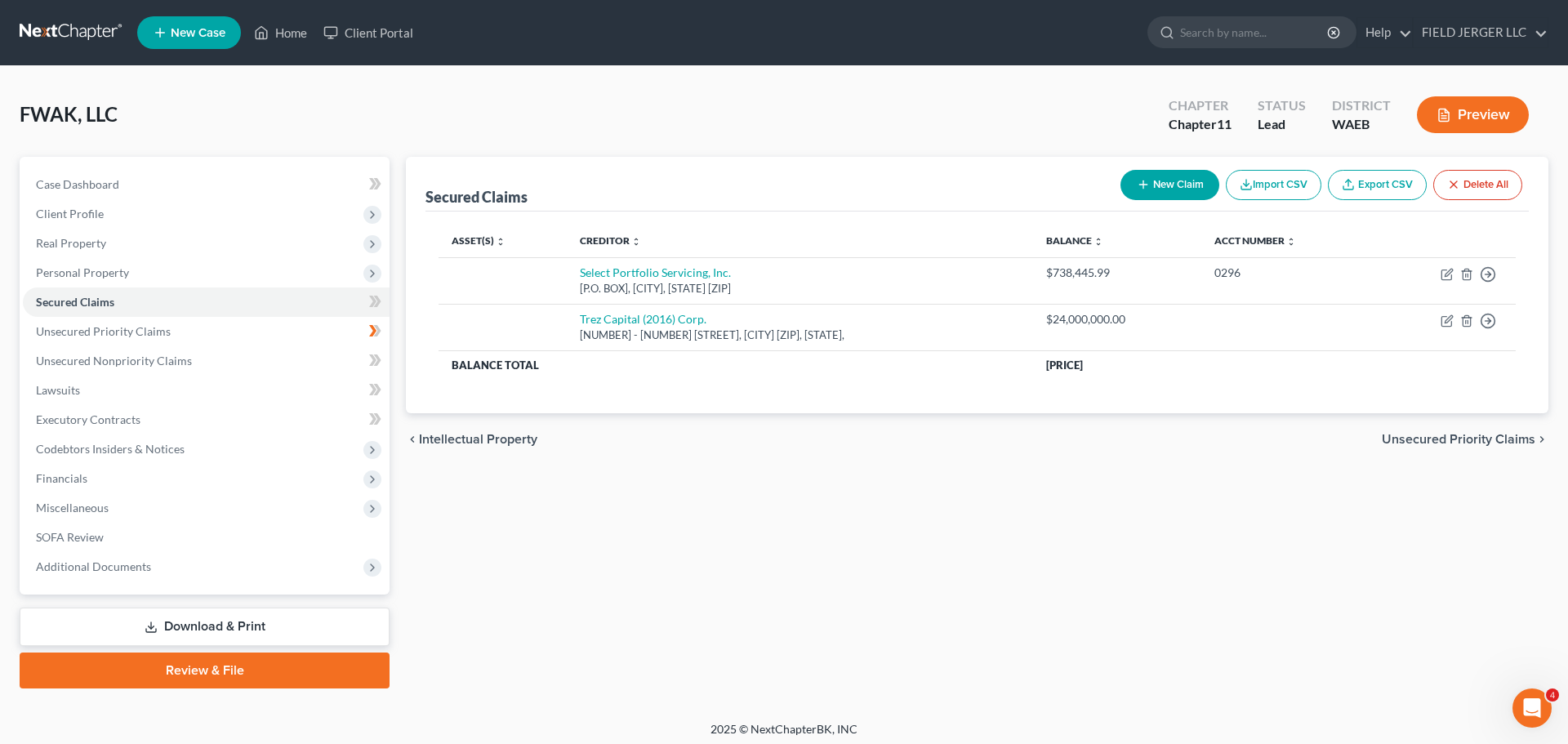 click on "Preview" at bounding box center [1472, 114] 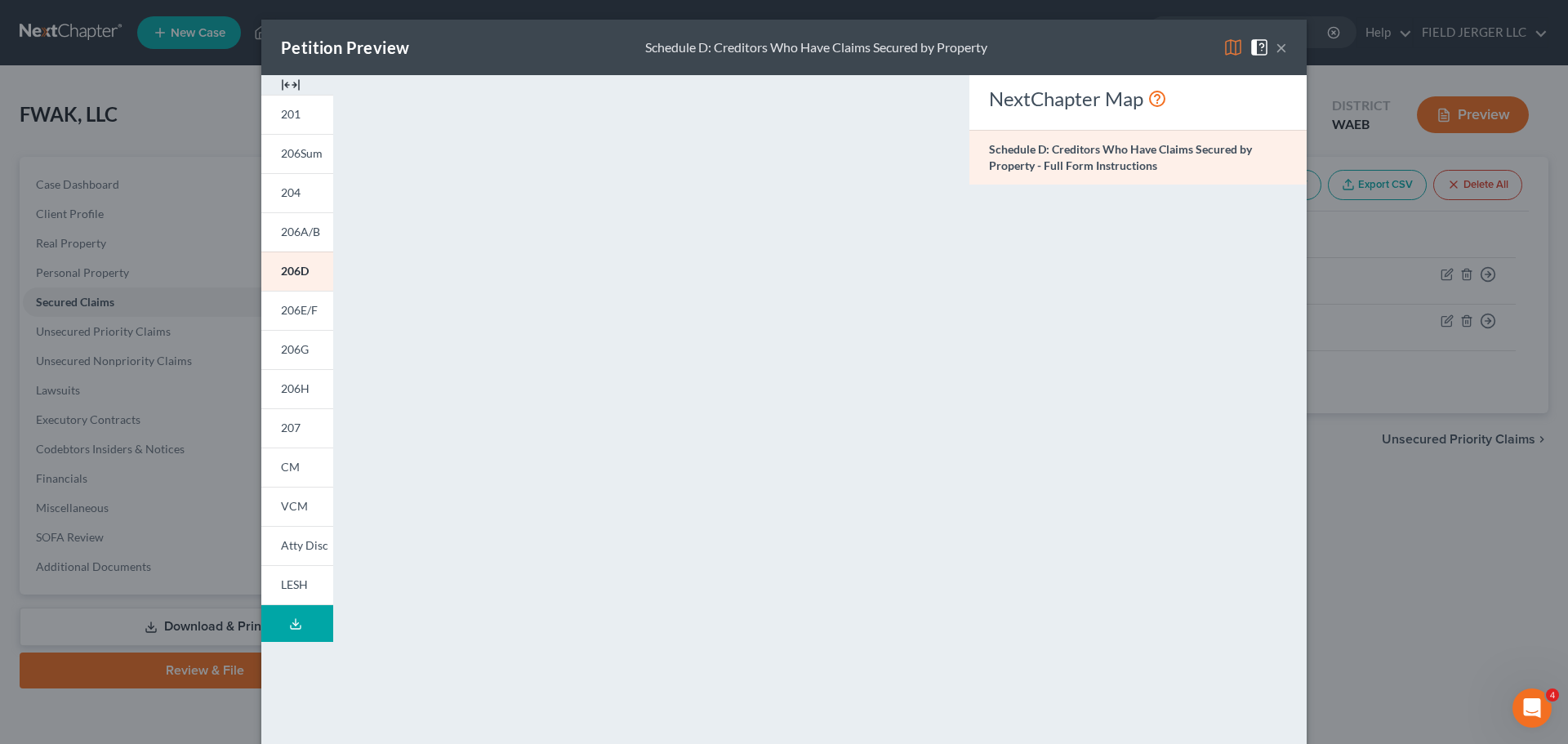 click on "×" at bounding box center (1281, 47) 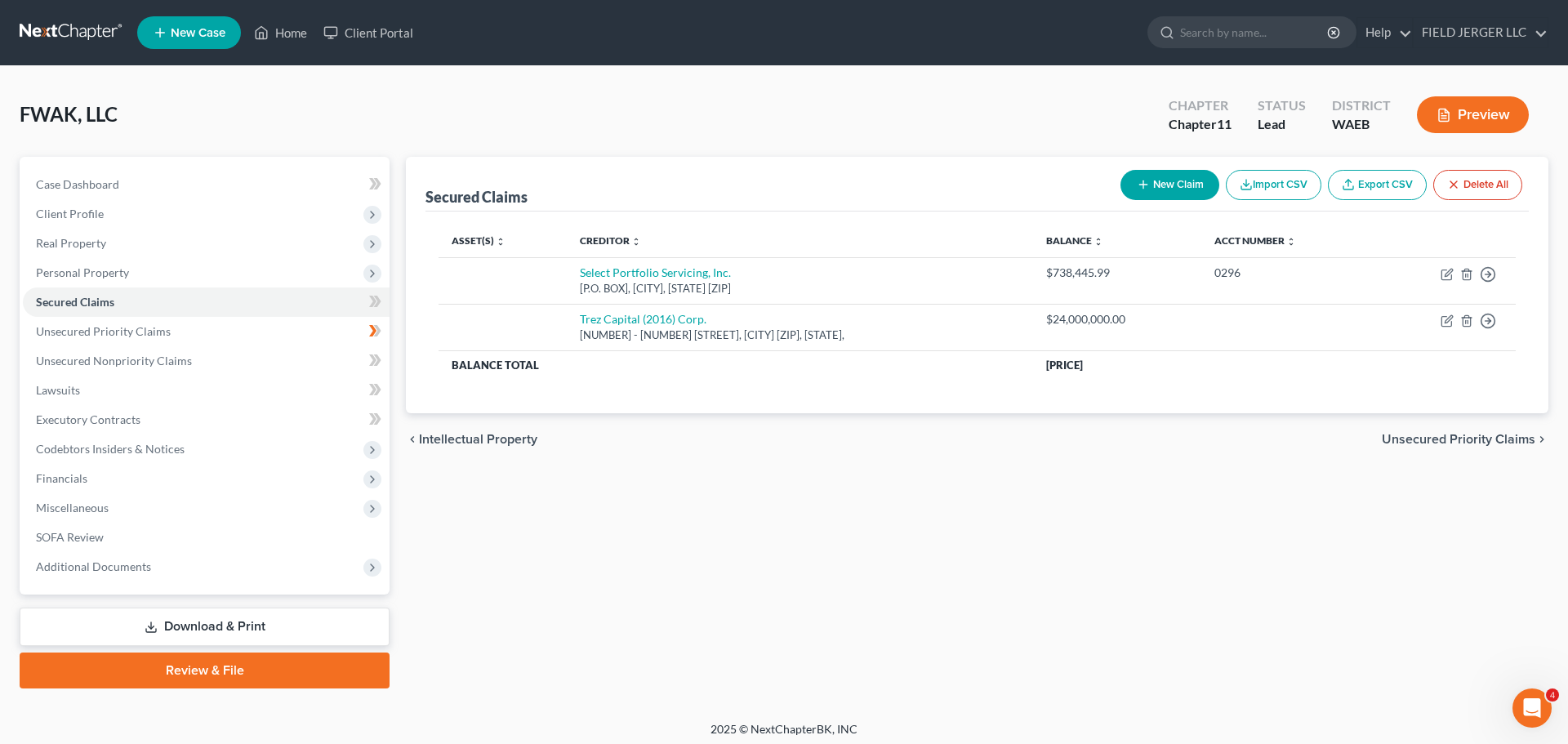 click on "Preview" at bounding box center [1472, 114] 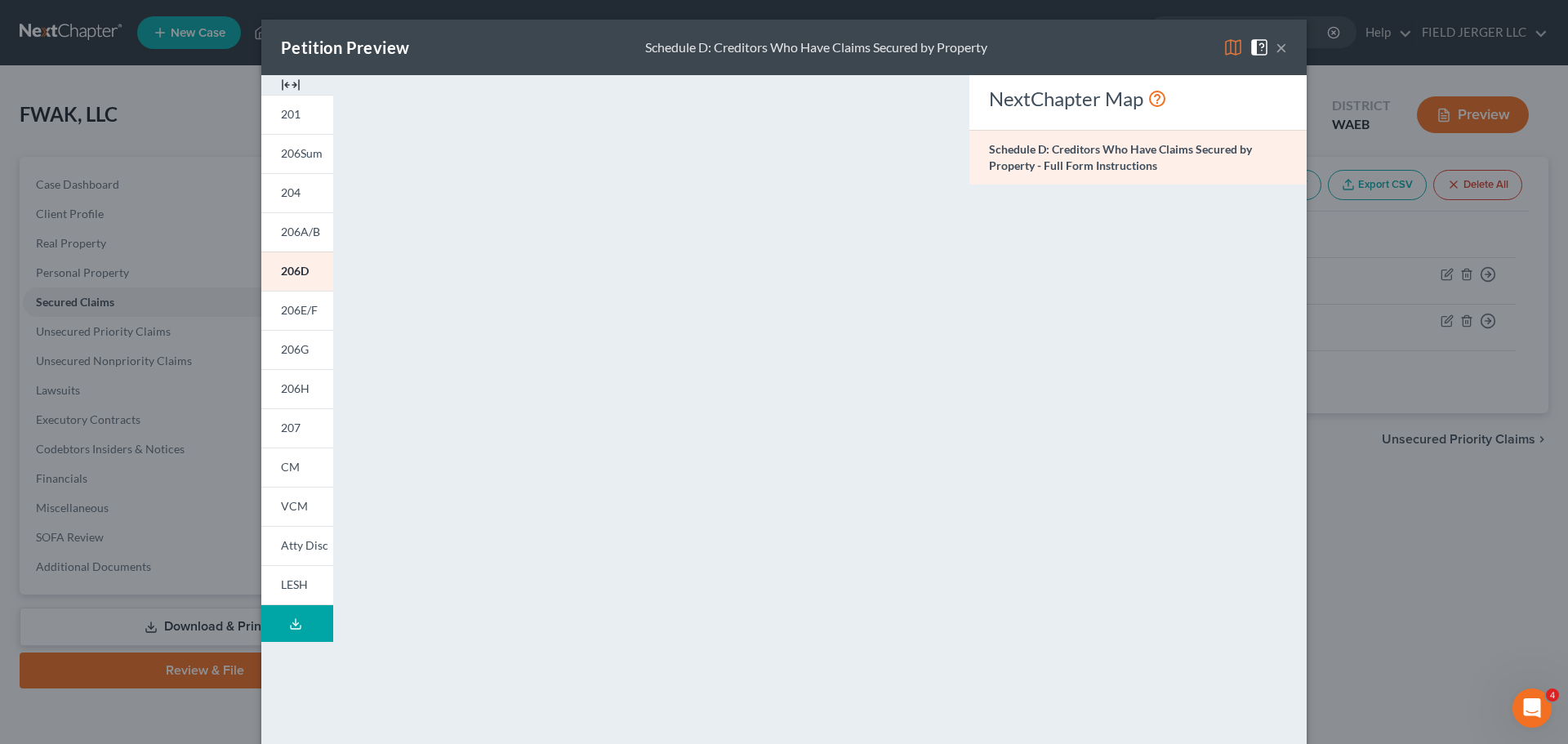 click on "×" at bounding box center [1281, 47] 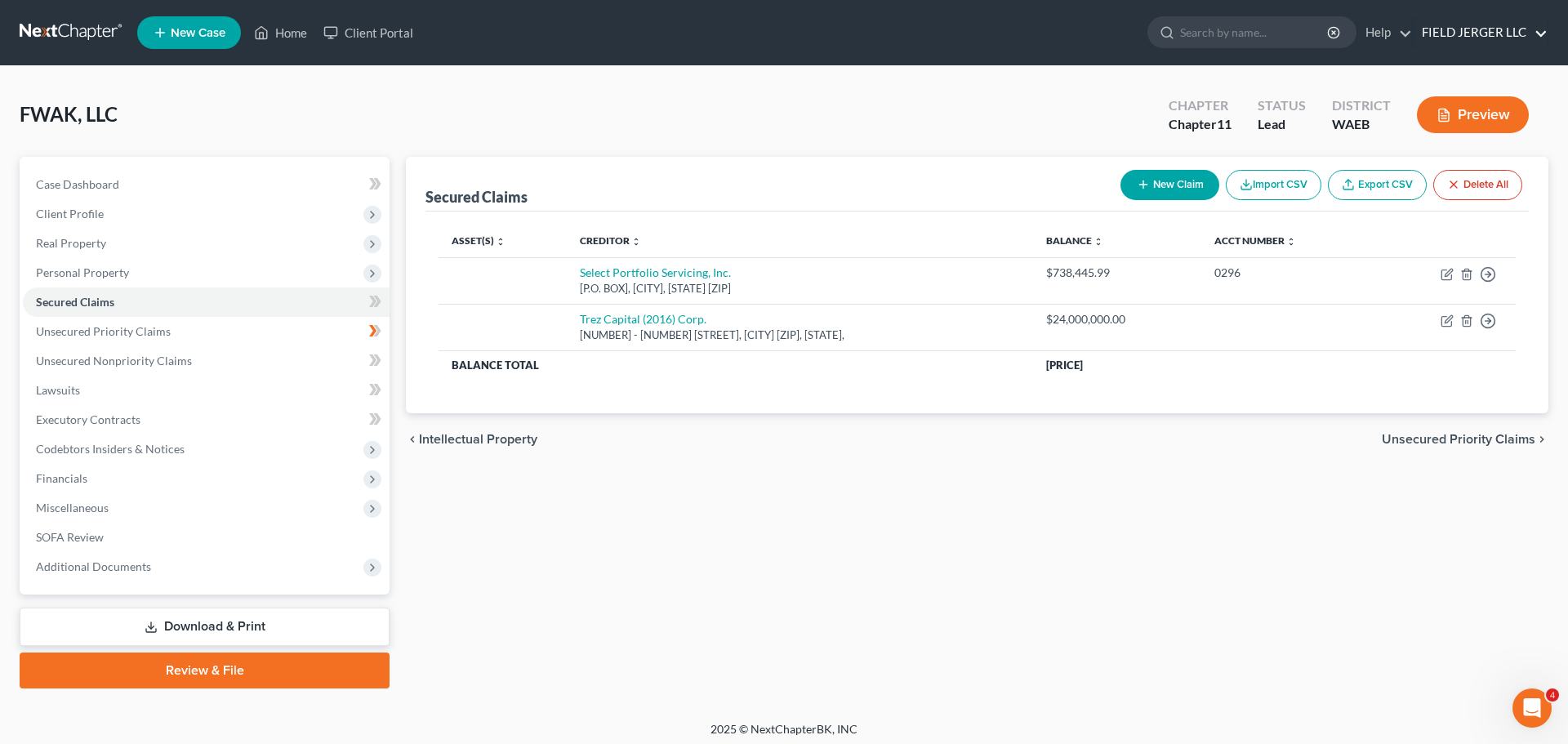 click on "FIELD JERGER LLC" at bounding box center [1481, 33] 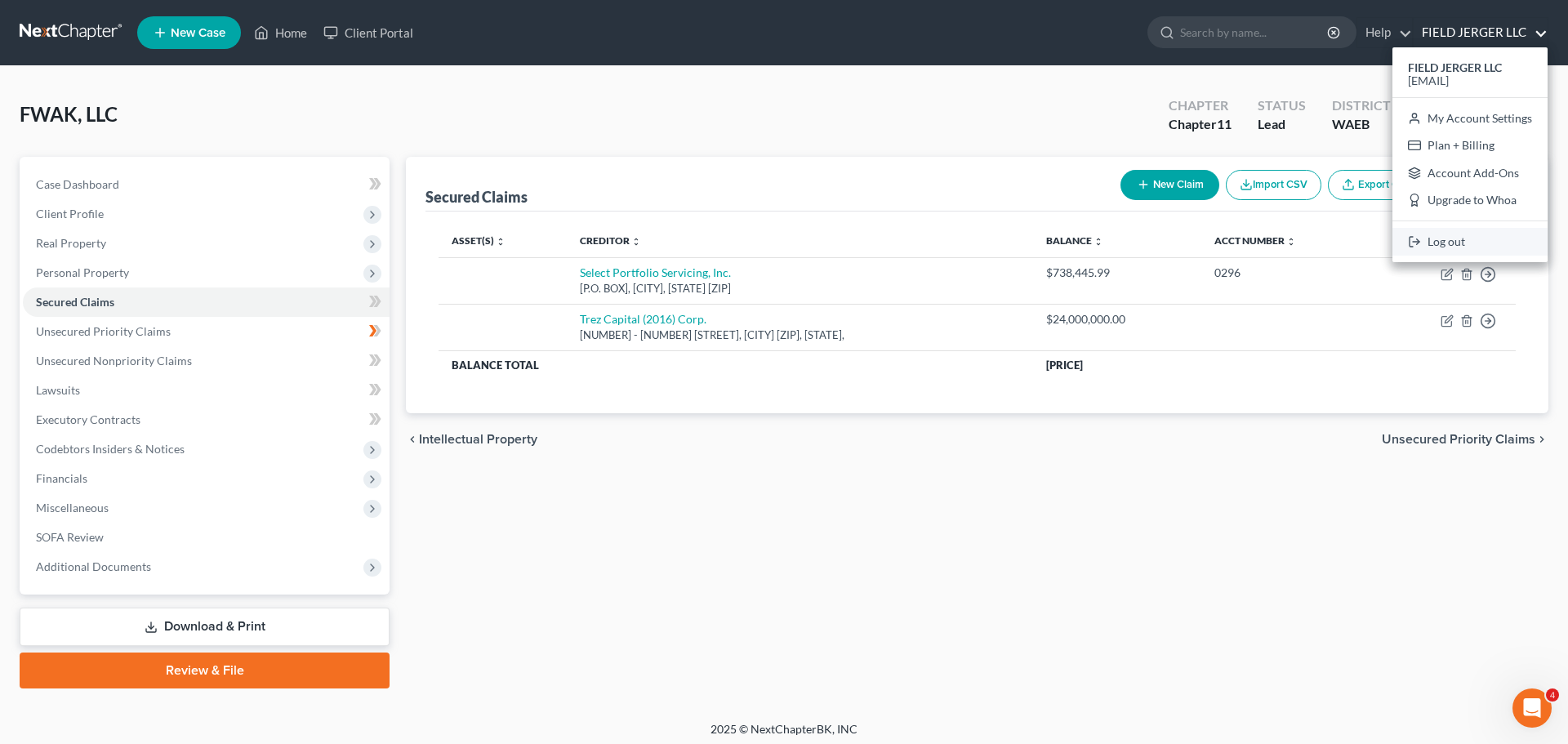 drag, startPoint x: 1472, startPoint y: 201, endPoint x: 1491, endPoint y: 203, distance: 19.104973 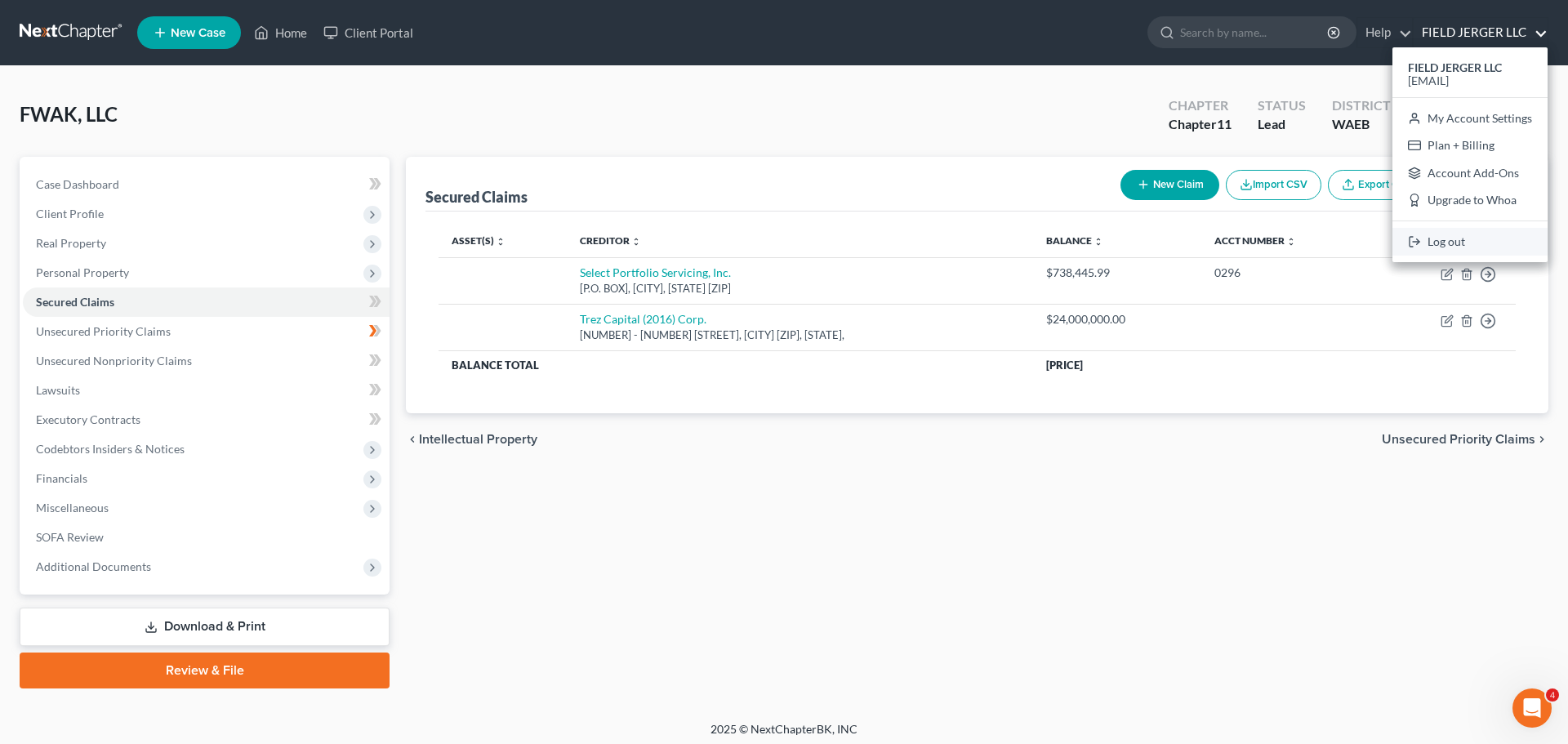 click on "Log out" at bounding box center [1470, 242] 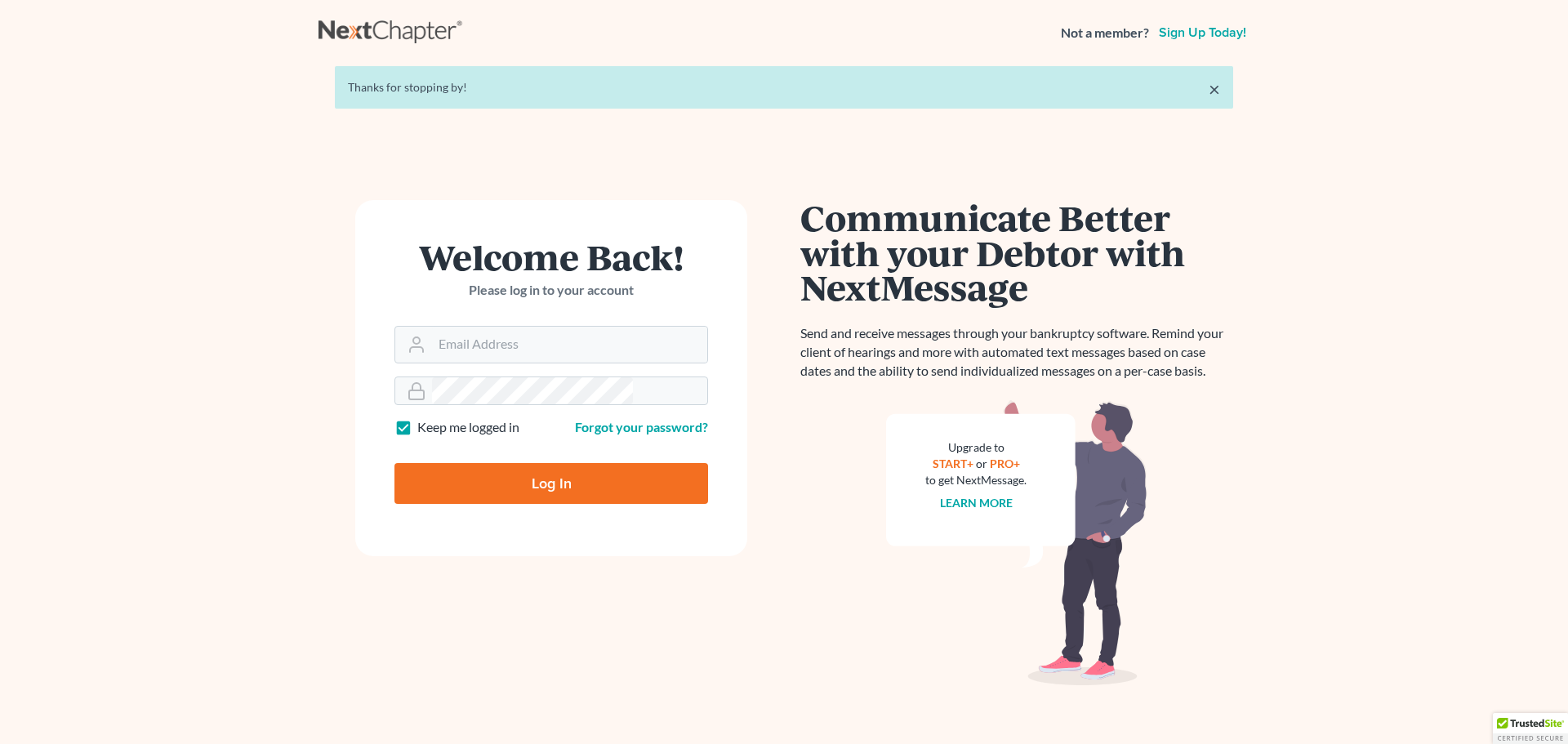 scroll, scrollTop: 0, scrollLeft: 0, axis: both 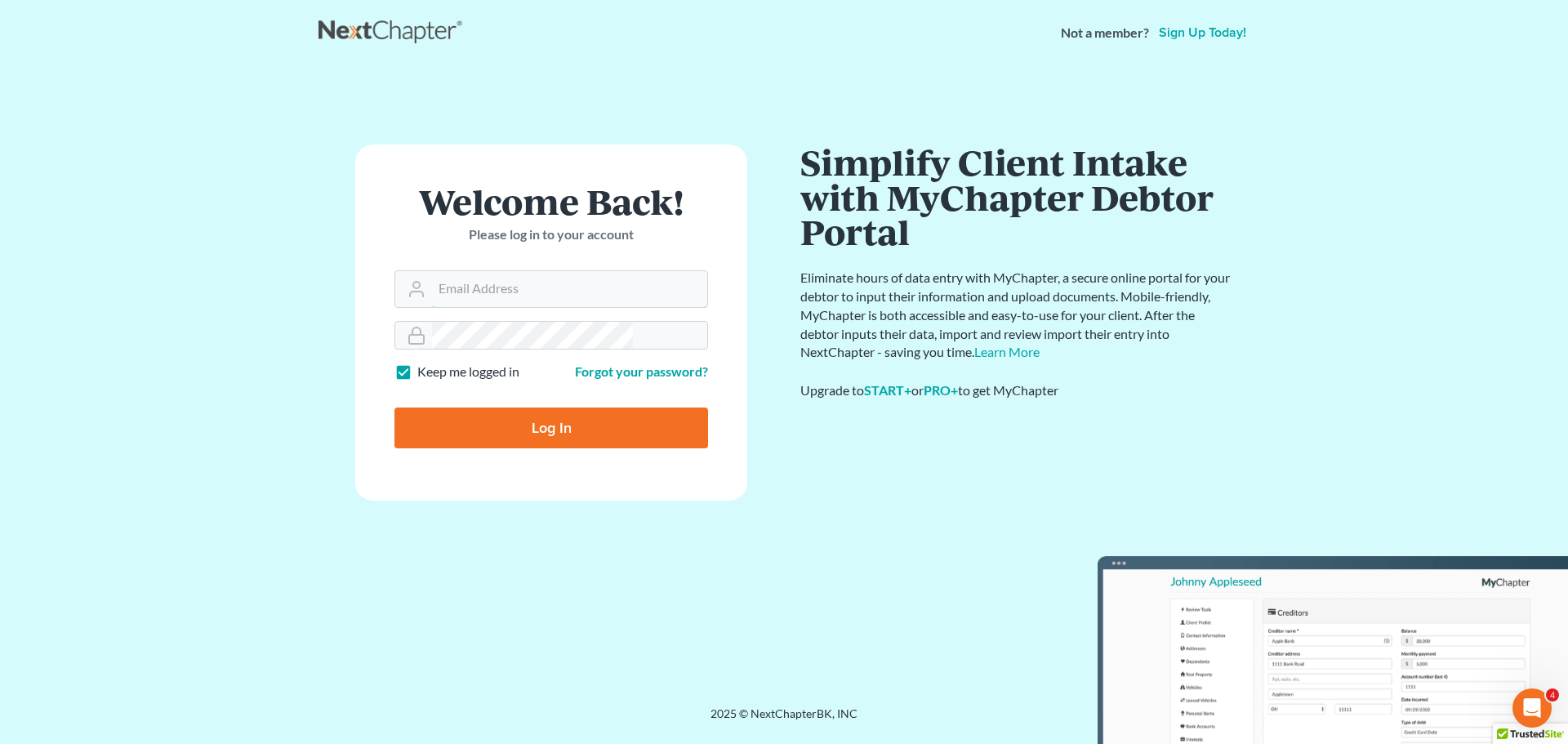 type on "[EMAIL]" 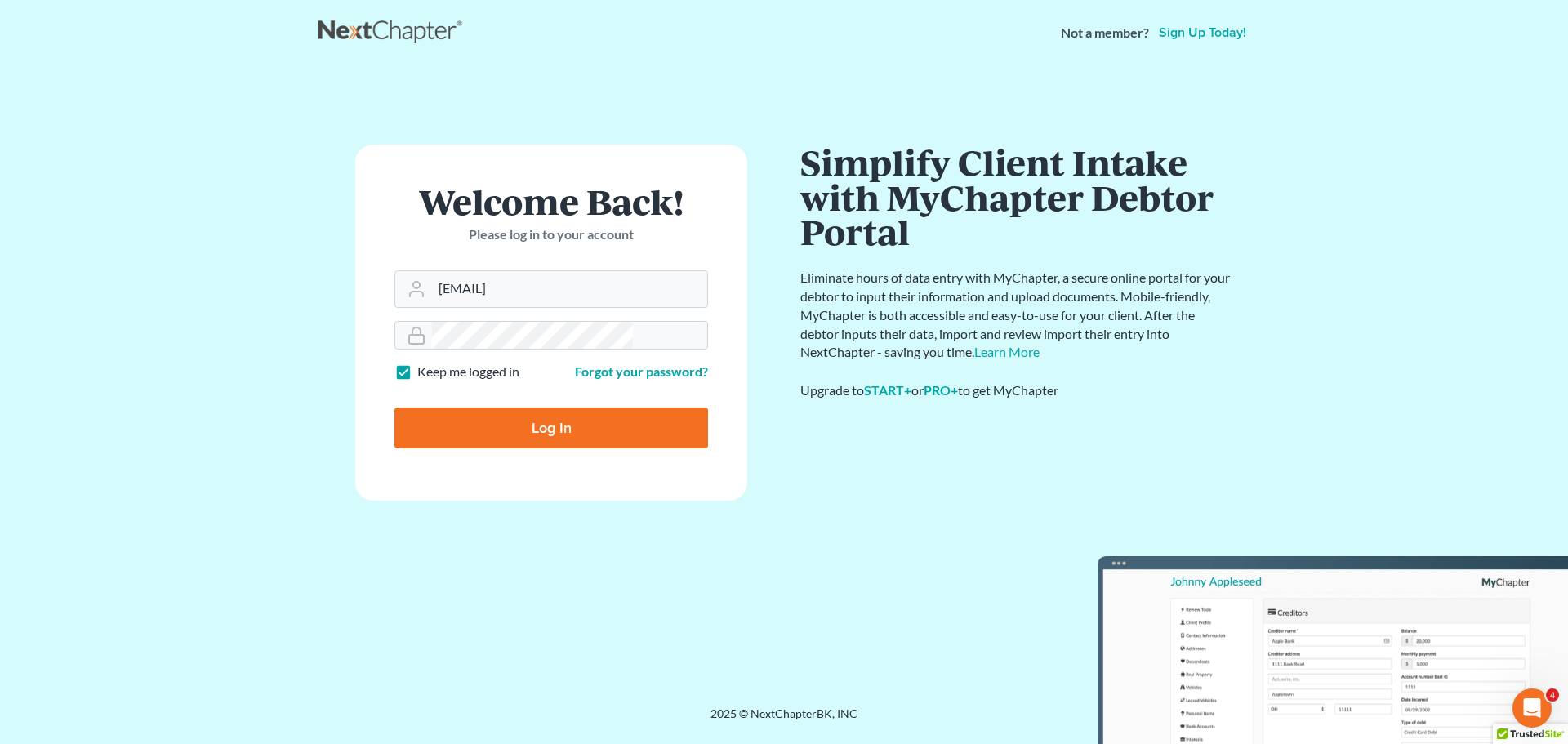 click on "Log In" at bounding box center (551, 428) 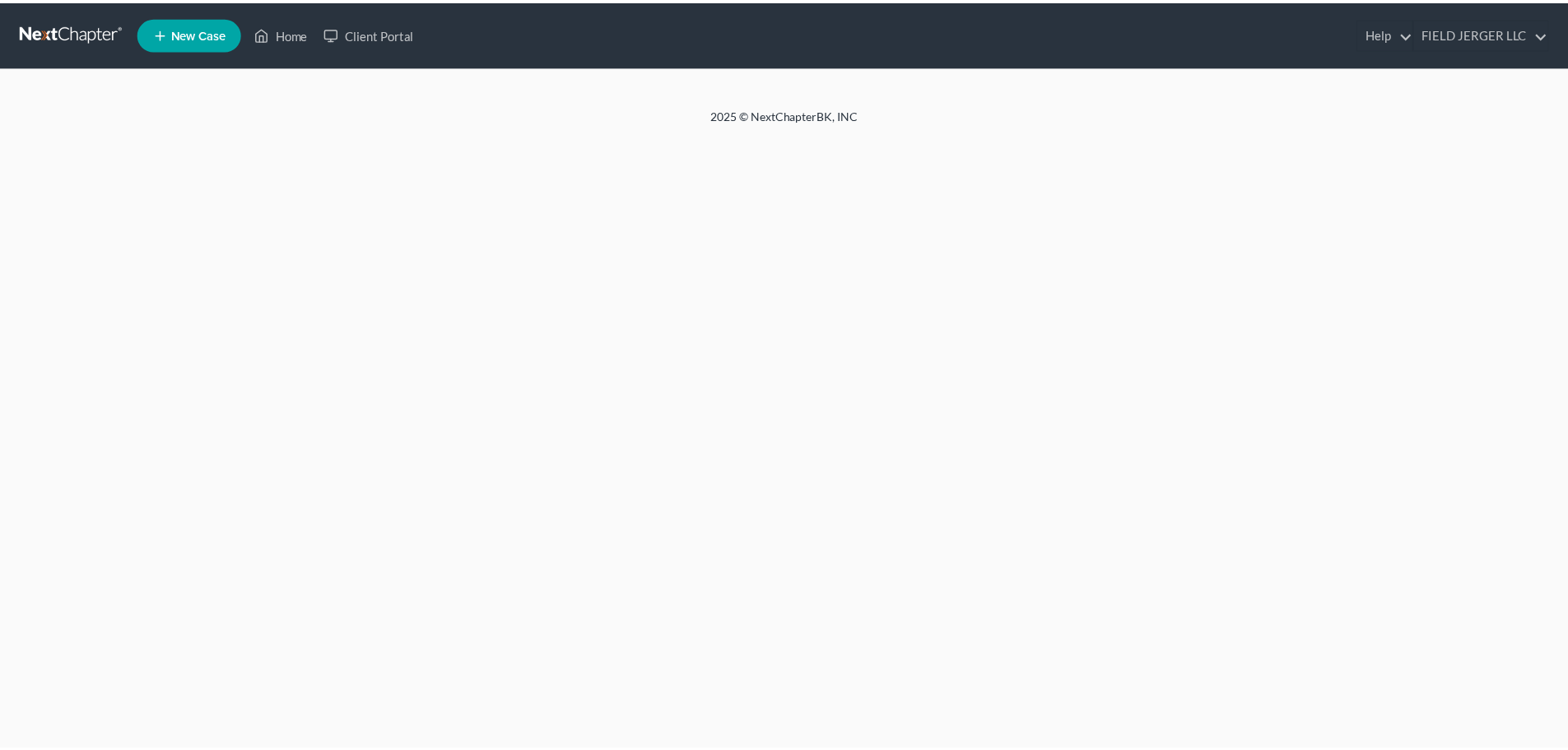 scroll, scrollTop: 0, scrollLeft: 0, axis: both 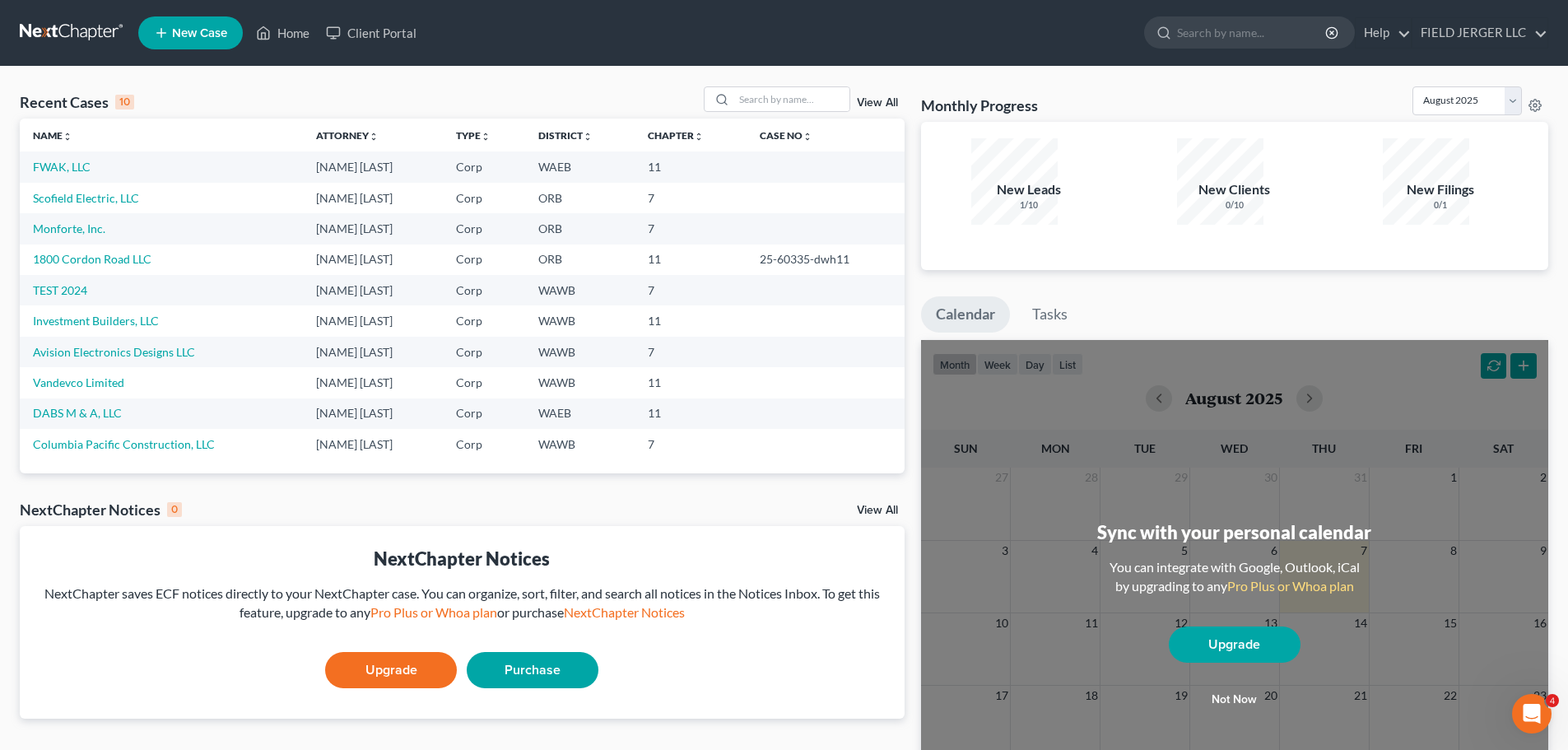 click on "FWAK, LLC" at bounding box center (161, 166) 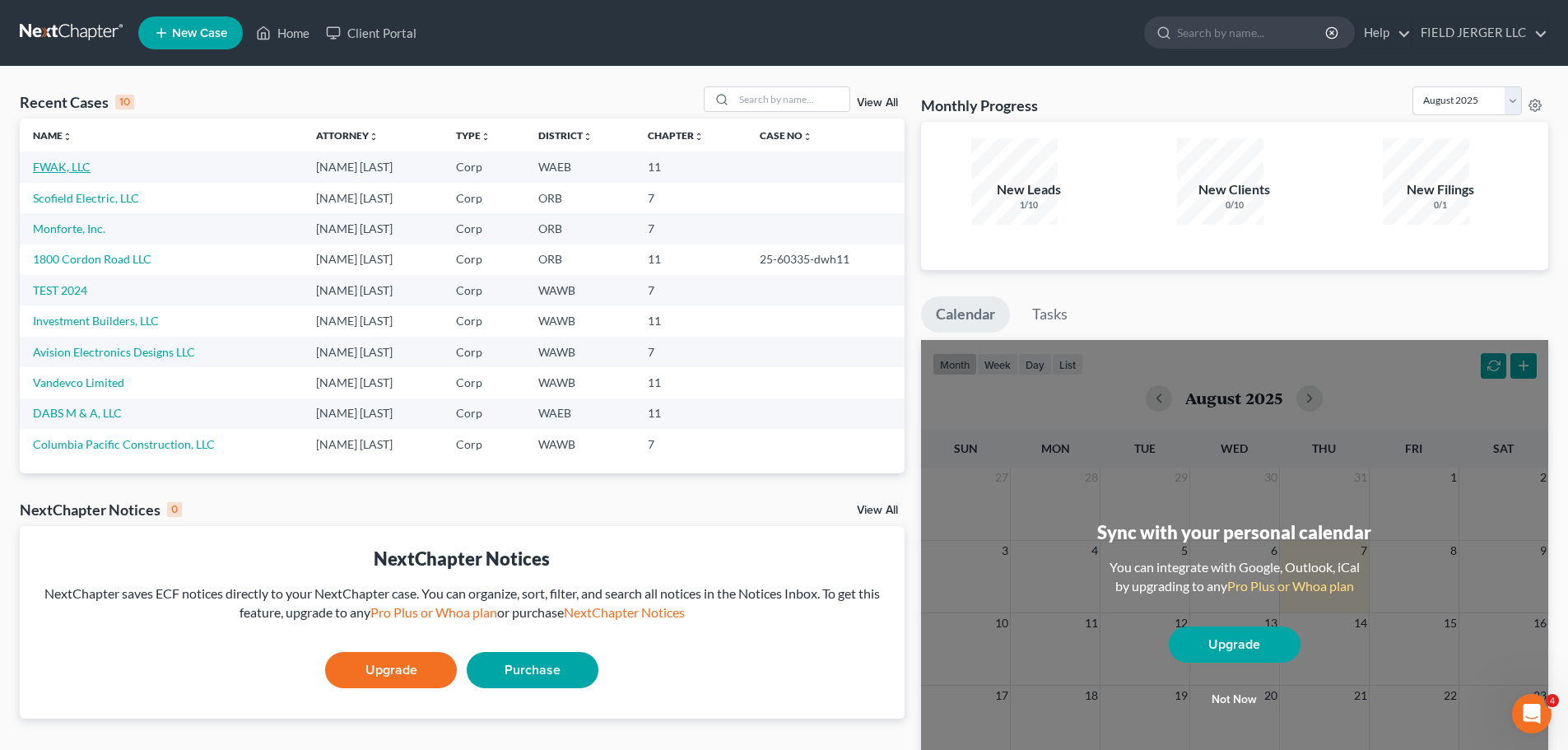 click on "FWAK, LLC" at bounding box center (62, 166) 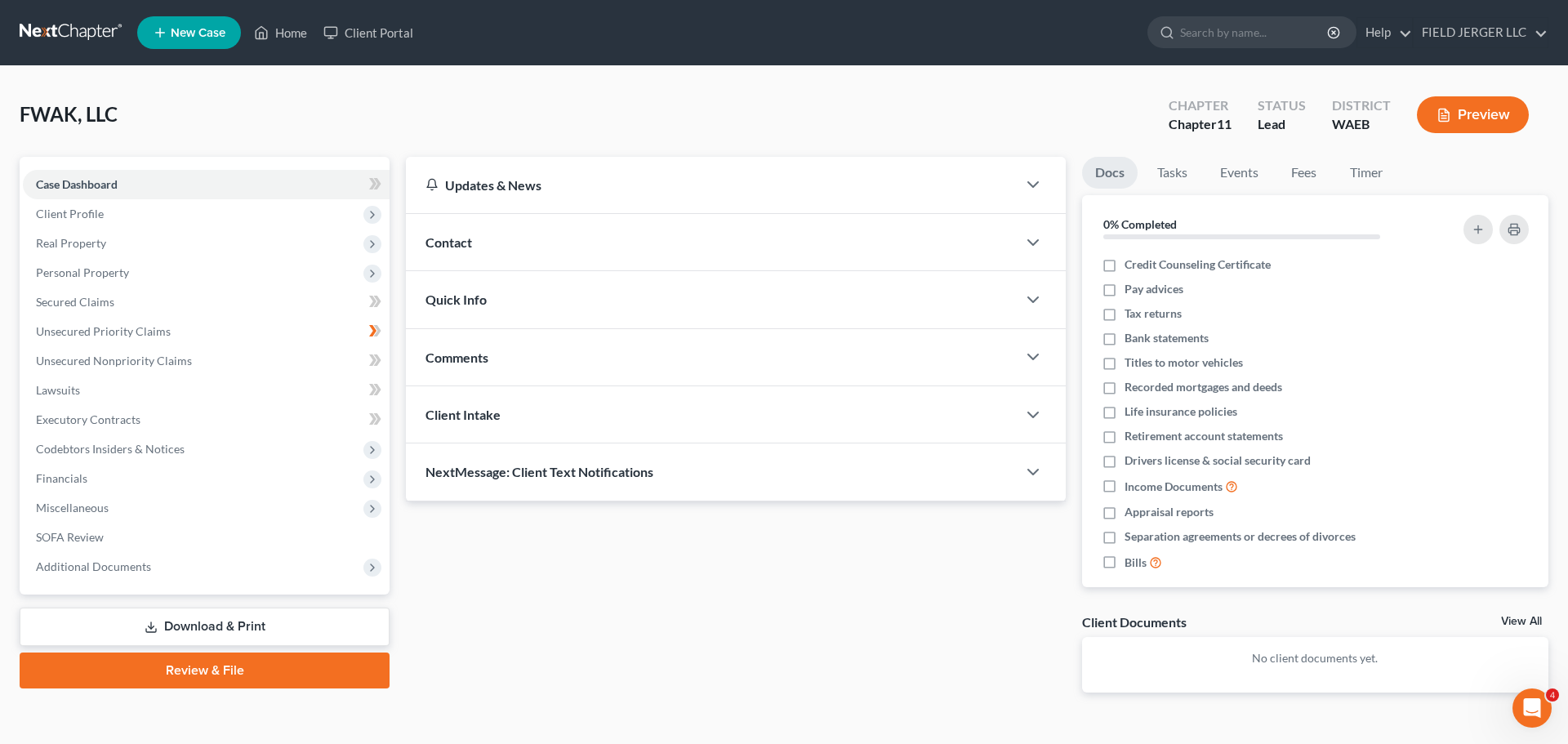 click on "Preview" at bounding box center (1472, 114) 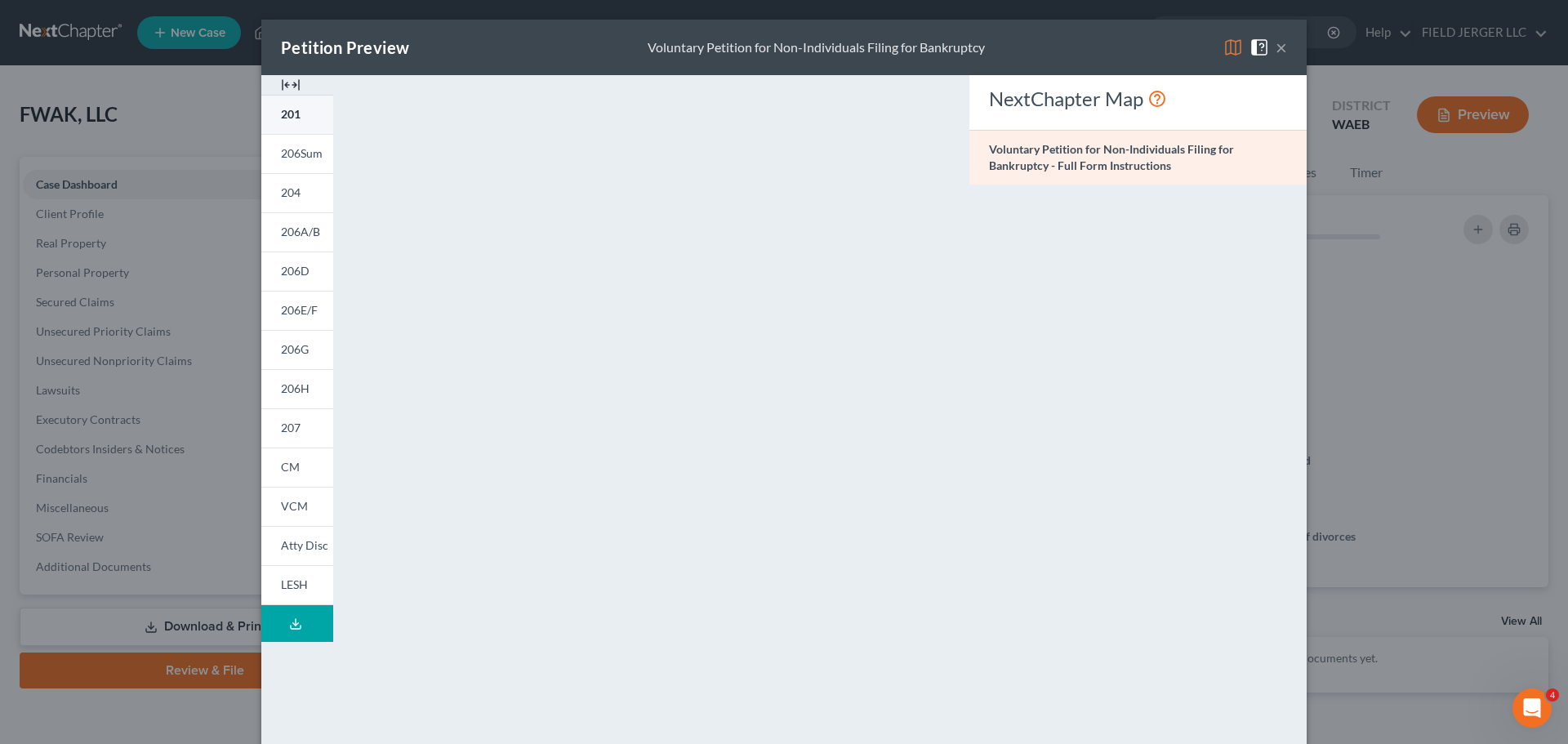 click on "201" at bounding box center (291, 114) 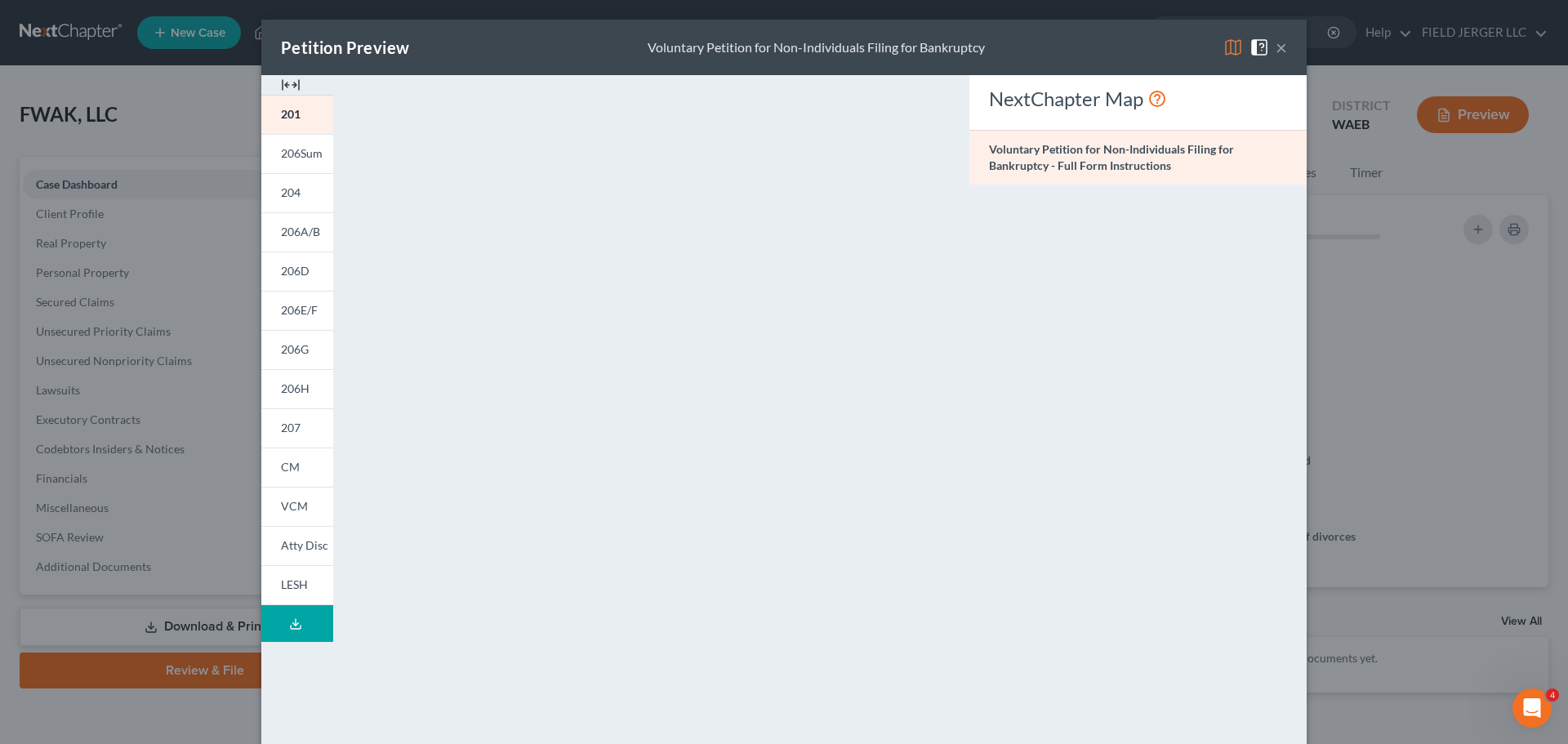 click 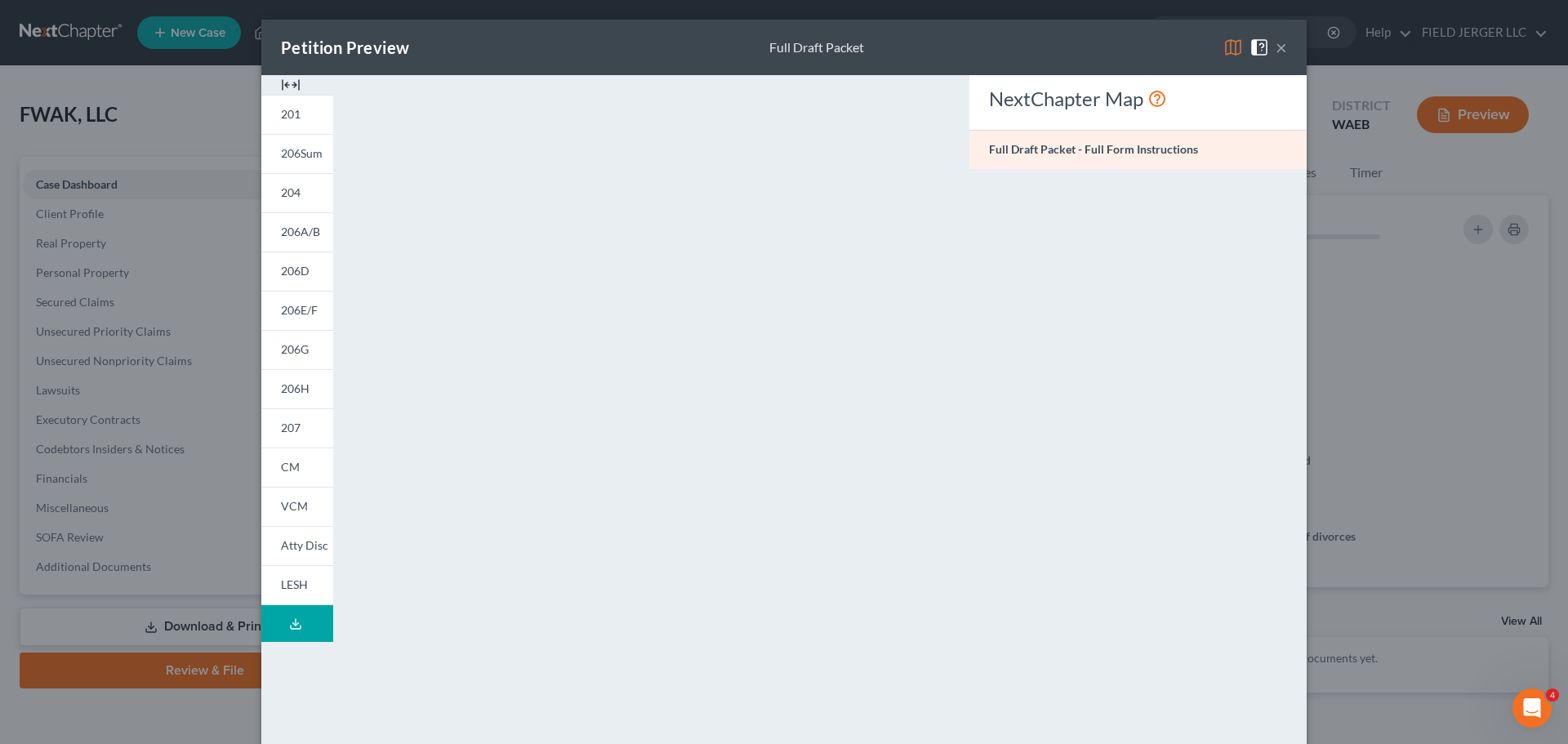 drag, startPoint x: 1152, startPoint y: 33, endPoint x: 1169, endPoint y: 39, distance: 18.027756 